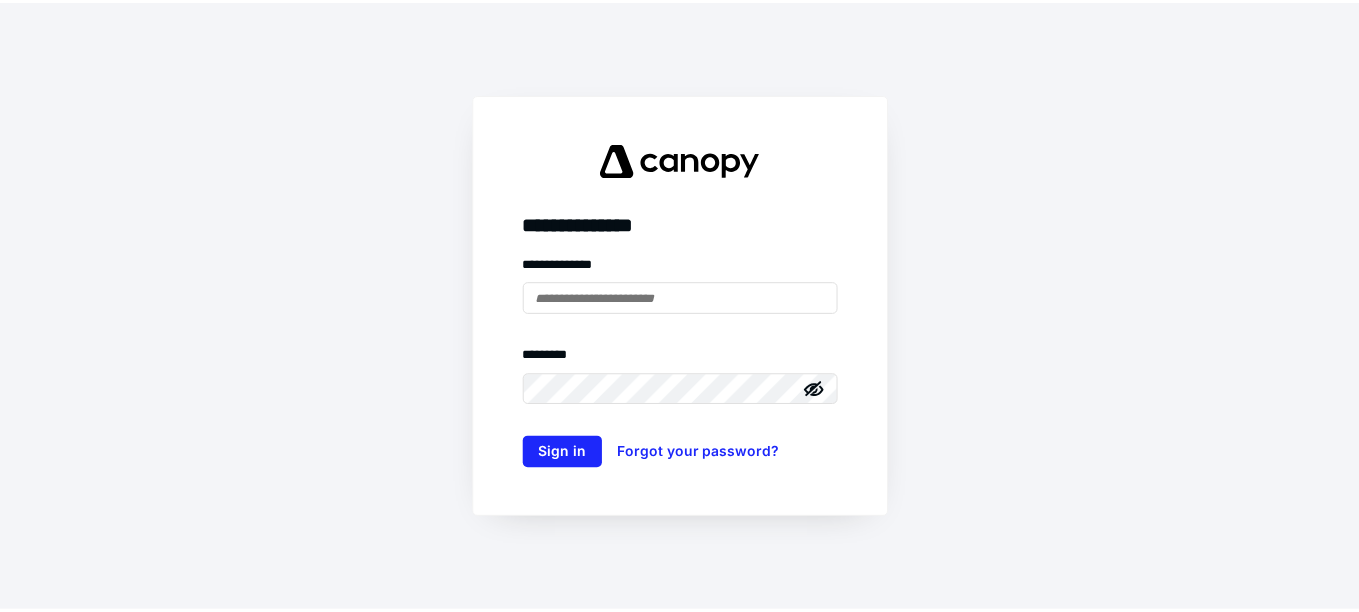 scroll, scrollTop: 0, scrollLeft: 0, axis: both 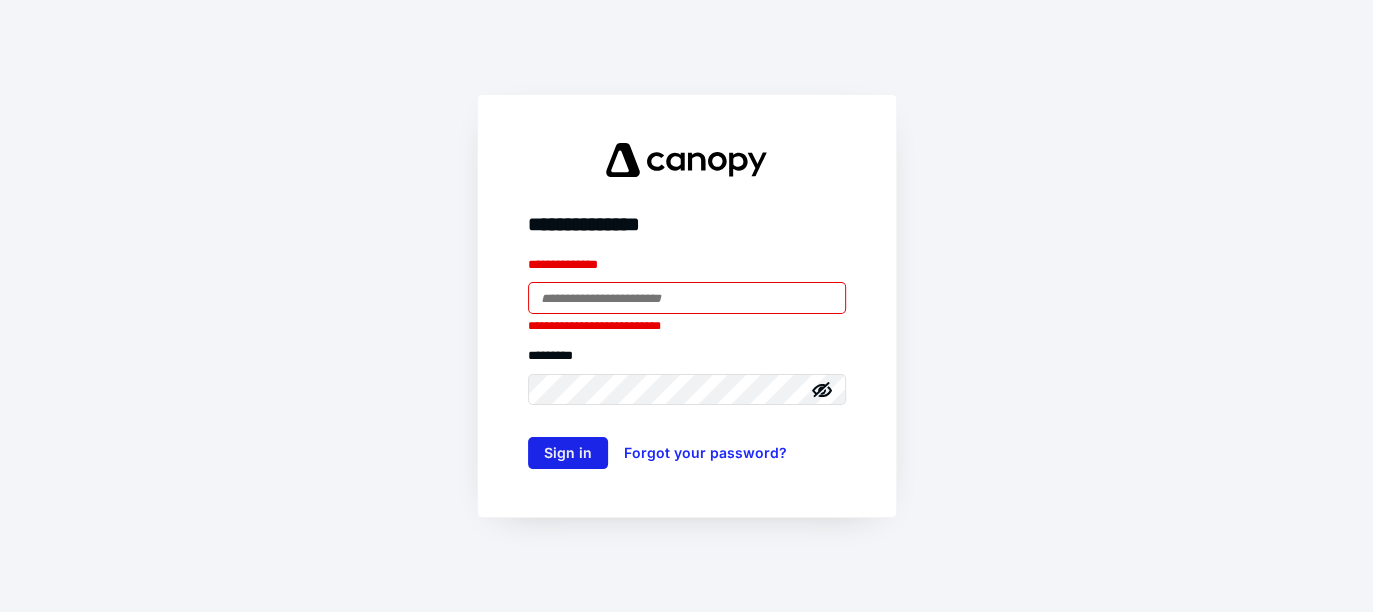 type on "**********" 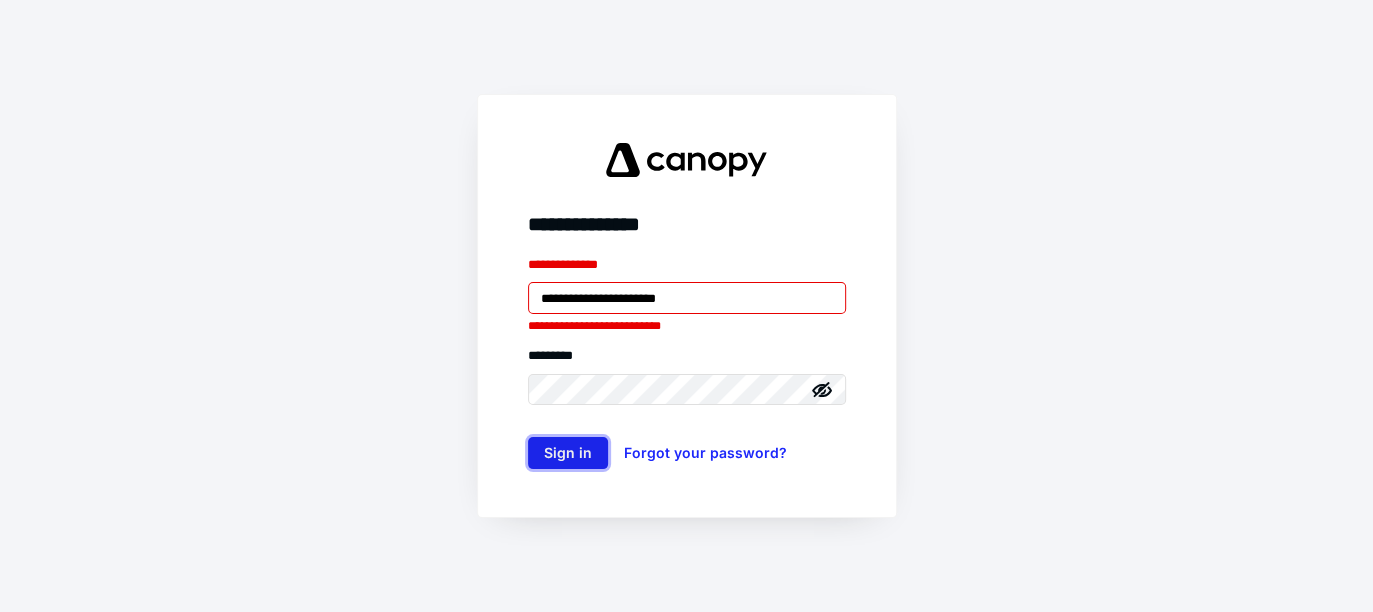 click on "Sign in" at bounding box center (568, 453) 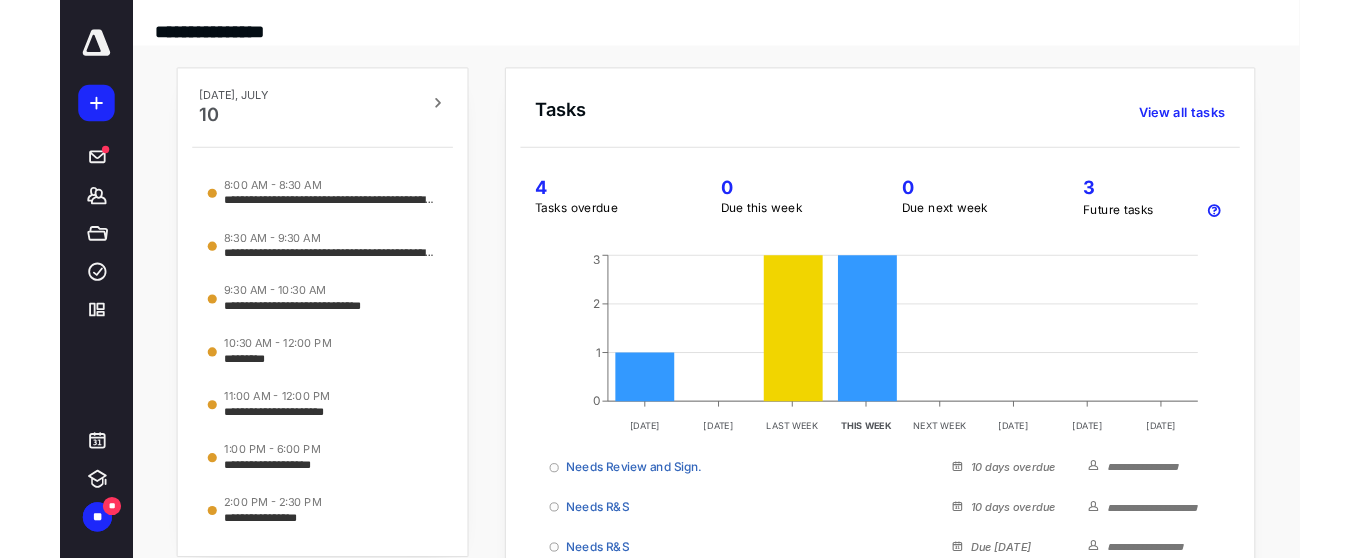 scroll, scrollTop: 0, scrollLeft: 0, axis: both 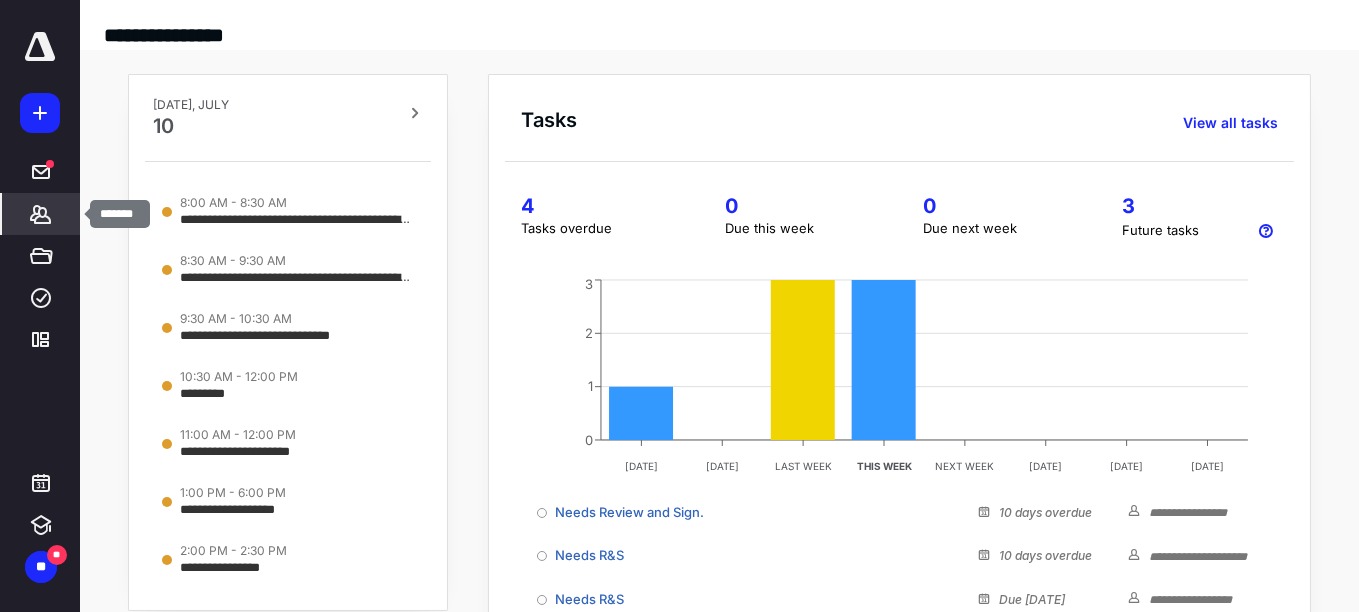 click 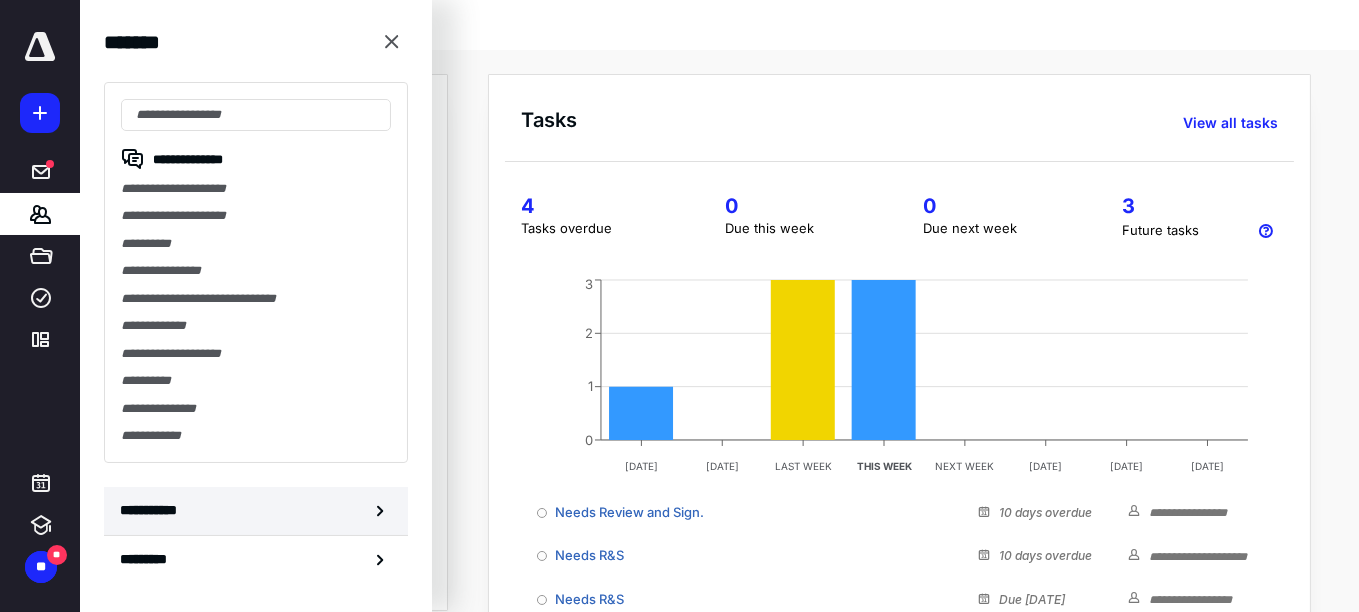 click on "**********" at bounding box center [153, 510] 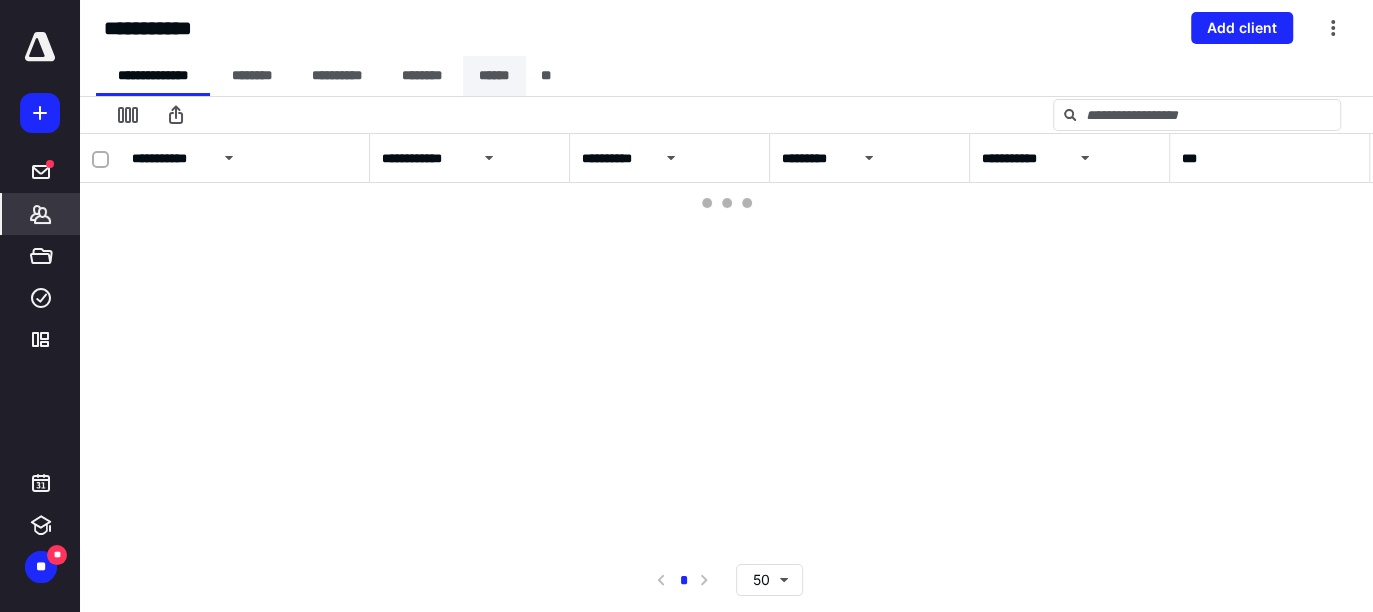 click on "******" at bounding box center (494, 76) 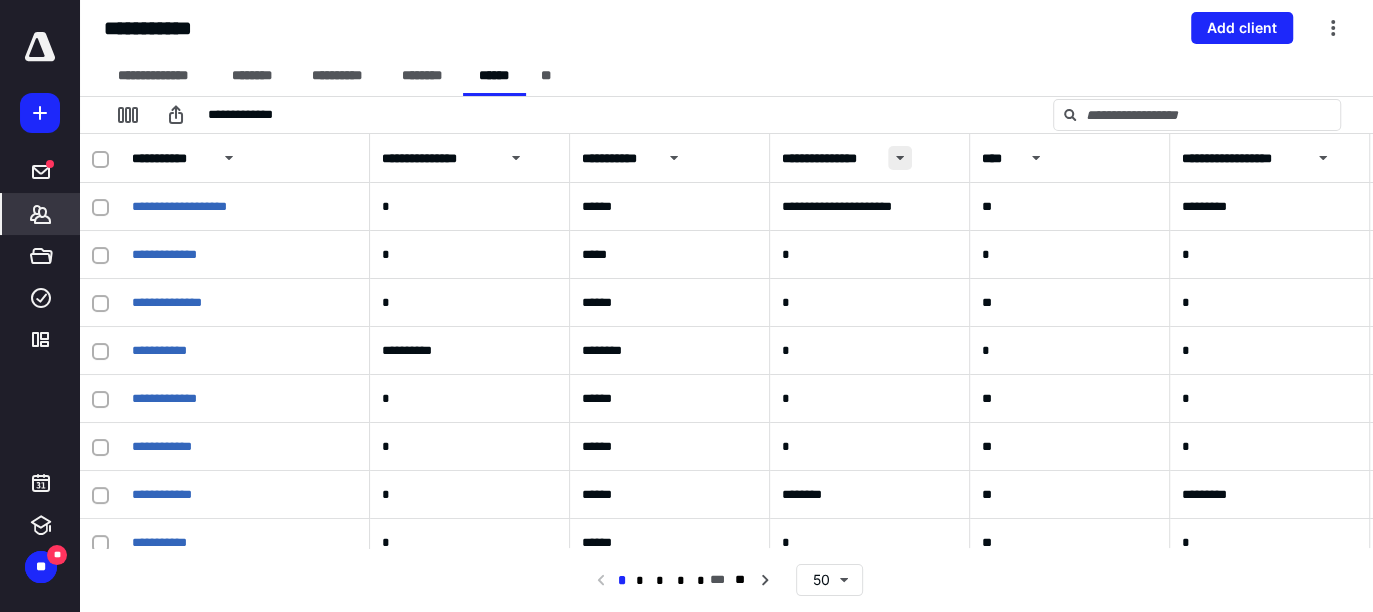 click at bounding box center (900, 158) 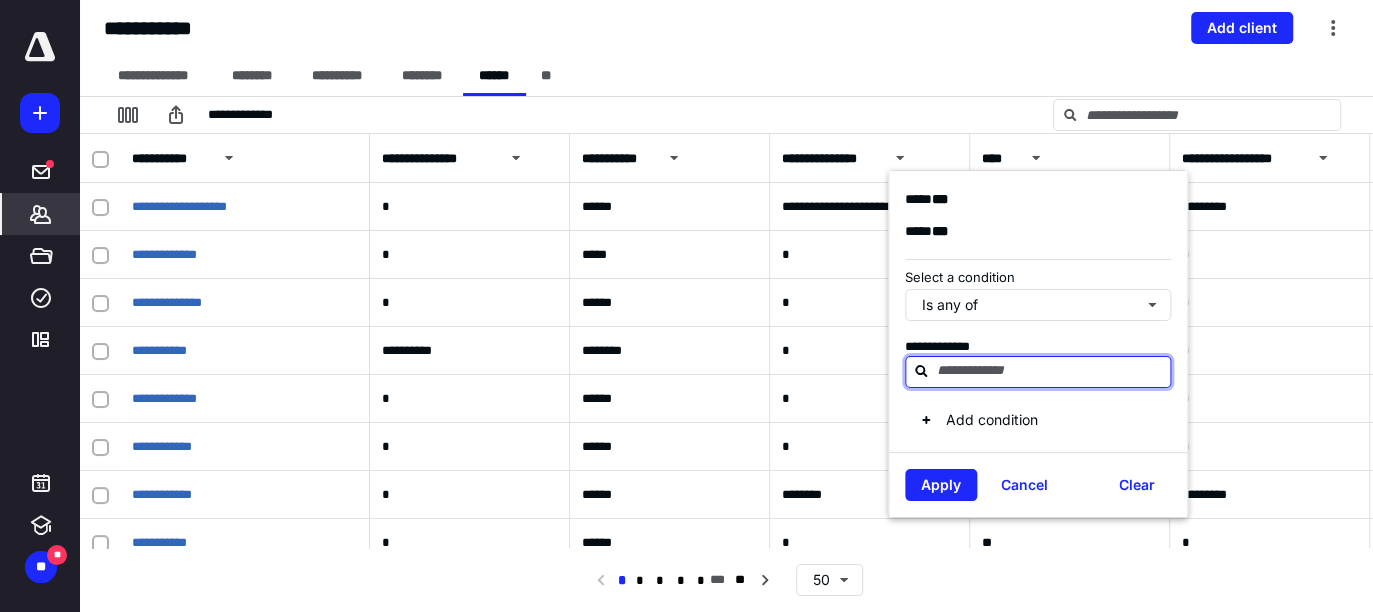 click at bounding box center (1050, 371) 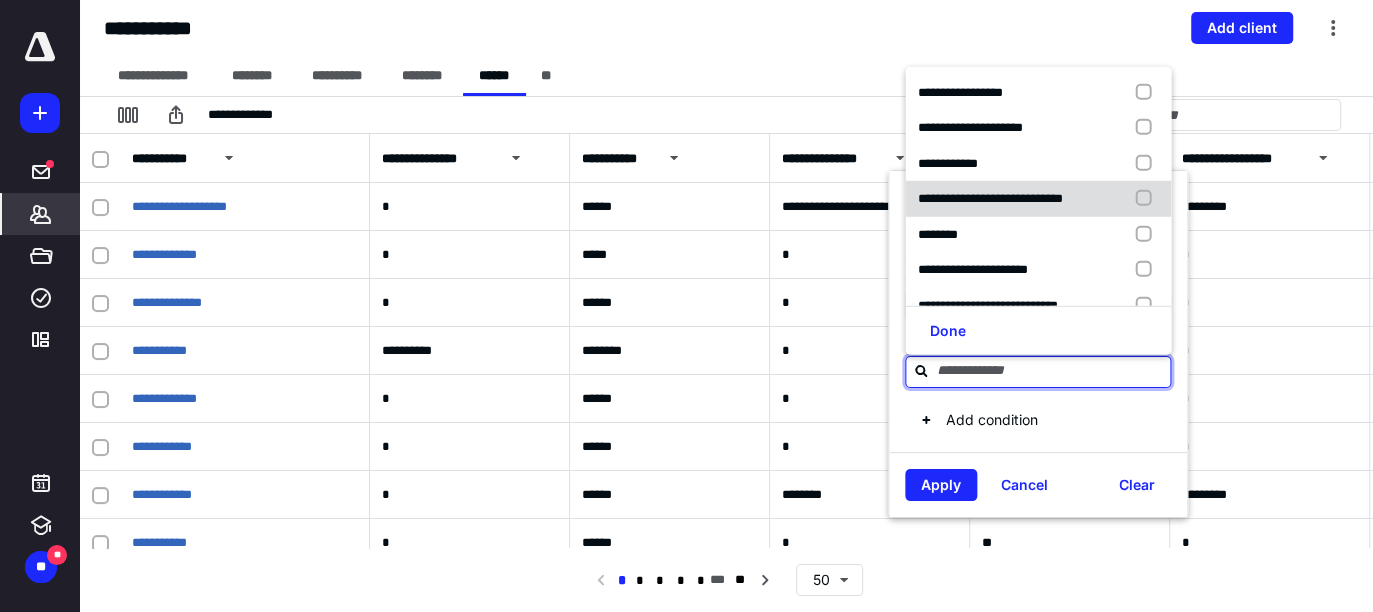 click at bounding box center (1148, 199) 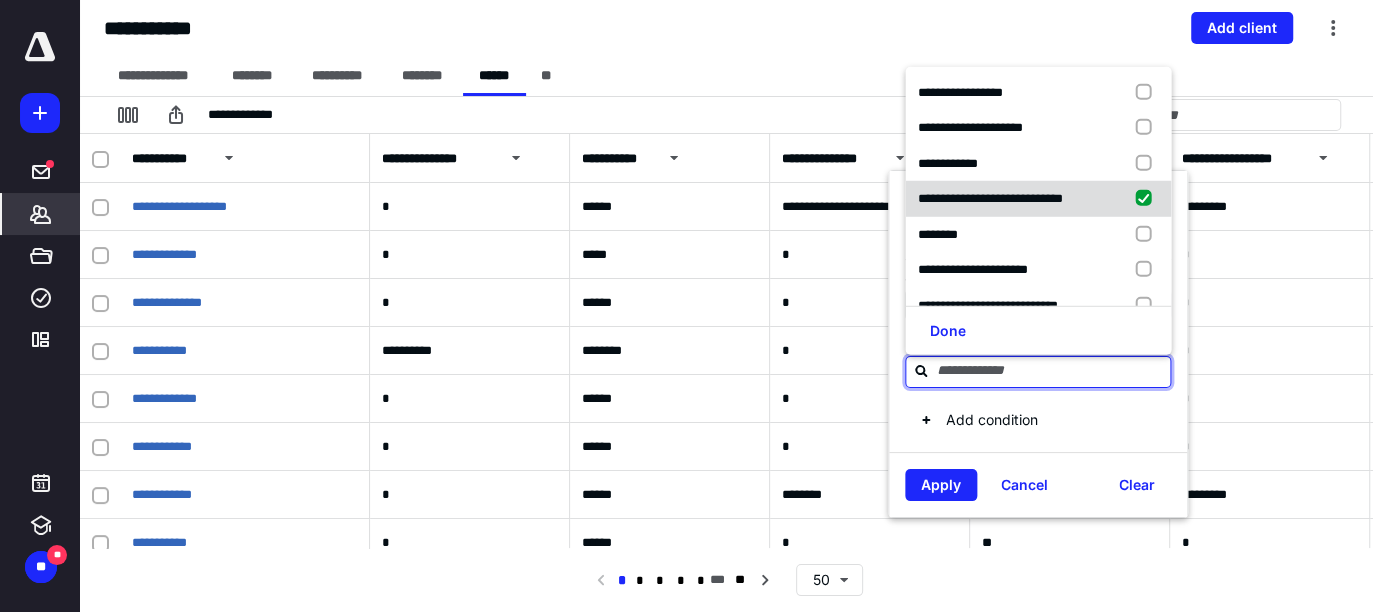 checkbox on "true" 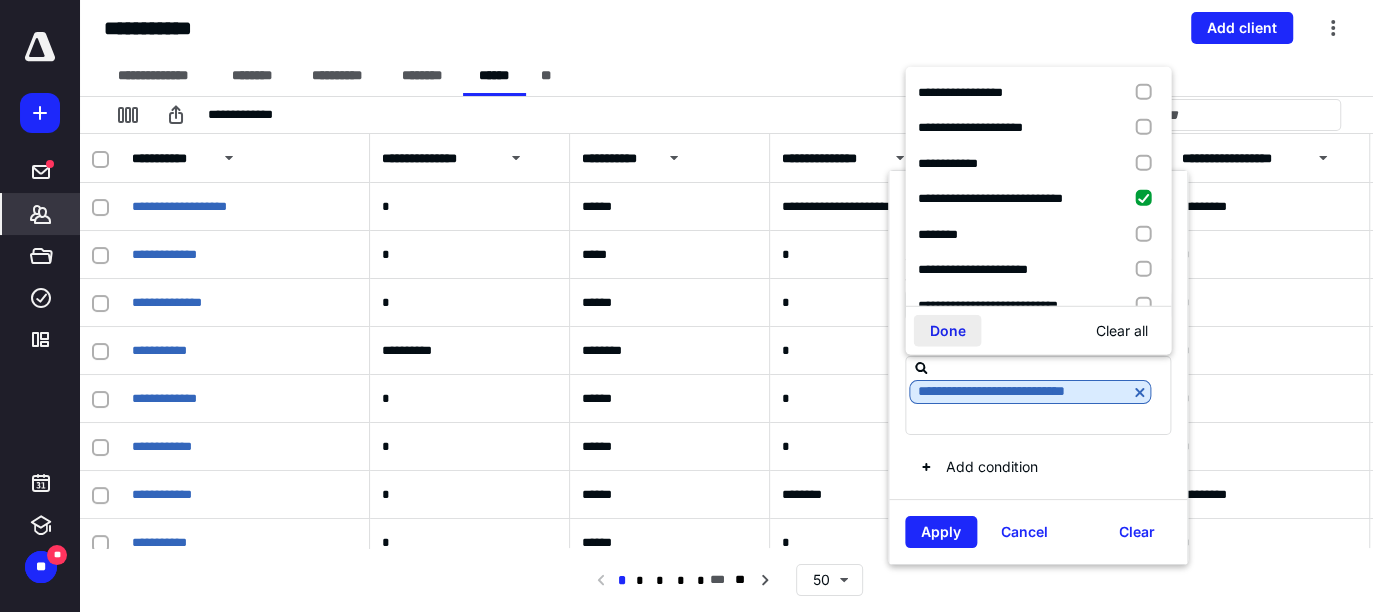 click on "Done" at bounding box center [947, 331] 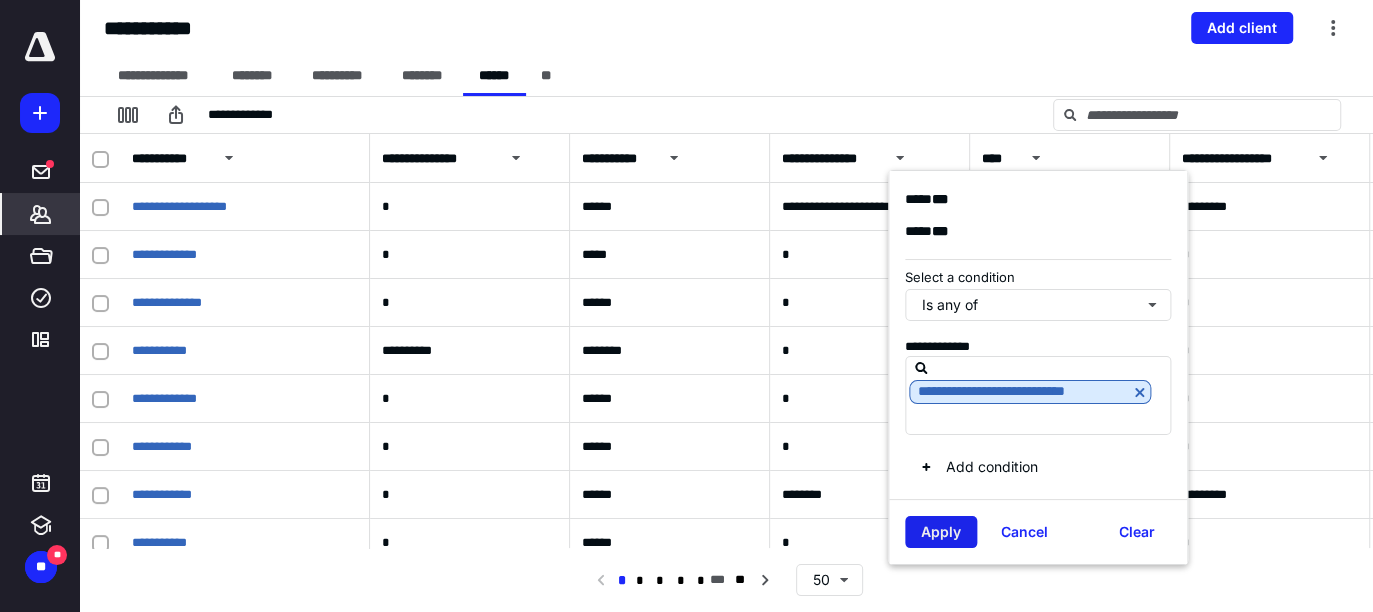 click on "Apply" at bounding box center (941, 532) 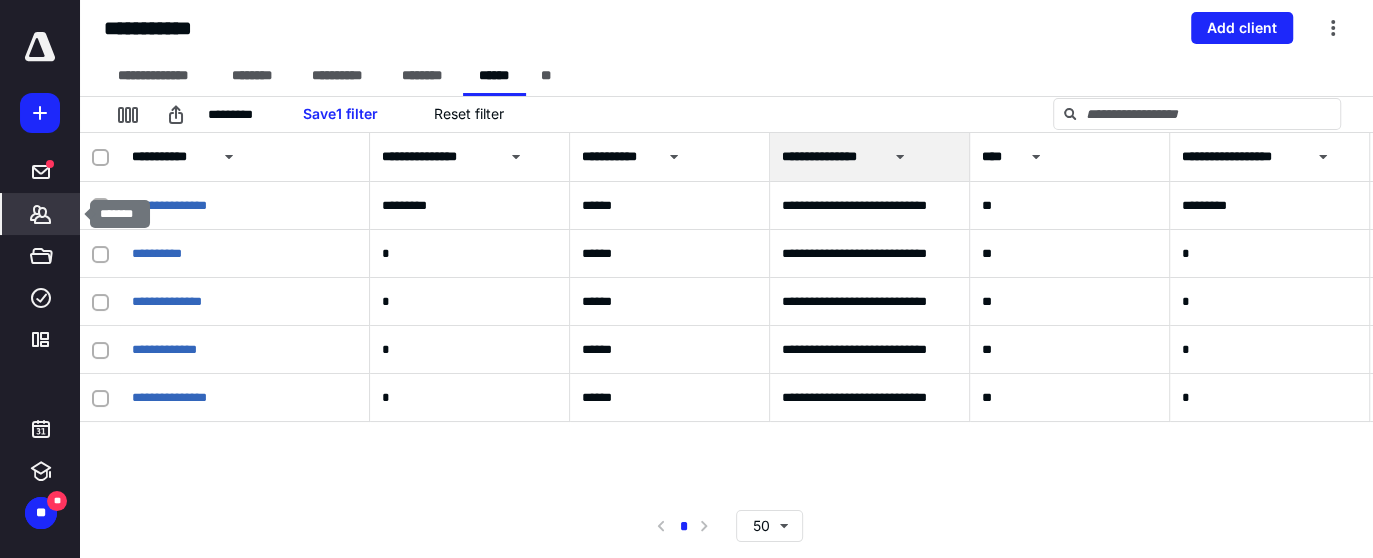 click 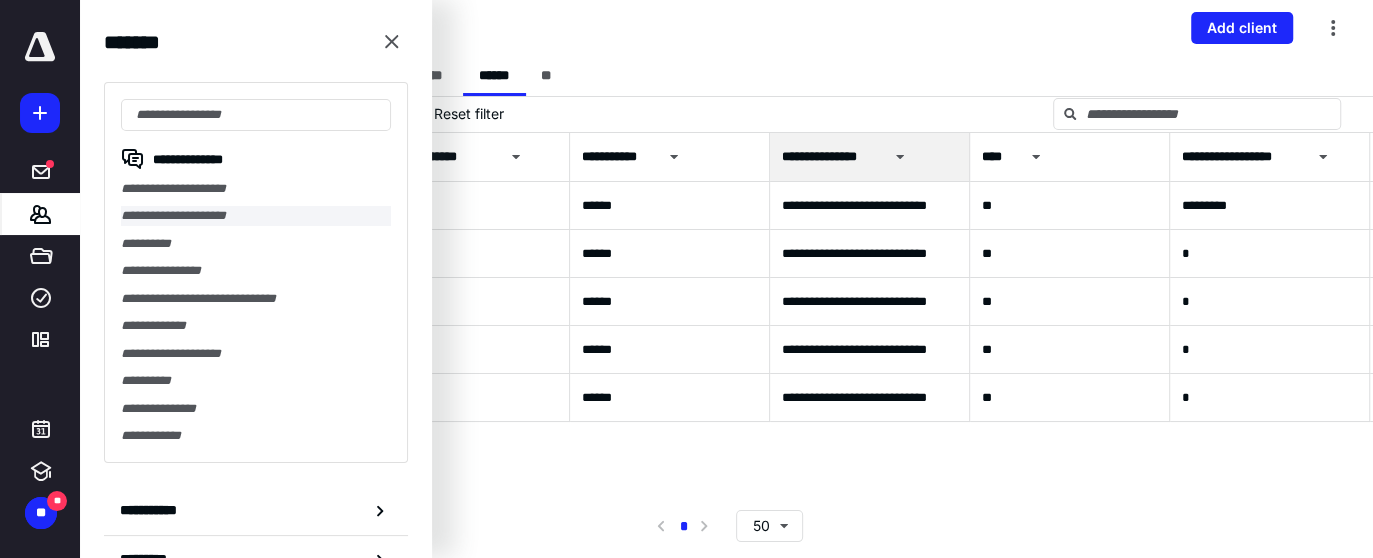 click on "**********" at bounding box center [256, 215] 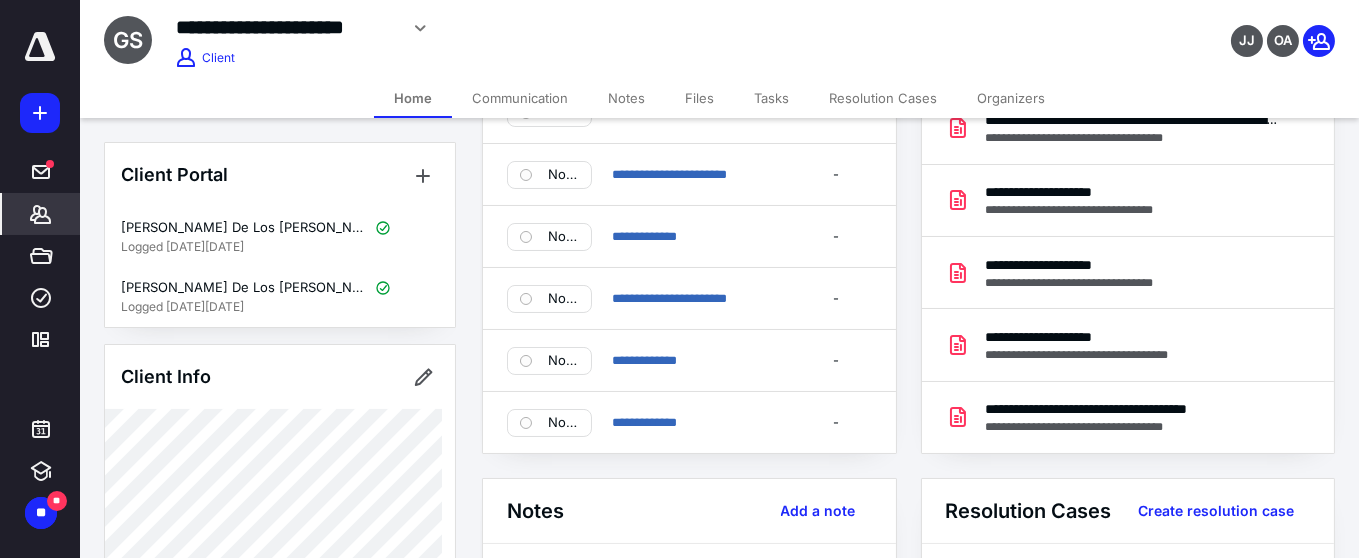 scroll, scrollTop: 181, scrollLeft: 0, axis: vertical 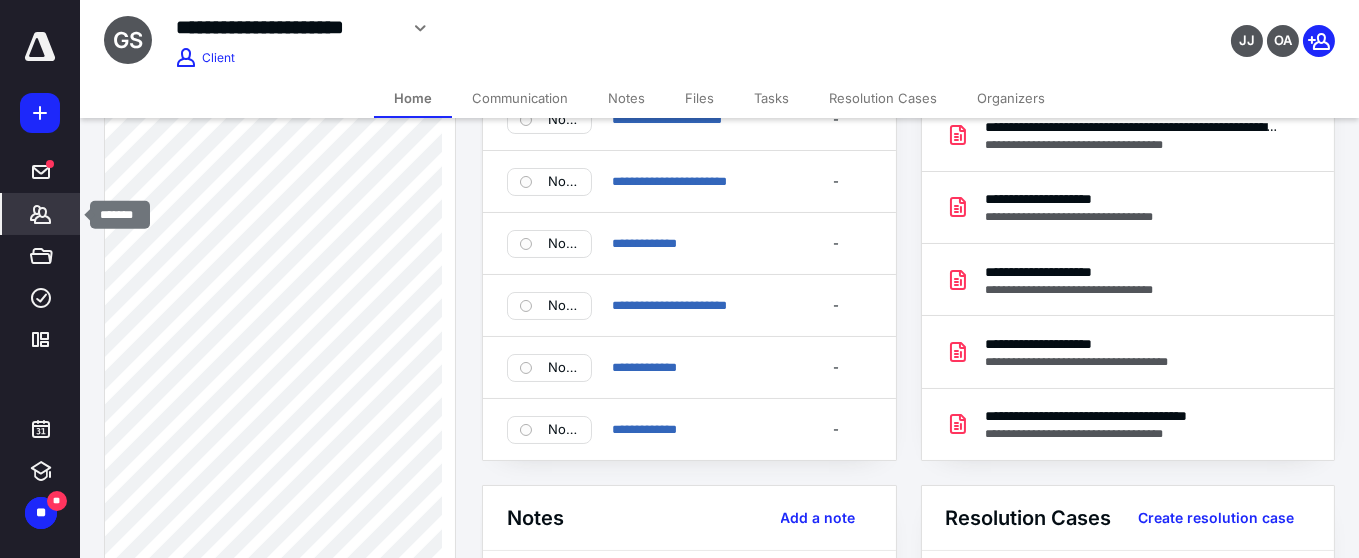 click 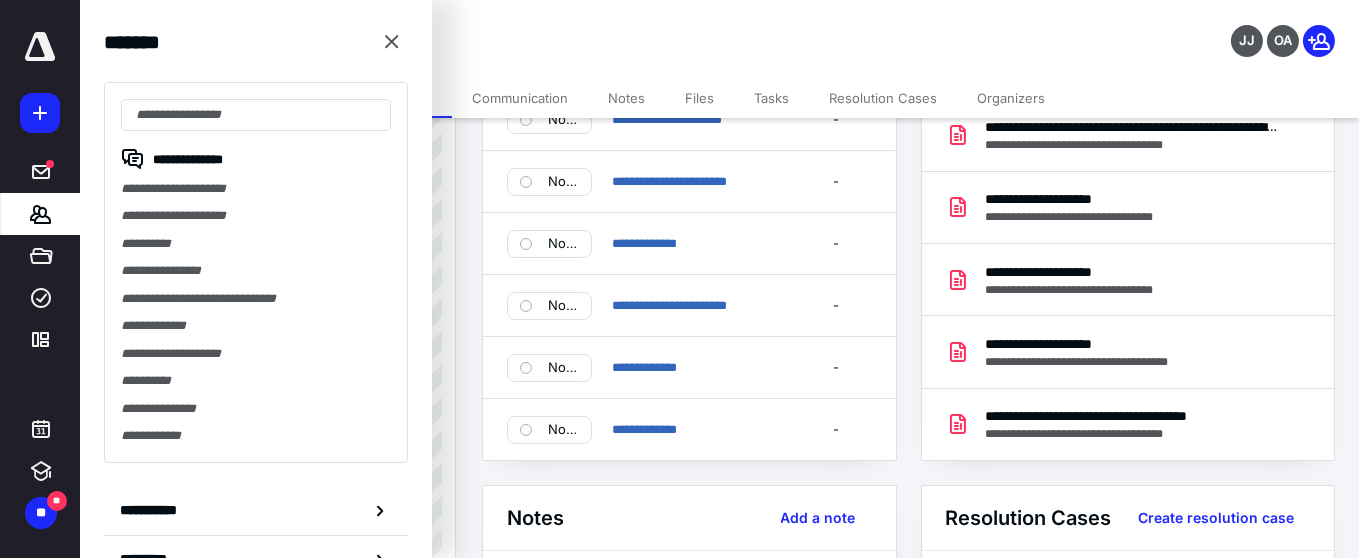 click on "**********" at bounding box center [547, 28] 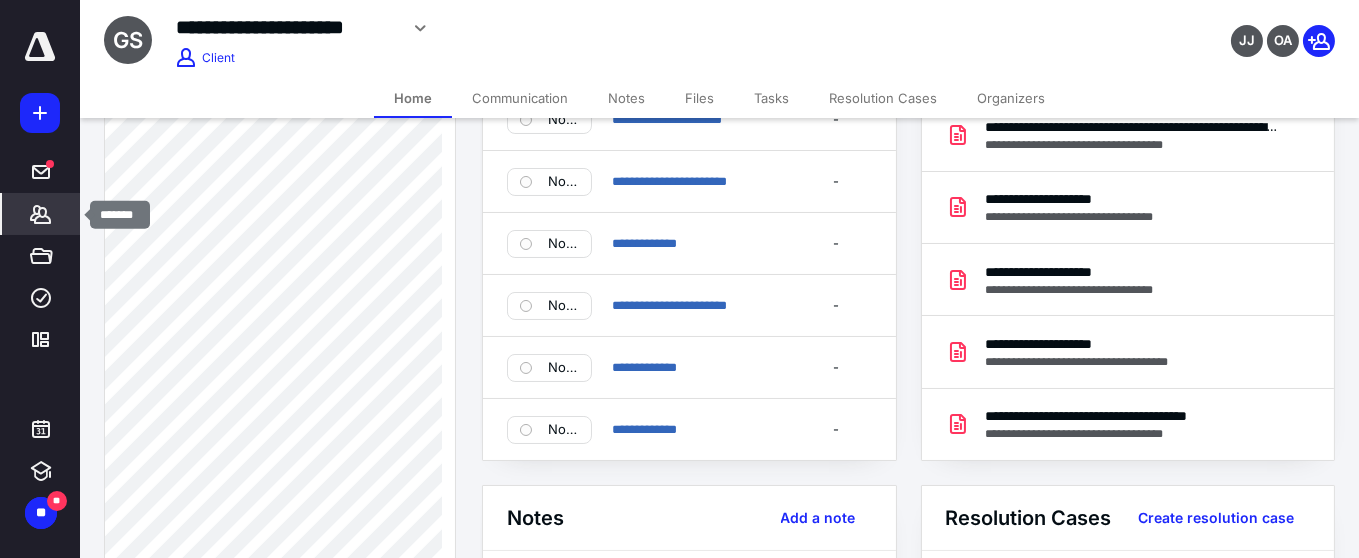 click on "*******" at bounding box center (41, 214) 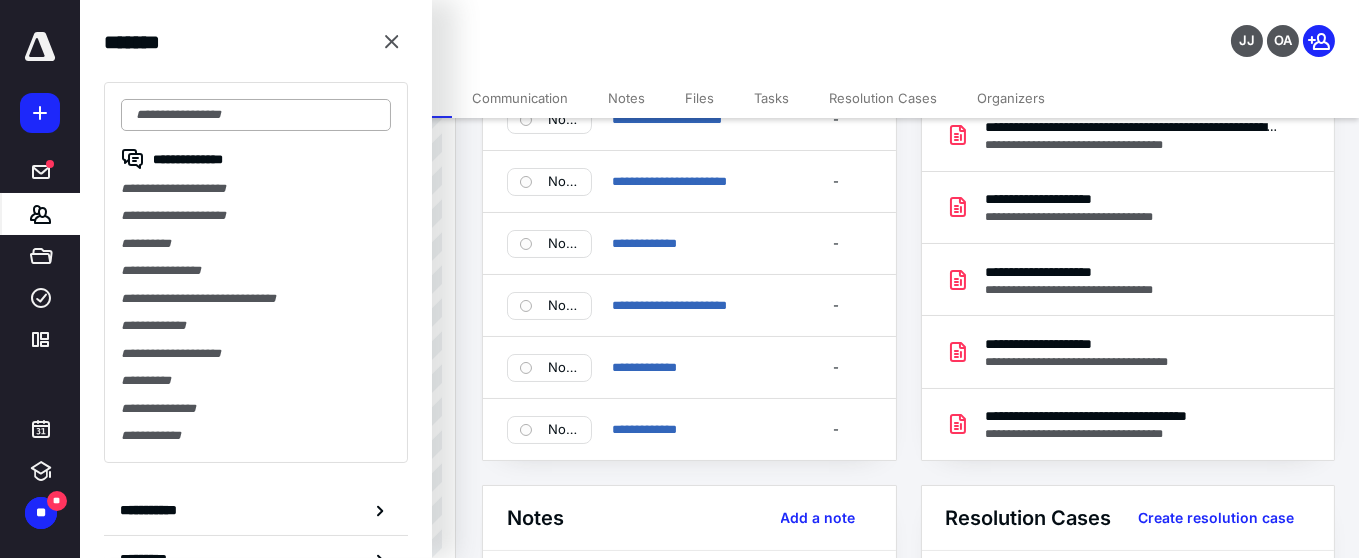 click at bounding box center (256, 115) 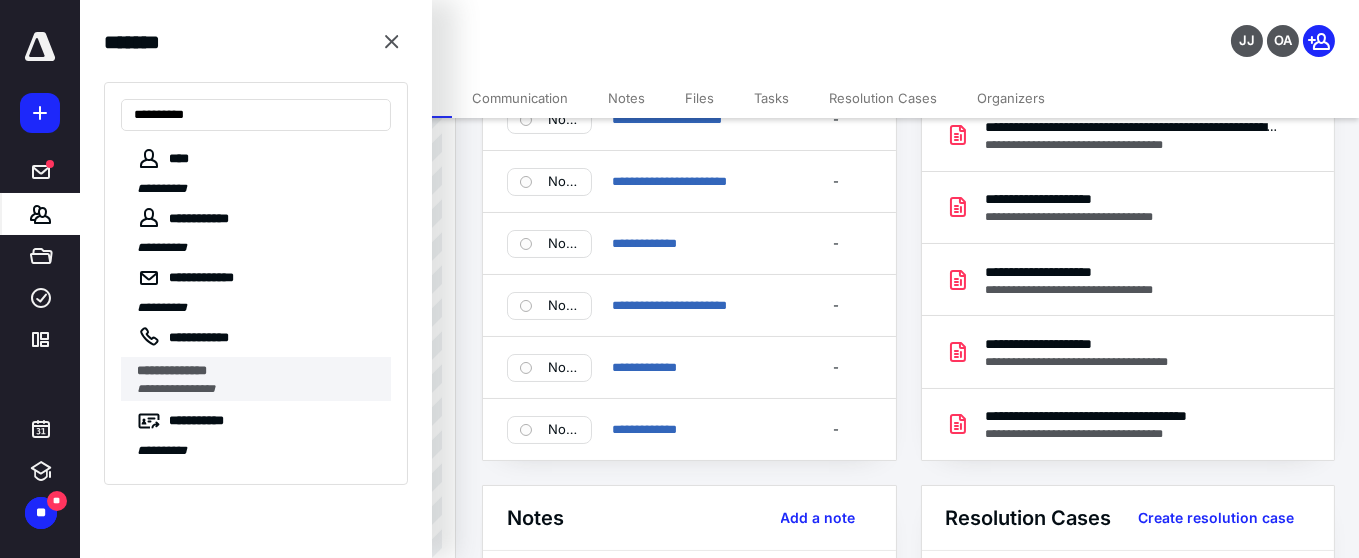 type on "**********" 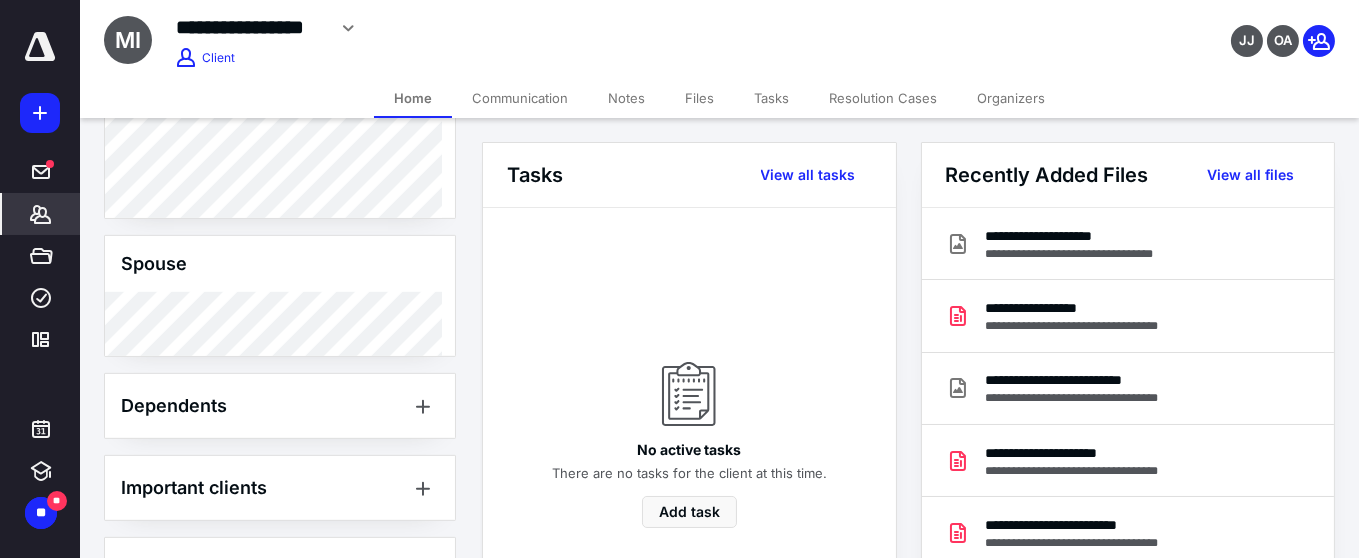 scroll, scrollTop: 2000, scrollLeft: 0, axis: vertical 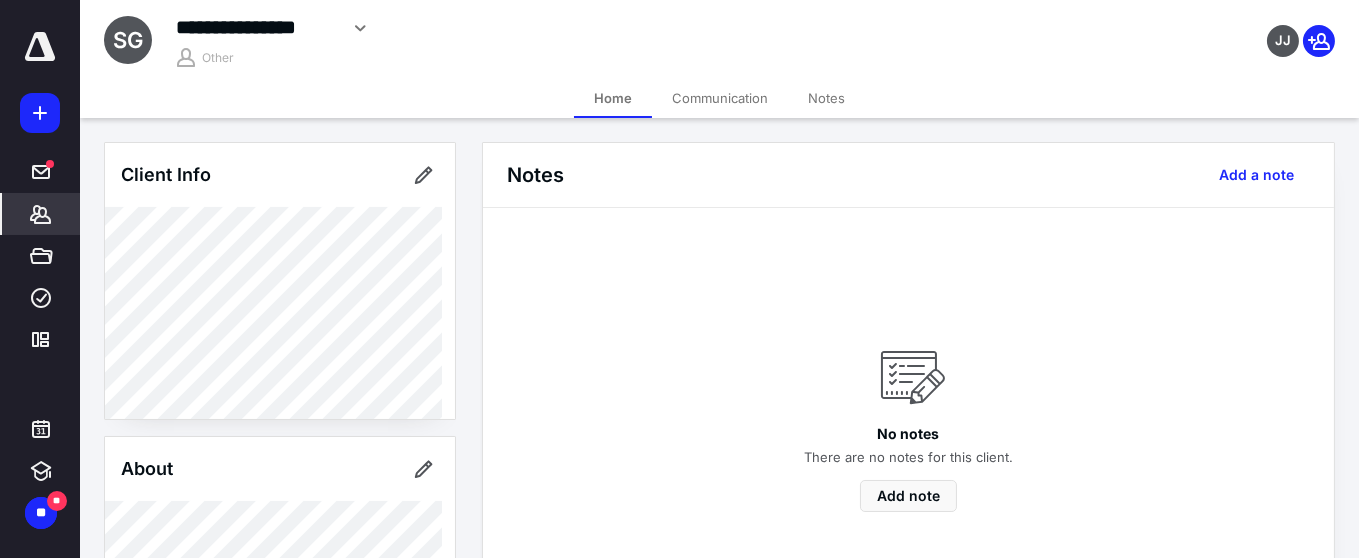 click 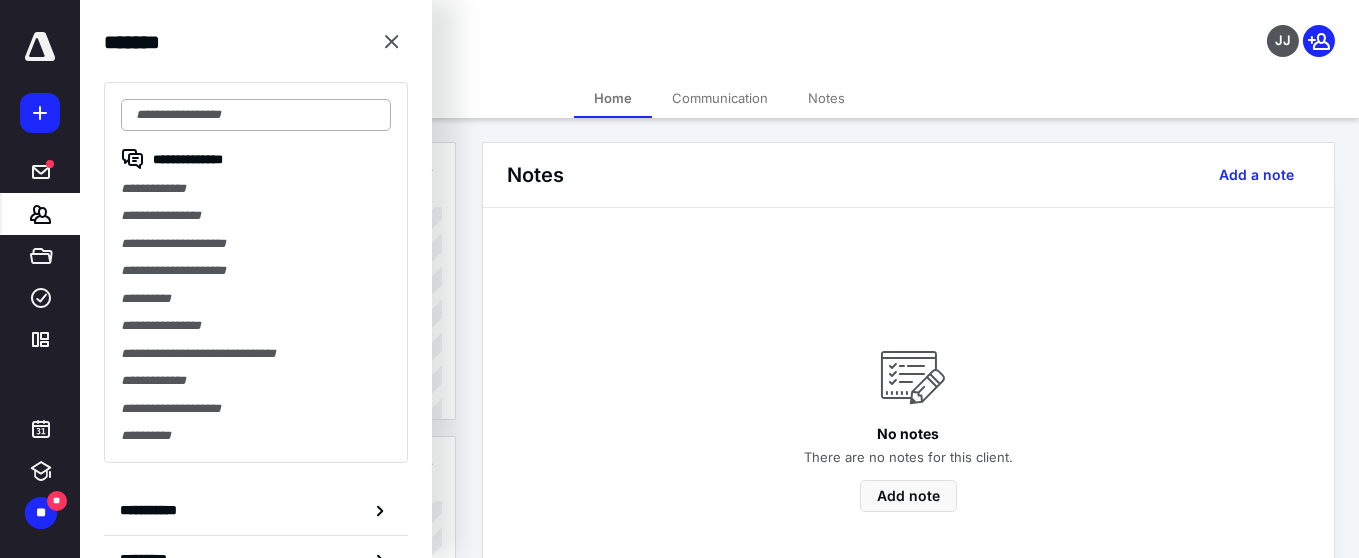 click at bounding box center [256, 115] 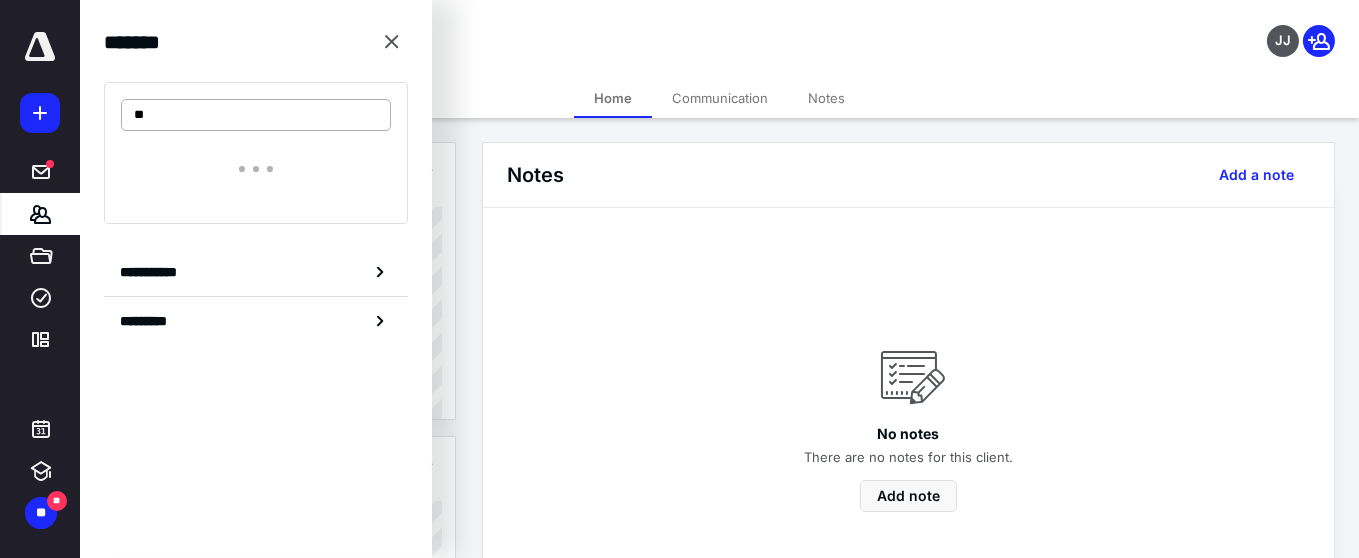 type on "*" 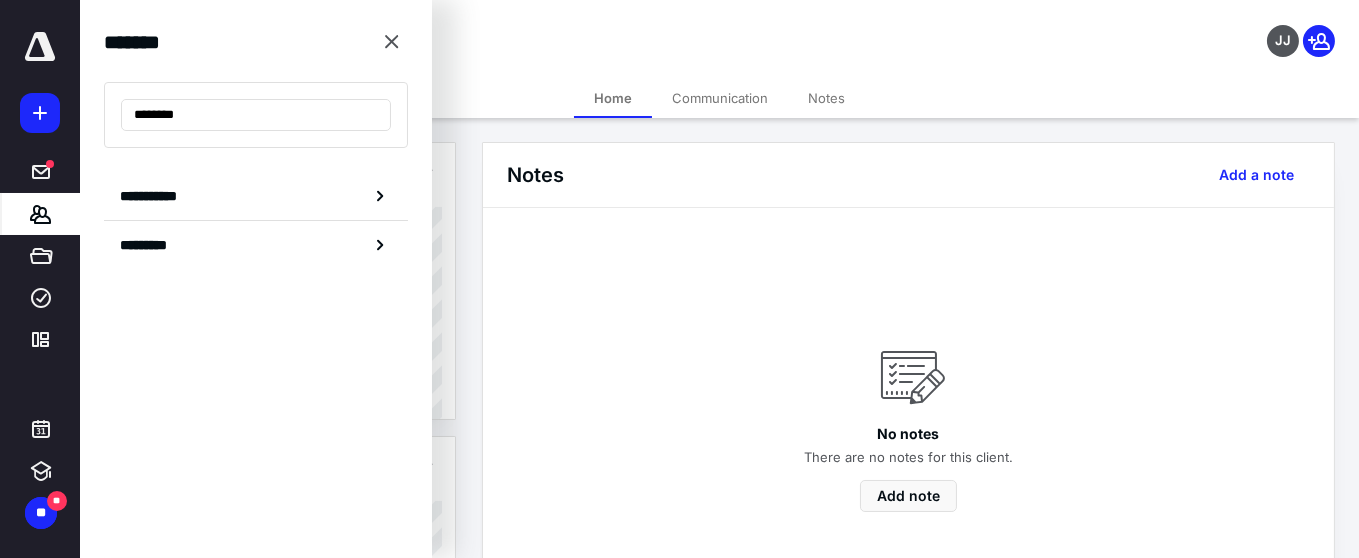 drag, startPoint x: 202, startPoint y: 117, endPoint x: 115, endPoint y: 111, distance: 87.20665 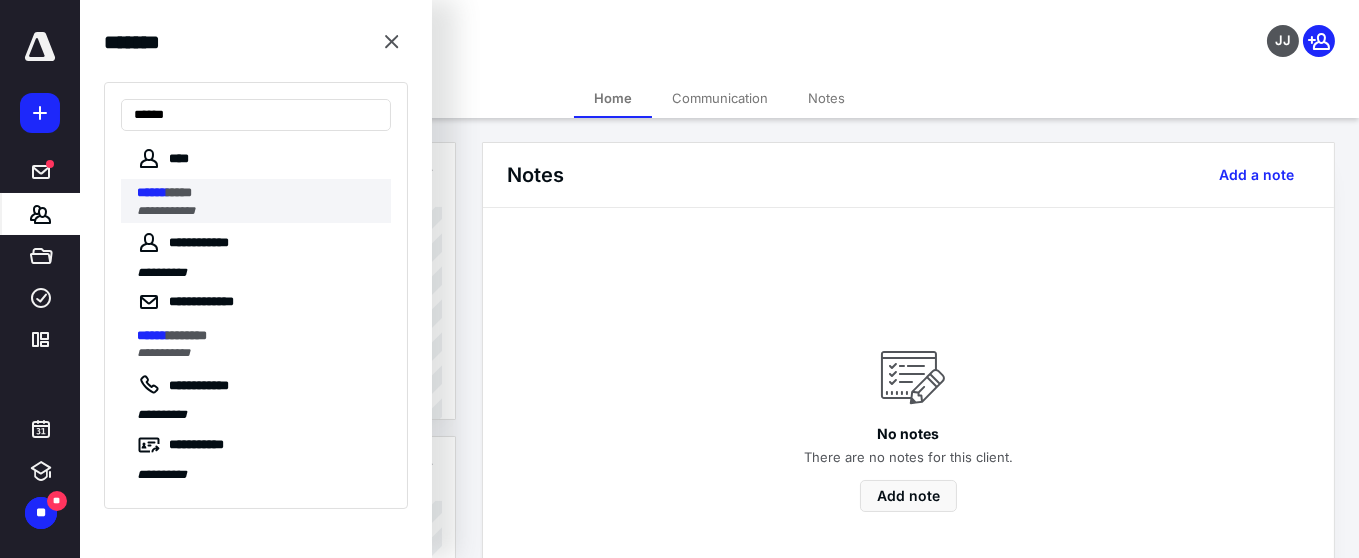type on "******" 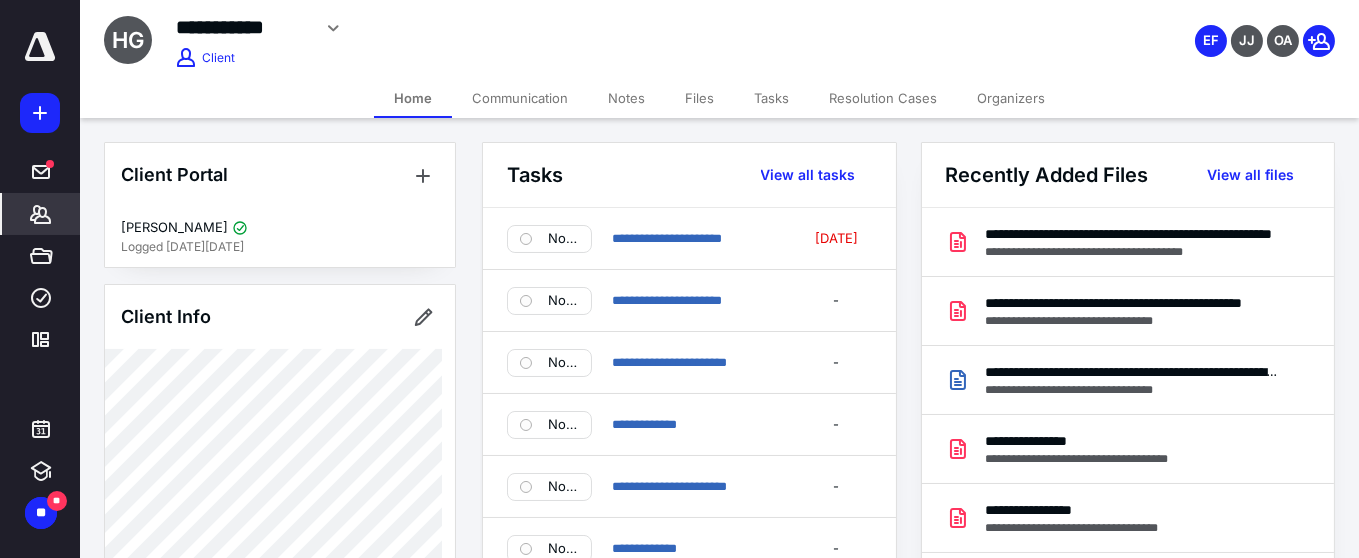 click on "**********" at bounding box center (547, 28) 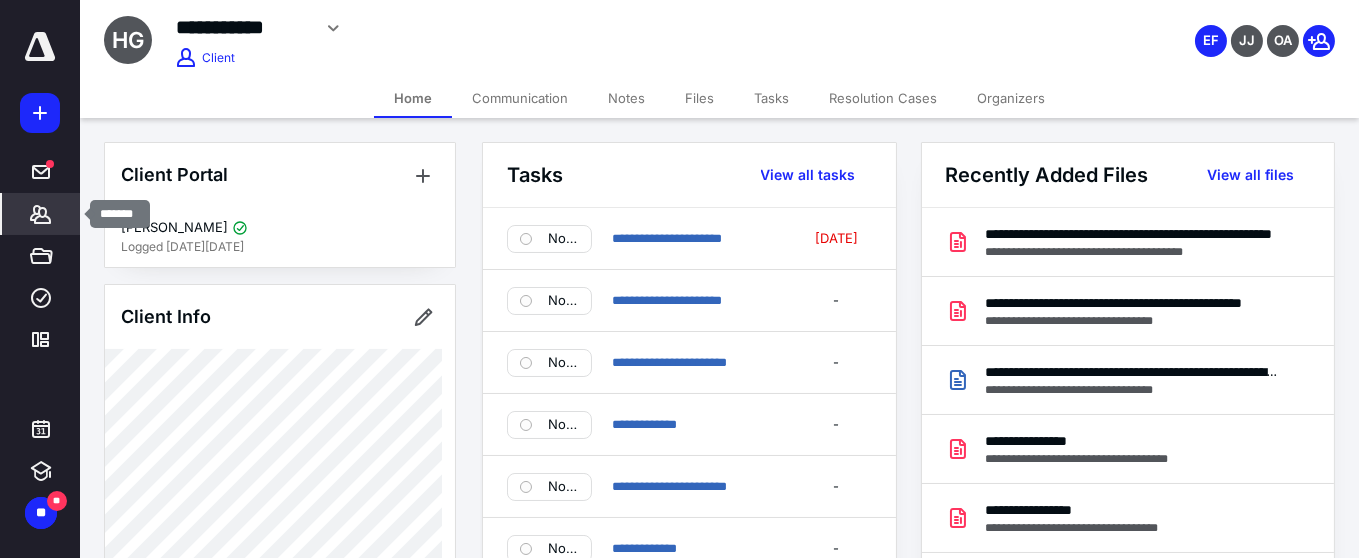 click 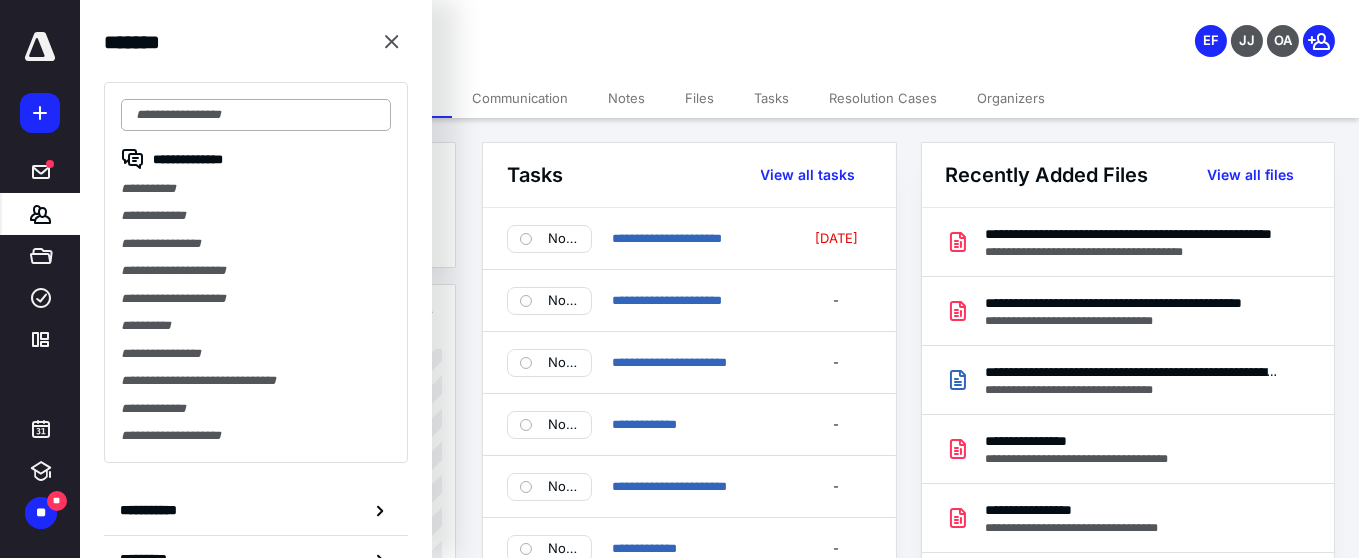 click at bounding box center (256, 115) 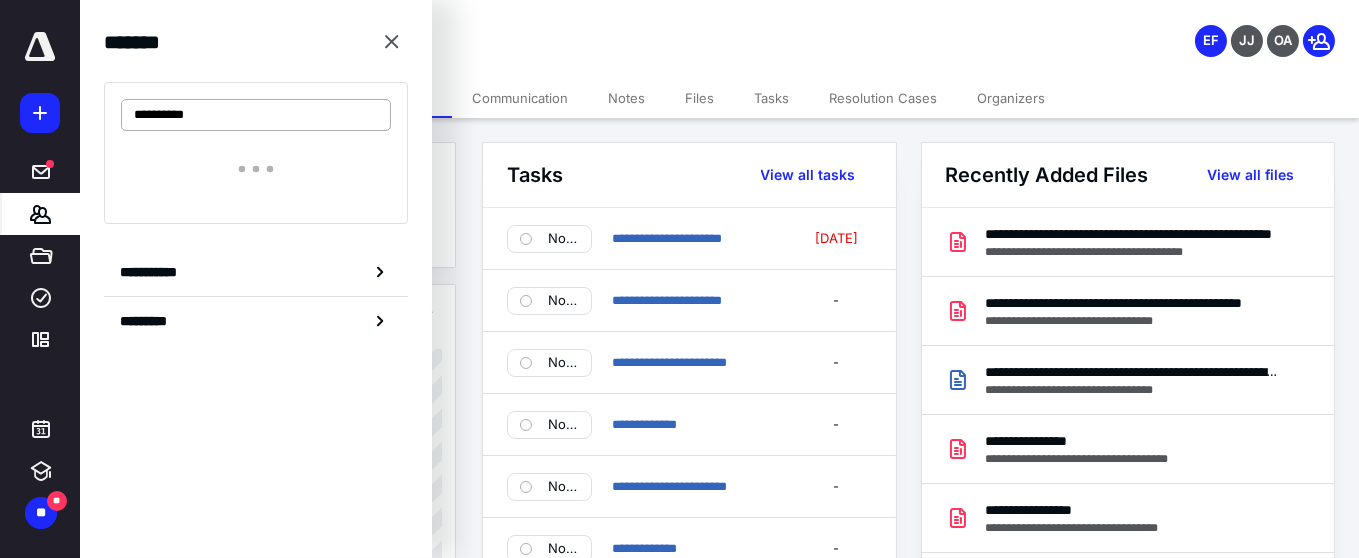 type on "**********" 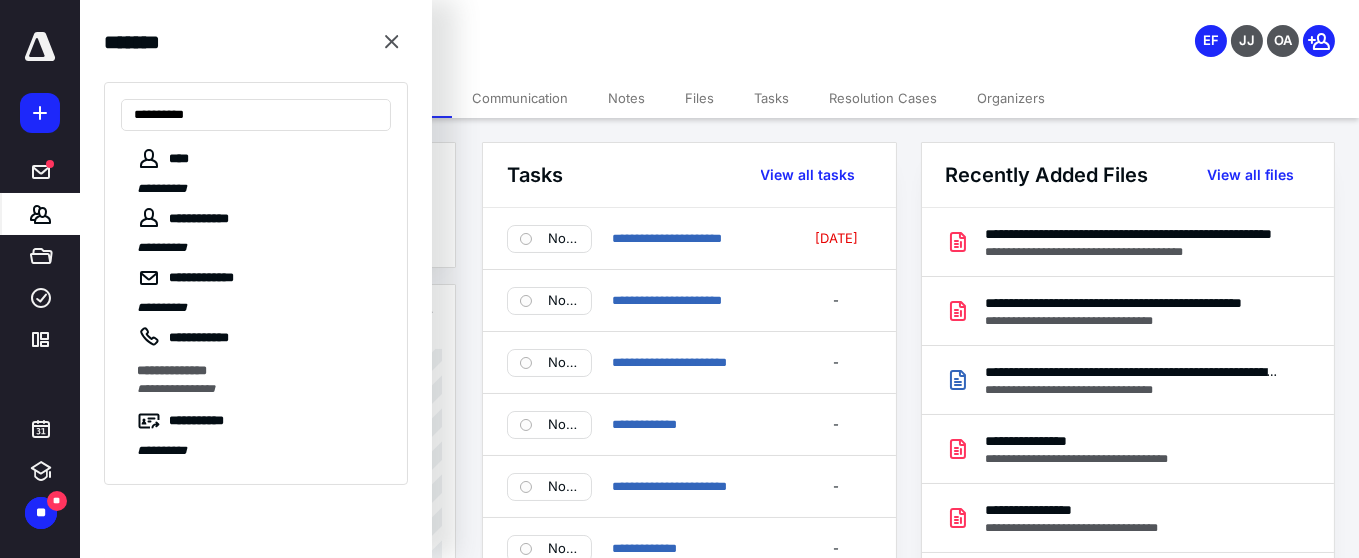 click on "**********" at bounding box center [172, 370] 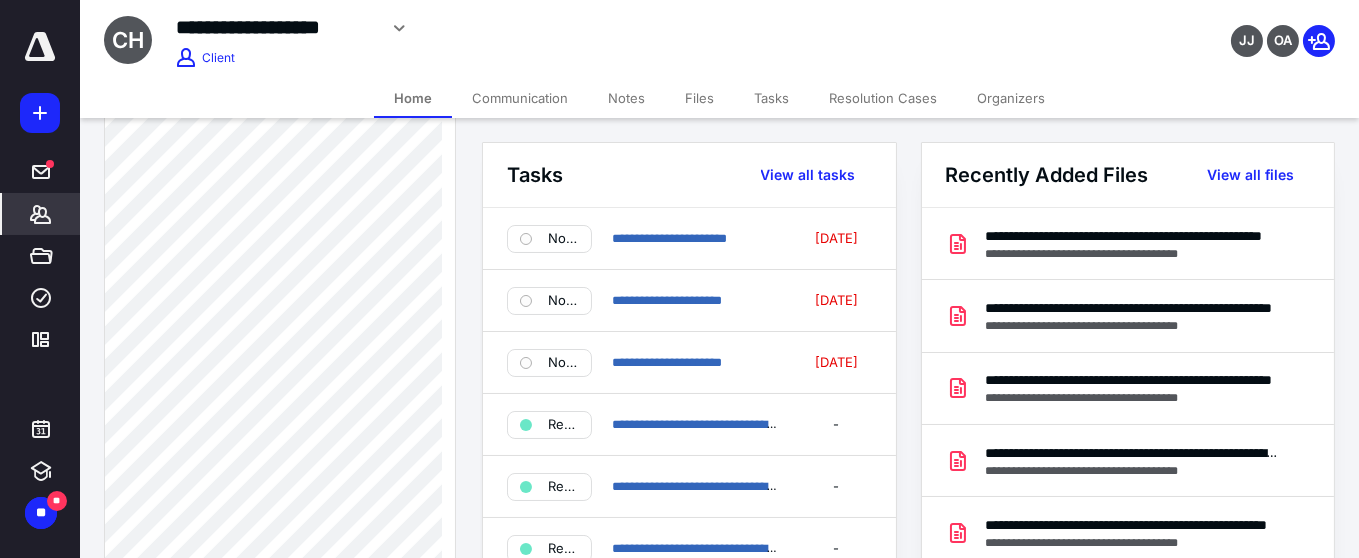 scroll, scrollTop: 1363, scrollLeft: 0, axis: vertical 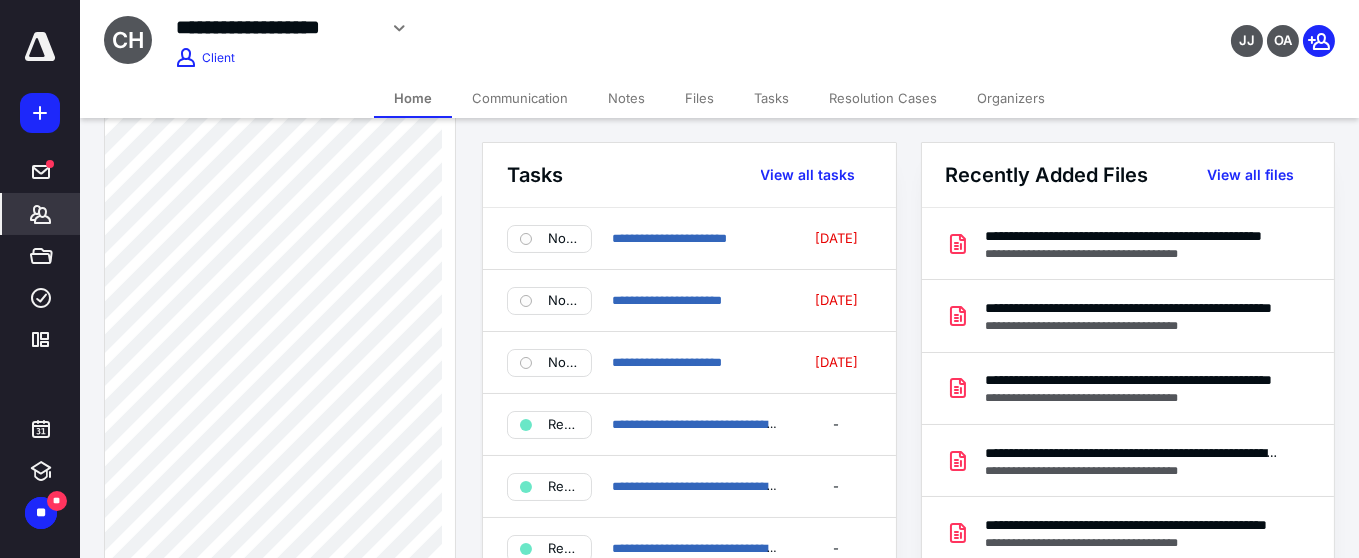 click 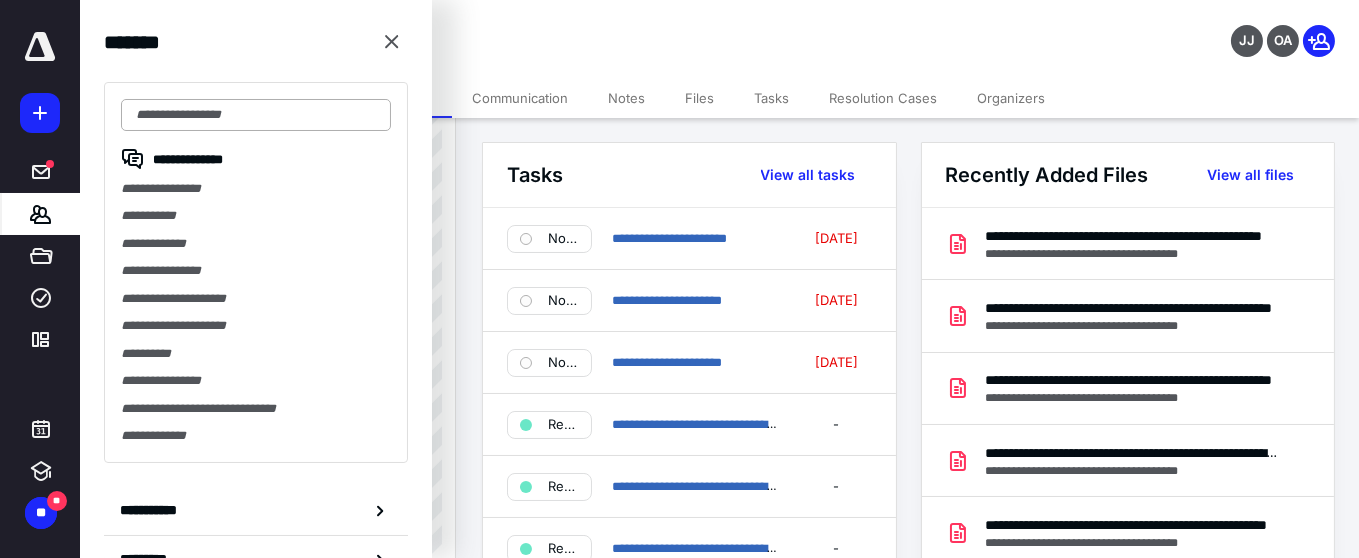 click at bounding box center [256, 115] 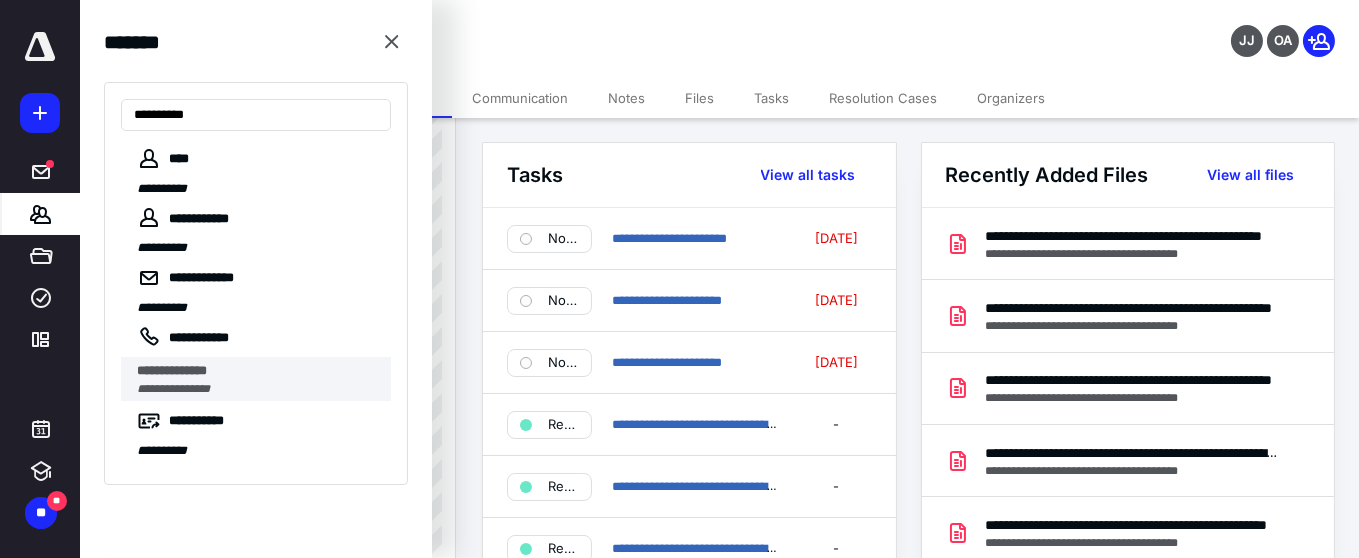 type on "**********" 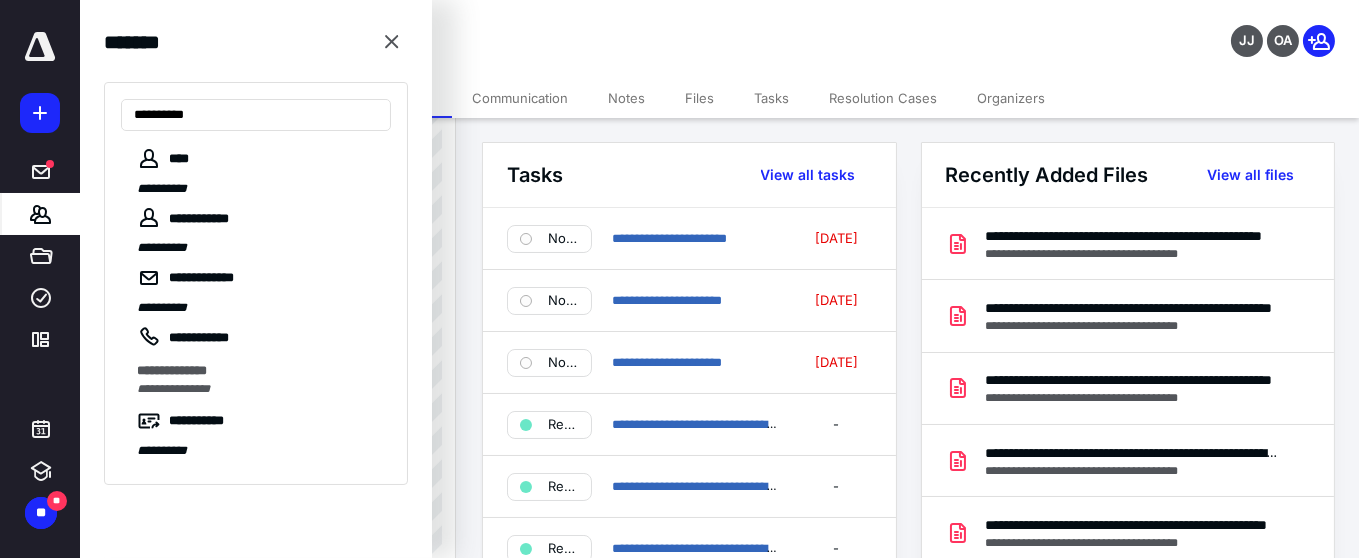 drag, startPoint x: 181, startPoint y: 380, endPoint x: 462, endPoint y: 353, distance: 282.29416 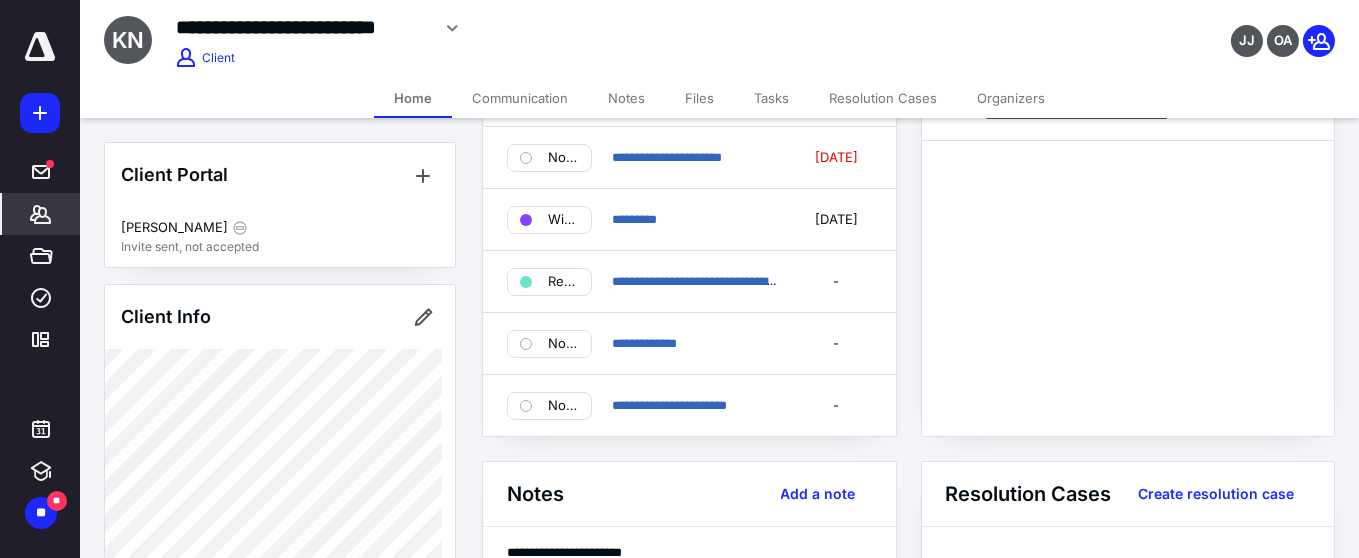 scroll, scrollTop: 181, scrollLeft: 0, axis: vertical 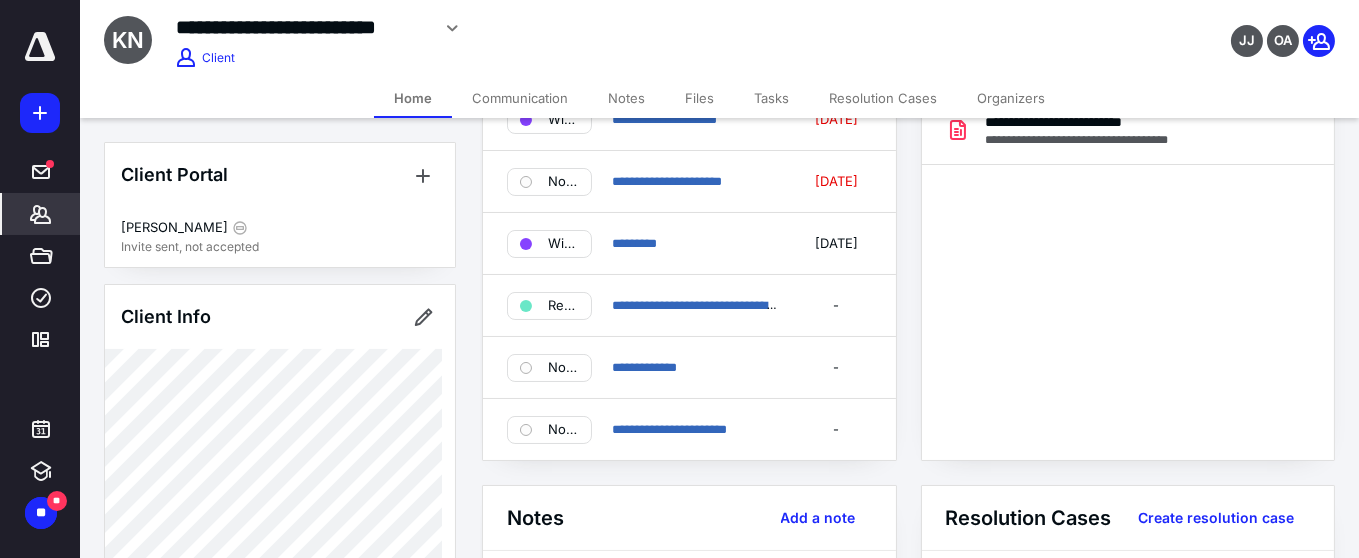 click on "Files" at bounding box center (699, 98) 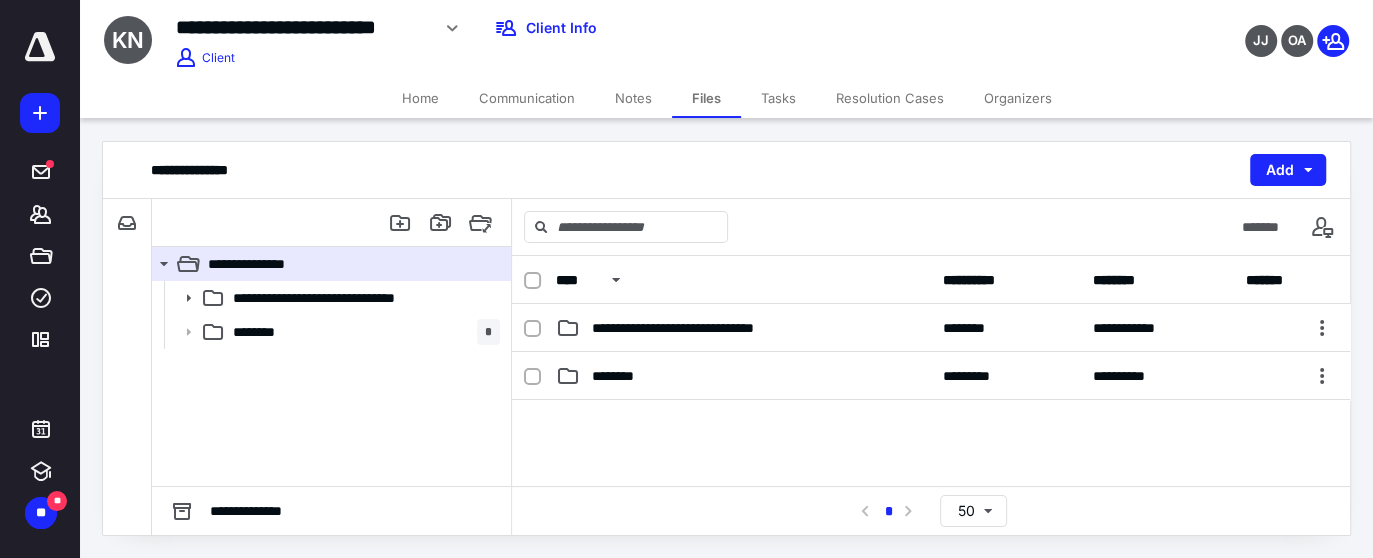click on "Notes" at bounding box center [633, 98] 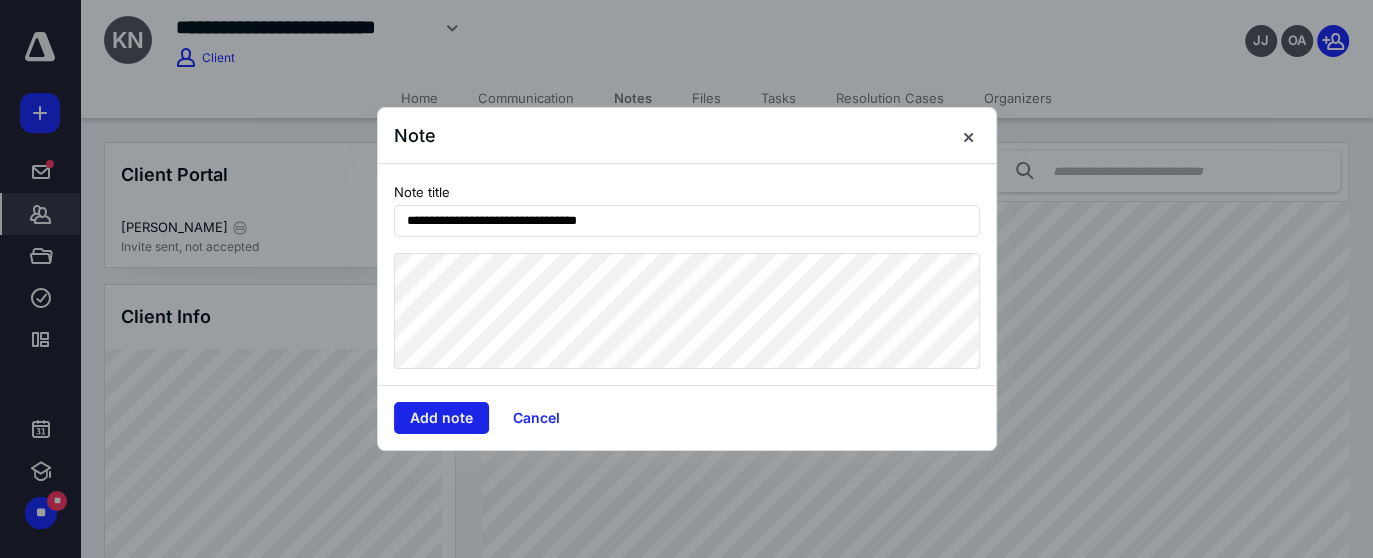 type on "**********" 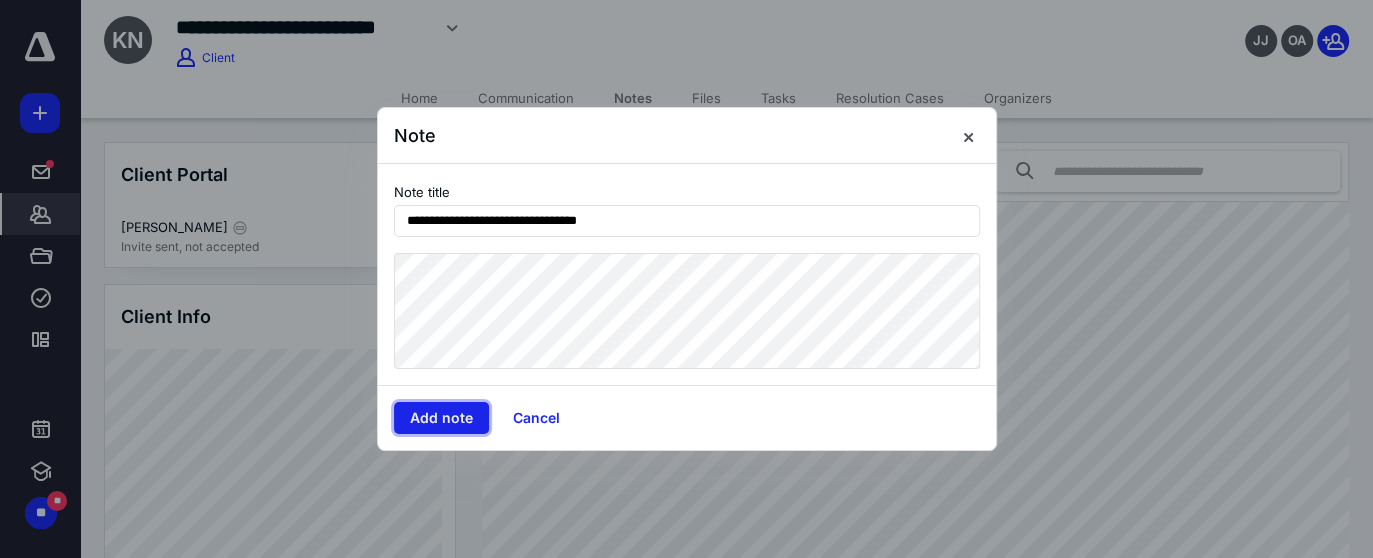 click on "Add note" at bounding box center [441, 418] 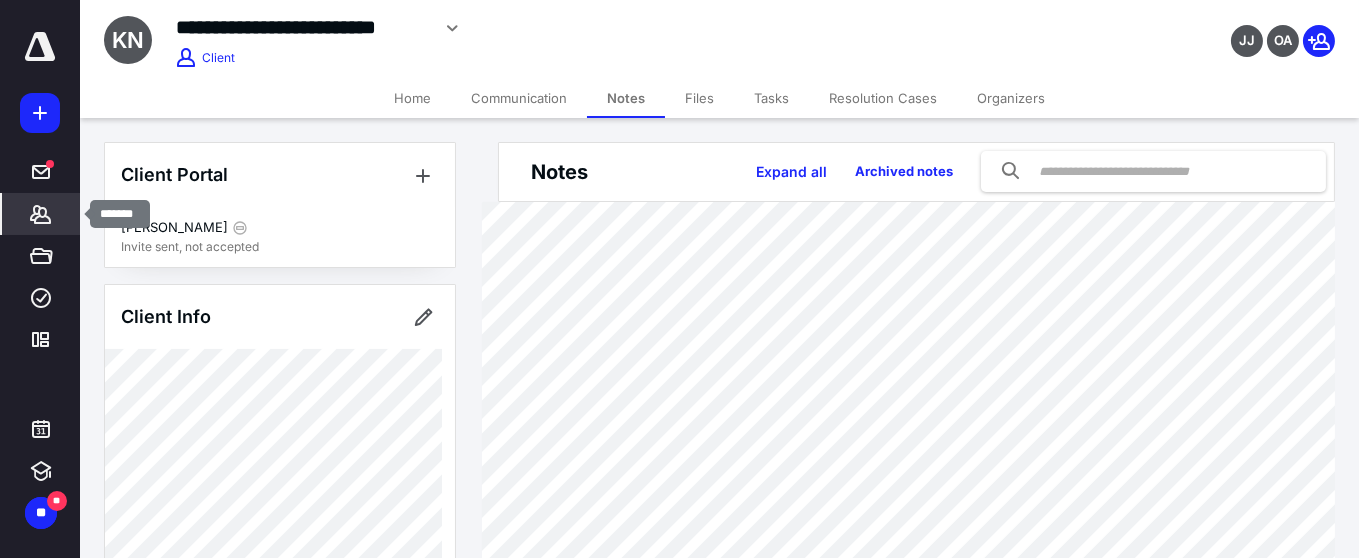 click 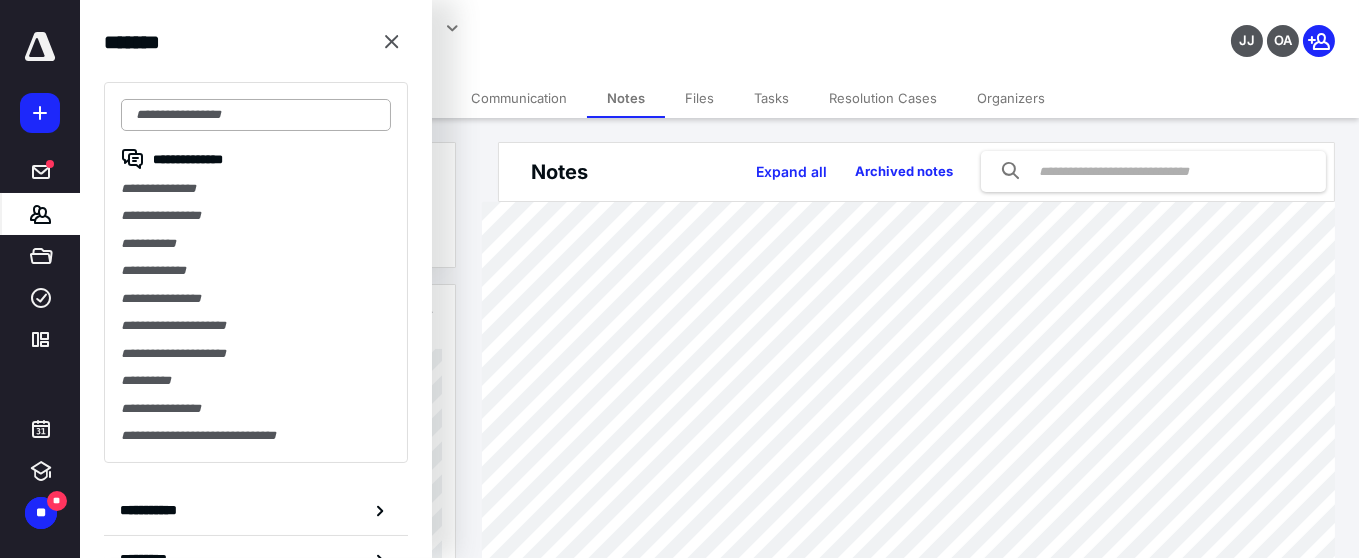 click at bounding box center [256, 115] 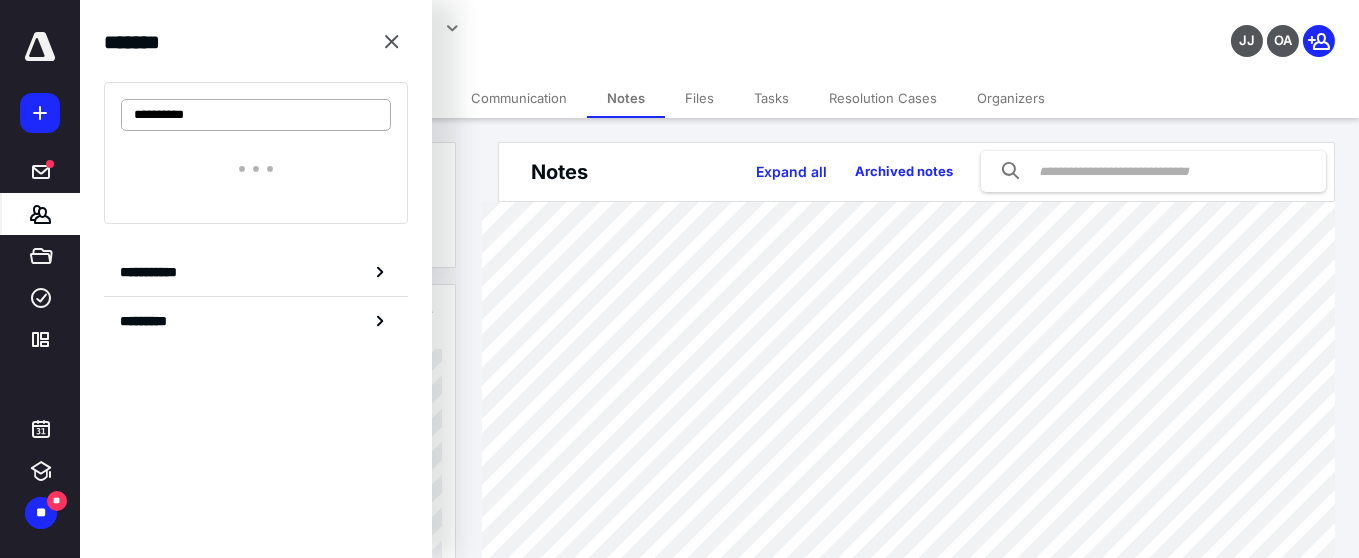 type on "**********" 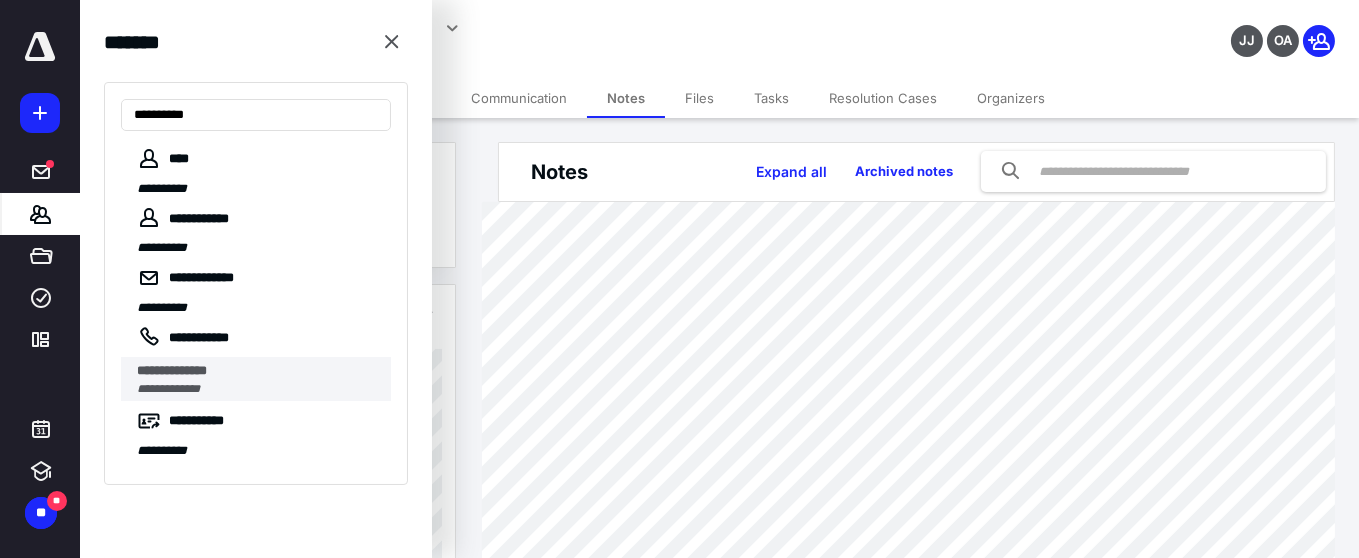 click on "**********" at bounding box center (172, 370) 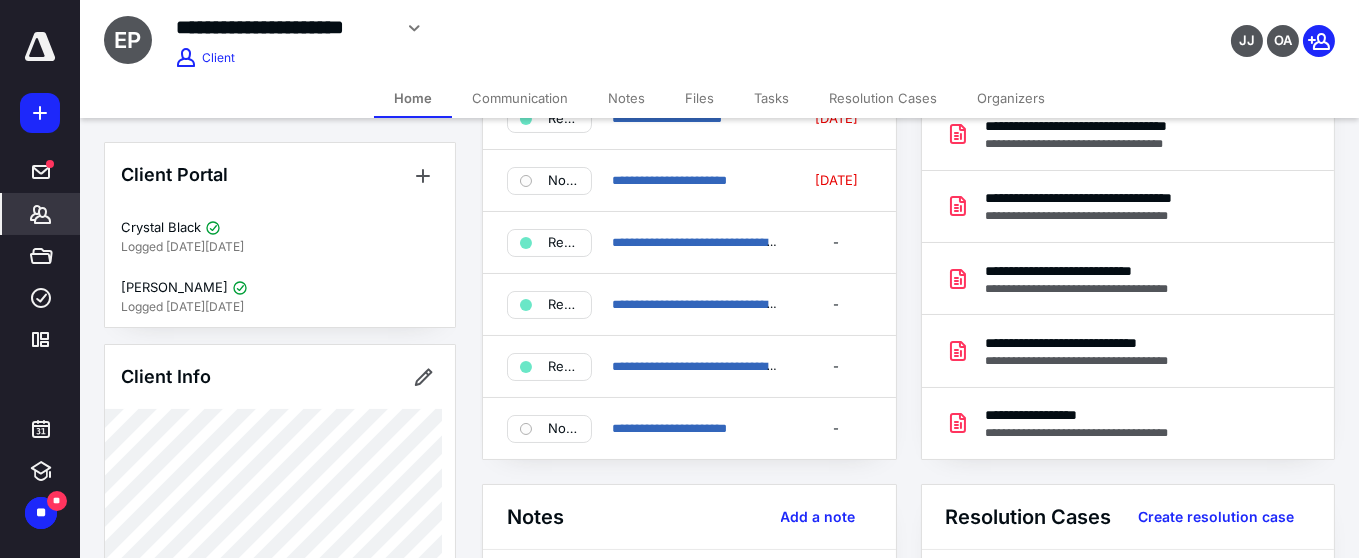 scroll, scrollTop: 181, scrollLeft: 0, axis: vertical 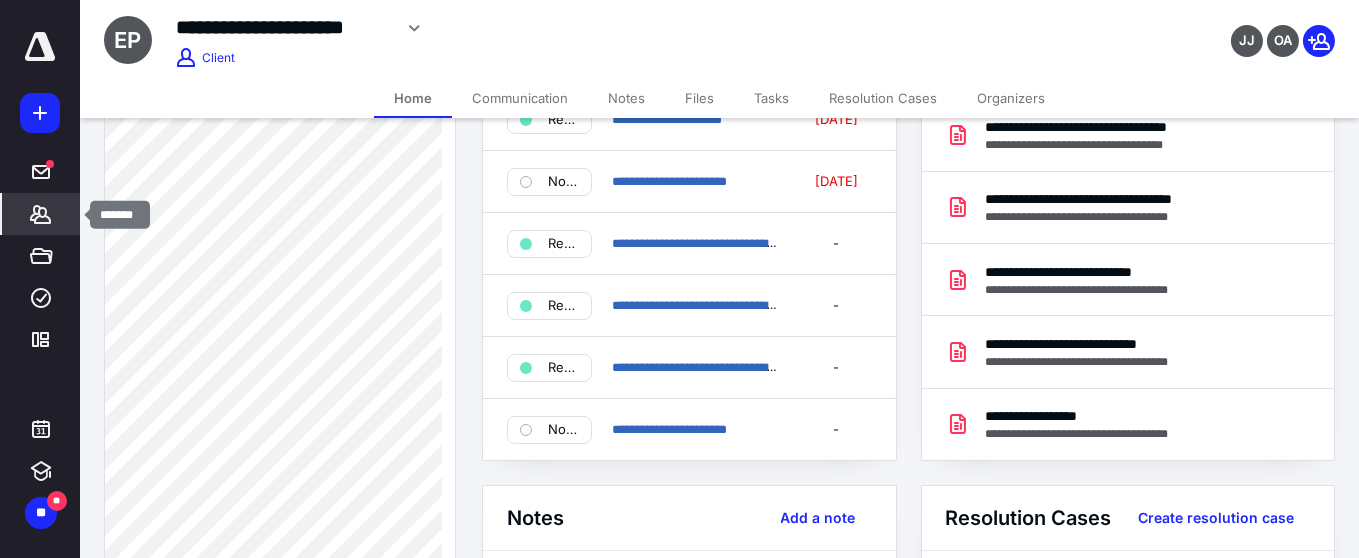 click 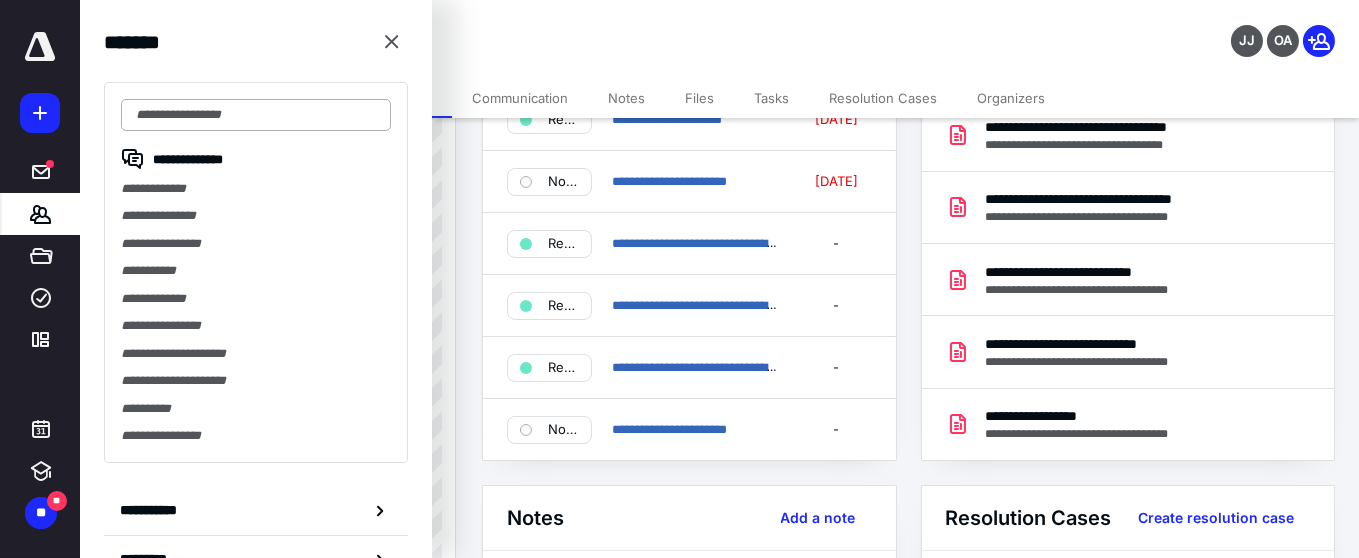 click at bounding box center [256, 115] 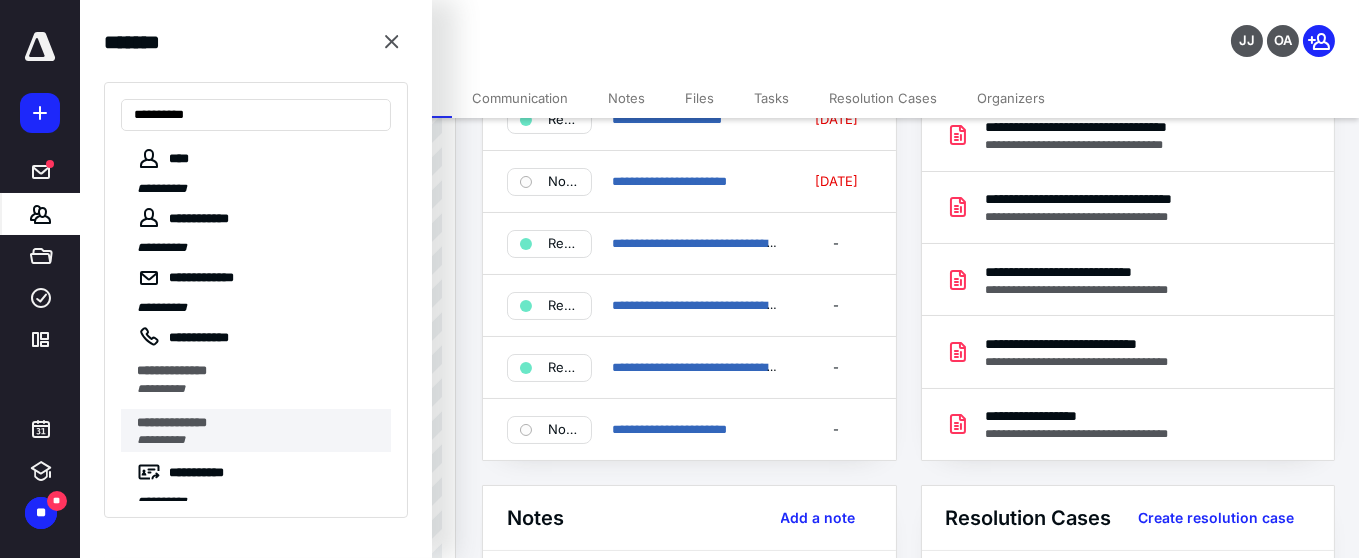 type on "**********" 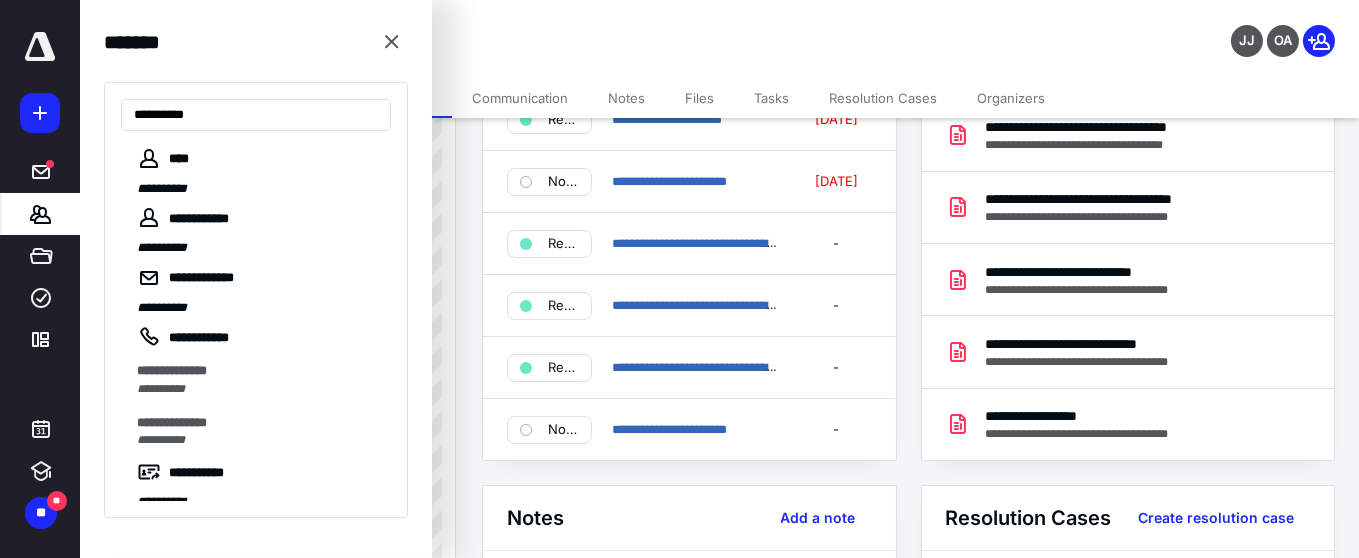 click on "**********" at bounding box center (161, 440) 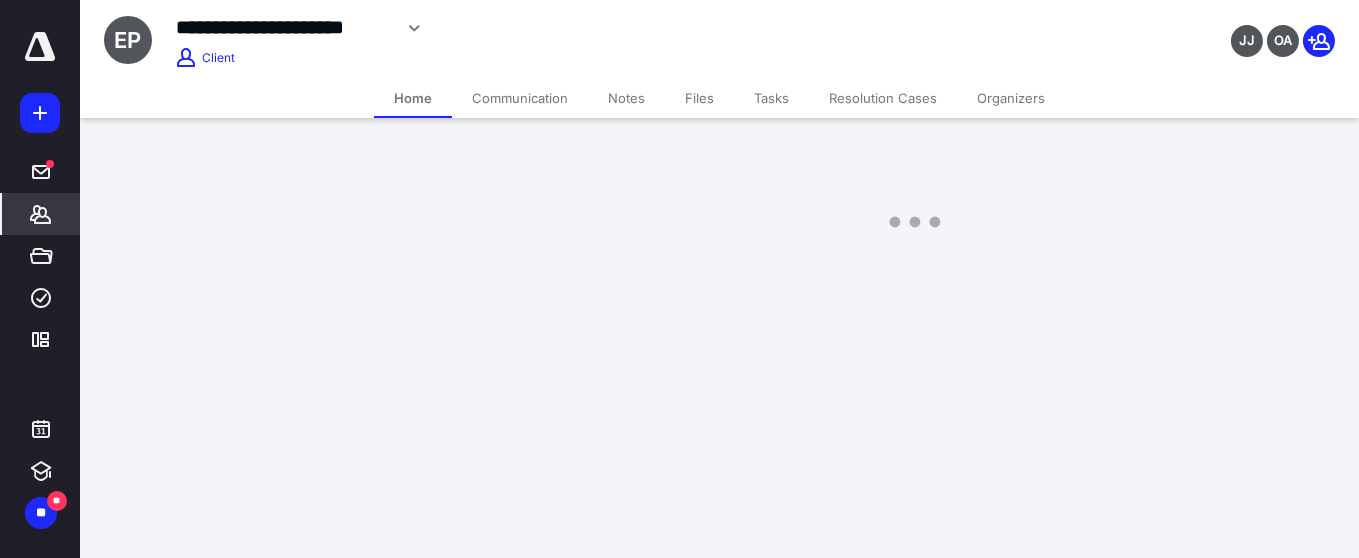 scroll, scrollTop: 0, scrollLeft: 0, axis: both 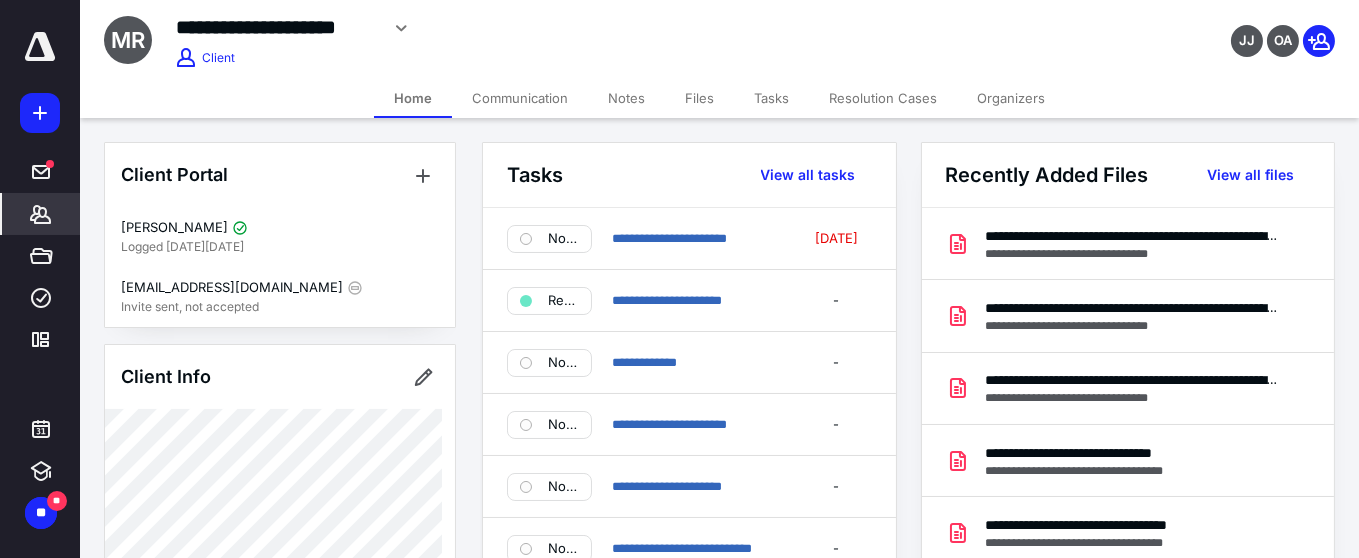click on "Notes" at bounding box center [626, 98] 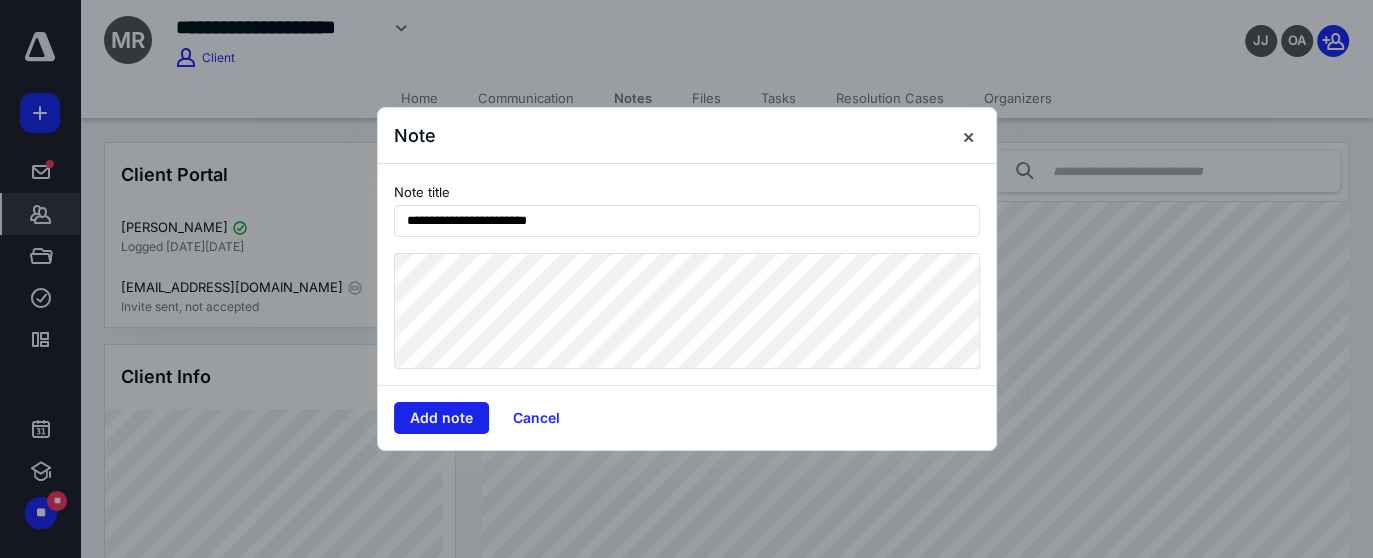 type on "**********" 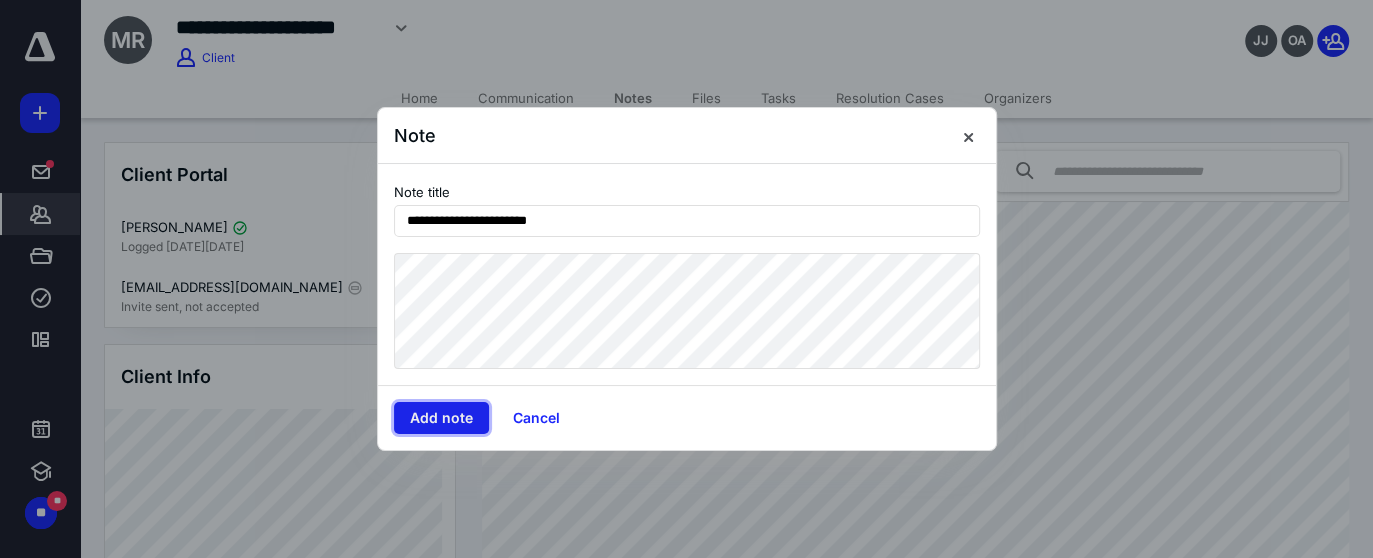 click on "Add note" at bounding box center (441, 418) 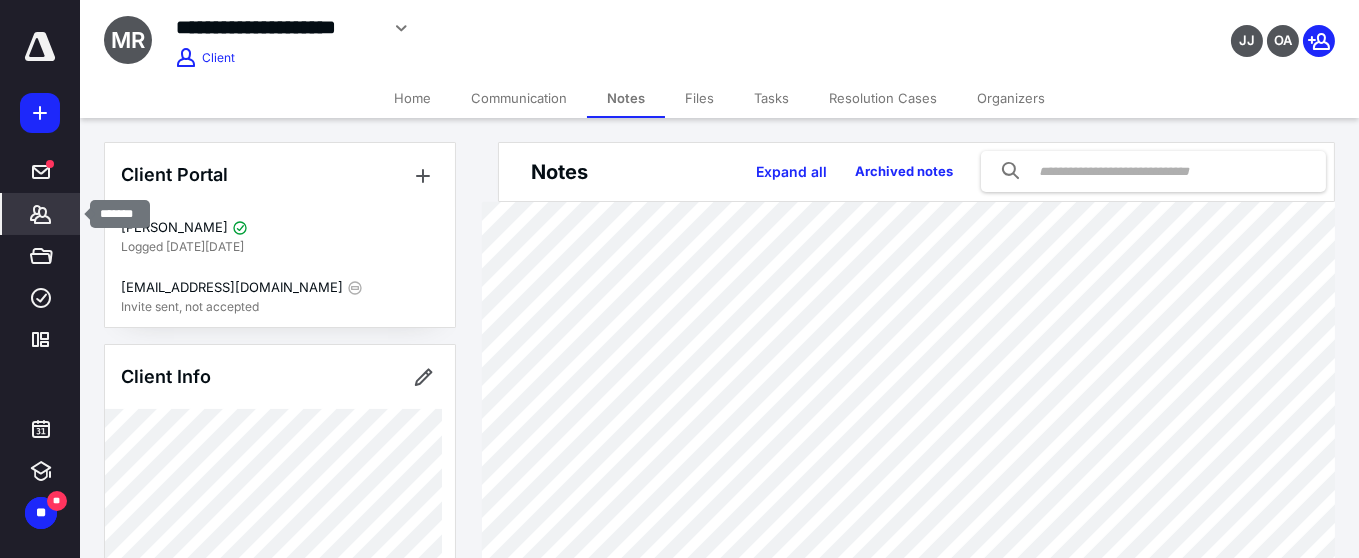 drag, startPoint x: 42, startPoint y: 214, endPoint x: 85, endPoint y: 210, distance: 43.185646 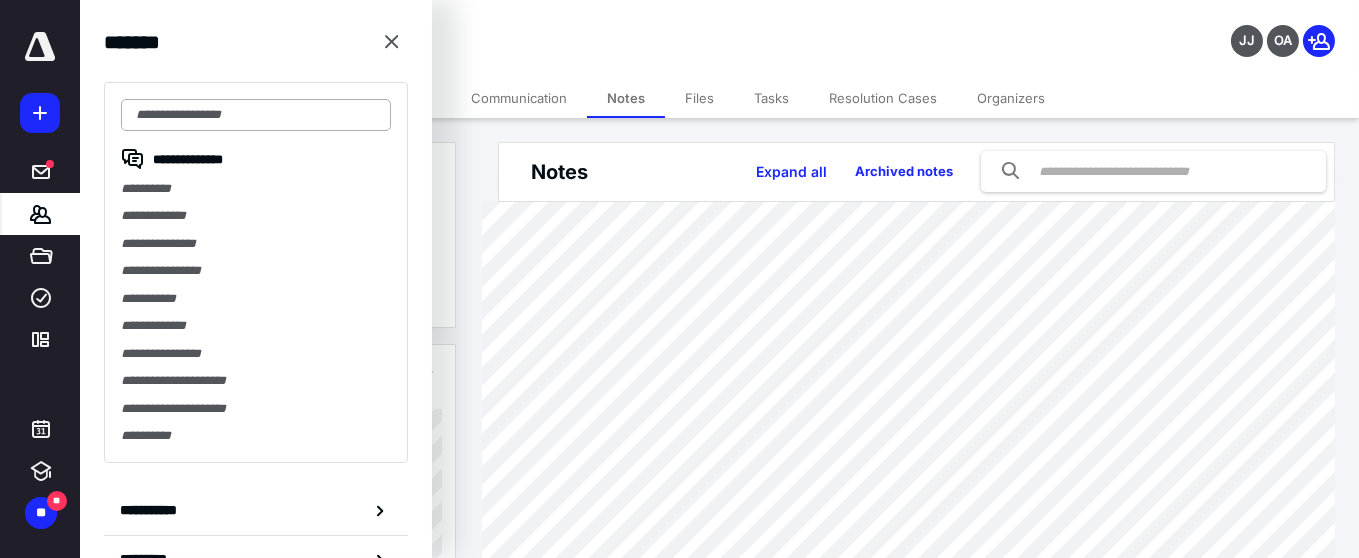 click at bounding box center (256, 115) 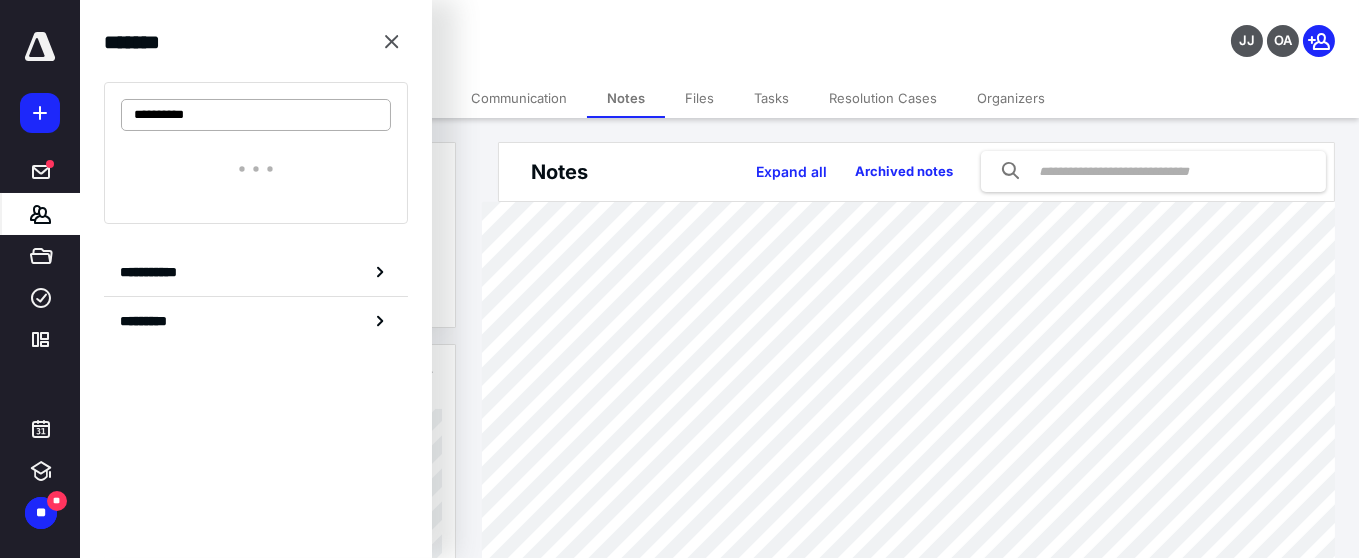 type on "**********" 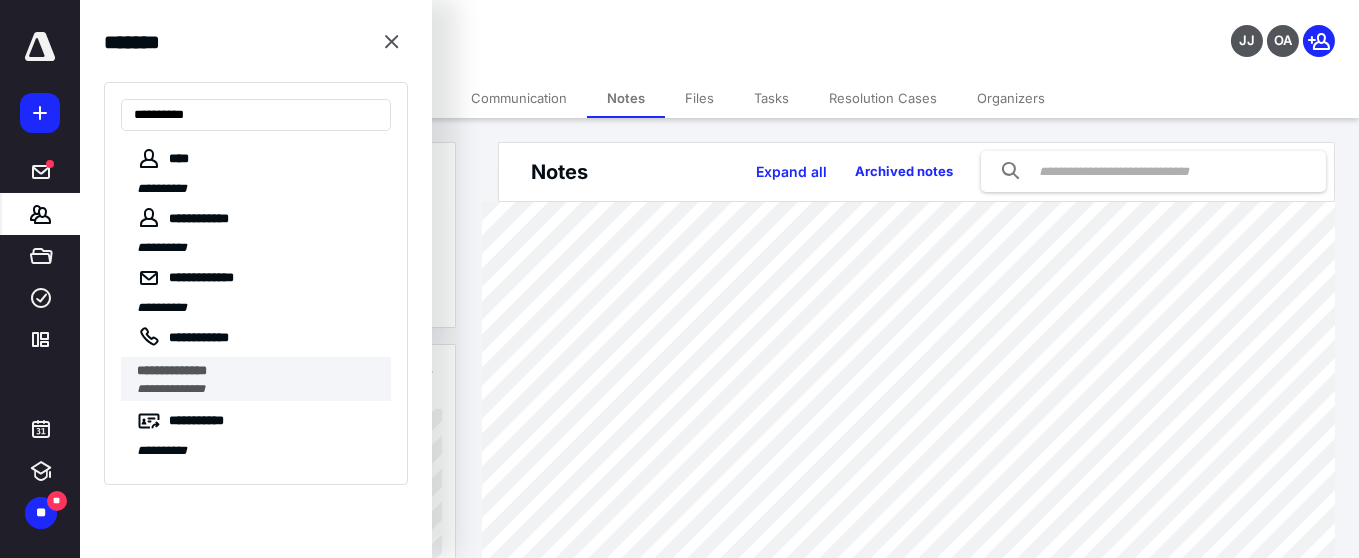 click on "**********" at bounding box center (172, 370) 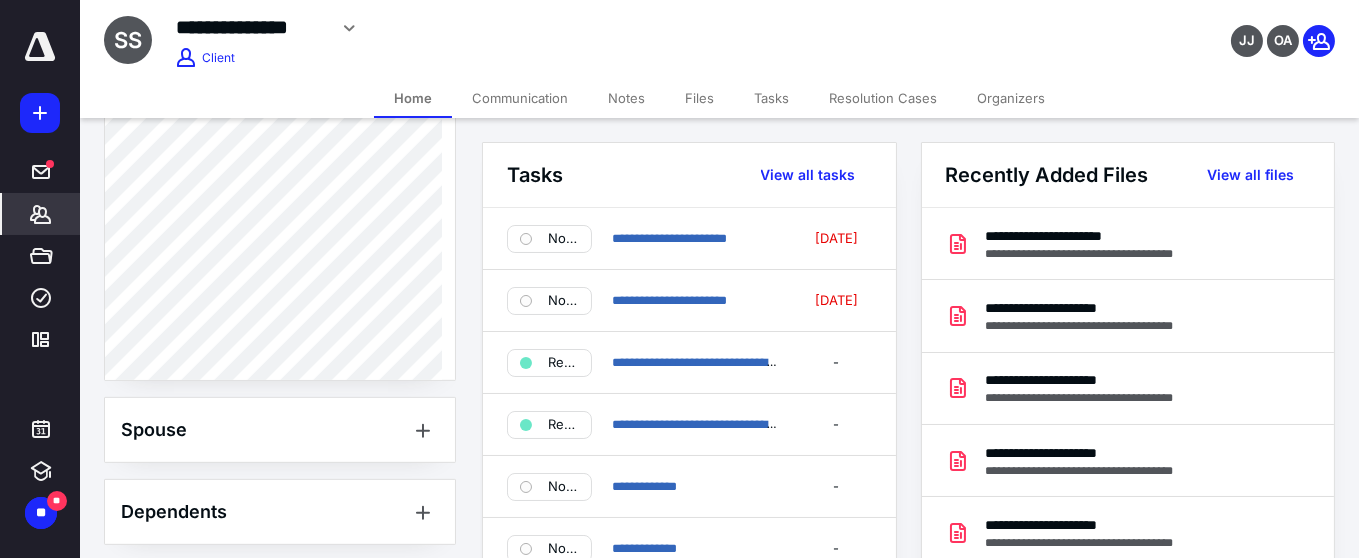 scroll, scrollTop: 2000, scrollLeft: 0, axis: vertical 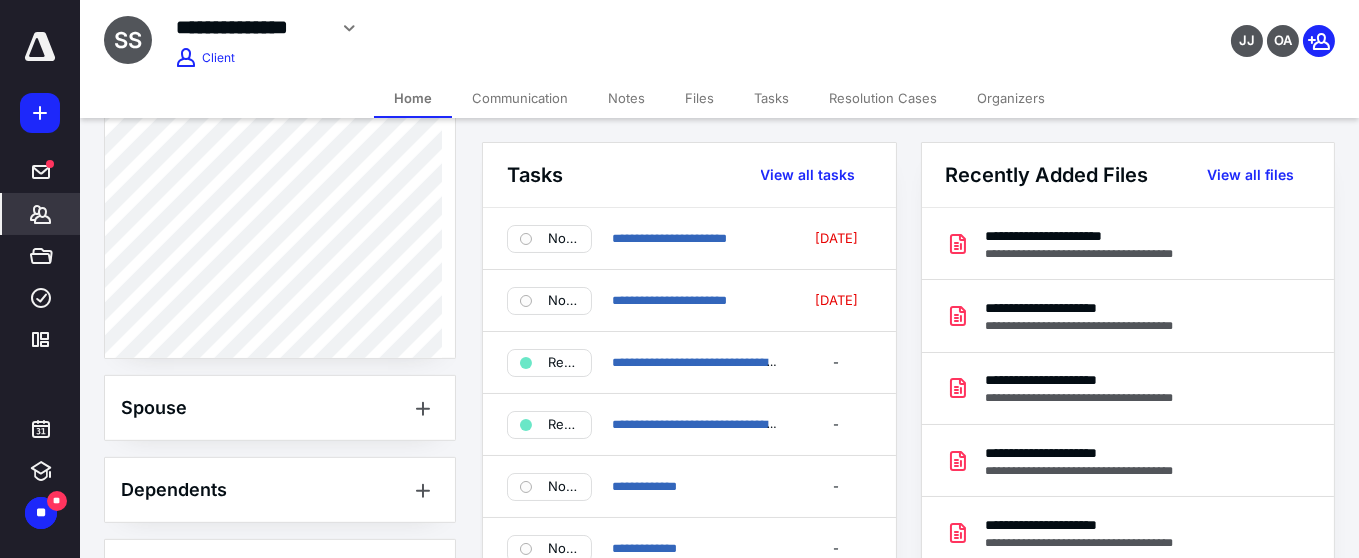 click on "Notes" at bounding box center [626, 98] 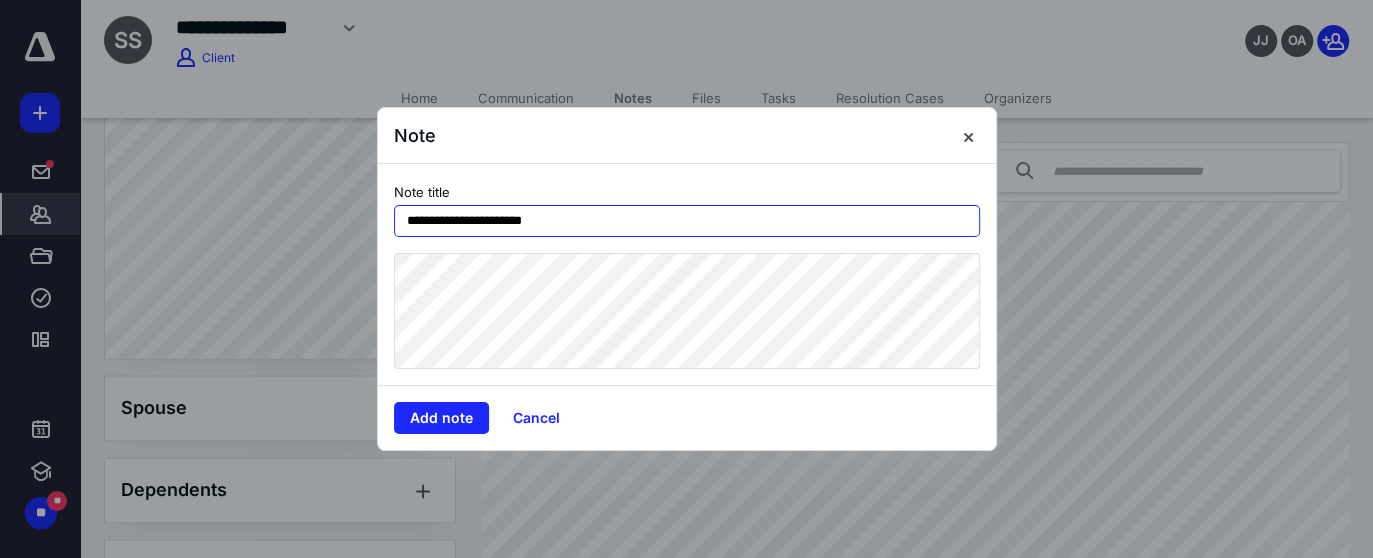 click on "**********" at bounding box center [687, 221] 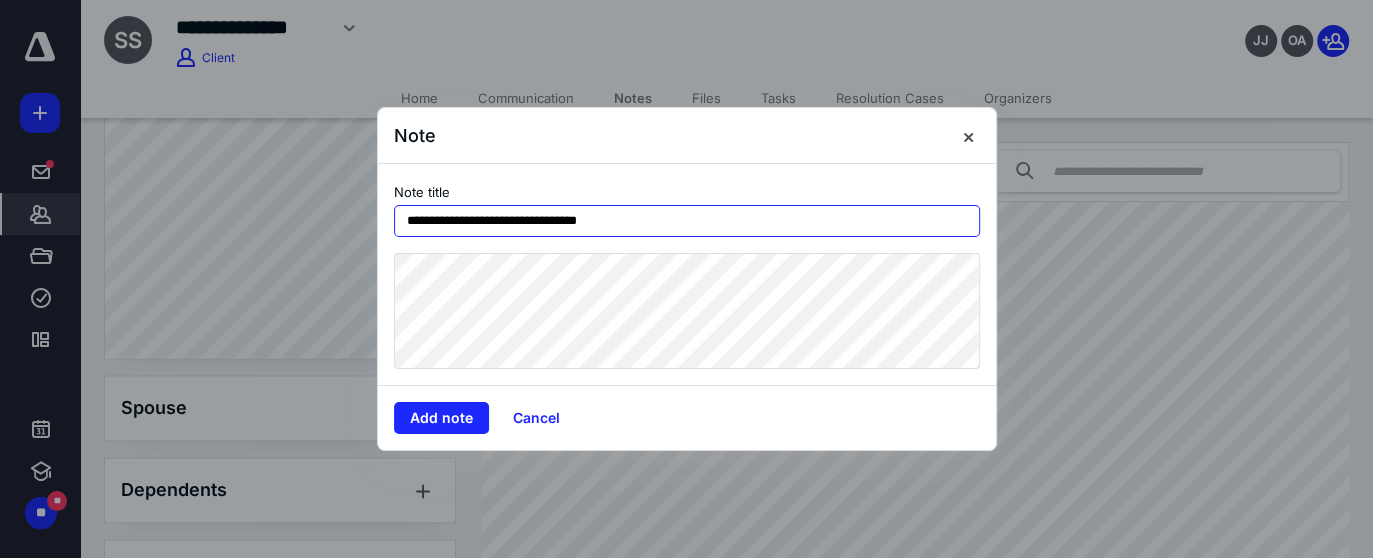 drag, startPoint x: 424, startPoint y: 218, endPoint x: 386, endPoint y: 210, distance: 38.832977 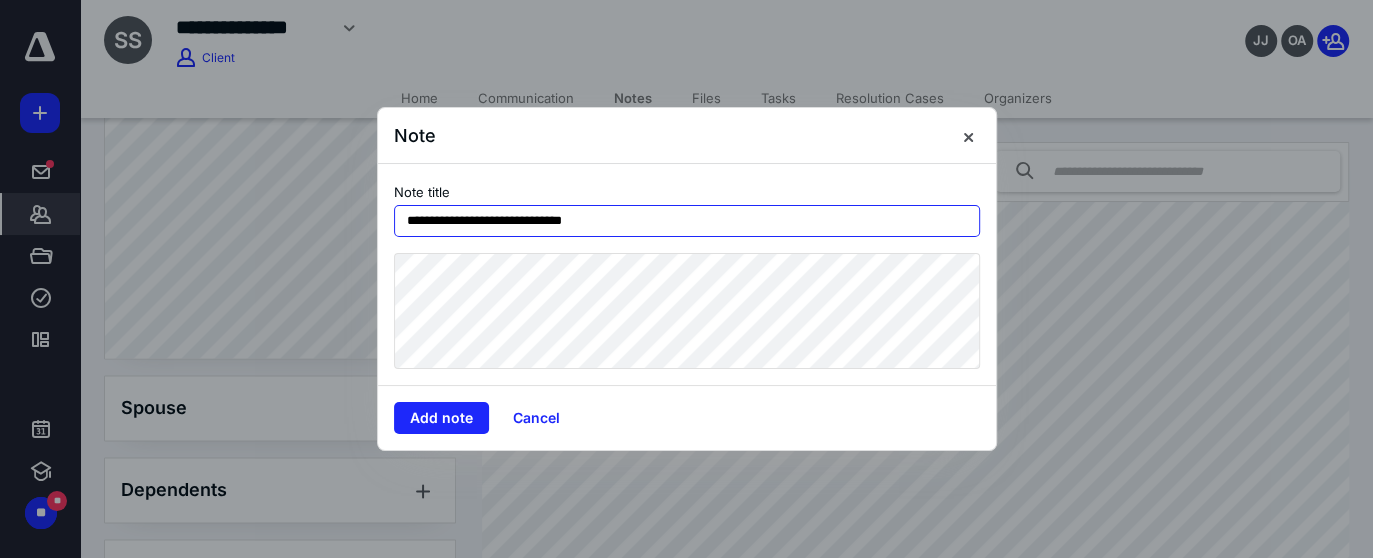type on "**********" 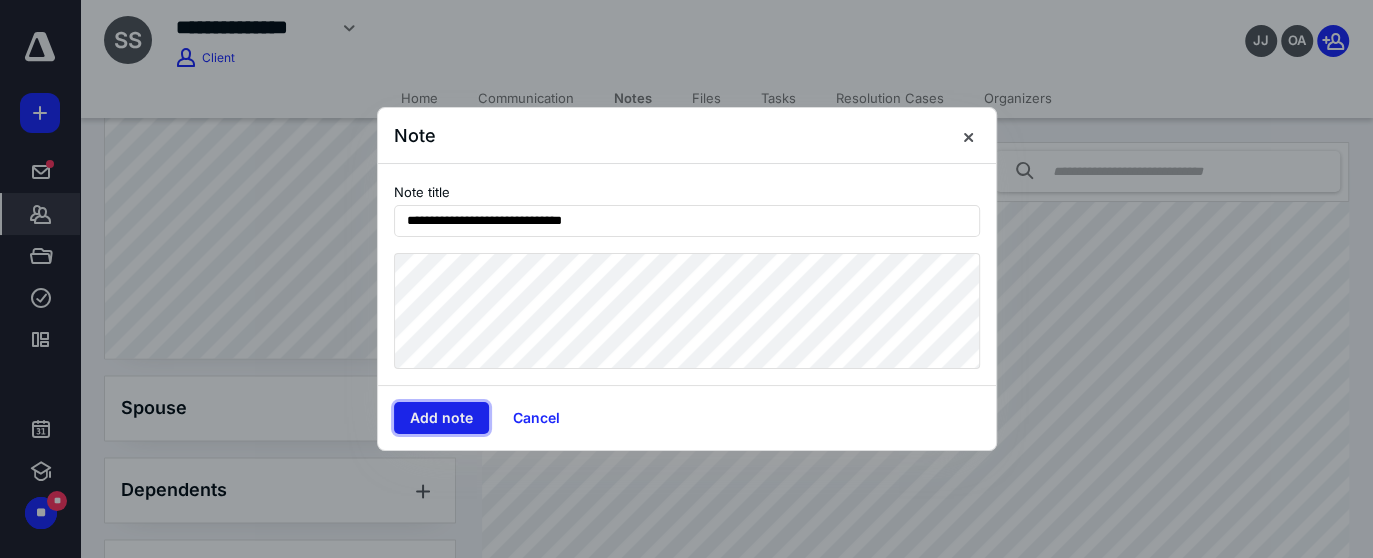 click on "Add note" at bounding box center (441, 418) 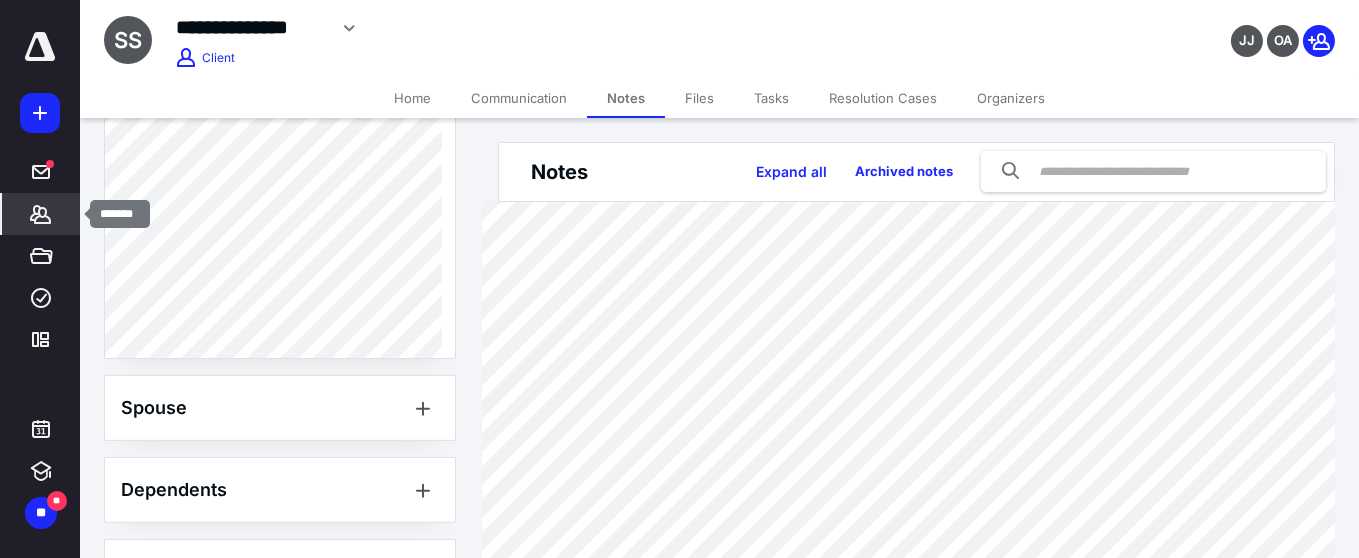 click on "*******" at bounding box center [41, 214] 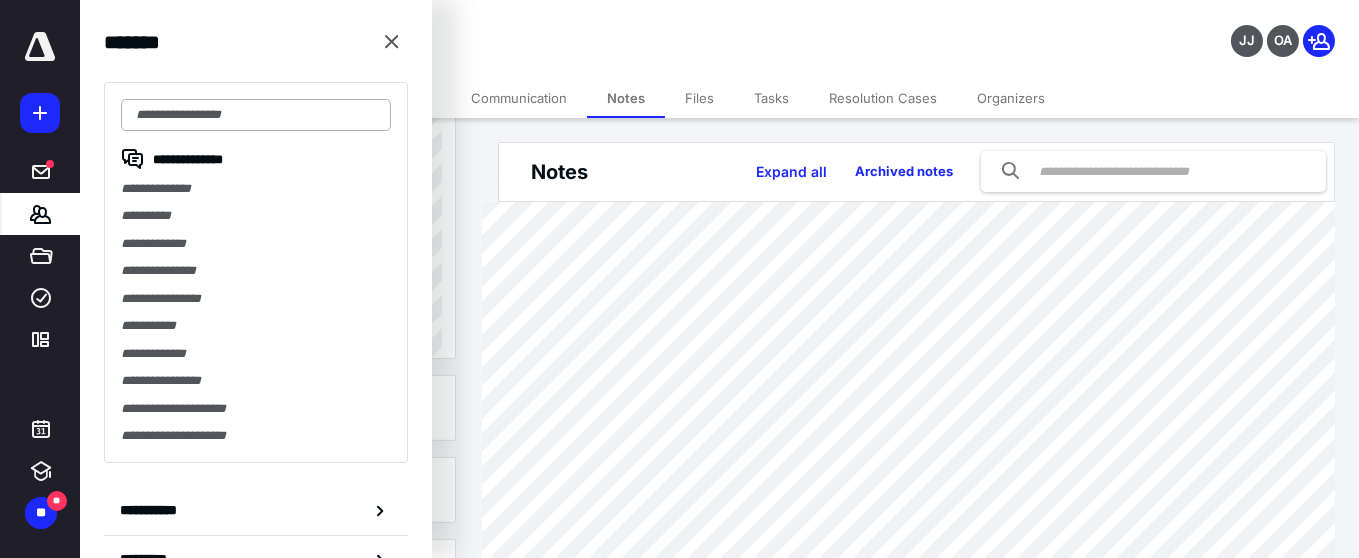 click at bounding box center [256, 115] 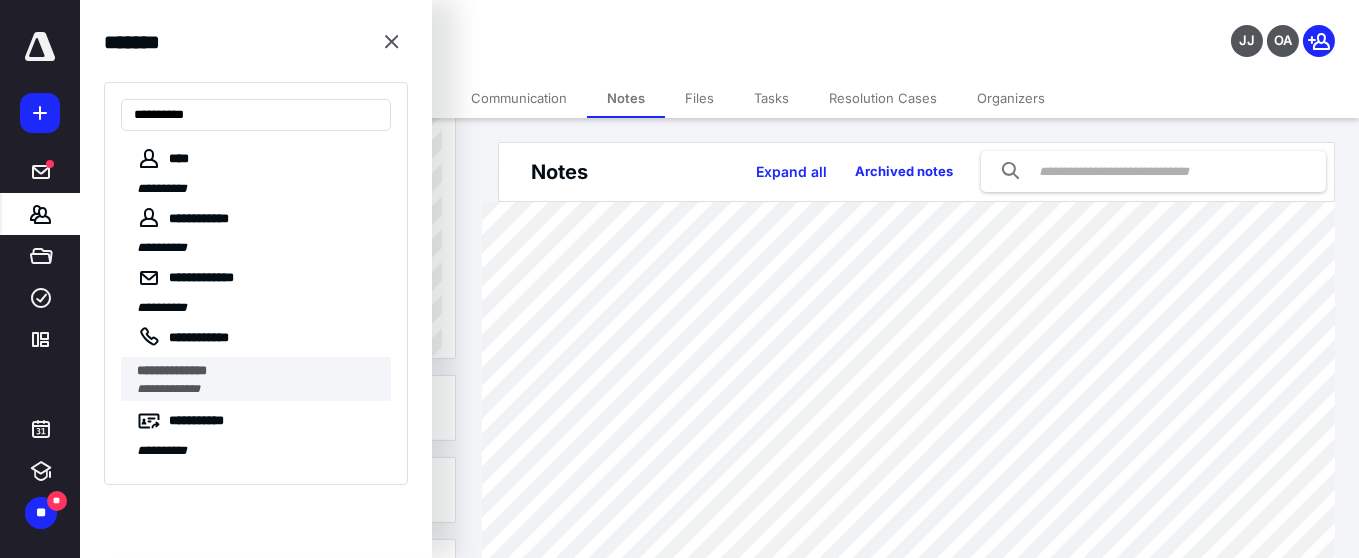 type on "**********" 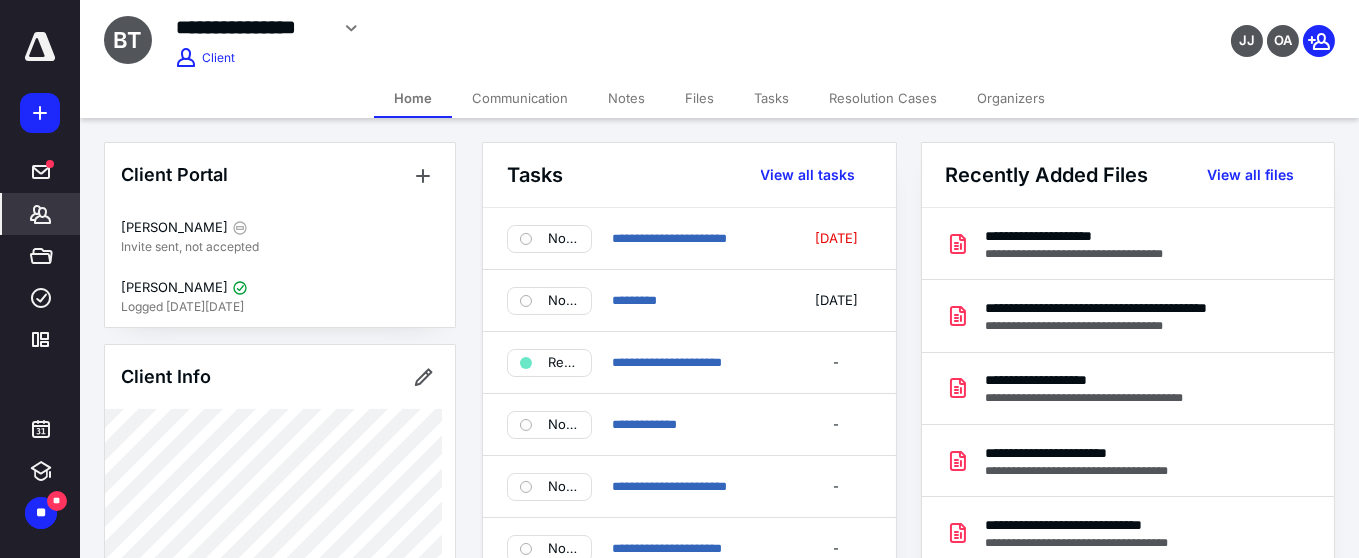 click on "Notes" at bounding box center [626, 98] 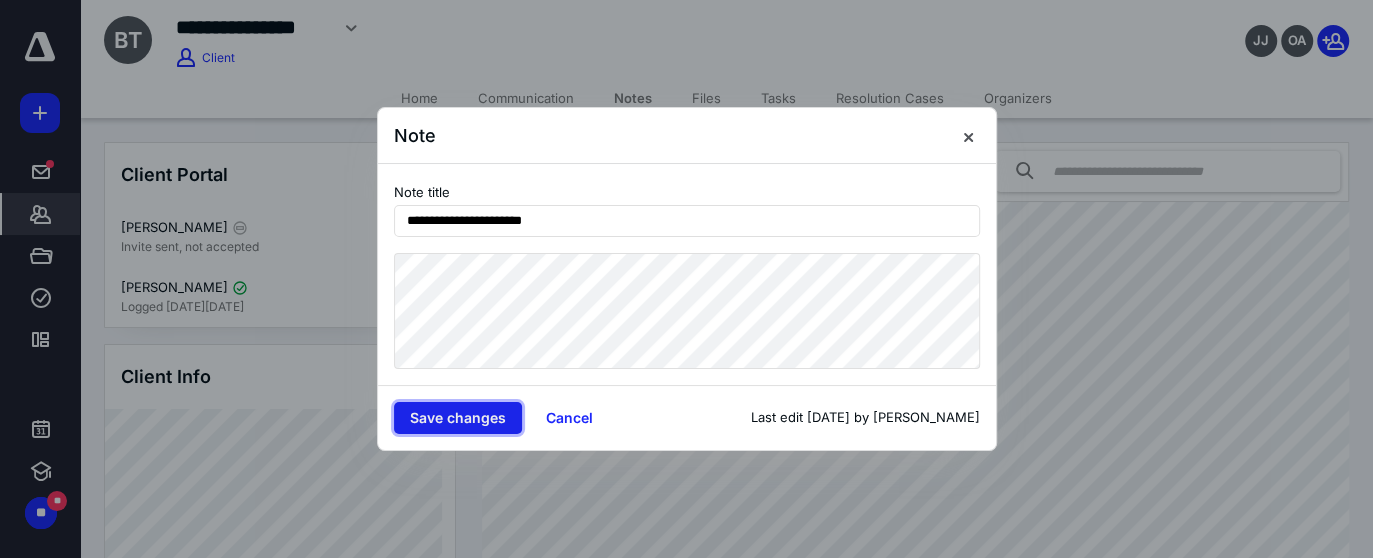 click on "Save changes" at bounding box center [458, 418] 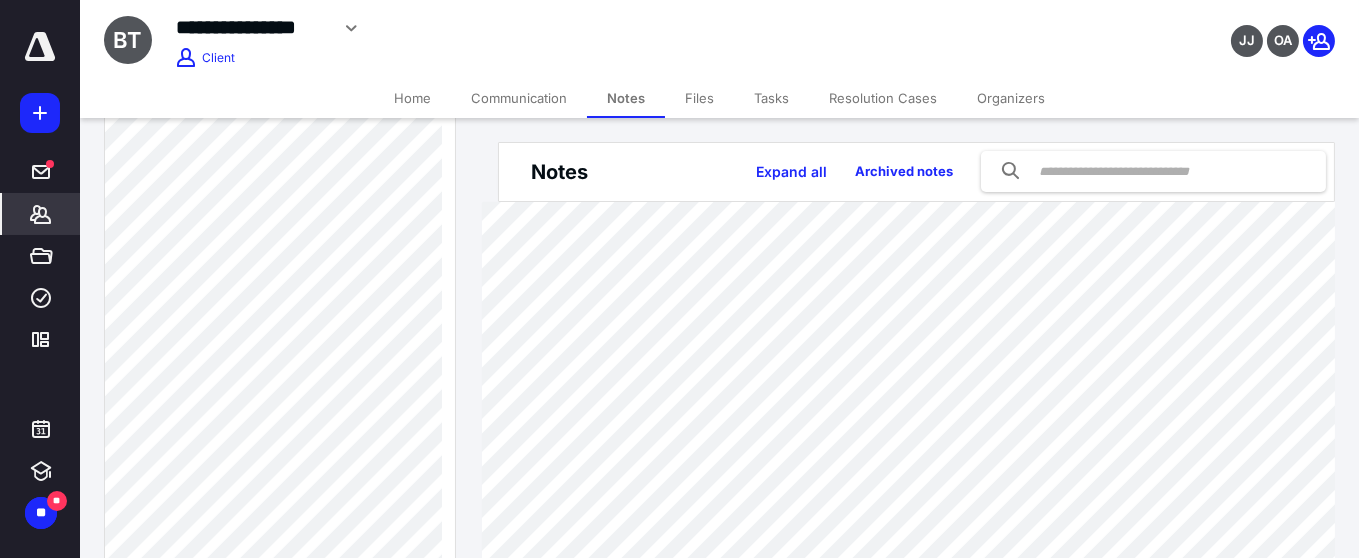 scroll, scrollTop: 2224, scrollLeft: 0, axis: vertical 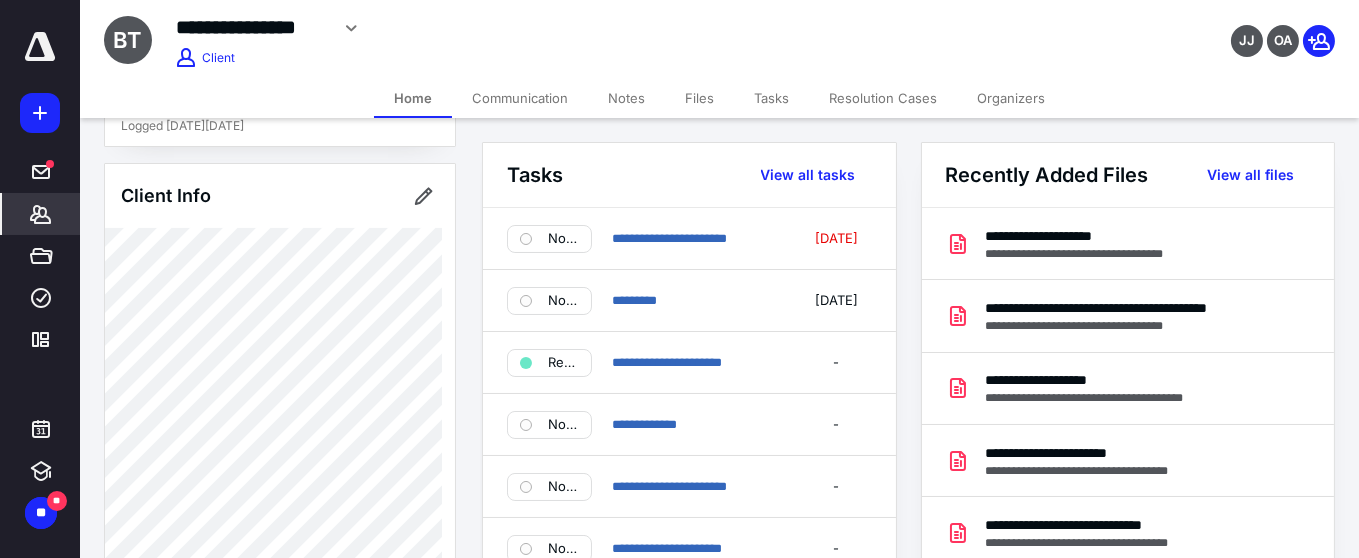 click on "Notes" at bounding box center [626, 98] 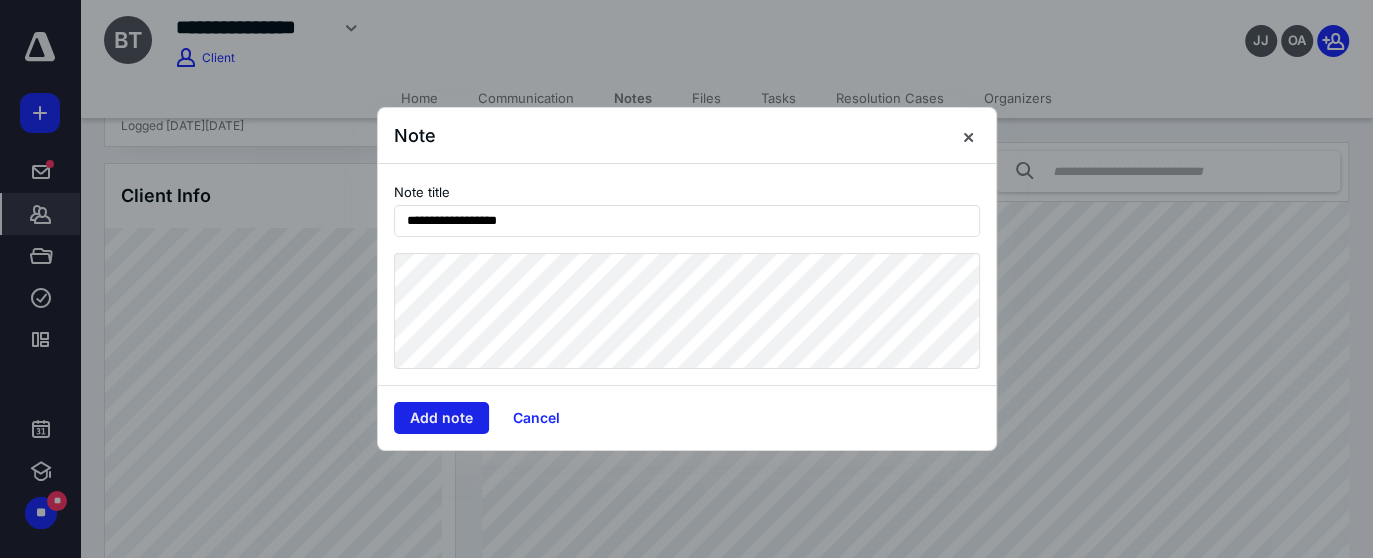 type on "**********" 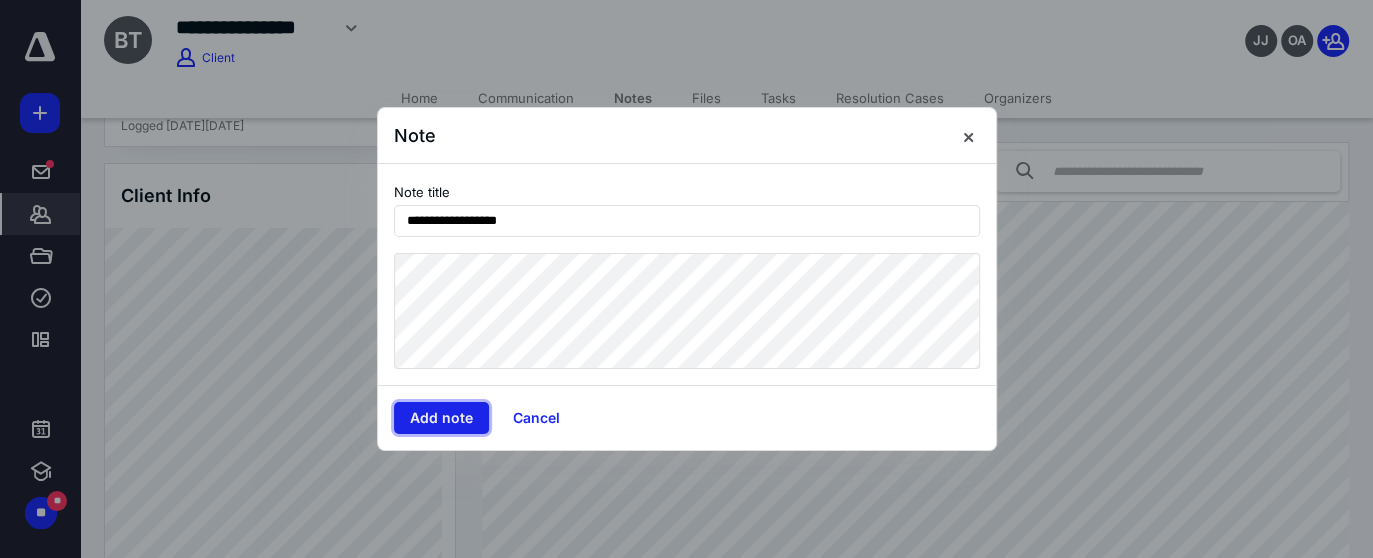 click on "Add note" at bounding box center (441, 418) 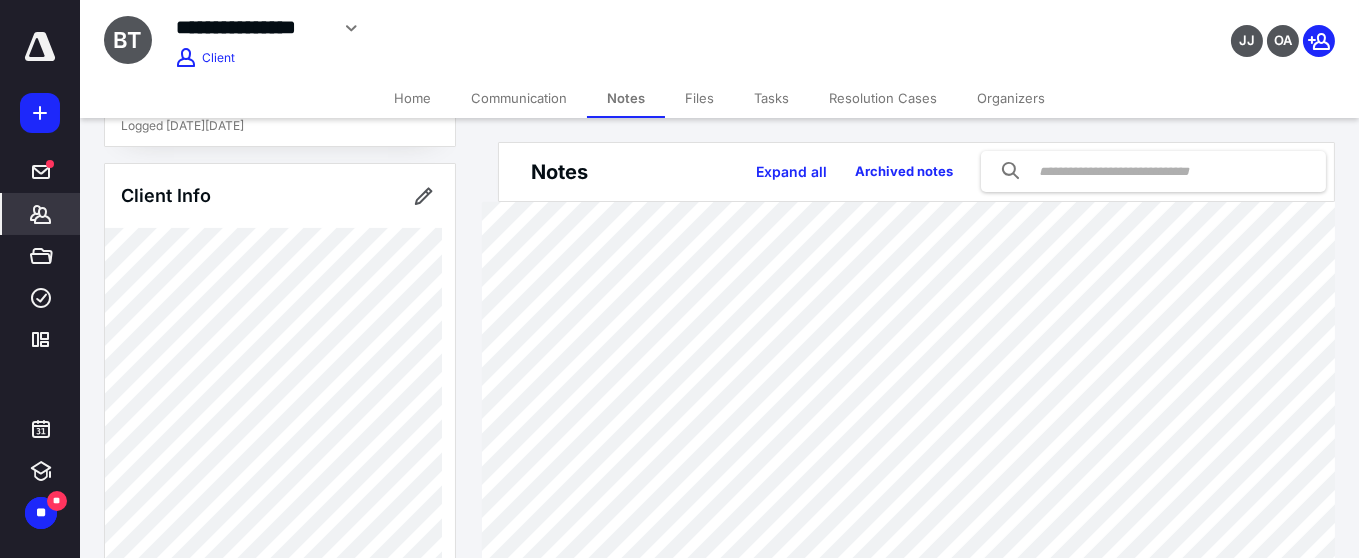 click on "Home" at bounding box center (412, 98) 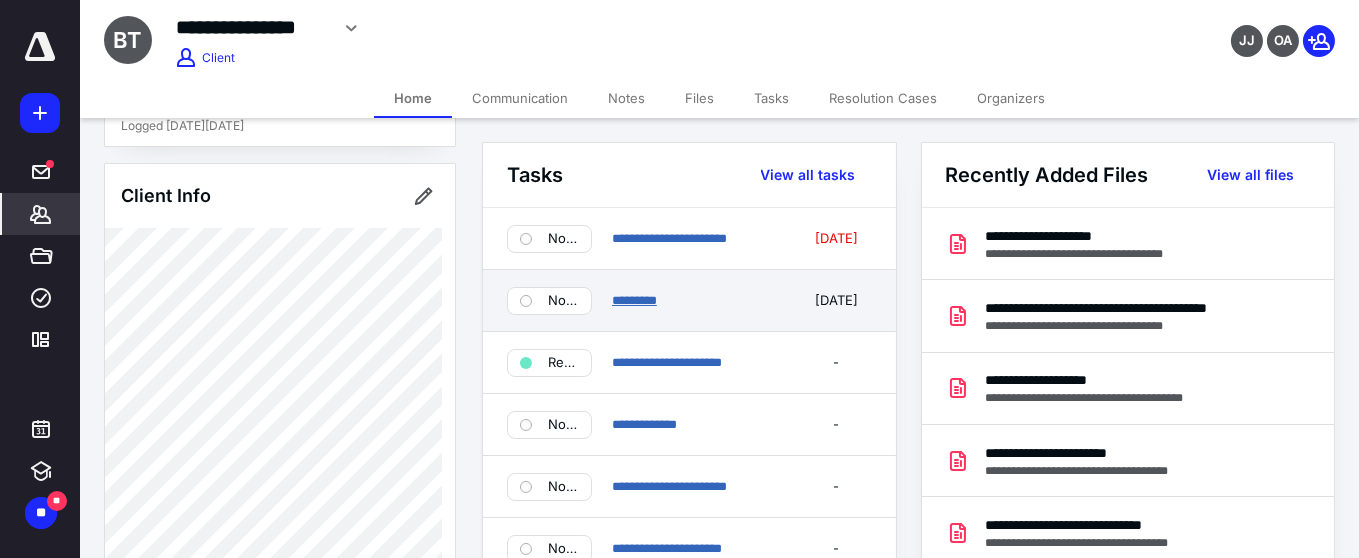 click on "*********" at bounding box center (634, 300) 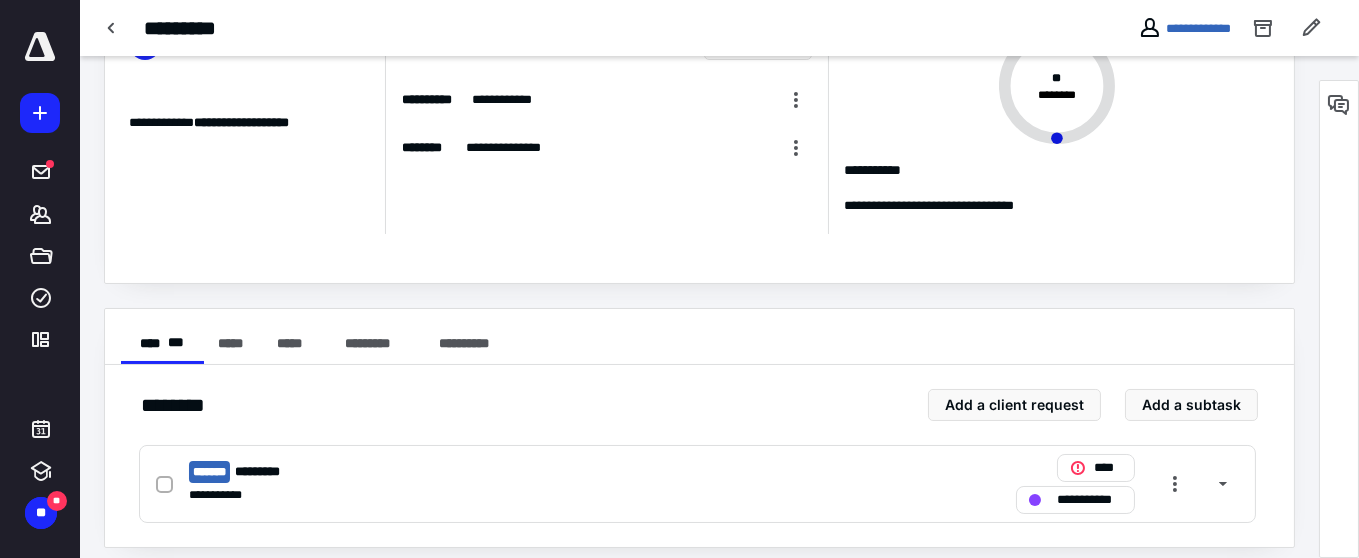 scroll, scrollTop: 146, scrollLeft: 0, axis: vertical 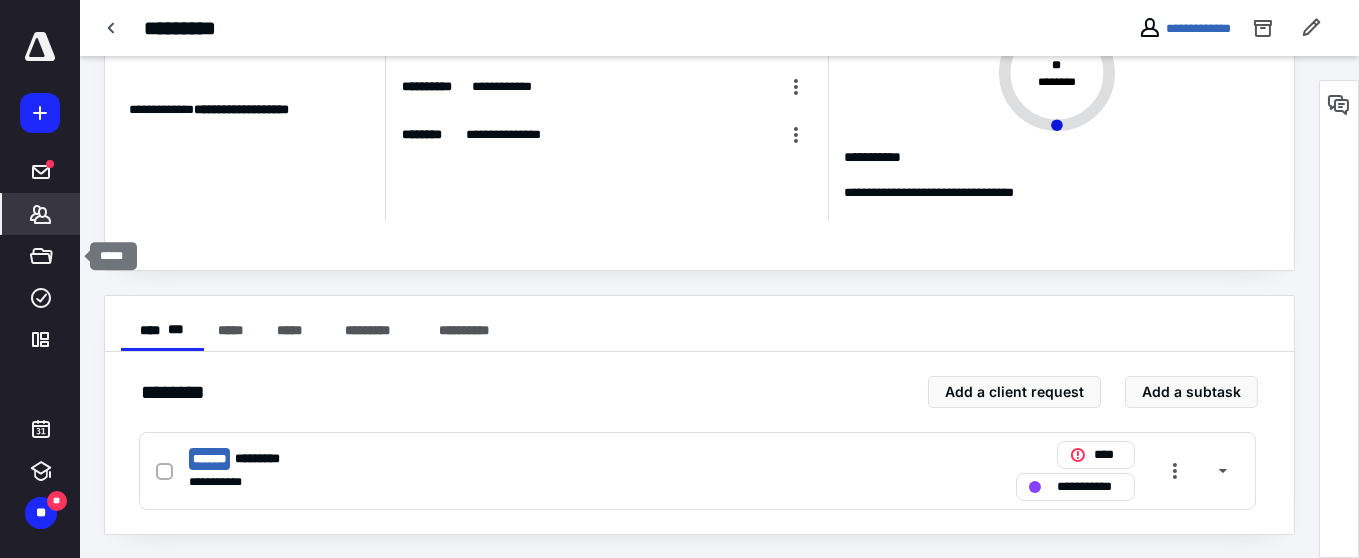 click on "*******" at bounding box center [41, 214] 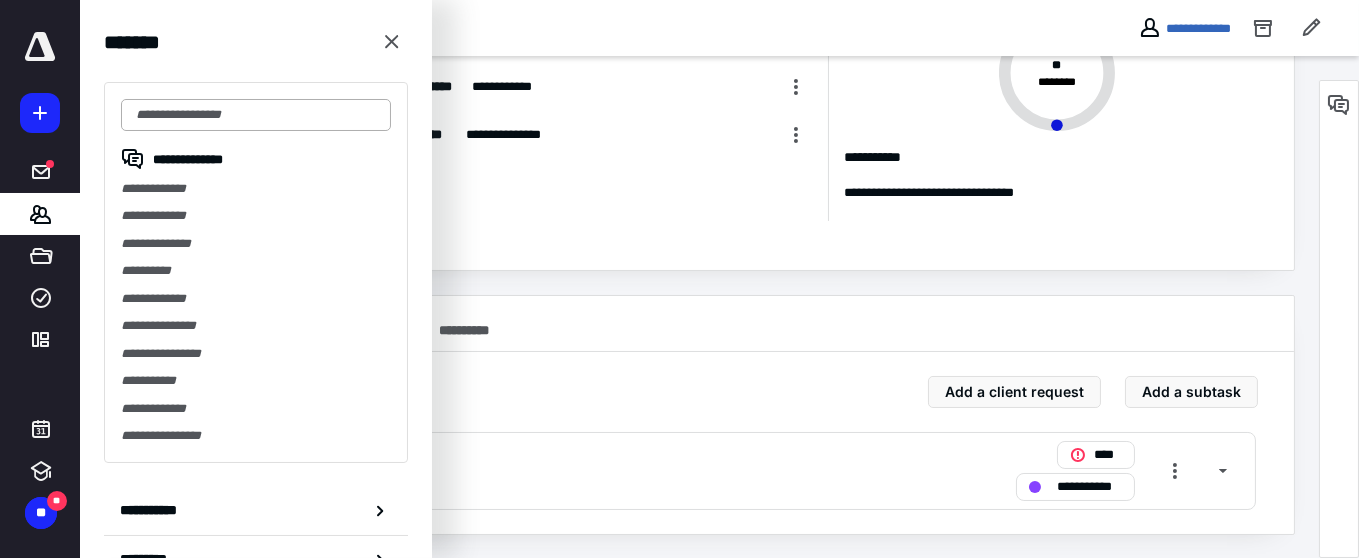 click at bounding box center [256, 115] 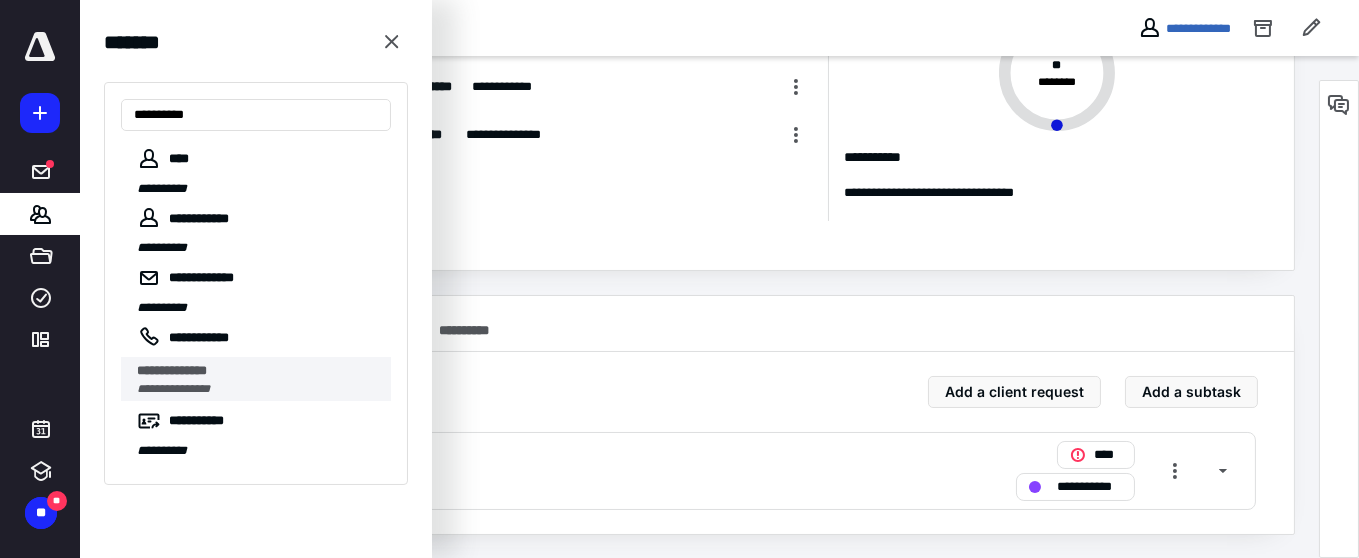type on "**********" 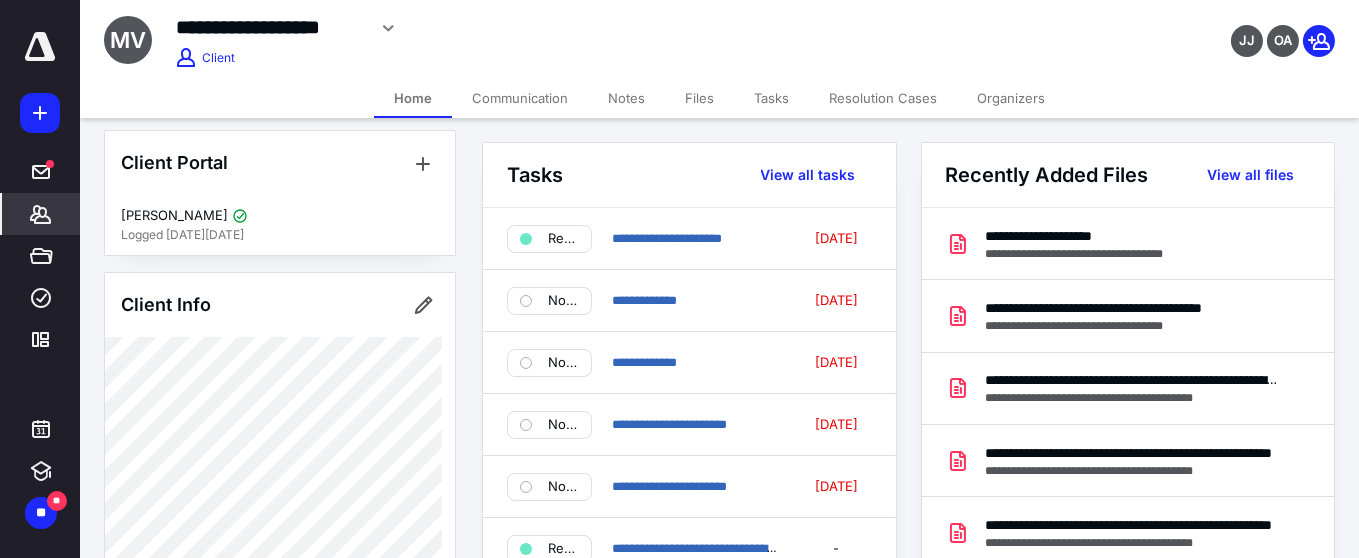 scroll, scrollTop: 0, scrollLeft: 0, axis: both 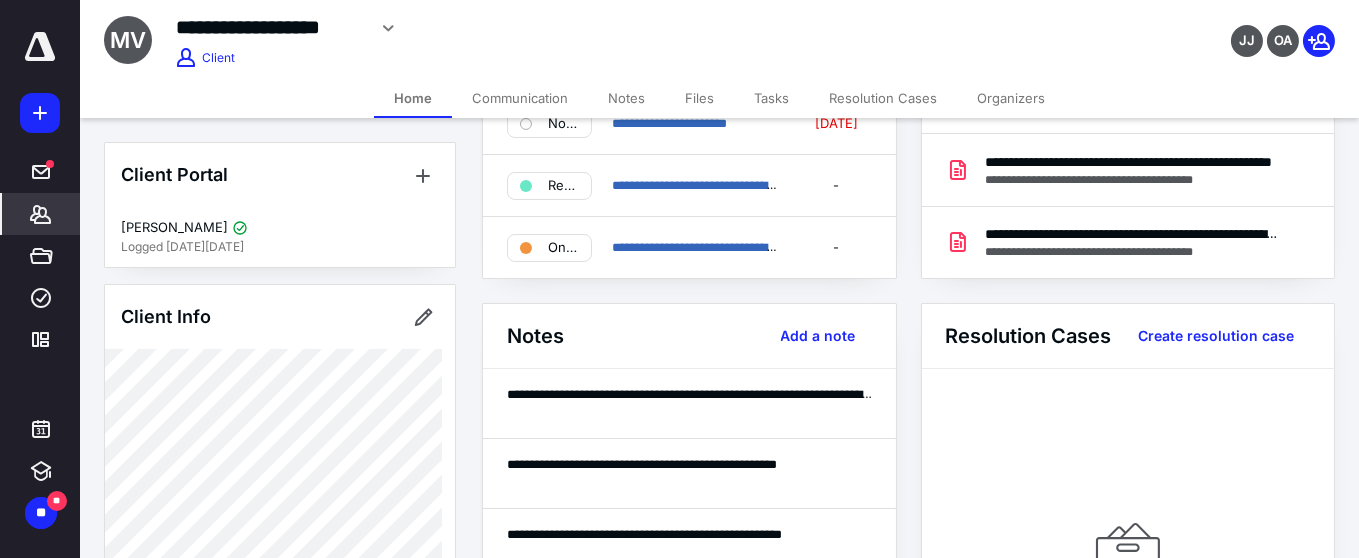 click on "Files" at bounding box center [699, 98] 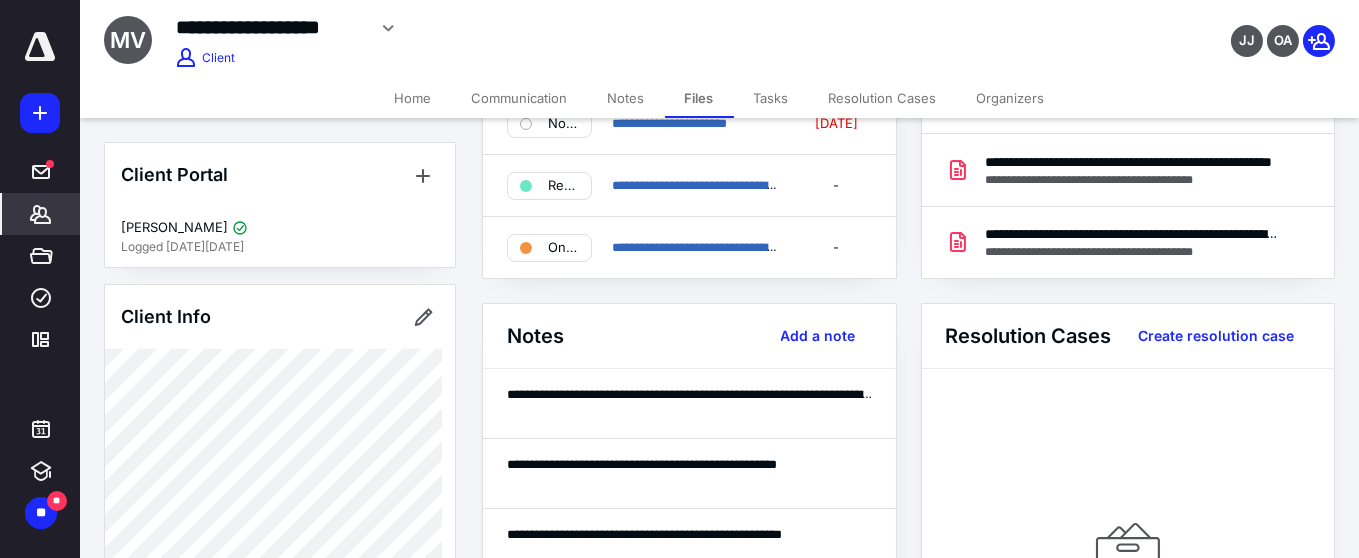 scroll, scrollTop: 0, scrollLeft: 0, axis: both 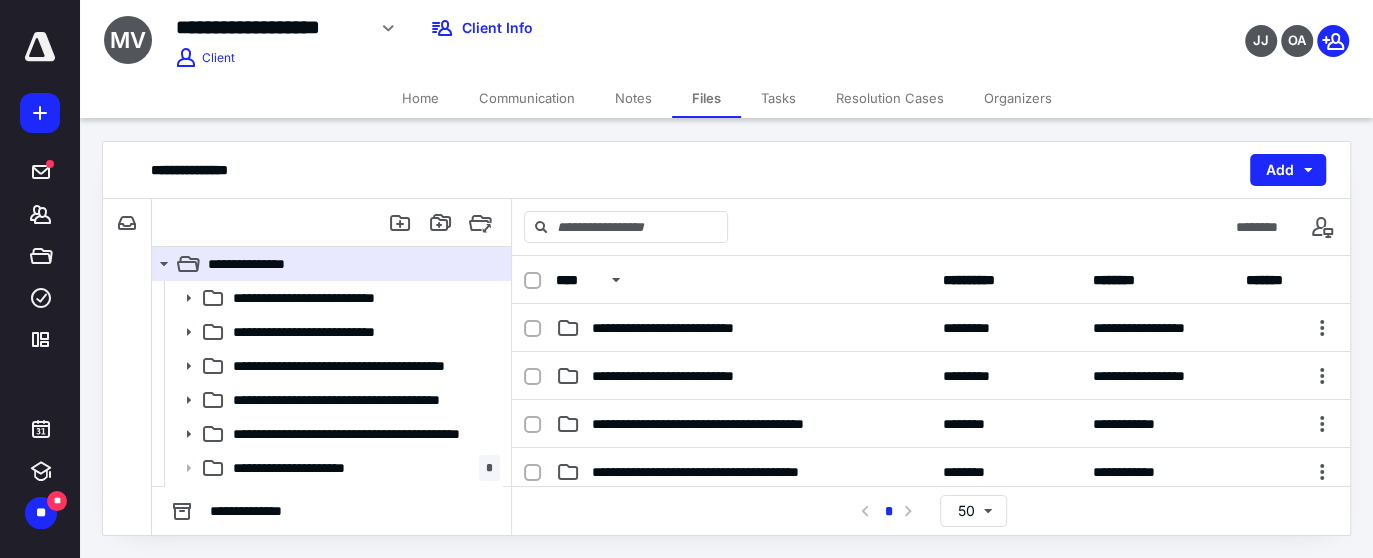 click on "Home" at bounding box center (420, 98) 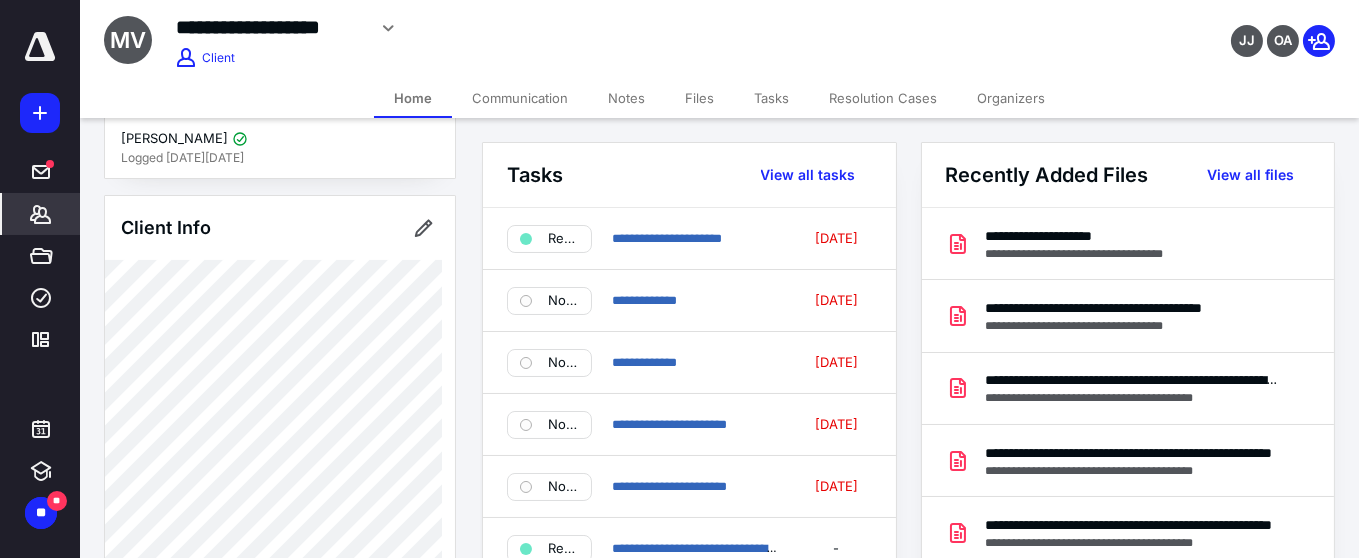 scroll, scrollTop: 0, scrollLeft: 0, axis: both 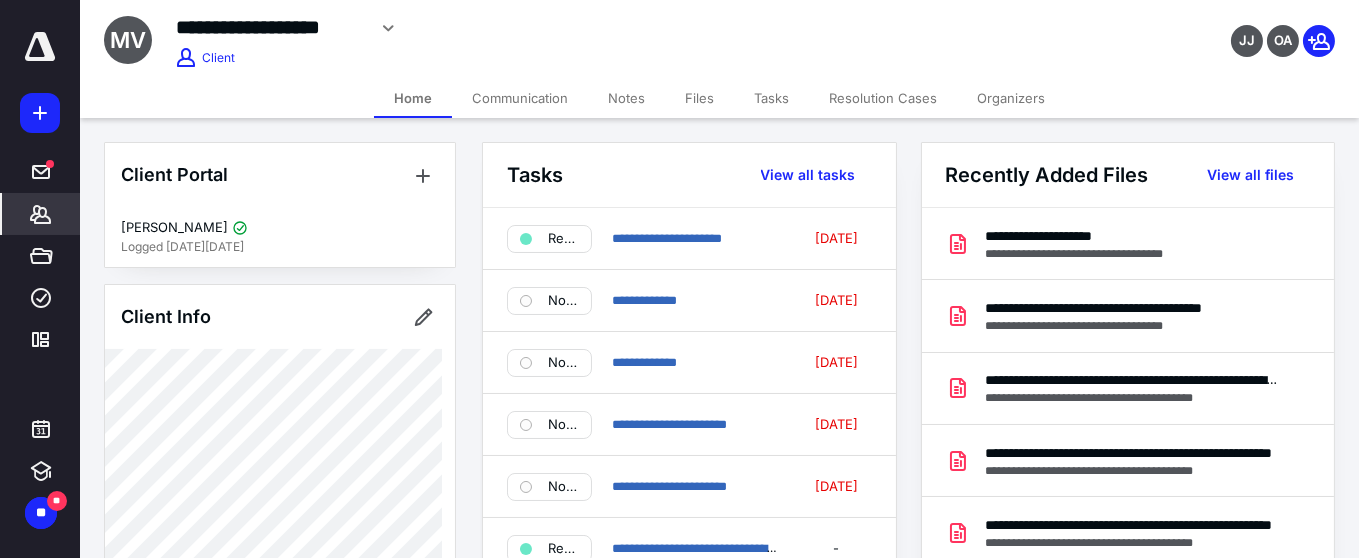 click on "Home" at bounding box center (413, 98) 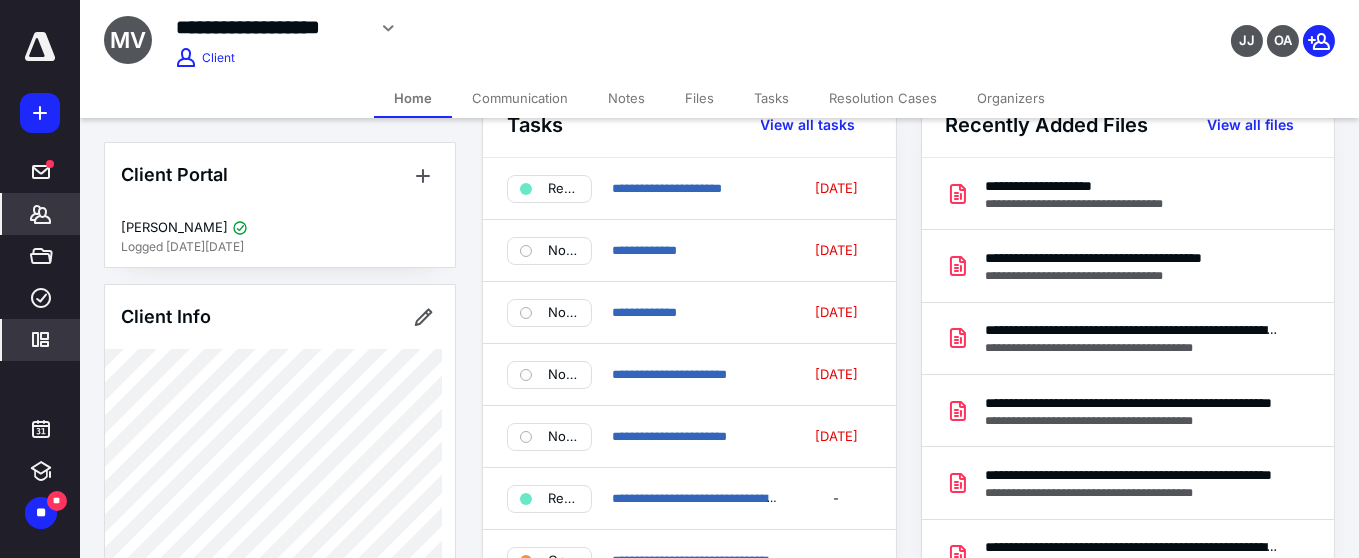 scroll, scrollTop: 90, scrollLeft: 0, axis: vertical 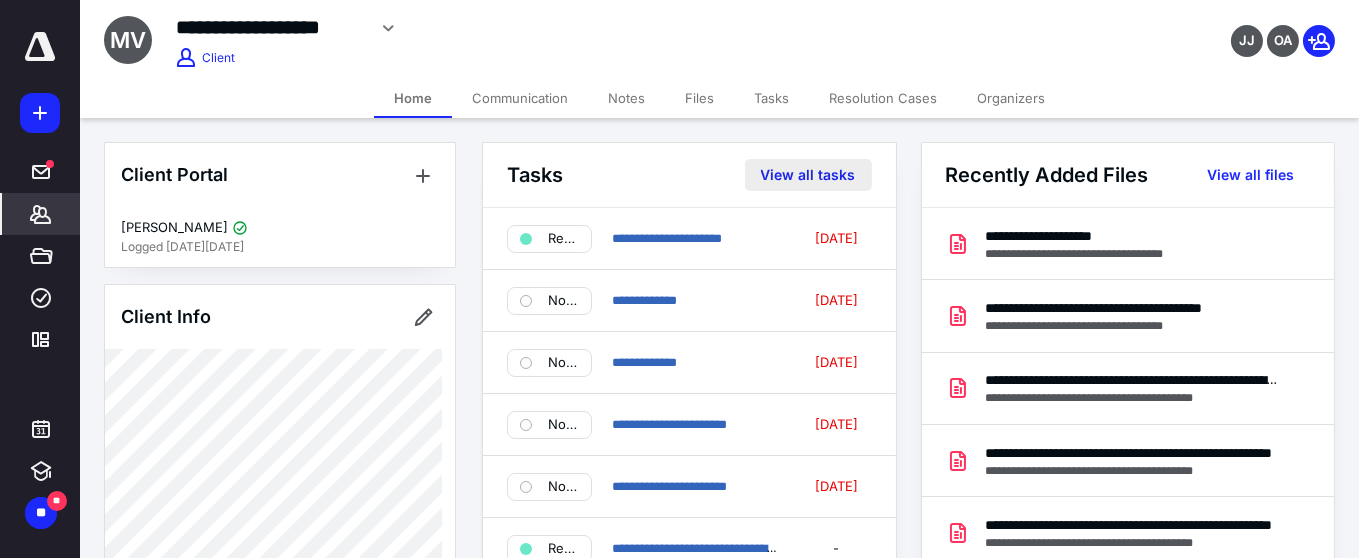 click on "View all tasks" at bounding box center (808, 175) 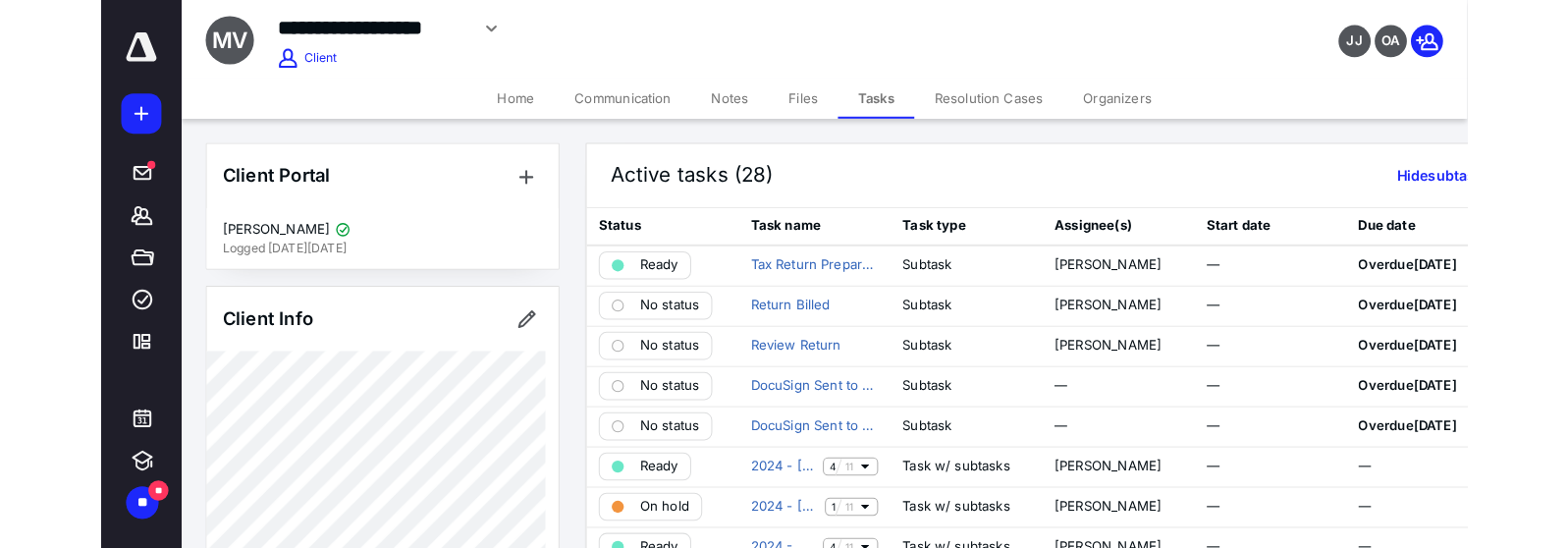 scroll, scrollTop: 467, scrollLeft: 0, axis: vertical 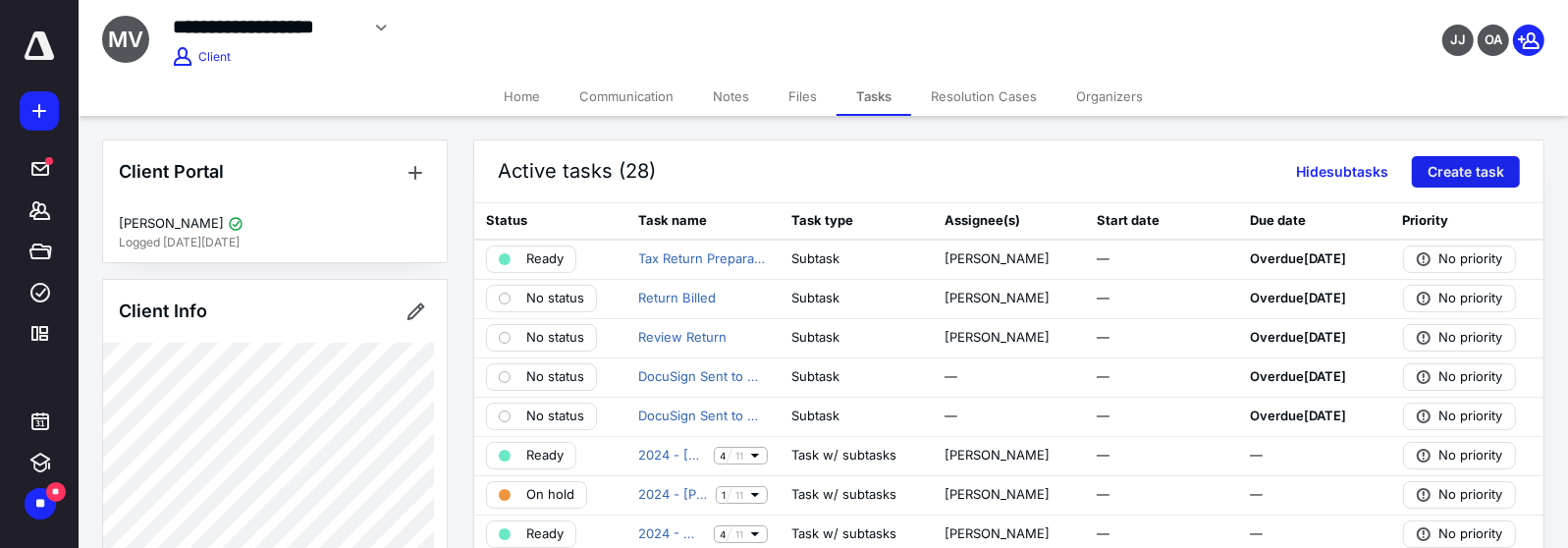 click on "Create task" at bounding box center (1466, 172) 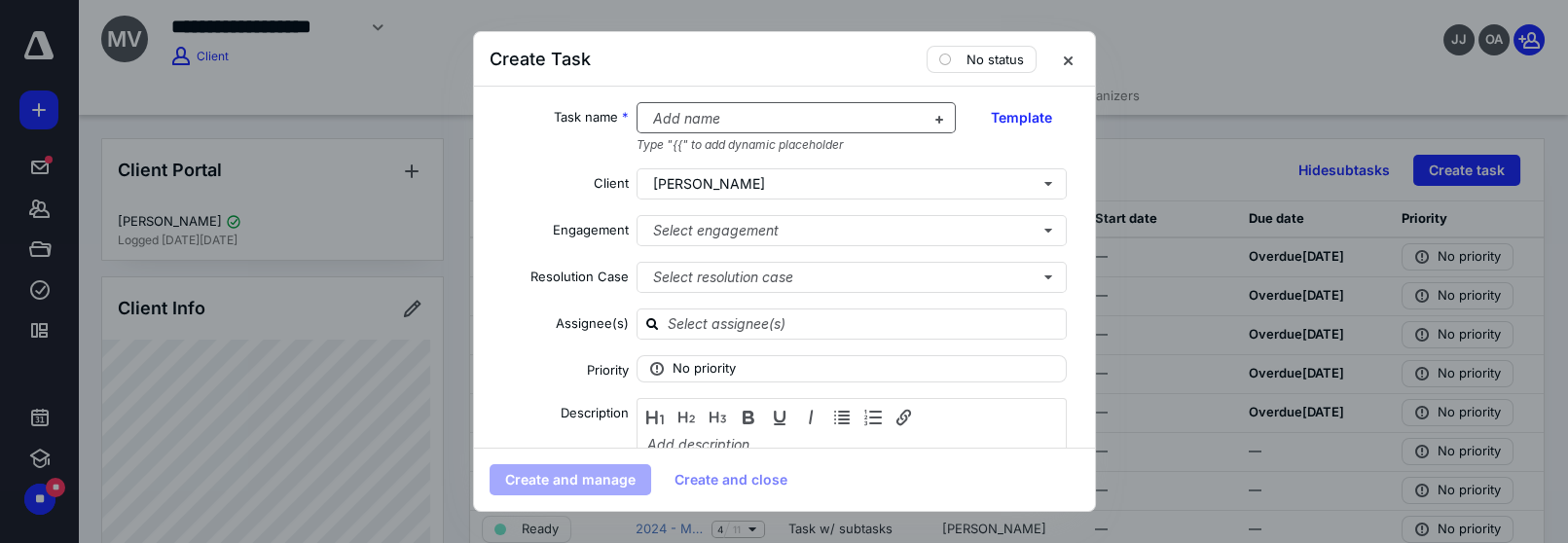 click at bounding box center (784, 119) 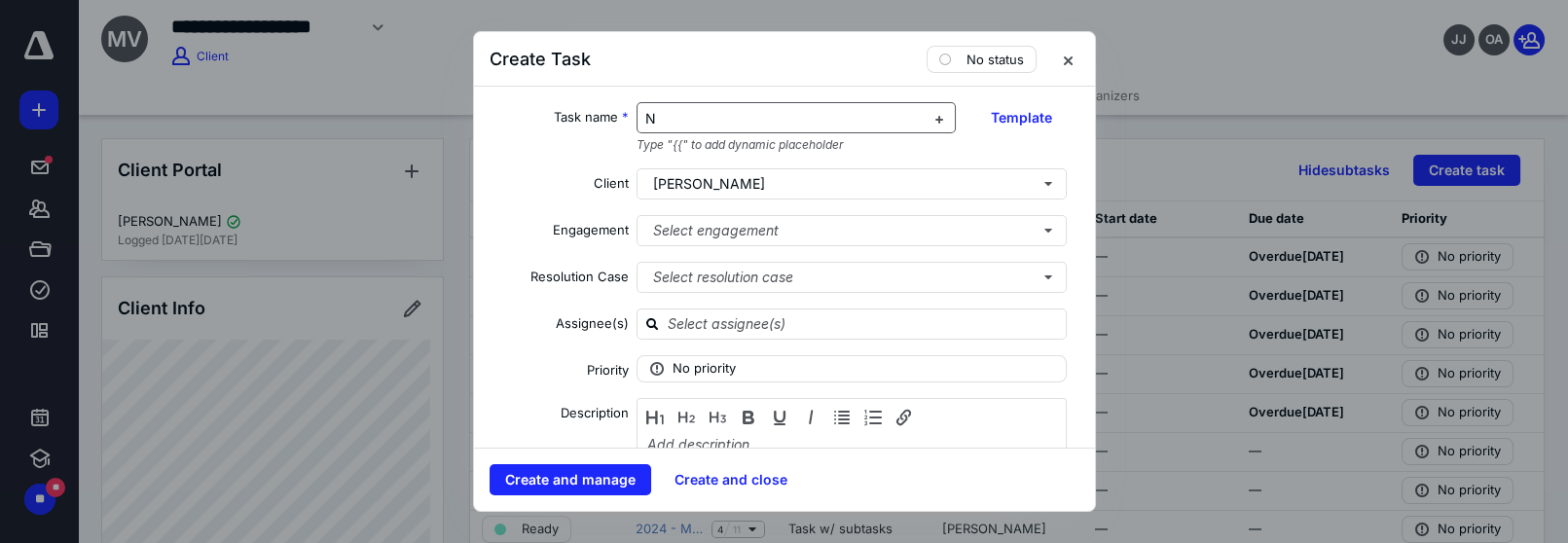 type 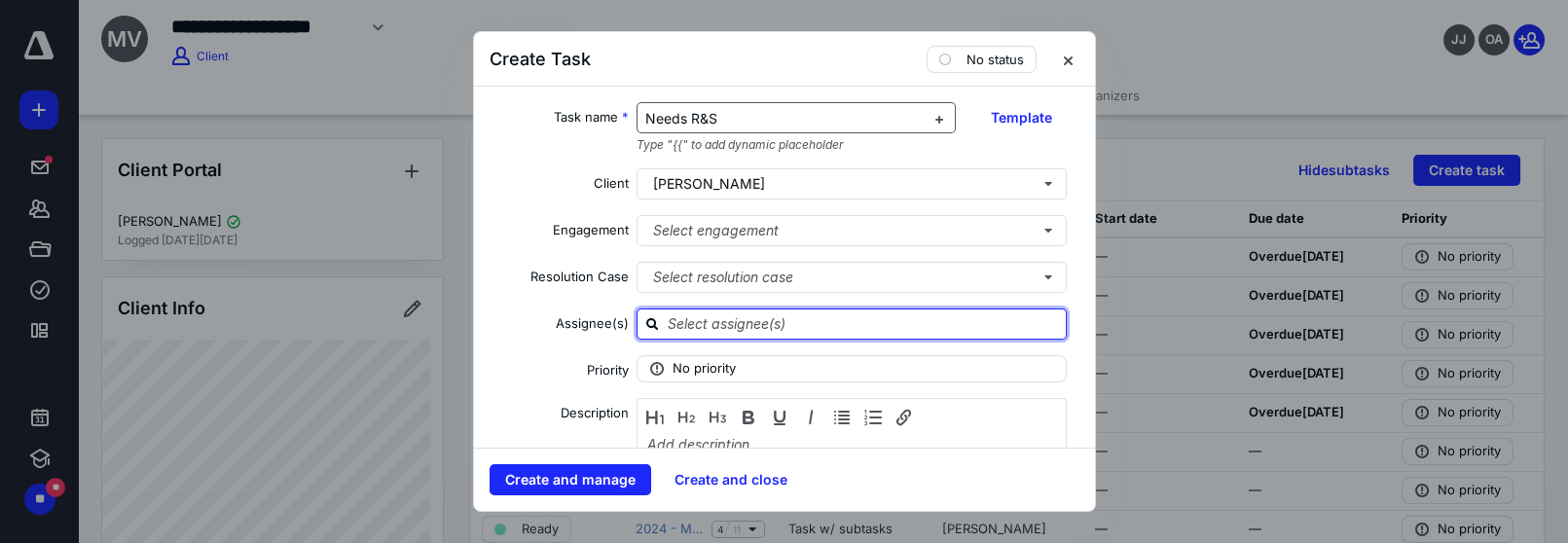 click at bounding box center (863, 323) 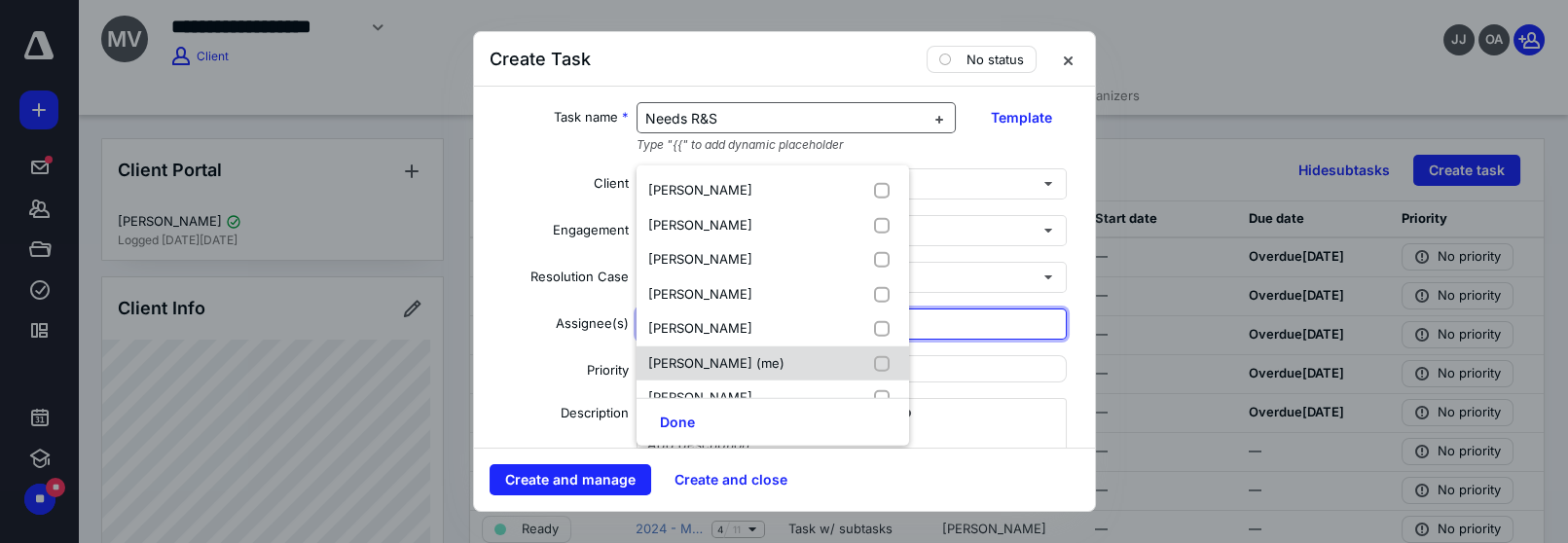 click at bounding box center [886, 363] 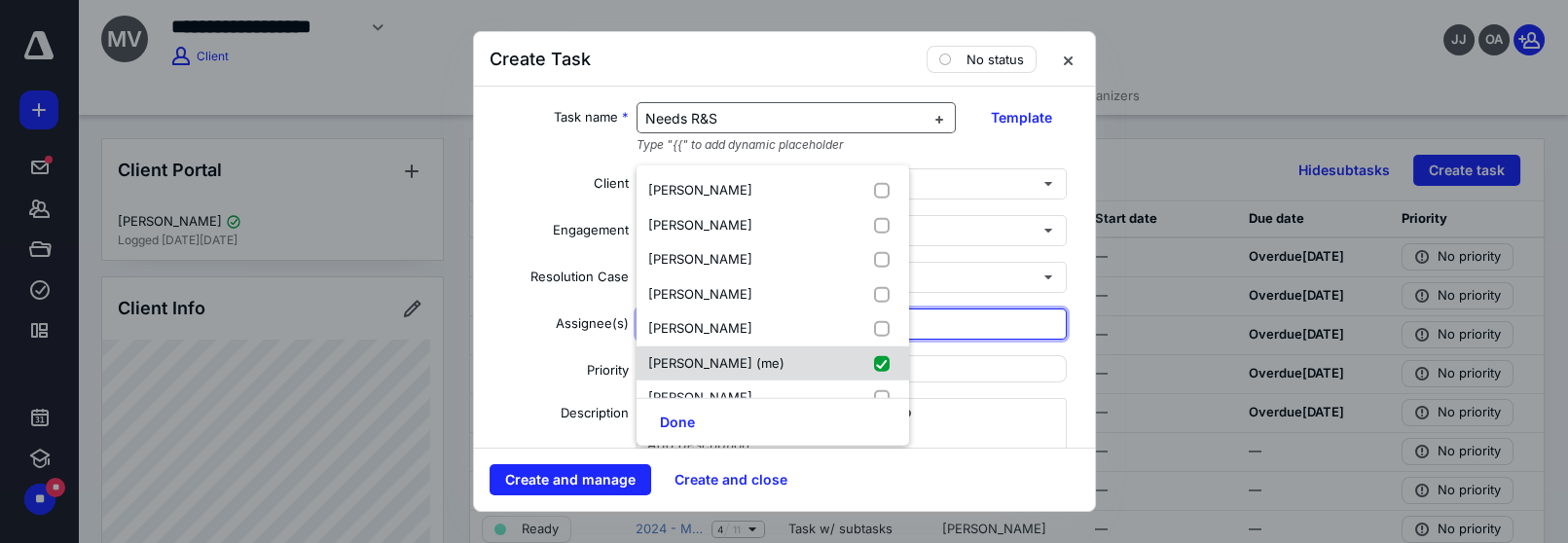checkbox on "true" 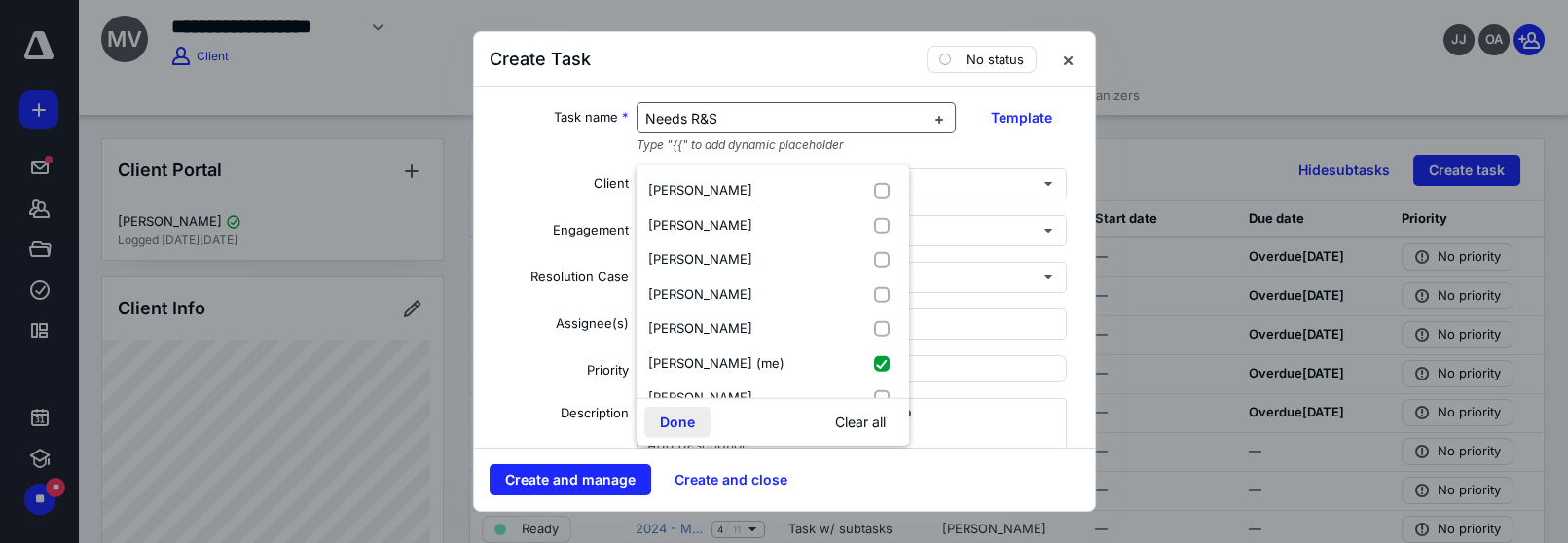 click on "Done" at bounding box center (677, 422) 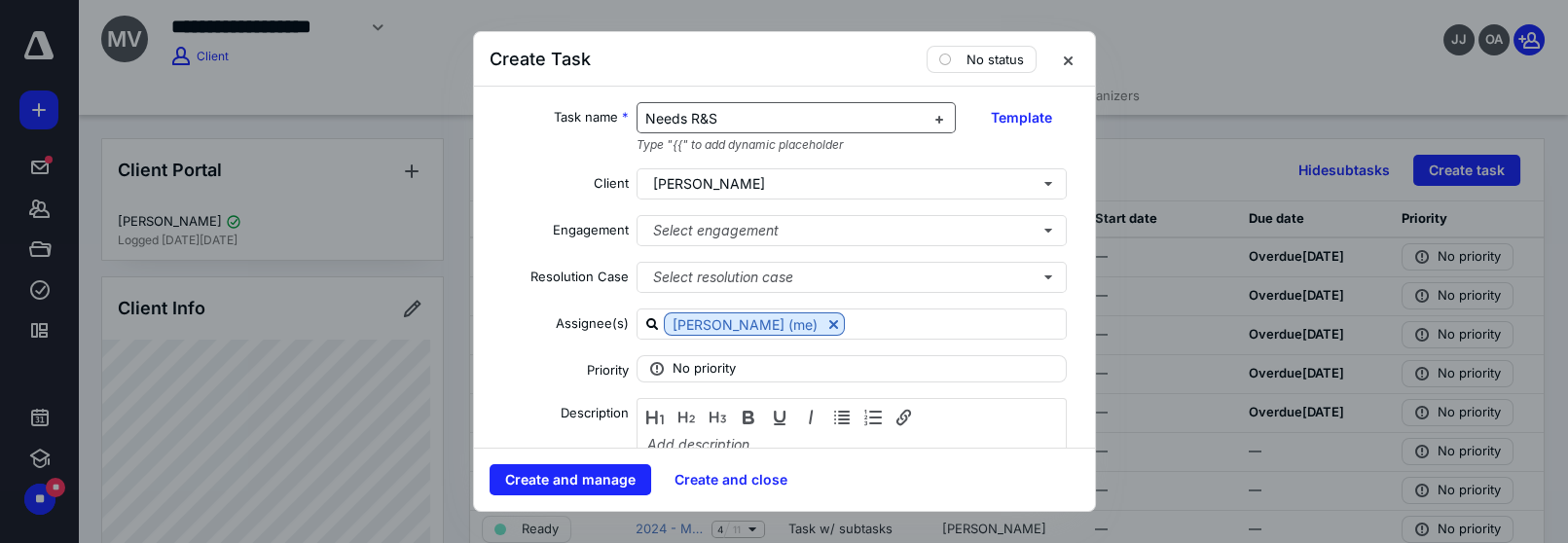 scroll, scrollTop: 88, scrollLeft: 0, axis: vertical 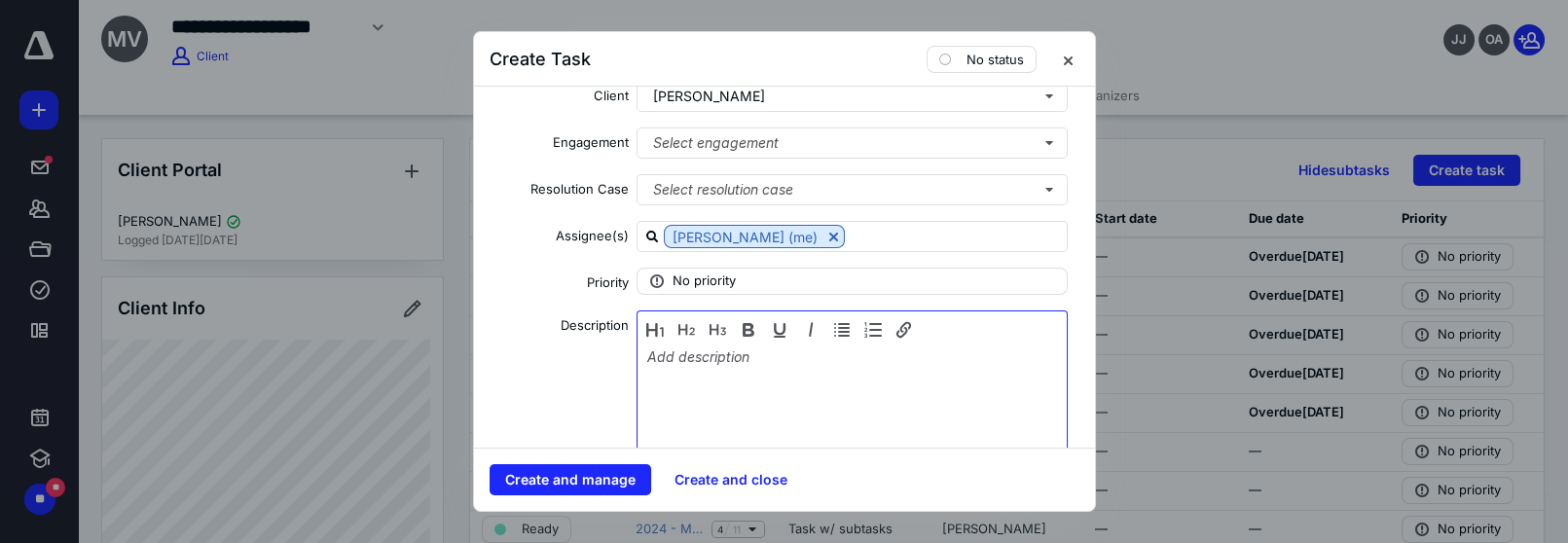 click at bounding box center (852, 397) 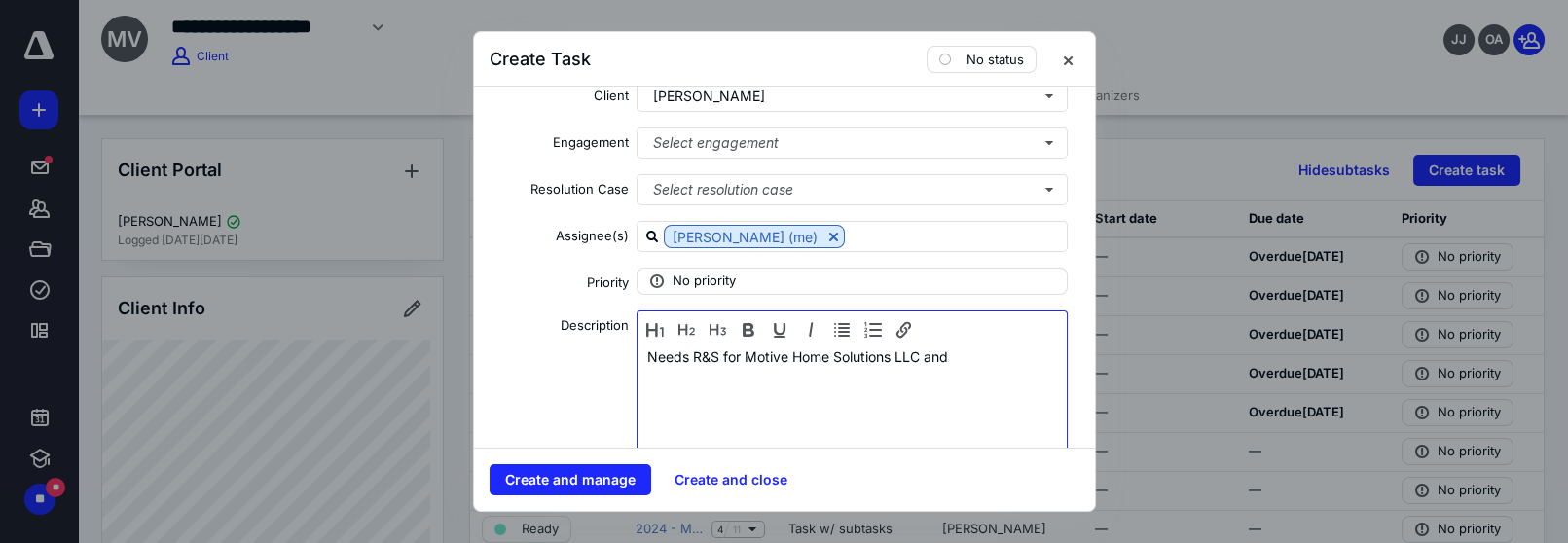 click on "Needs R&S for Motive Home Solutions LLC and" at bounding box center [852, 397] 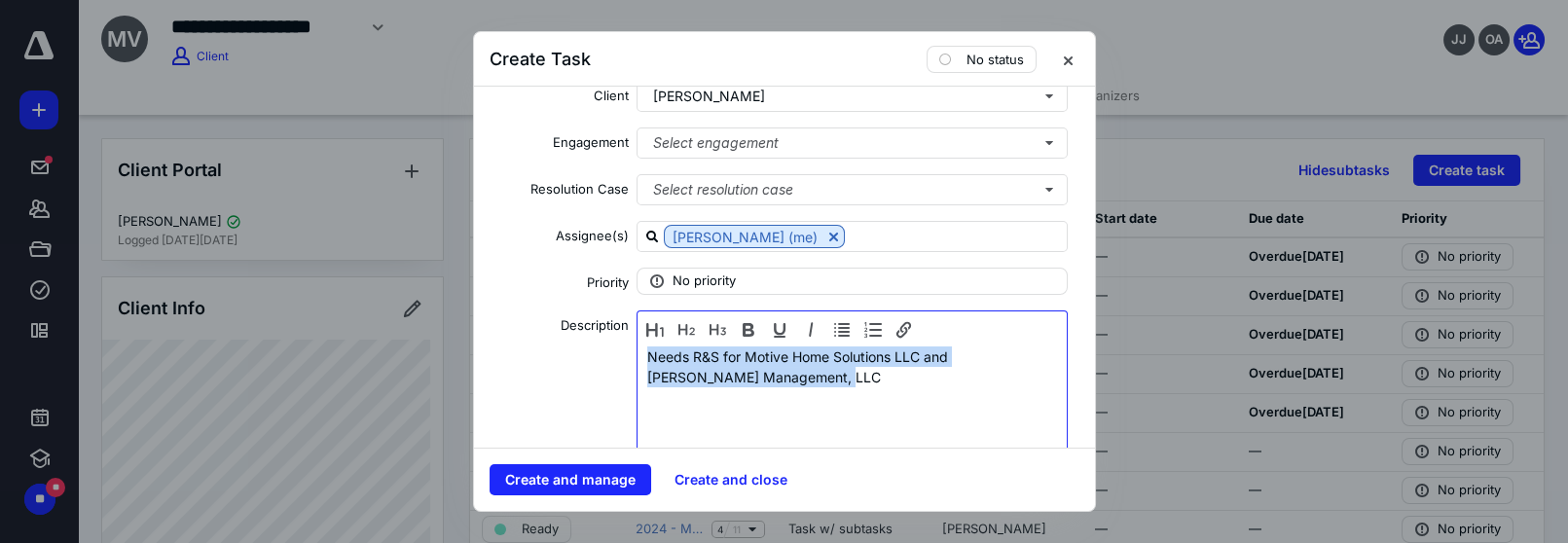 drag, startPoint x: 778, startPoint y: 374, endPoint x: 633, endPoint y: 356, distance: 146.11297 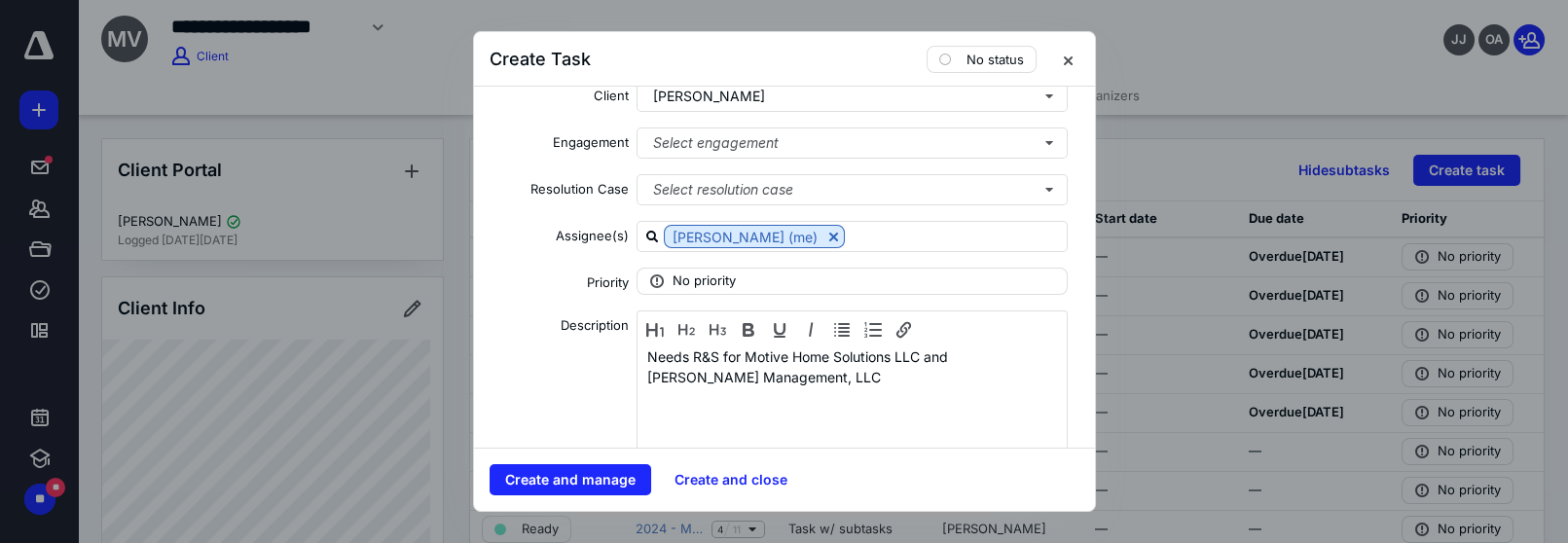 drag, startPoint x: 502, startPoint y: 140, endPoint x: 467, endPoint y: 136, distance: 35.22783 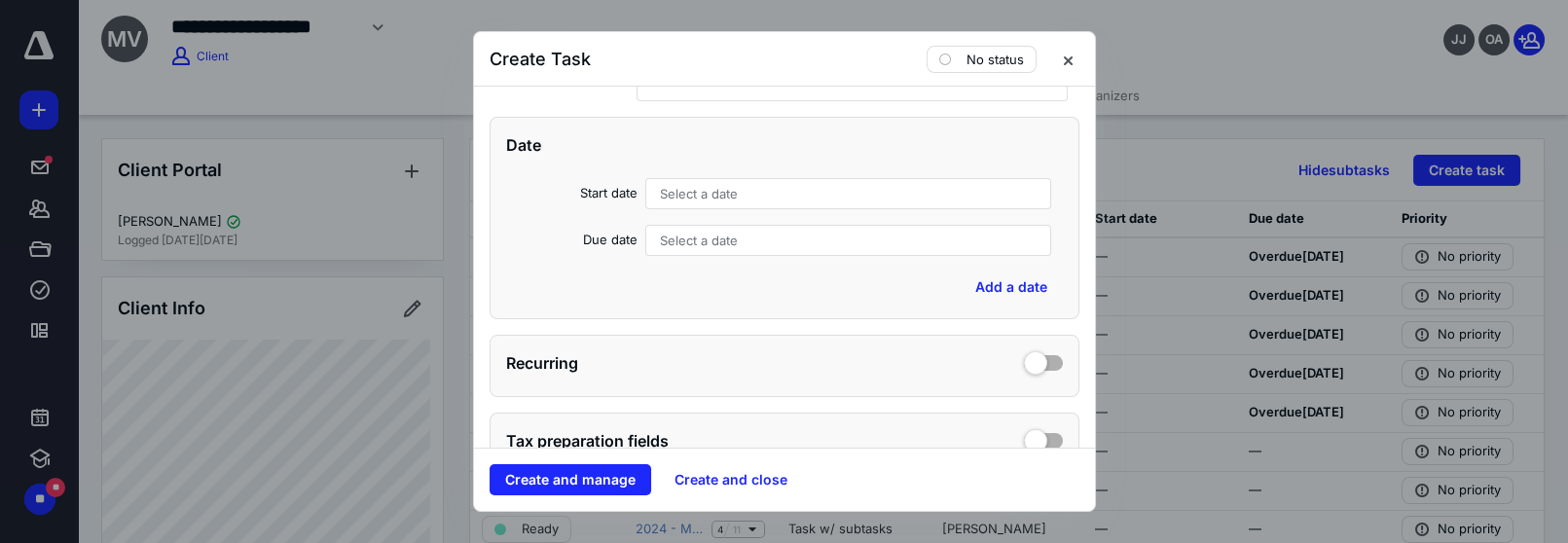 scroll, scrollTop: 442, scrollLeft: 0, axis: vertical 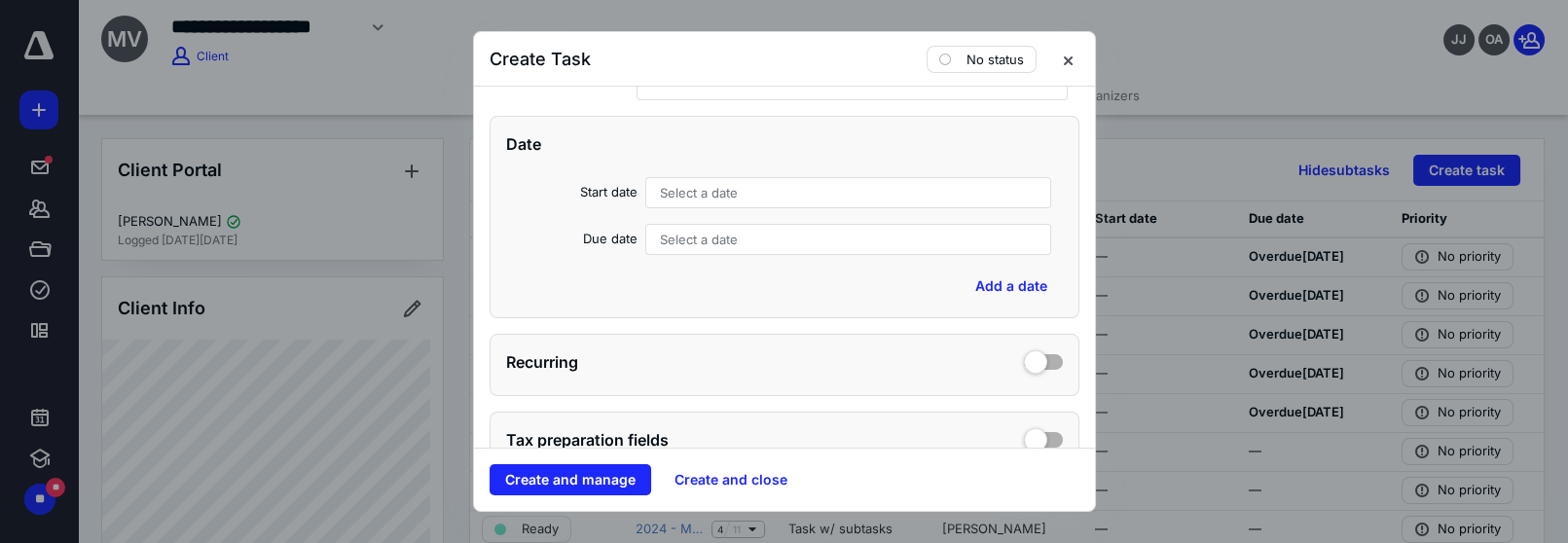 click on "Start date" at bounding box center [571, 196] 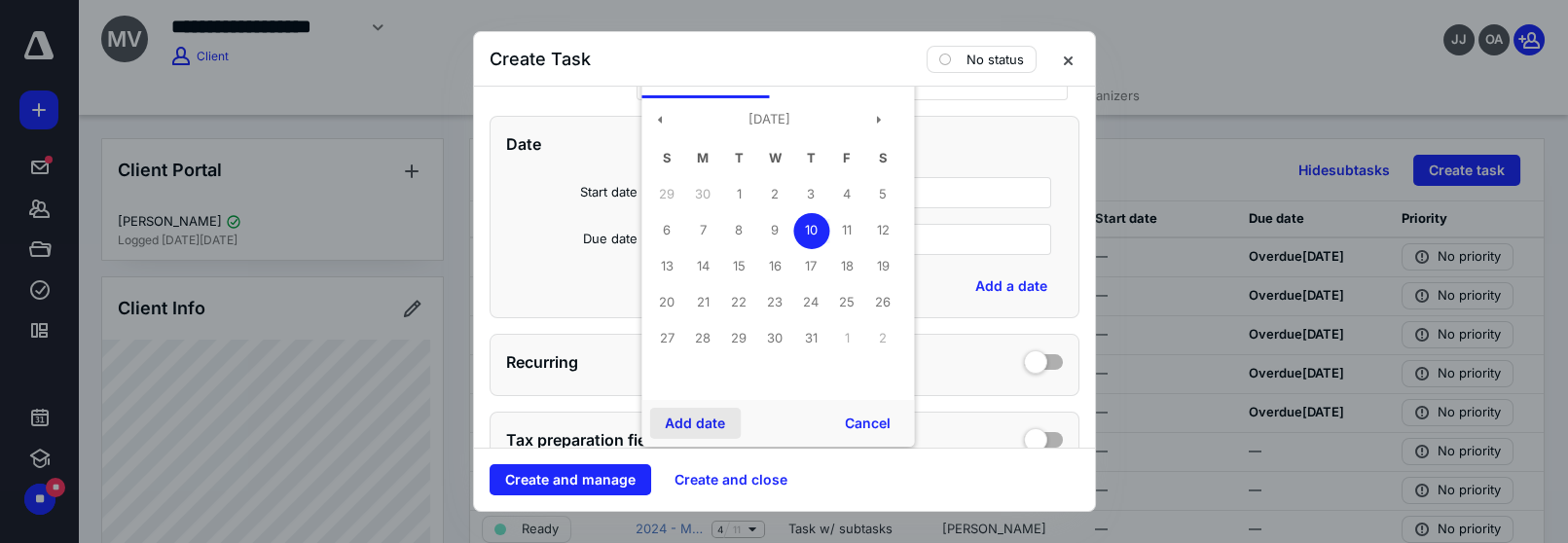 click on "Add date" at bounding box center [695, 423] 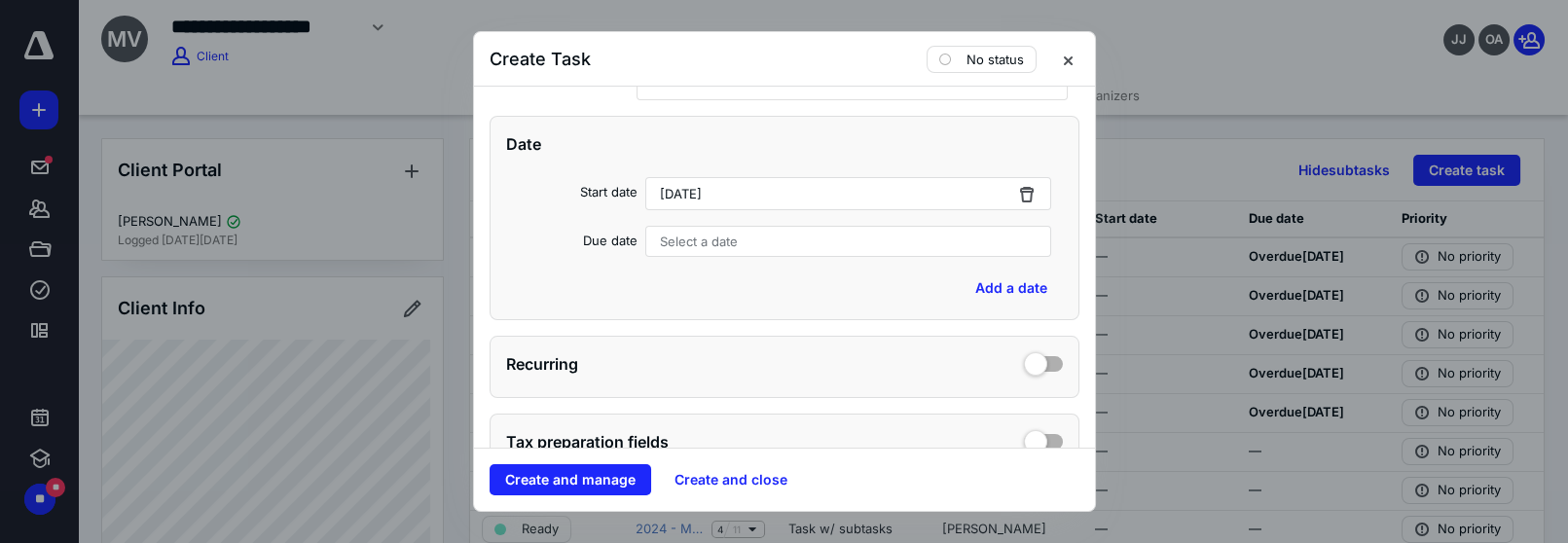 click on "Select a date" at bounding box center (849, 241) 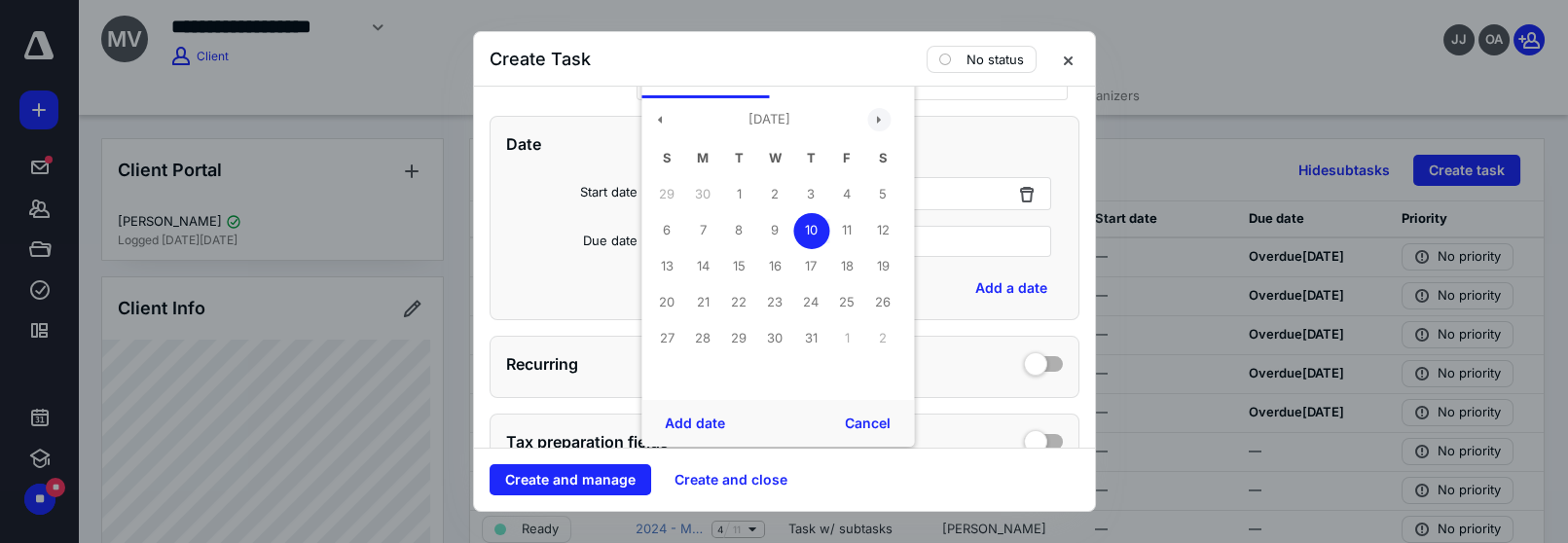 click at bounding box center [879, 120] 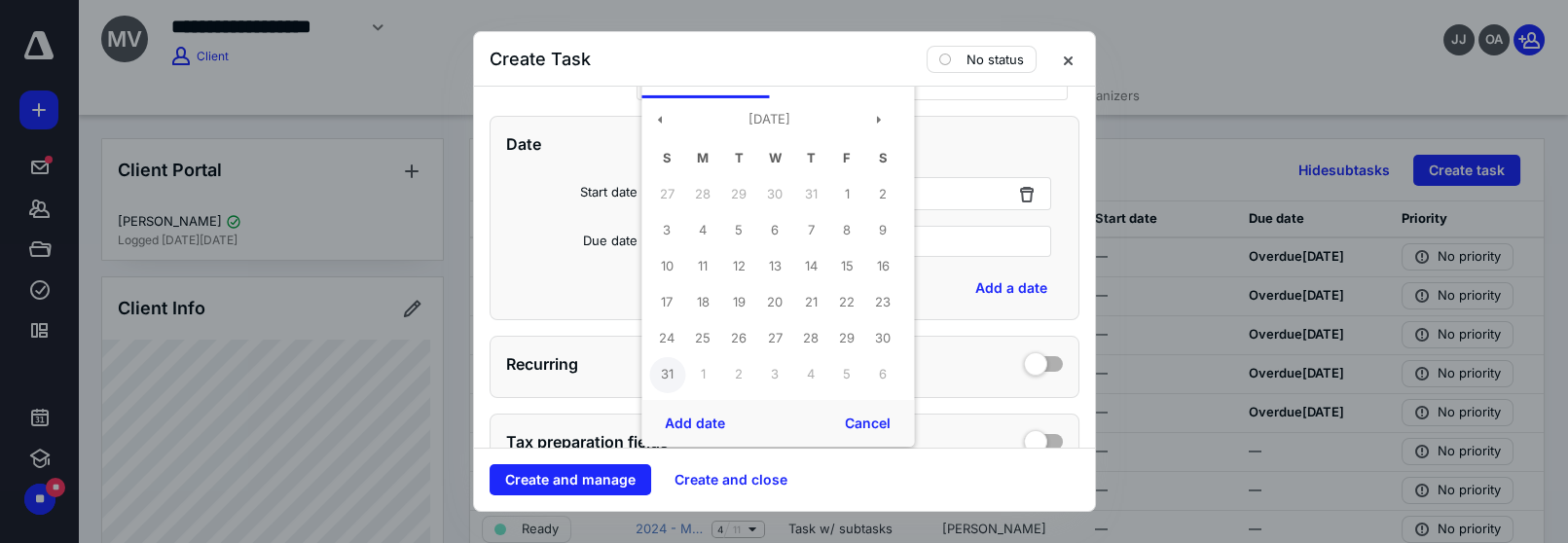 click on "31" at bounding box center (667, 374) 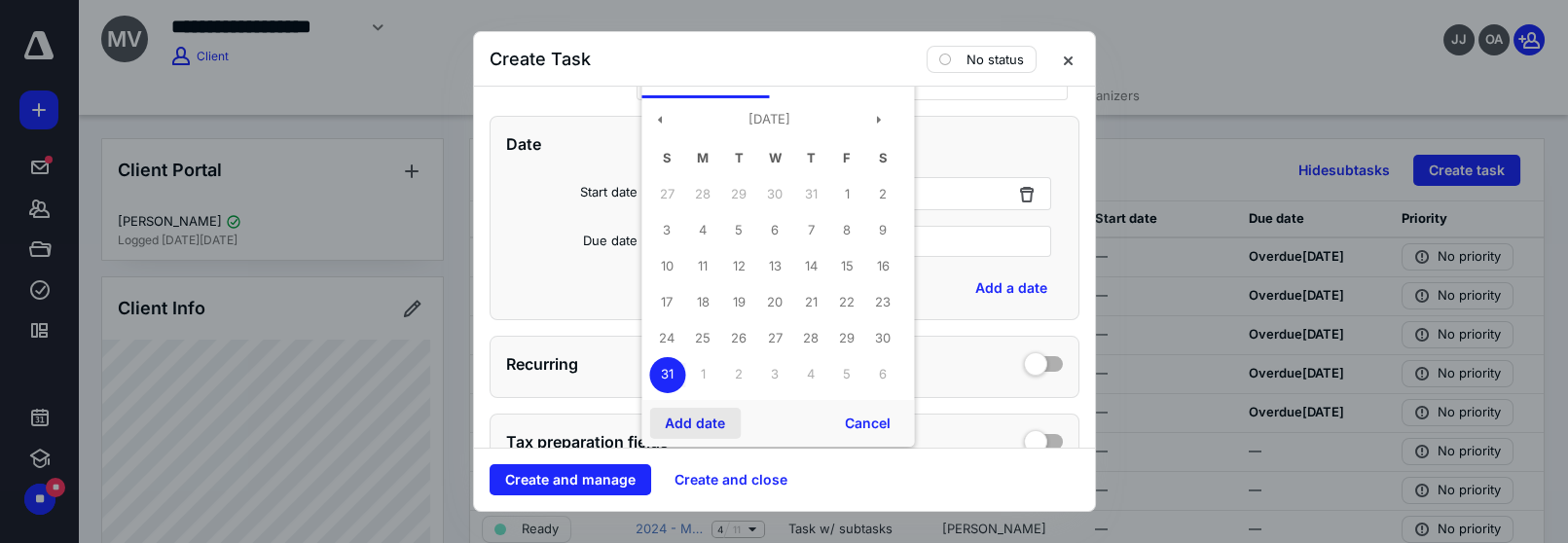 click on "Add date" at bounding box center (695, 423) 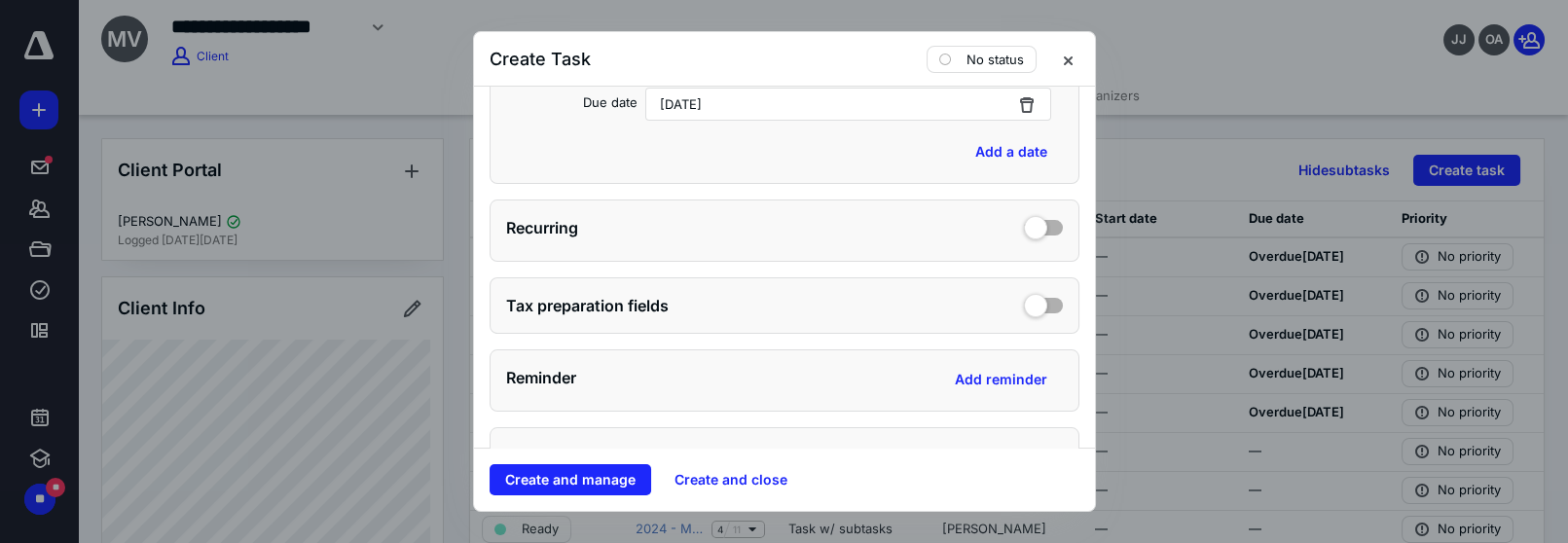 scroll, scrollTop: 619, scrollLeft: 0, axis: vertical 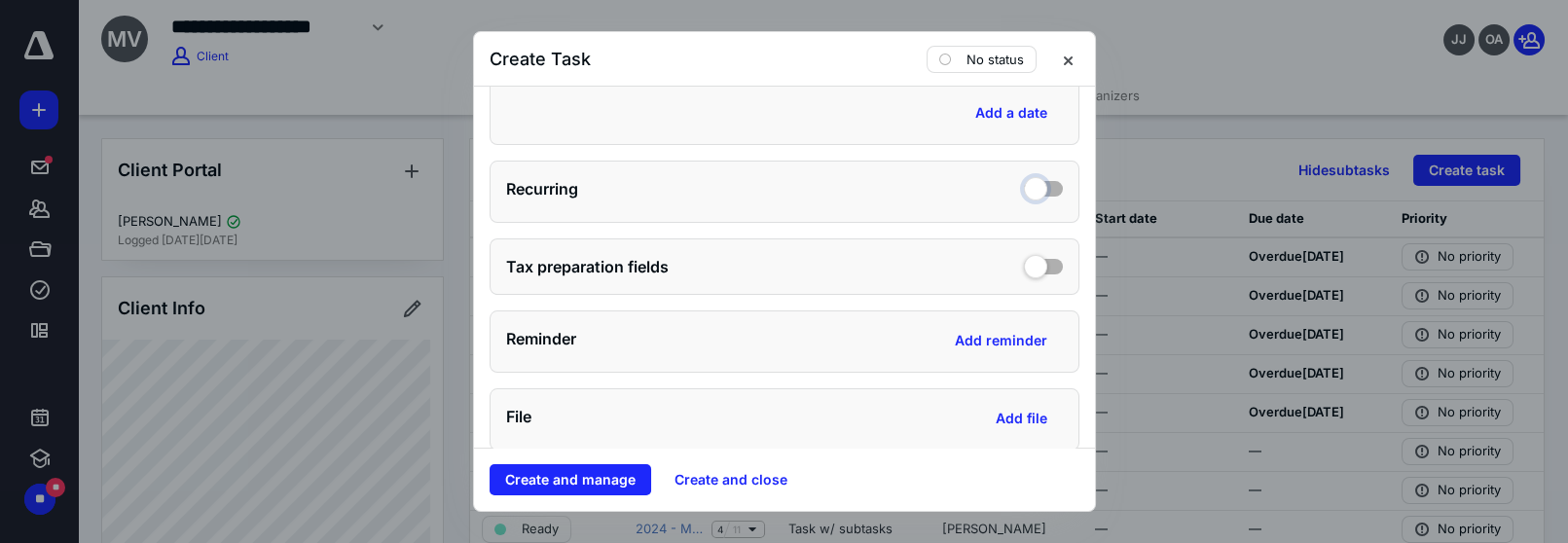 click at bounding box center (1043, 186) 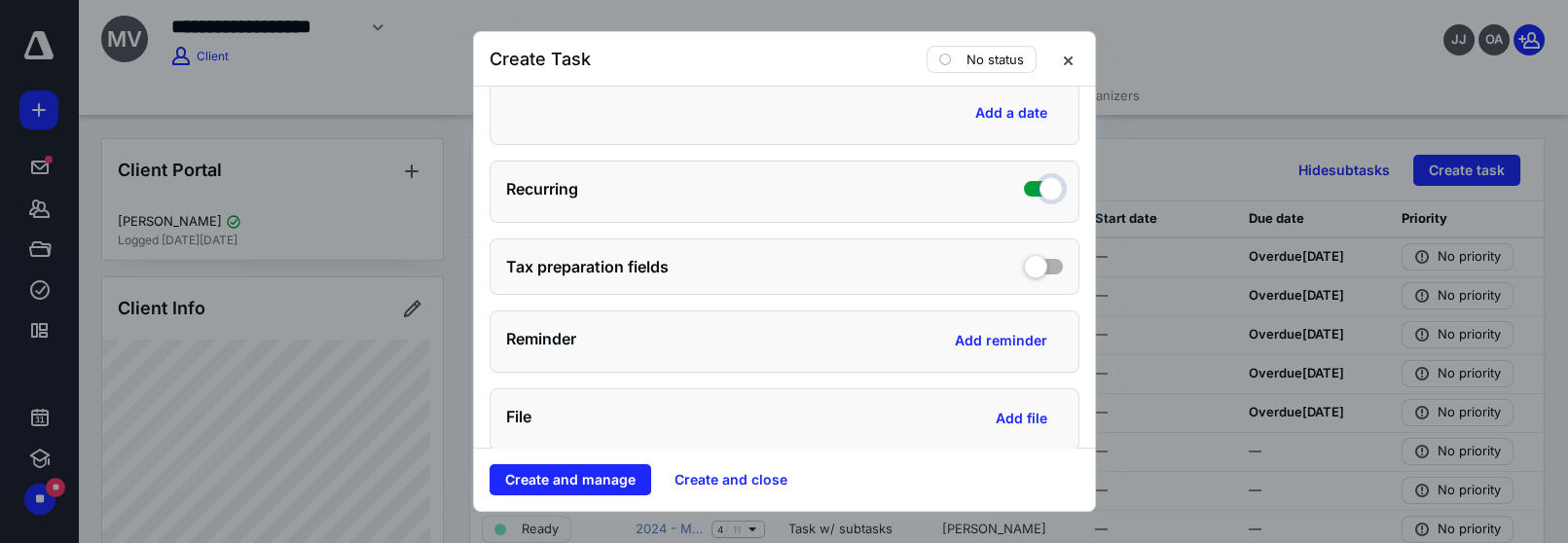 checkbox on "true" 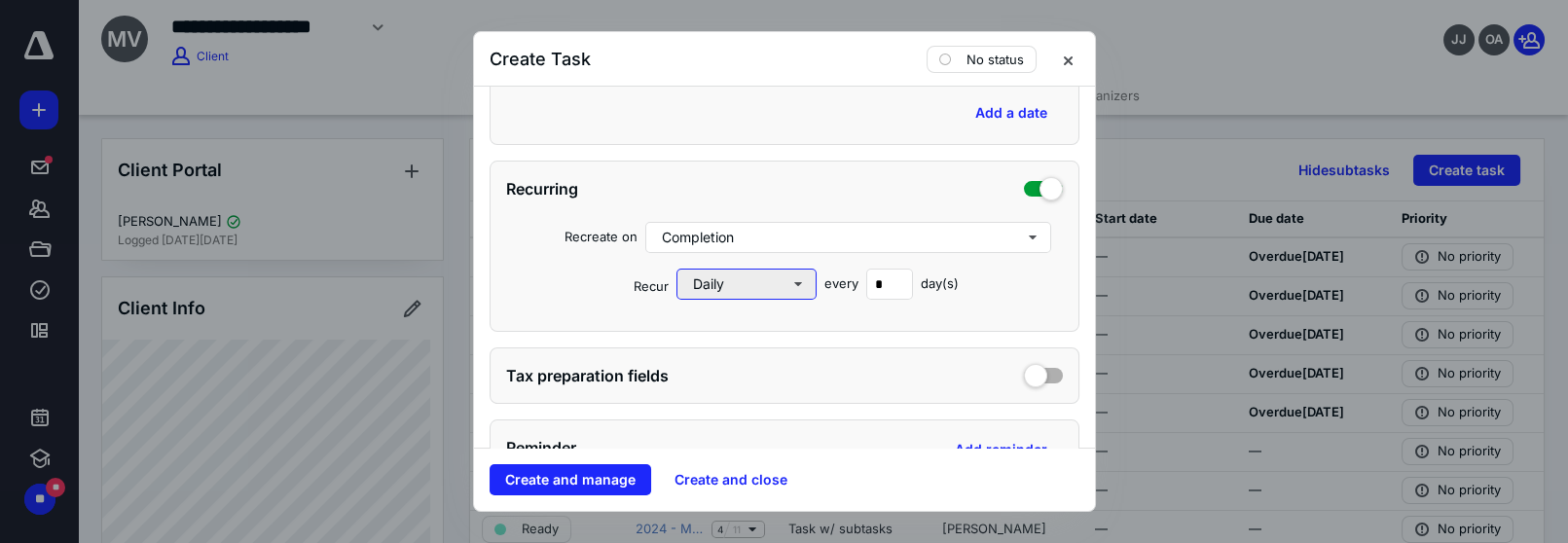 click on "Daily" at bounding box center (747, 284) 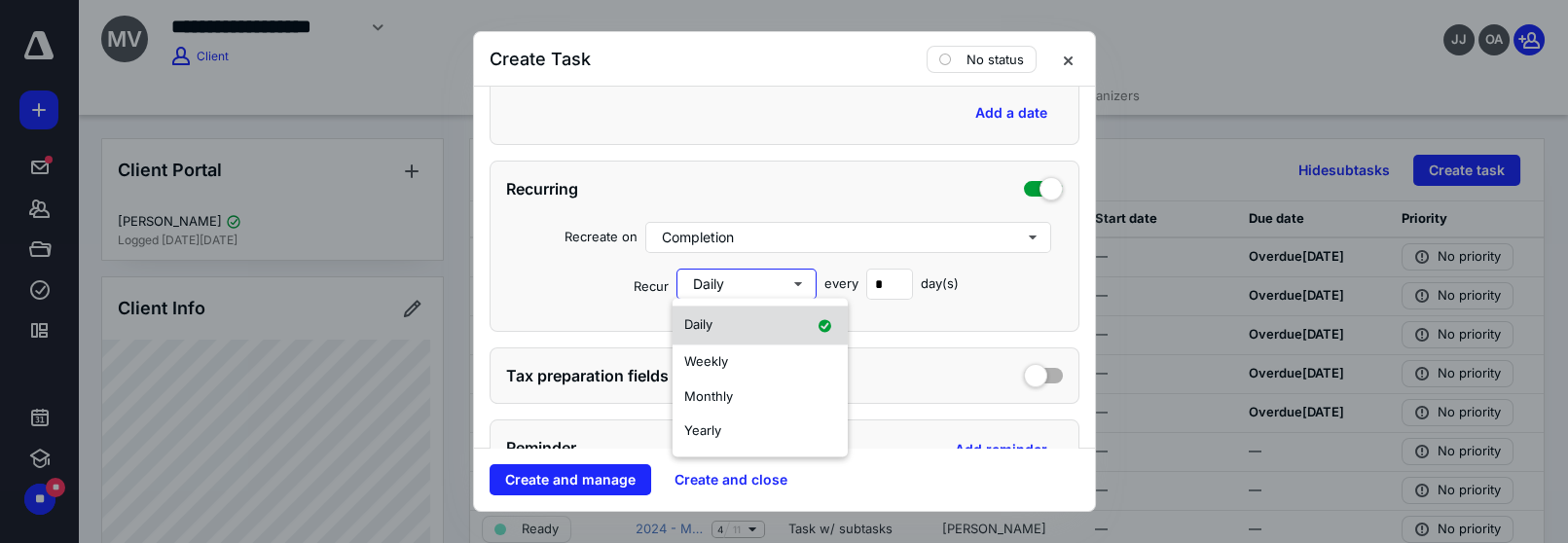 click on "Daily" at bounding box center (760, 325) 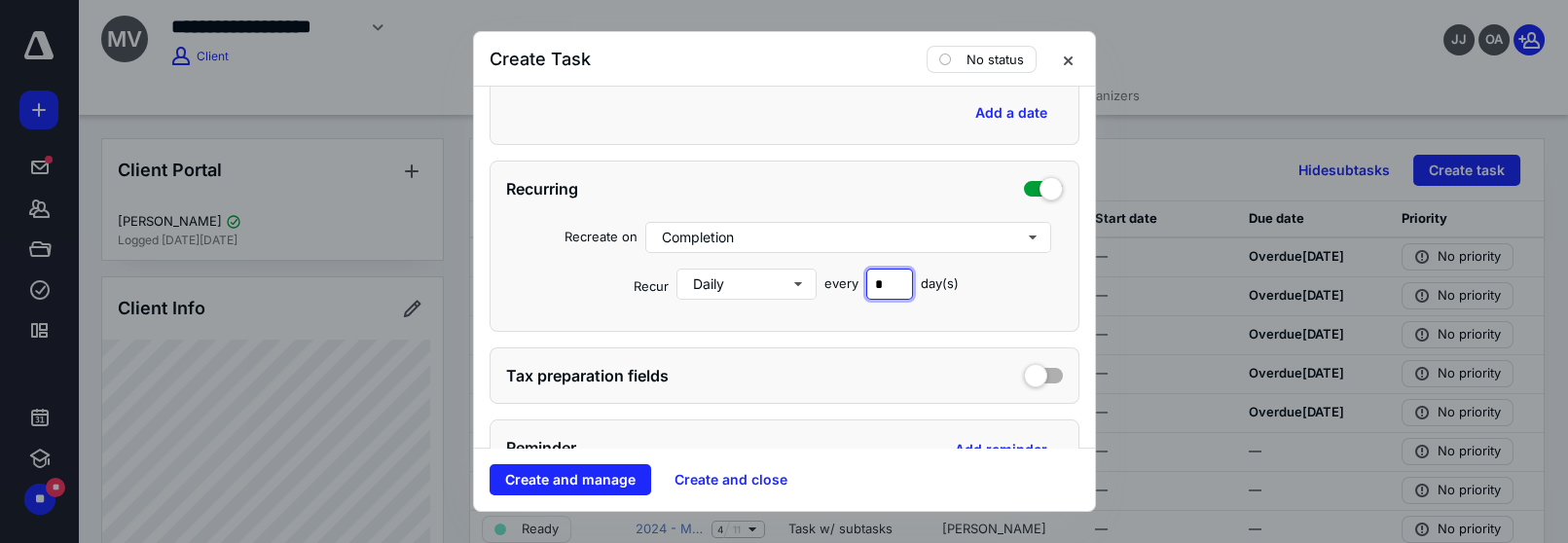 click on "*" at bounding box center [890, 284] 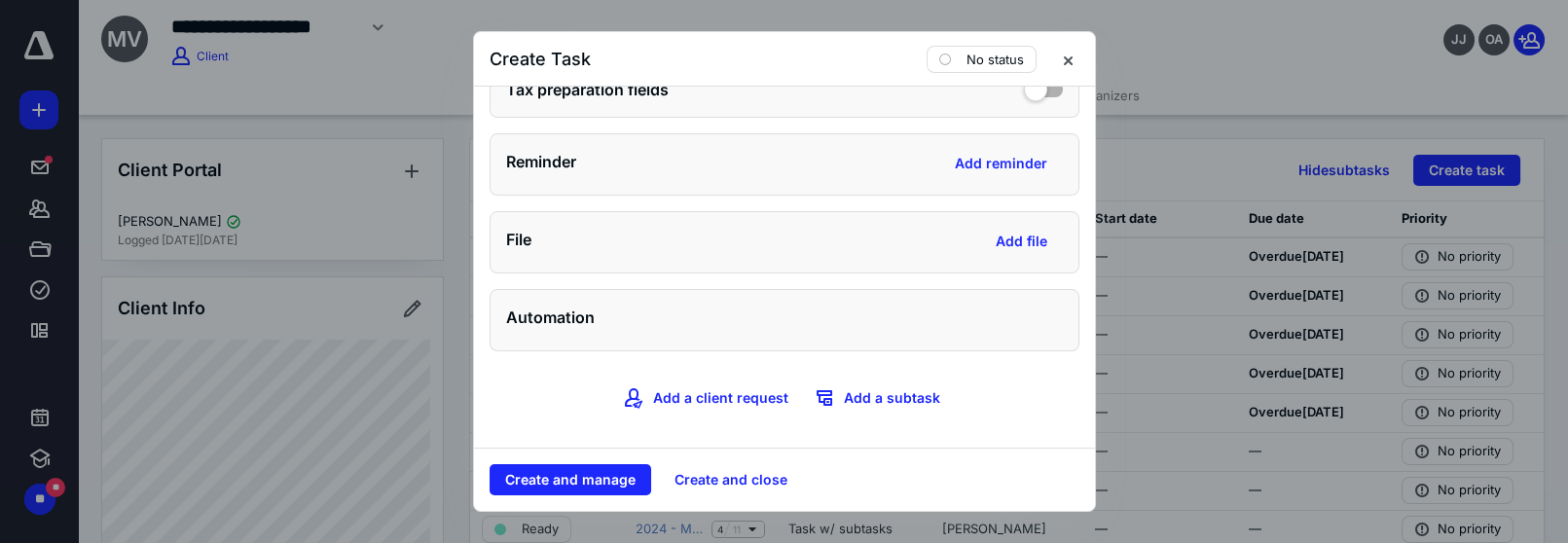 scroll, scrollTop: 915, scrollLeft: 0, axis: vertical 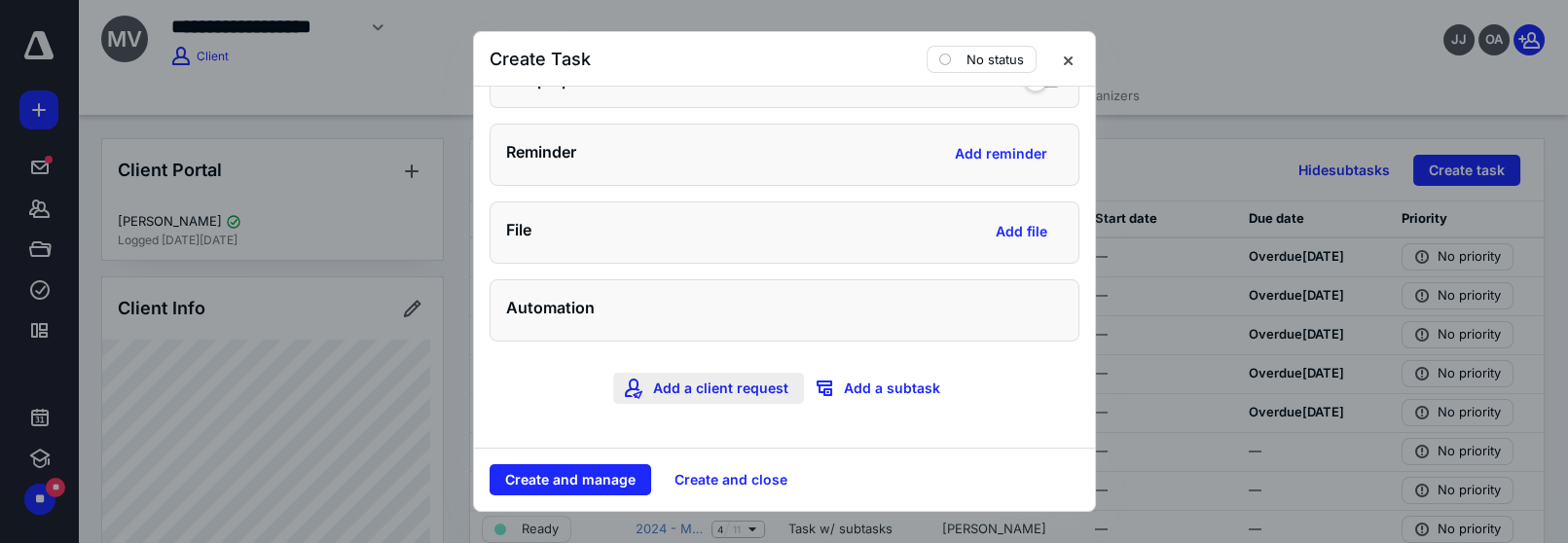 click on "Add a client request" at bounding box center [709, 388] 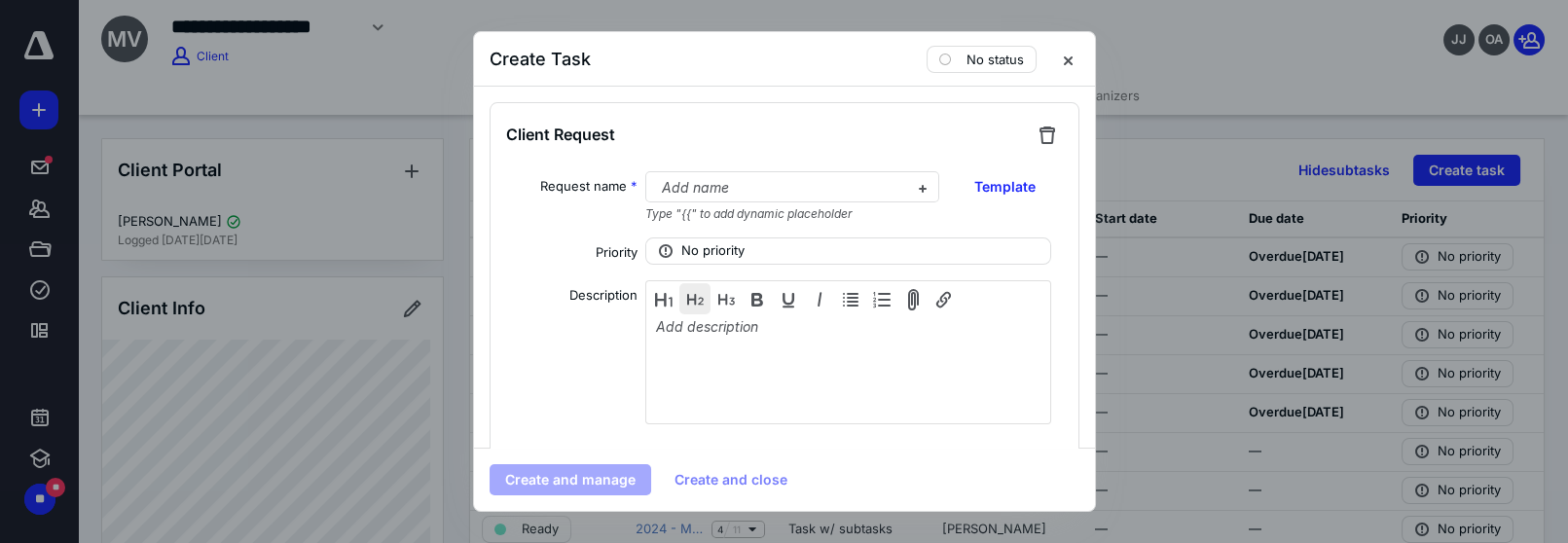 scroll, scrollTop: 1201, scrollLeft: 0, axis: vertical 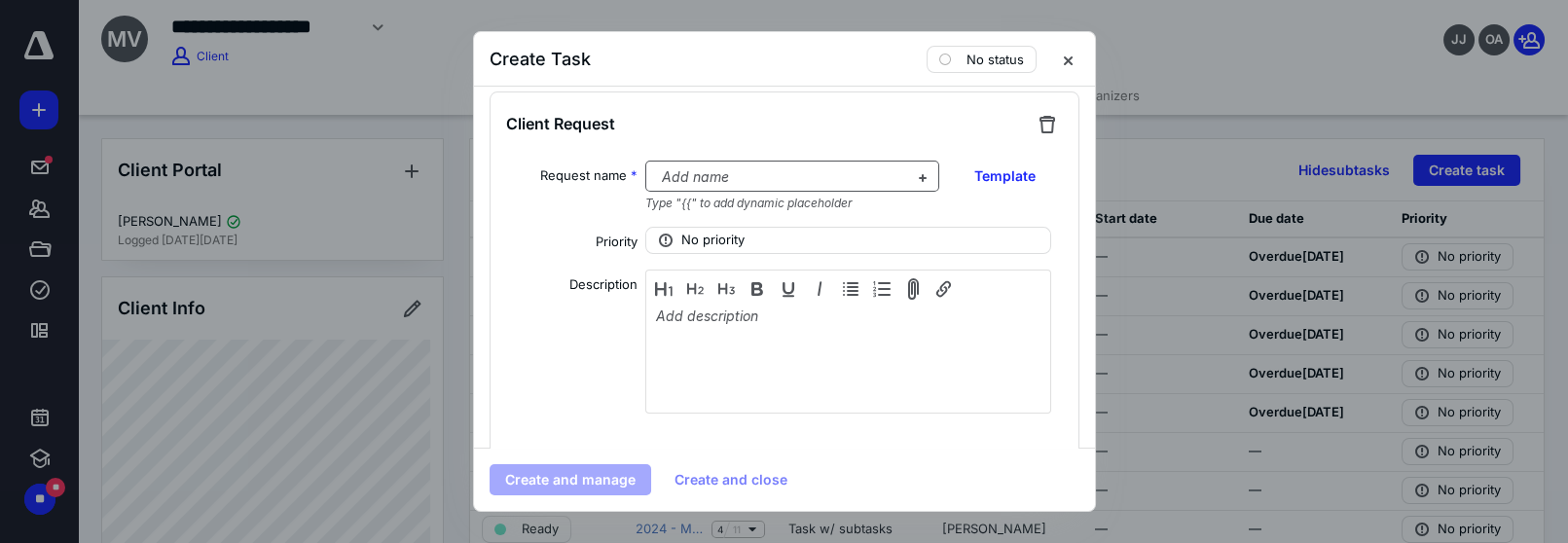 click at bounding box center (781, 177) 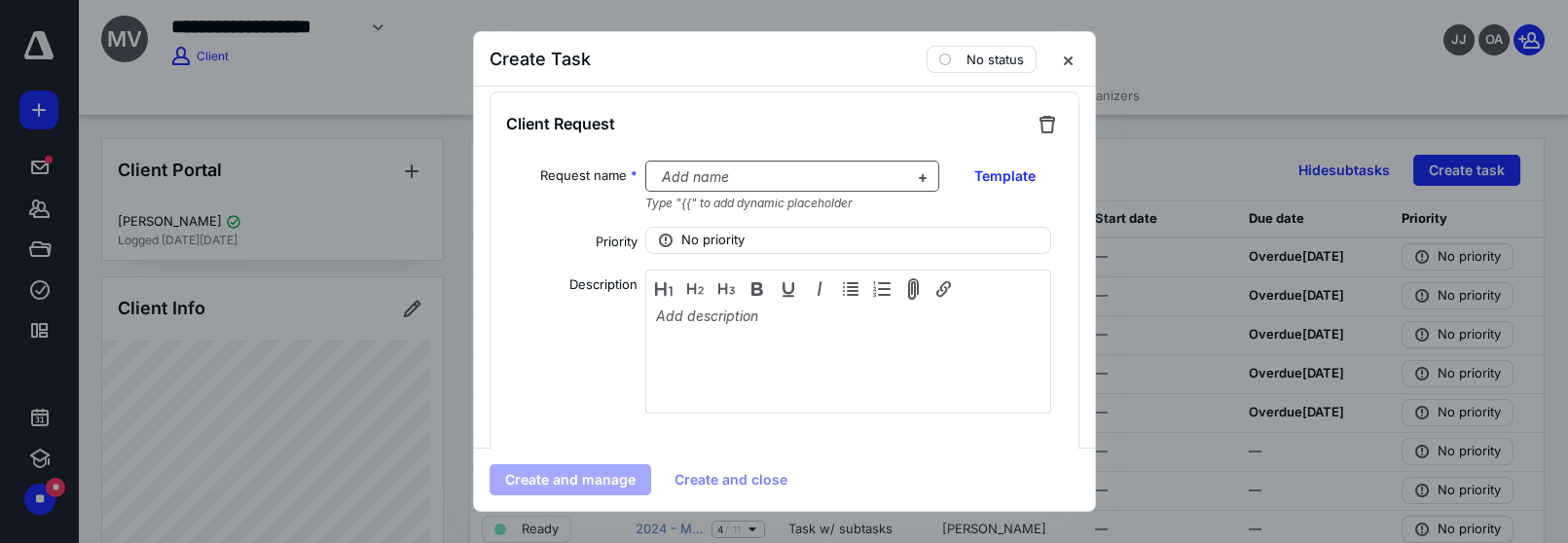 click at bounding box center (781, 177) 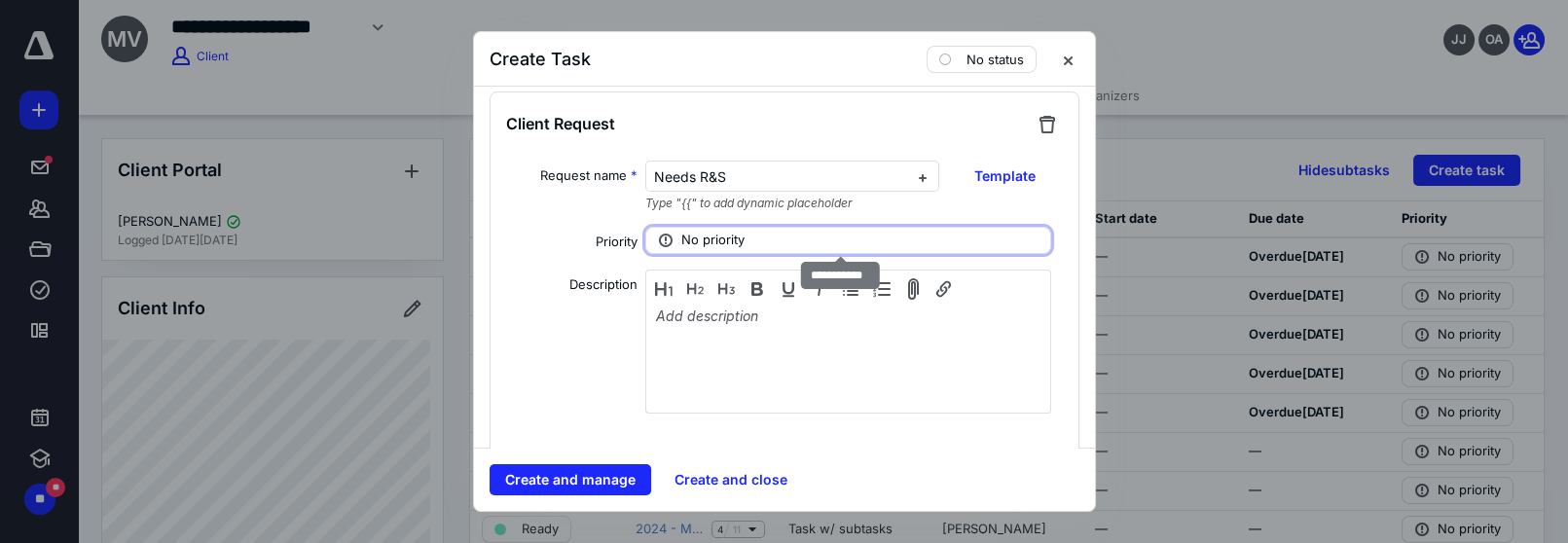 click on "No priority" at bounding box center (849, 240) 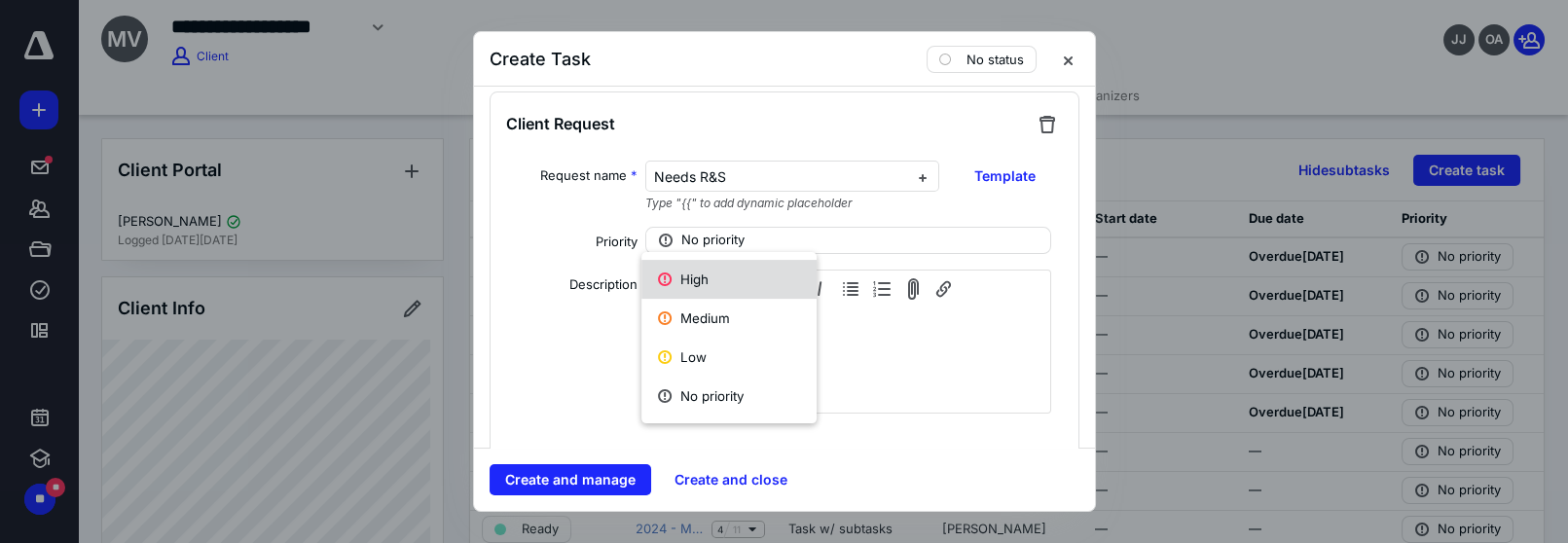 click on "High" at bounding box center (729, 279) 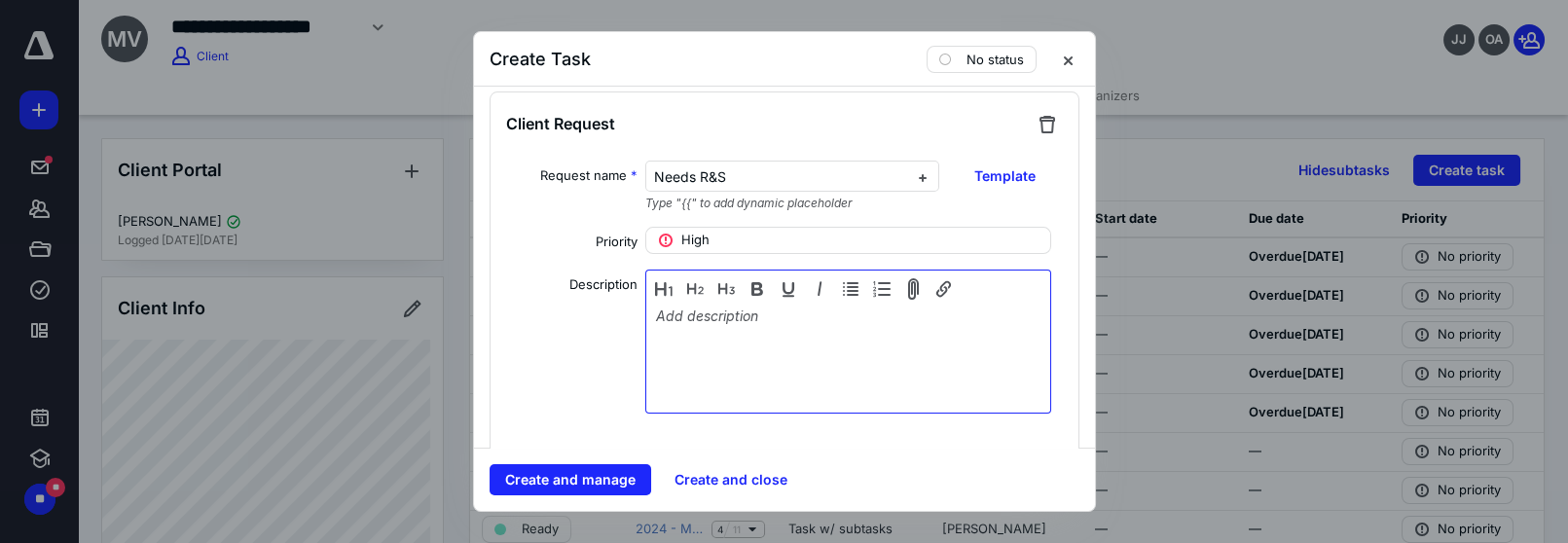 click at bounding box center (849, 344) 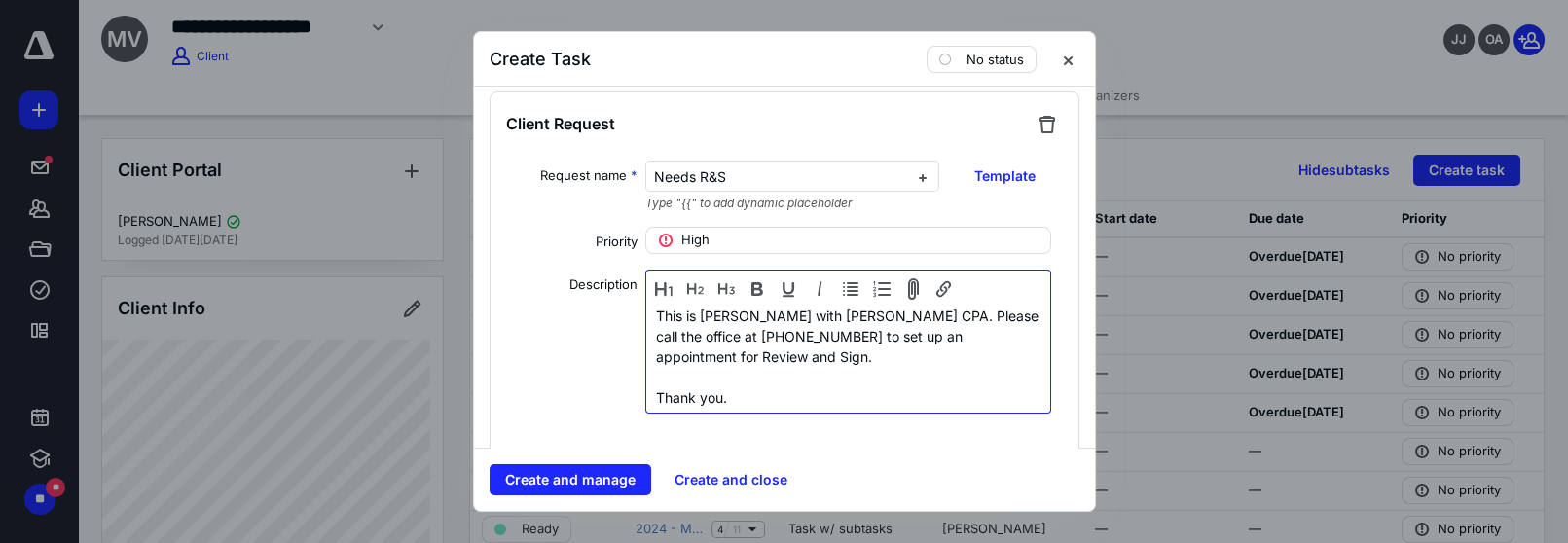 scroll, scrollTop: 25, scrollLeft: 0, axis: vertical 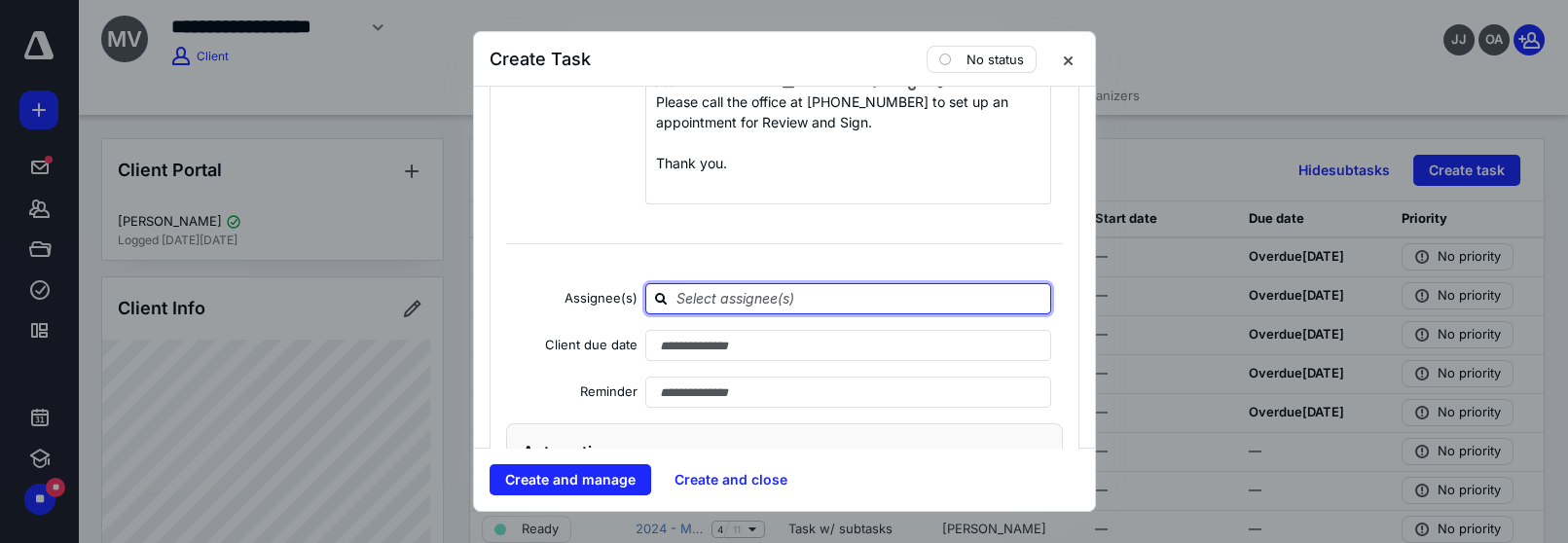 click at bounding box center [860, 298] 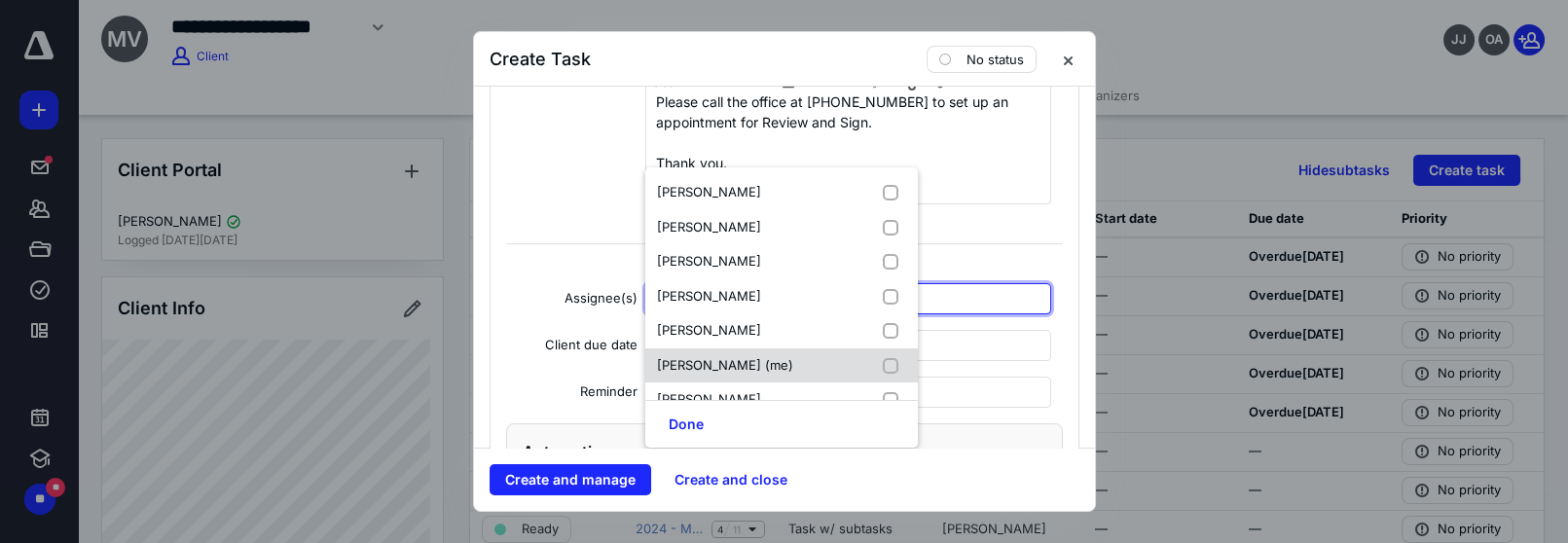 click at bounding box center [894, 365] 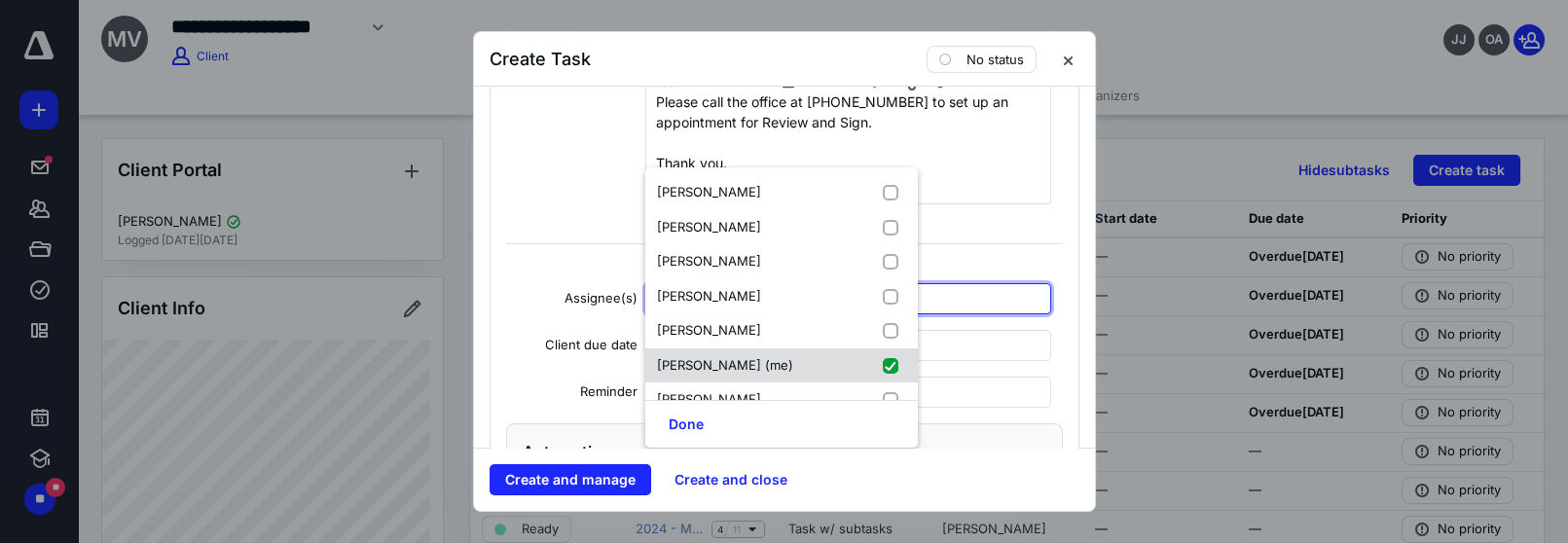 checkbox on "true" 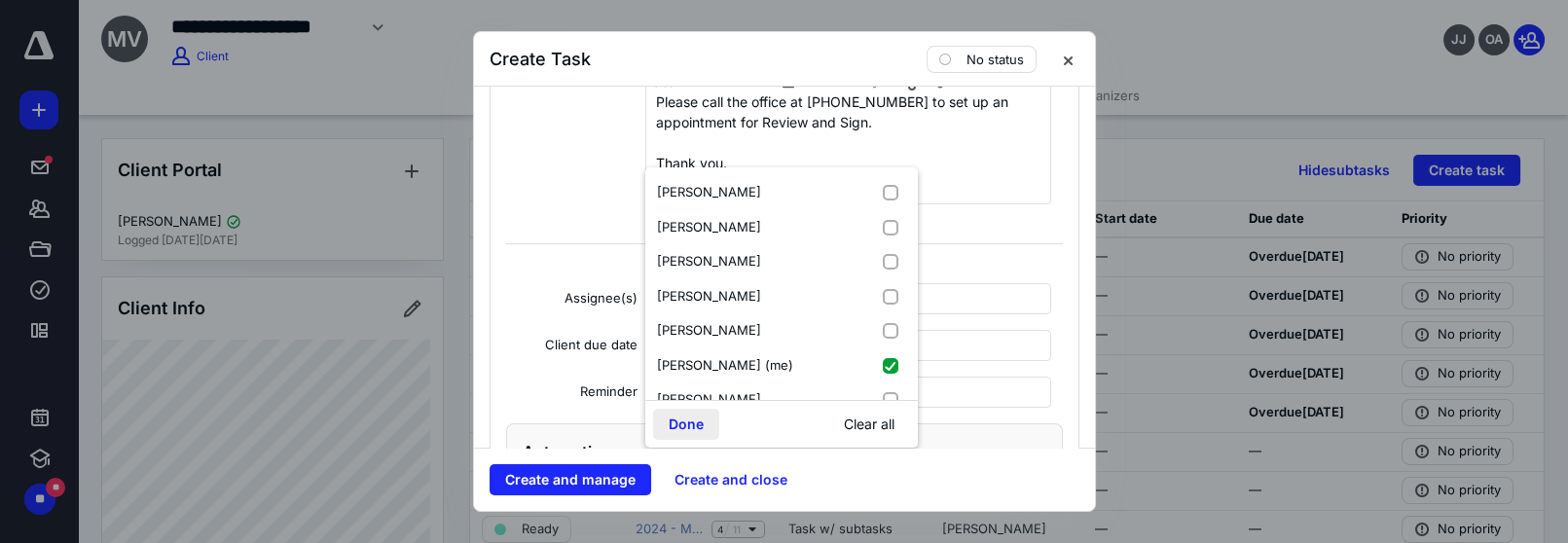click on "Done" at bounding box center (686, 424) 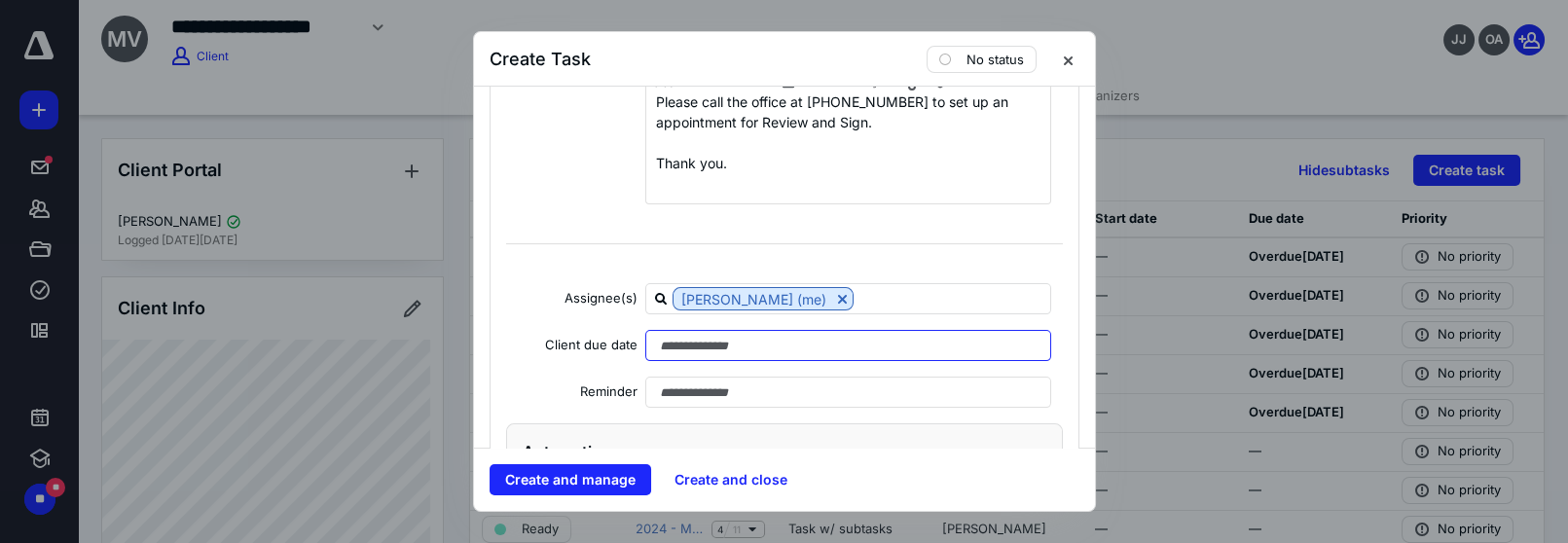 click at bounding box center (849, 345) 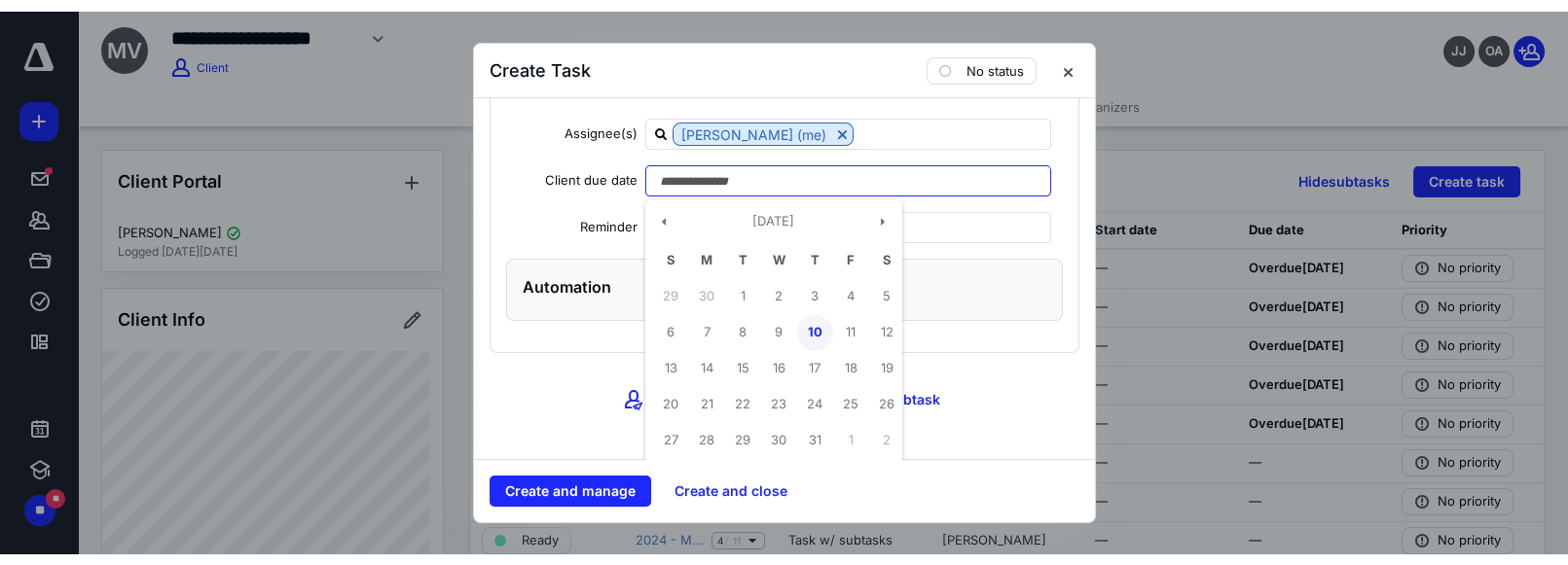 scroll, scrollTop: 1625, scrollLeft: 0, axis: vertical 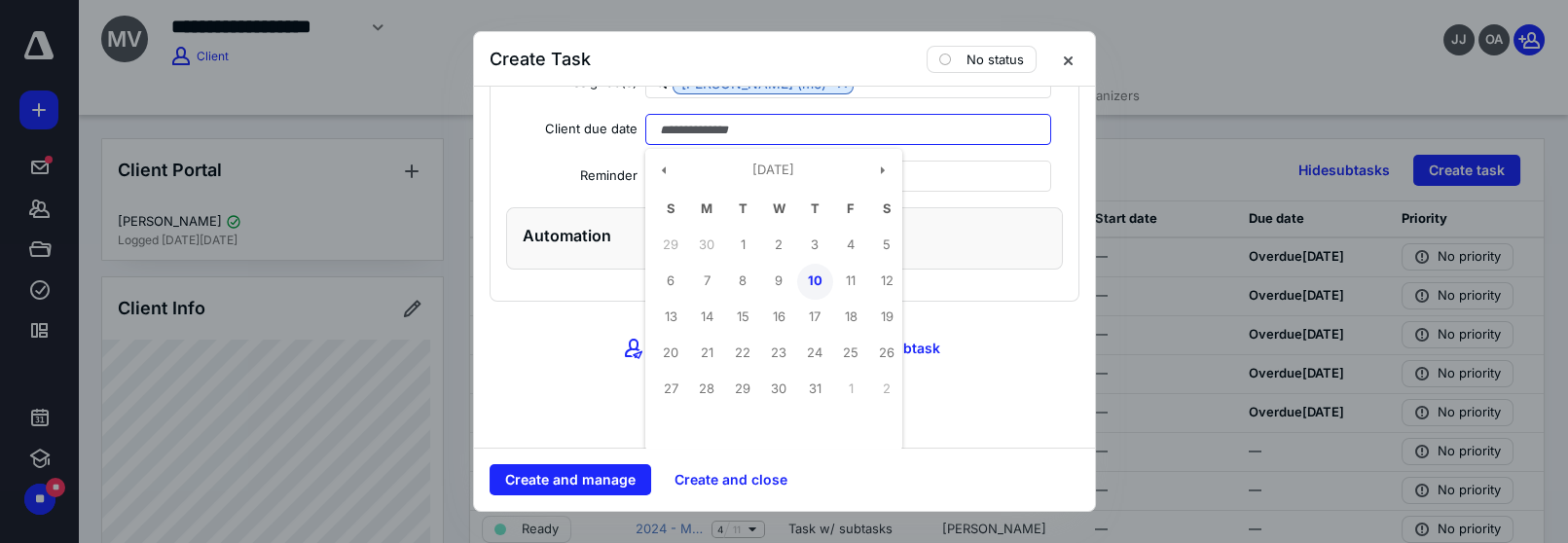 click on "10" at bounding box center (815, 281) 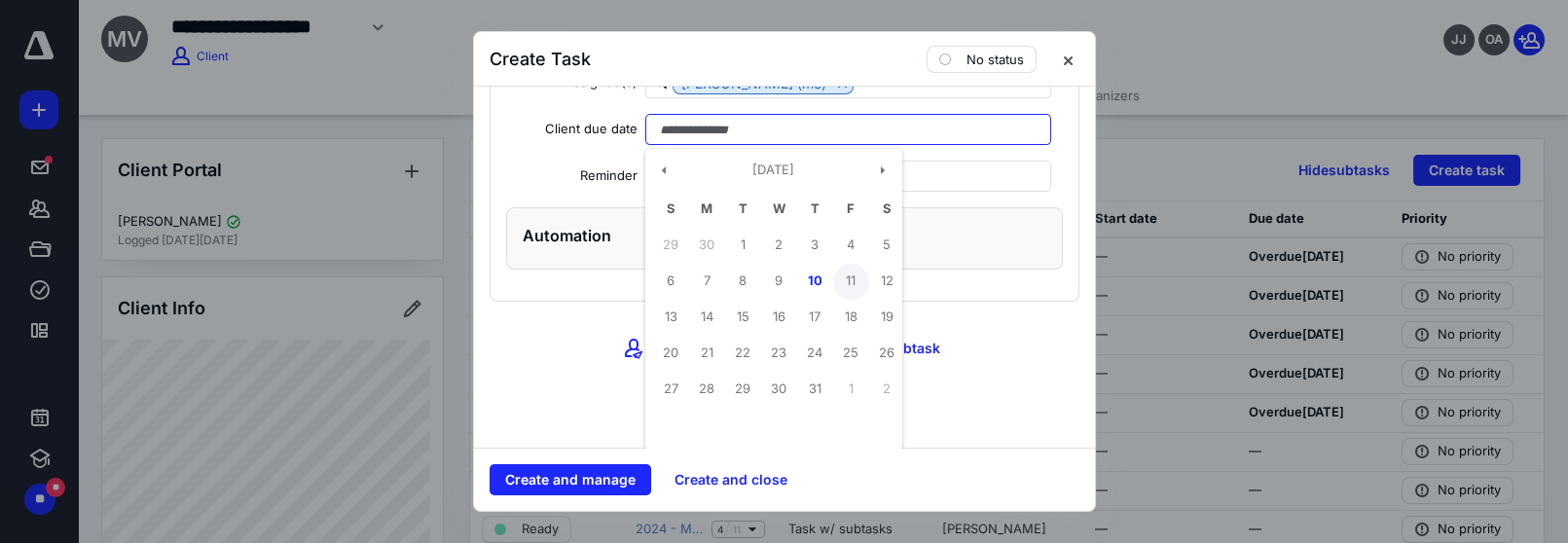 click on "11" at bounding box center (851, 281) 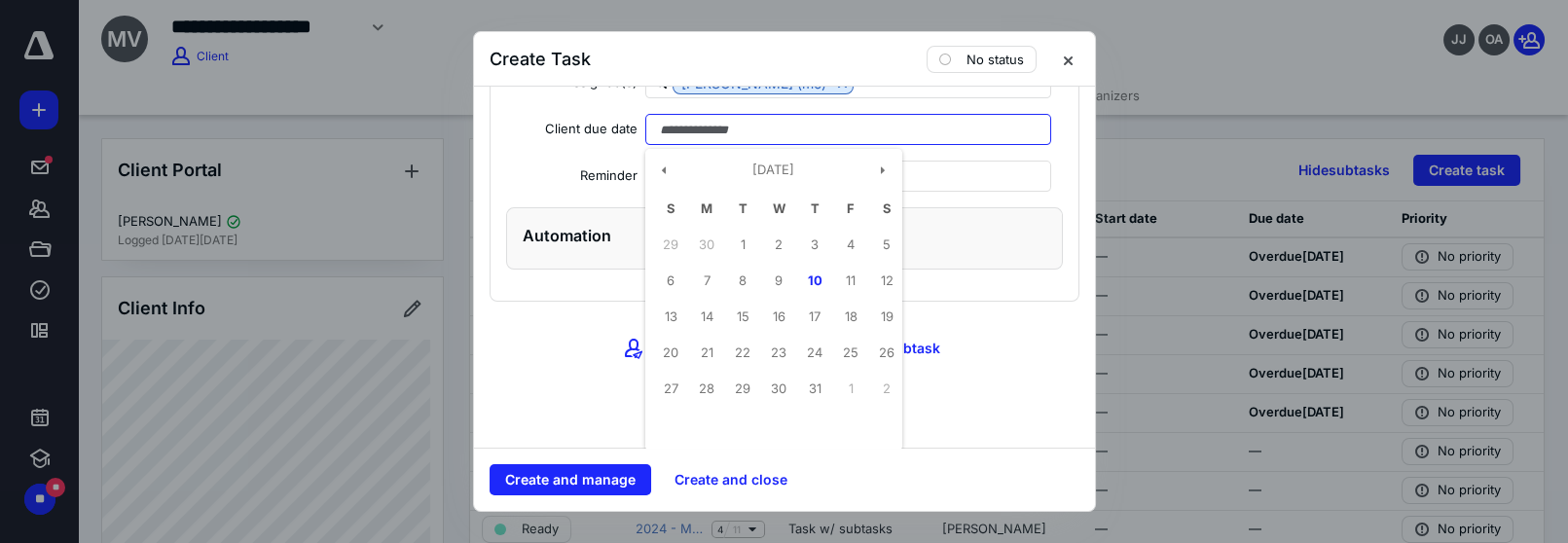 click at bounding box center [849, 129] 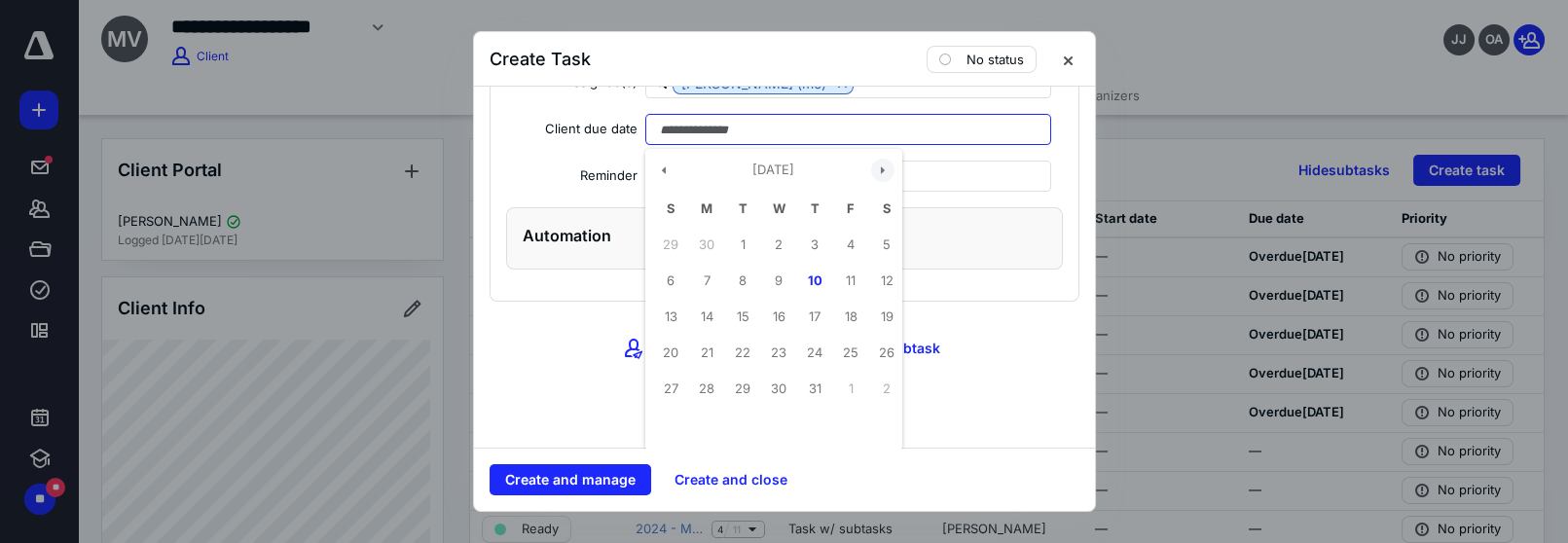 click at bounding box center [883, 170] 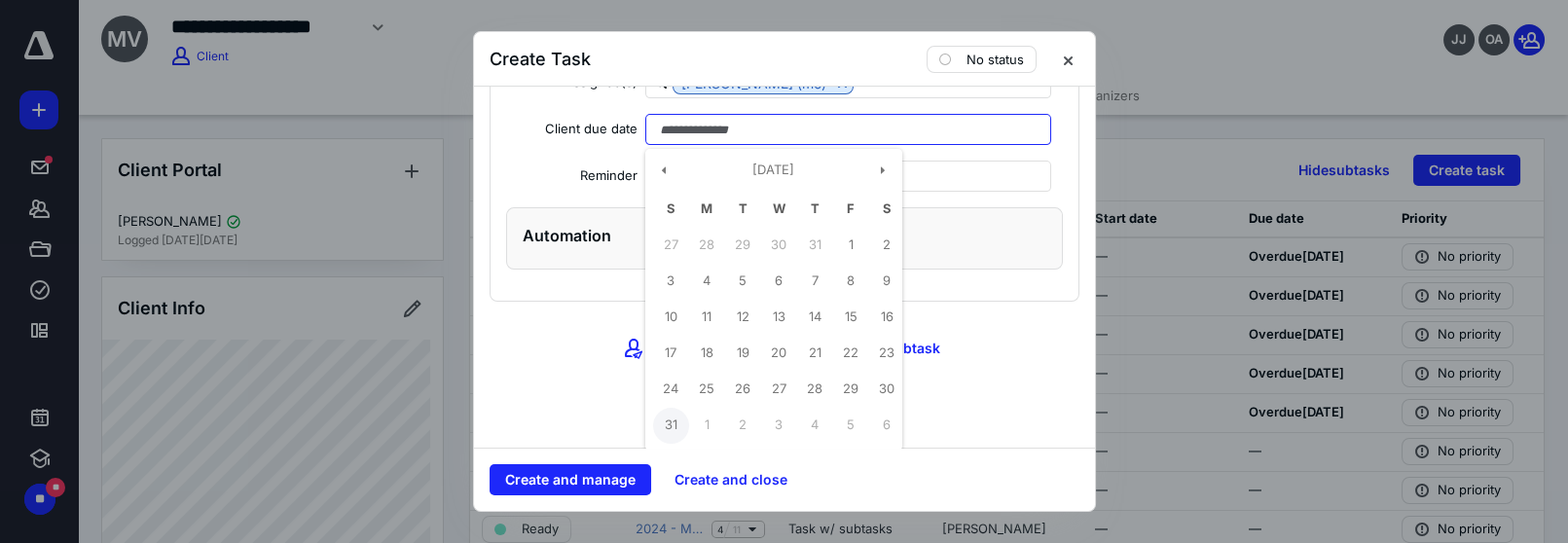 click on "31" at bounding box center (671, 425) 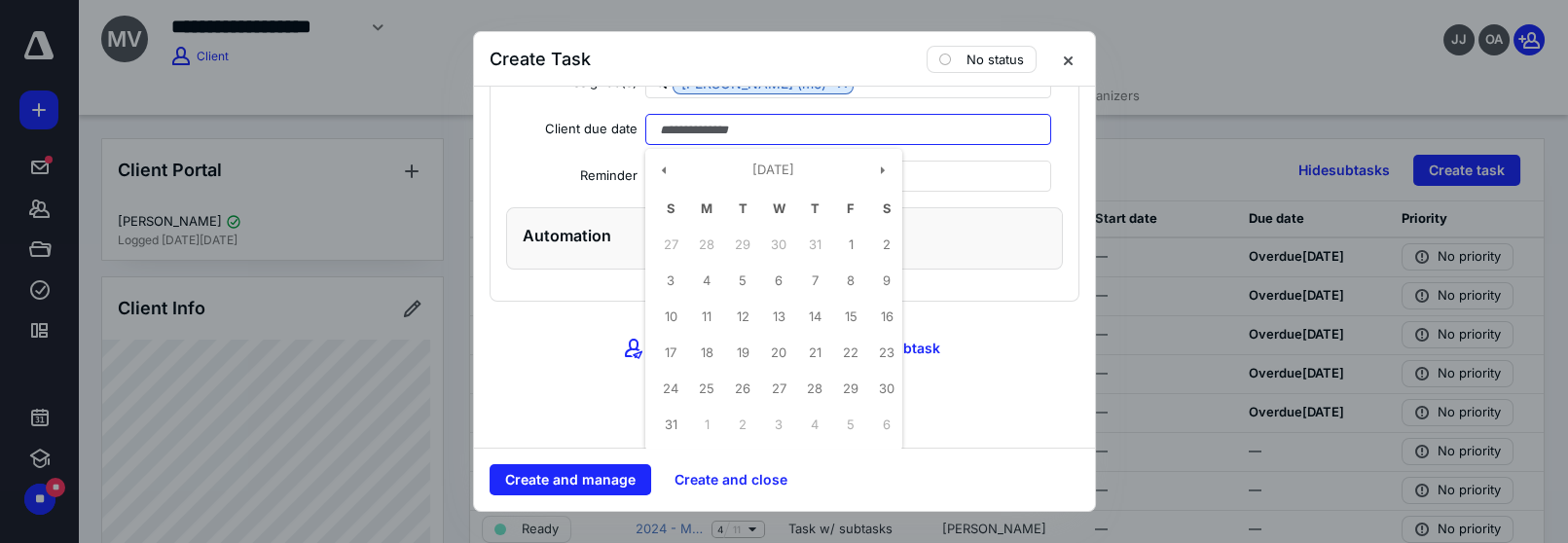 click at bounding box center (849, 129) 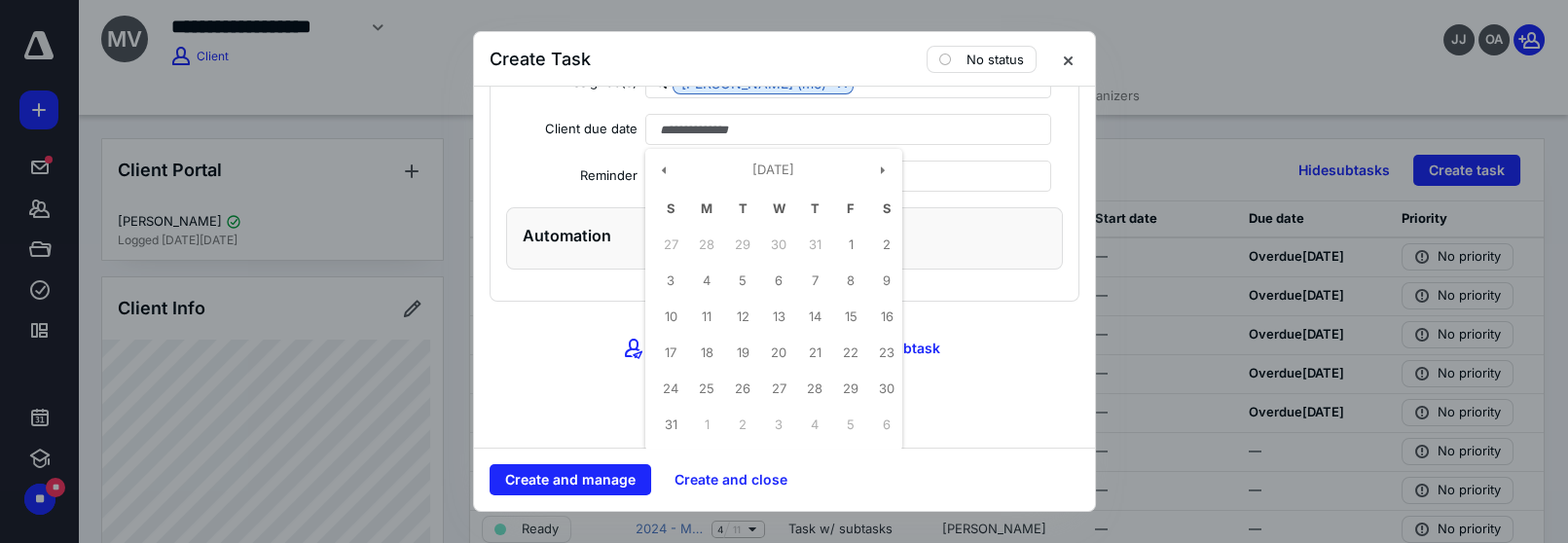 click on "Reminder" at bounding box center (784, 176) 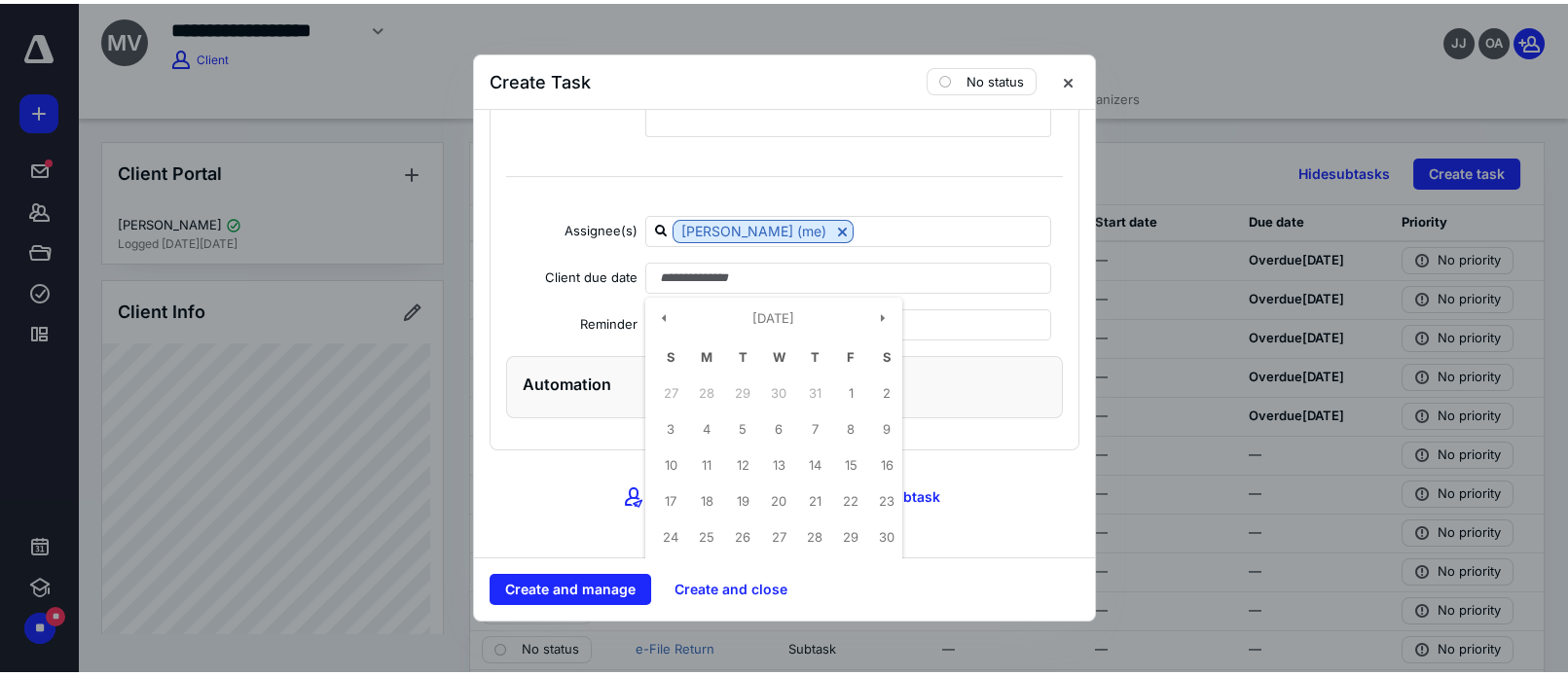 scroll, scrollTop: 1493, scrollLeft: 0, axis: vertical 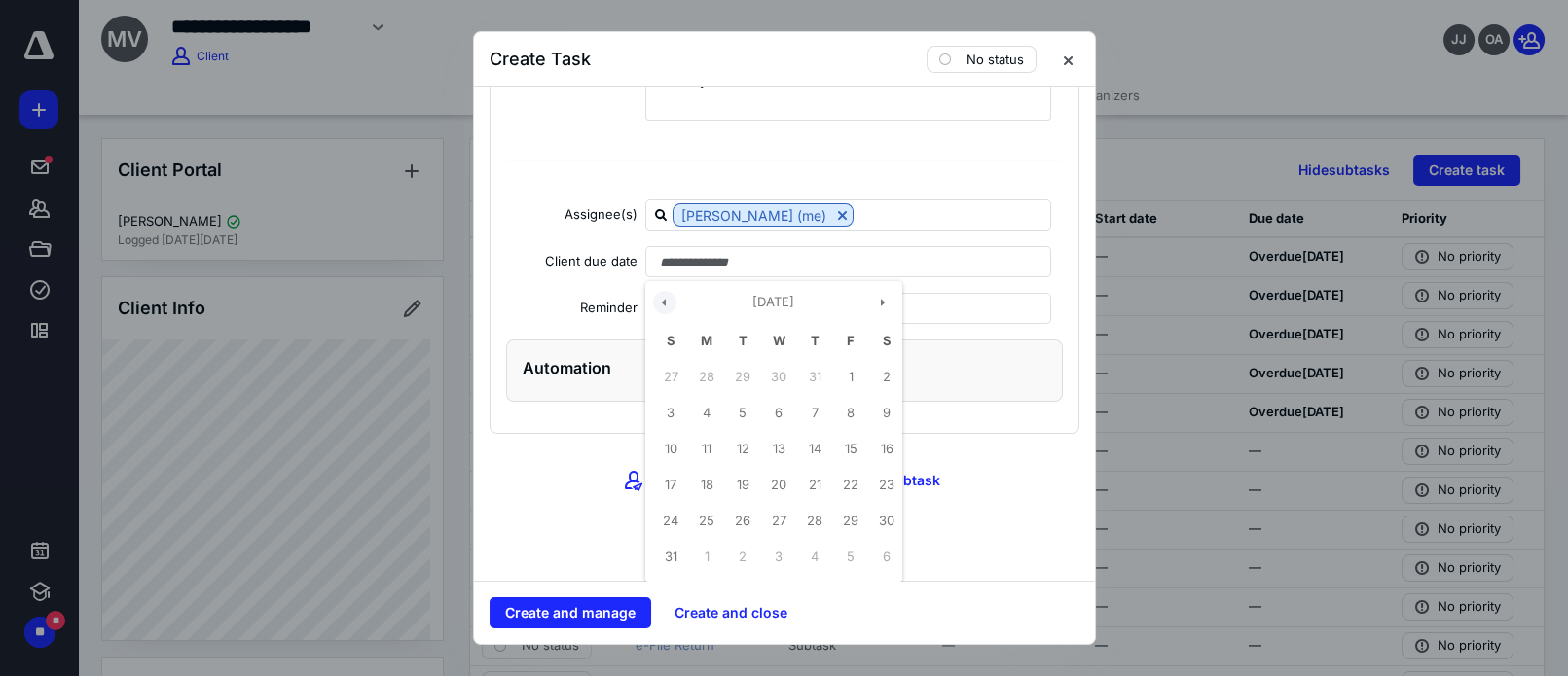 click at bounding box center [665, 302] 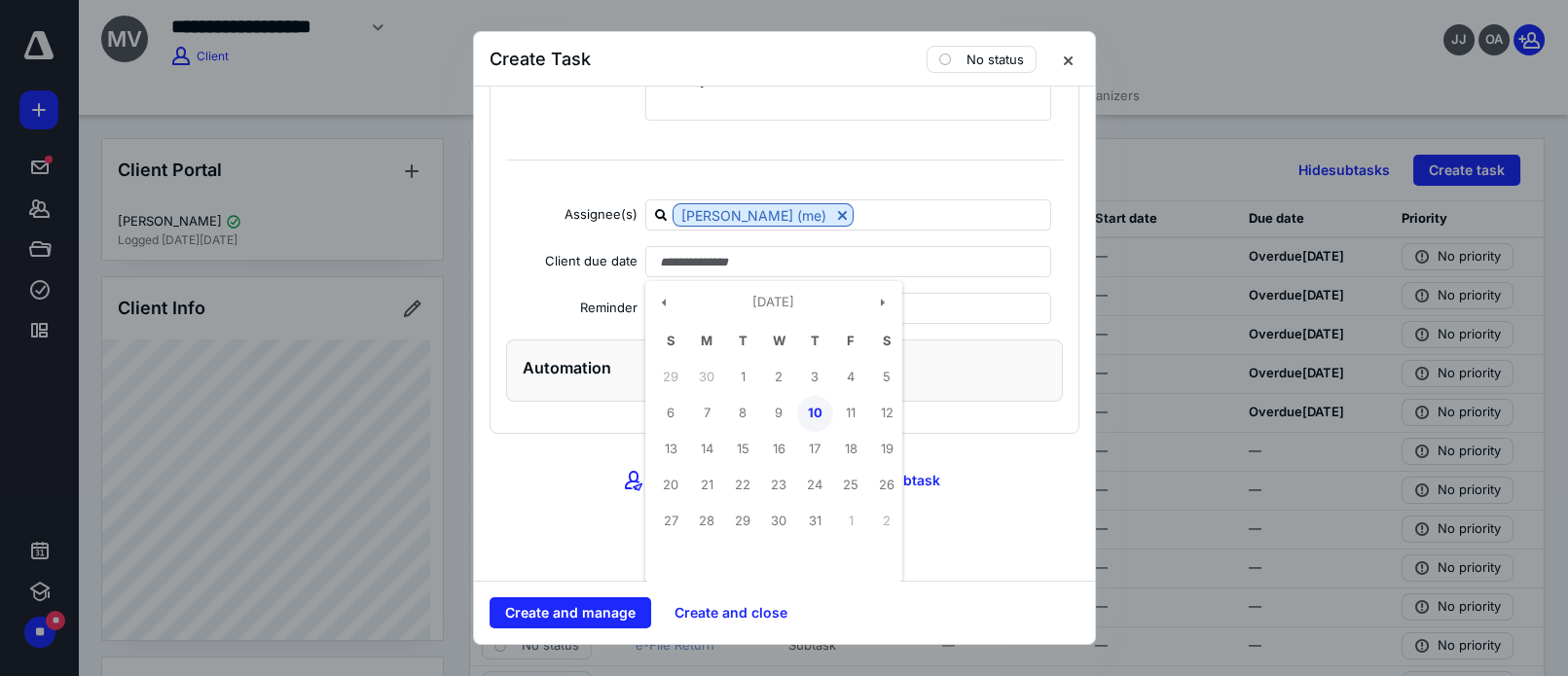 click on "10" at bounding box center (815, 413) 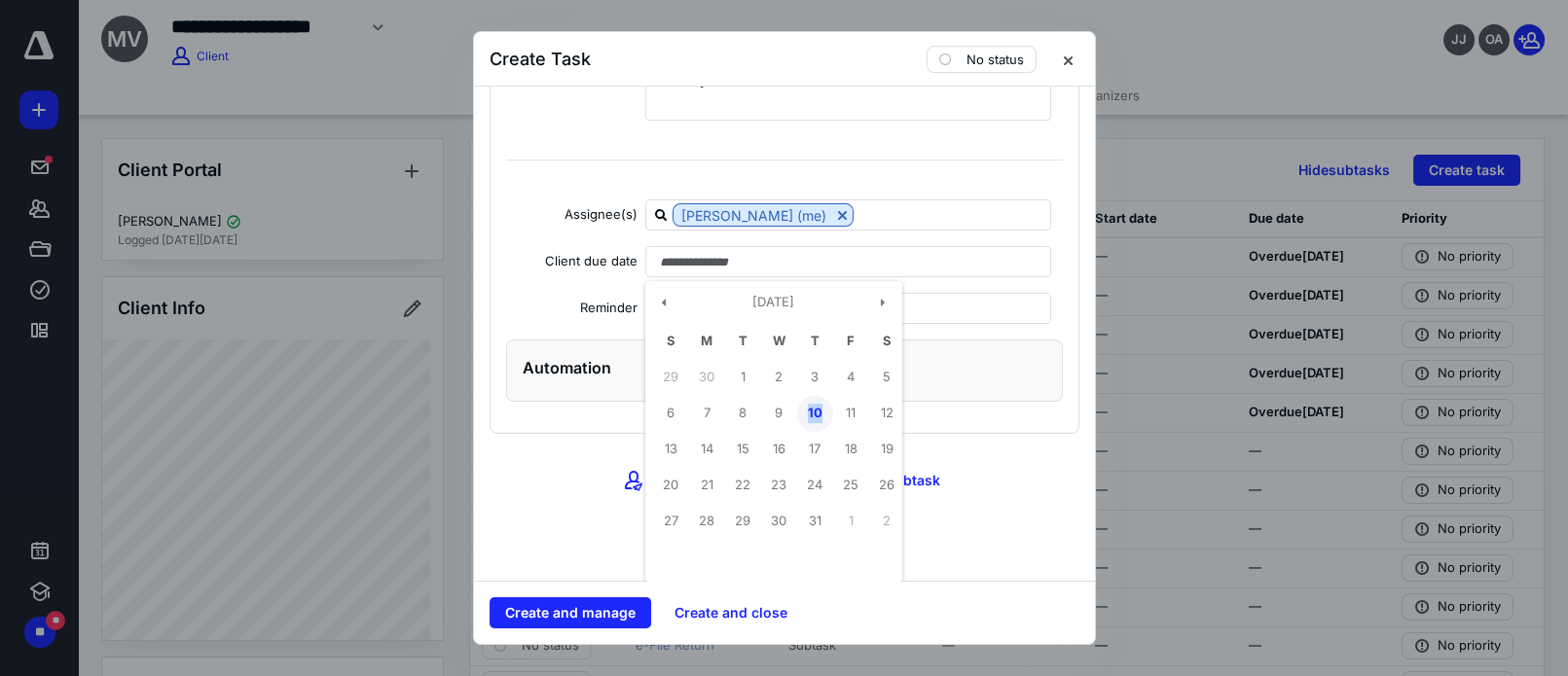 click on "10" at bounding box center [815, 413] 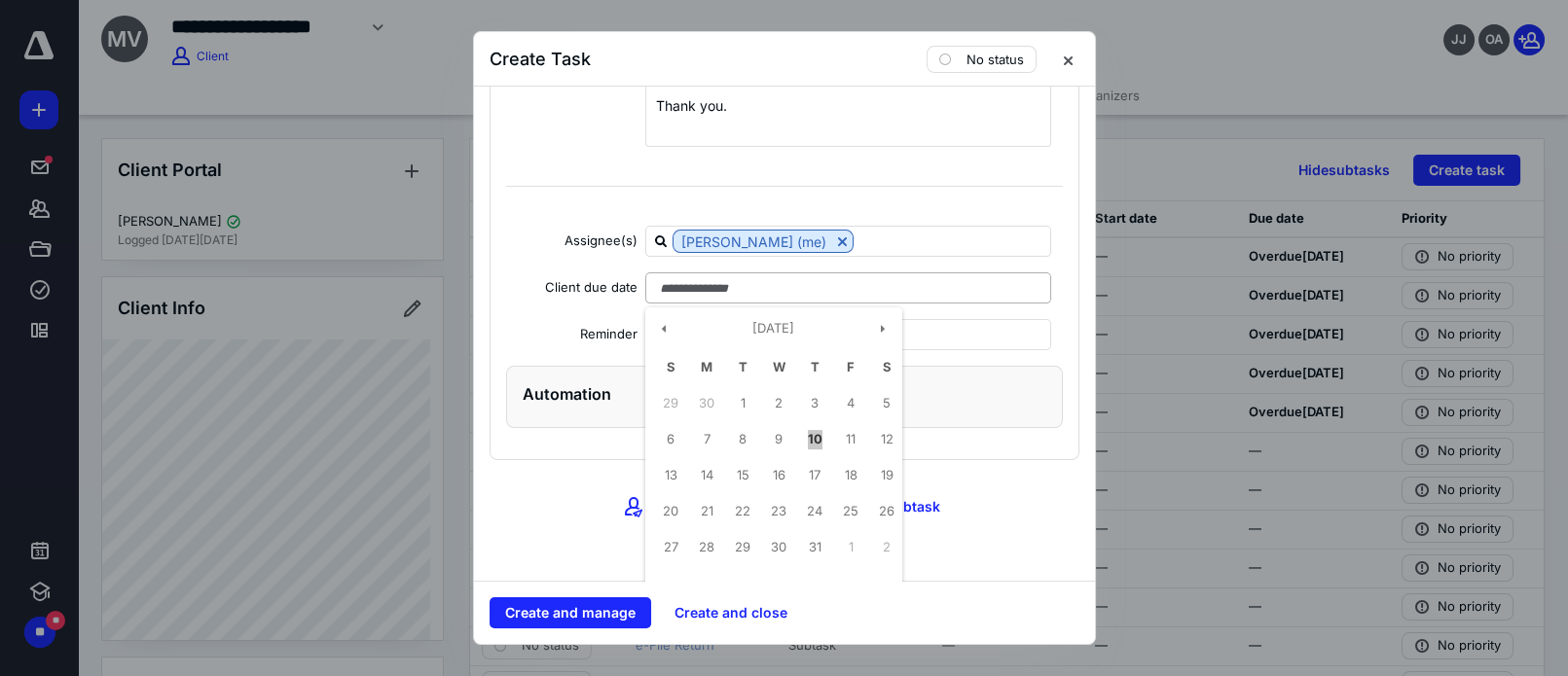 scroll, scrollTop: 1493, scrollLeft: 0, axis: vertical 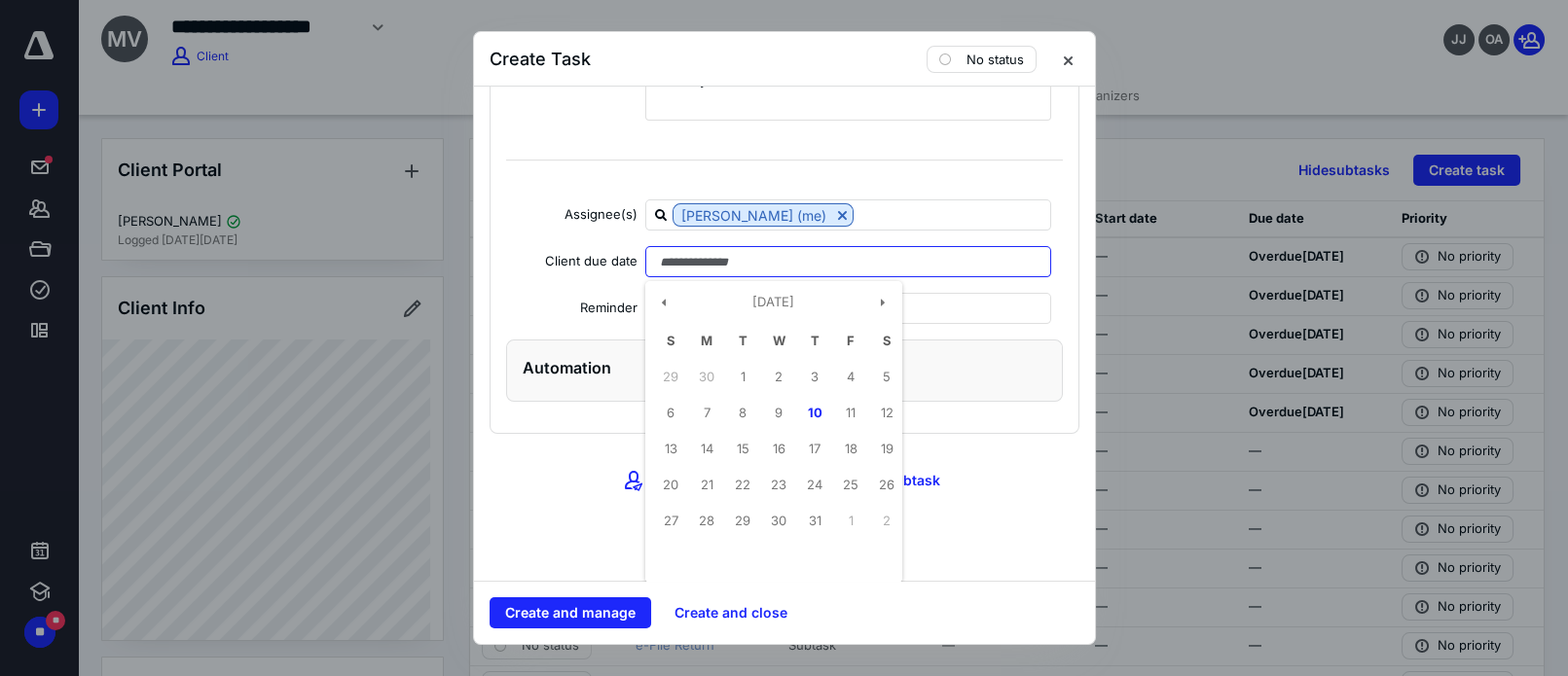 click at bounding box center [849, 262] 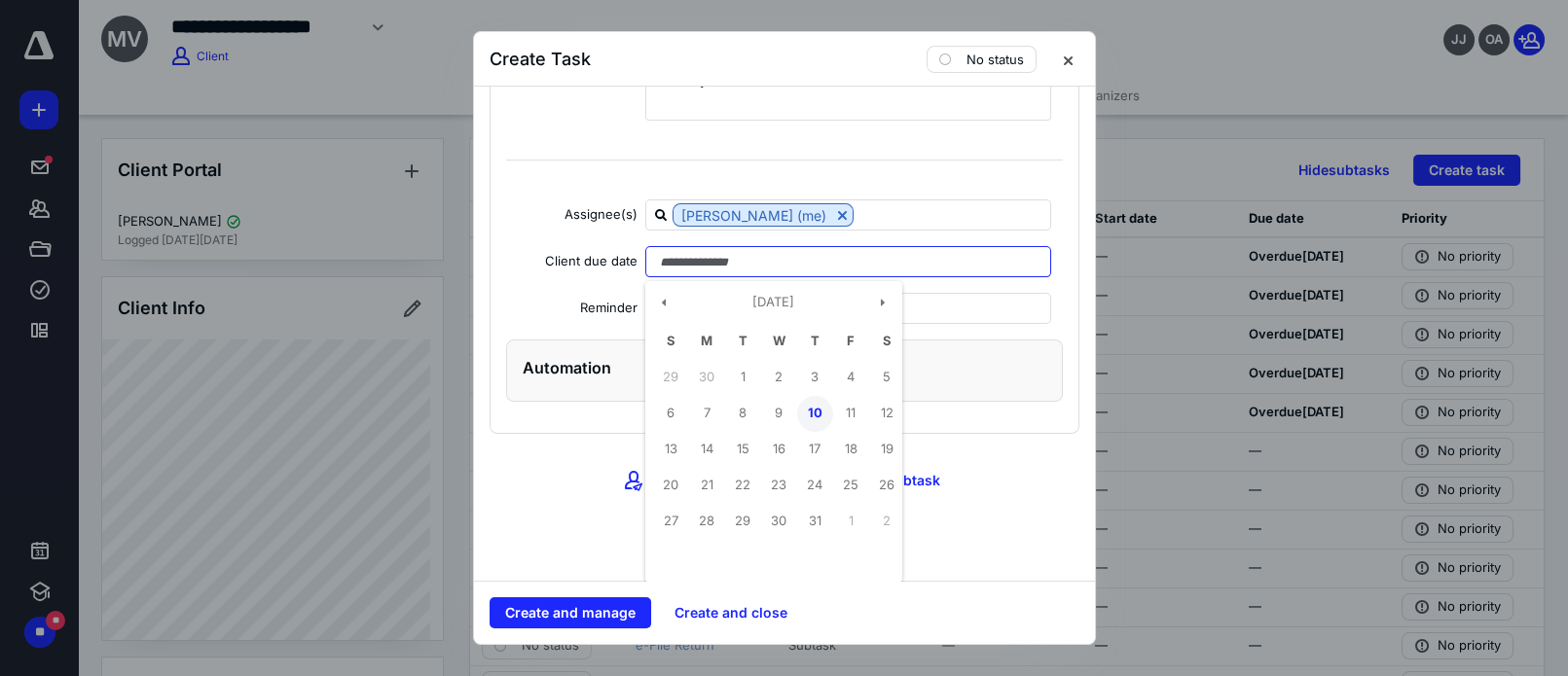 click on "10" at bounding box center (815, 413) 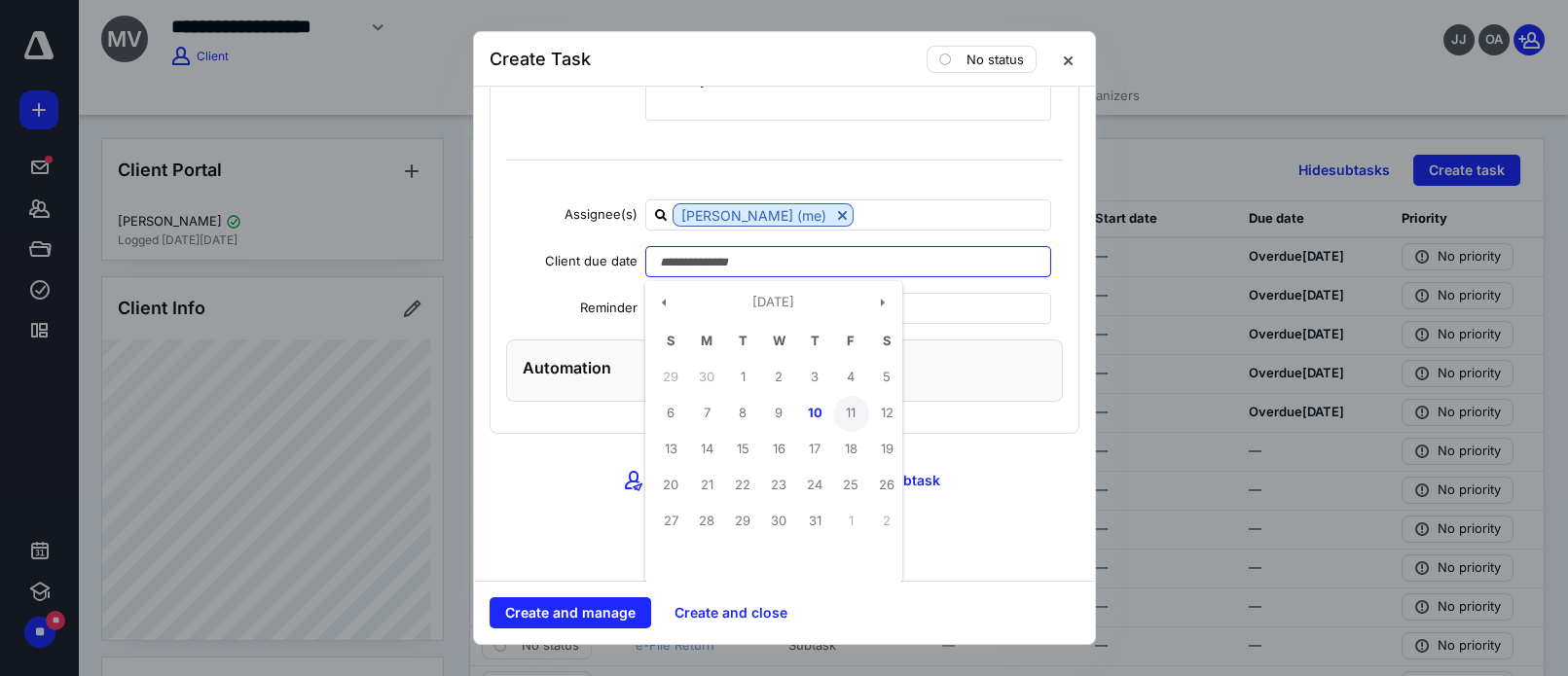 click on "11" at bounding box center [851, 413] 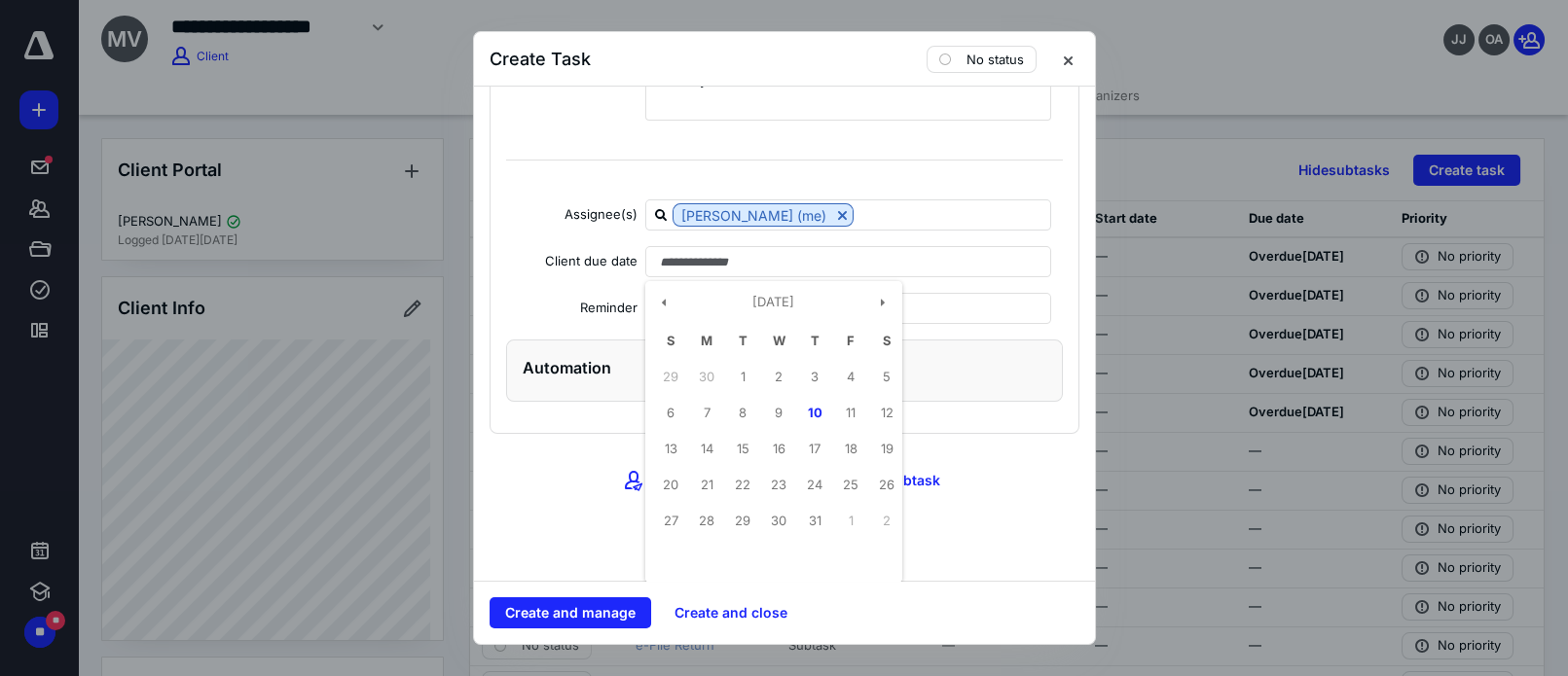 click on "Task name   * Needs R&S Type "{{" to add dynamic placeholder Template Client  * Michael Vasquez Engagement Select engagement Resolution Case Select resolution case Assignee(s) Eloisa Flores (me) Assign to all  client requests Priority No priority Description Needs R&S for Motive Home Solutions LLC and Carmichael Management, LLC Date Start date July 10, 2025 Due date August 31, 2025 Add a date Recurring Recreate on Completion Recur Daily every * day(s) Tax preparation fields Reminder Add reminder File Add file Automation Client Request Request name   * Needs R&S Type "{{" to add dynamic placeholder Template Priority High Description This is Eloisa with Guerrero CPA. Please call the office at 210-490-7100 to set up an appointment for Review and Sign. Thank you. Assignee(s) Eloisa Flores (me) Client due date July 2025 S M T W T F S 29 30 1 2 3 4 5 6 7 8 9 10 11 12 13 14 15 16 17 18 19 20 21 22 23 24 25 26 27 28 29 30 31 1 2 Reminder Automation Add a client request Add a subtask" at bounding box center (784, 334) 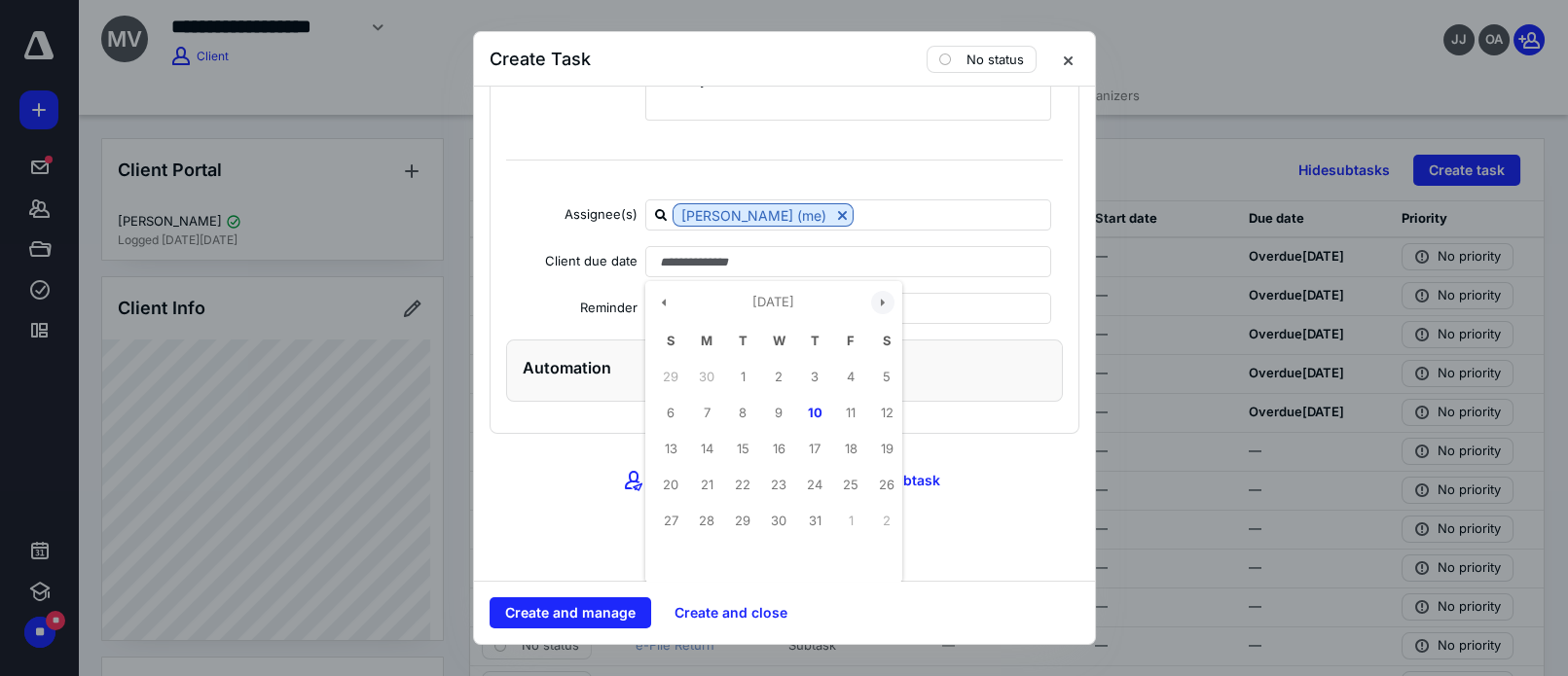 click at bounding box center (883, 302) 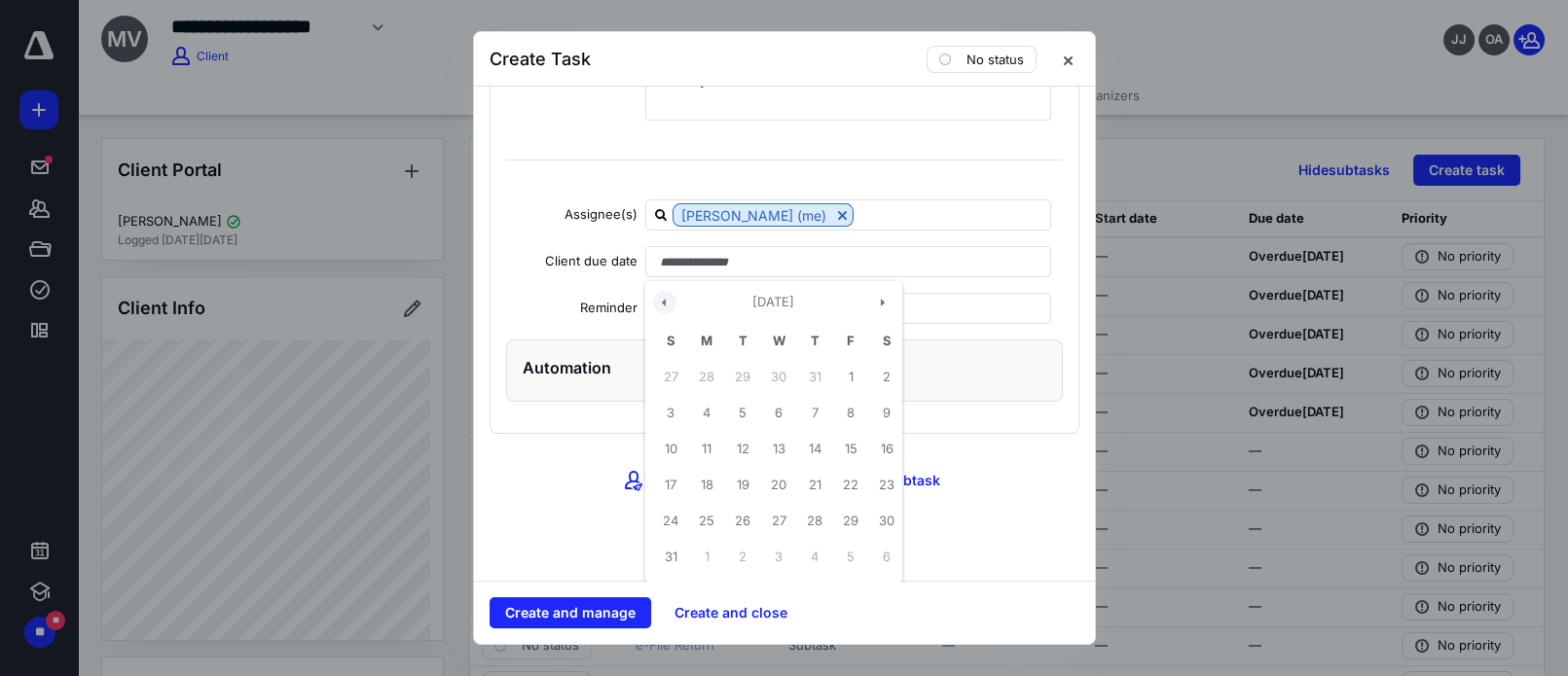 click at bounding box center (665, 302) 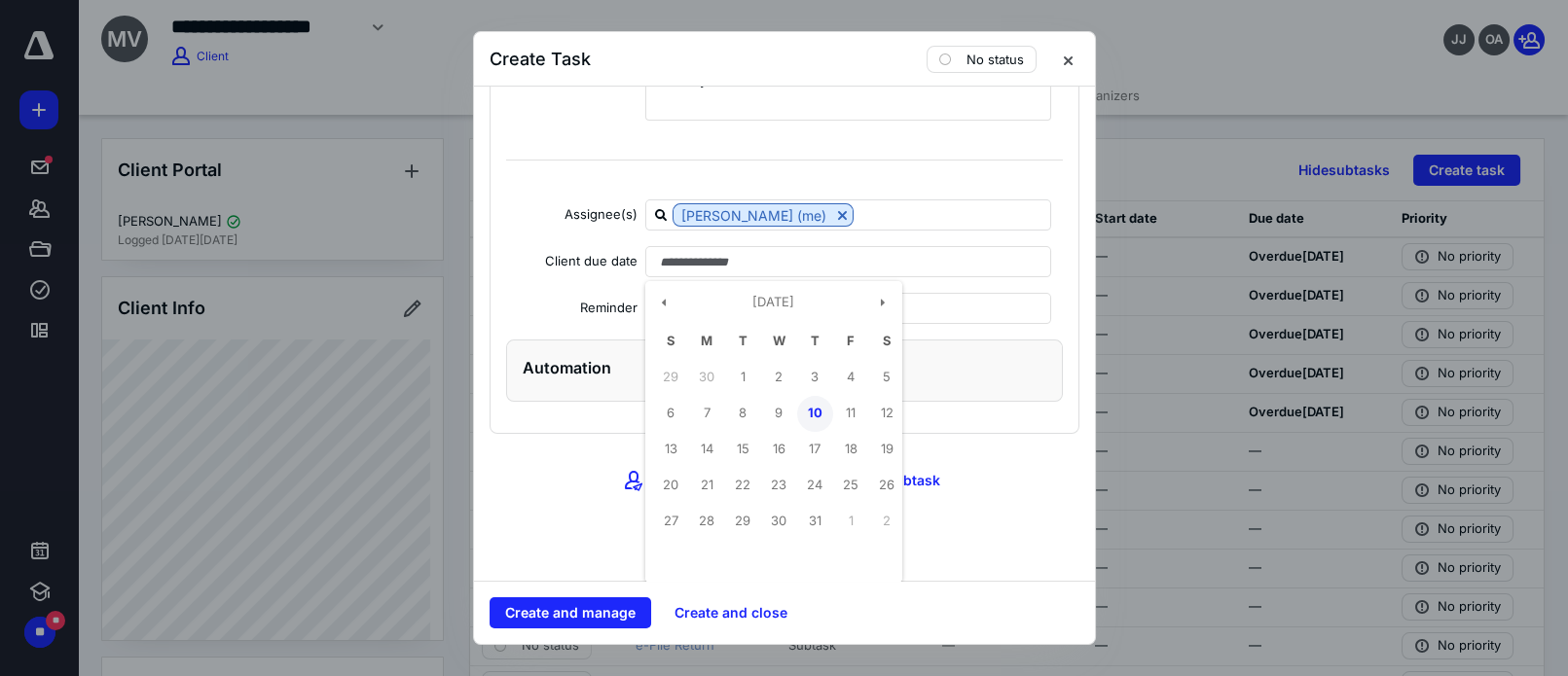 click on "10" at bounding box center [815, 413] 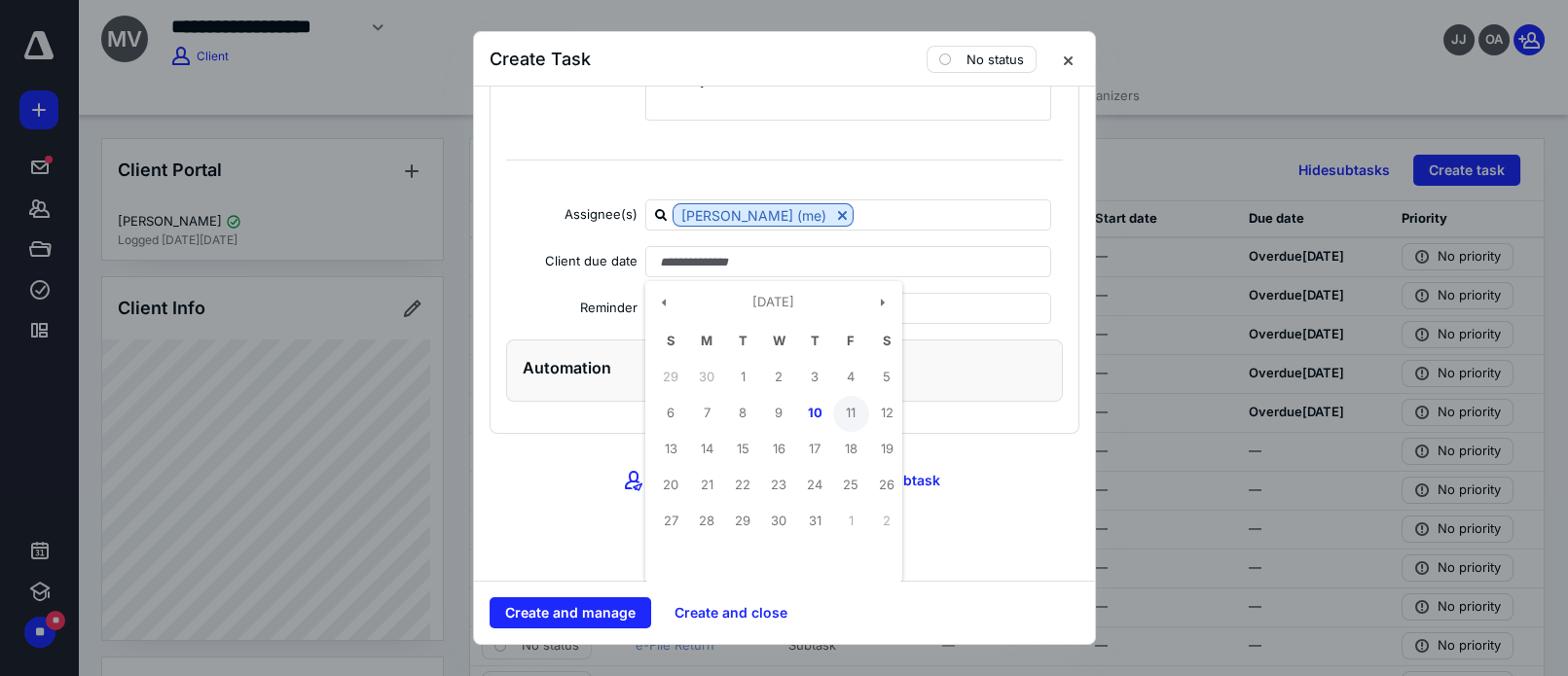 click on "11" at bounding box center (851, 413) 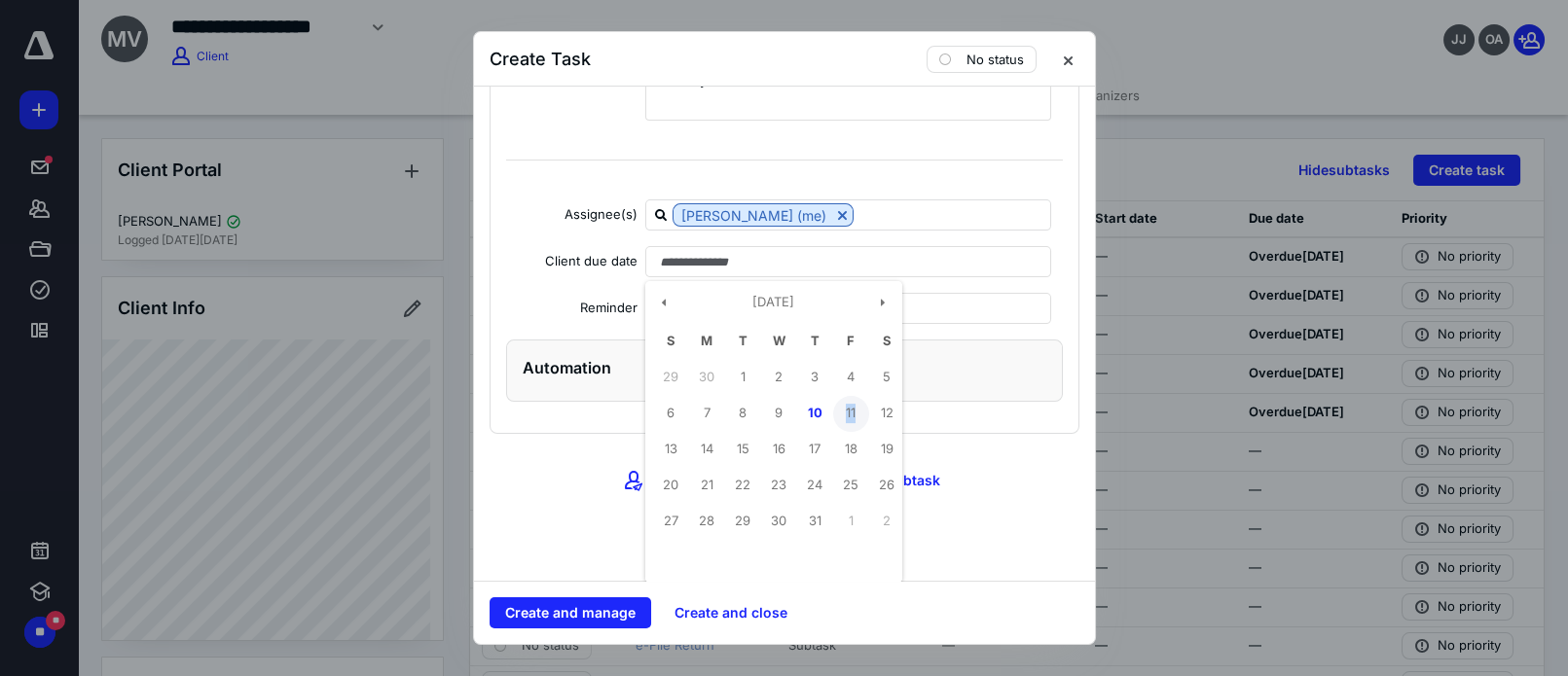 click on "11" at bounding box center (851, 413) 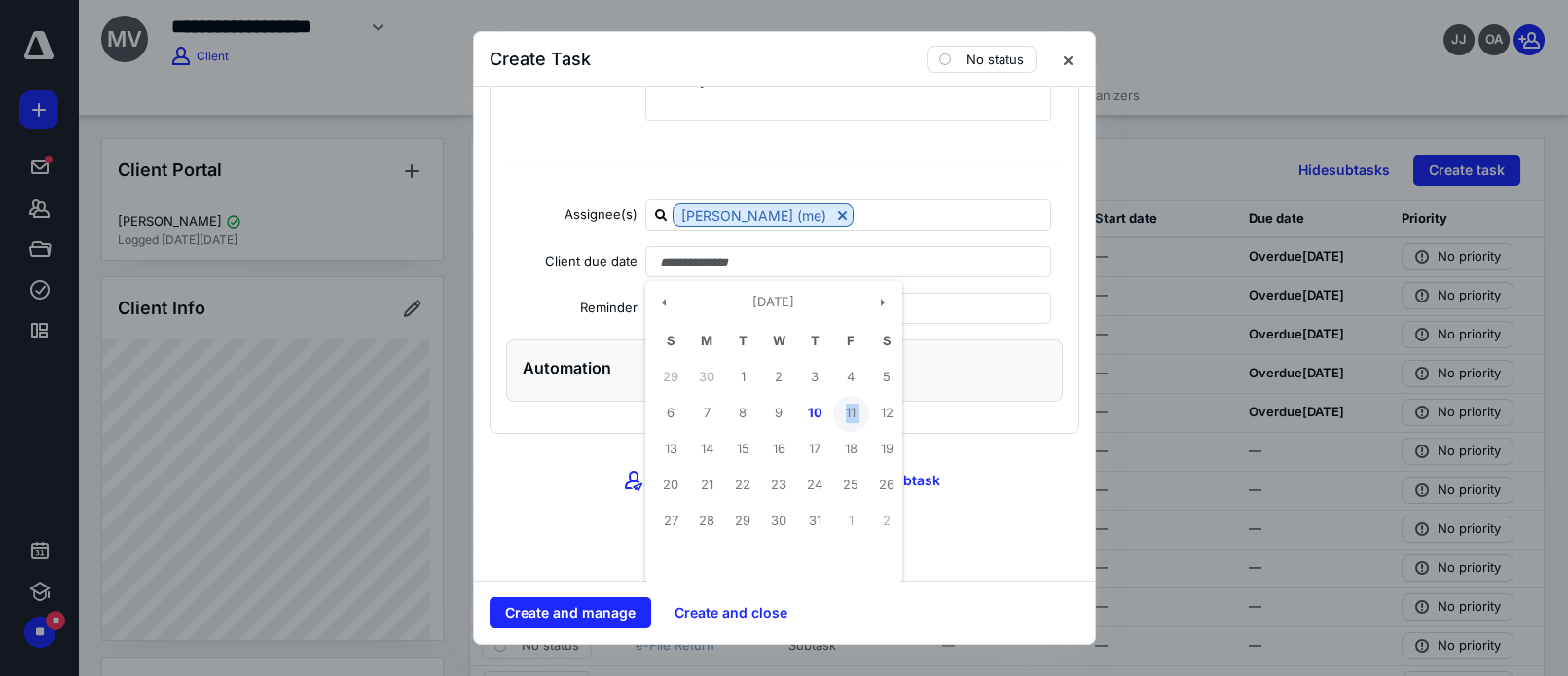 click on "11" at bounding box center [851, 413] 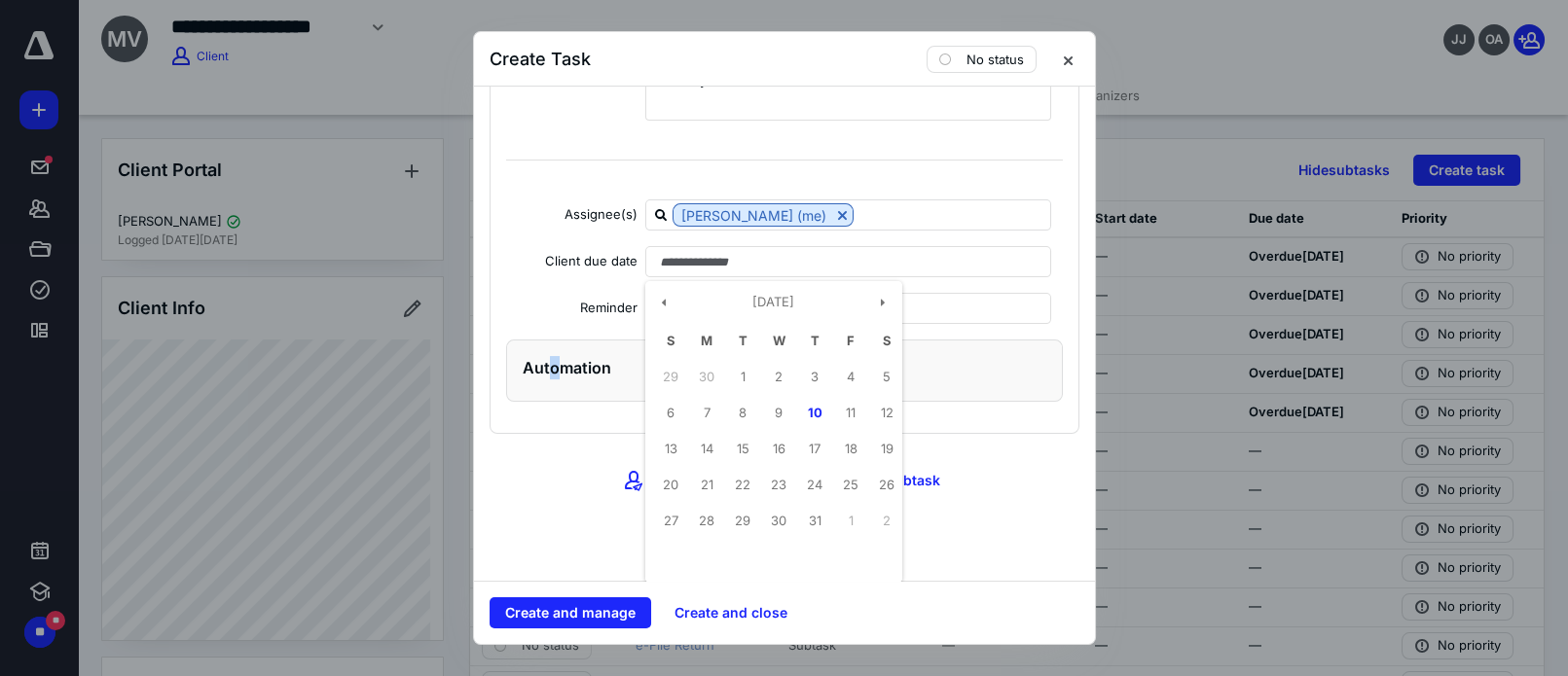 click on "Client Request Request name   * Needs R&S Type "{{" to add dynamic placeholder Template Priority High Description This is Eloisa with Guerrero CPA. Please call the office at 210-490-7100 to set up an appointment for Review and Sign. Thank you. Assignee(s) Eloisa Flores (me) Client due date July 2025 S M T W T F S 29 30 1 2 3 4 5 6 7 8 9 10 11 12 13 14 15 16 17 18 19 20 21 22 23 24 25 26 27 28 29 30 31 1 2 Reminder Automation" at bounding box center [784, 116] 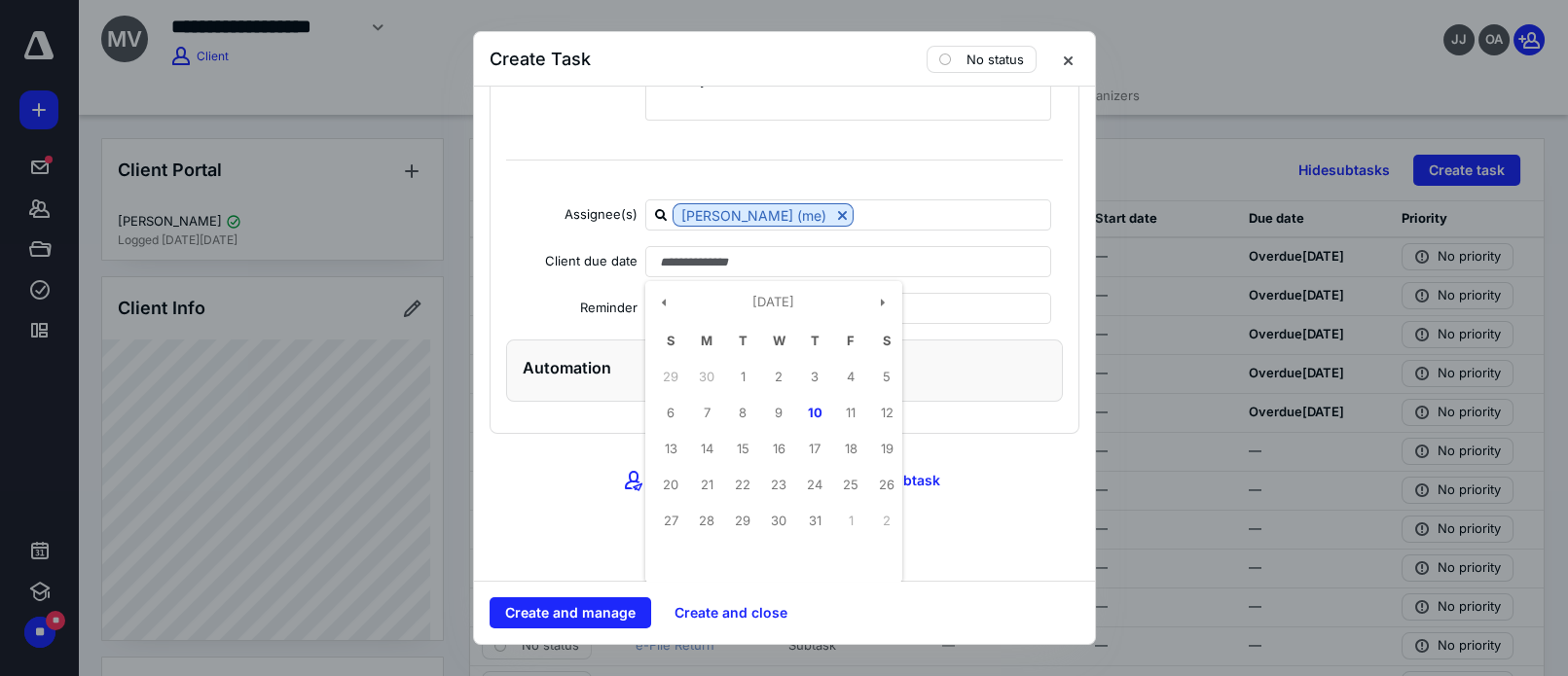 drag, startPoint x: 550, startPoint y: 423, endPoint x: 578, endPoint y: 493, distance: 75.39231 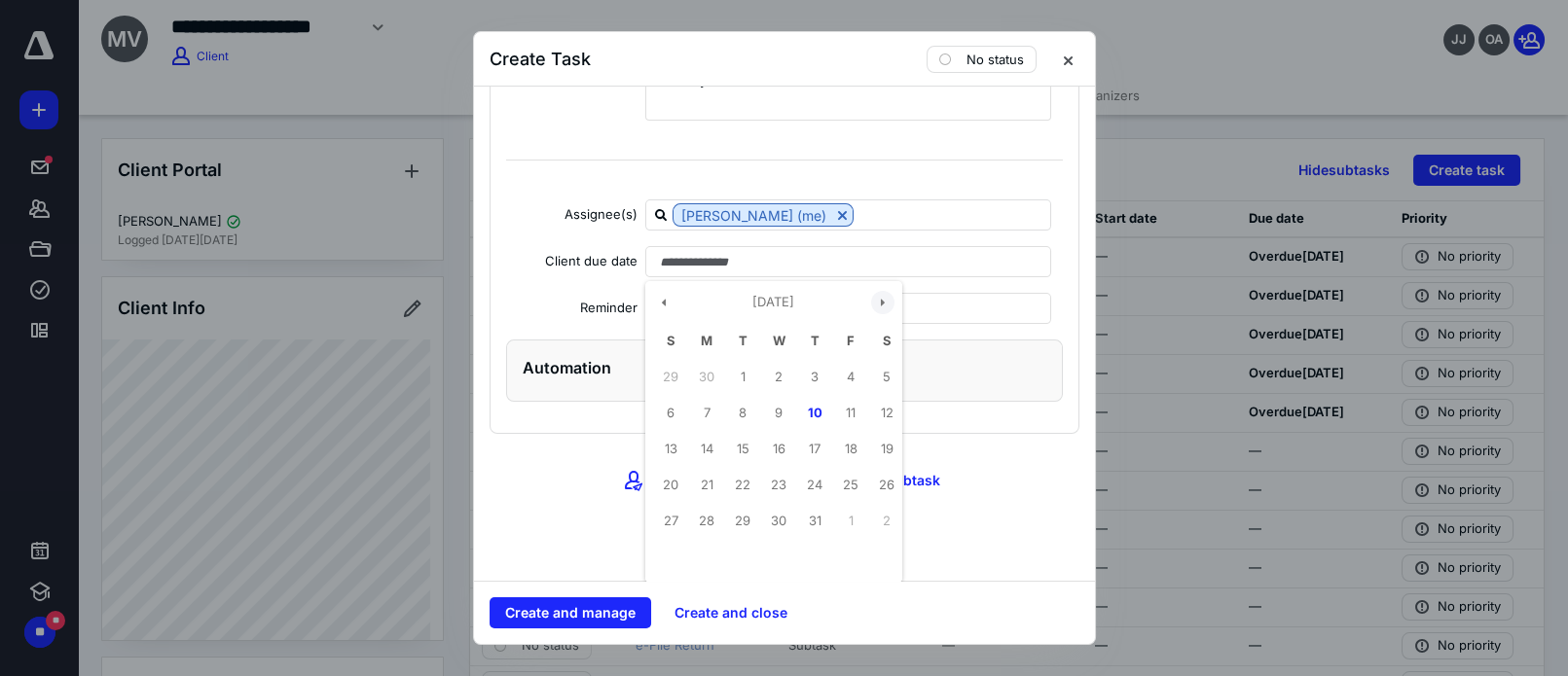 click at bounding box center (883, 302) 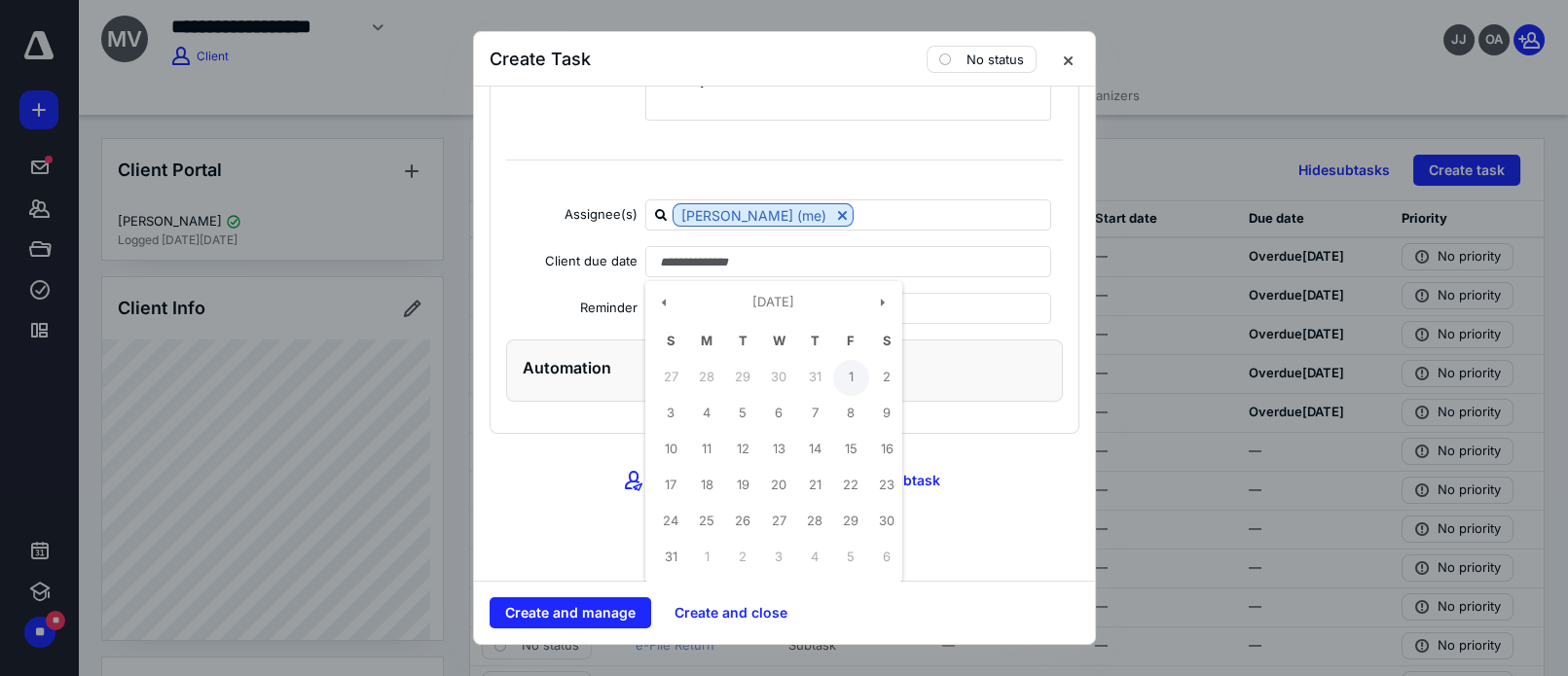 click on "1" at bounding box center [851, 377] 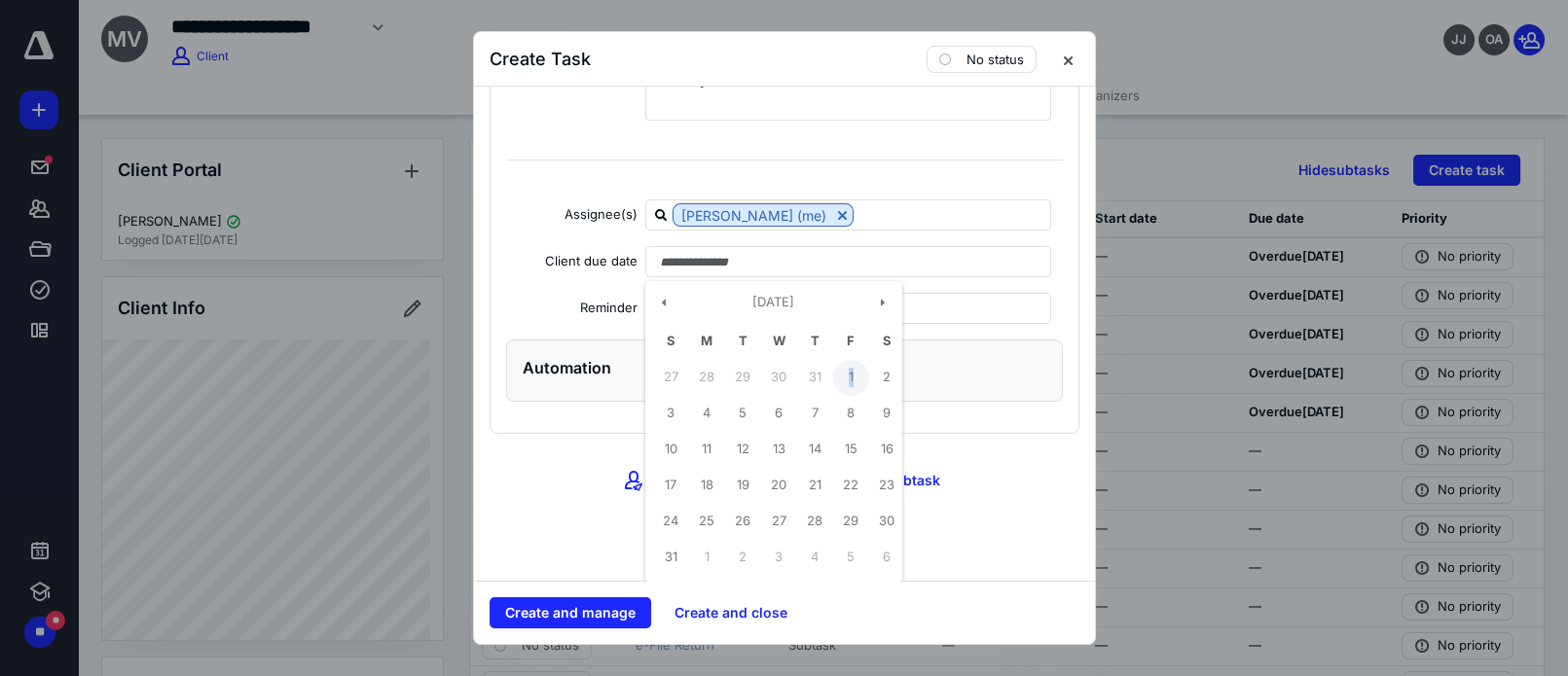 click on "1" at bounding box center [851, 377] 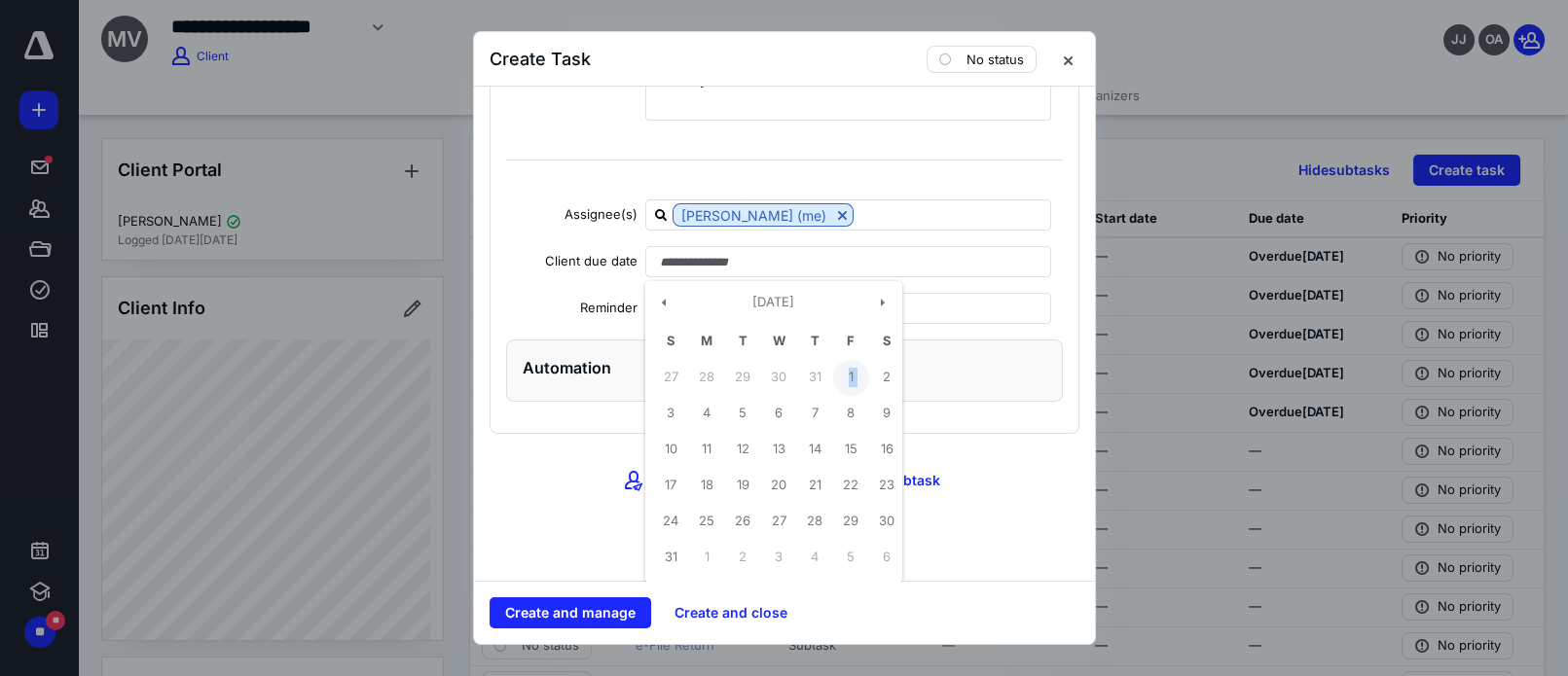 click on "1" at bounding box center [851, 377] 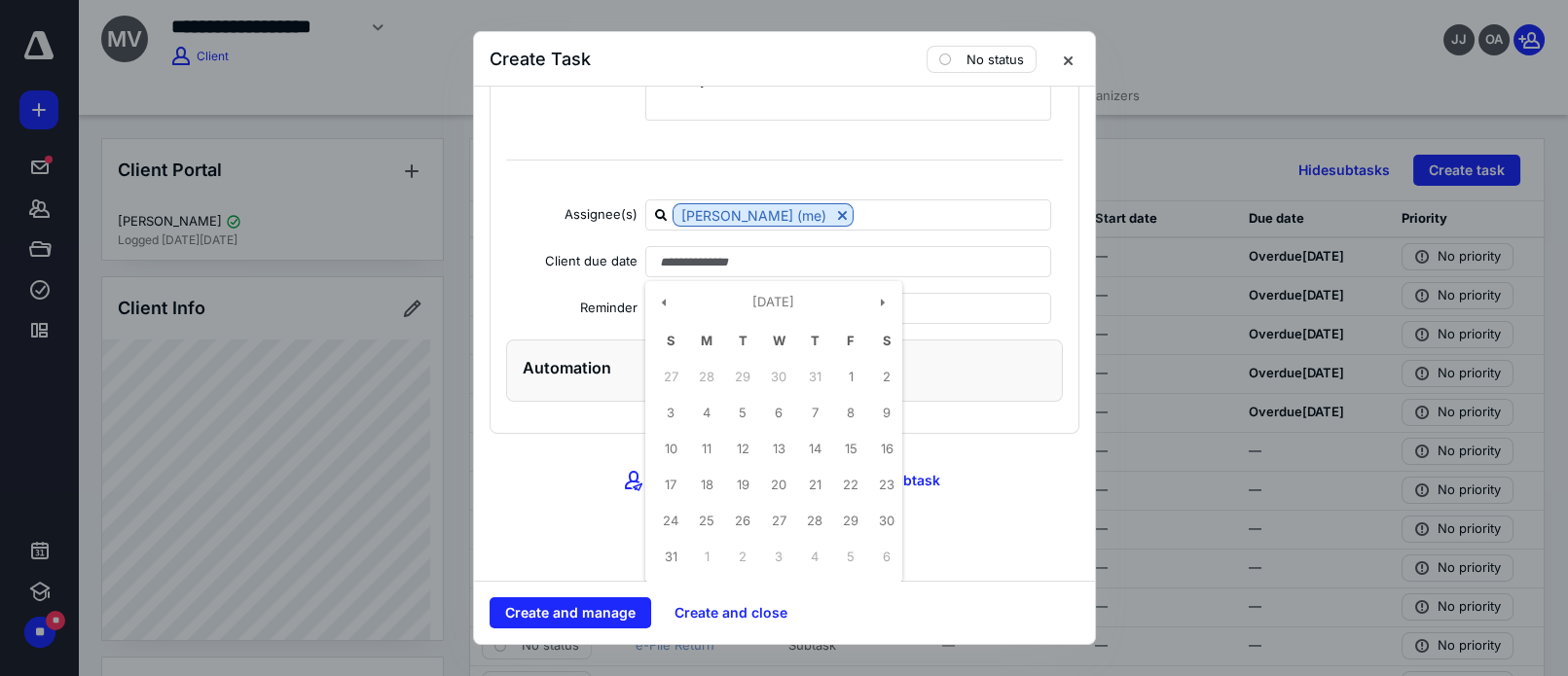 click on "Task name   * Needs R&S Type "{{" to add dynamic placeholder Template Client  * Michael Vasquez Engagement Select engagement Resolution Case Select resolution case Assignee(s) Eloisa Flores (me) Assign to all  client requests Priority No priority Description Needs R&S for Motive Home Solutions LLC and Carmichael Management, LLC Date Start date July 10, 2025 Due date August 31, 2025 Add a date Recurring Recreate on Completion Recur Daily every * day(s) Tax preparation fields Reminder Add reminder File Add file Automation Client Request Request name   * Needs R&S Type "{{" to add dynamic placeholder Template Priority High Description This is Eloisa with Guerrero CPA. Please call the office at 210-490-7100 to set up an appointment for Review and Sign. Thank you. Assignee(s) Eloisa Flores (me) Client due date August 2025 S M T W T F S 27 28 29 30 31 1 2 3 4 5 6 7 8 9 10 11 12 13 14 15 16 17 18 19 20 21 22 23 24 25 26 27 28 29 30 31 1 2 3 4 5 6 Reminder Automation Add a client request Add a subtask" at bounding box center (784, 334) 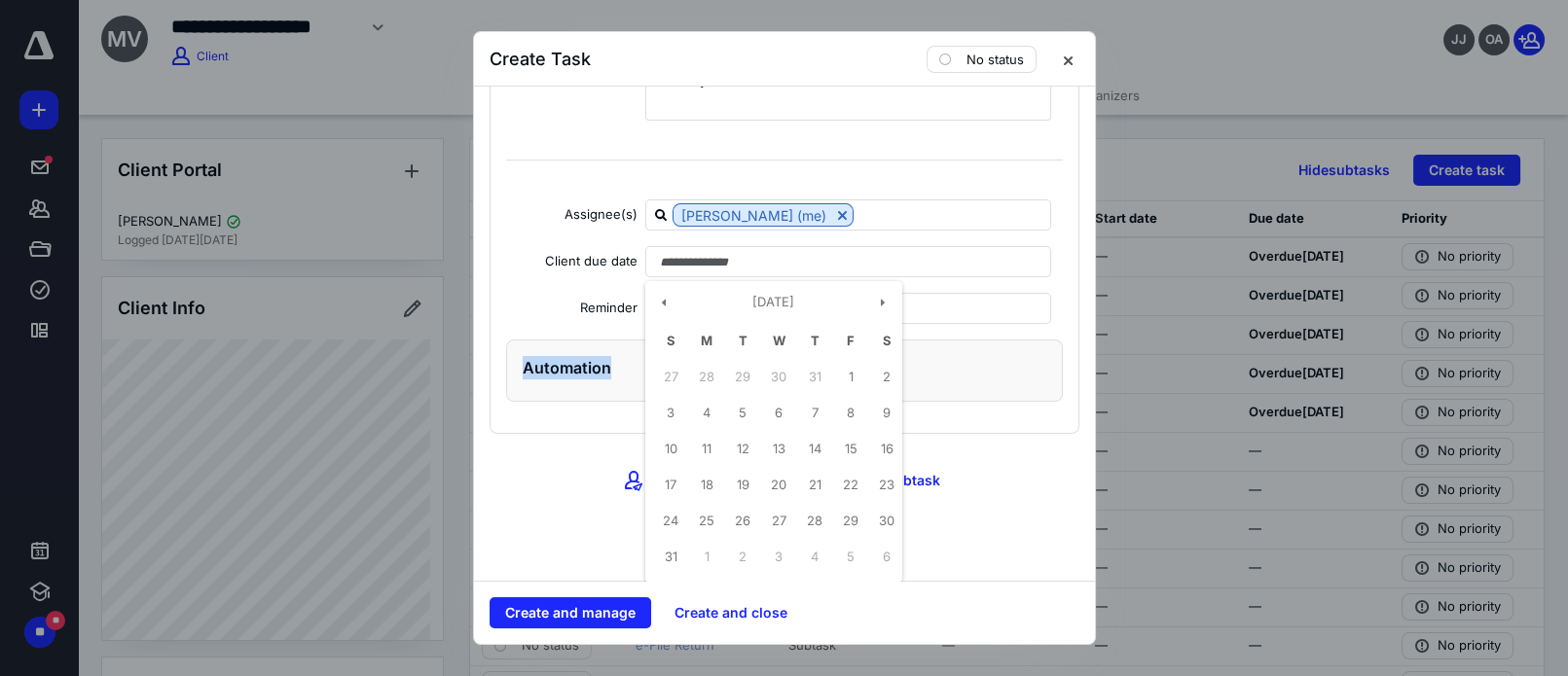 click on "Task name   * Needs R&S Type "{{" to add dynamic placeholder Template Client  * Michael Vasquez Engagement Select engagement Resolution Case Select resolution case Assignee(s) Eloisa Flores (me) Assign to all  client requests Priority No priority Description Needs R&S for Motive Home Solutions LLC and Carmichael Management, LLC Date Start date July 10, 2025 Due date August 31, 2025 Add a date Recurring Recreate on Completion Recur Daily every * day(s) Tax preparation fields Reminder Add reminder File Add file Automation Client Request Request name   * Needs R&S Type "{{" to add dynamic placeholder Template Priority High Description This is Eloisa with Guerrero CPA. Please call the office at 210-490-7100 to set up an appointment for Review and Sign. Thank you. Assignee(s) Eloisa Flores (me) Client due date August 2025 S M T W T F S 27 28 29 30 31 1 2 3 4 5 6 7 8 9 10 11 12 13 14 15 16 17 18 19 20 21 22 23 24 25 26 27 28 29 30 31 1 2 3 4 5 6 Reminder Automation Add a client request Add a subtask" at bounding box center [784, 334] 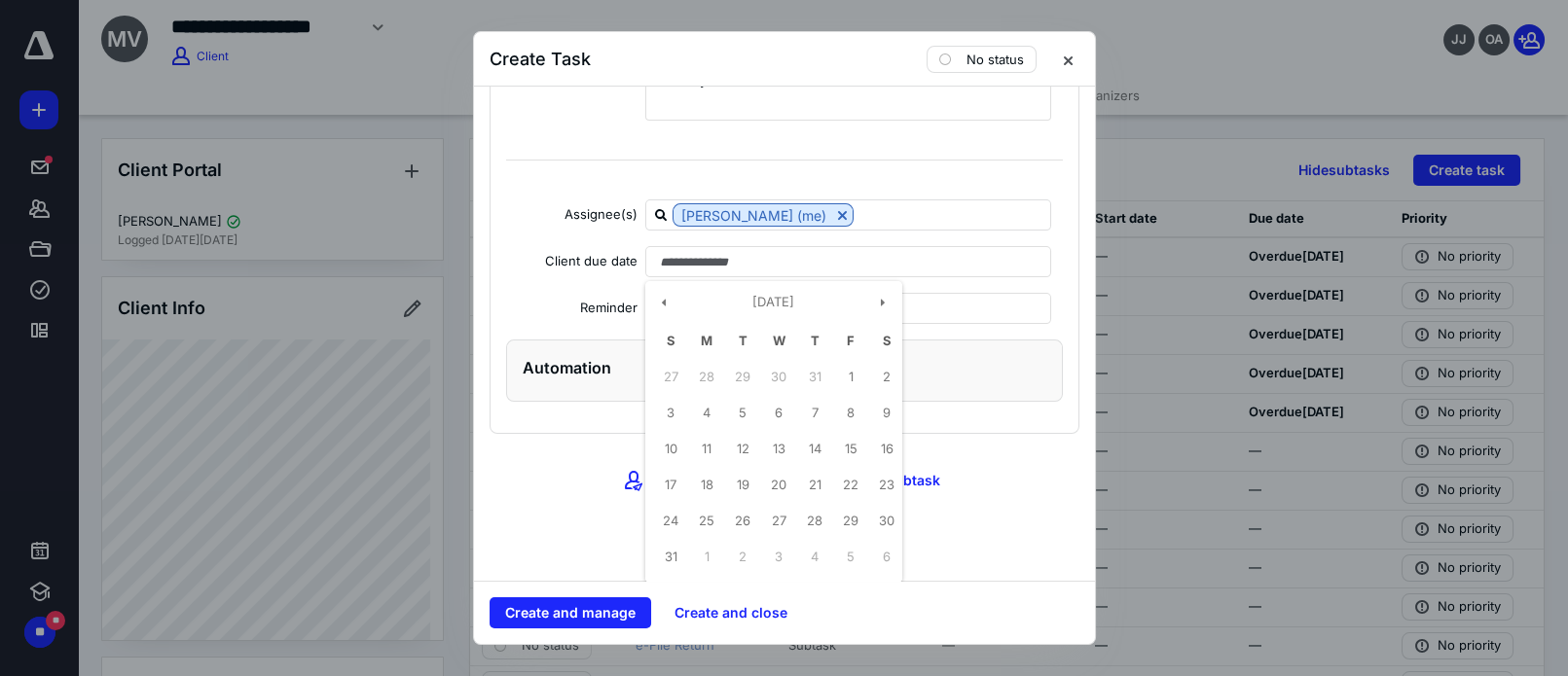 click on "Task name   * Needs R&S Type "{{" to add dynamic placeholder Template Client  * Michael Vasquez Engagement Select engagement Resolution Case Select resolution case Assignee(s) Eloisa Flores (me) Assign to all  client requests Priority No priority Description Needs R&S for Motive Home Solutions LLC and Carmichael Management, LLC Date Start date July 10, 2025 Due date August 31, 2025 Add a date Recurring Recreate on Completion Recur Daily every * day(s) Tax preparation fields Reminder Add reminder File Add file Automation Client Request Request name   * Needs R&S Type "{{" to add dynamic placeholder Template Priority High Description This is Eloisa with Guerrero CPA. Please call the office at 210-490-7100 to set up an appointment for Review and Sign. Thank you. Assignee(s) Eloisa Flores (me) Client due date August 2025 S M T W T F S 27 28 29 30 31 1 2 3 4 5 6 7 8 9 10 11 12 13 14 15 16 17 18 19 20 21 22 23 24 25 26 27 28 29 30 31 1 2 3 4 5 6 Reminder Automation Add a client request Add a subtask" at bounding box center (784, 334) 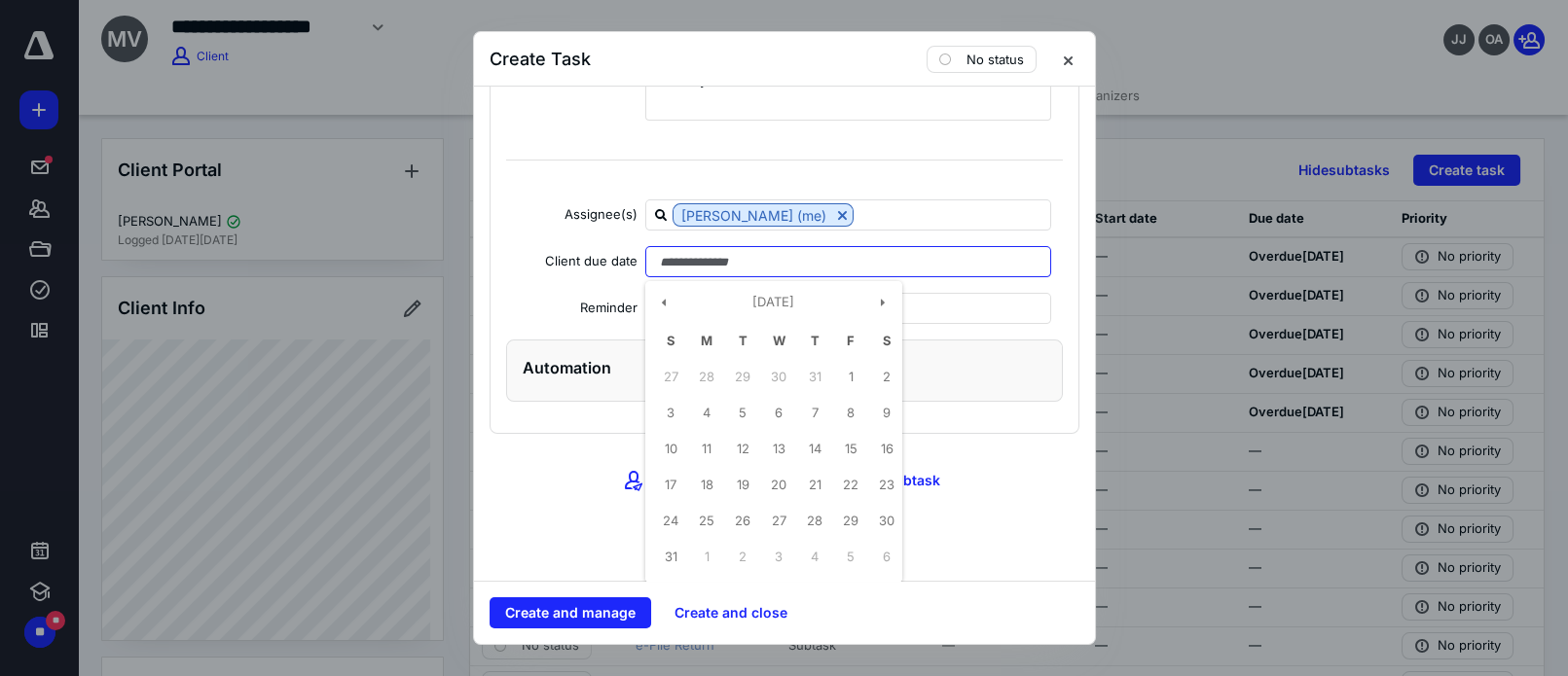 click at bounding box center (849, 262) 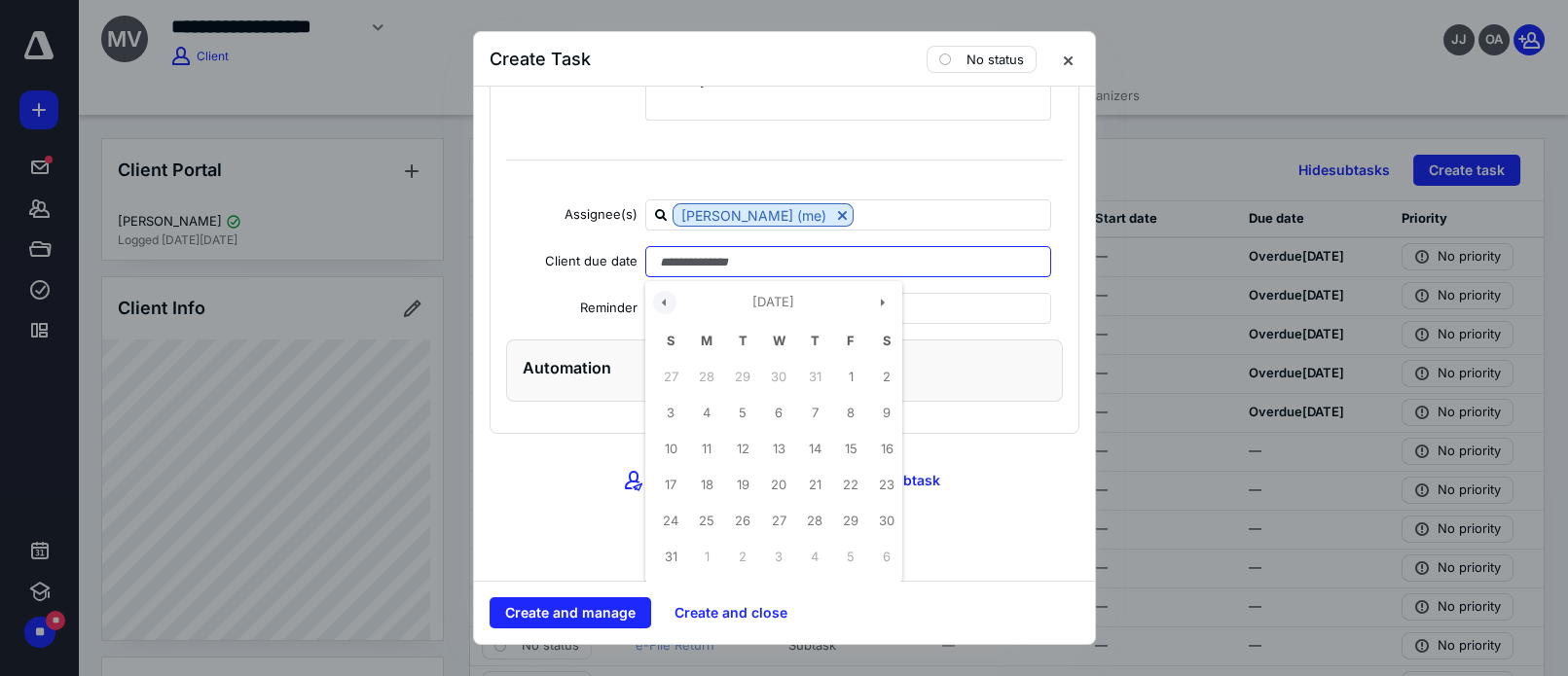 click on "August 2025" at bounding box center (774, 306) 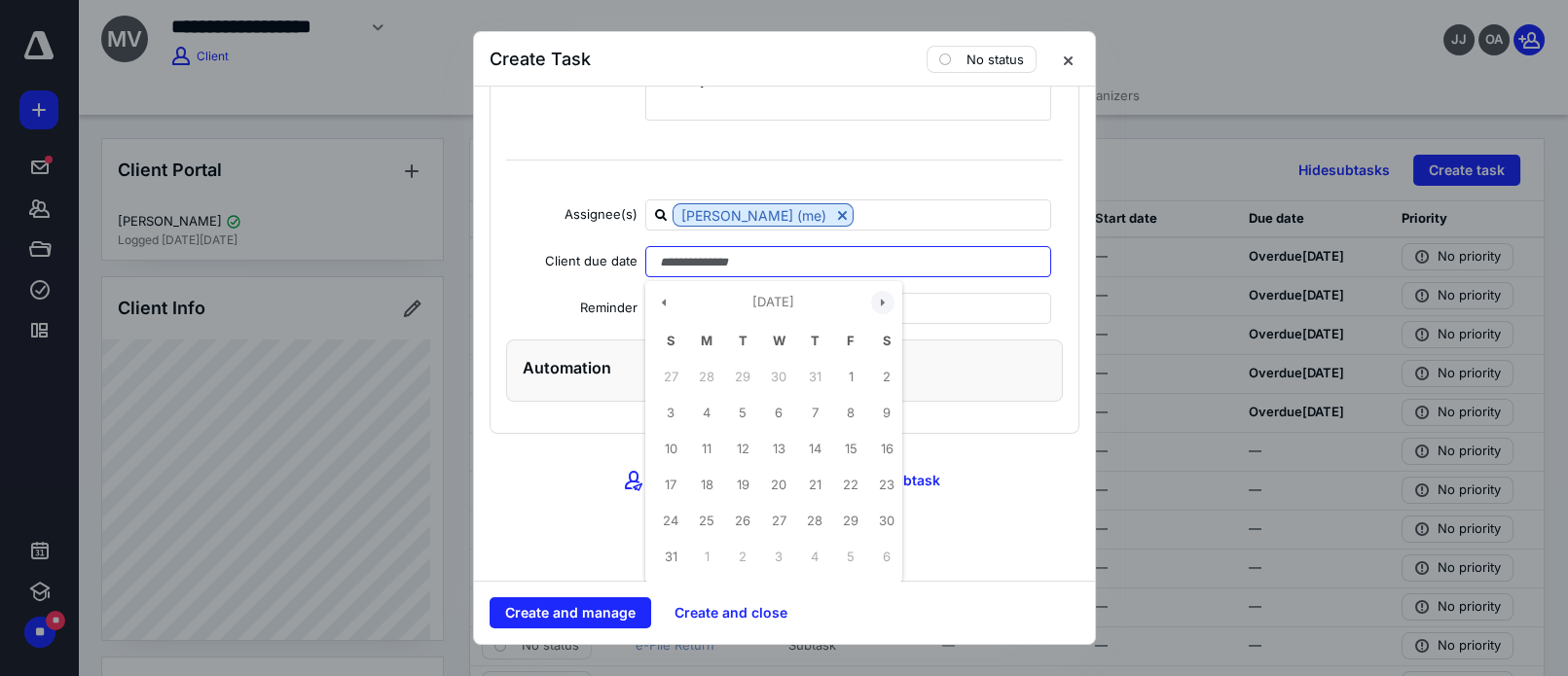 click at bounding box center (883, 302) 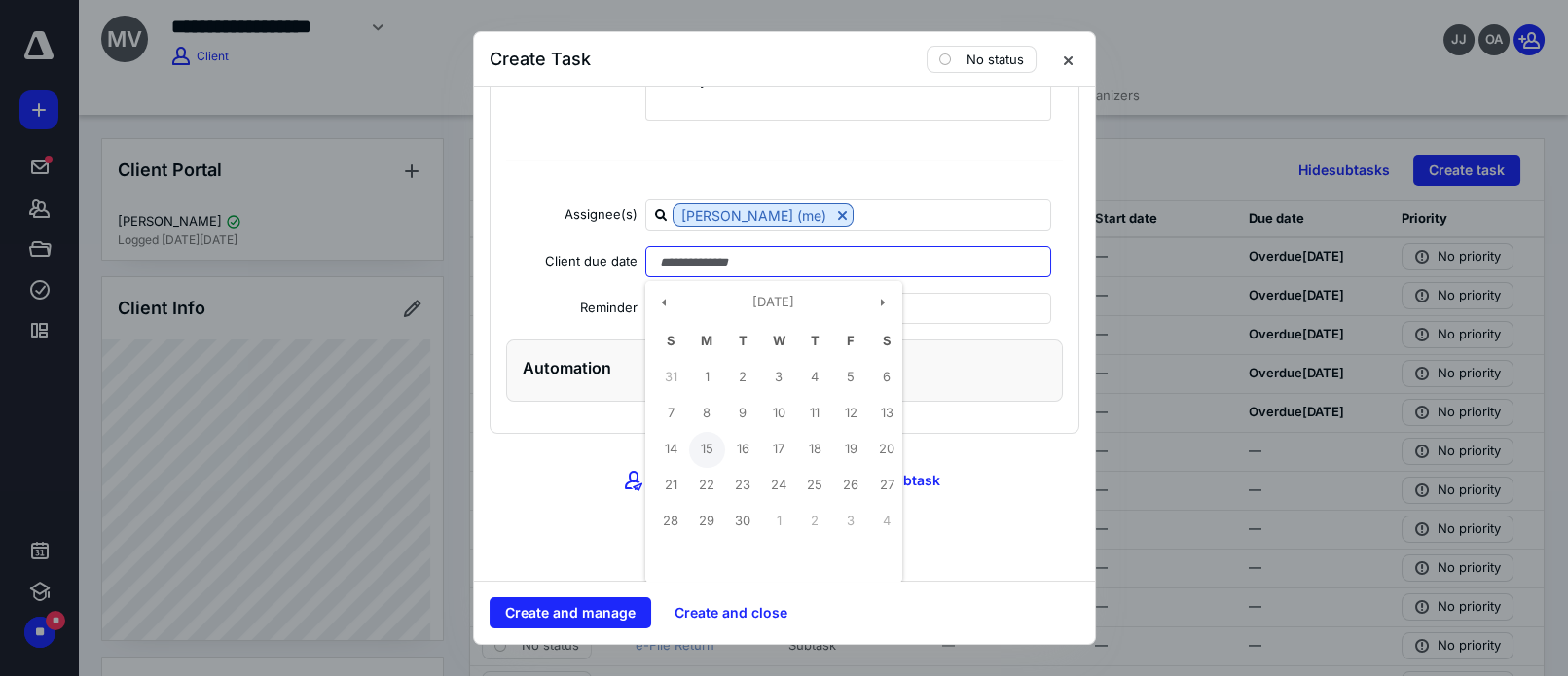 click on "15" at bounding box center [707, 449] 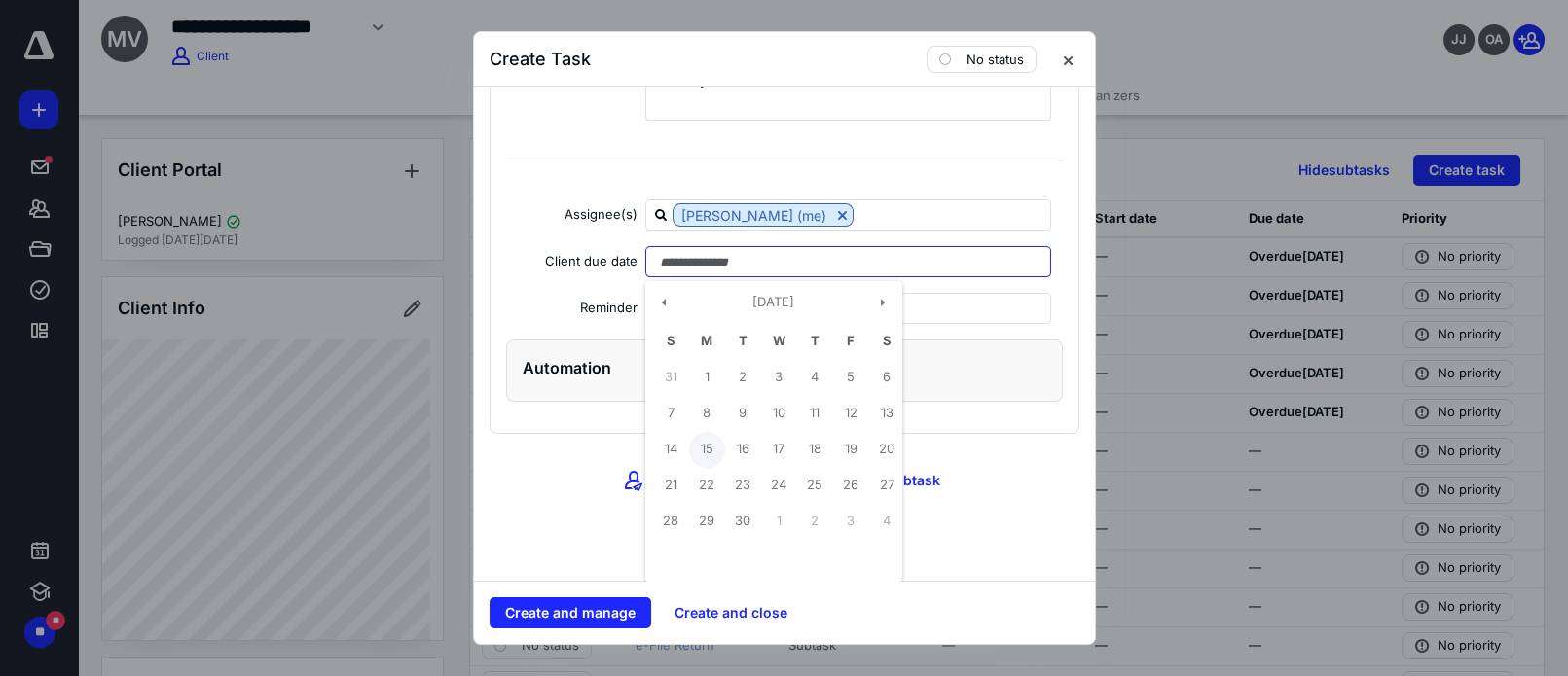 click on "15" at bounding box center (707, 449) 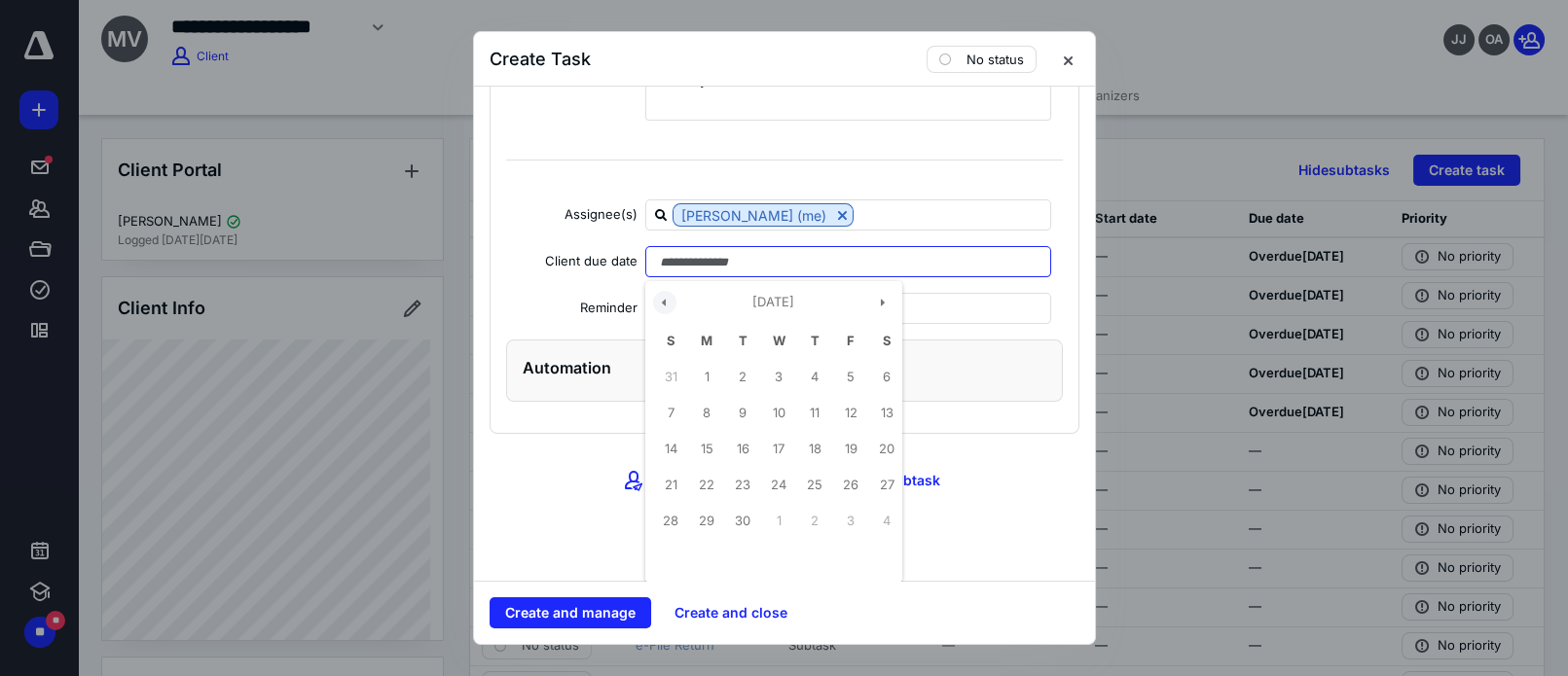 click at bounding box center (665, 302) 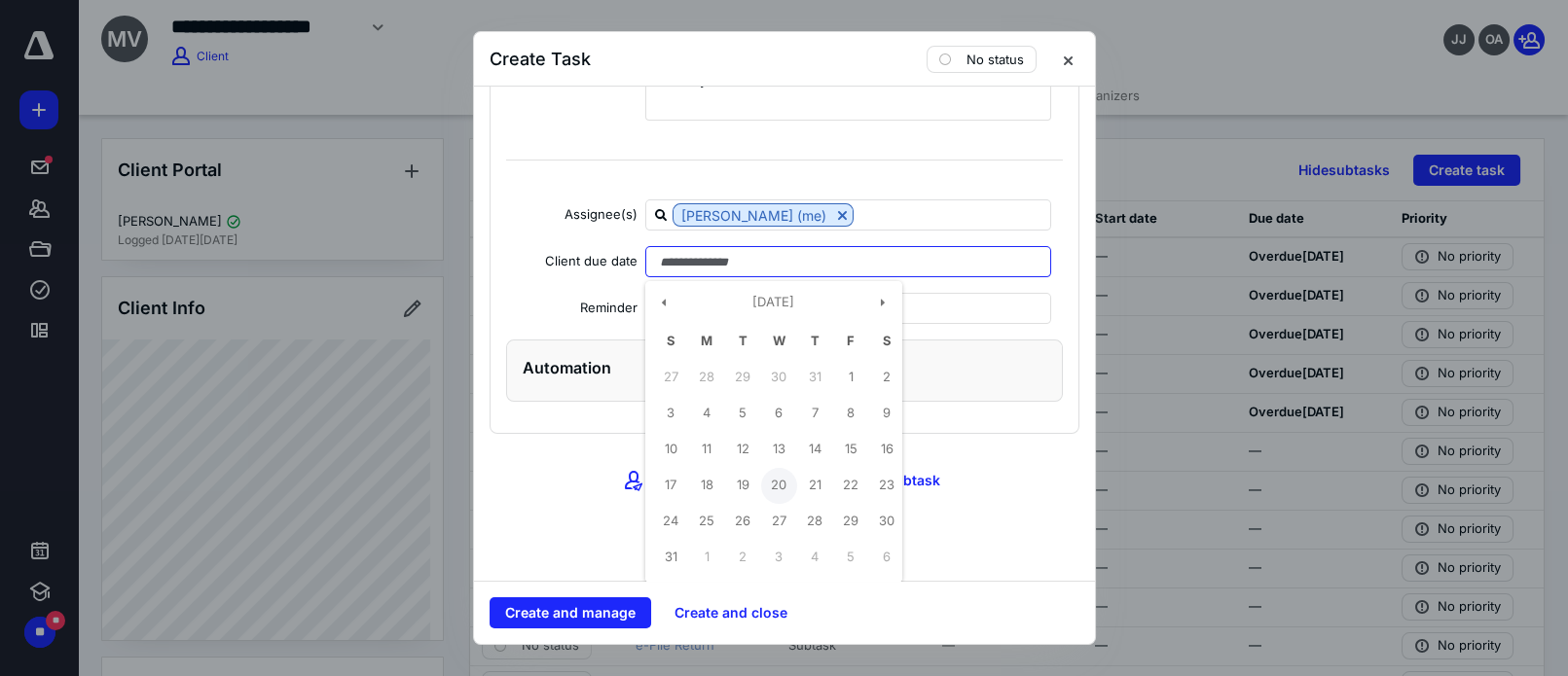 click on "20" at bounding box center [779, 485] 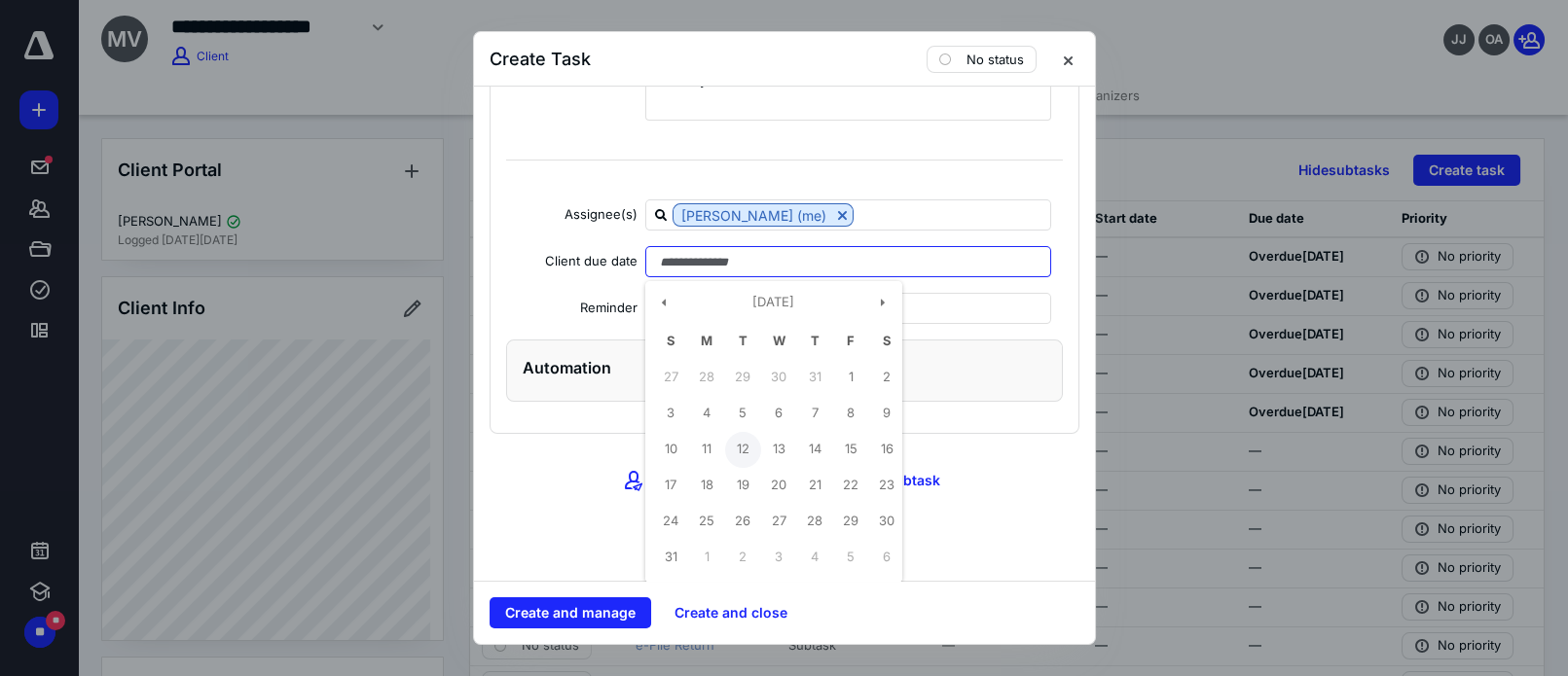 drag, startPoint x: 767, startPoint y: 525, endPoint x: 726, endPoint y: 429, distance: 104.3887 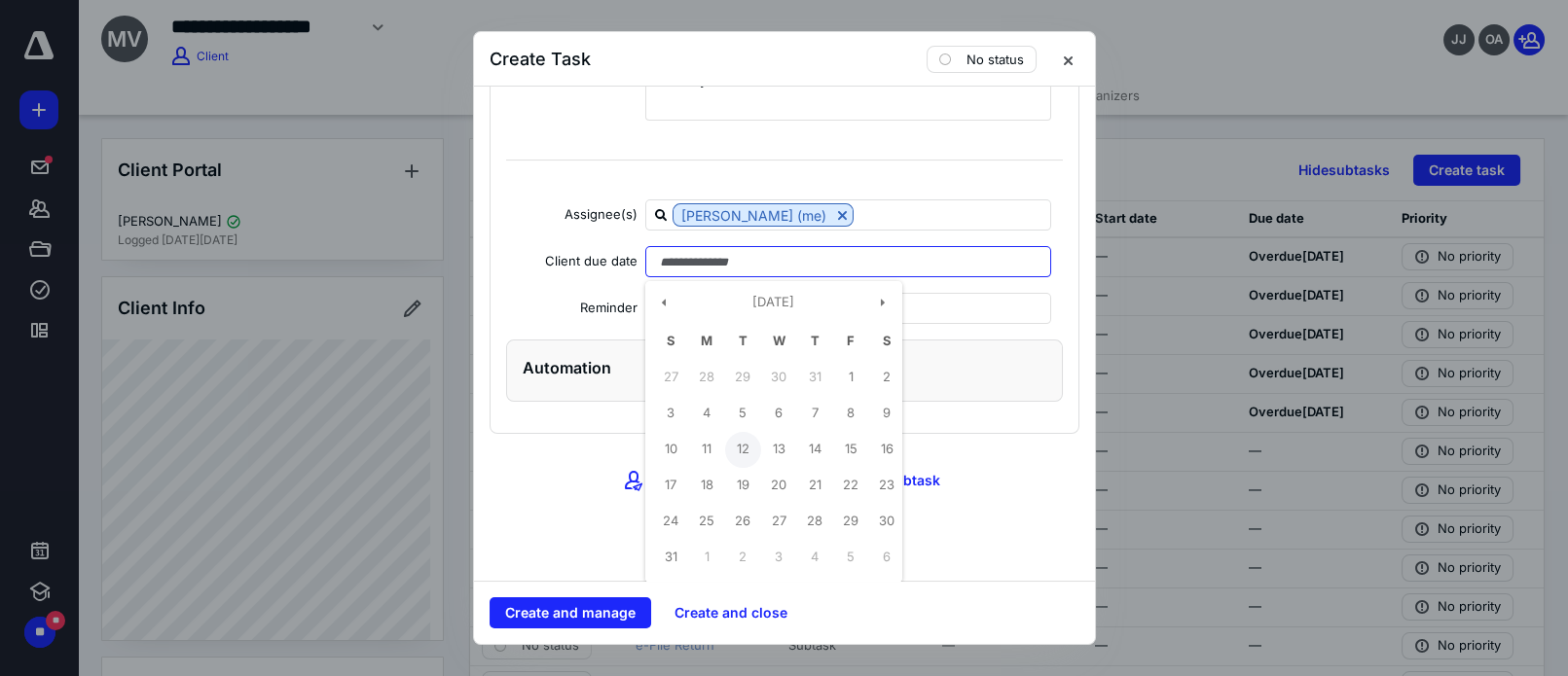 click on "27" at bounding box center [779, 521] 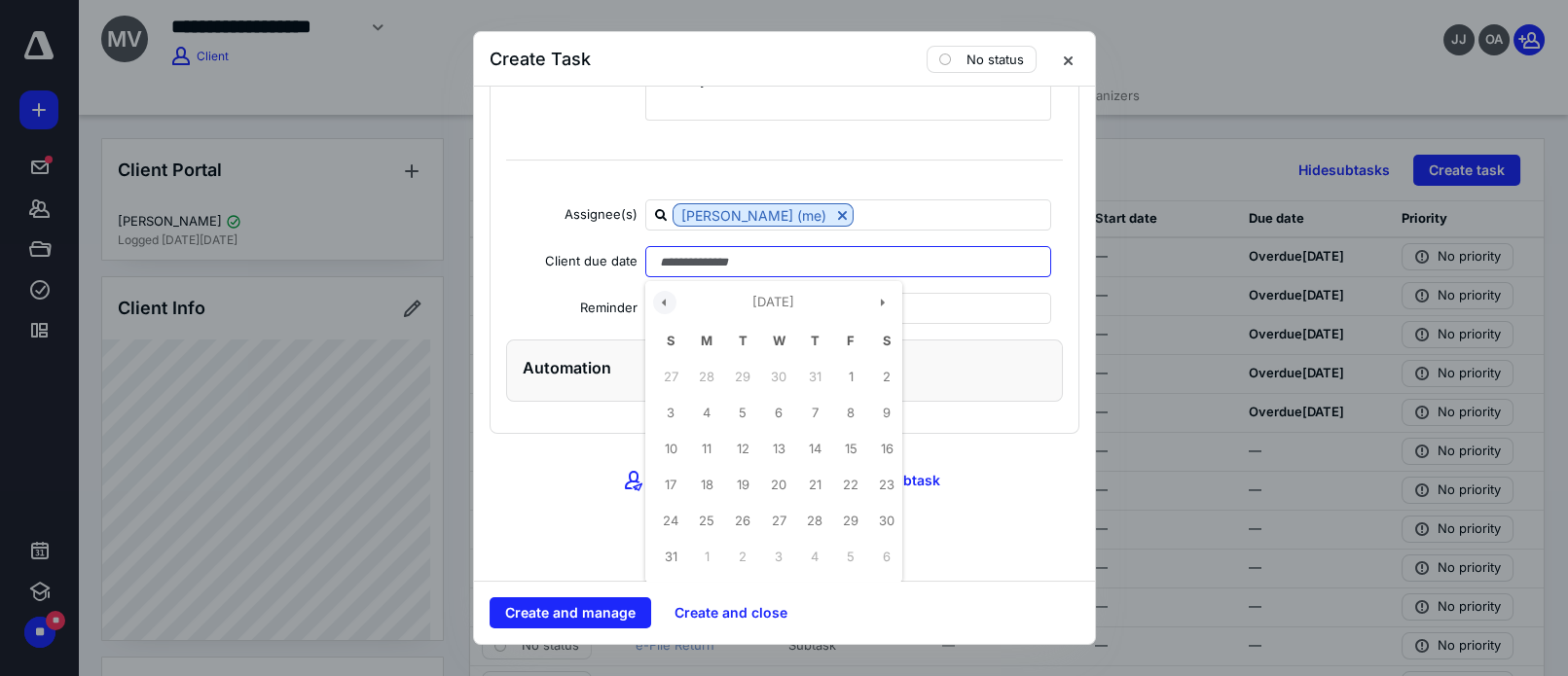 click at bounding box center [665, 302] 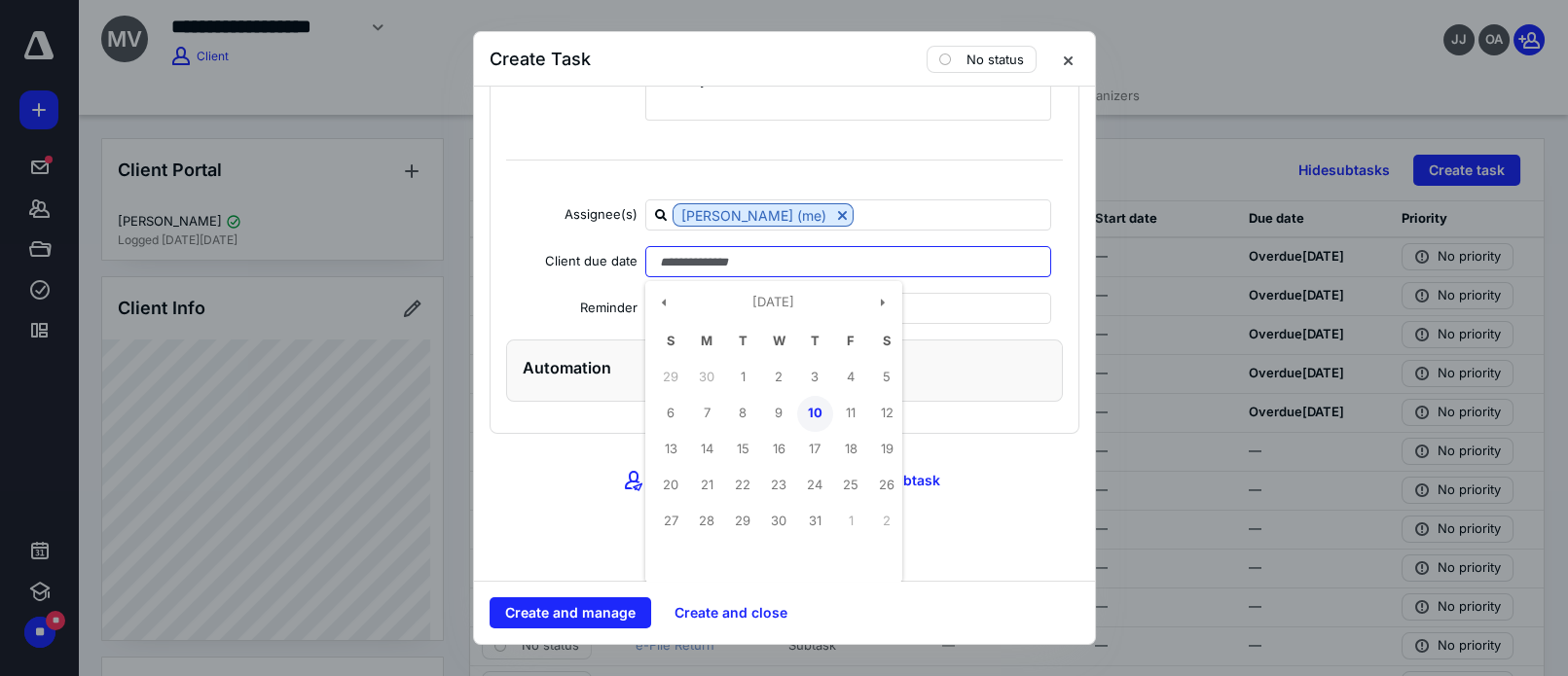 click on "10" at bounding box center [815, 413] 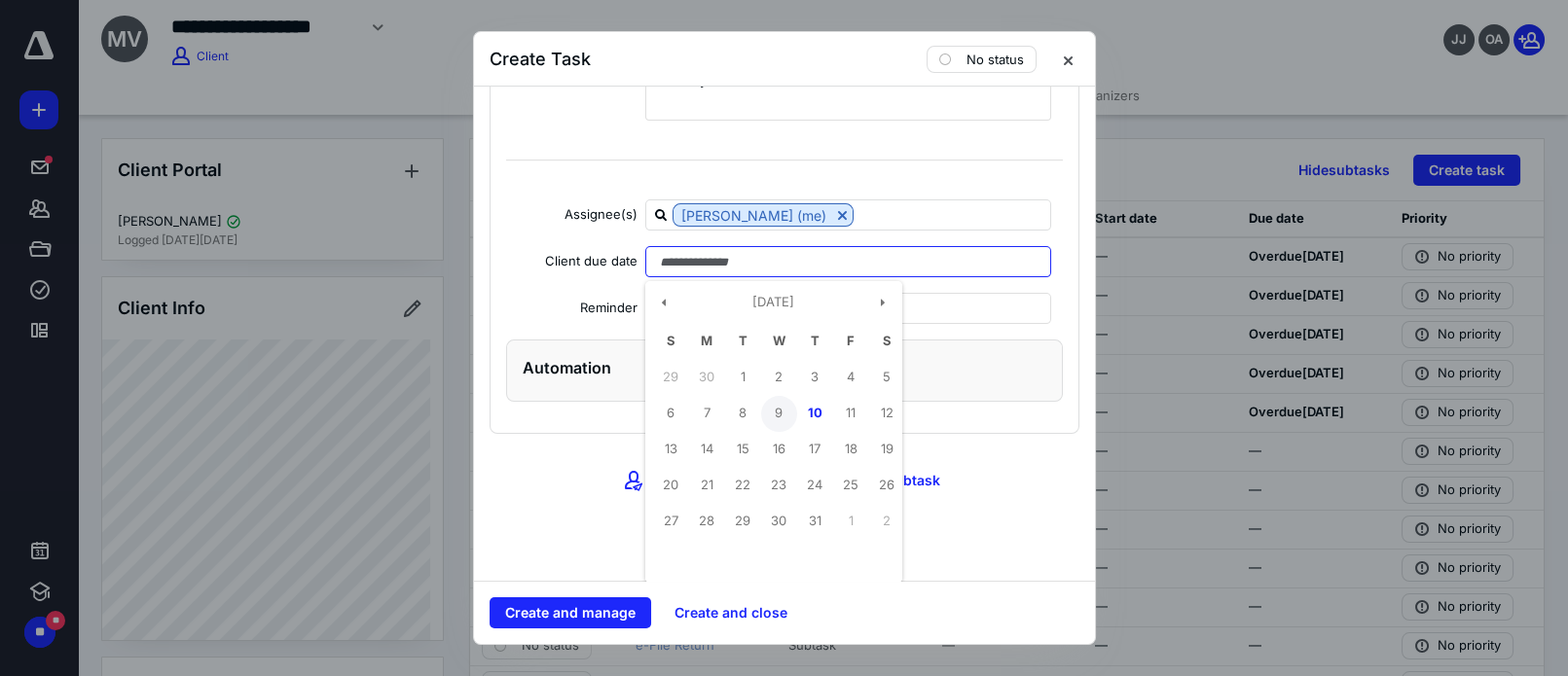 click on "9" at bounding box center [779, 413] 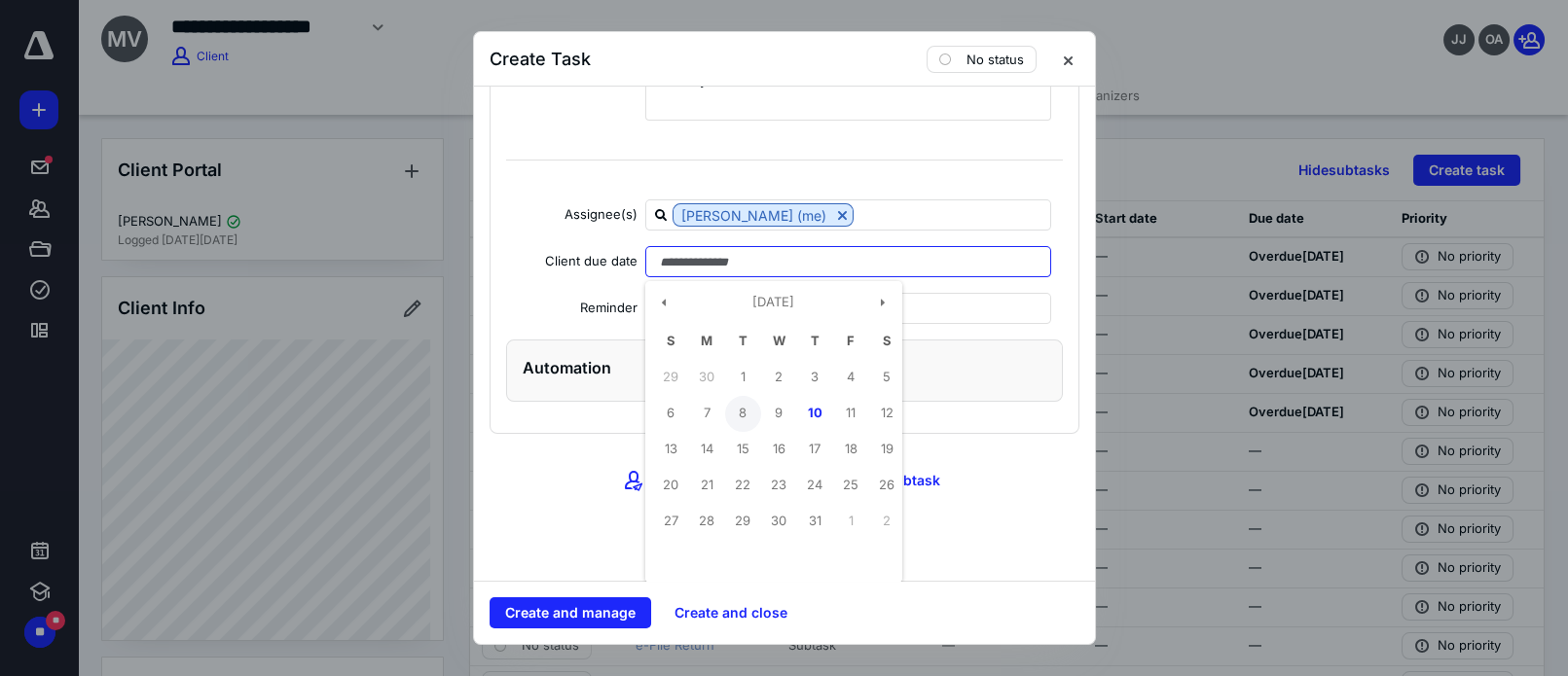 click on "8" at bounding box center (743, 413) 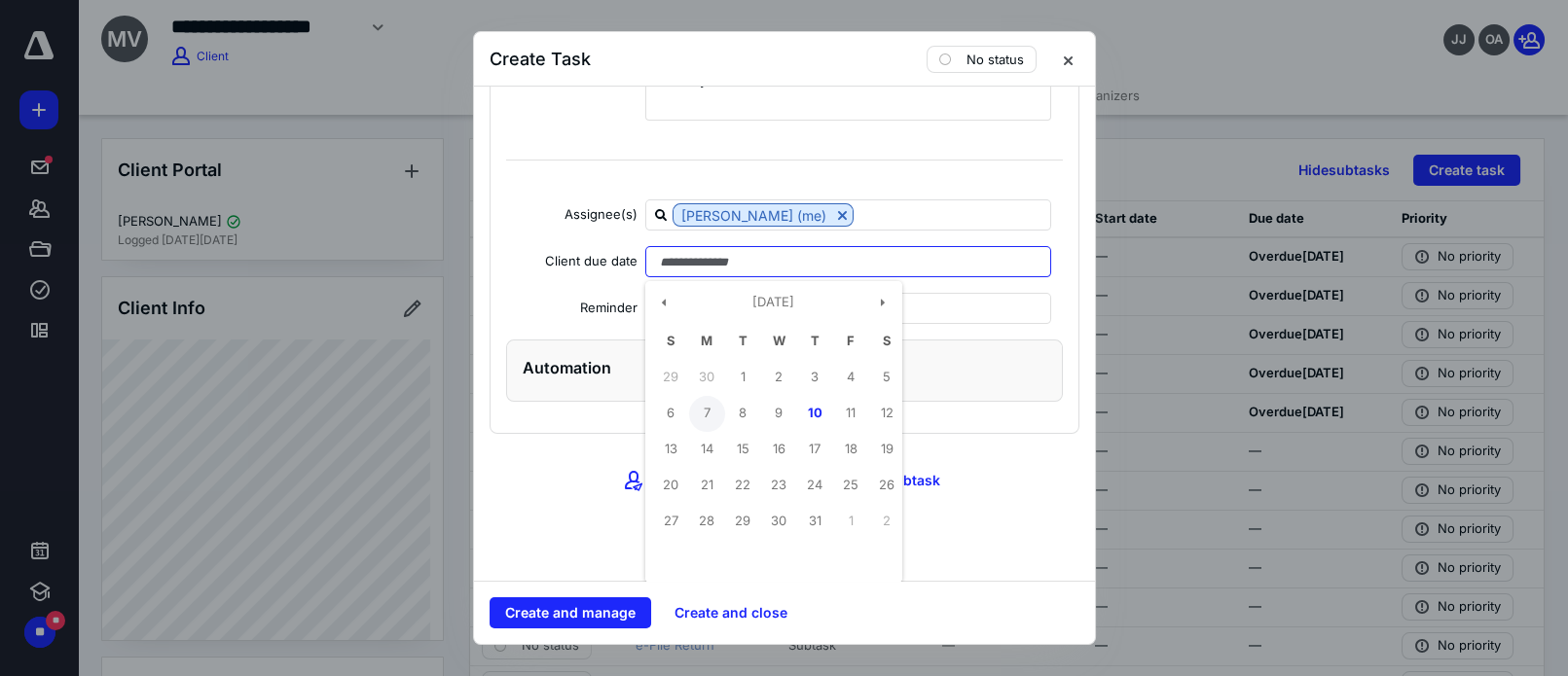 click on "7" at bounding box center [707, 413] 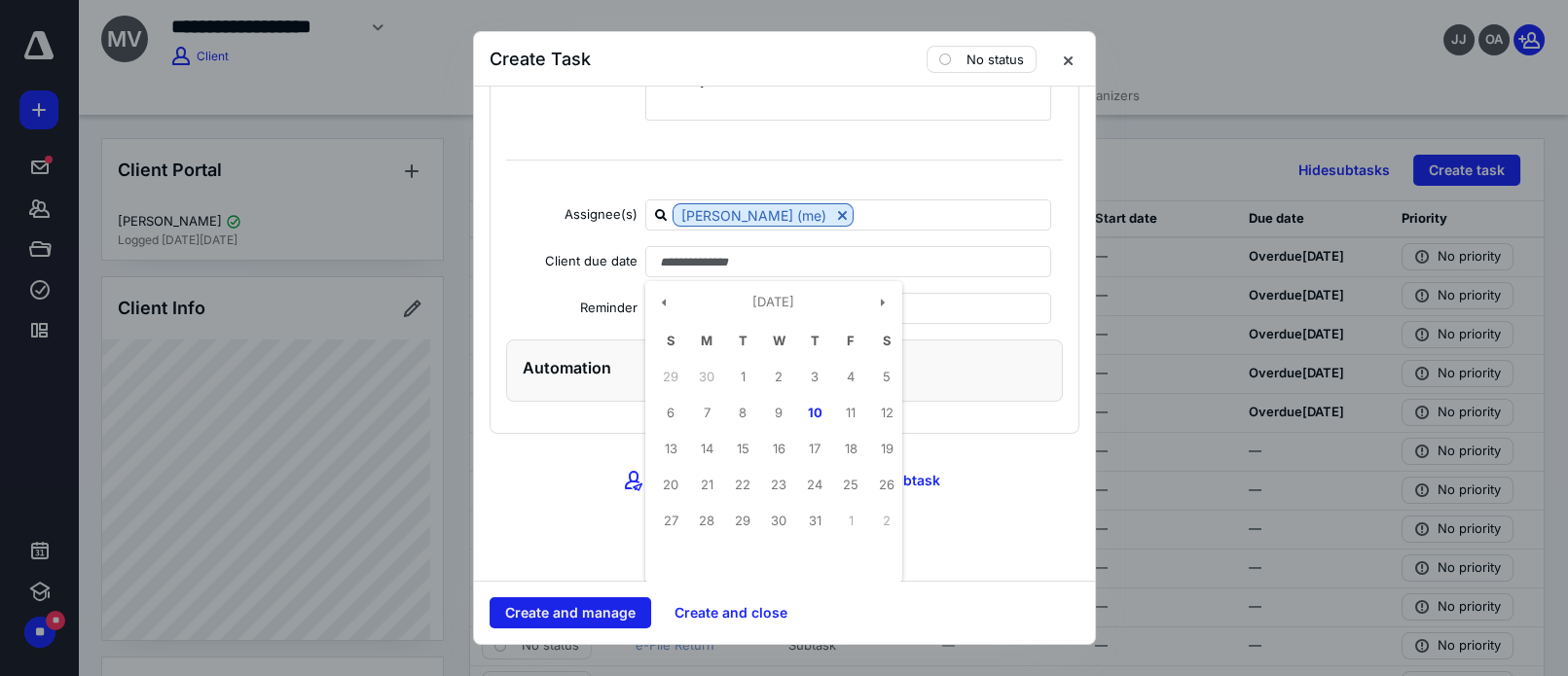 click on "Create and manage" at bounding box center (570, 613) 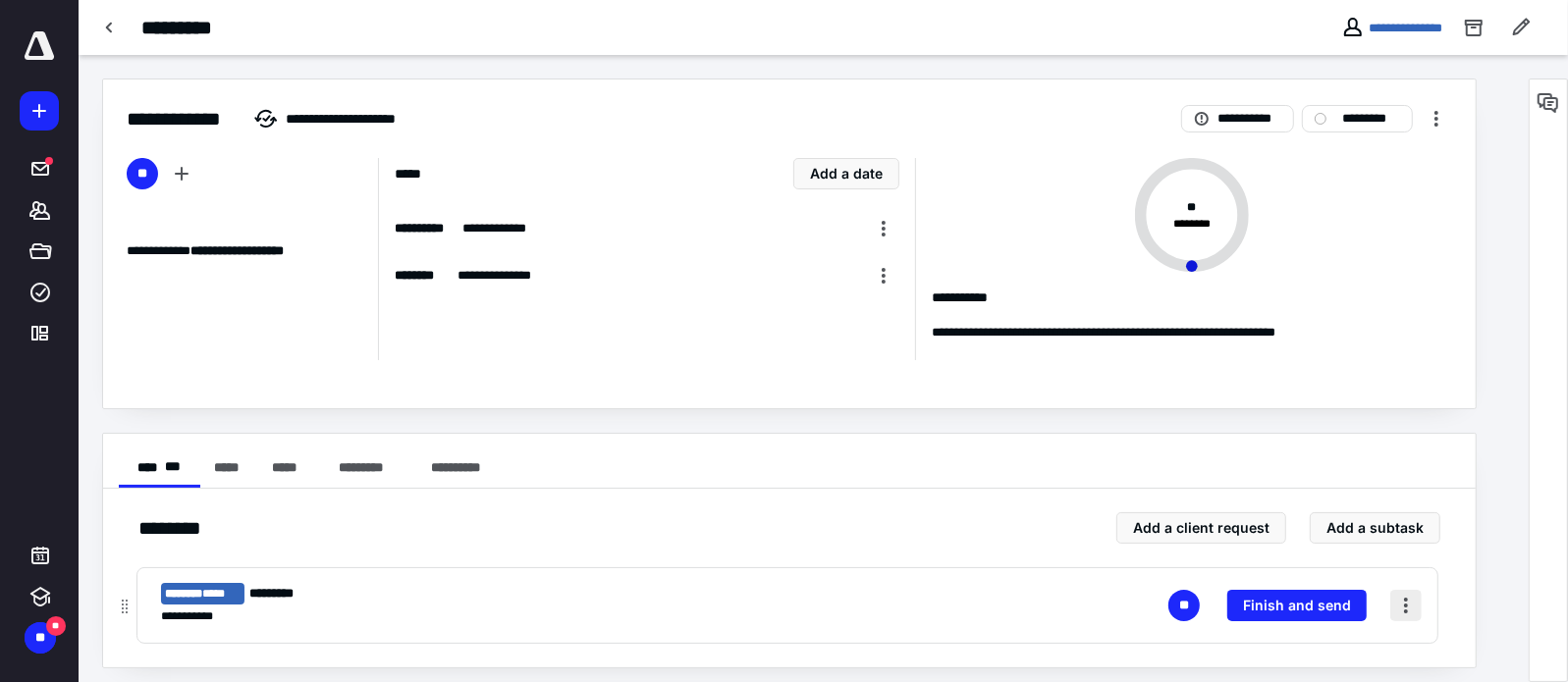 click at bounding box center (1406, 605) 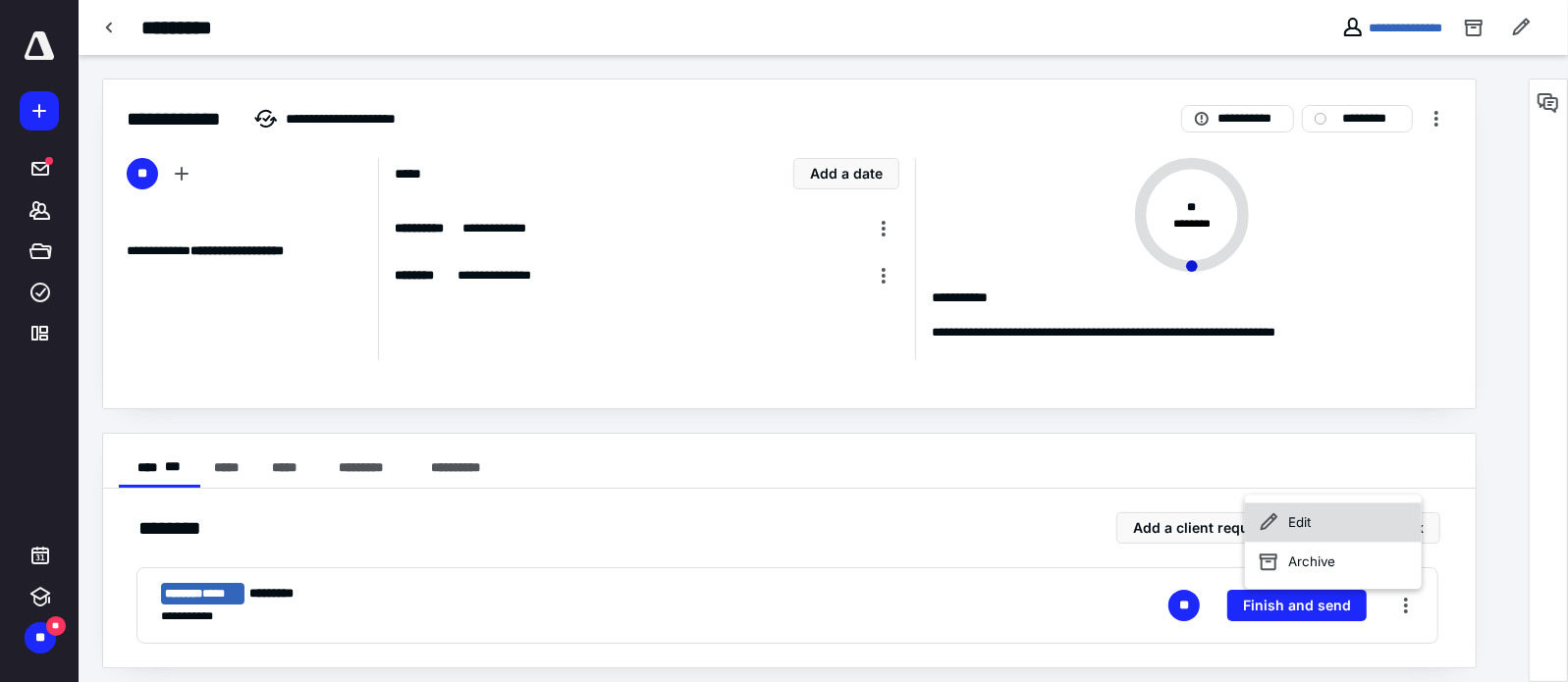 click on "Edit" at bounding box center (1333, 522) 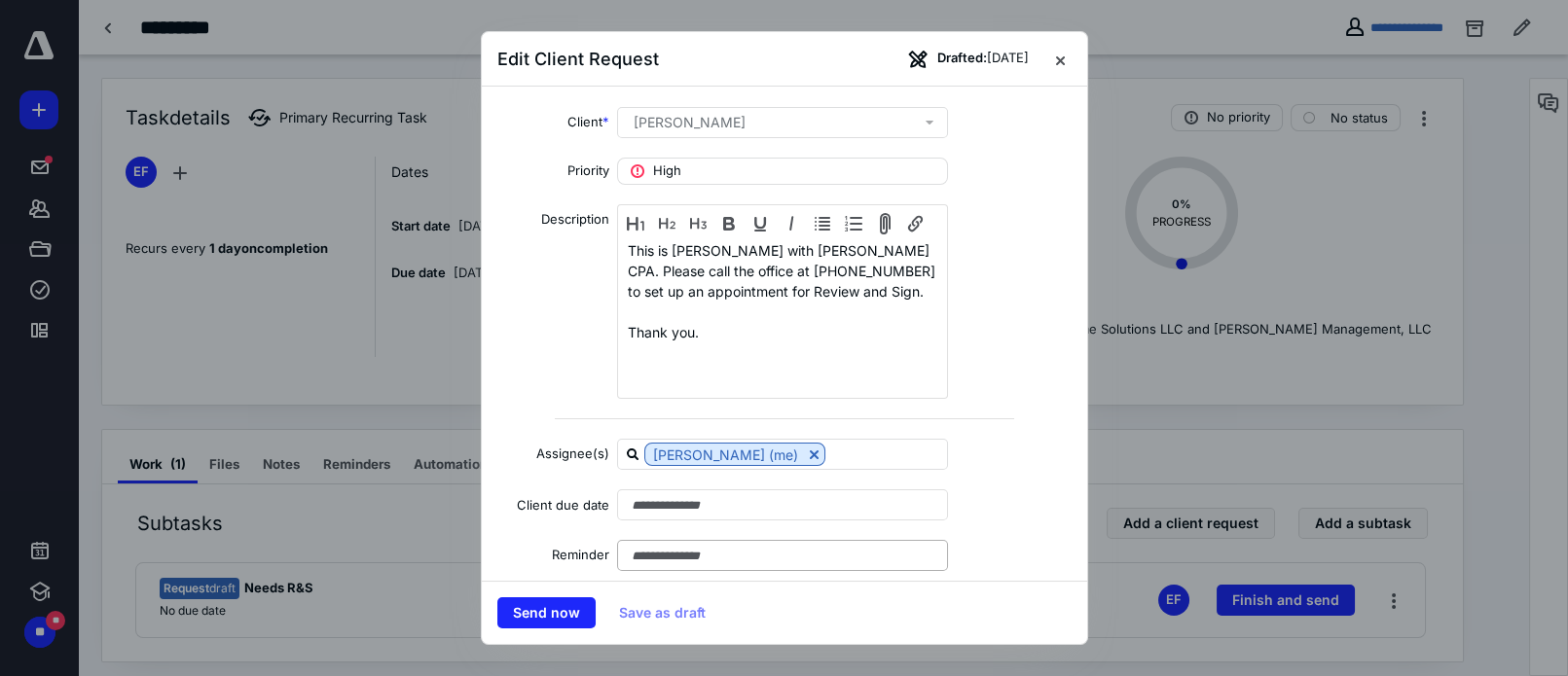 scroll, scrollTop: 187, scrollLeft: 0, axis: vertical 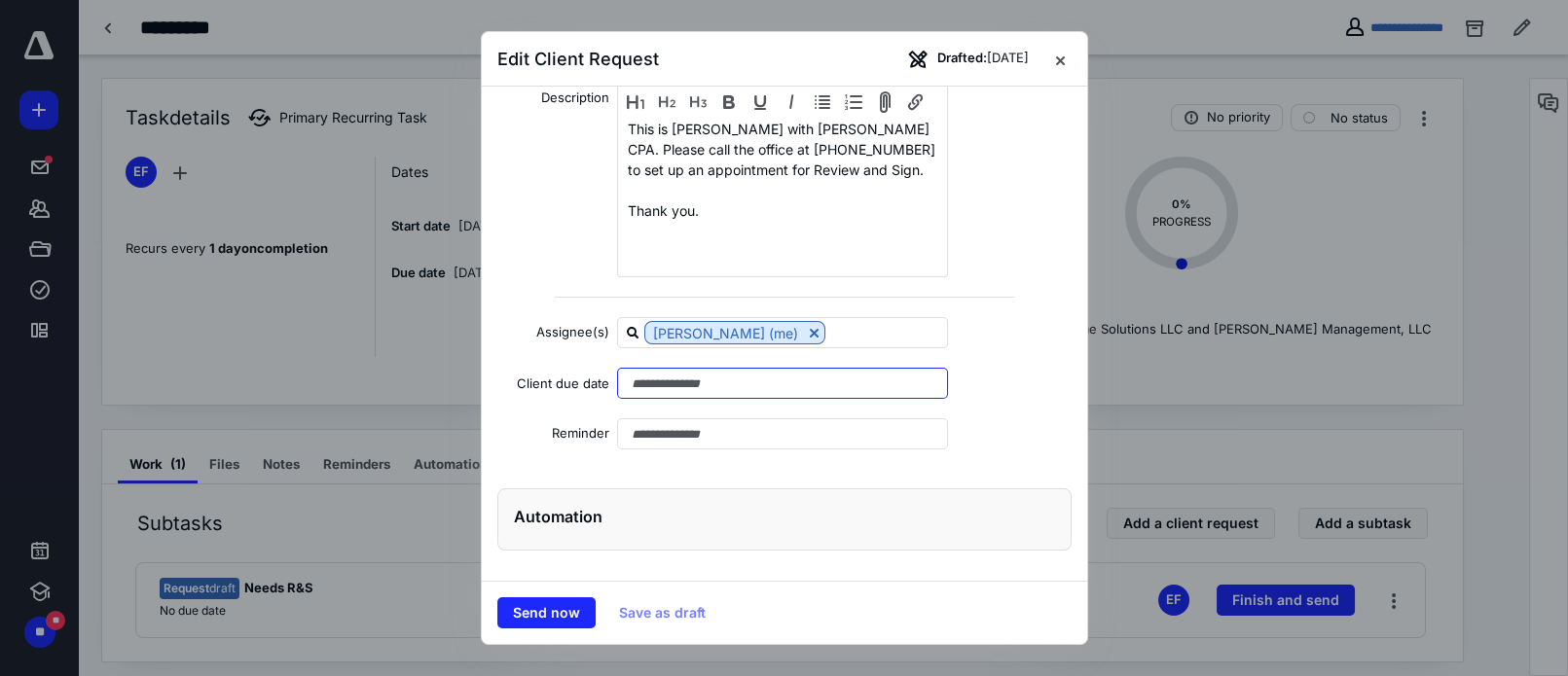 click at bounding box center (782, 383) 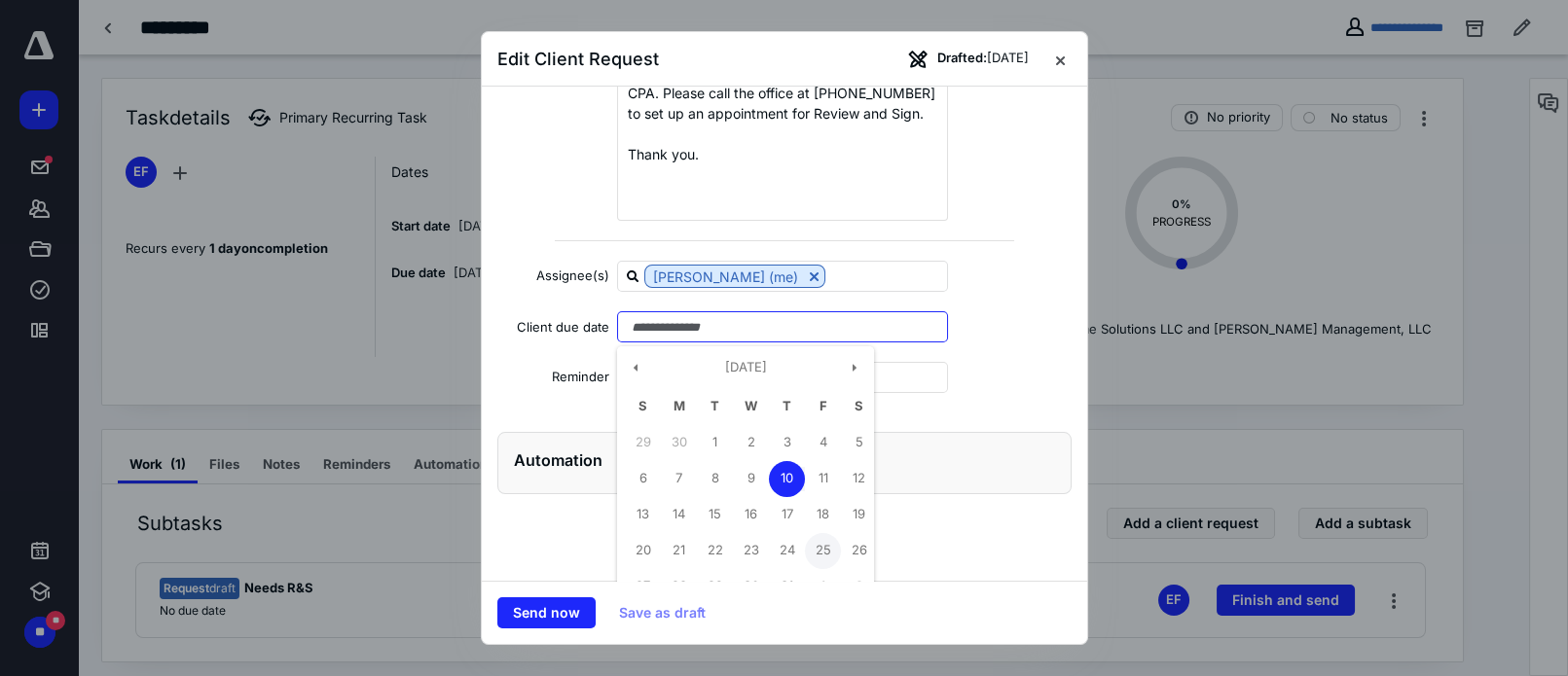 scroll, scrollTop: 275, scrollLeft: 0, axis: vertical 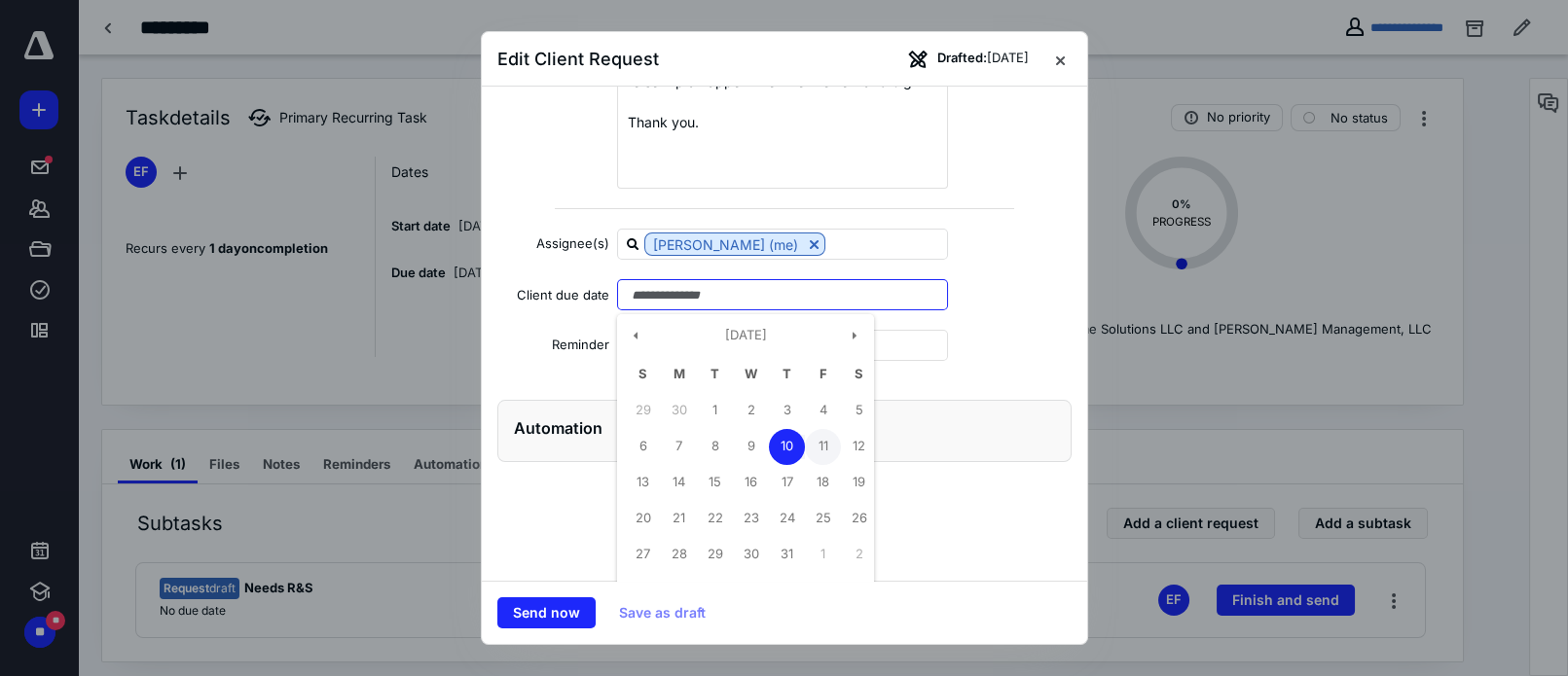 click on "11" at bounding box center [822, 446] 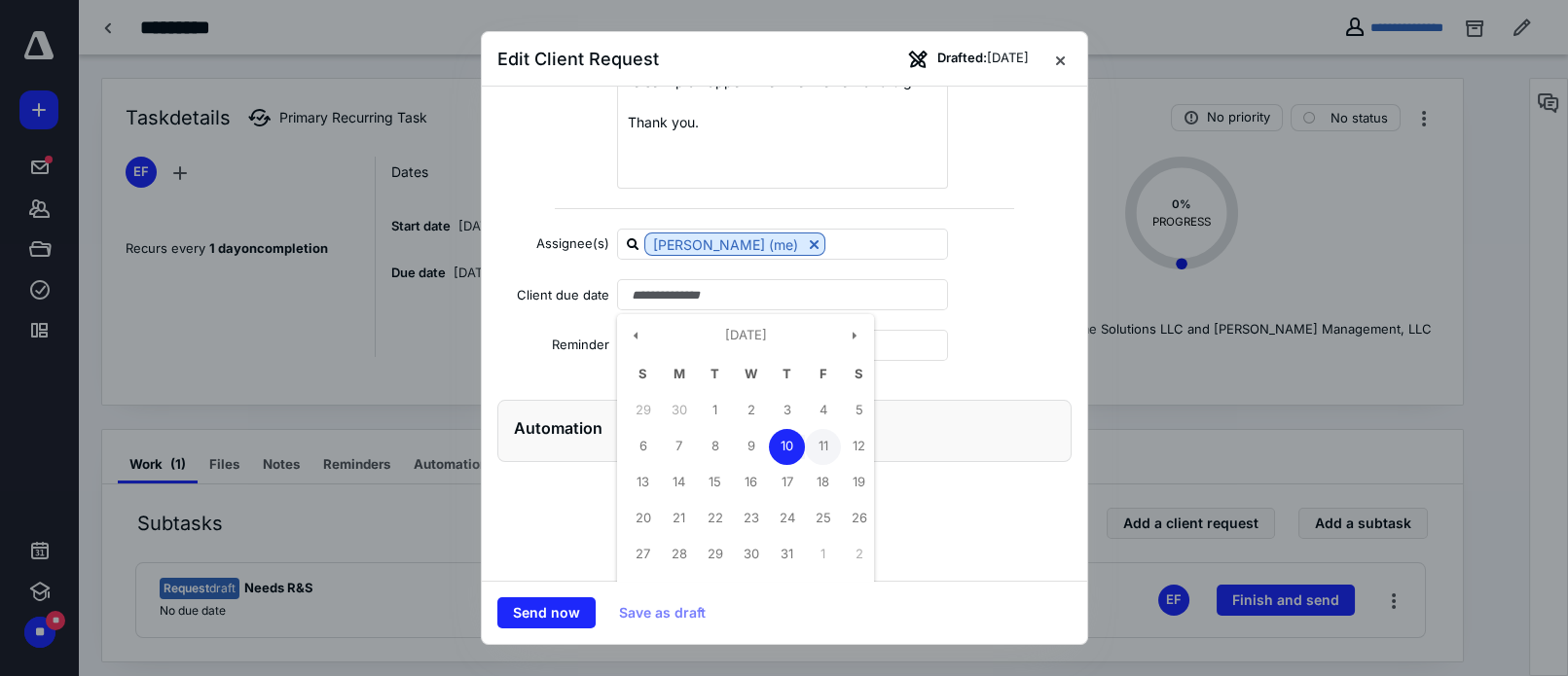 type on "**********" 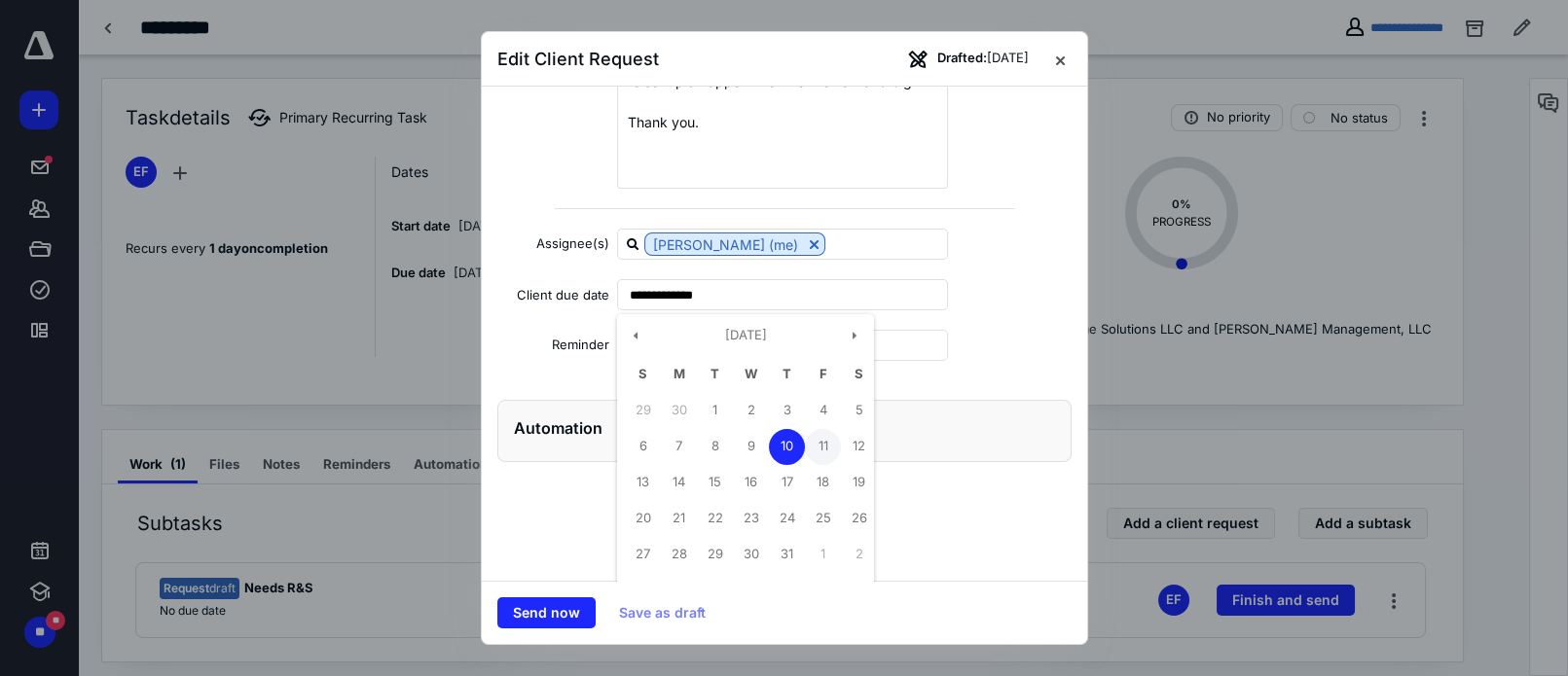 scroll, scrollTop: 187, scrollLeft: 0, axis: vertical 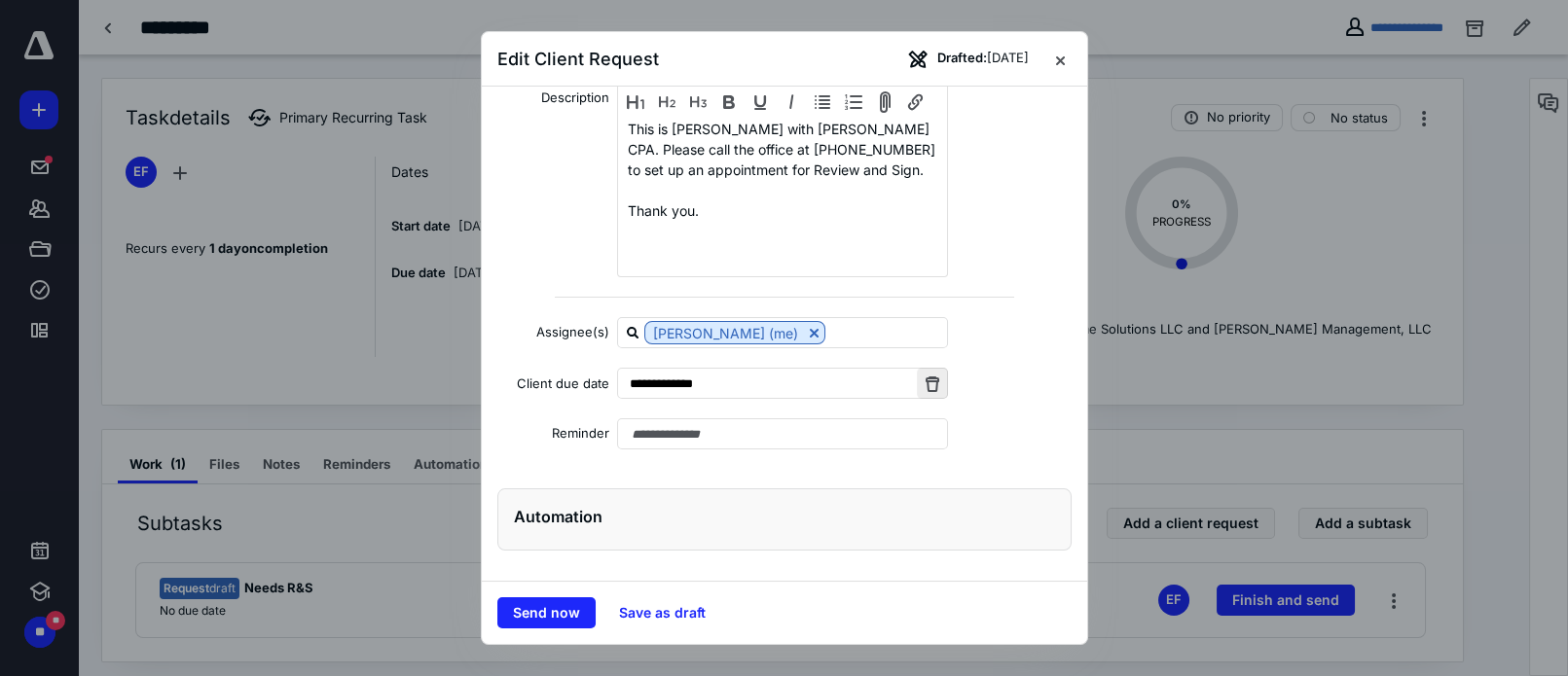 click at bounding box center [932, 383] 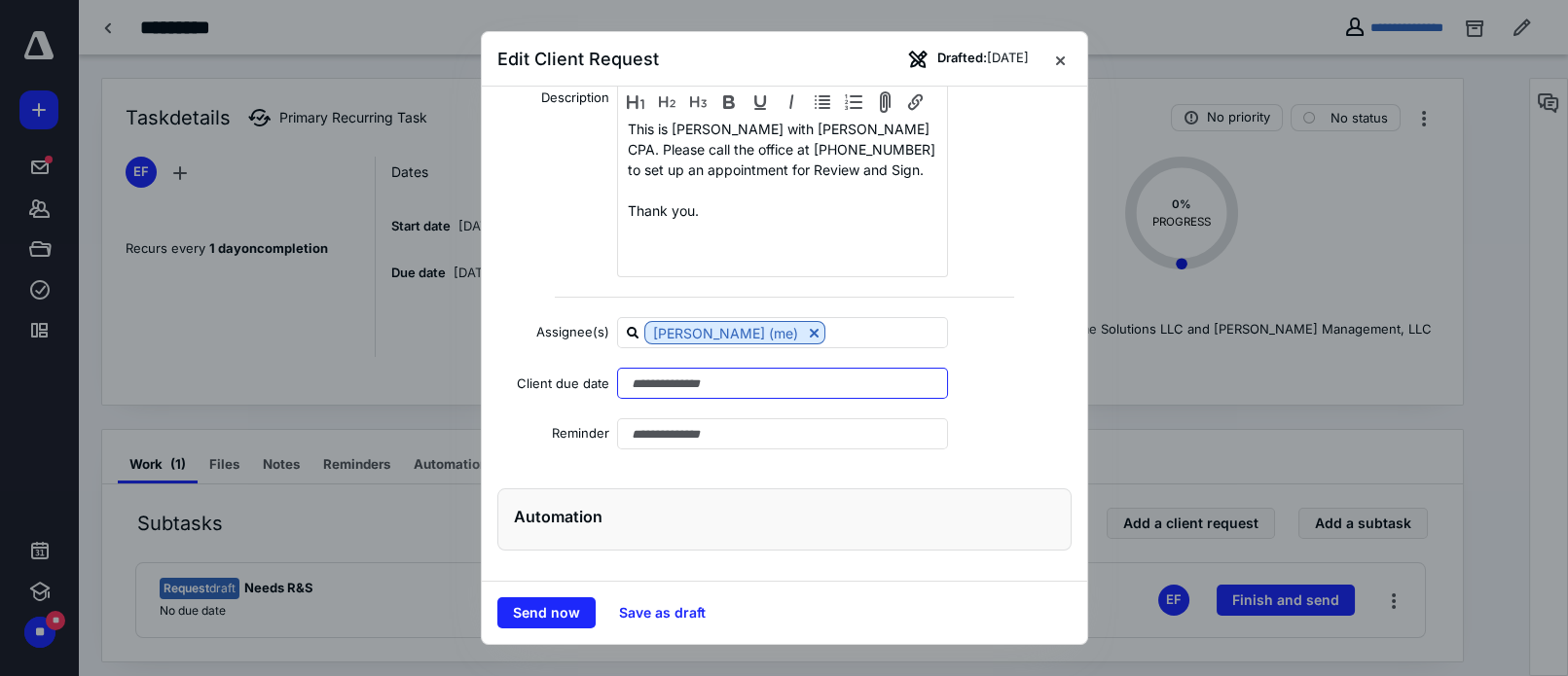 click at bounding box center (782, 383) 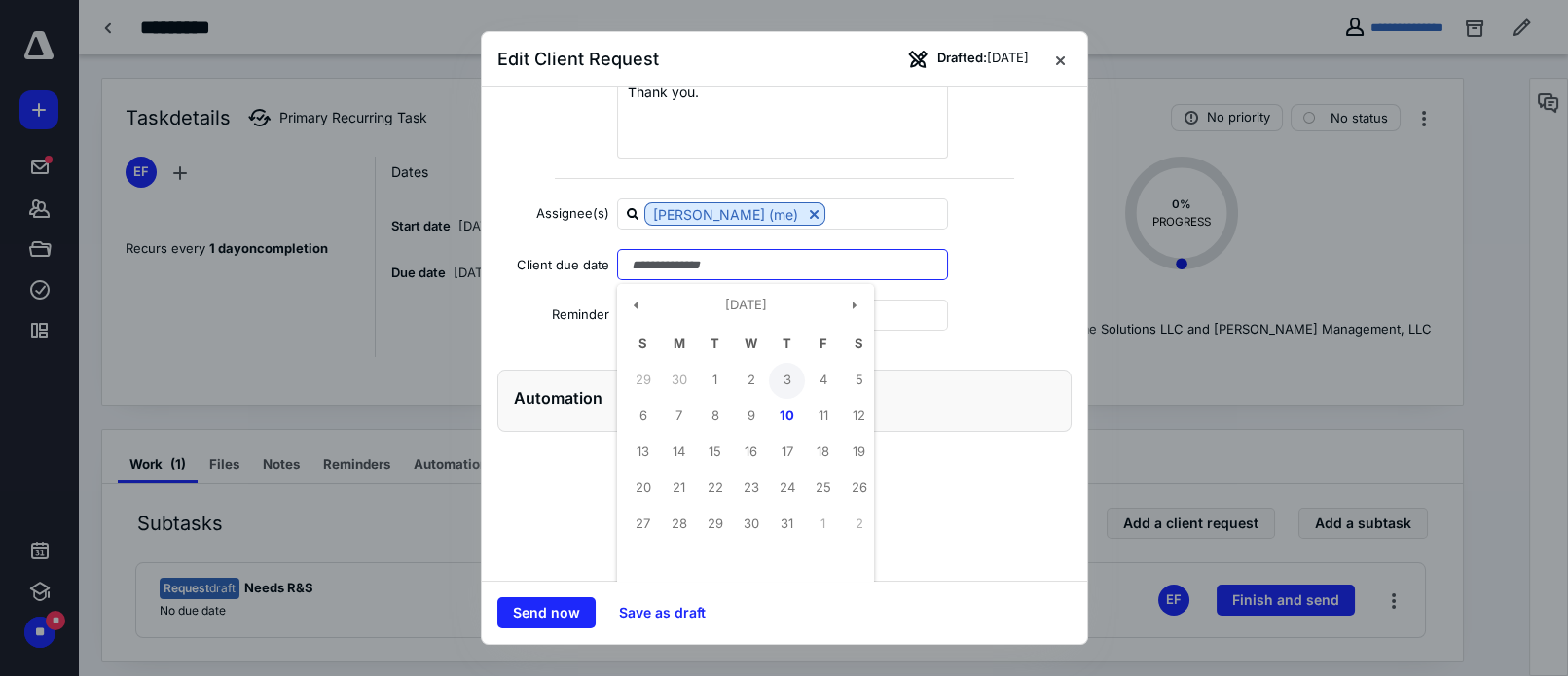 scroll, scrollTop: 310, scrollLeft: 0, axis: vertical 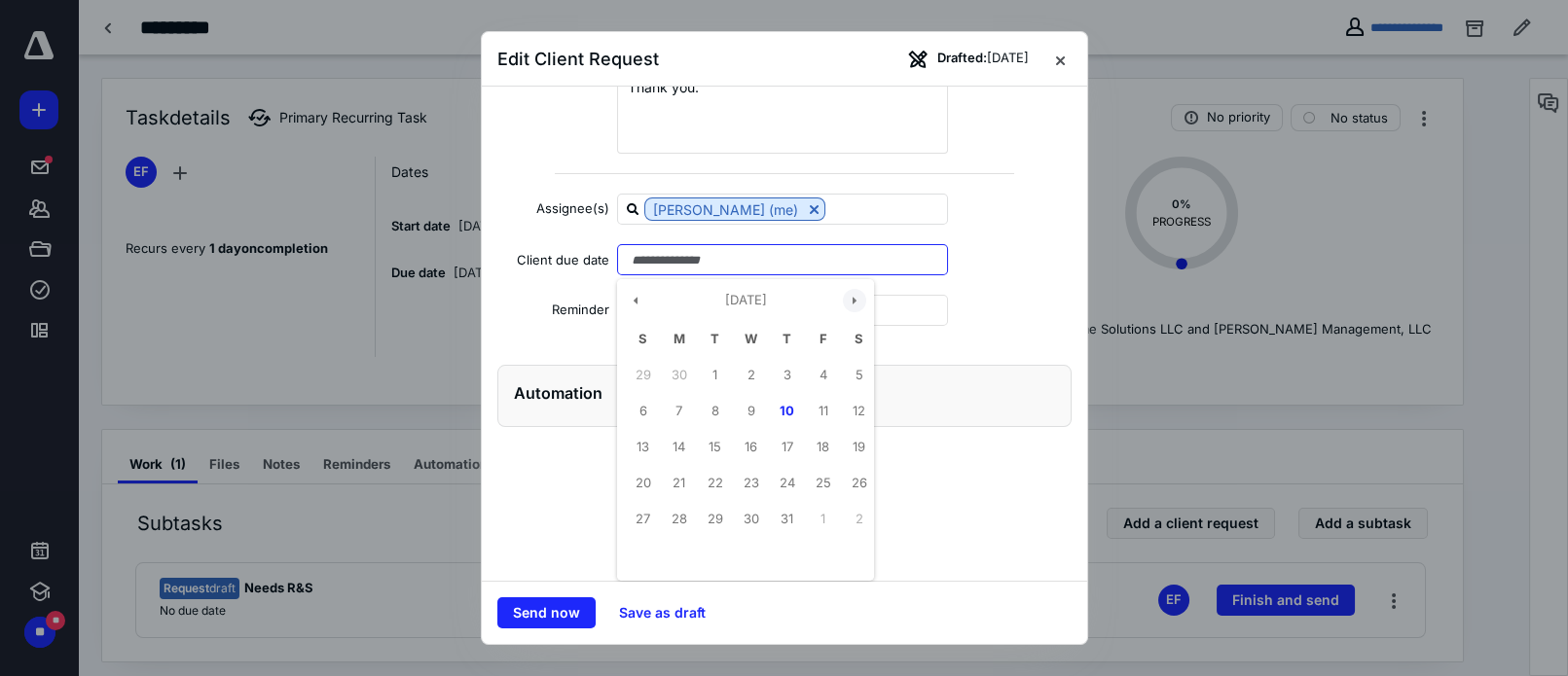 click at bounding box center (855, 301) 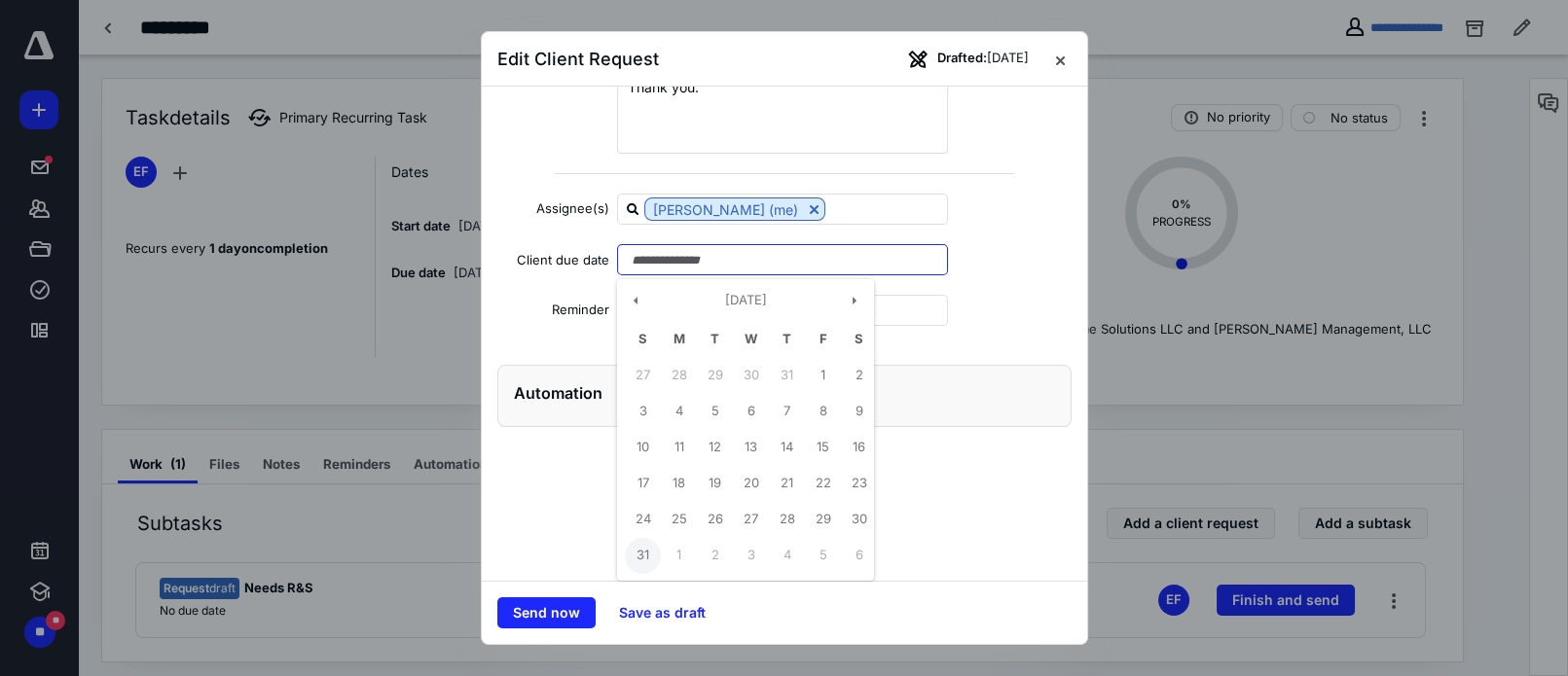 click on "31" at bounding box center (642, 555) 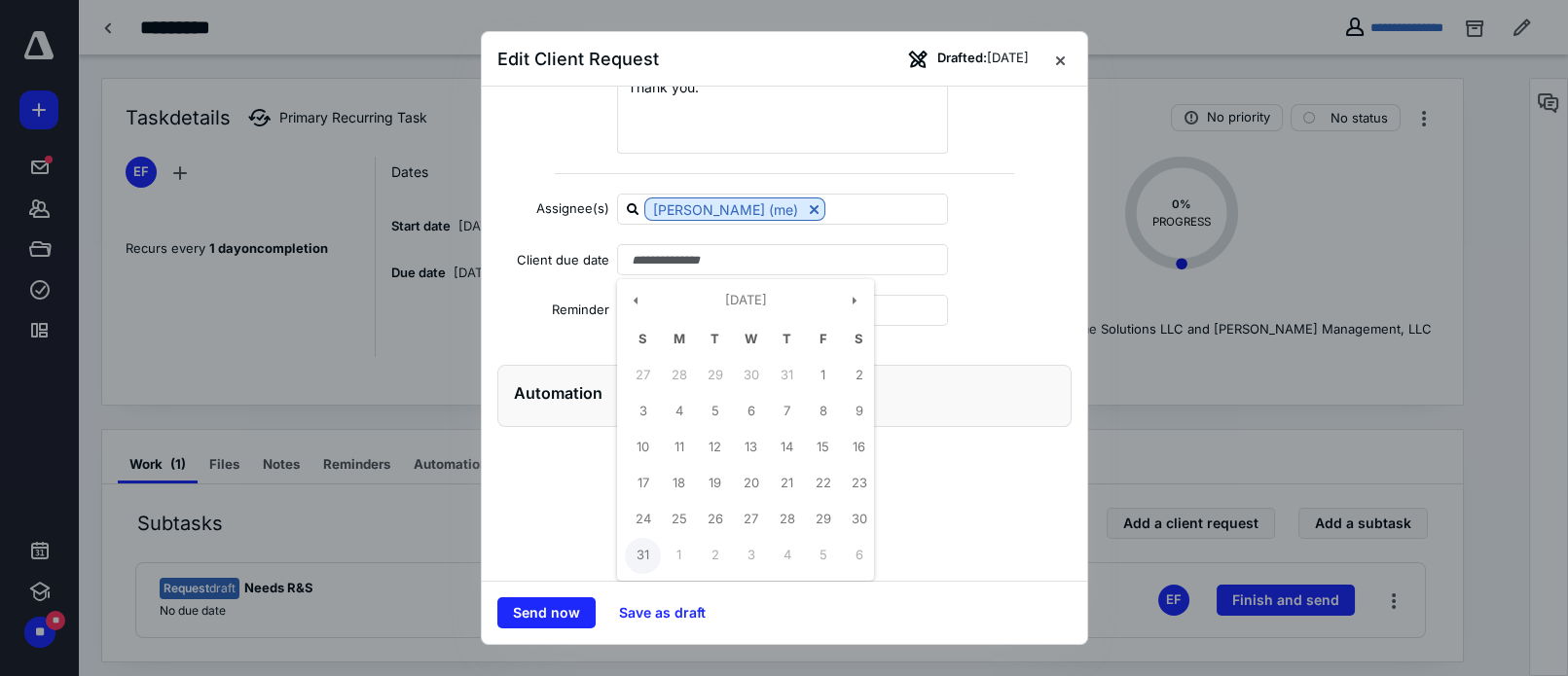 type on "**********" 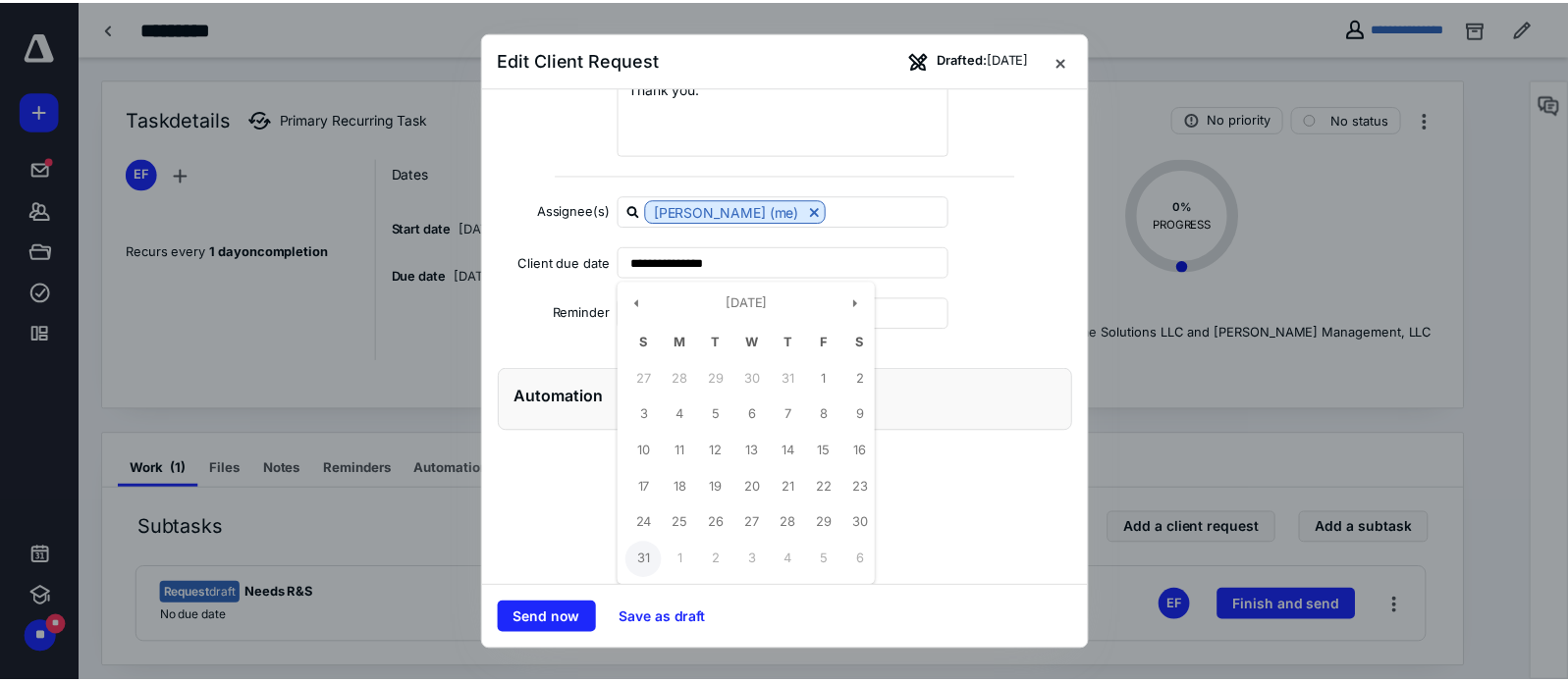 scroll, scrollTop: 188, scrollLeft: 0, axis: vertical 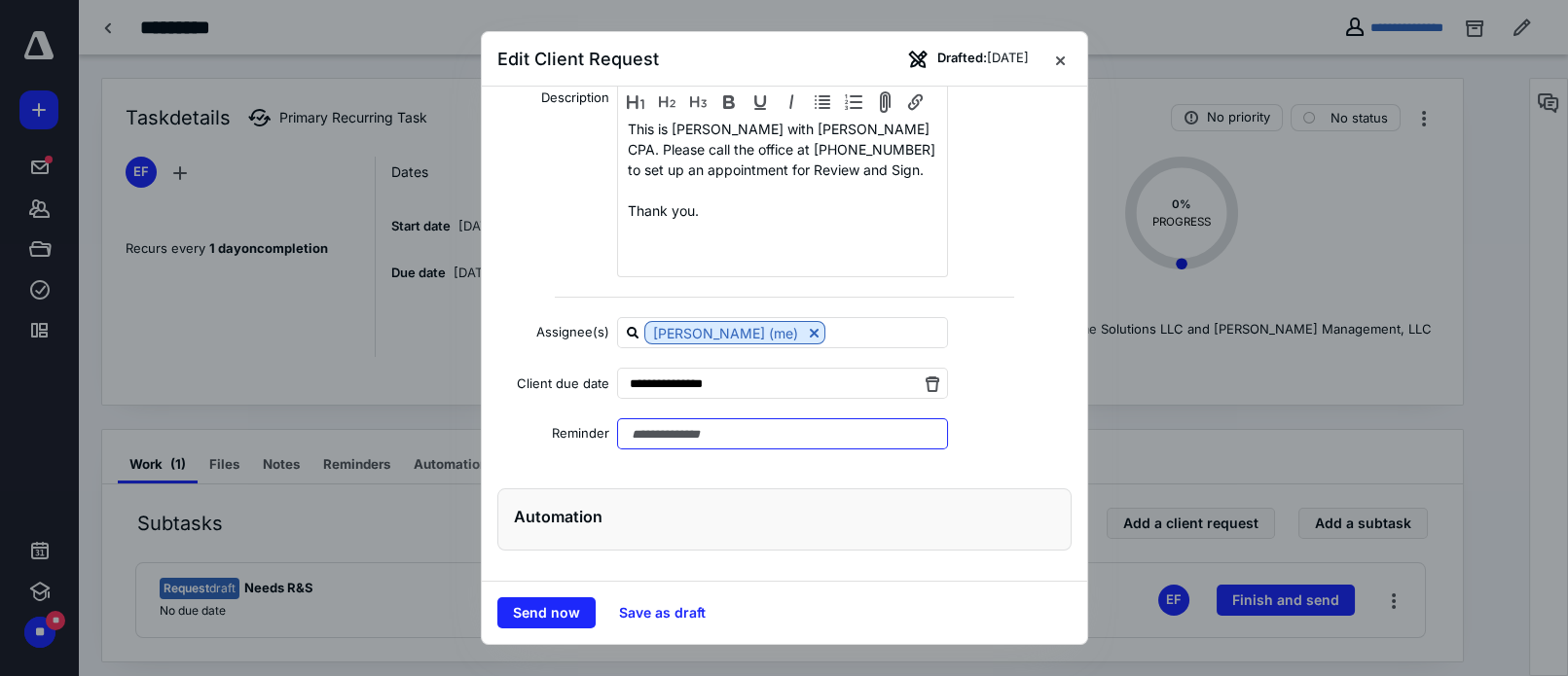 click at bounding box center (782, 434) 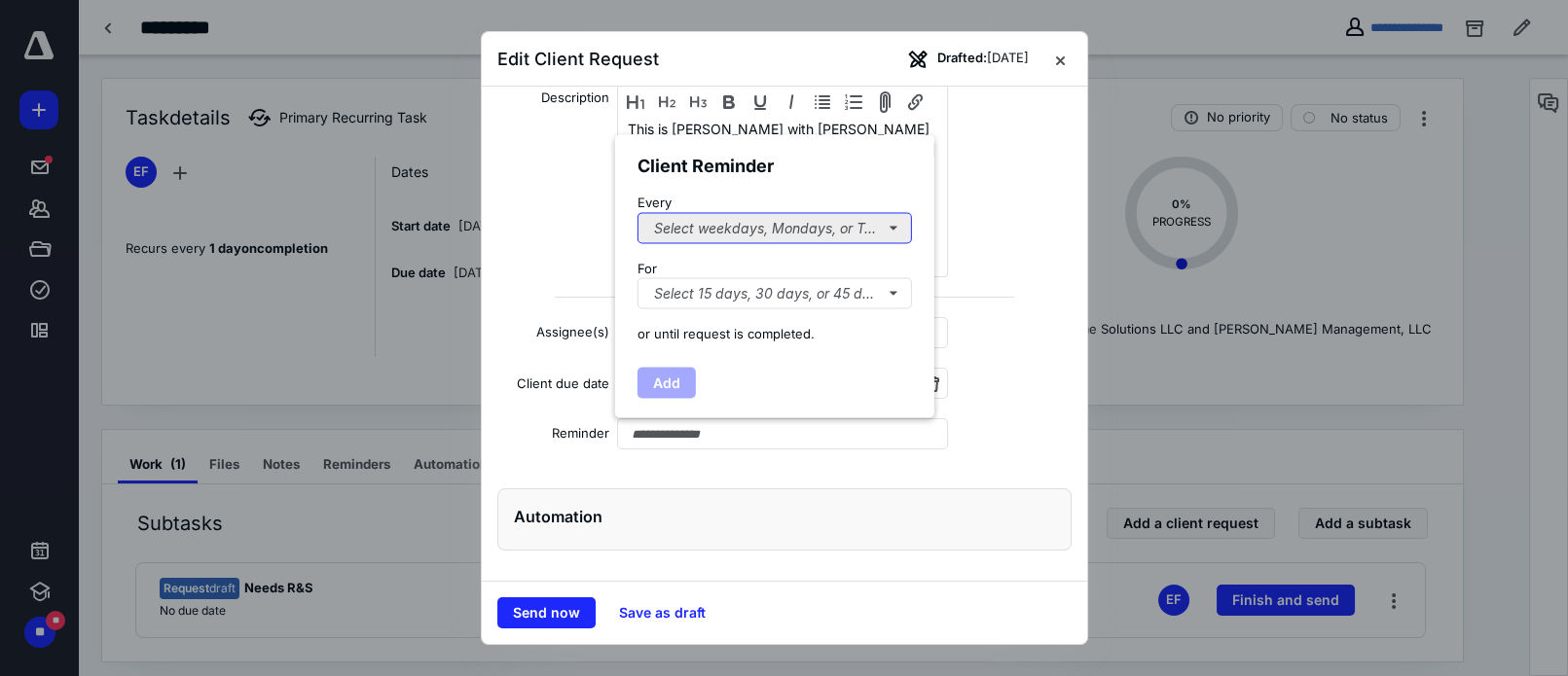 click on "Select weekdays, Mondays, or Tues..." at bounding box center [775, 228] 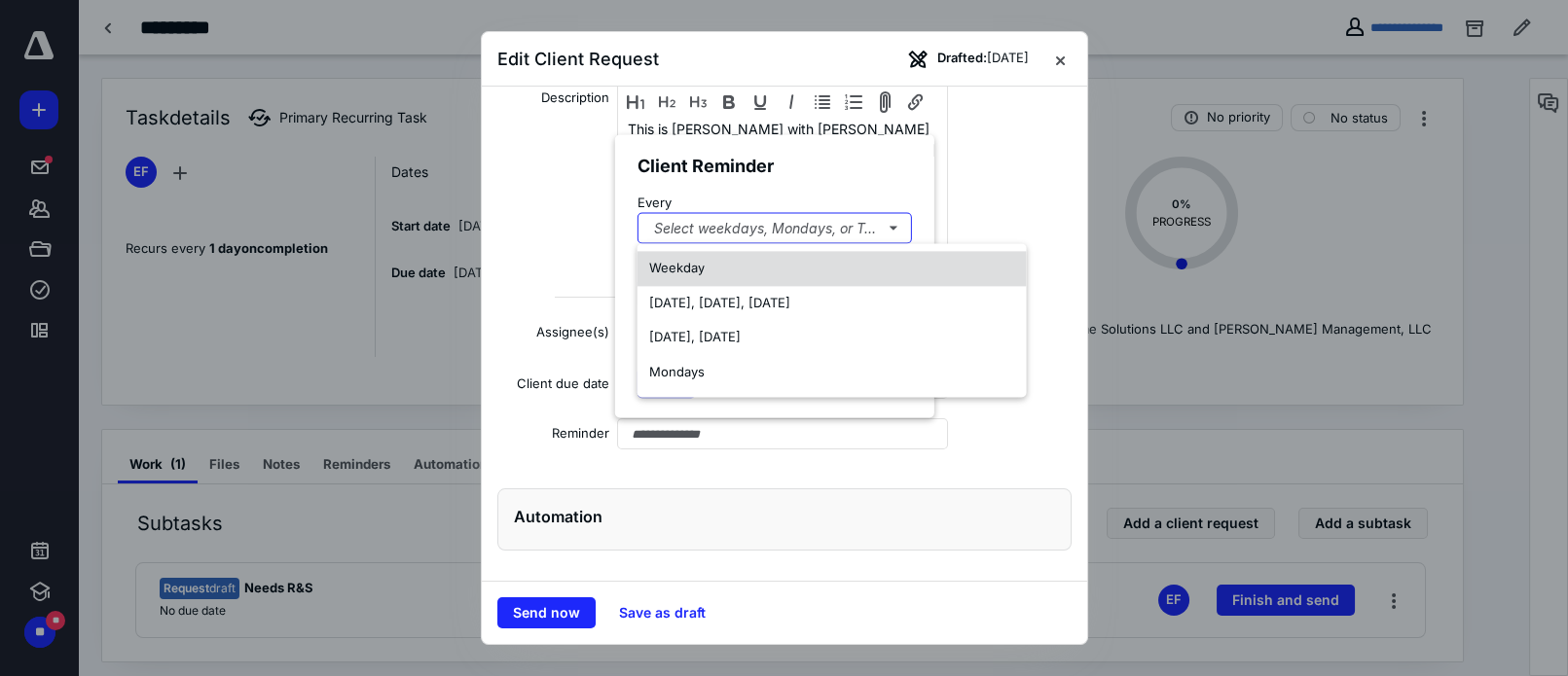click on "Weekday" at bounding box center [832, 269] 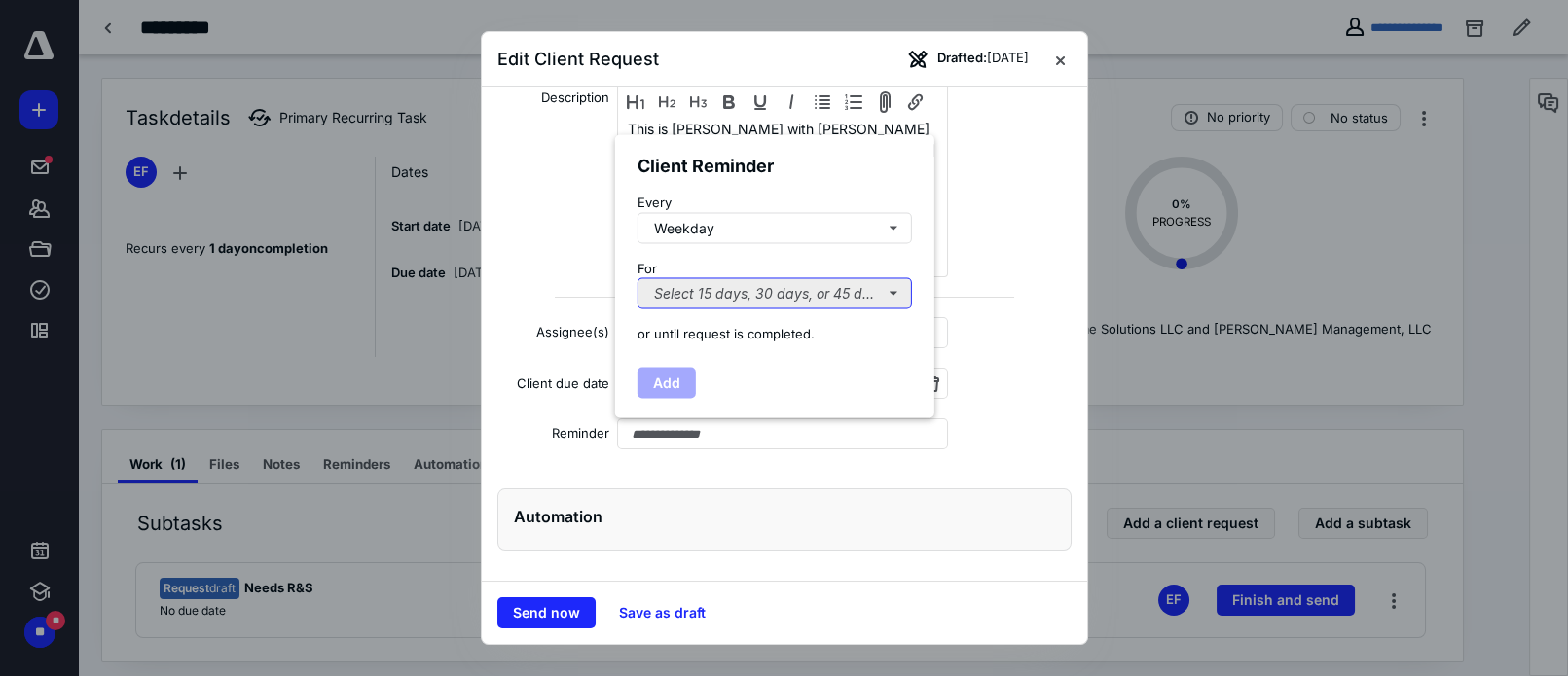 click on "Select 15 days, 30 days, or 45 days..." at bounding box center [775, 294] 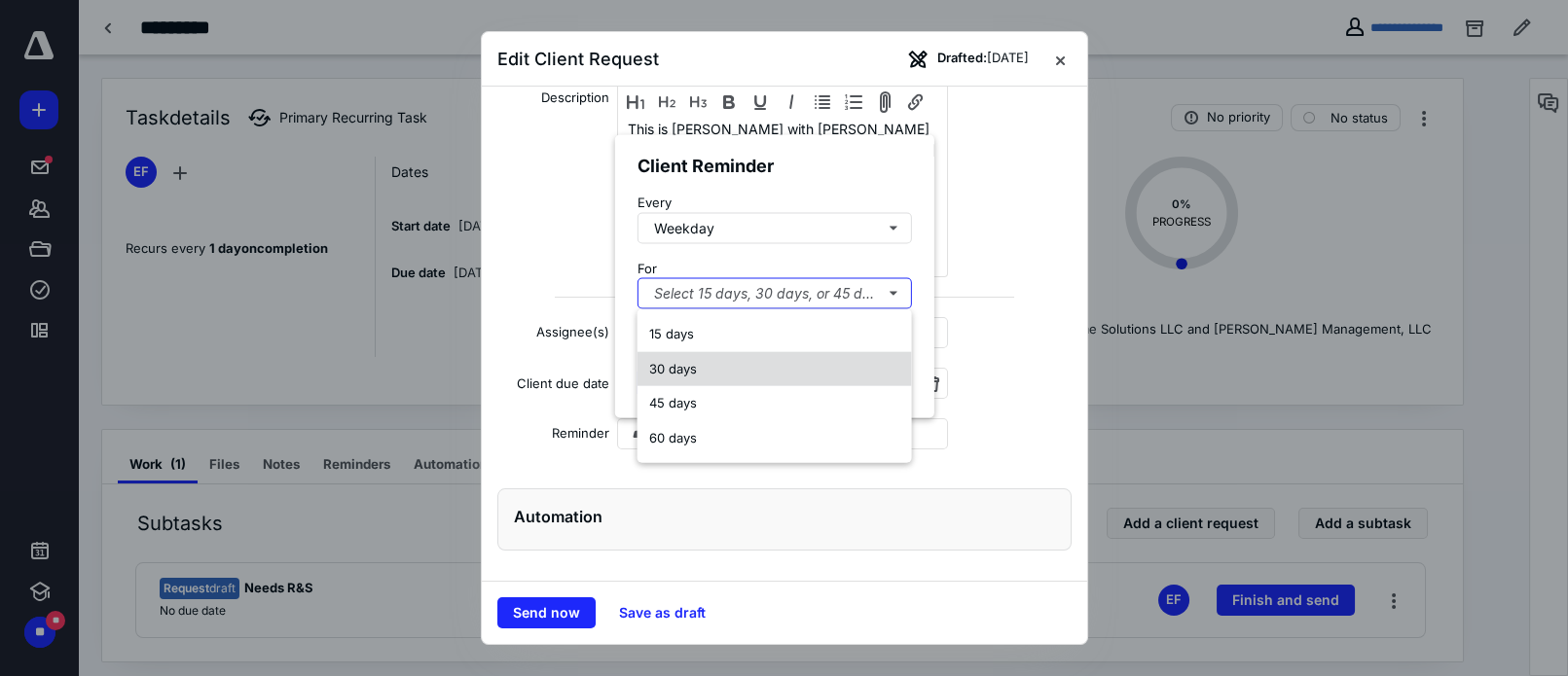 click on "30 days" at bounding box center [775, 369] 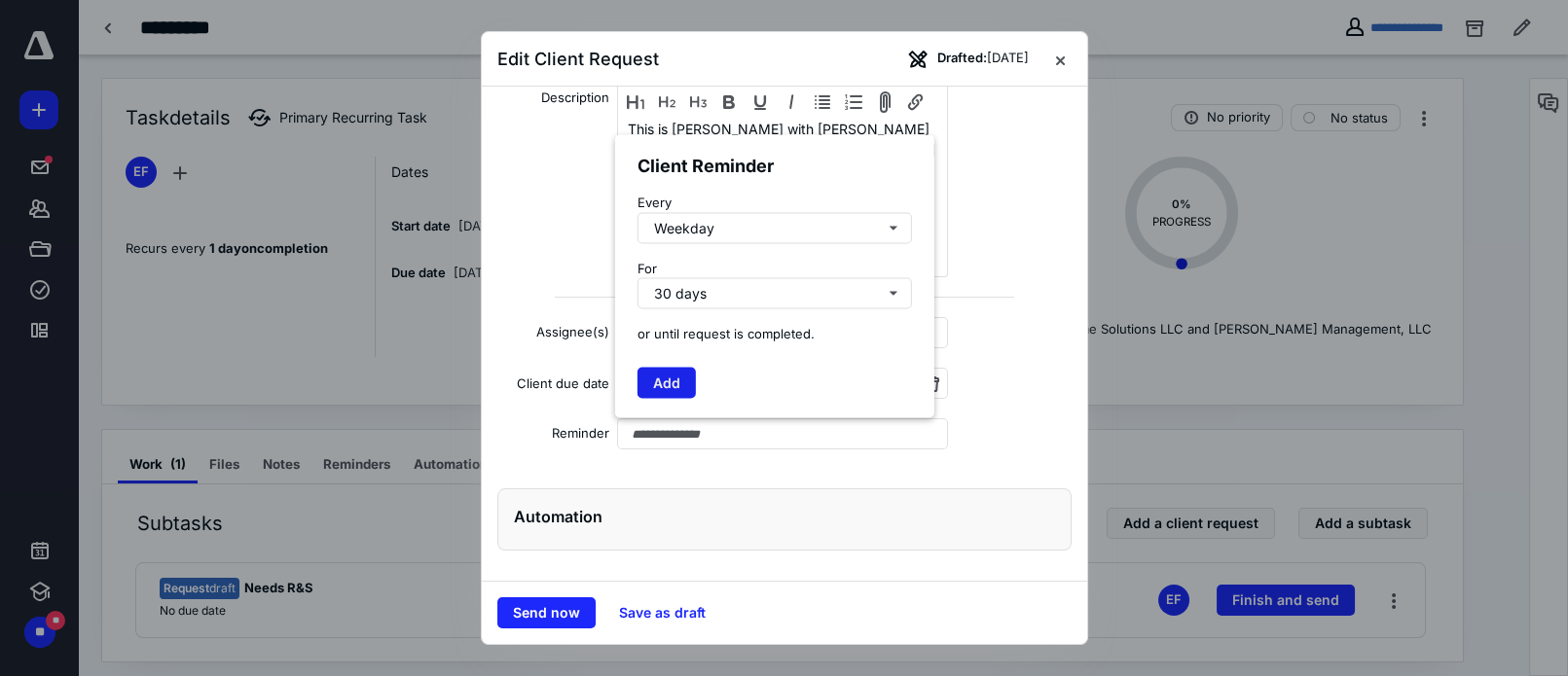 click on "Add" at bounding box center [667, 382] 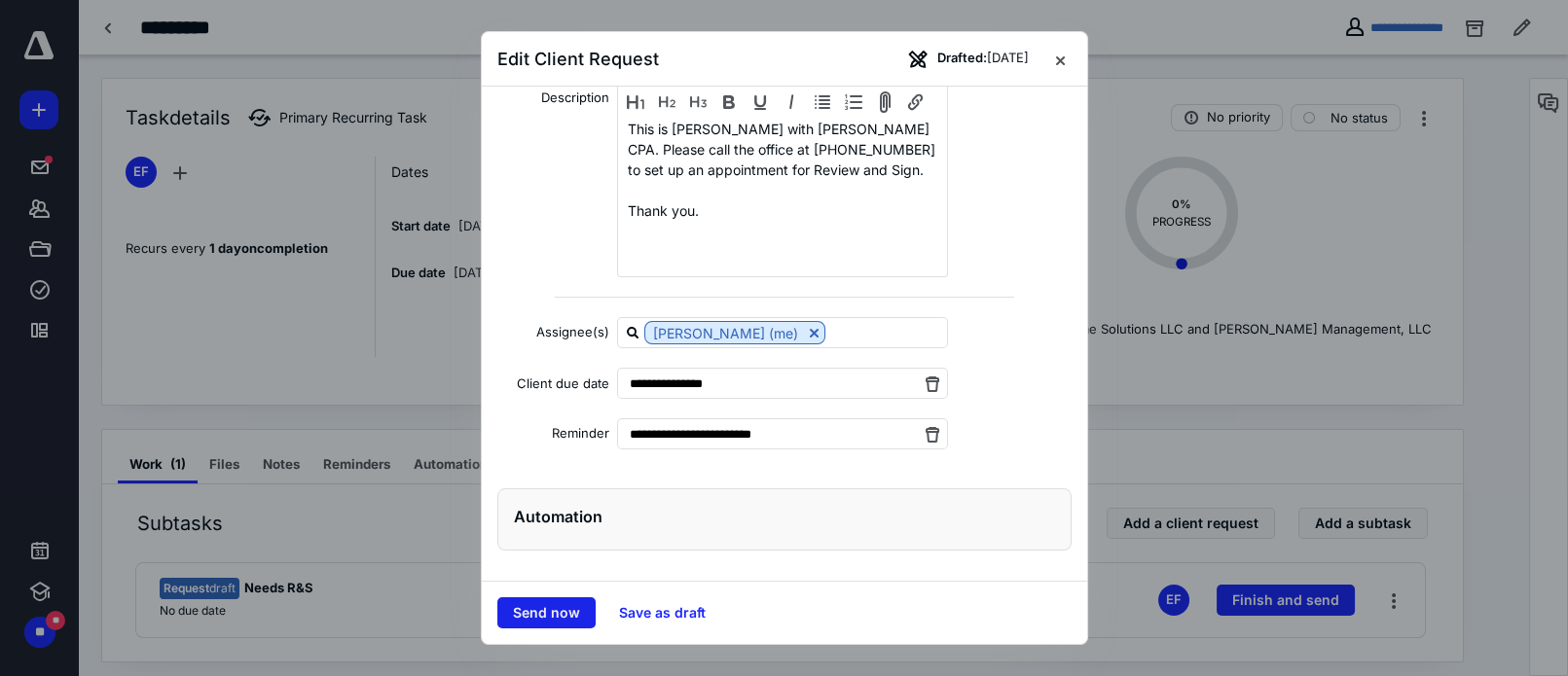 click on "Send now" at bounding box center [546, 613] 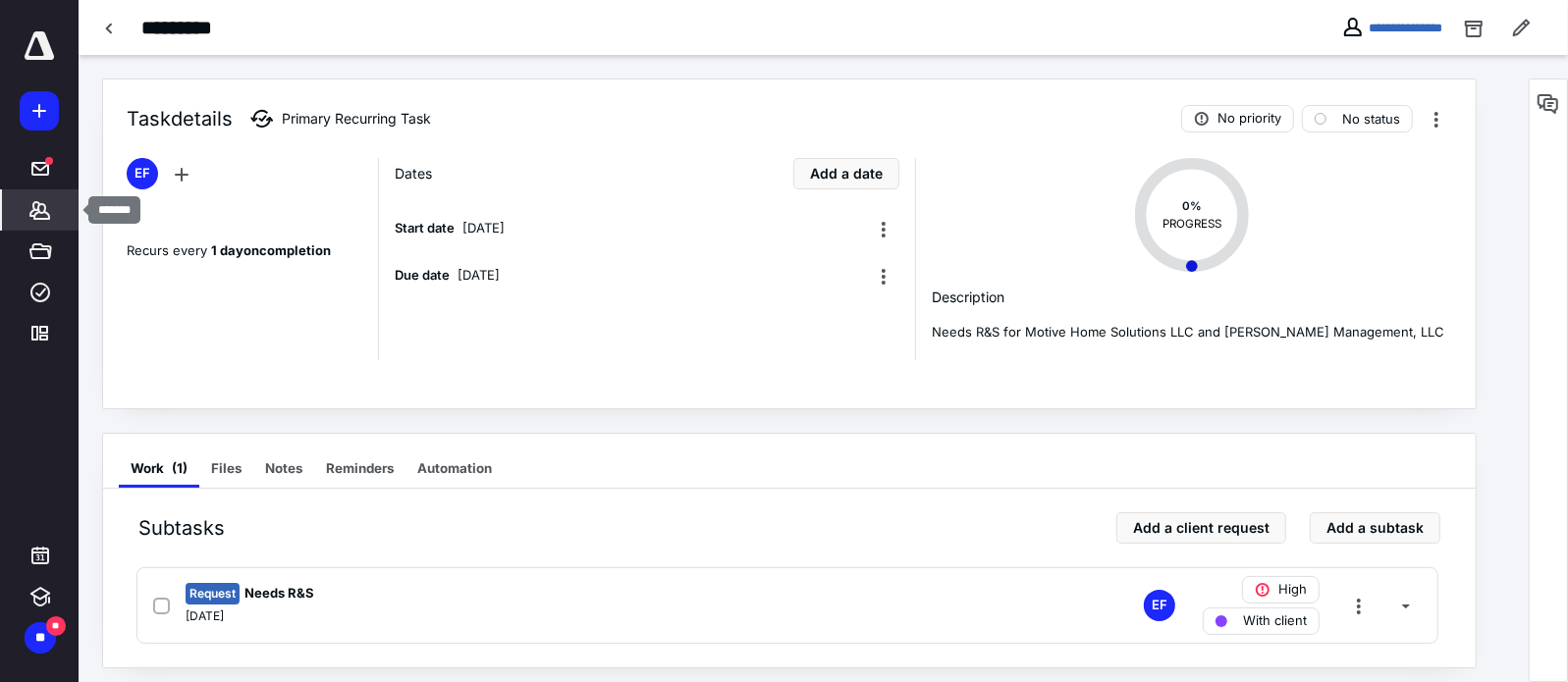 click 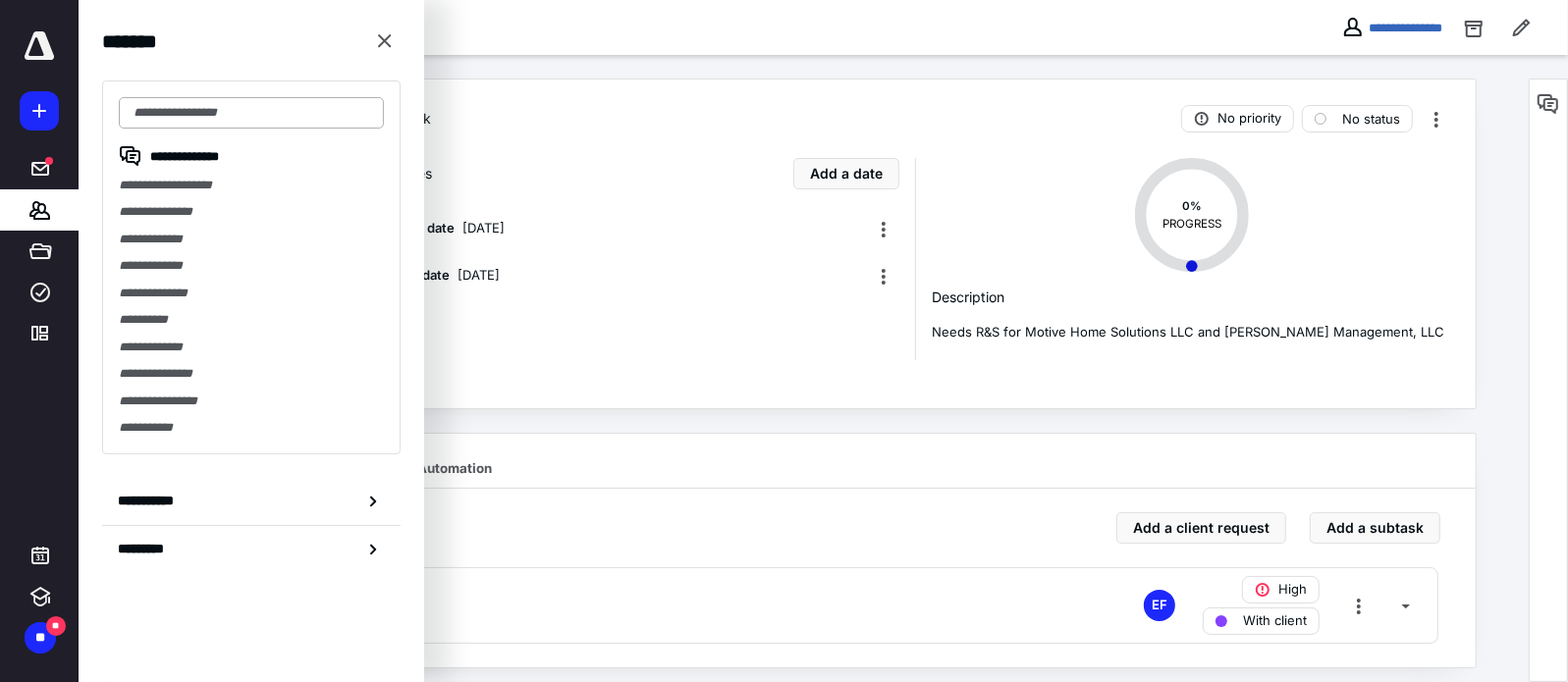 click at bounding box center (251, 113) 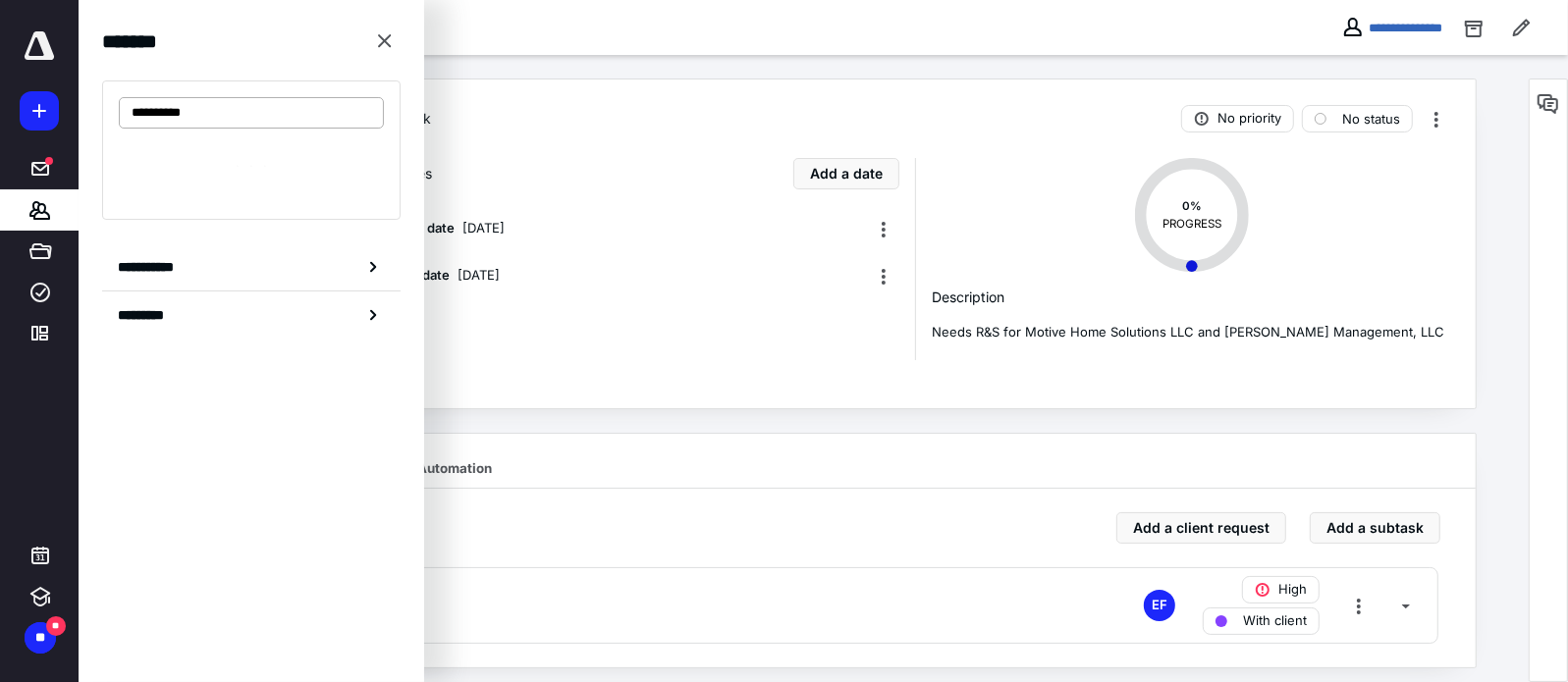 type on "**********" 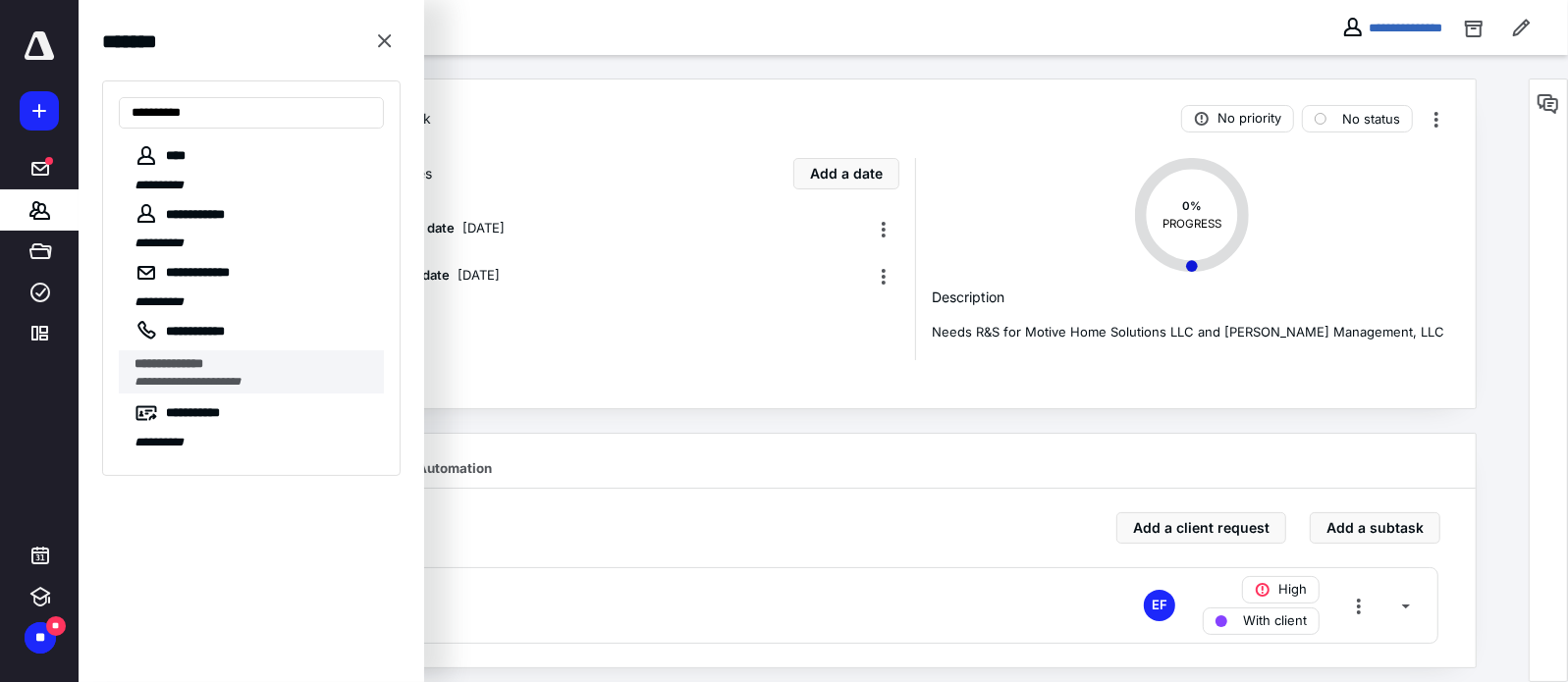 click on "**********" at bounding box center (169, 363) 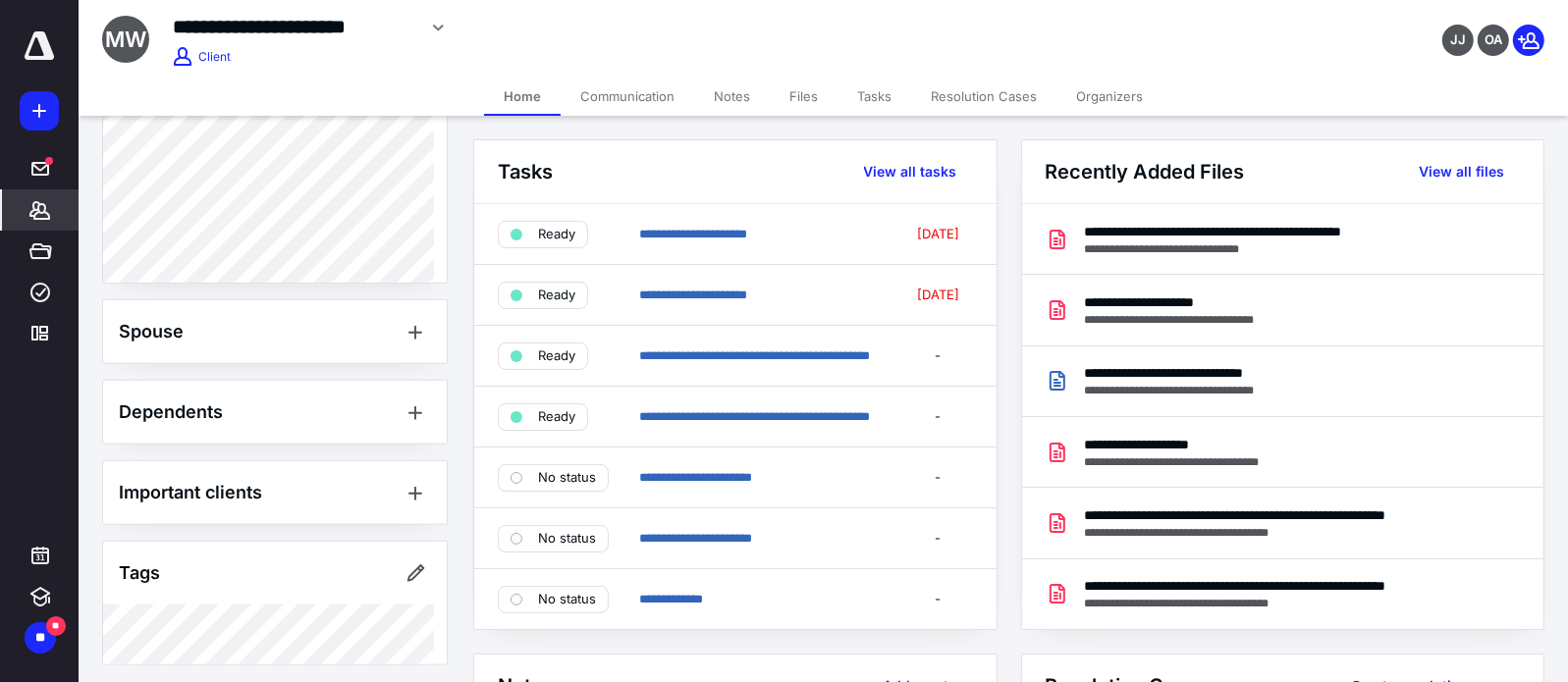 scroll, scrollTop: 1534, scrollLeft: 0, axis: vertical 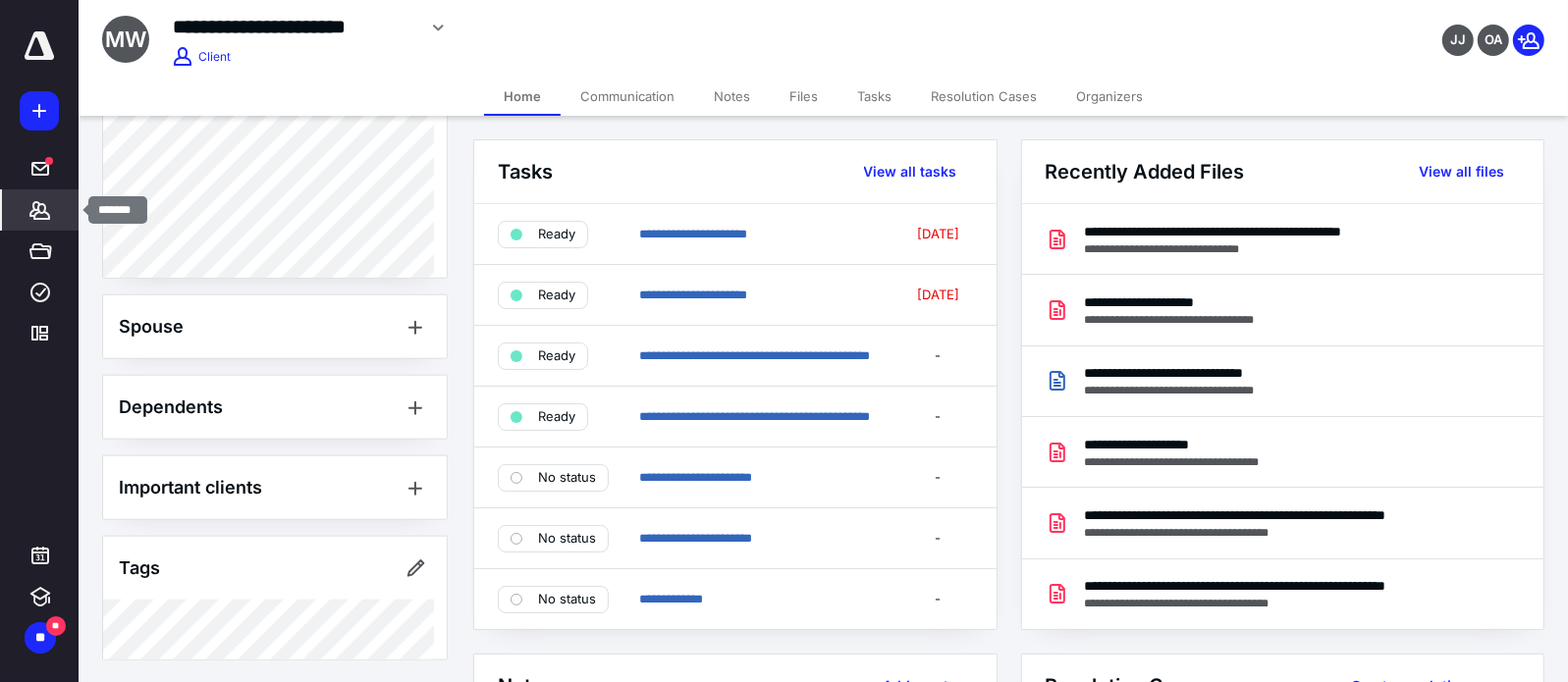 click 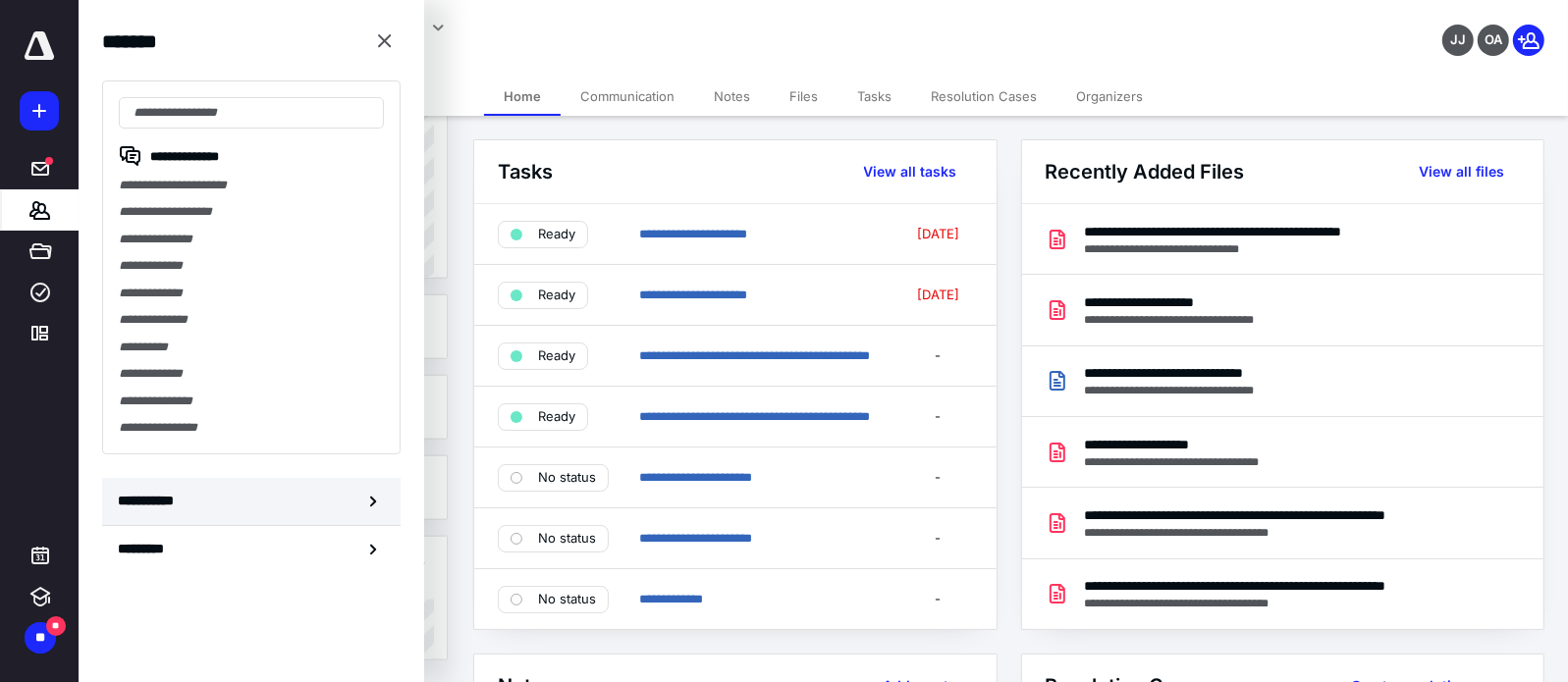 click on "**********" at bounding box center [251, 501] 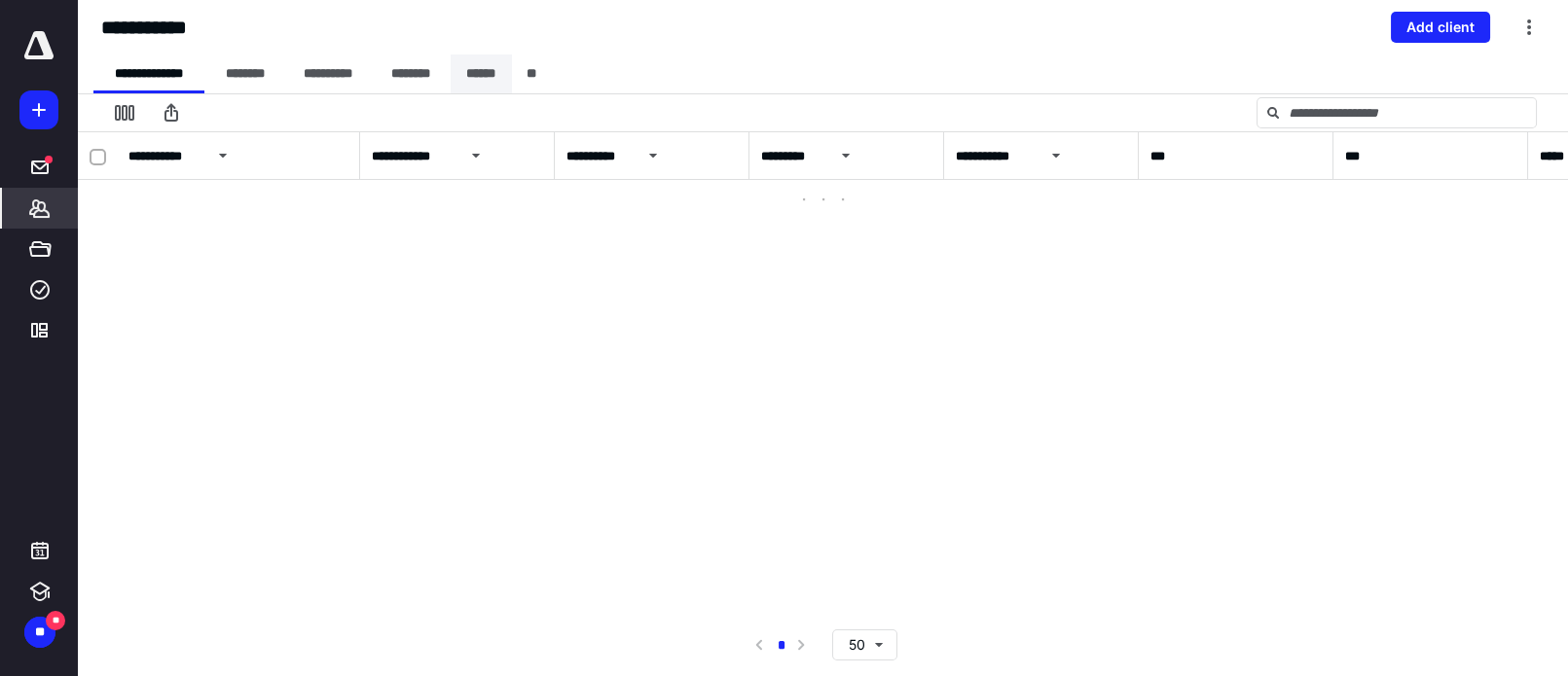 click on "******" at bounding box center [481, 74] 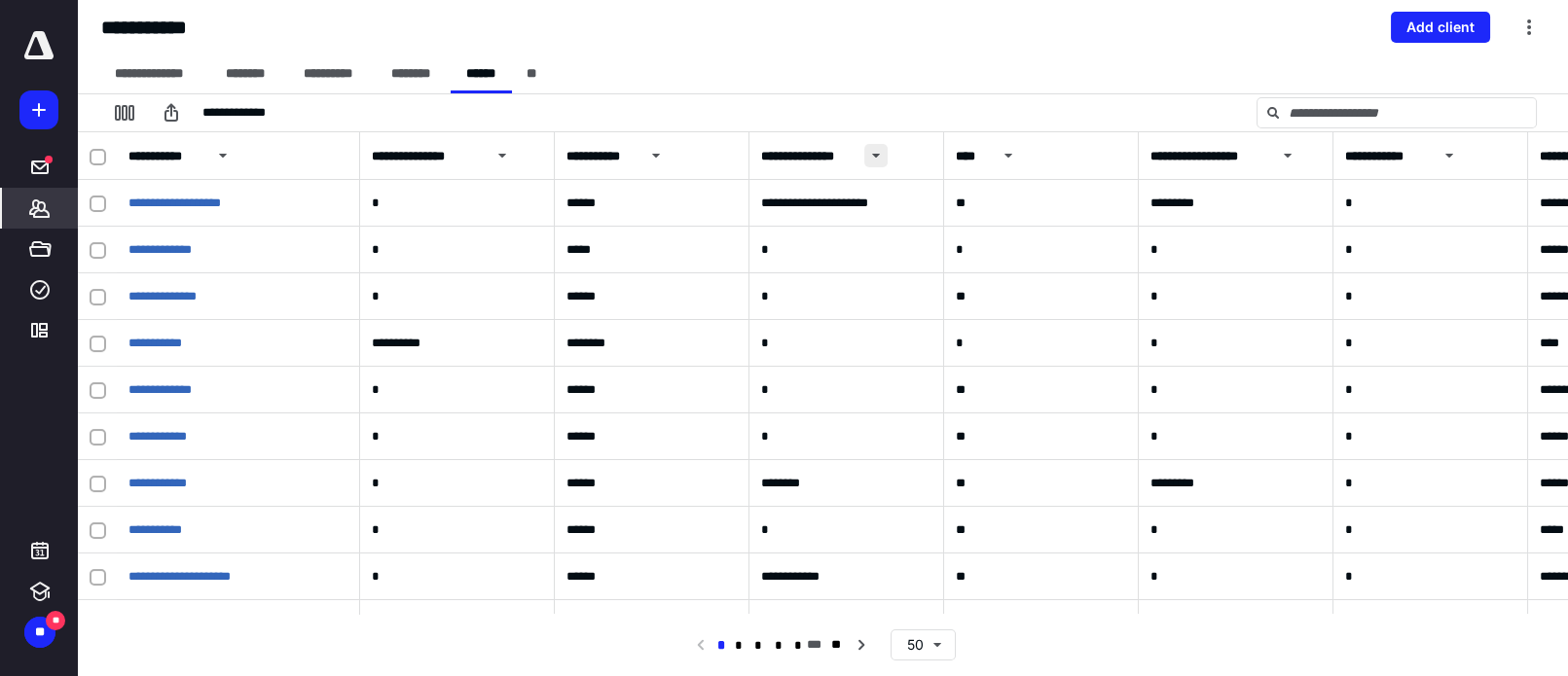 click at bounding box center [876, 156] 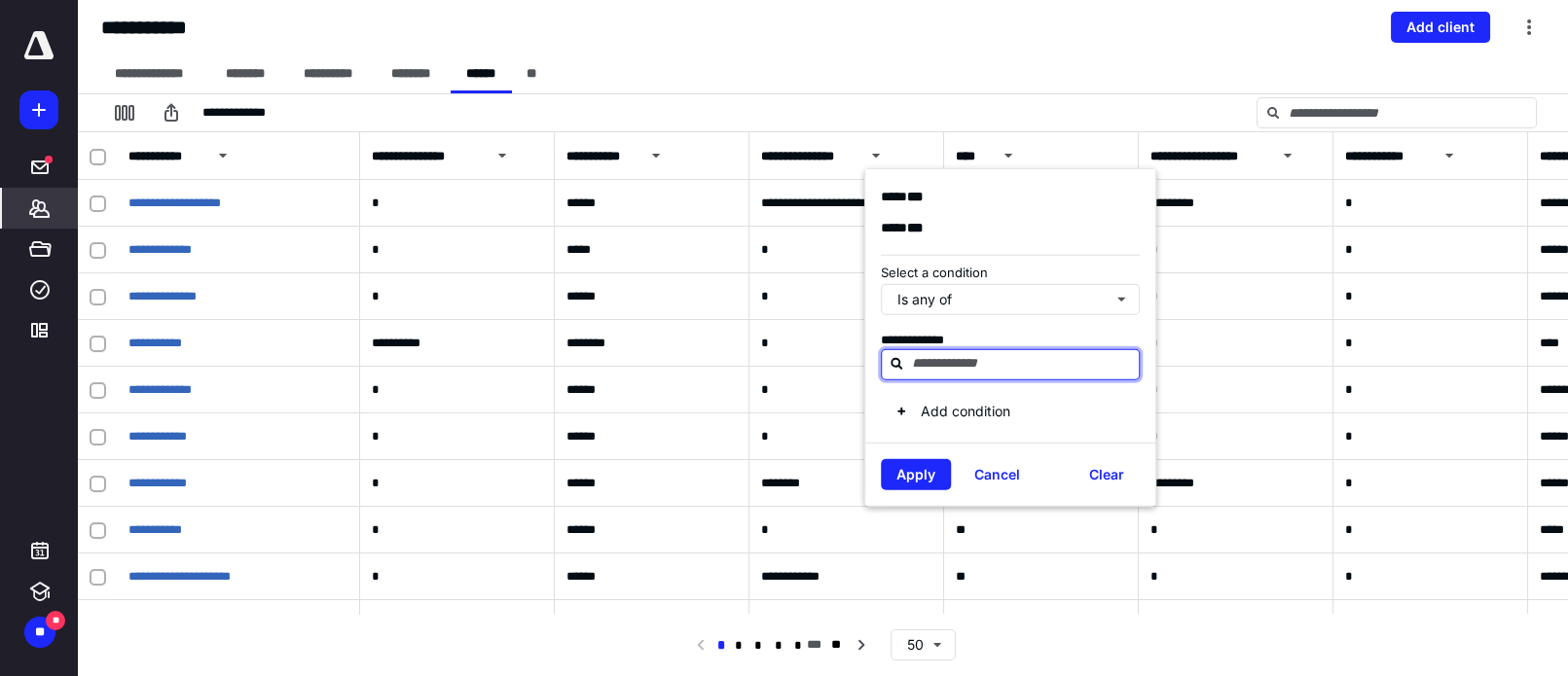 click at bounding box center [1022, 364] 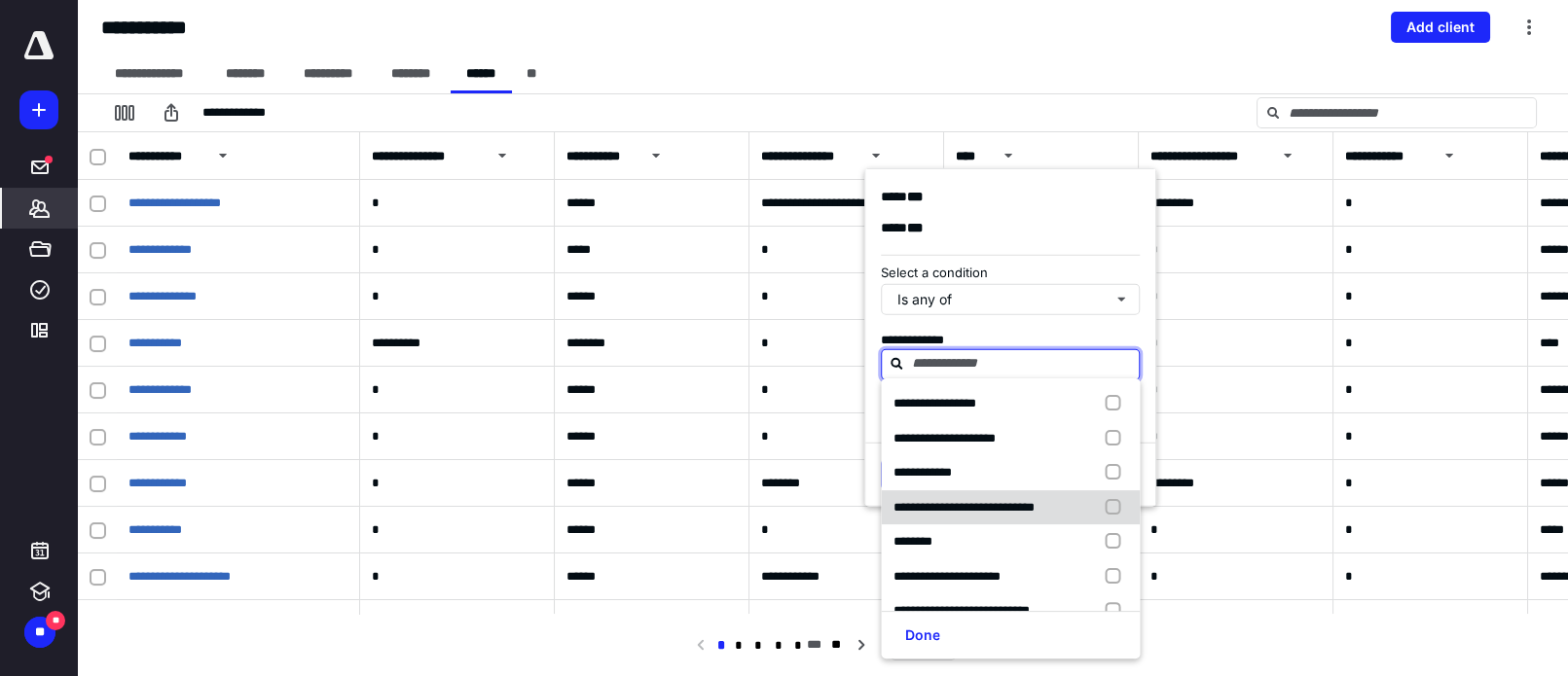 click at bounding box center [1117, 508] 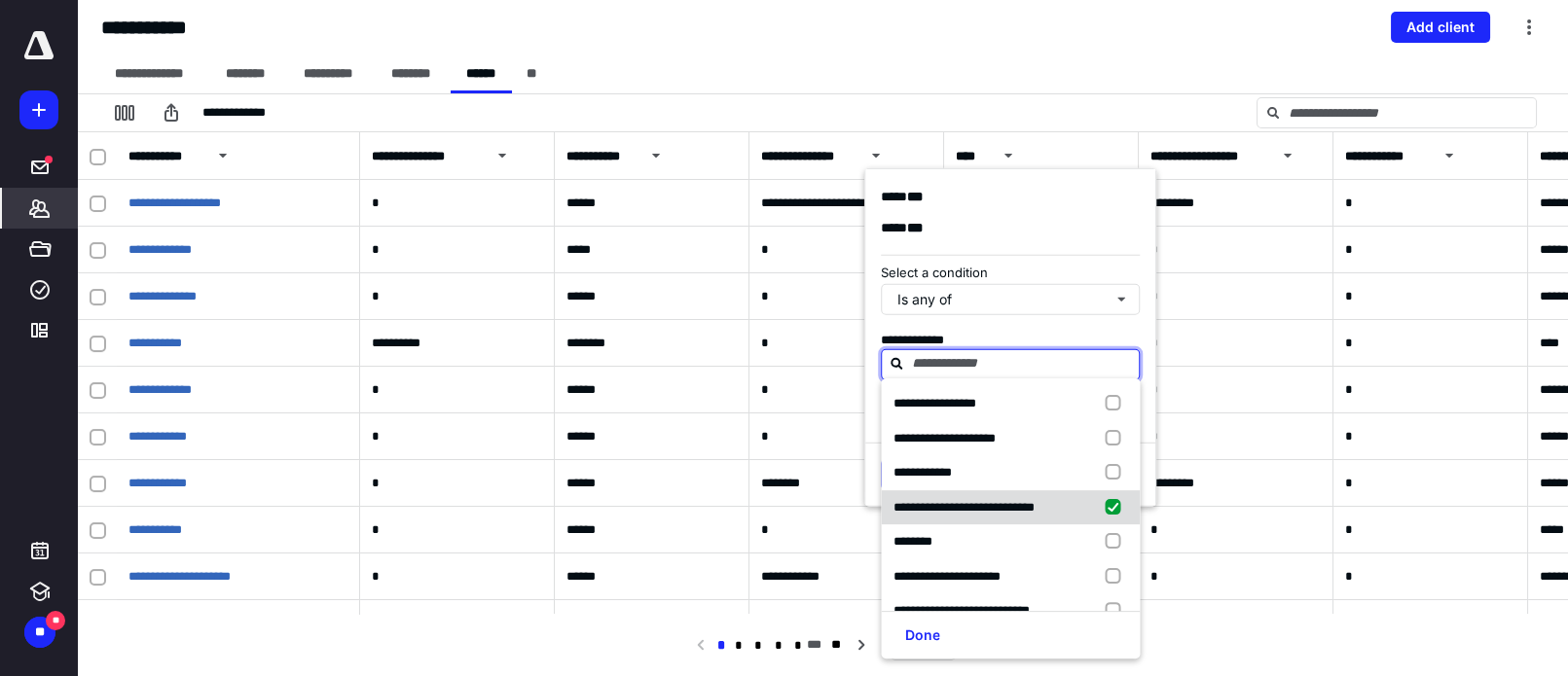checkbox on "true" 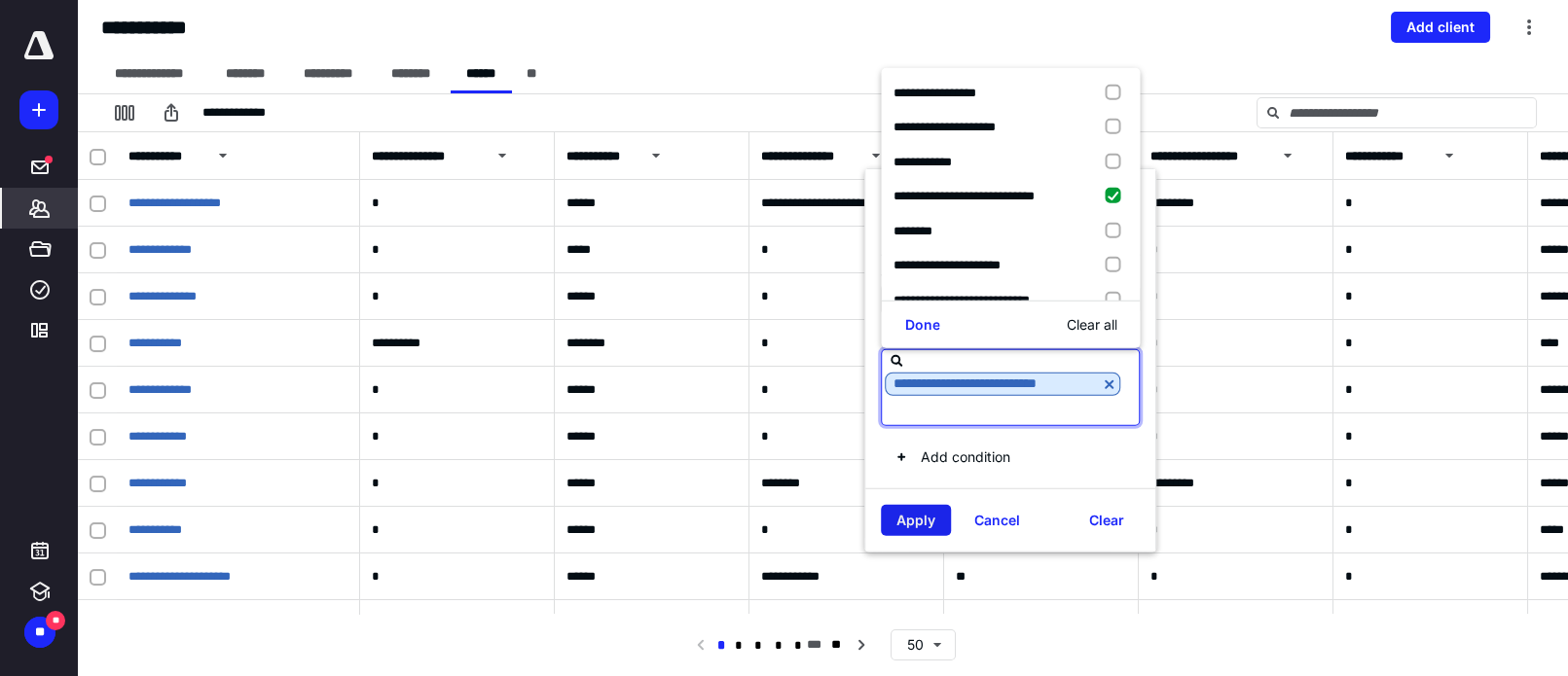 click on "Apply" at bounding box center [916, 520] 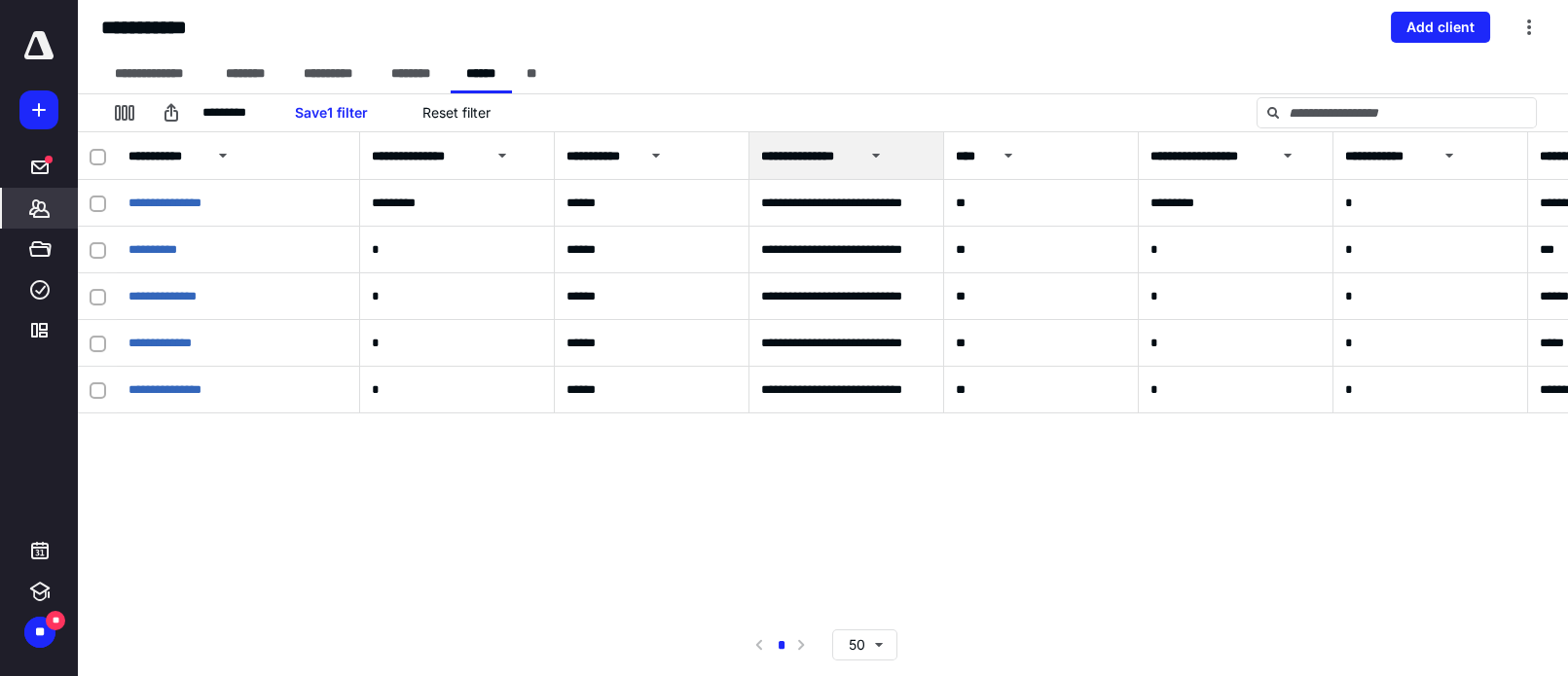 click 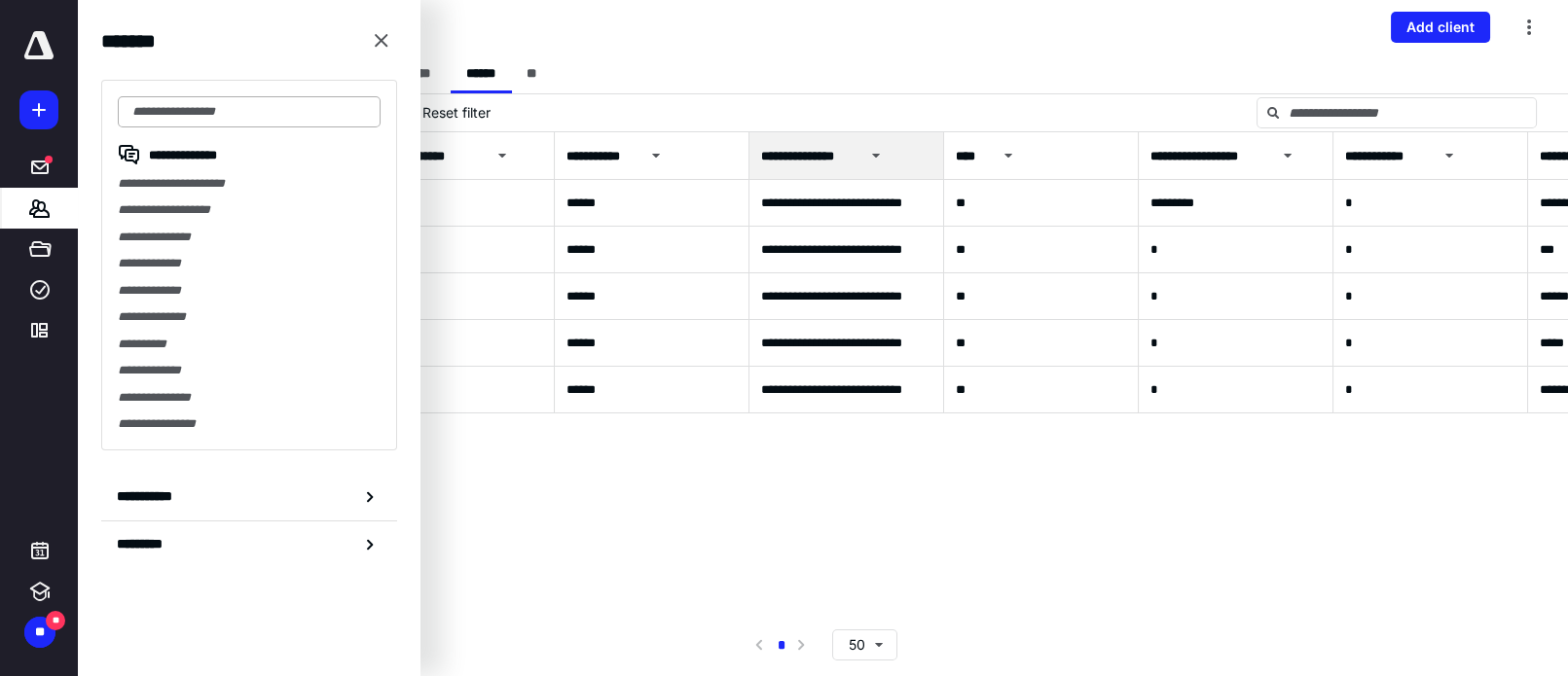 click at bounding box center [249, 112] 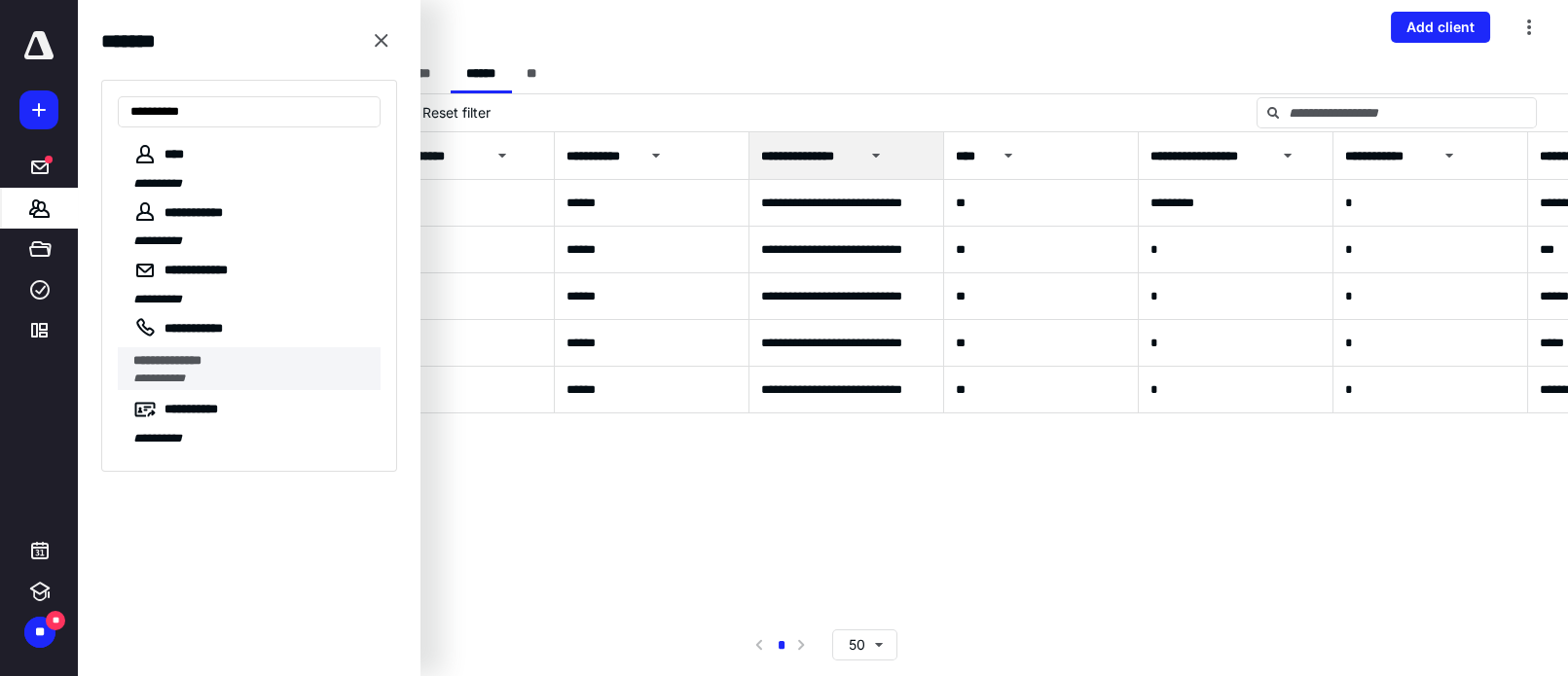 type on "**********" 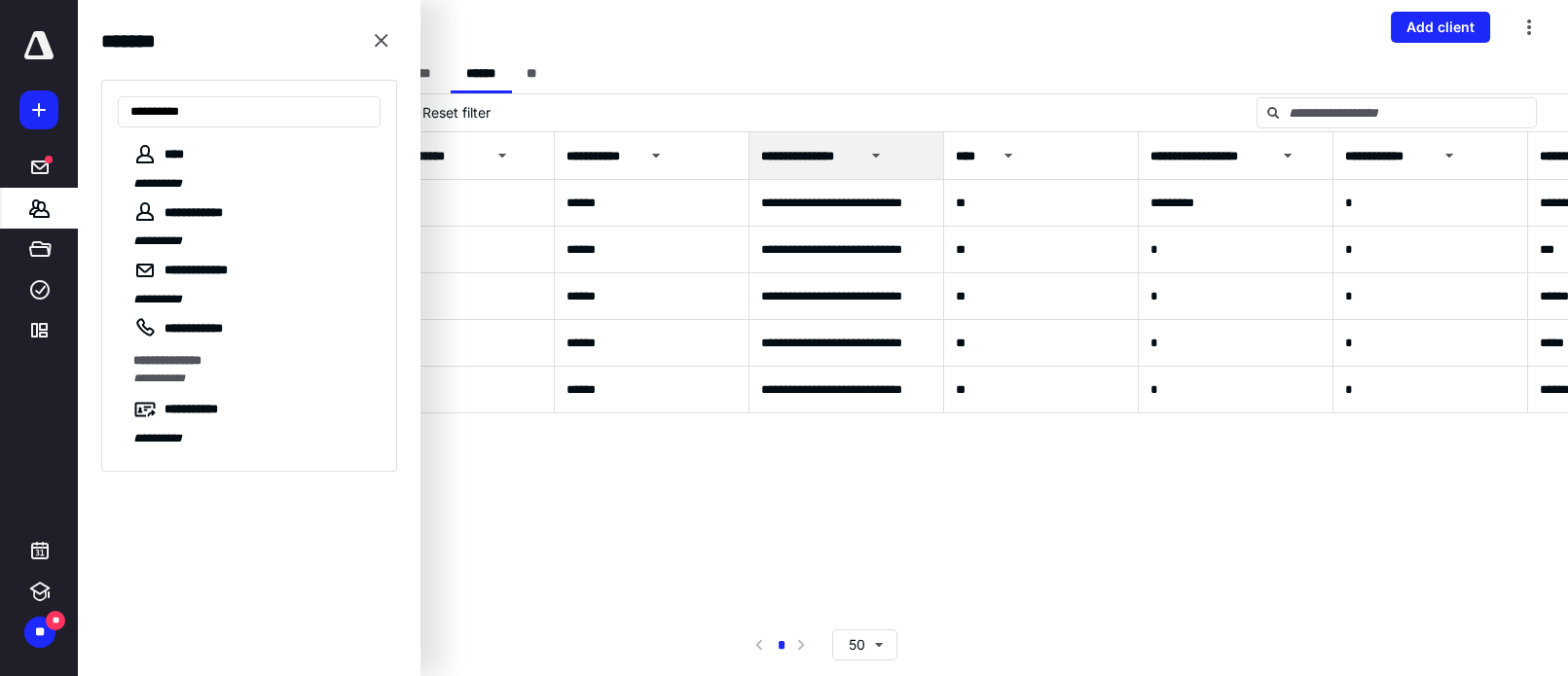 click on "**********" at bounding box center [159, 378] 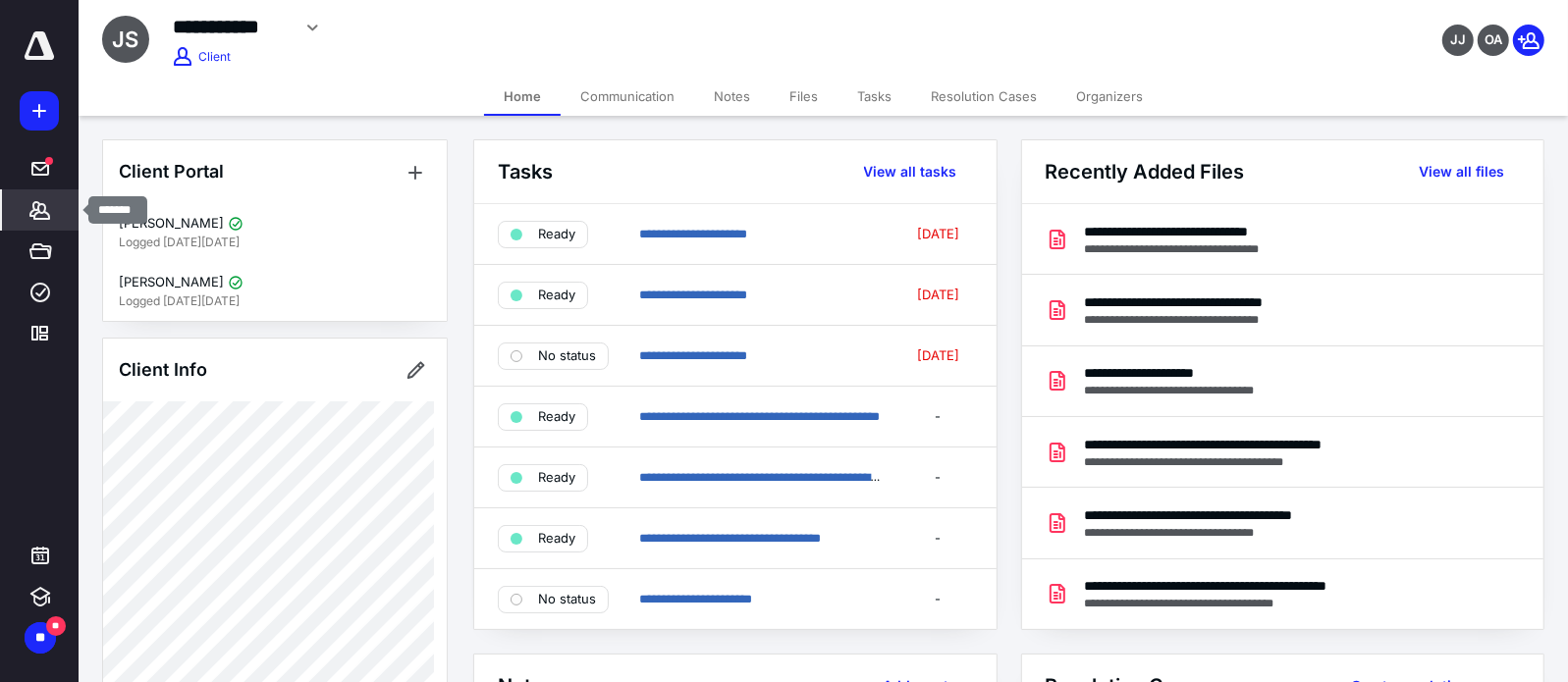 drag, startPoint x: 44, startPoint y: 208, endPoint x: 113, endPoint y: 207, distance: 69.00725 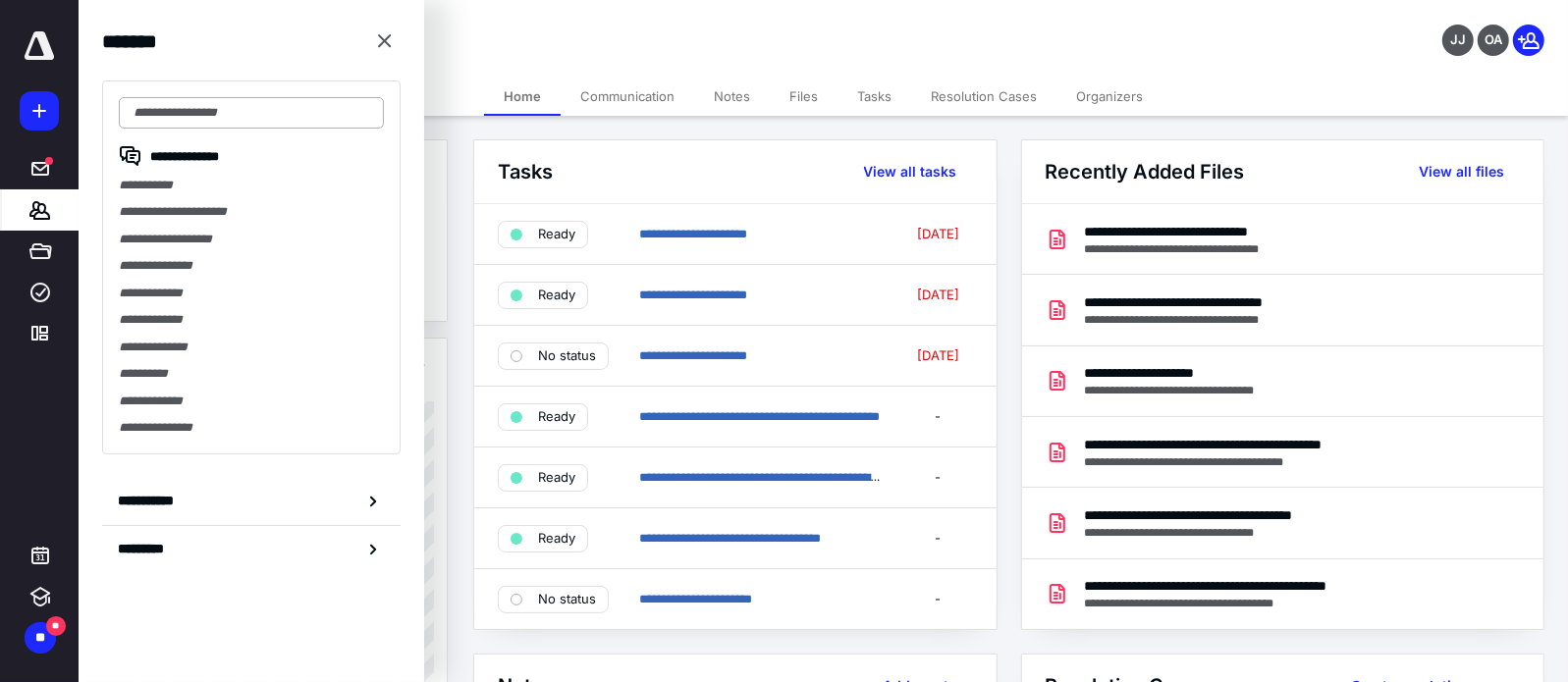 click at bounding box center (251, 113) 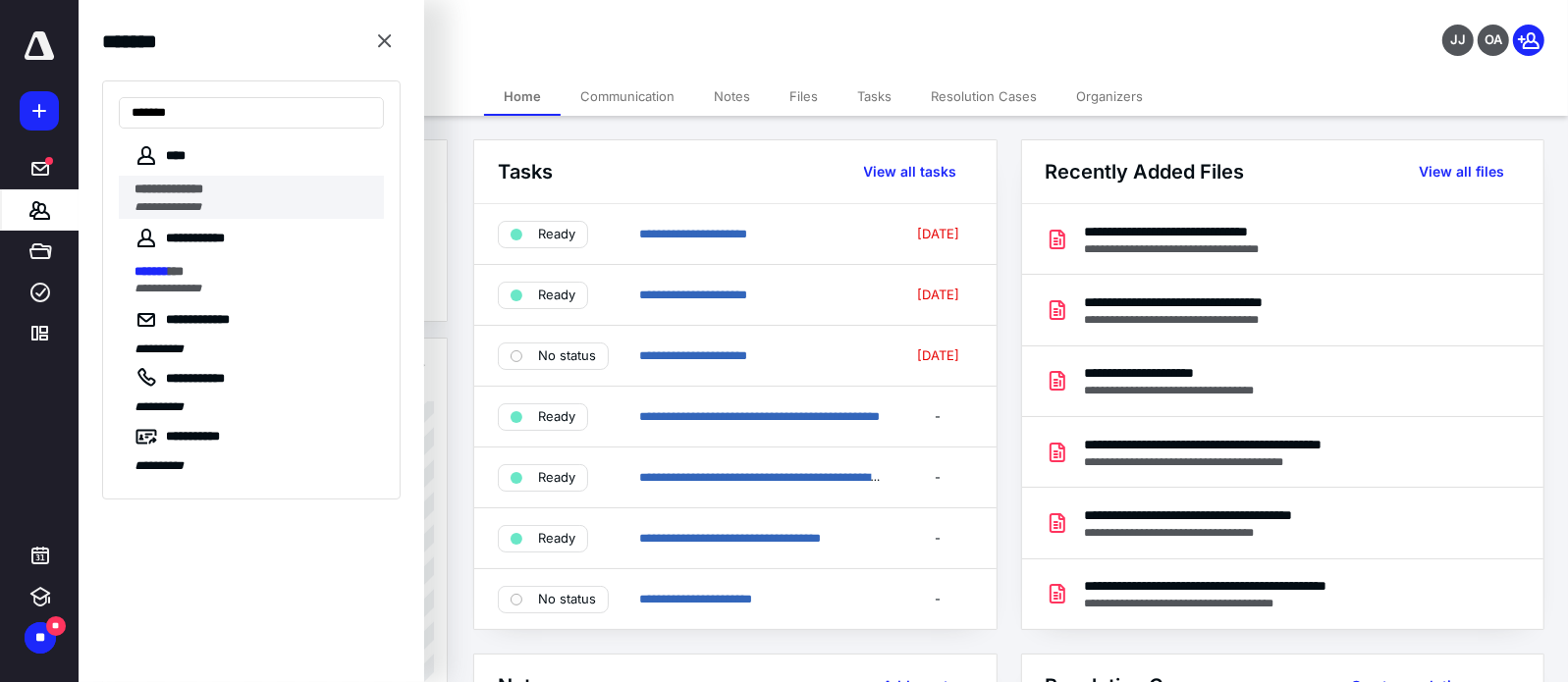 type on "*******" 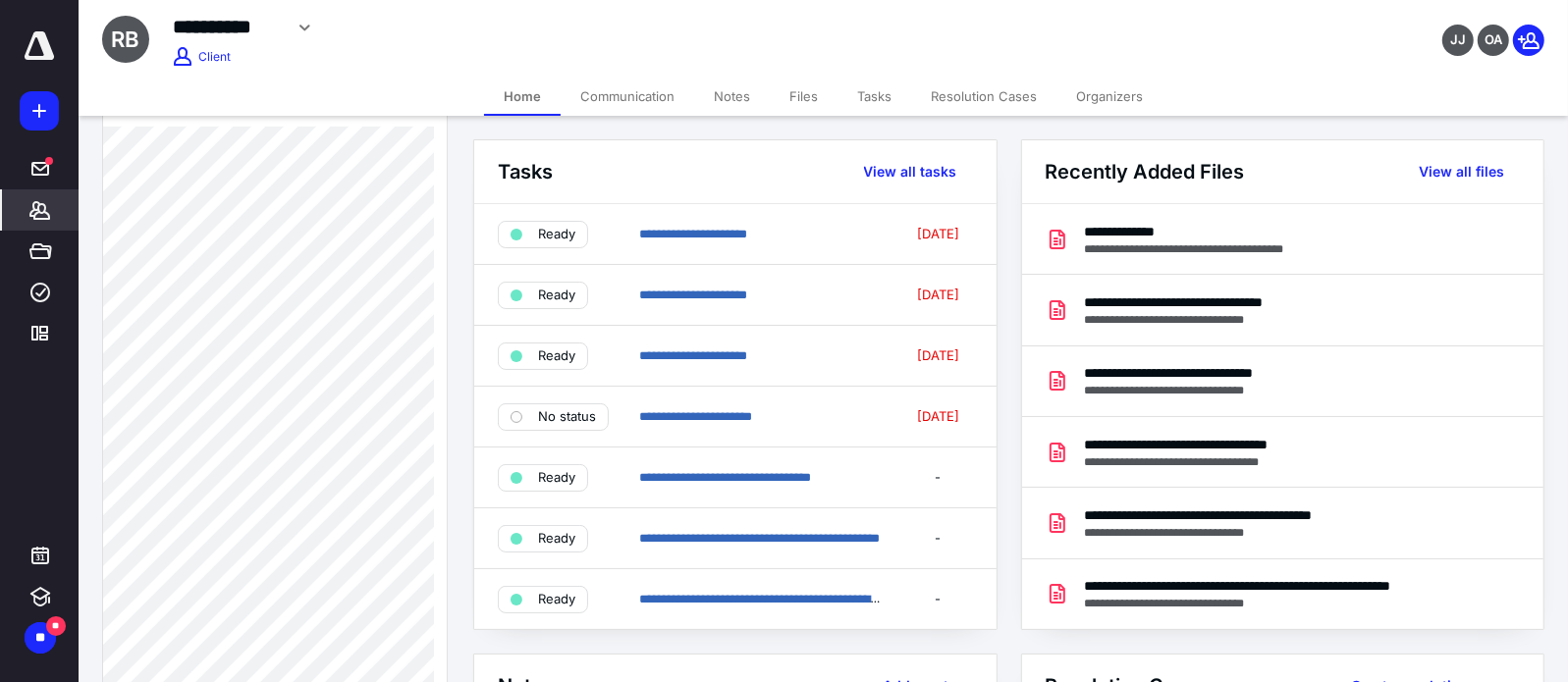 scroll, scrollTop: 624, scrollLeft: 0, axis: vertical 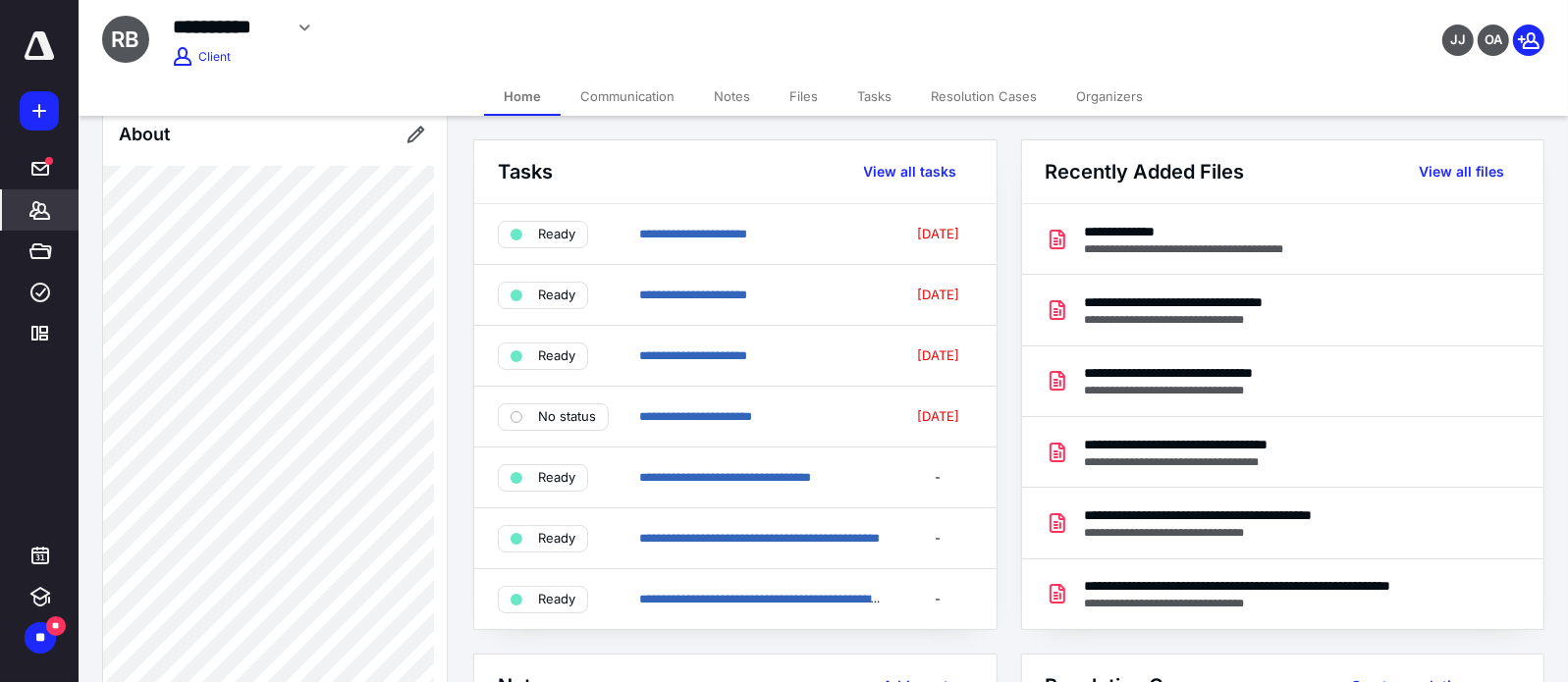 click on "**********" at bounding box center (615, 27) 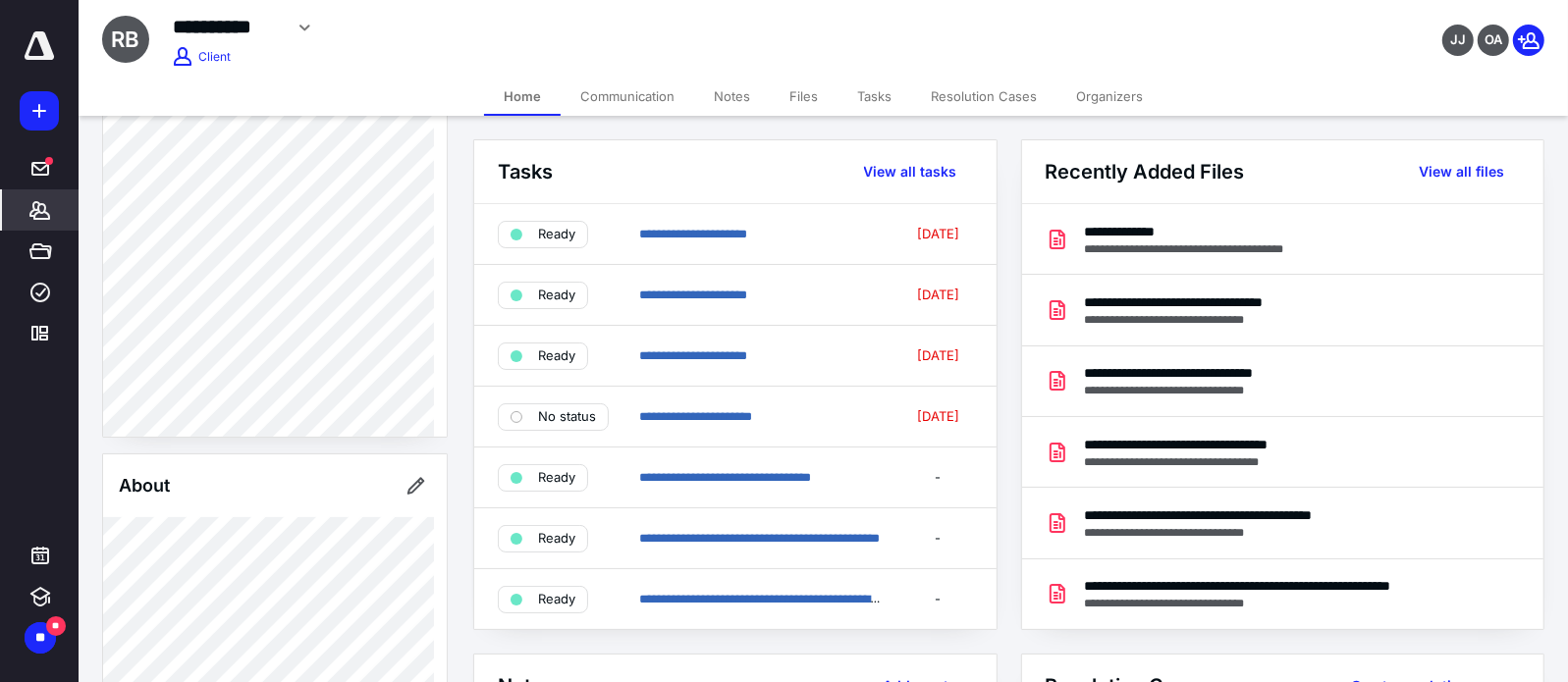 scroll, scrollTop: 267, scrollLeft: 0, axis: vertical 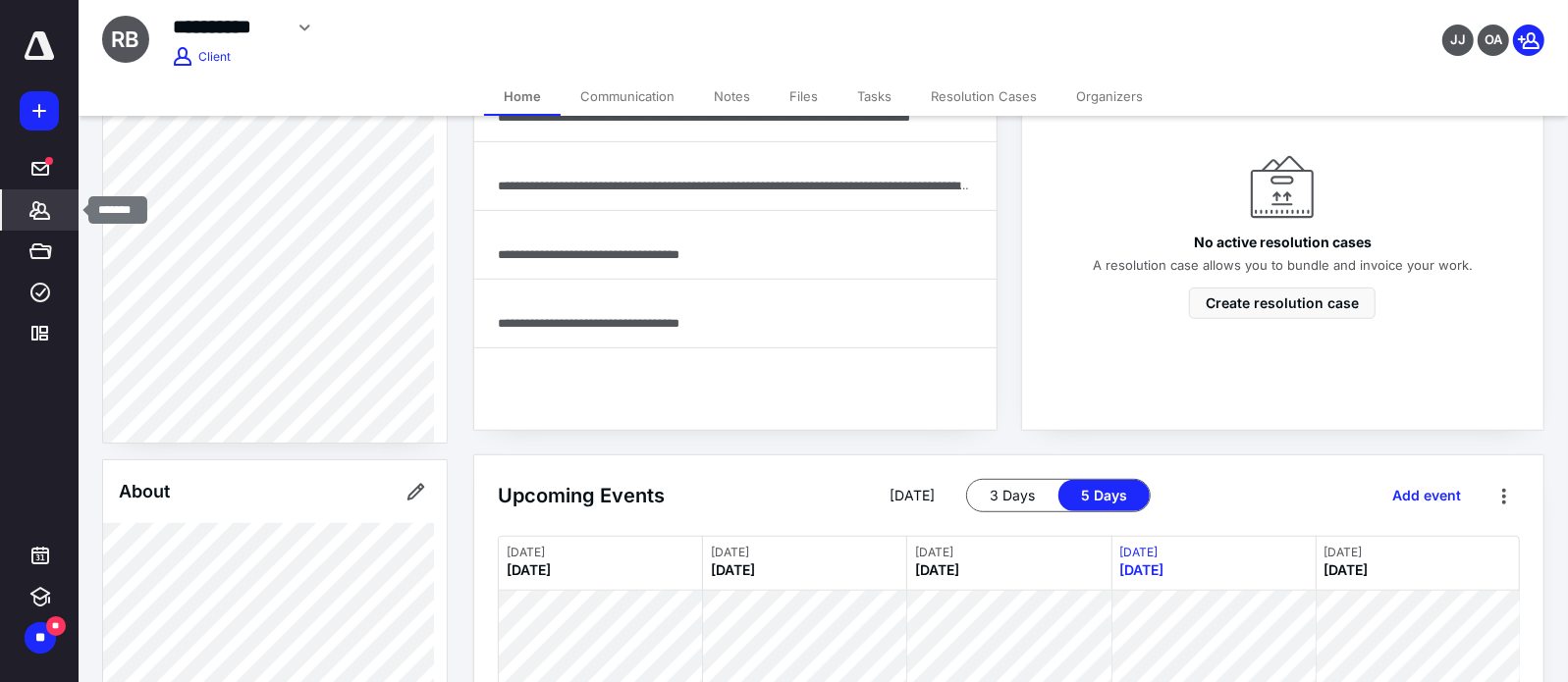 click 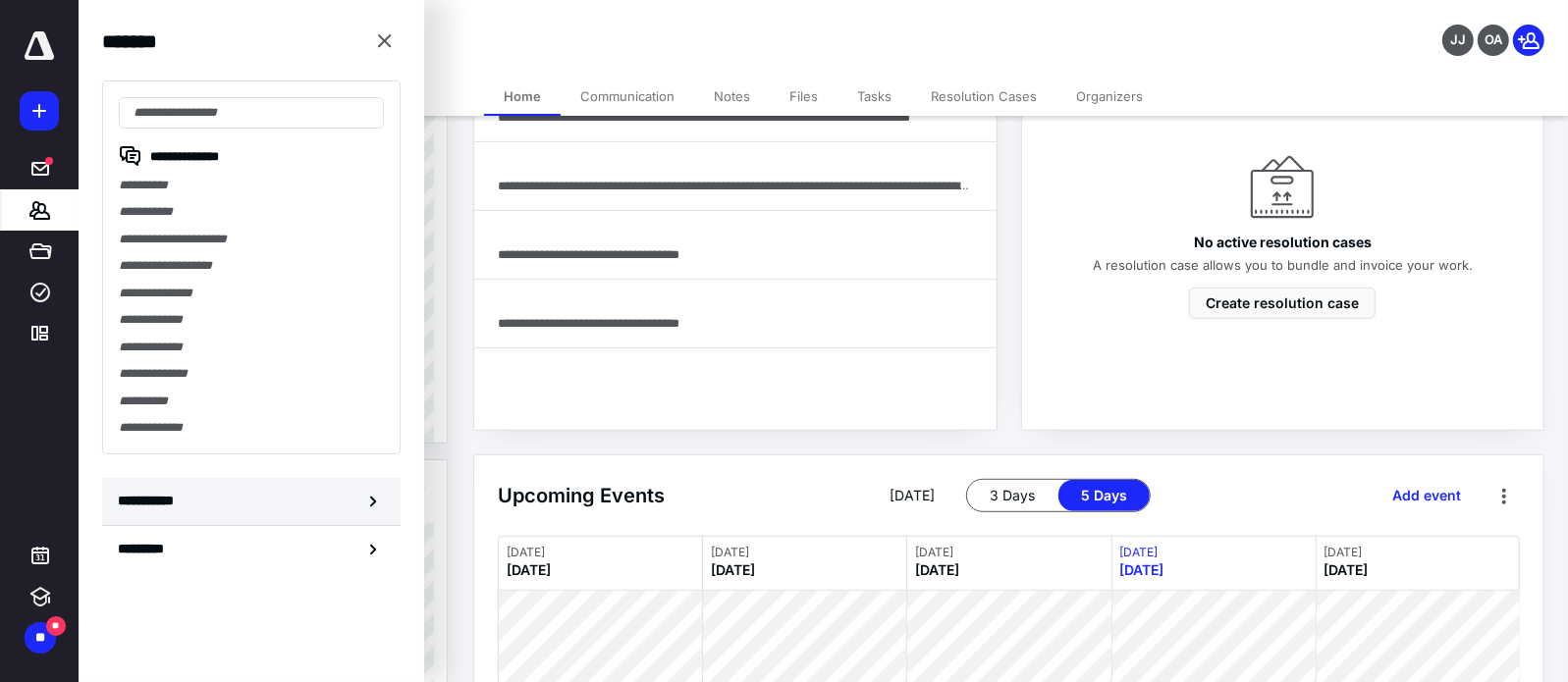 click on "**********" at bounding box center [251, 501] 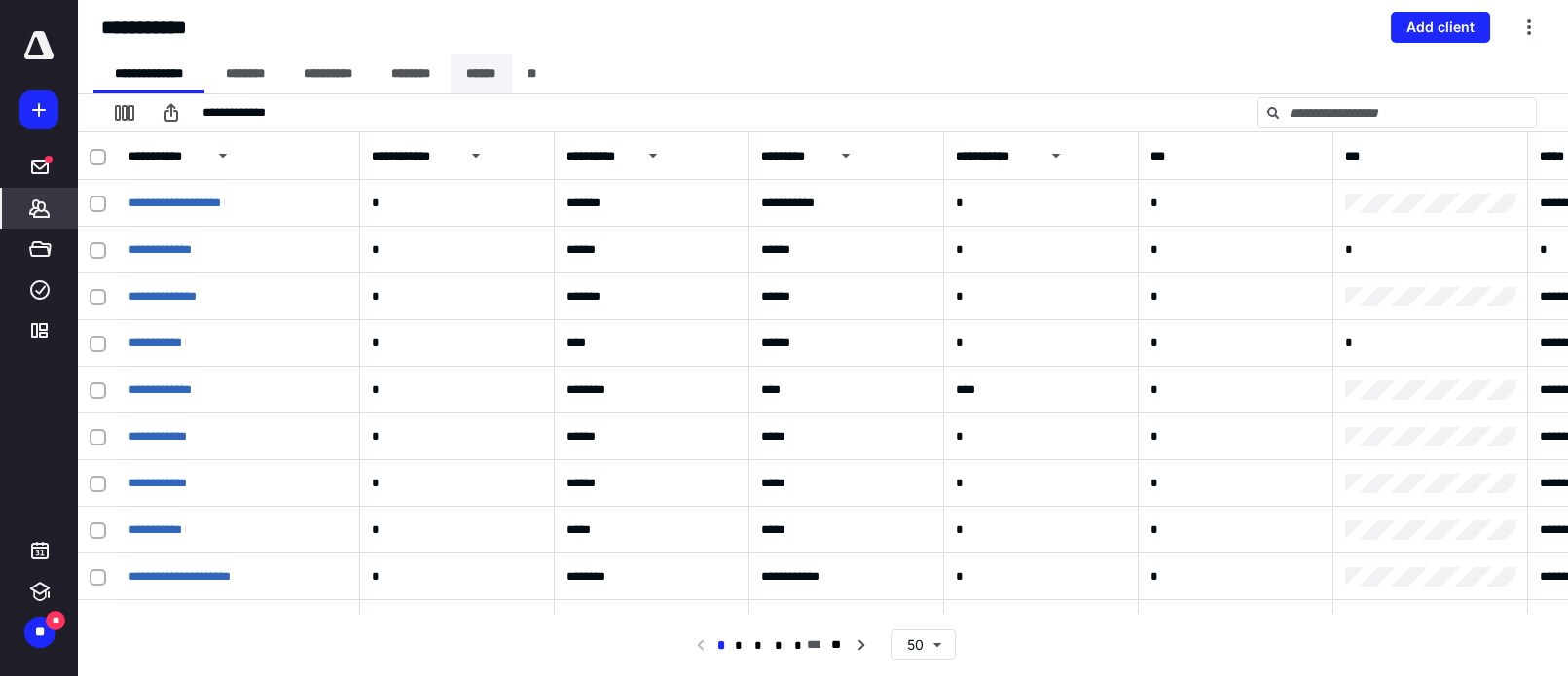 click on "******" at bounding box center [481, 74] 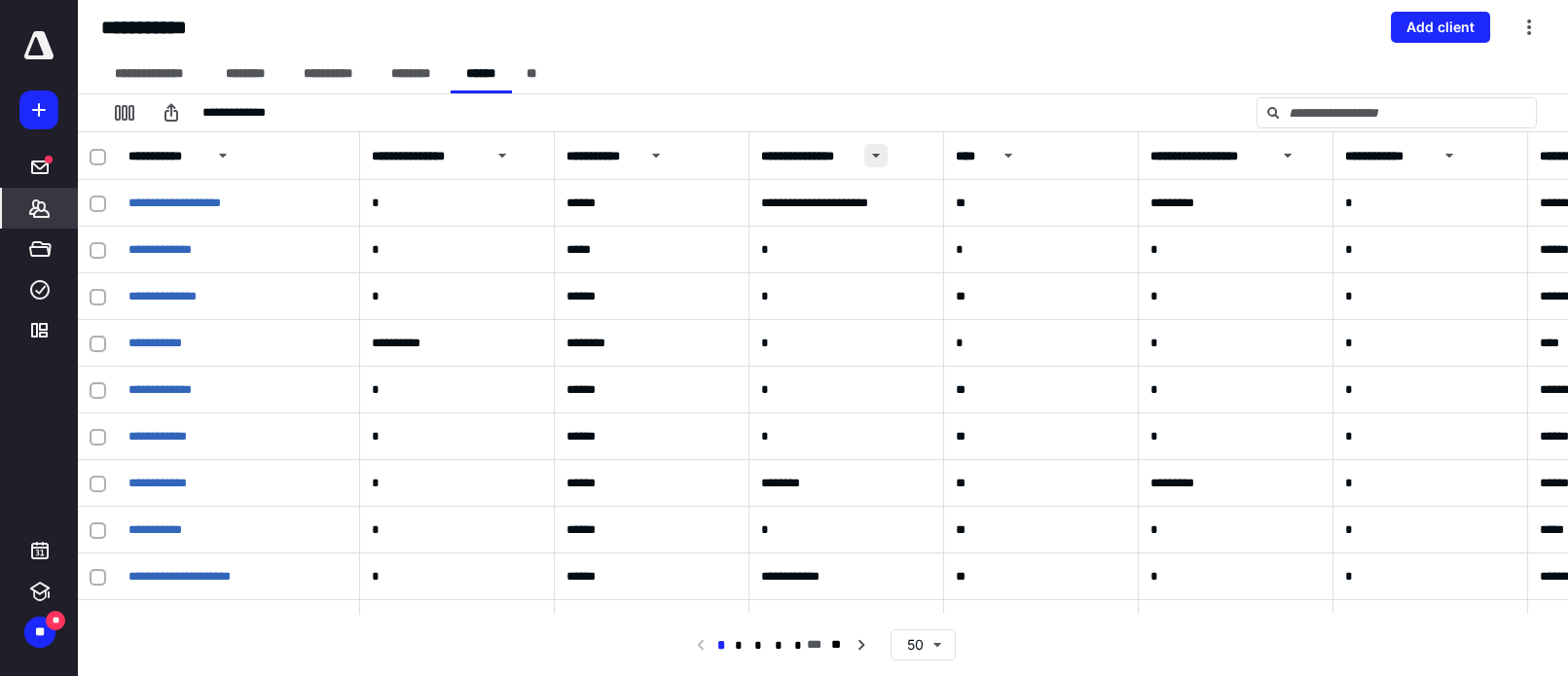 click at bounding box center [876, 156] 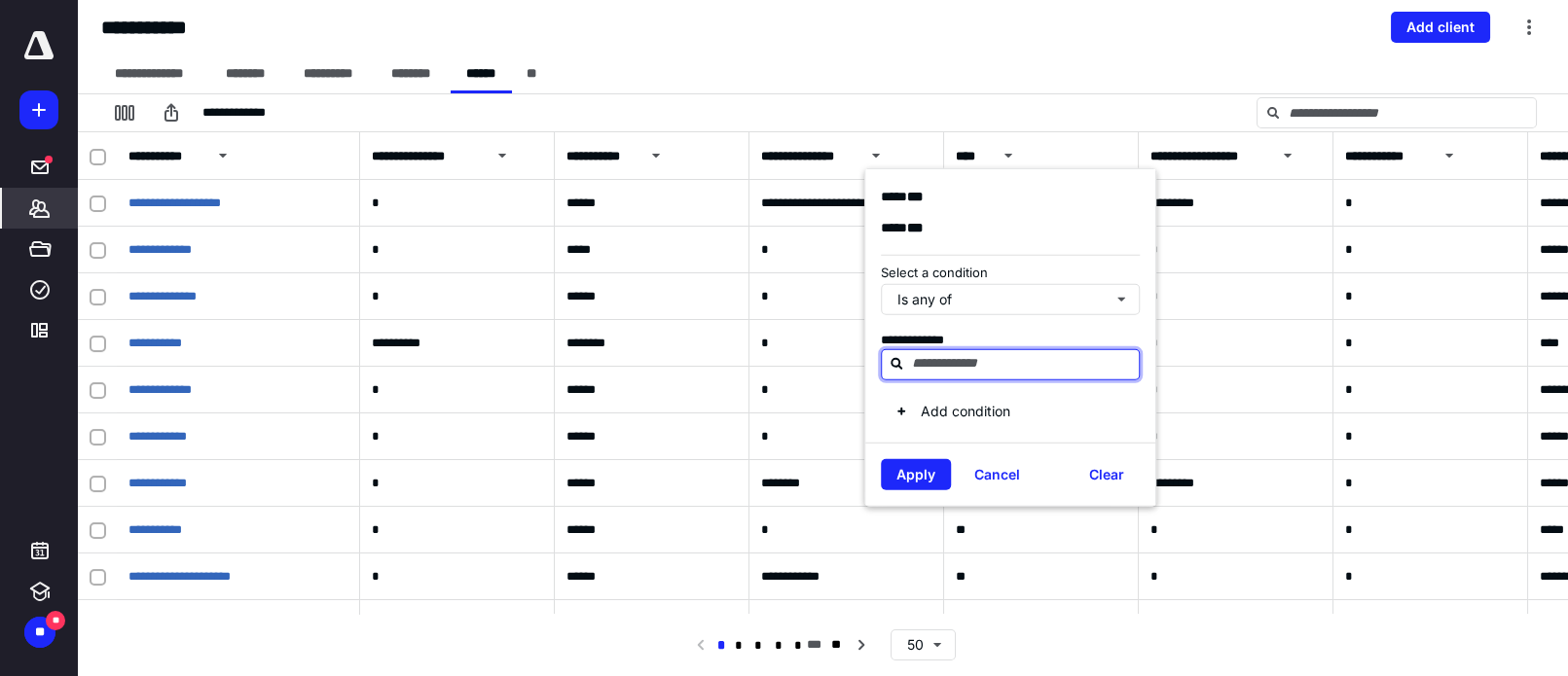 click at bounding box center (1022, 364) 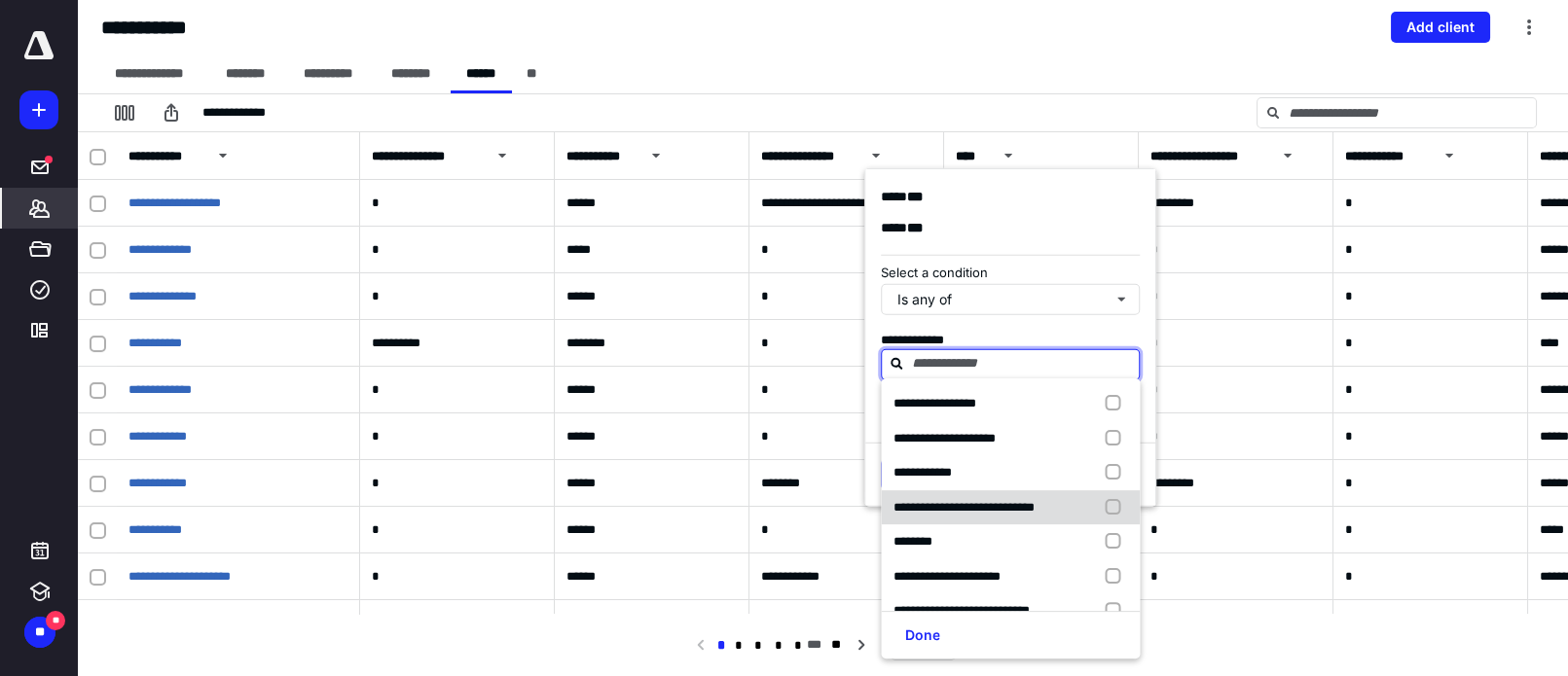 click at bounding box center [1117, 508] 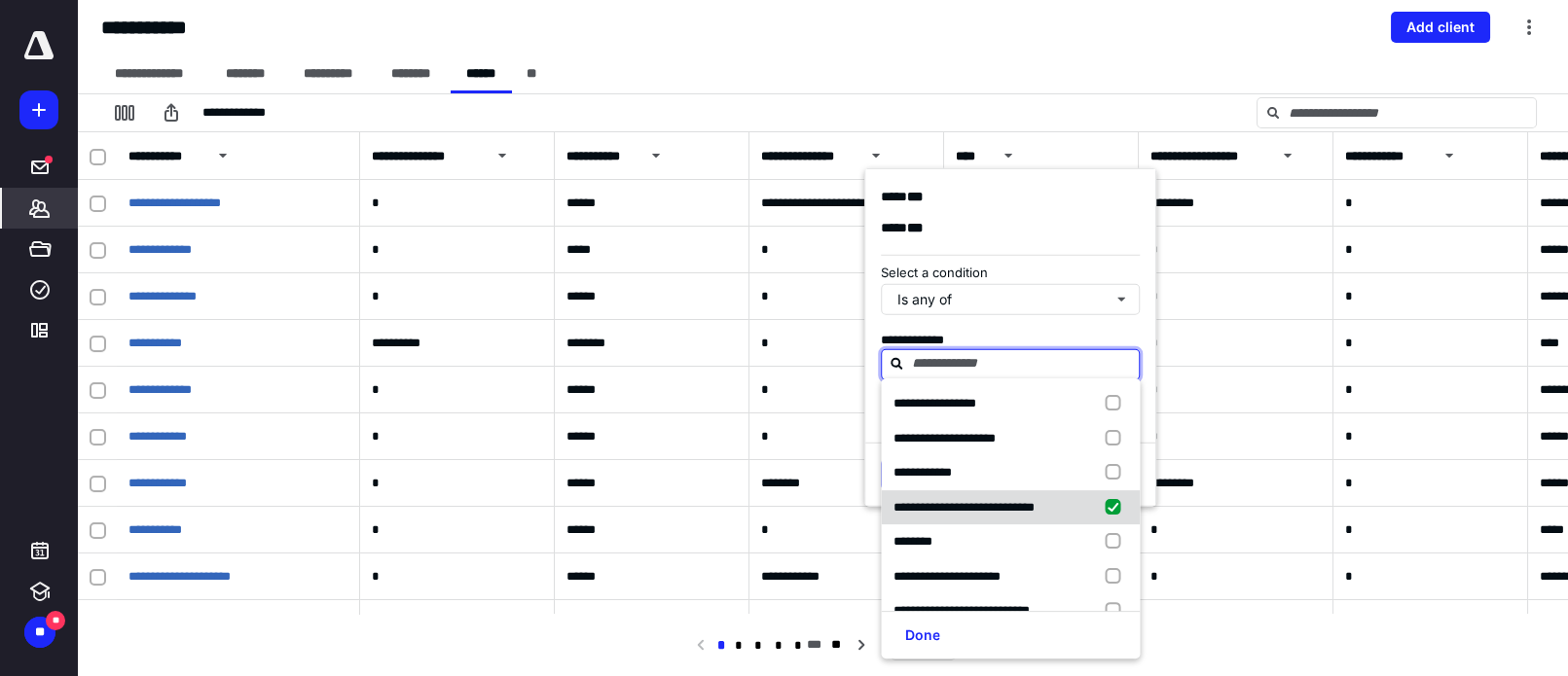 checkbox on "true" 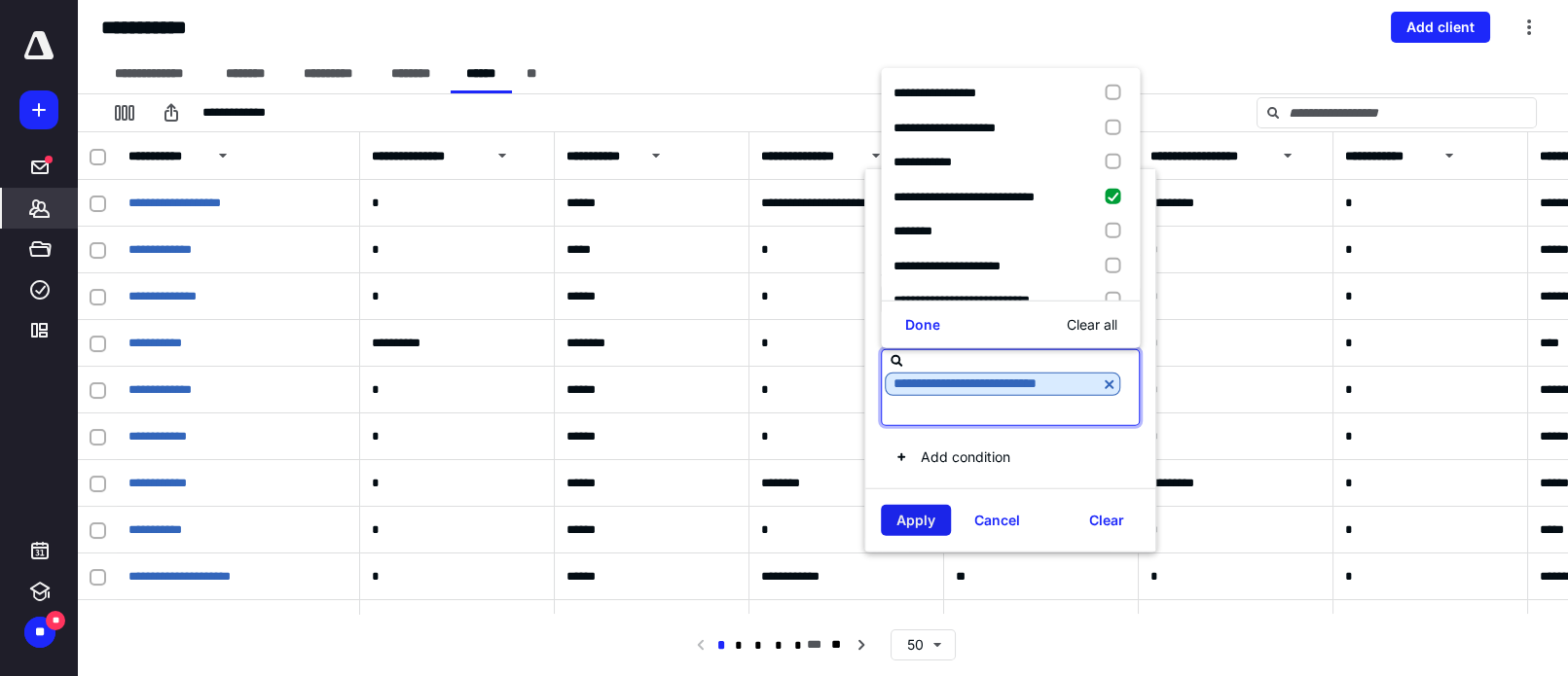 click on "Apply" at bounding box center (916, 520) 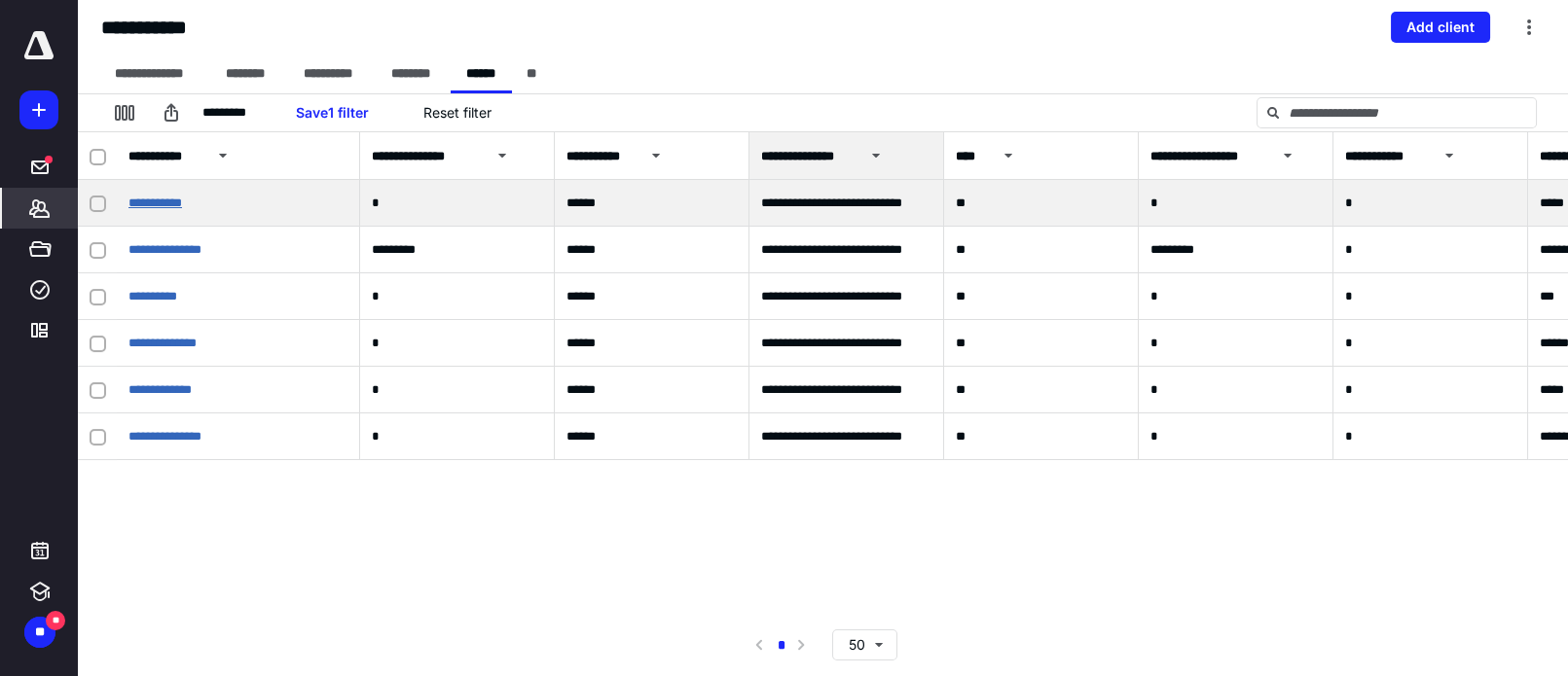 click on "**********" at bounding box center [155, 202] 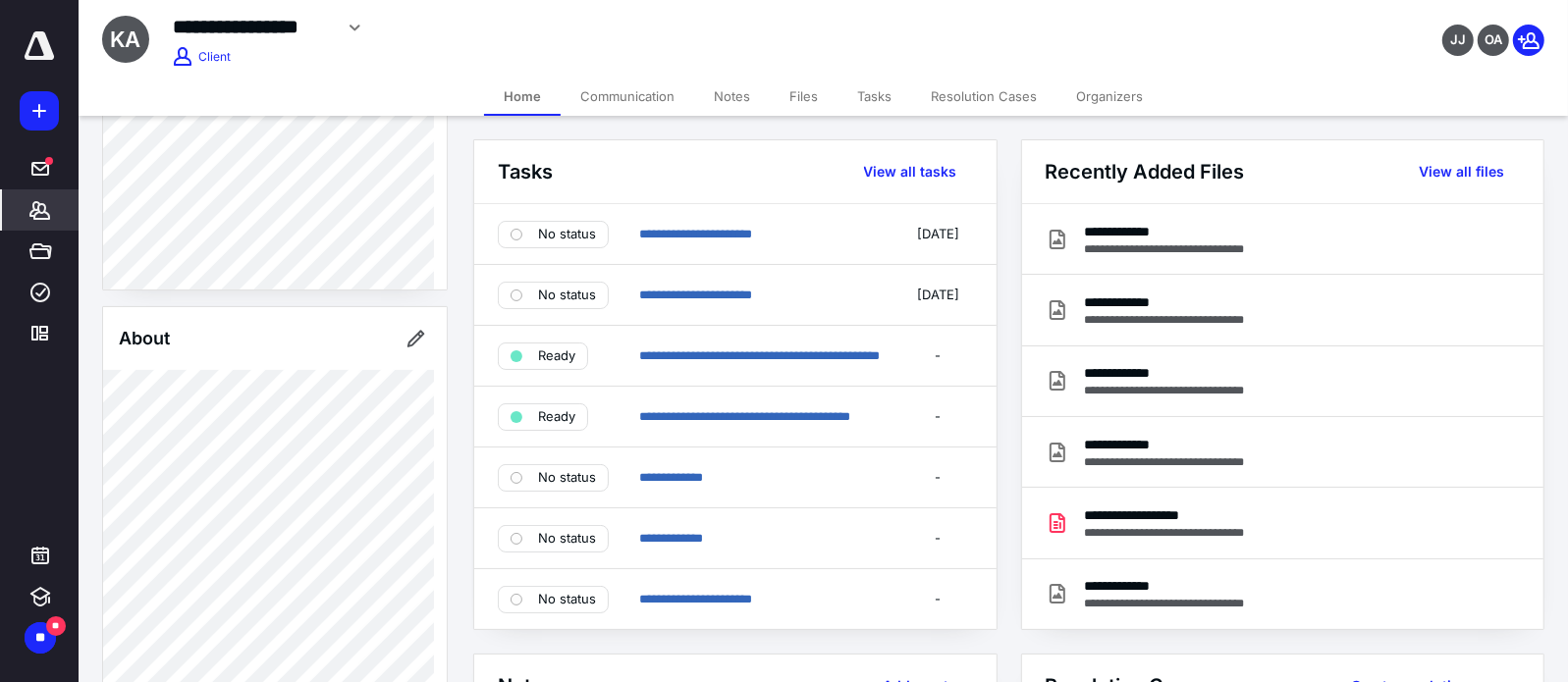 scroll, scrollTop: 267, scrollLeft: 0, axis: vertical 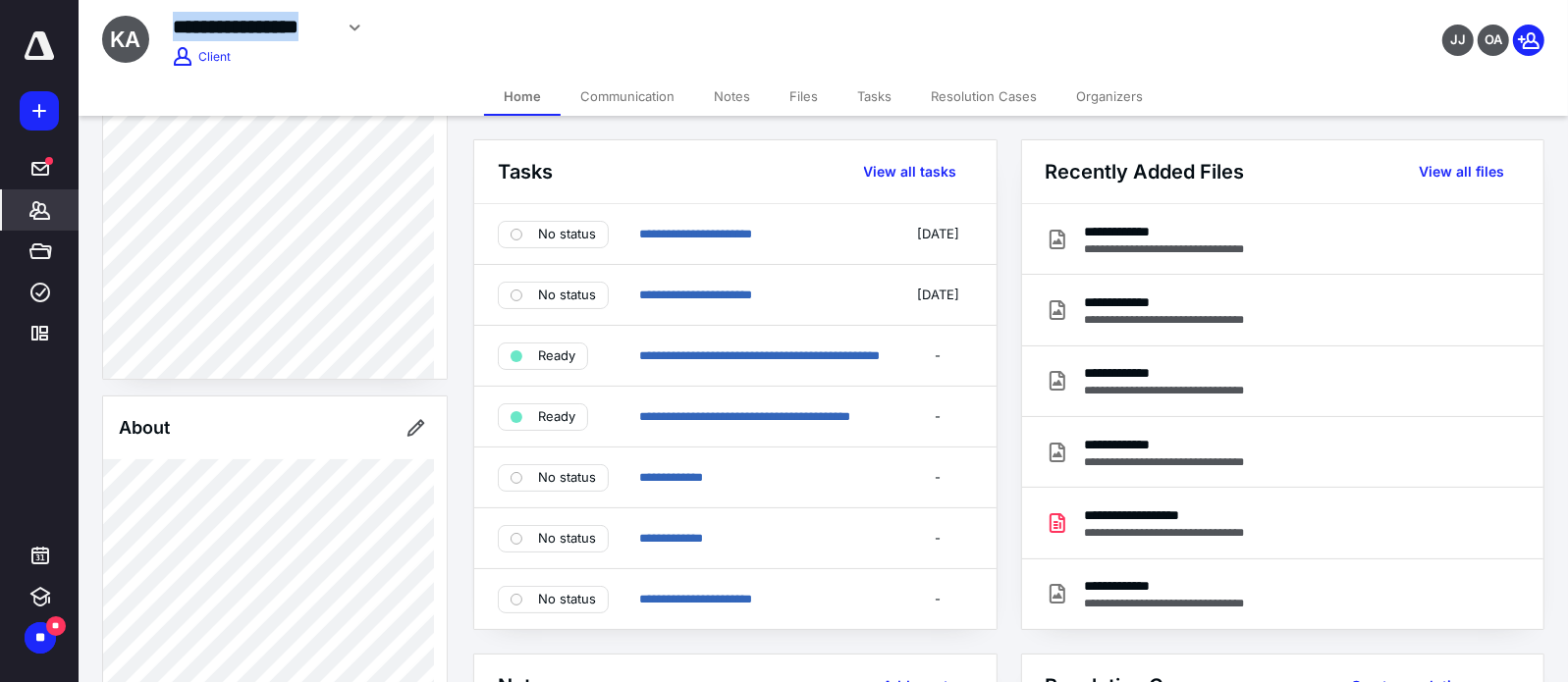 drag, startPoint x: 334, startPoint y: 29, endPoint x: 307, endPoint y: 45, distance: 31.38471 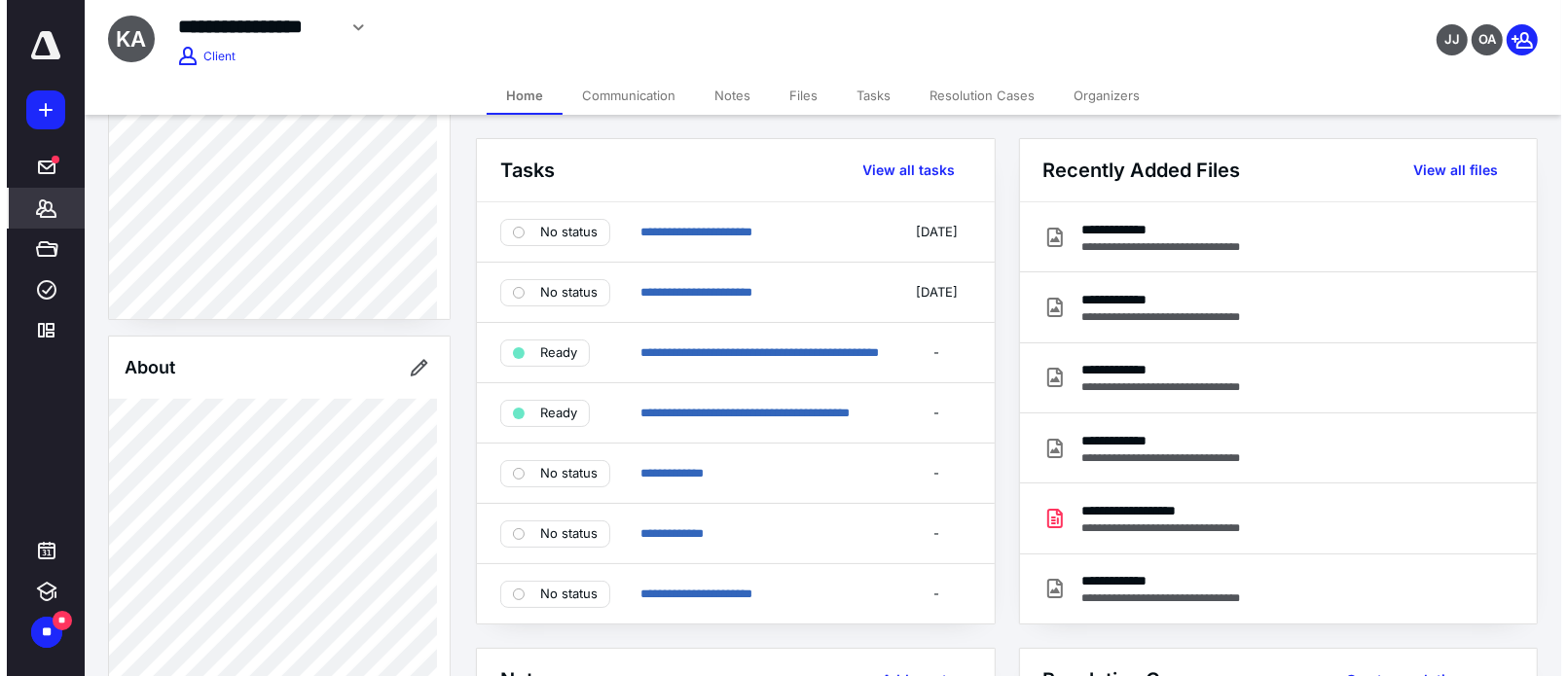 scroll, scrollTop: 265, scrollLeft: 0, axis: vertical 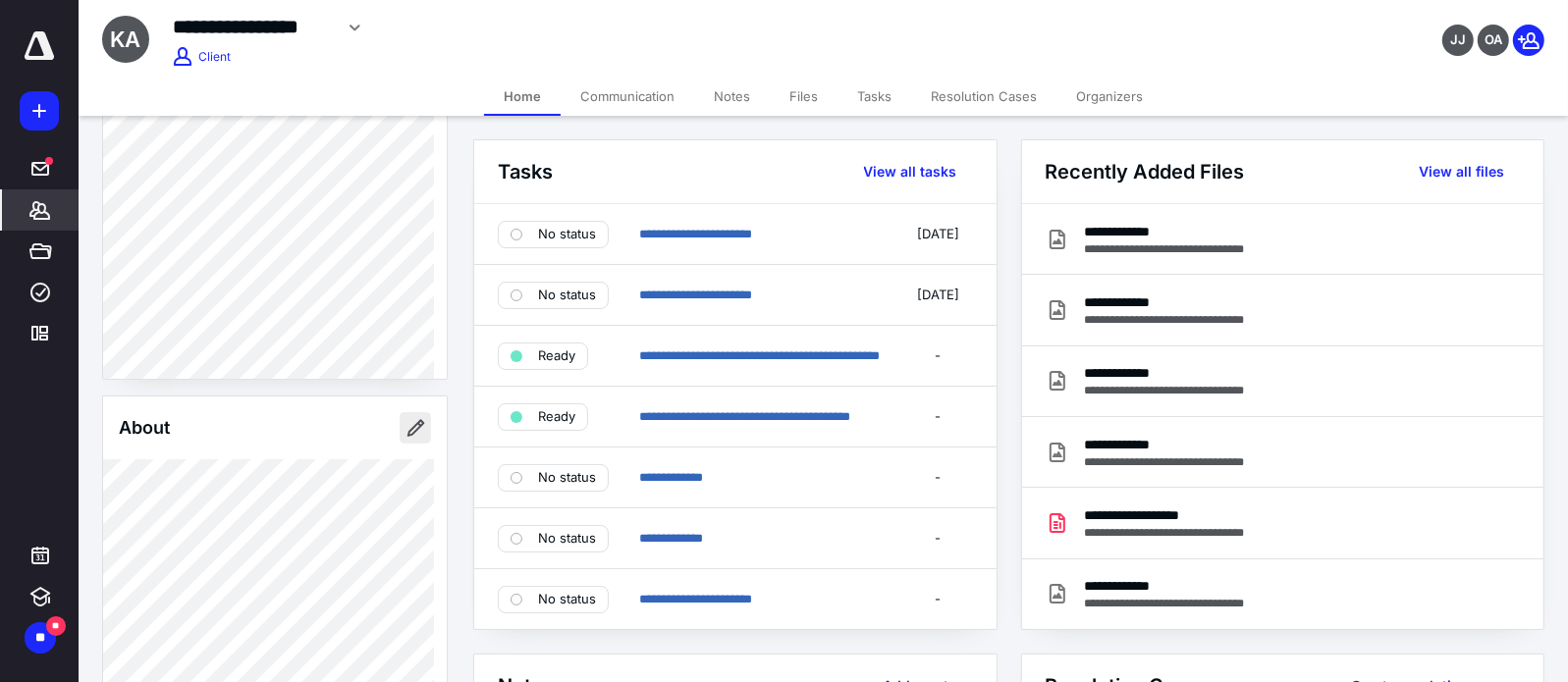click at bounding box center (415, 428) 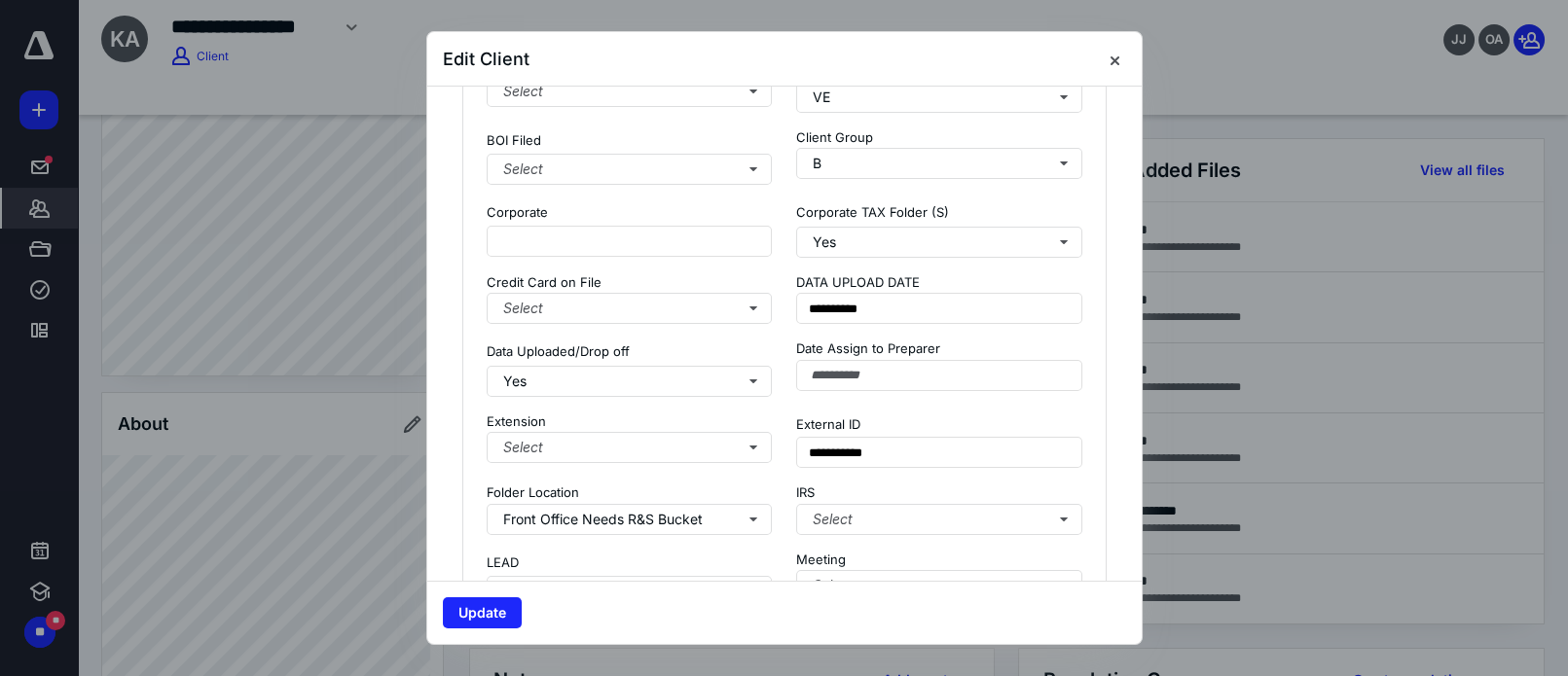 scroll, scrollTop: 1503, scrollLeft: 0, axis: vertical 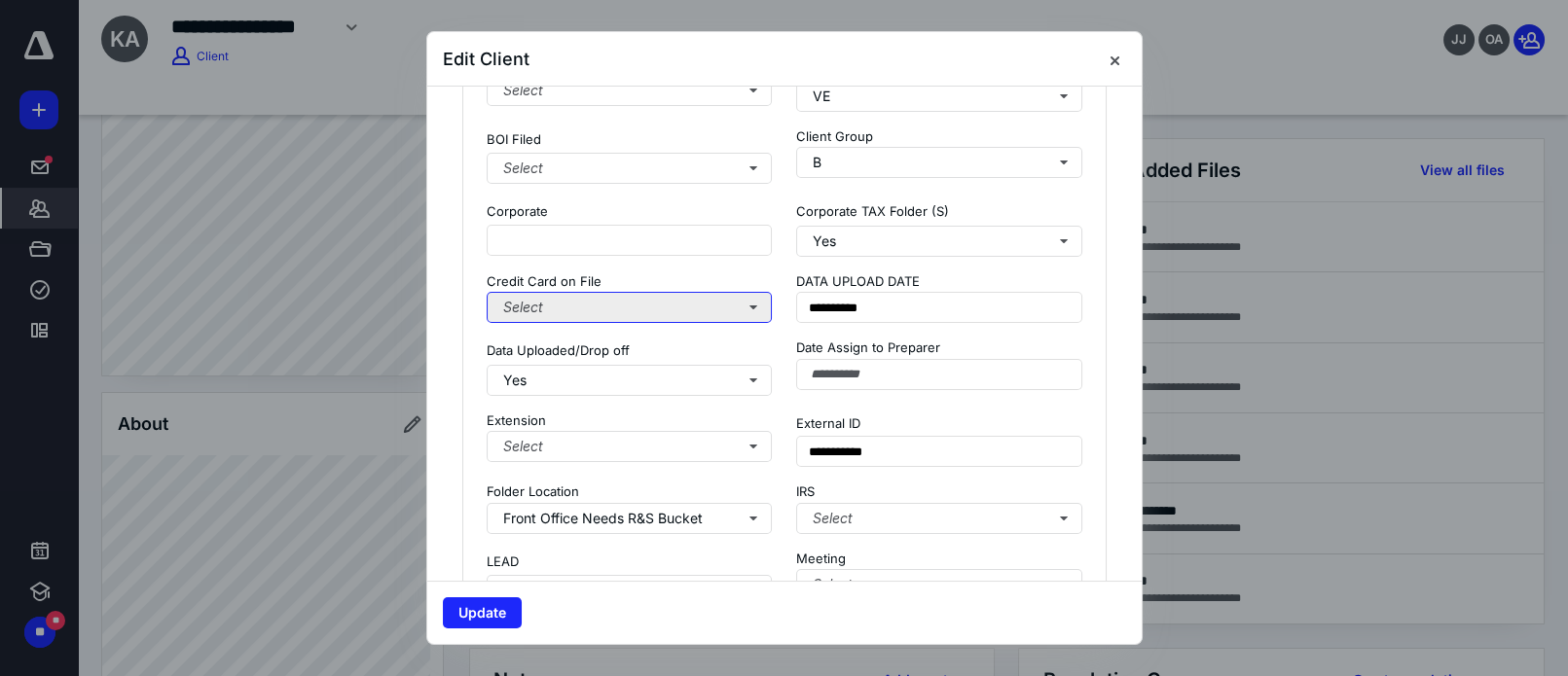 click on "Select" at bounding box center [630, 307] 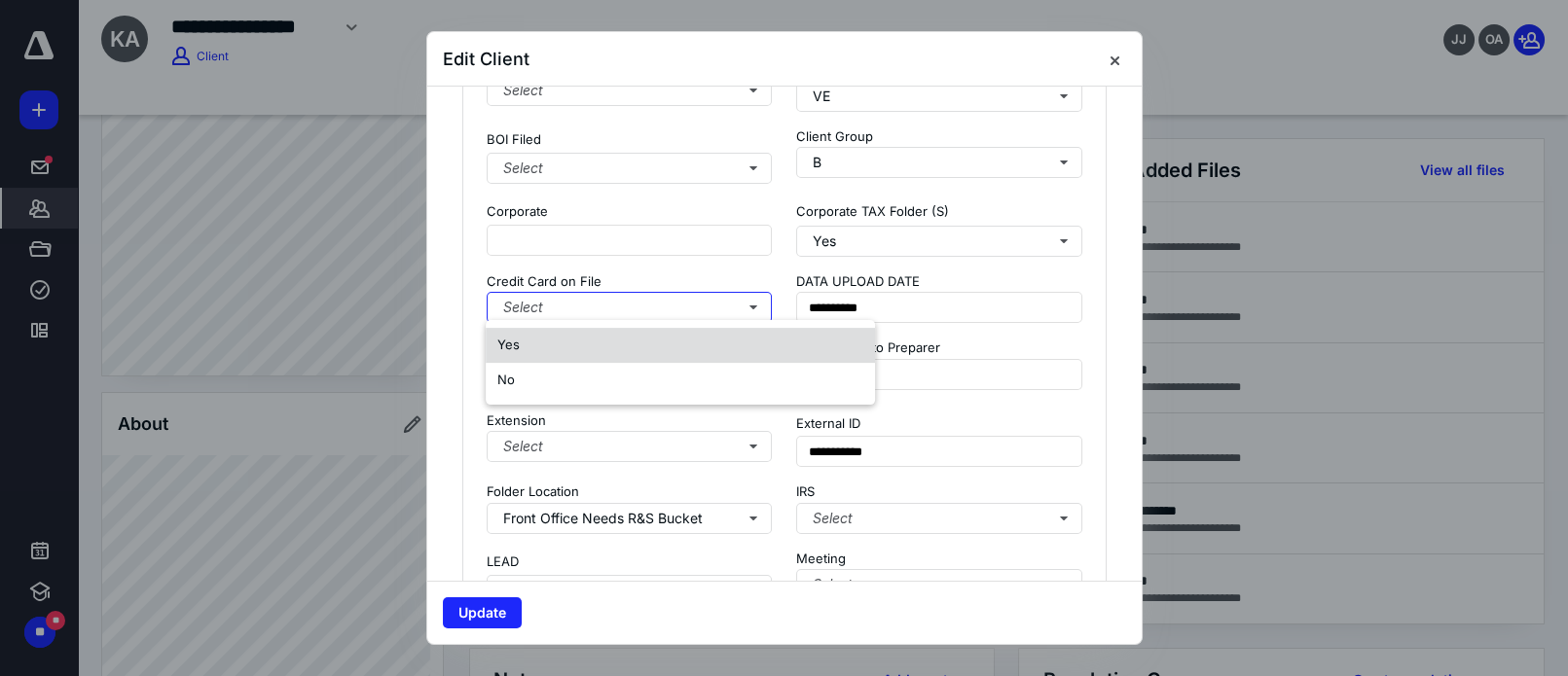 click on "Yes" at bounding box center [680, 345] 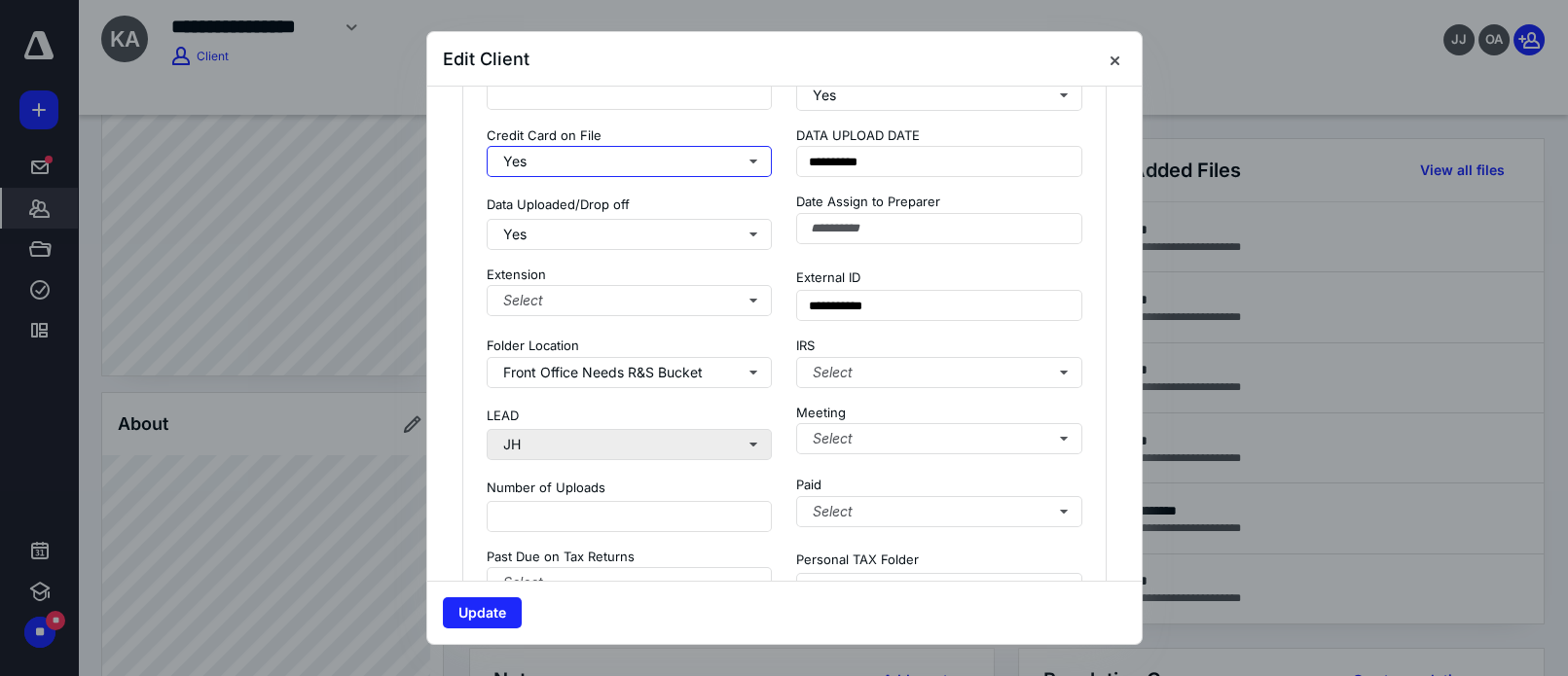 scroll, scrollTop: 1680, scrollLeft: 0, axis: vertical 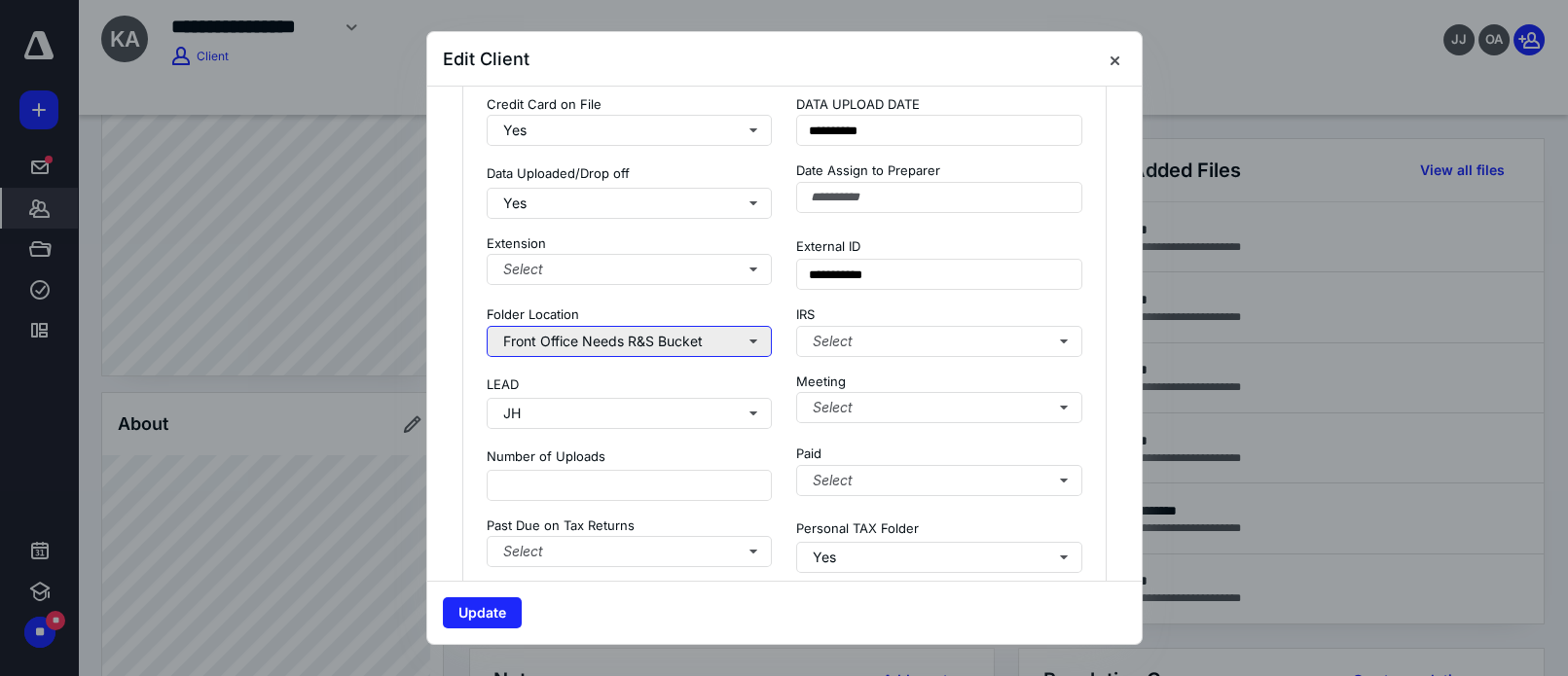 click on "Front Office Needs R&S Bucket" at bounding box center [630, 341] 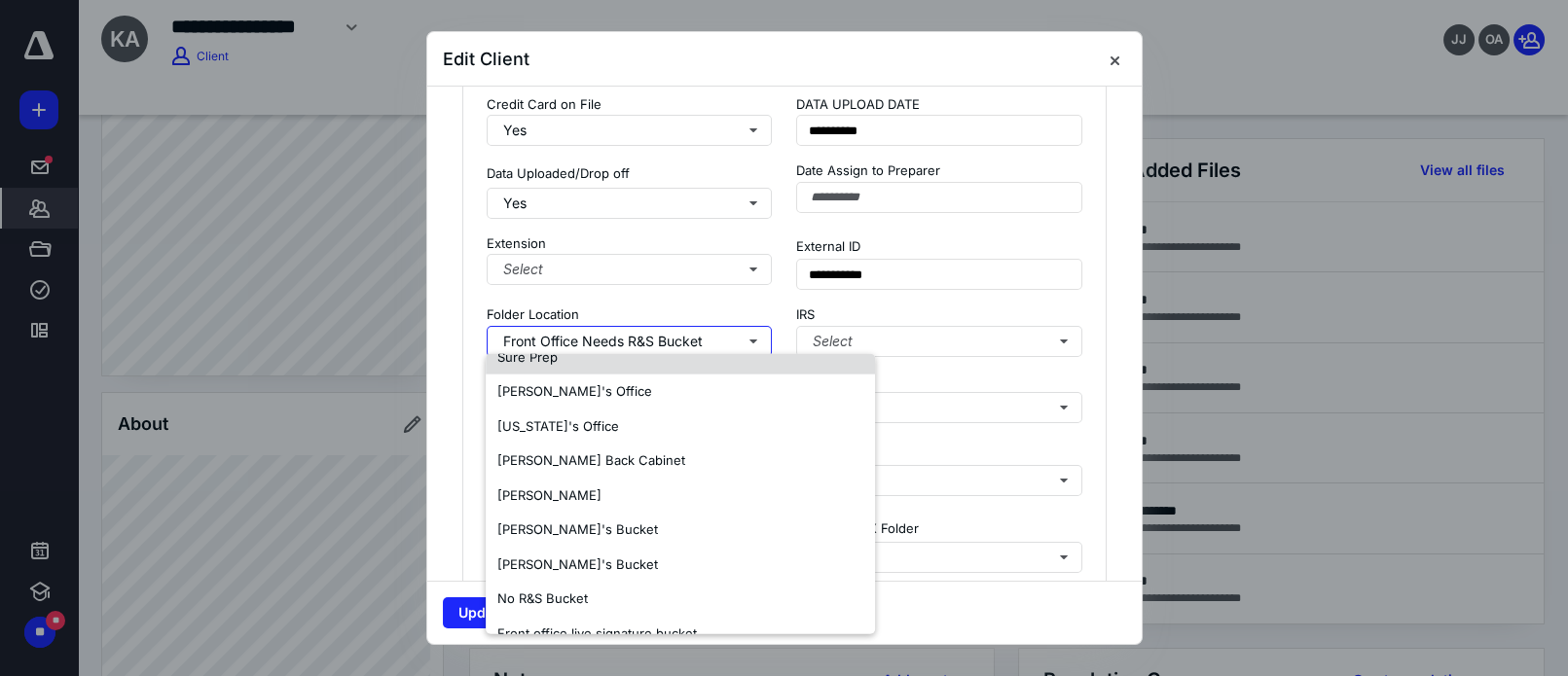 scroll, scrollTop: 442, scrollLeft: 0, axis: vertical 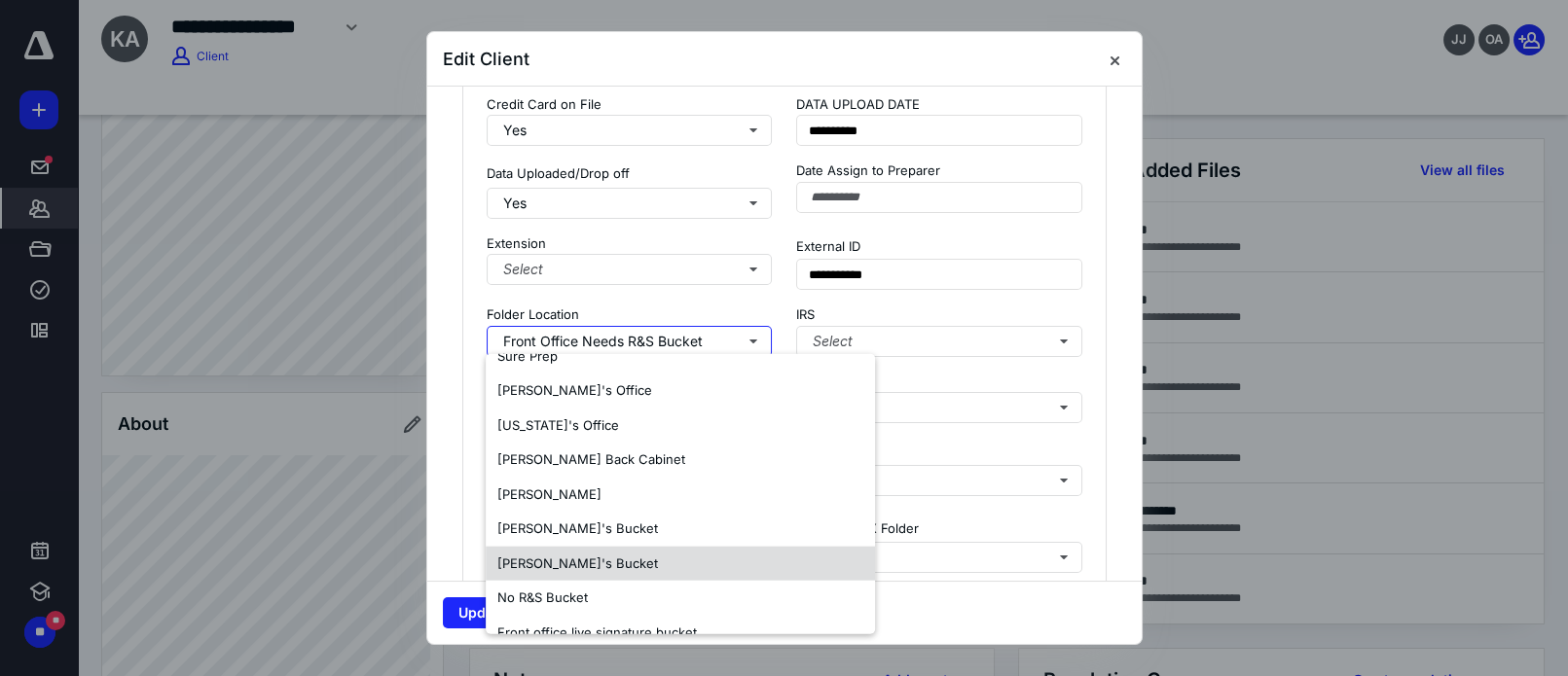 click on "Jennifer's Bucket" at bounding box center (680, 563) 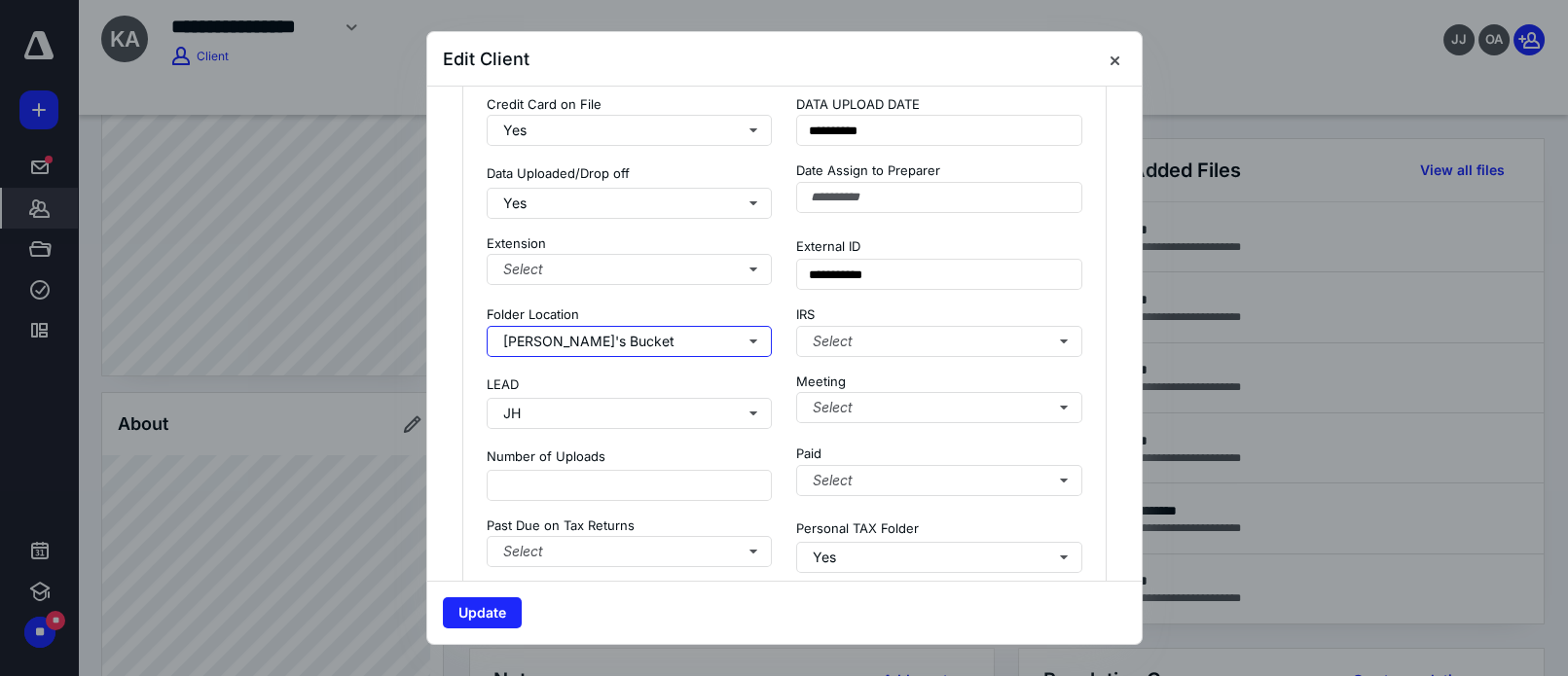 scroll, scrollTop: 0, scrollLeft: 0, axis: both 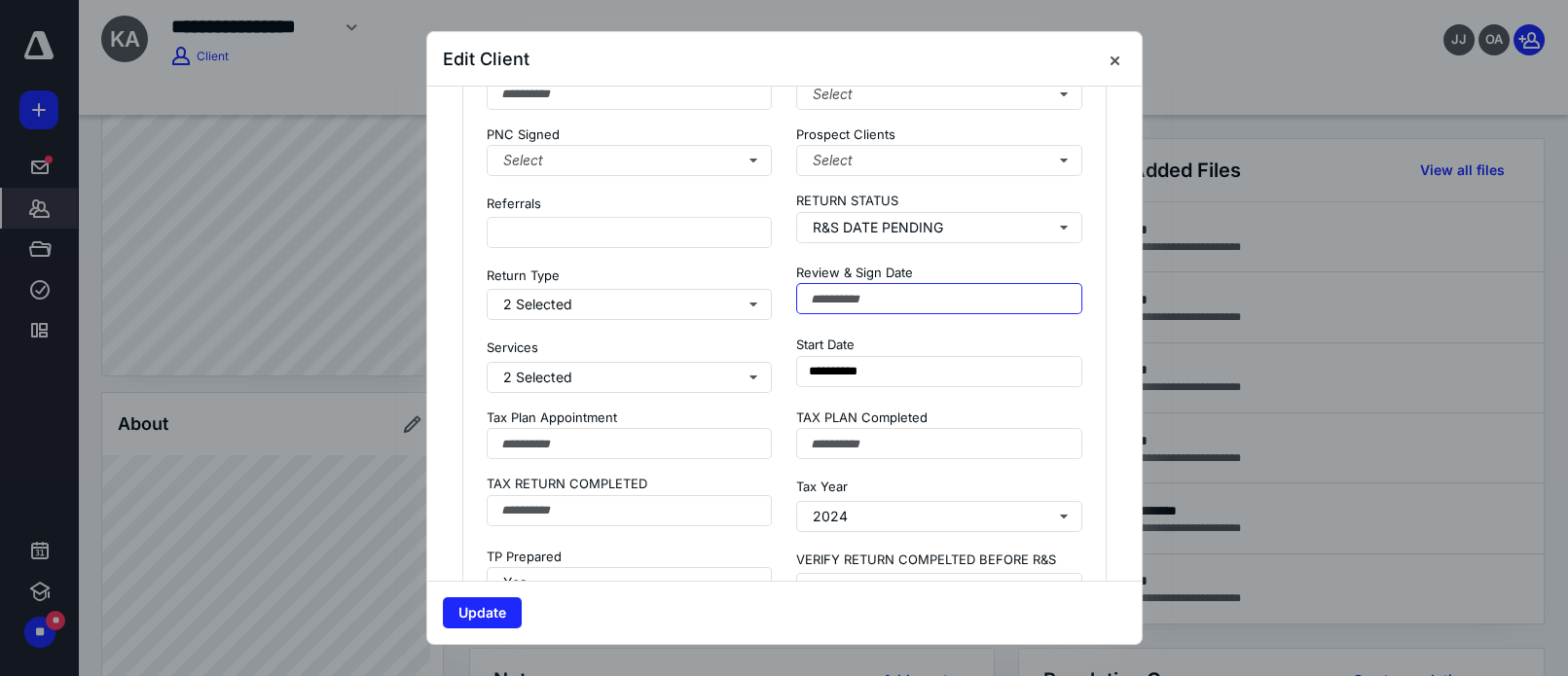 click at bounding box center [939, 299] 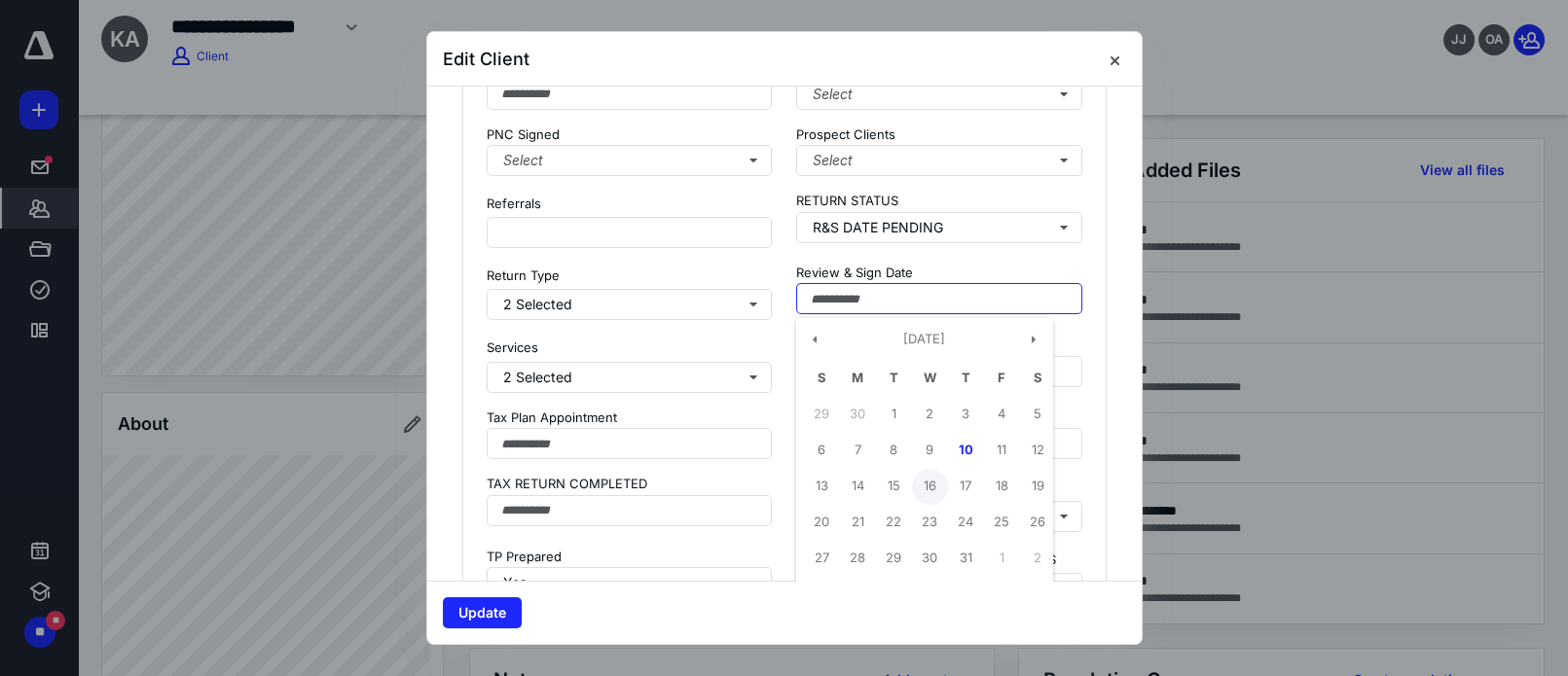 click on "16" at bounding box center (930, 486) 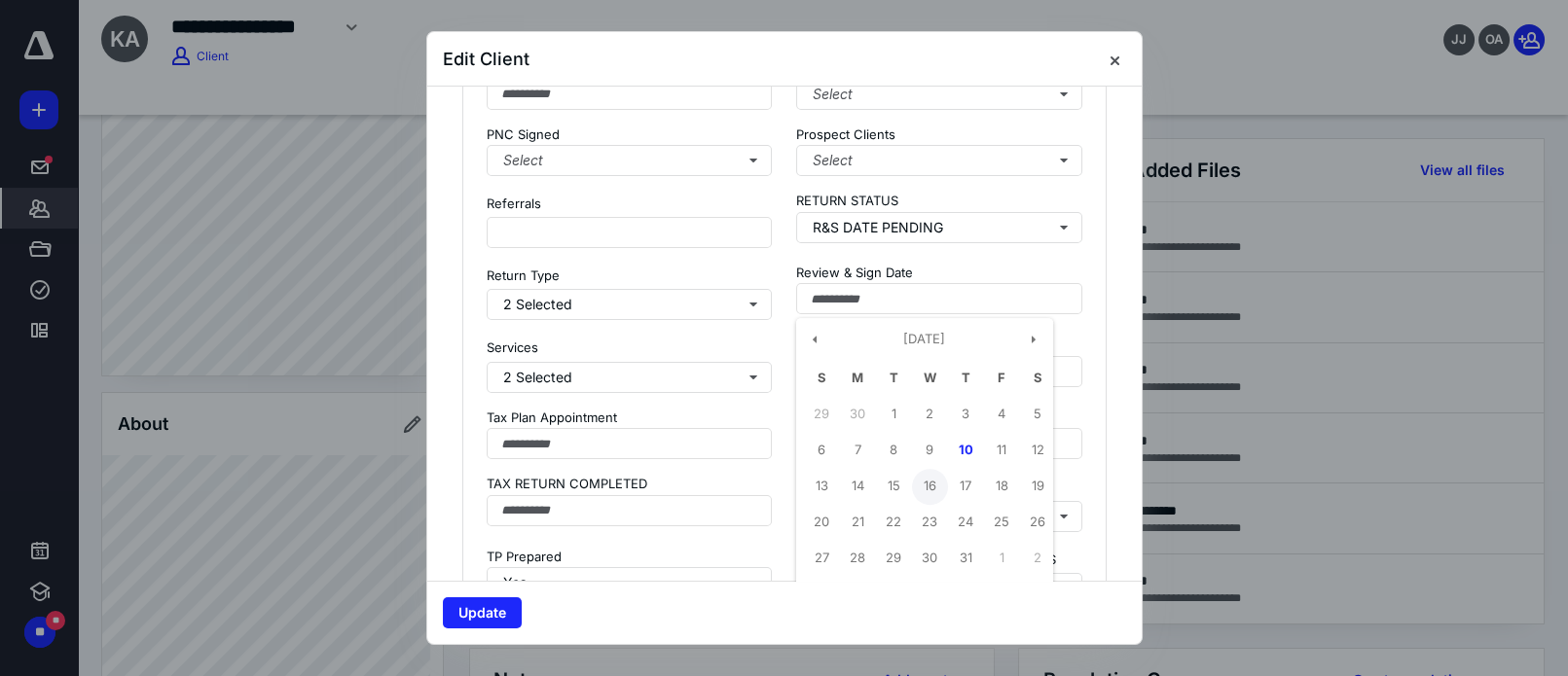 type on "**********" 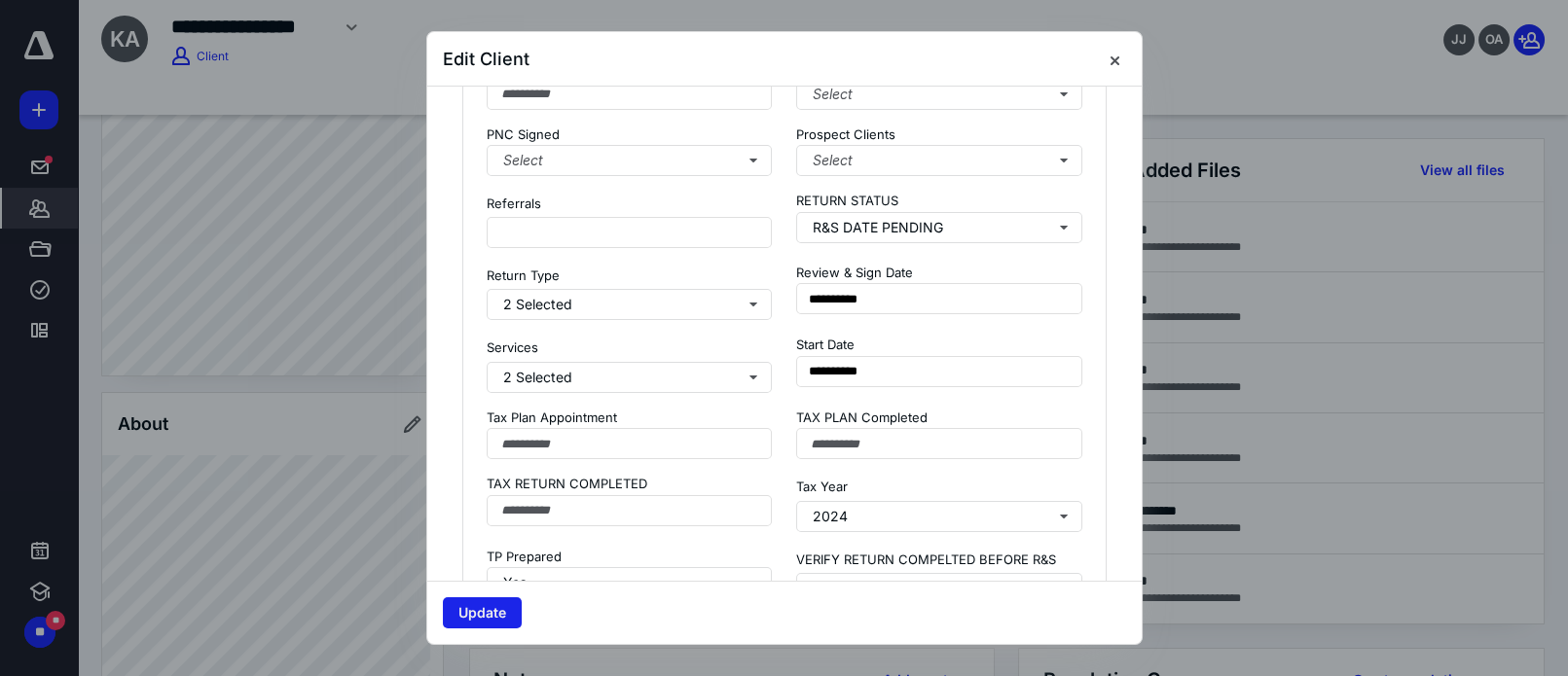 click on "Update" at bounding box center (482, 613) 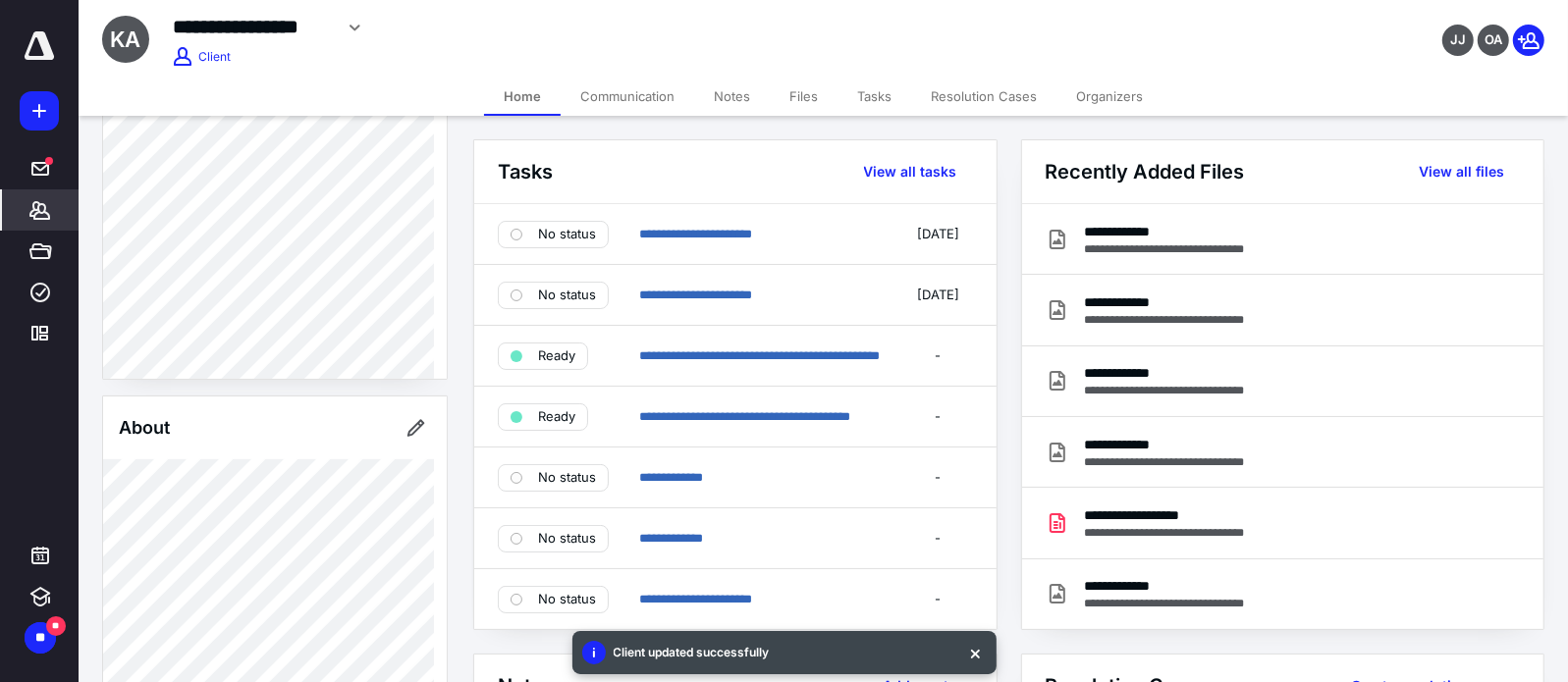 click on "Notes" at bounding box center (731, 96) 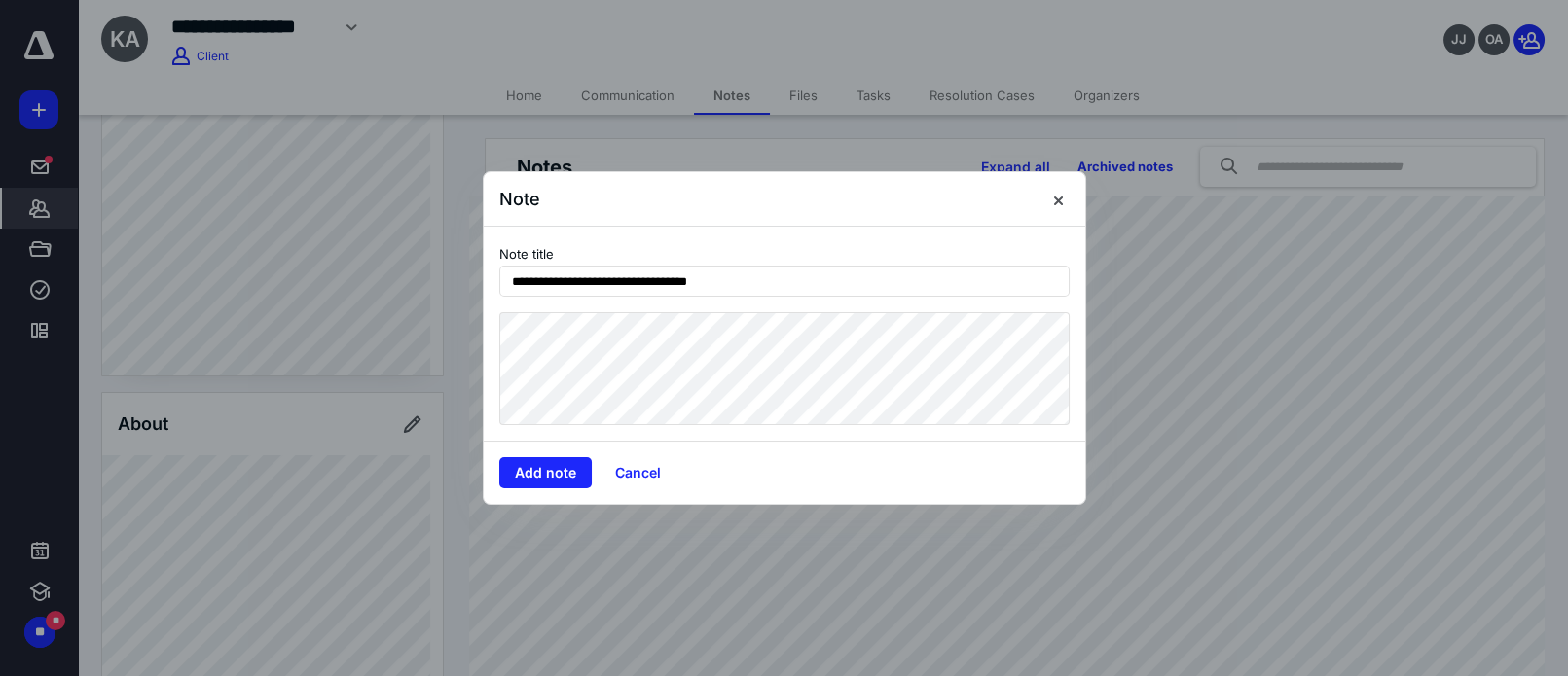 type on "**********" 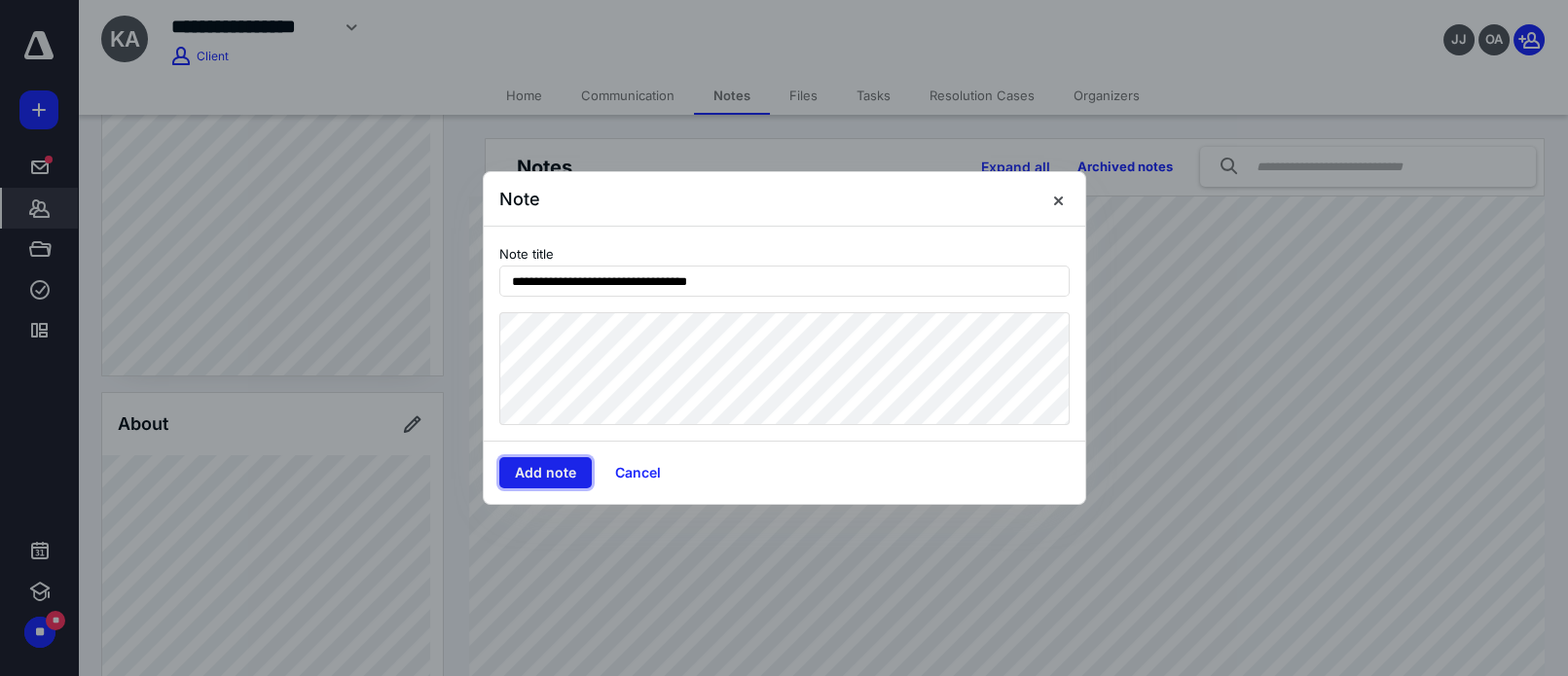 click on "Add note" at bounding box center [545, 473] 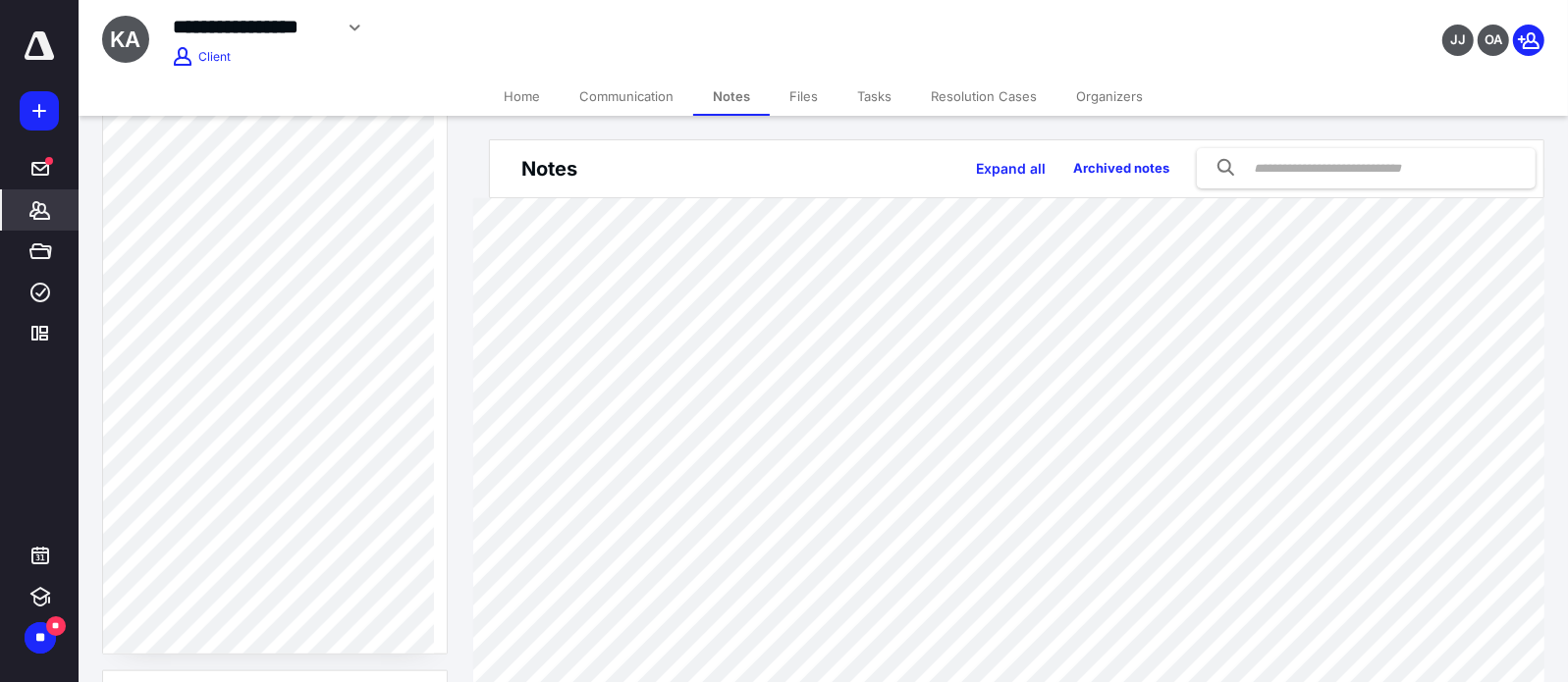 scroll, scrollTop: 1605, scrollLeft: 0, axis: vertical 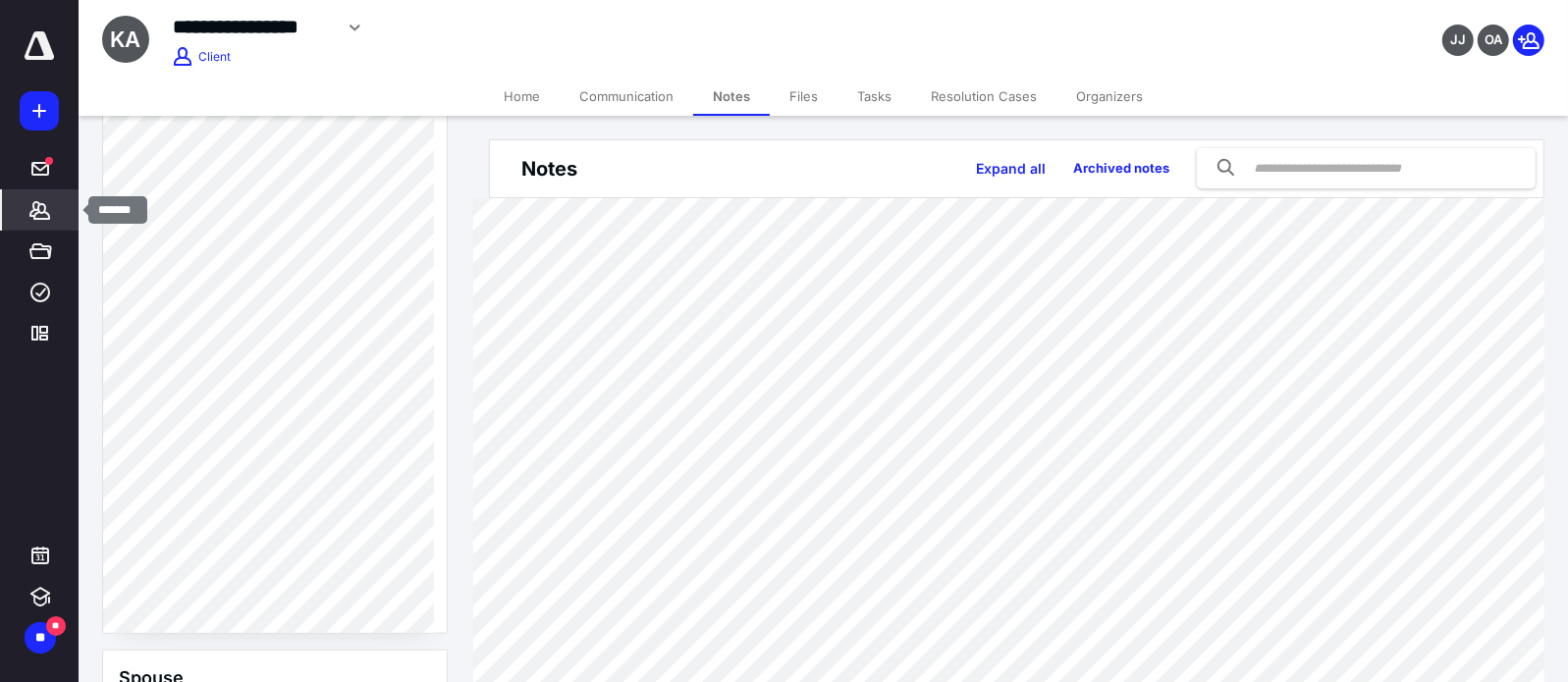 click 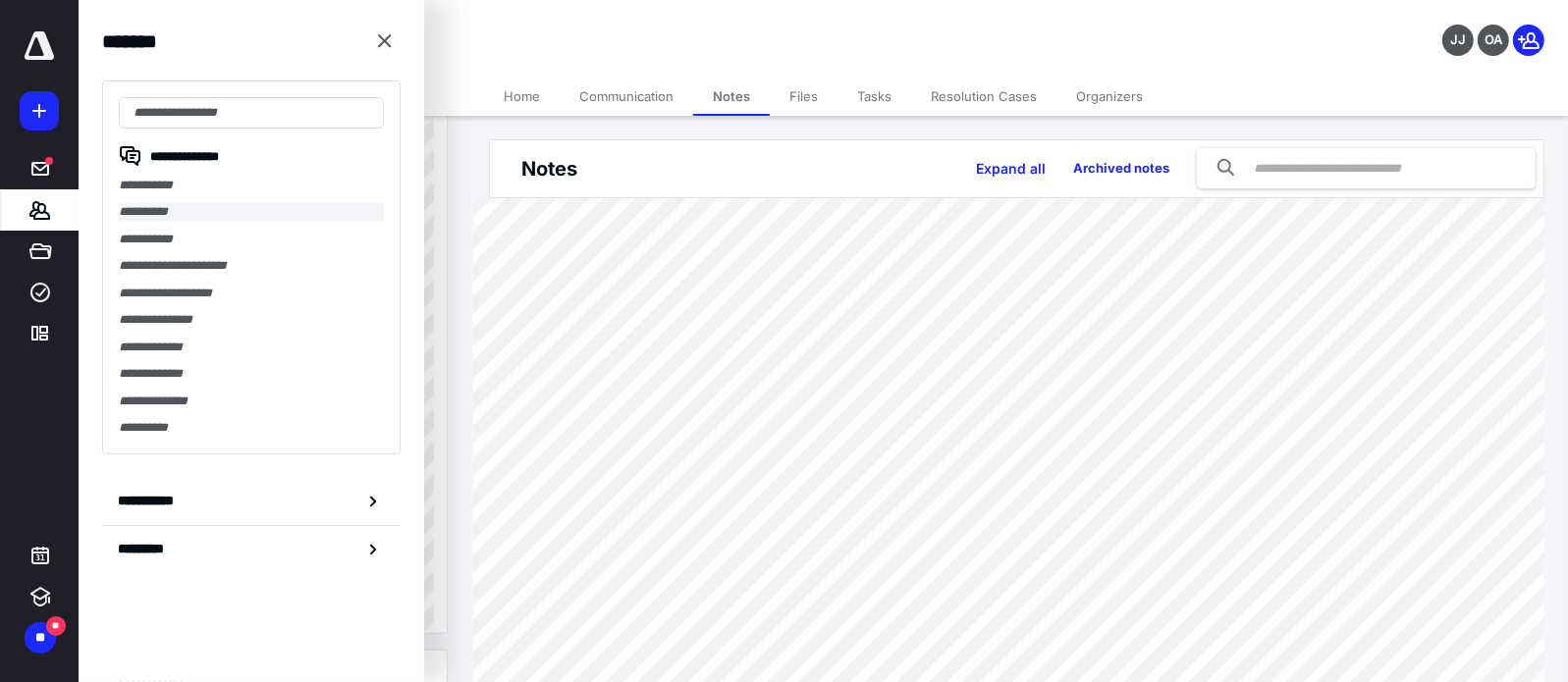 click on "**********" at bounding box center [251, 211] 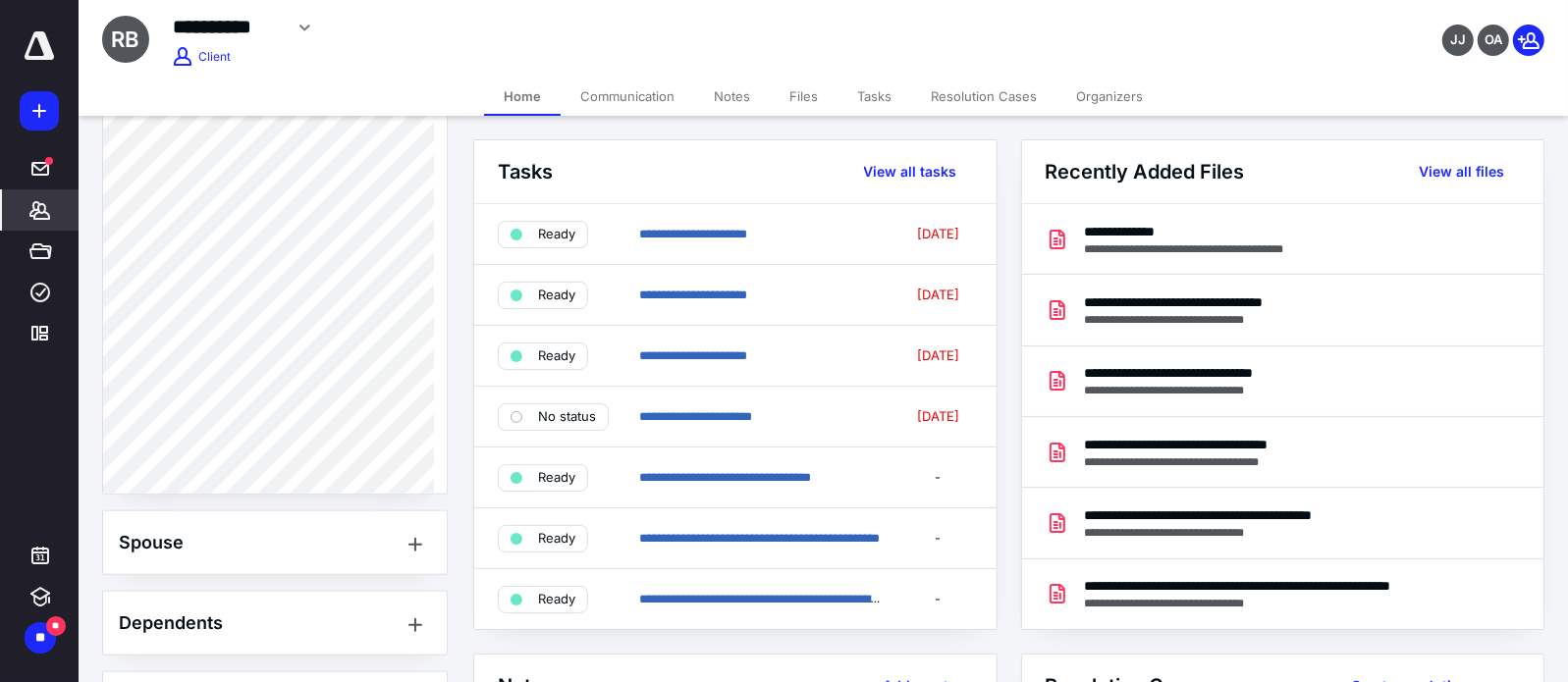 scroll, scrollTop: 1516, scrollLeft: 0, axis: vertical 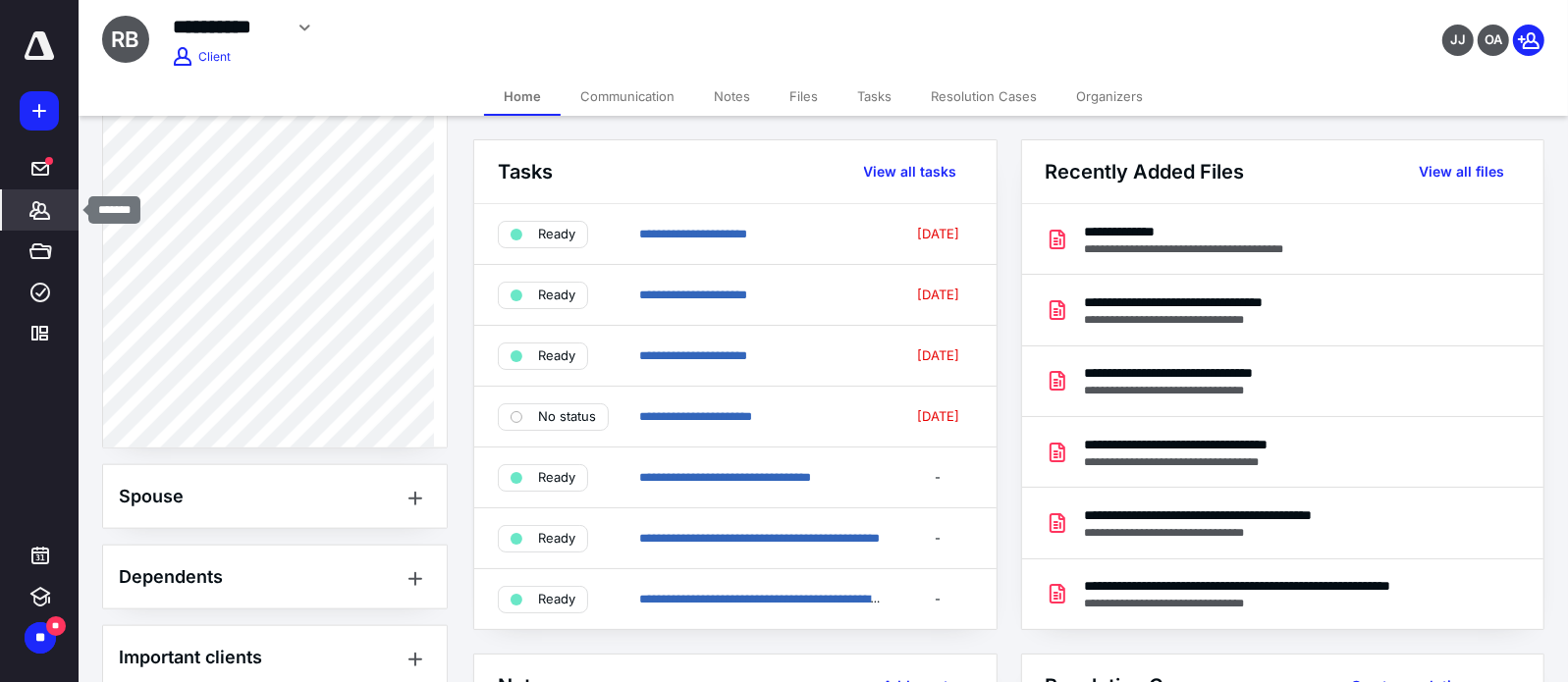 click 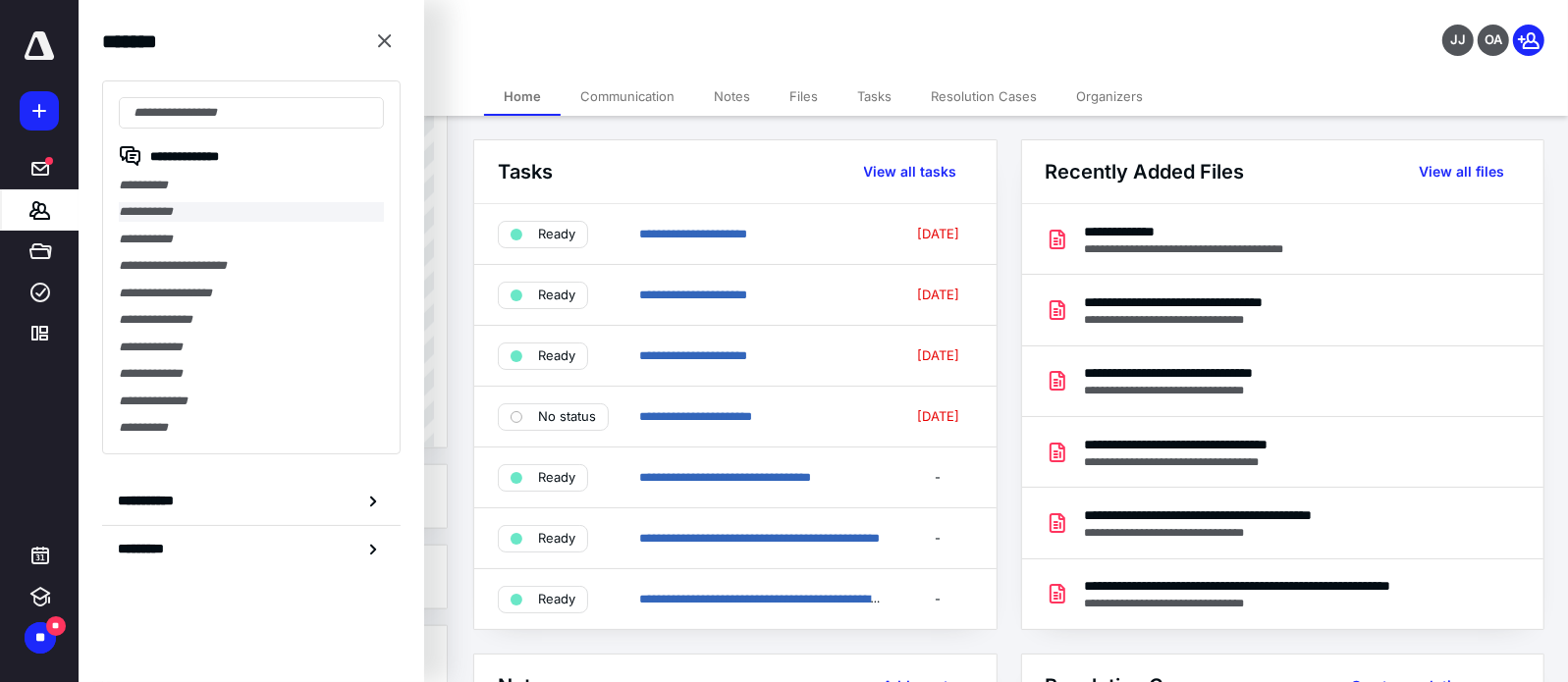 click on "**********" at bounding box center [251, 211] 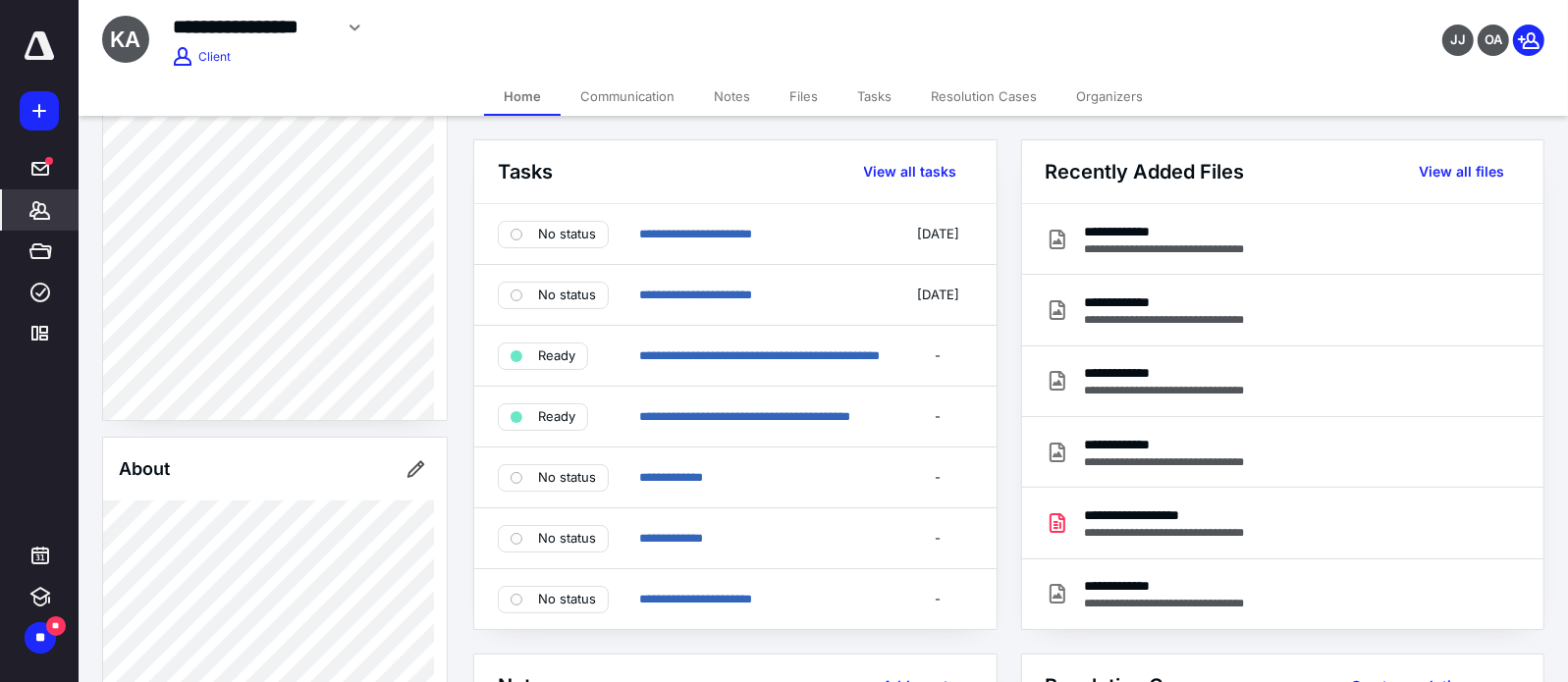 scroll, scrollTop: 267, scrollLeft: 0, axis: vertical 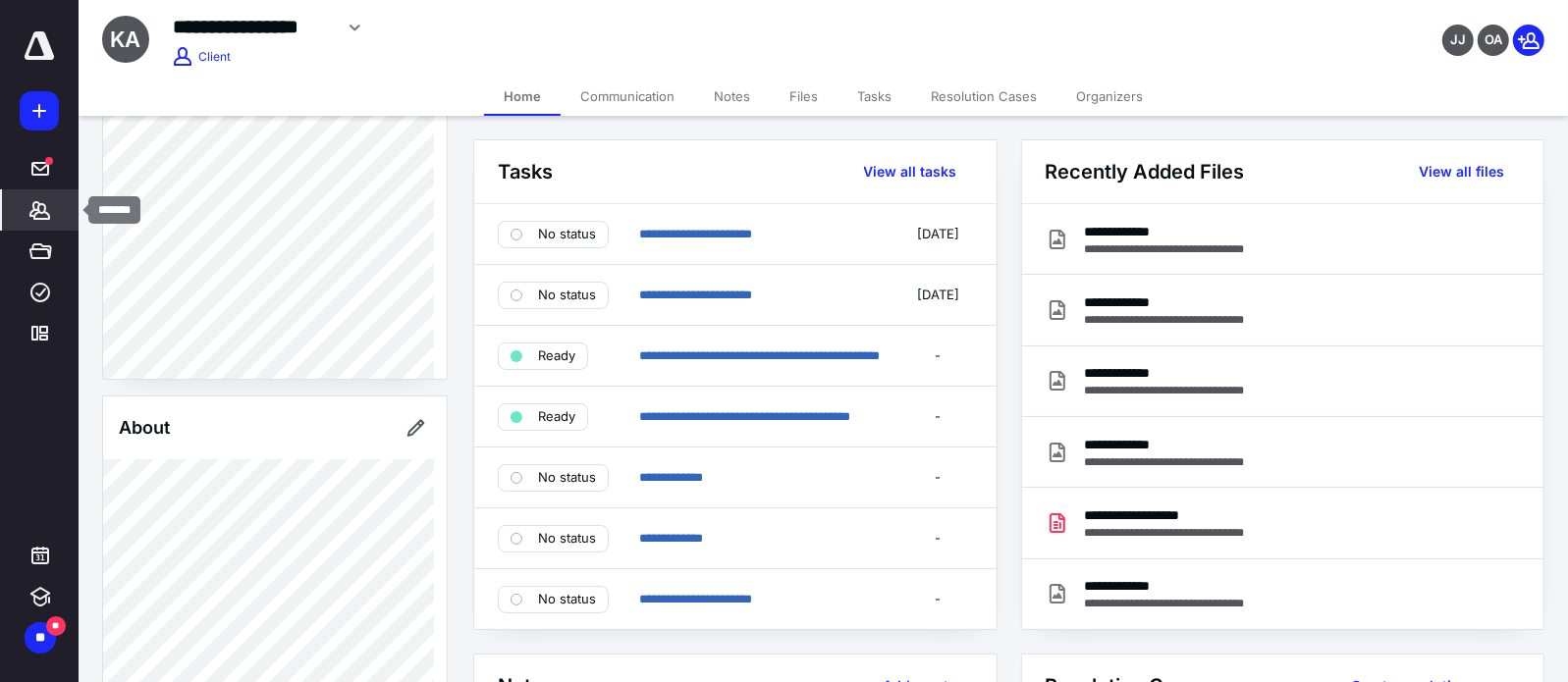 click 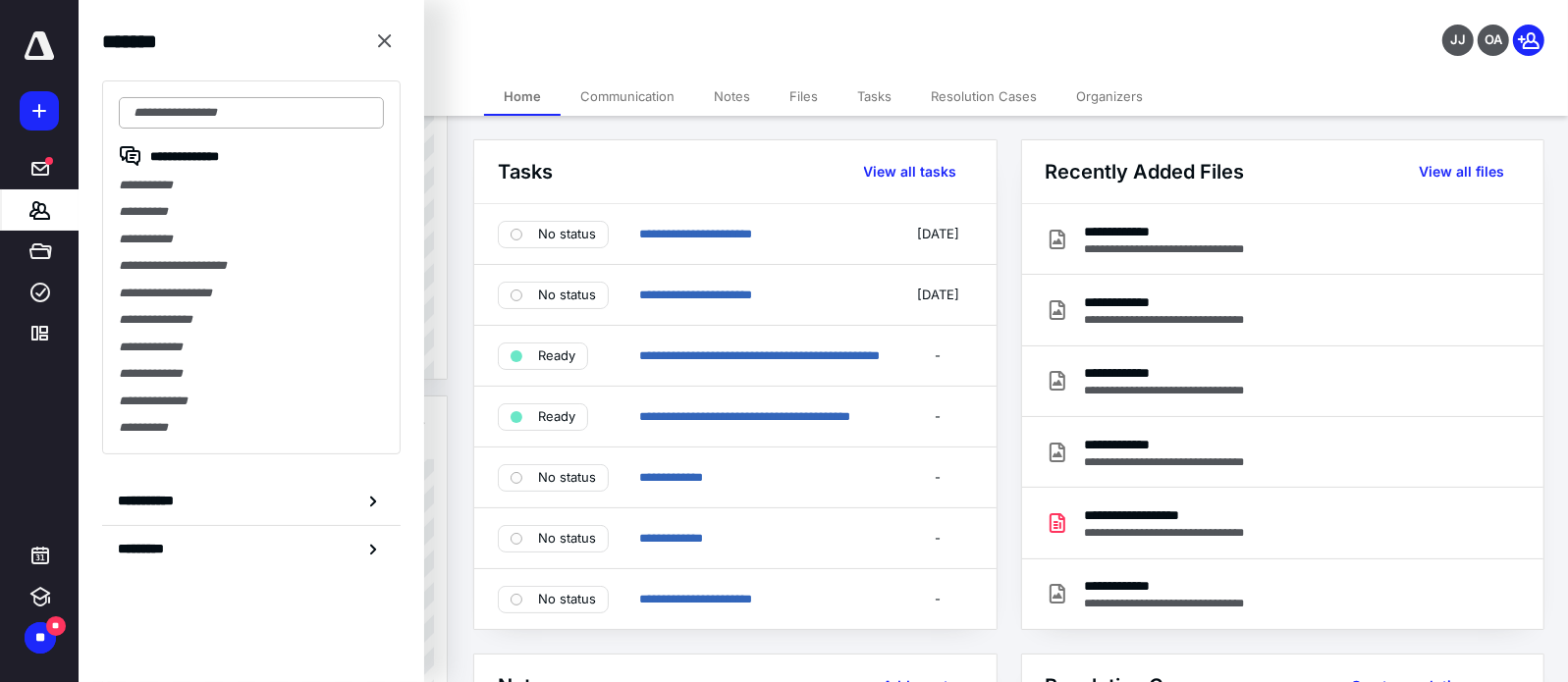 click at bounding box center (251, 113) 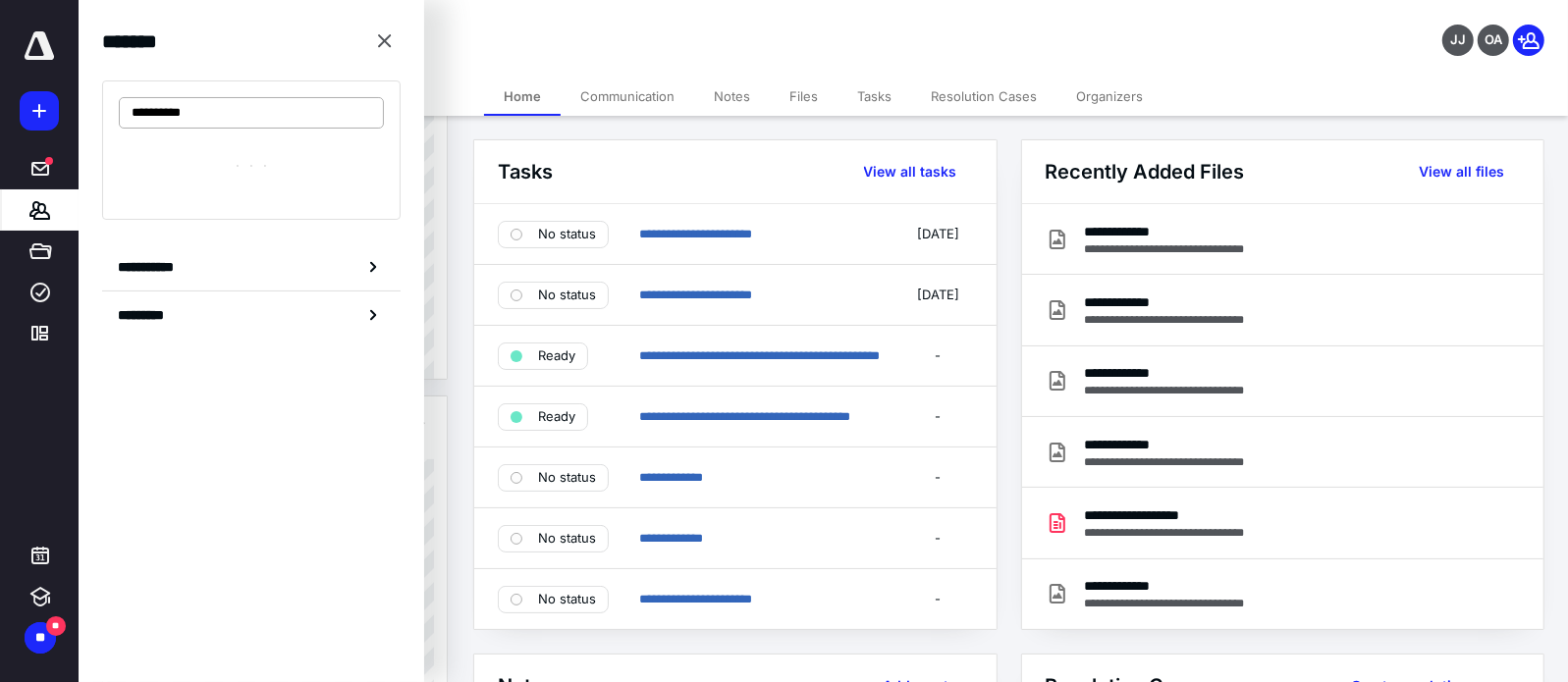 type on "**********" 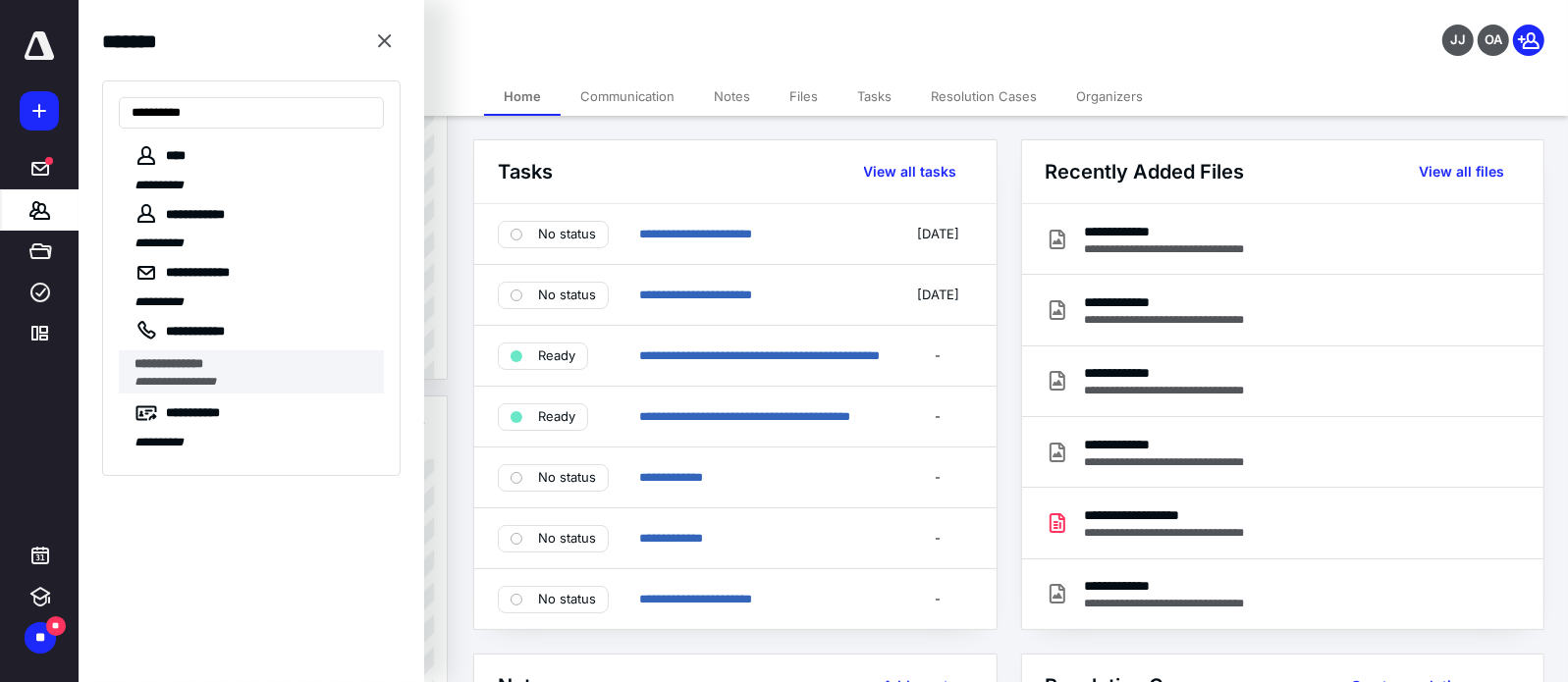 click on "**********" at bounding box center [253, 382] 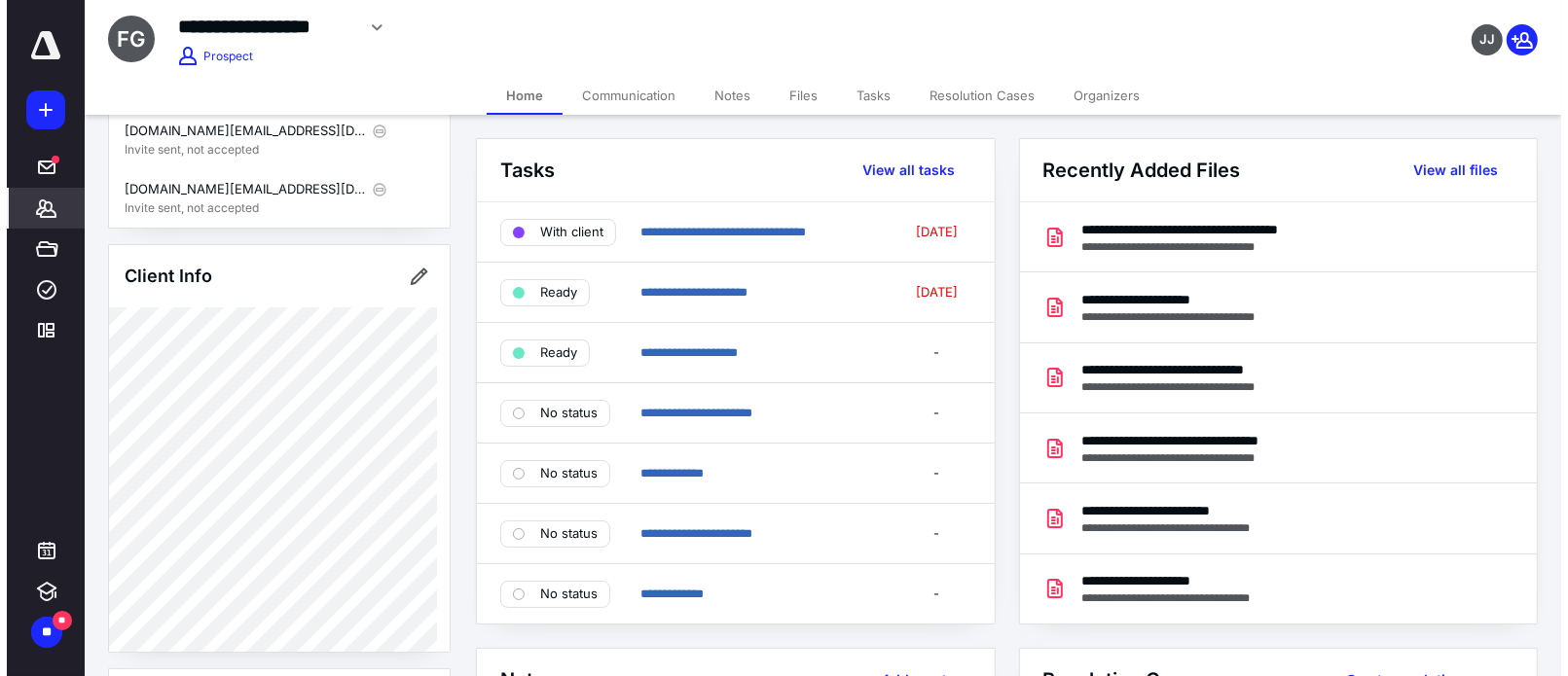 scroll, scrollTop: 265, scrollLeft: 0, axis: vertical 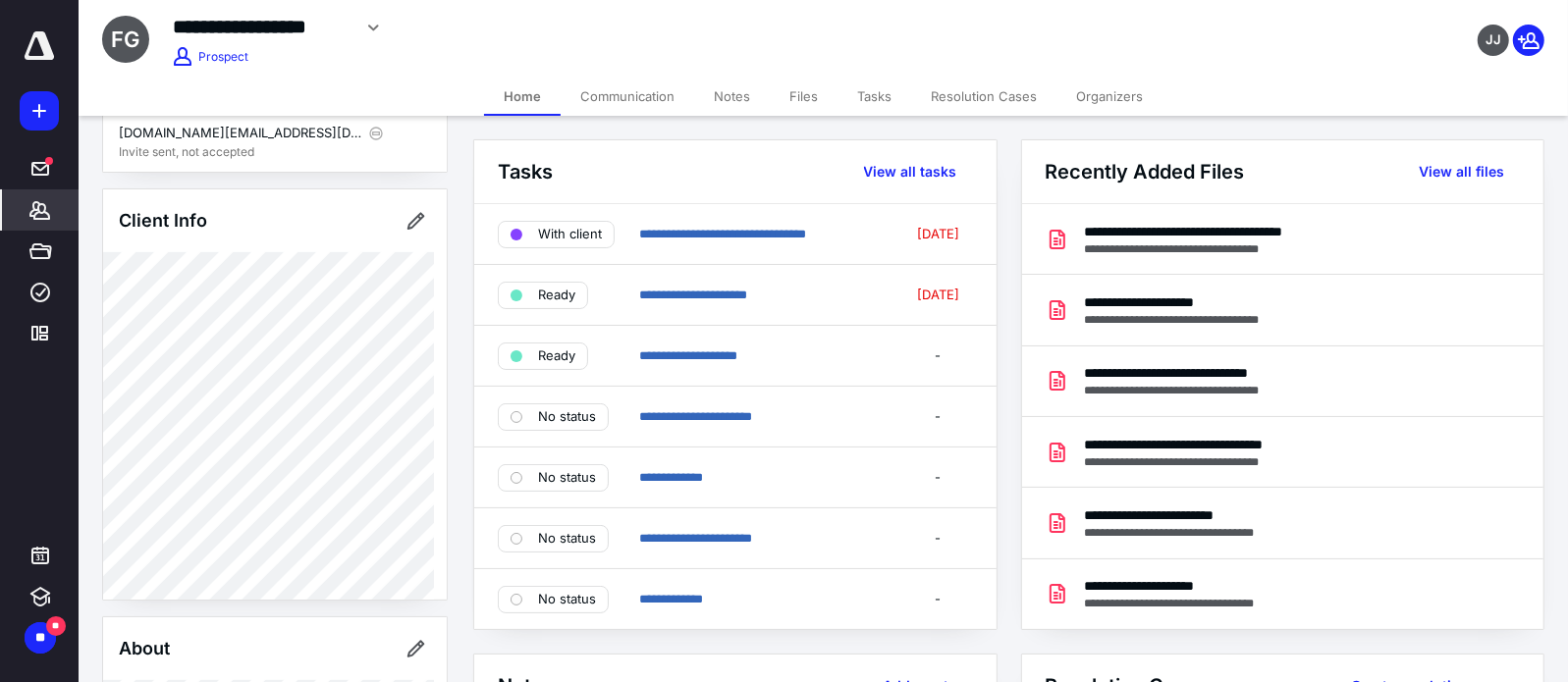 click on "Communication" at bounding box center (627, 96) 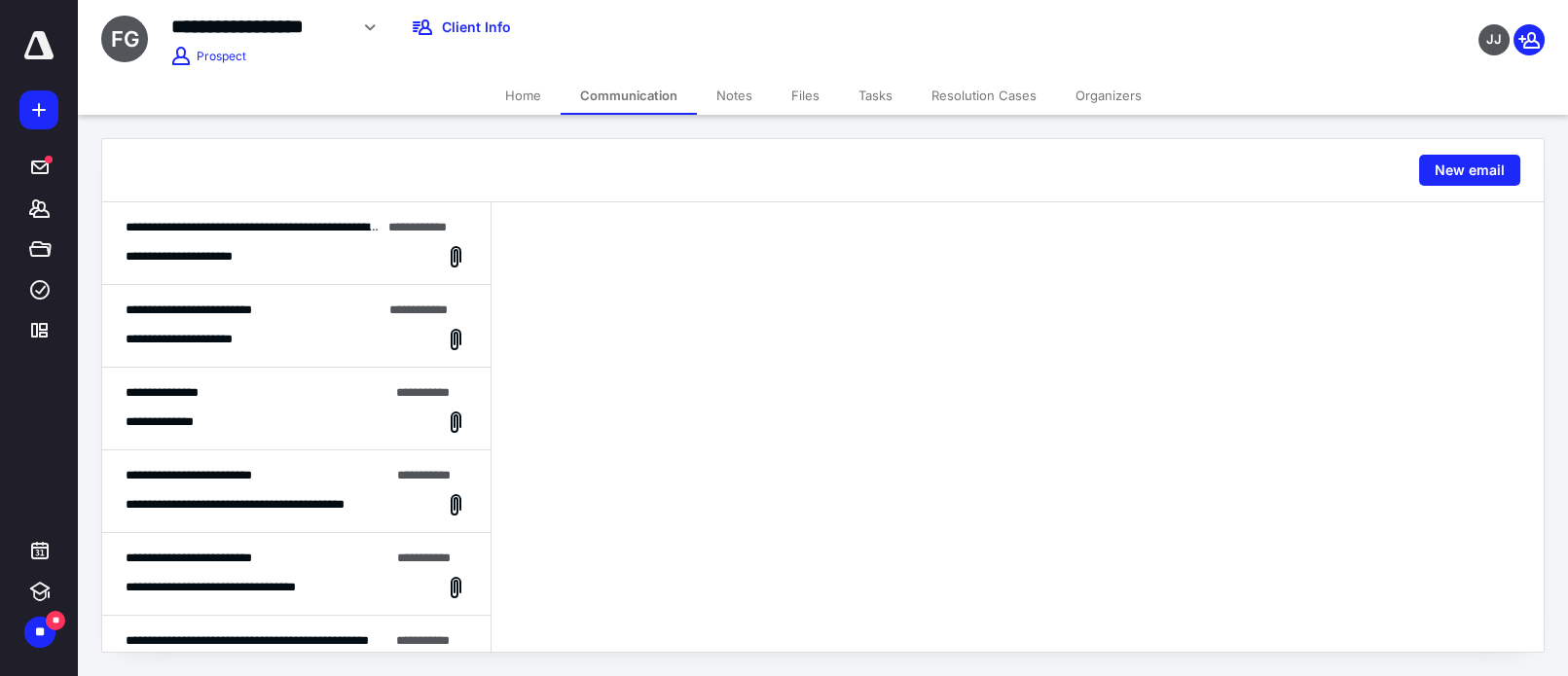 click on "**********" at bounding box center (296, 257) 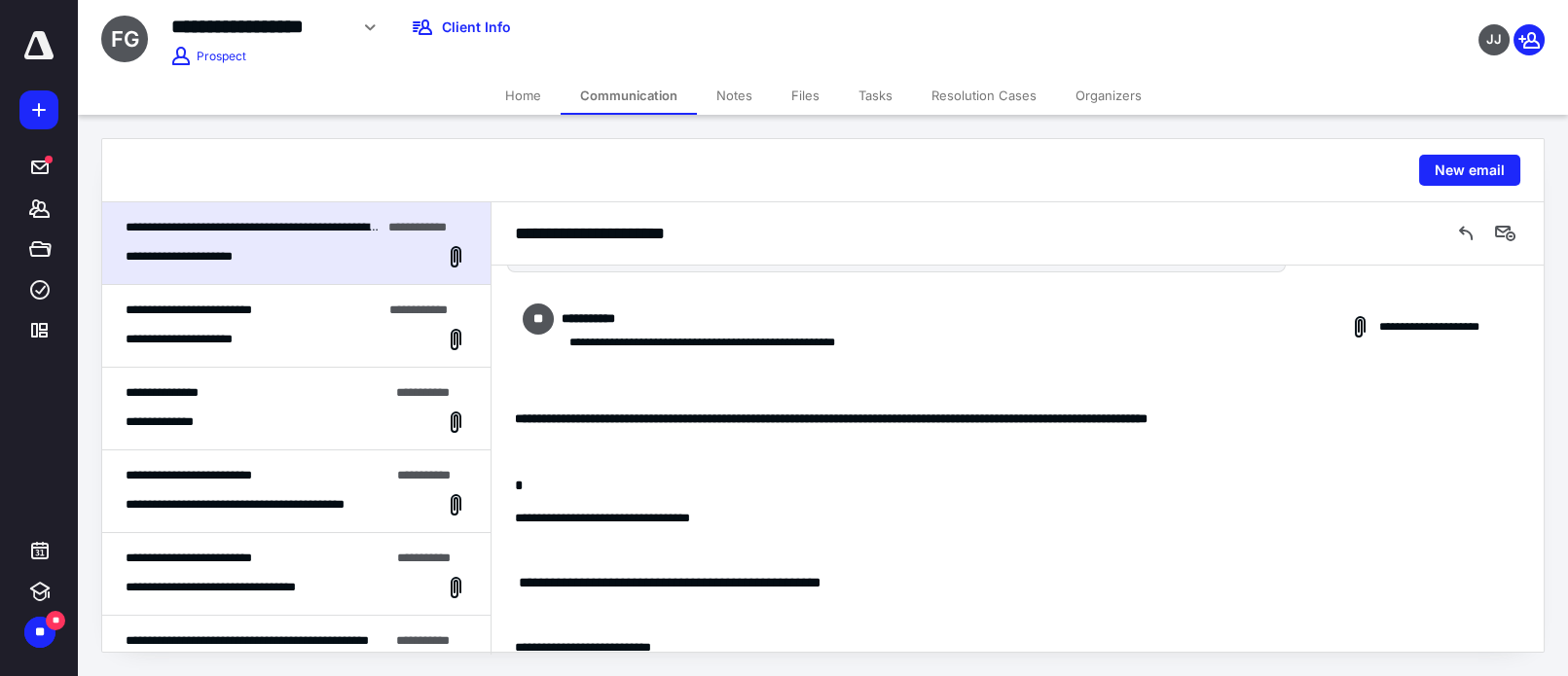 scroll, scrollTop: 0, scrollLeft: 0, axis: both 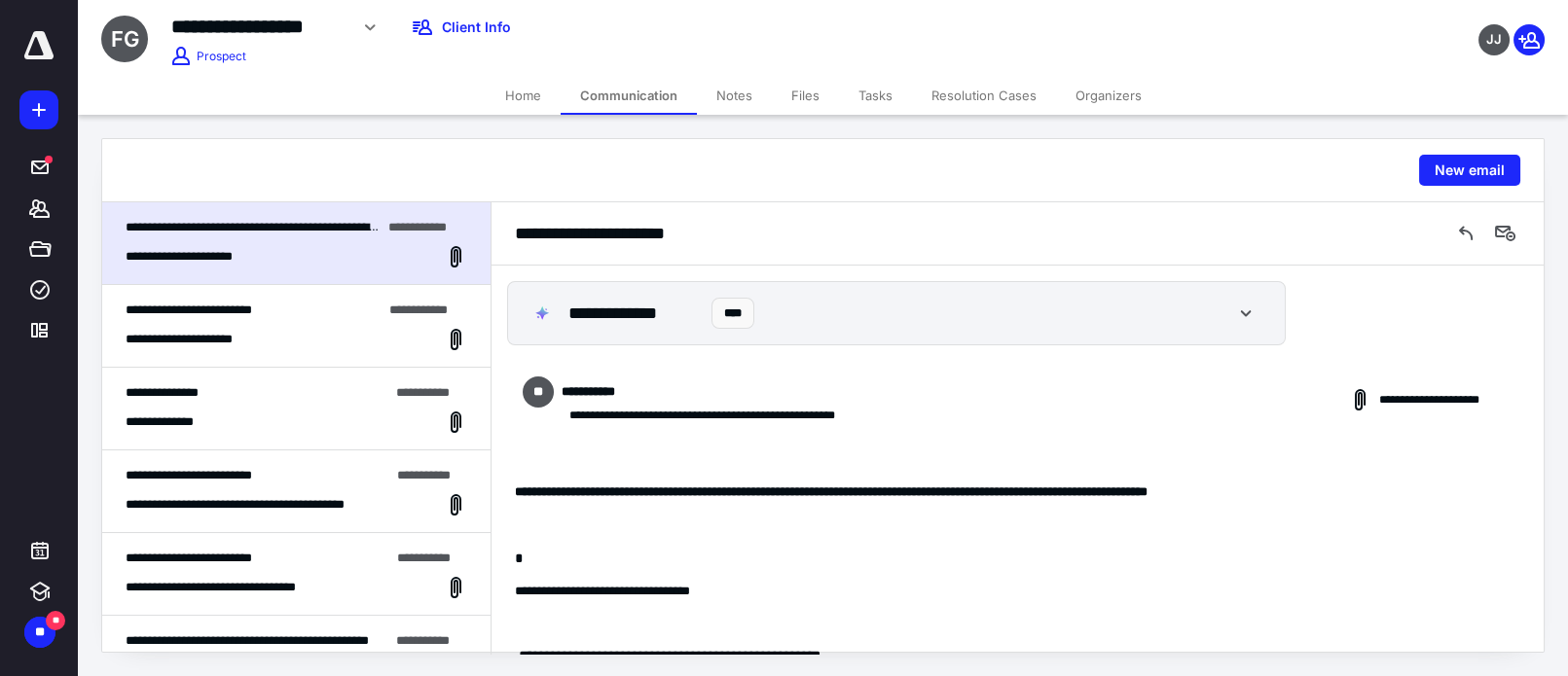 click on "Notes" at bounding box center (734, 95) 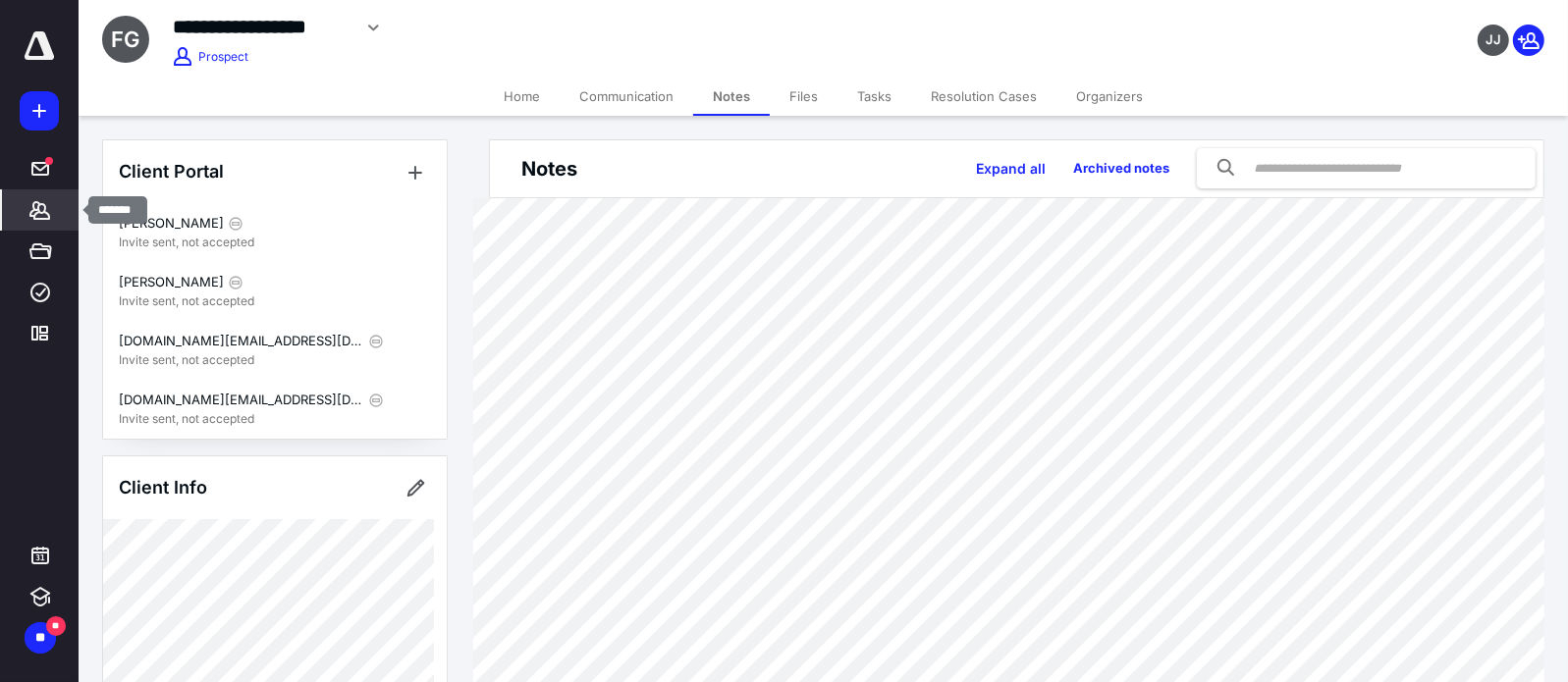 click 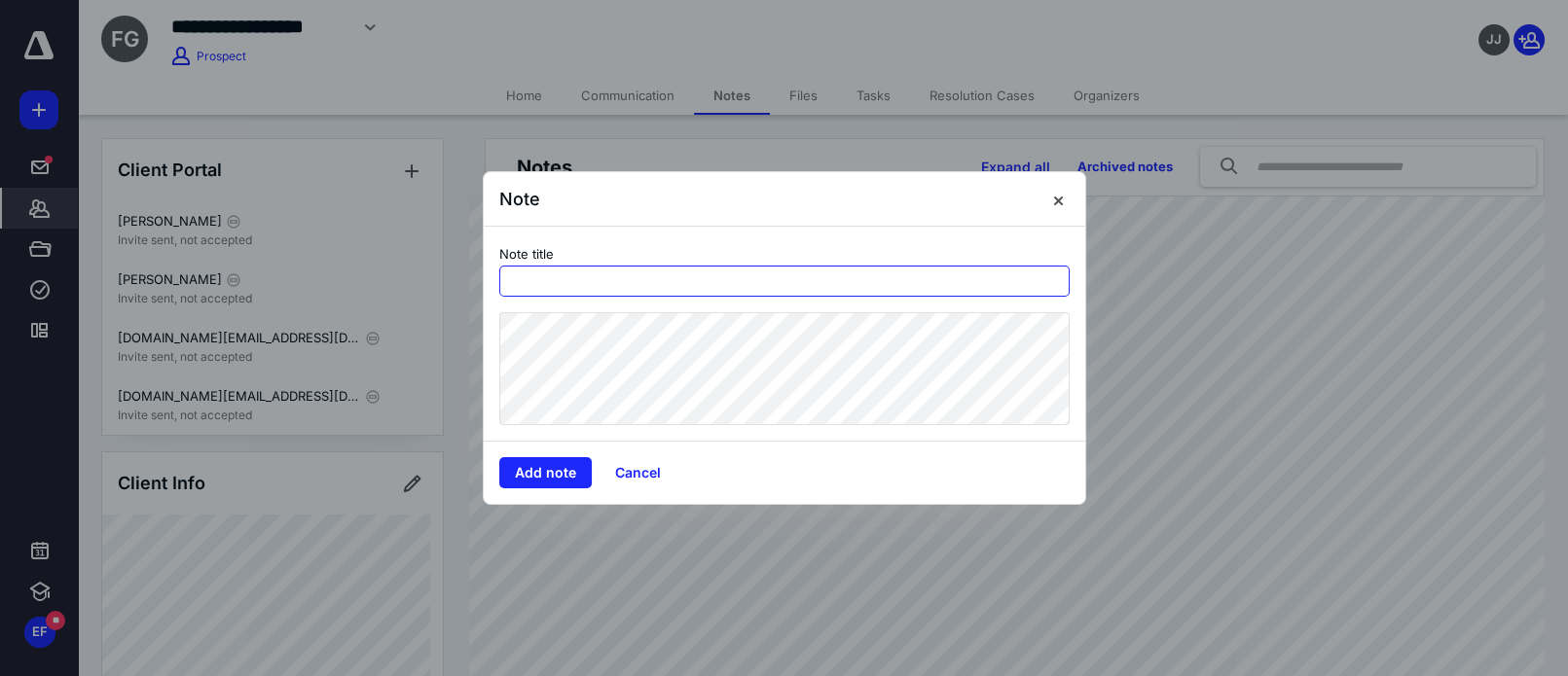 click at bounding box center (784, 281) 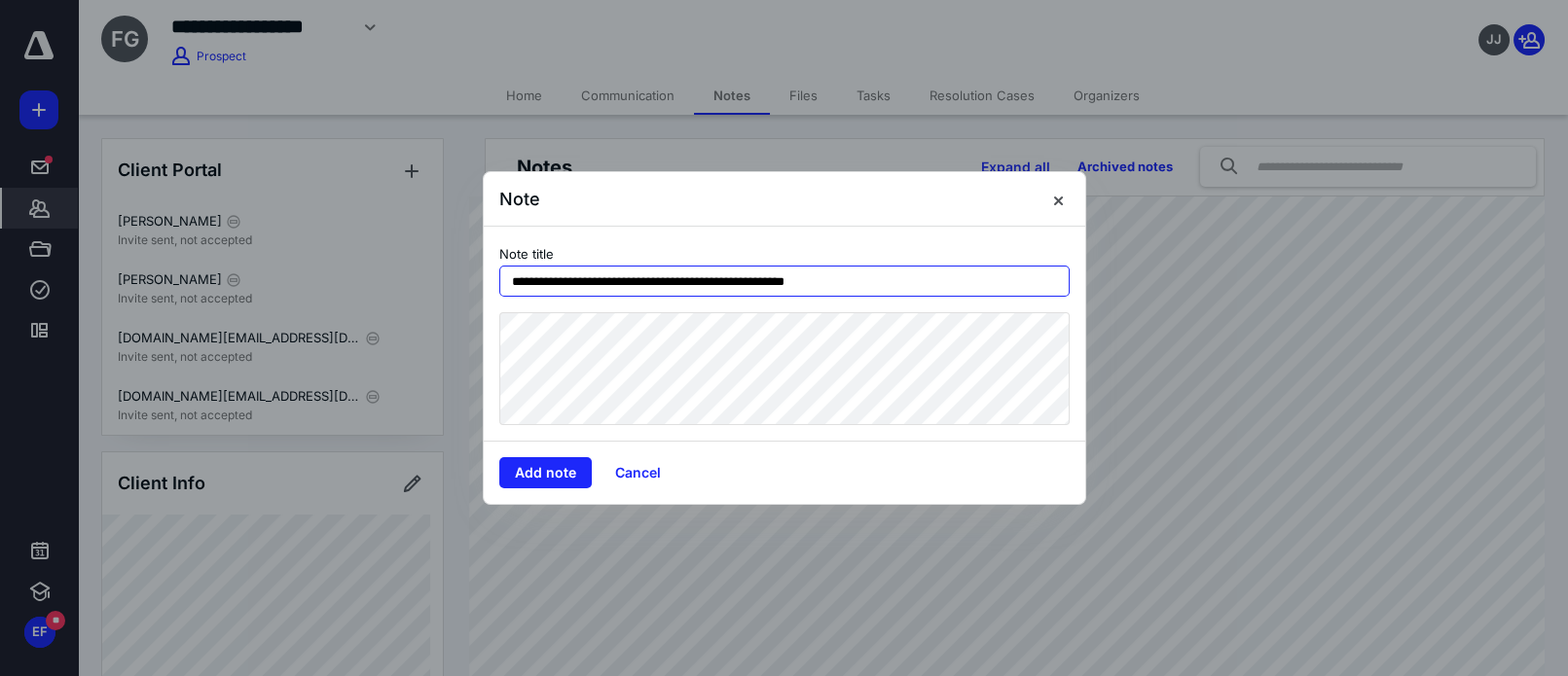 type on "**********" 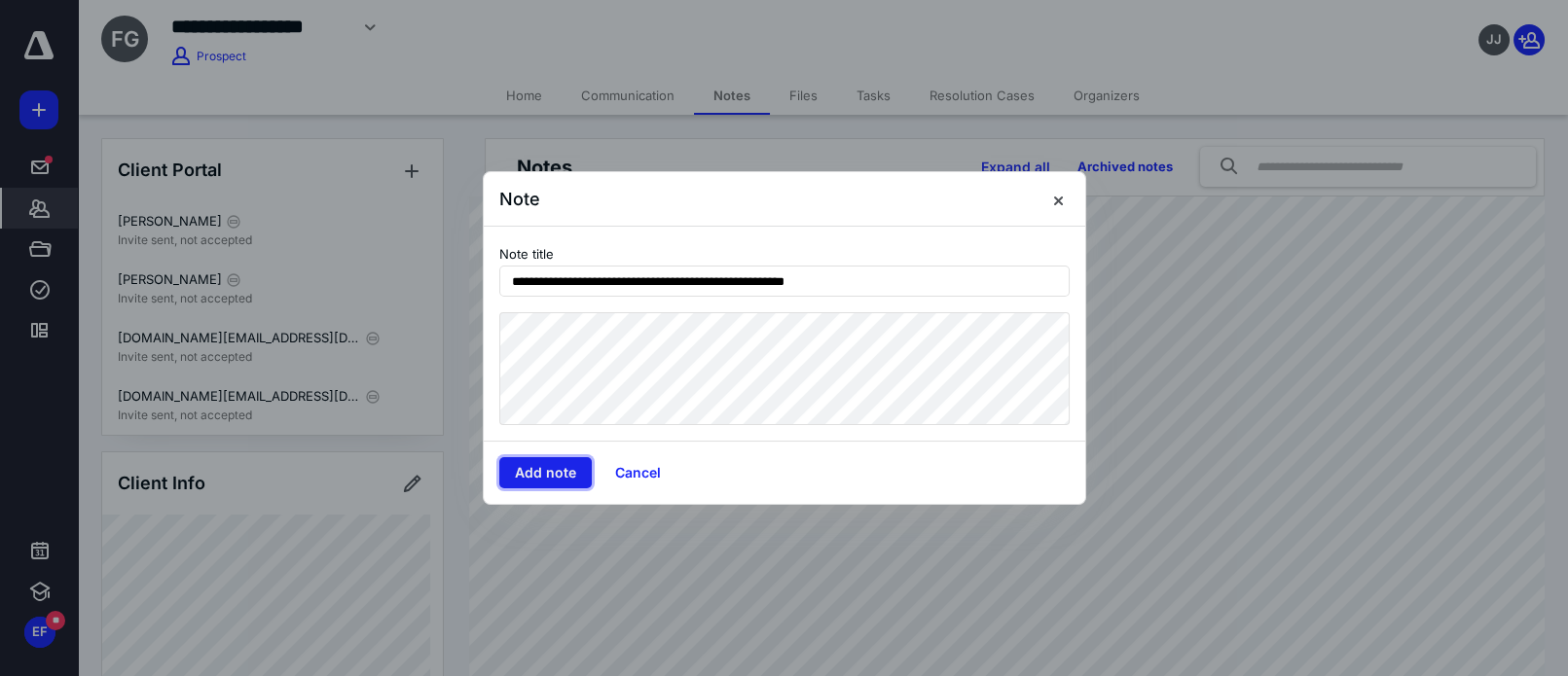 click on "Add note" at bounding box center (545, 473) 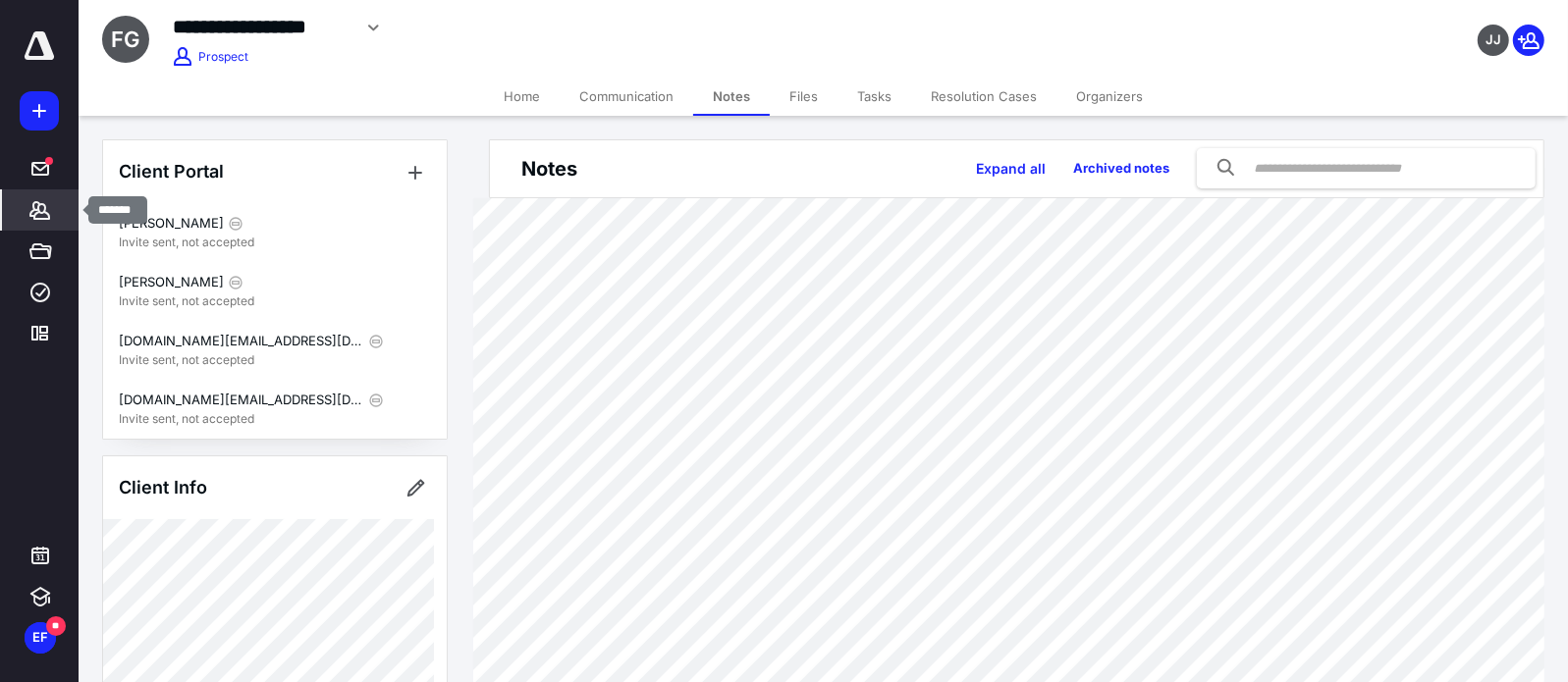 click on "*******" at bounding box center [40, 210] 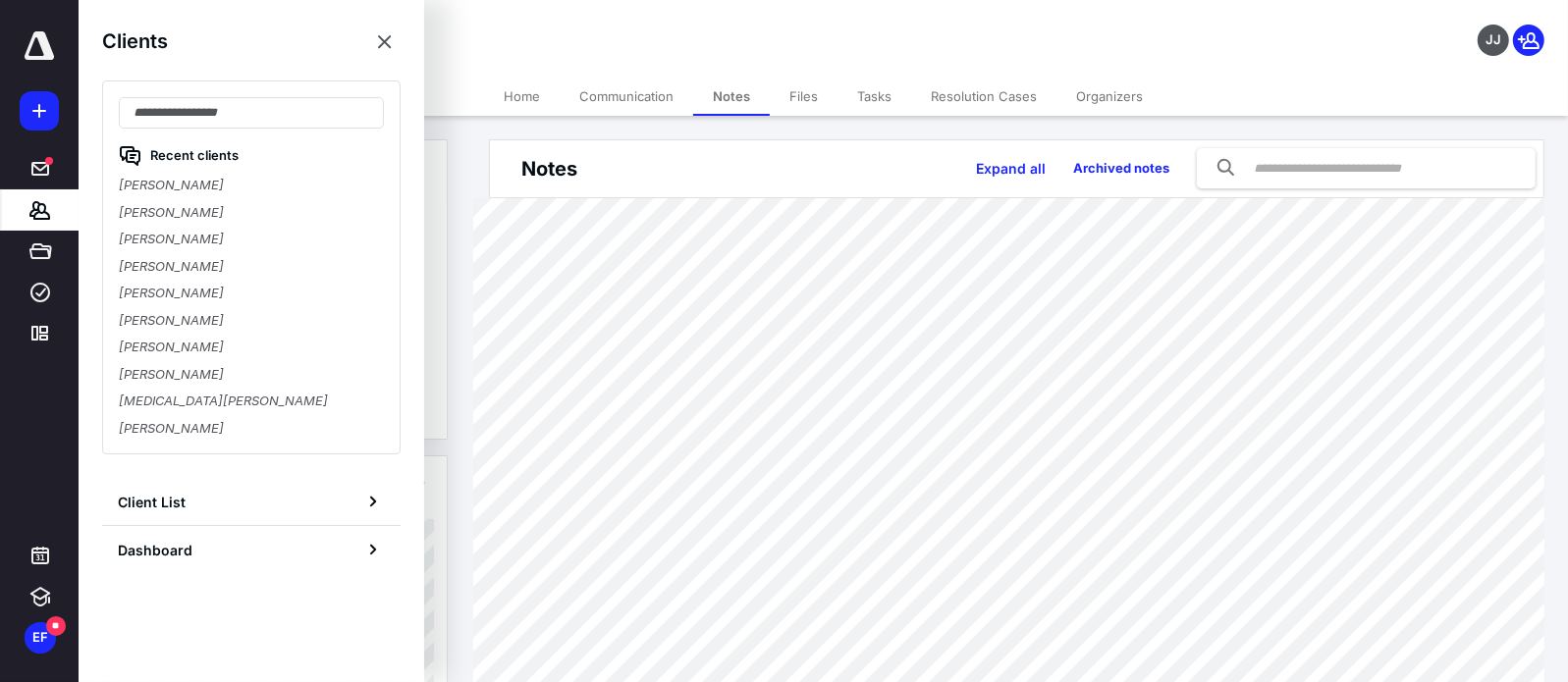 click on "**********" at bounding box center [580, 25] 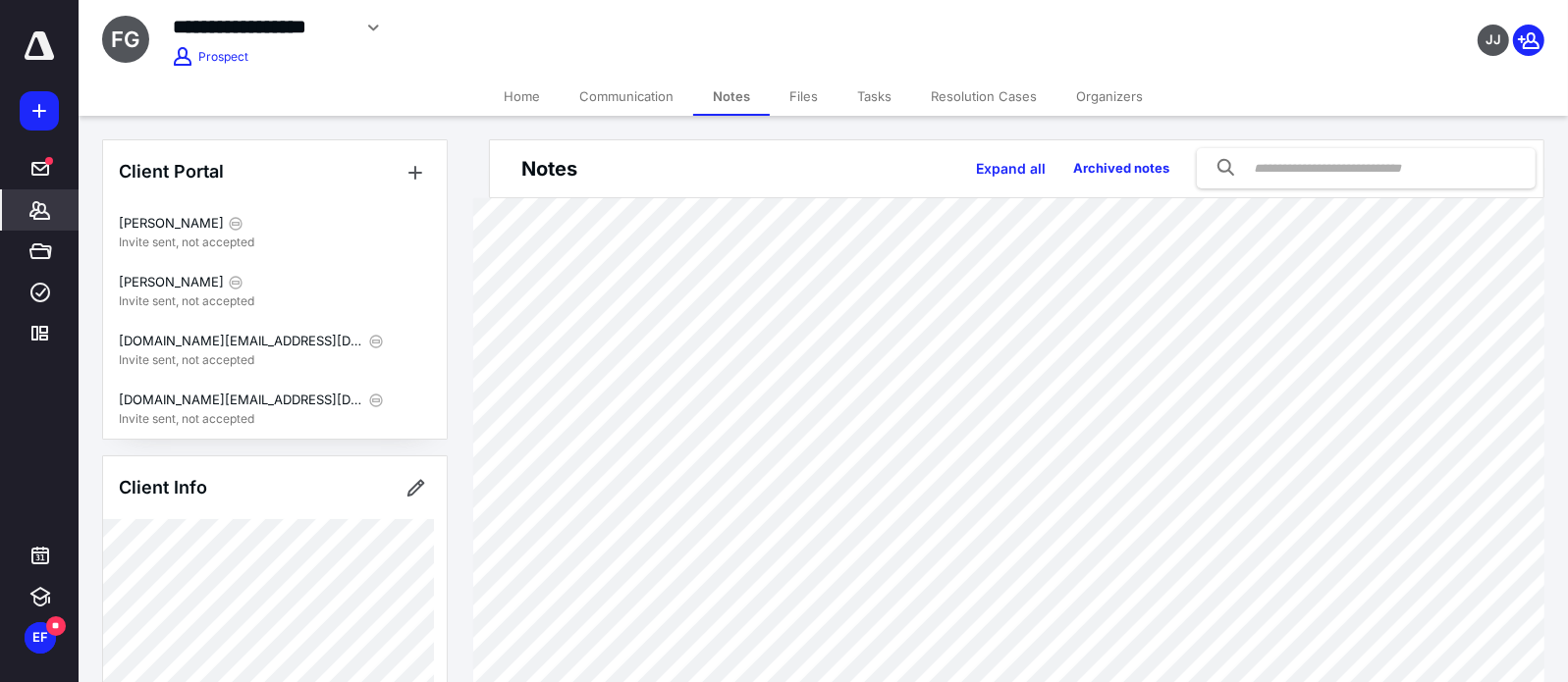 click on "Home" at bounding box center (521, 96) 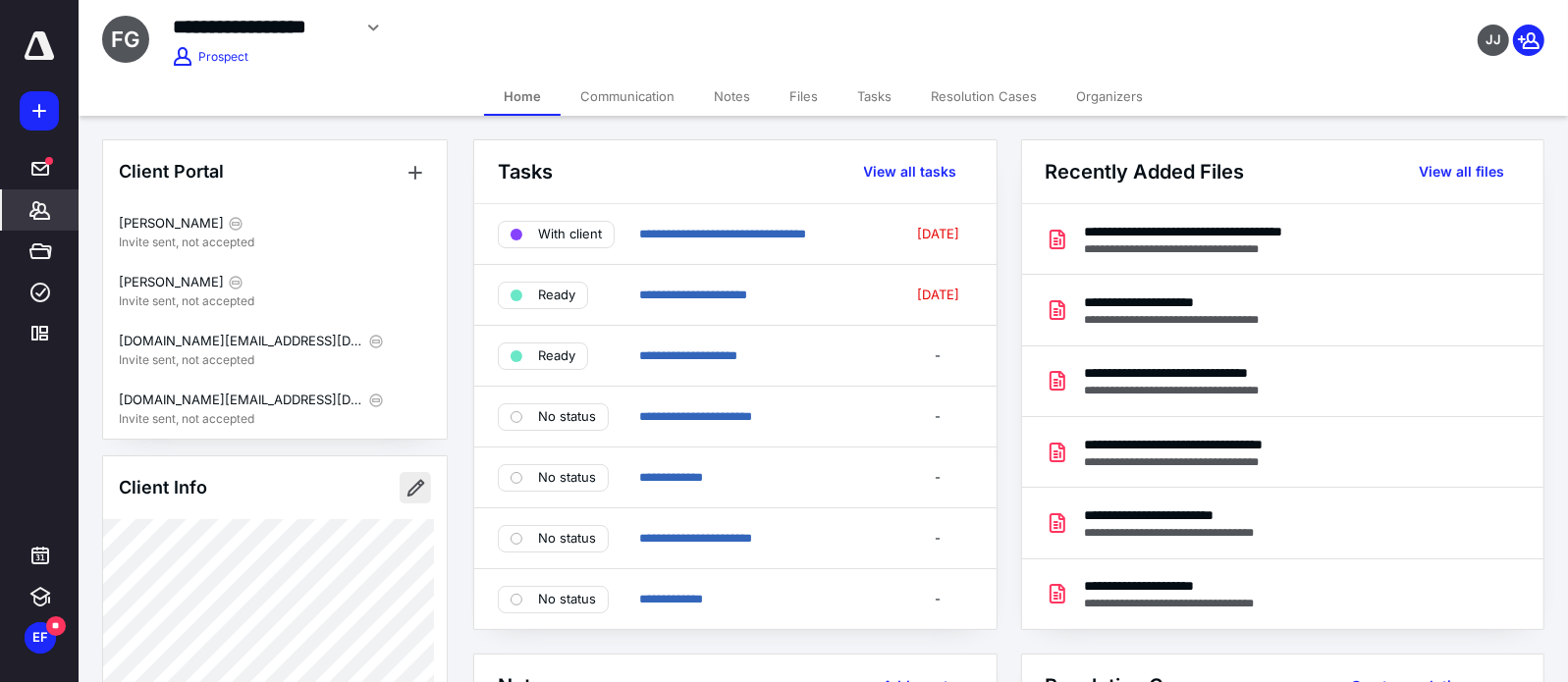 click at bounding box center [415, 488] 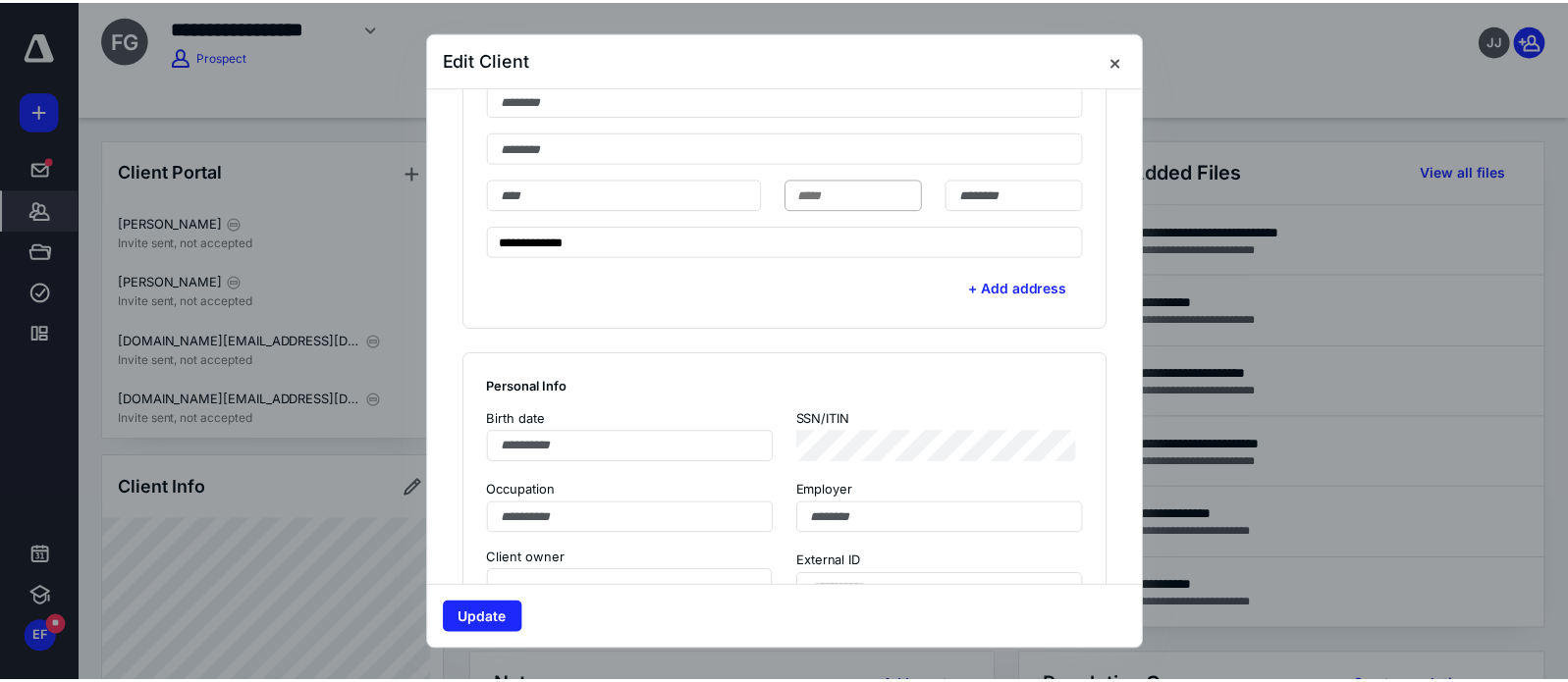 scroll, scrollTop: 867, scrollLeft: 0, axis: vertical 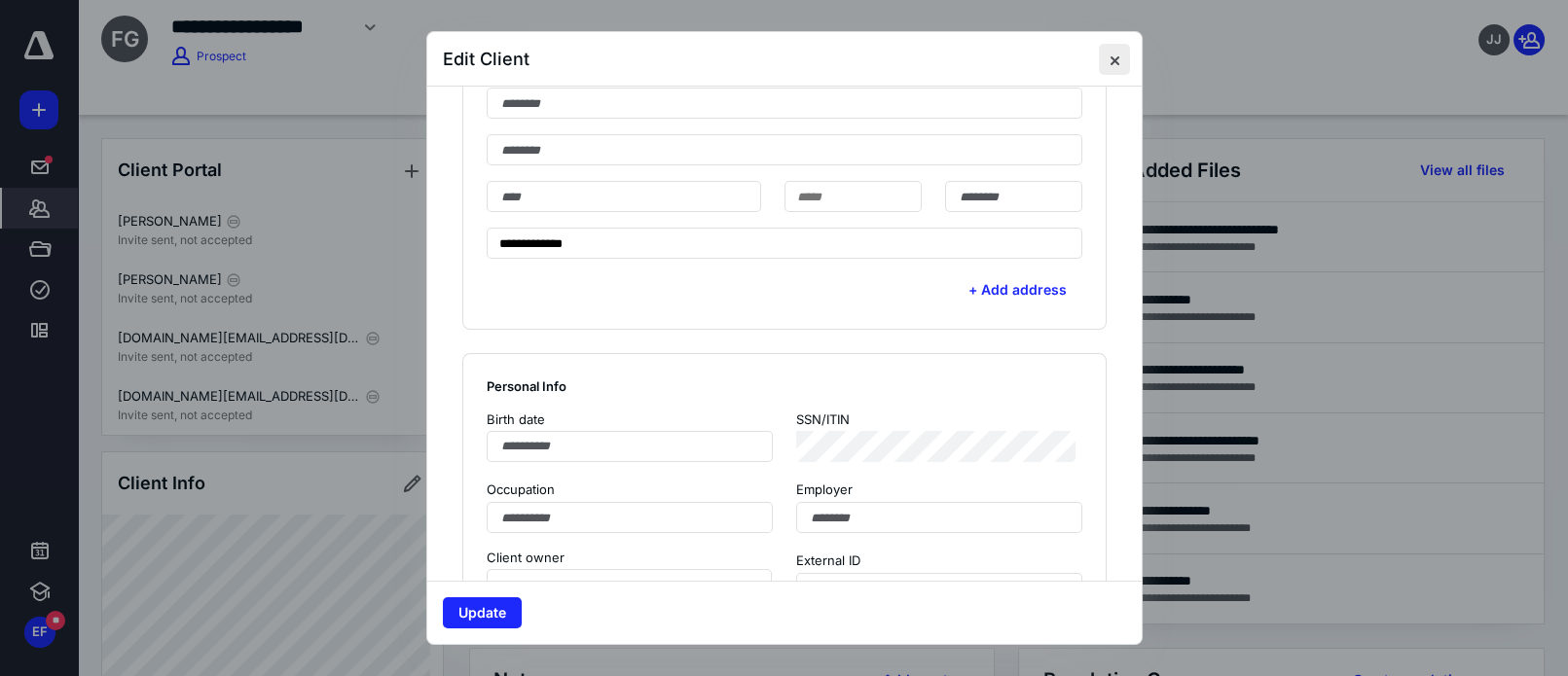 click at bounding box center [1114, 59] 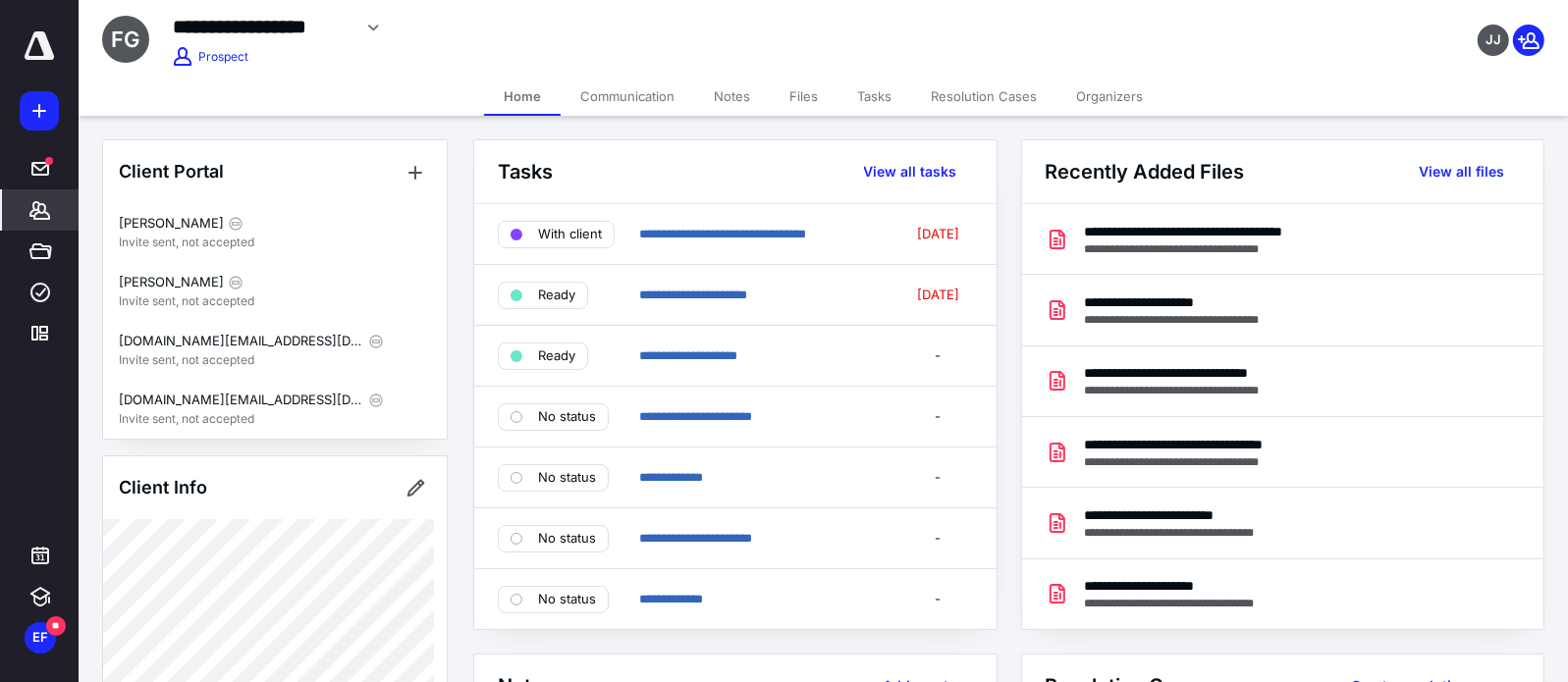 drag, startPoint x: 754, startPoint y: 94, endPoint x: 780, endPoint y: 97, distance: 26.172505 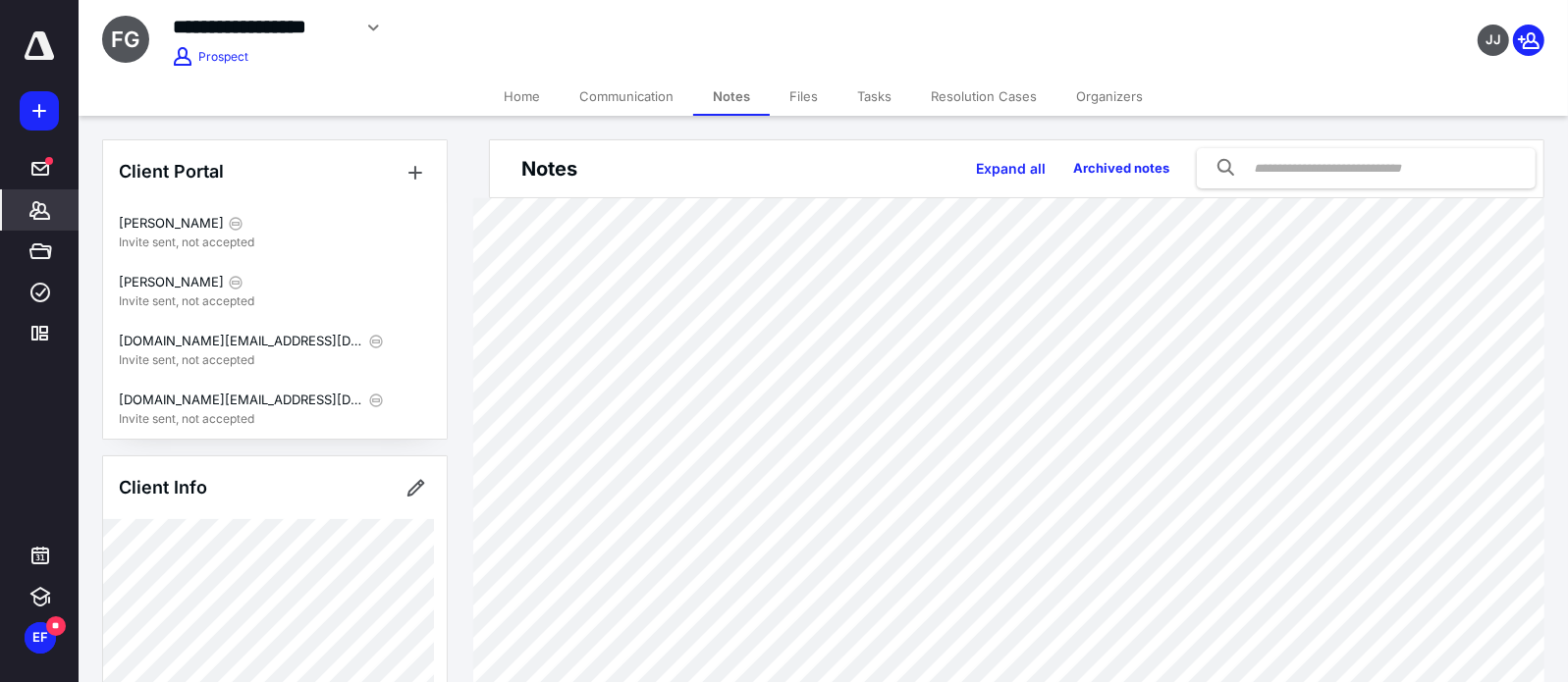 click on "Files" at bounding box center [803, 96] 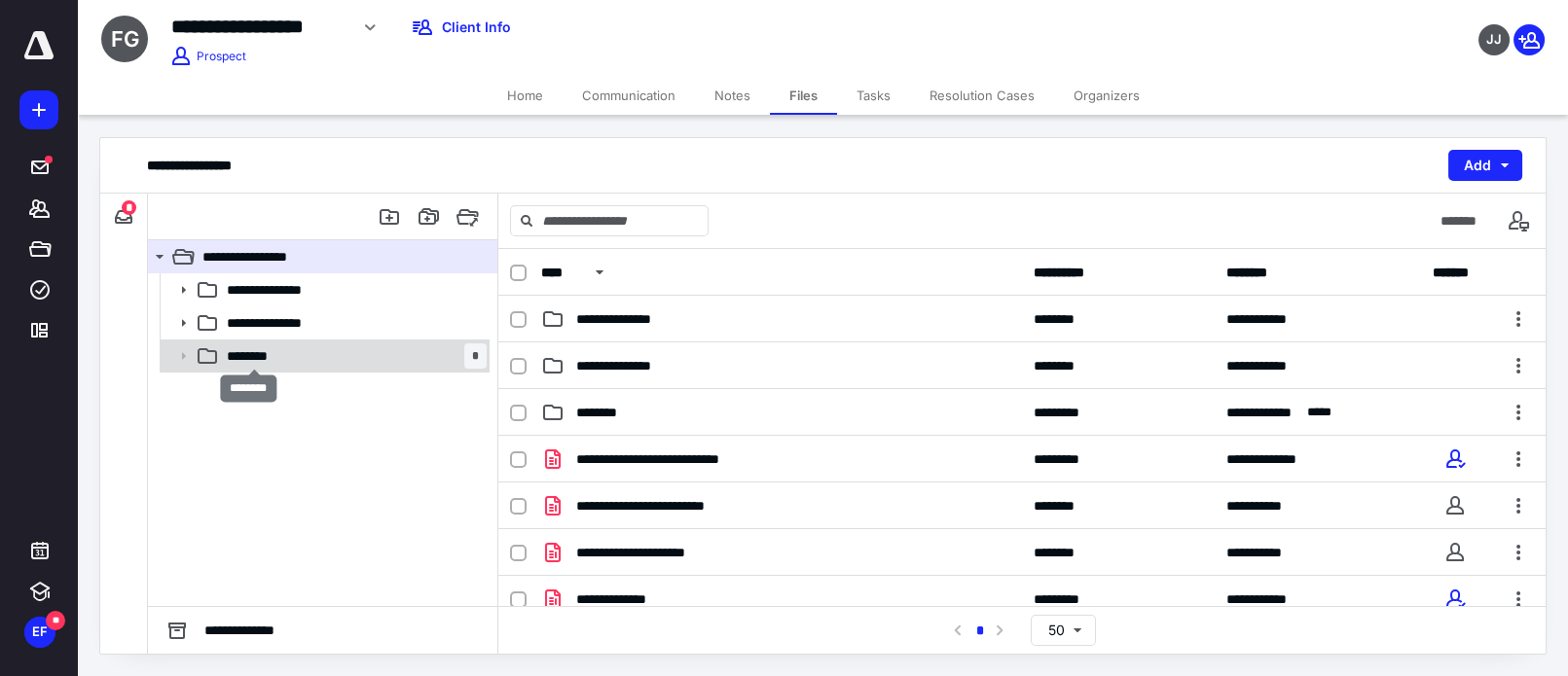 click on "********" at bounding box center [255, 356] 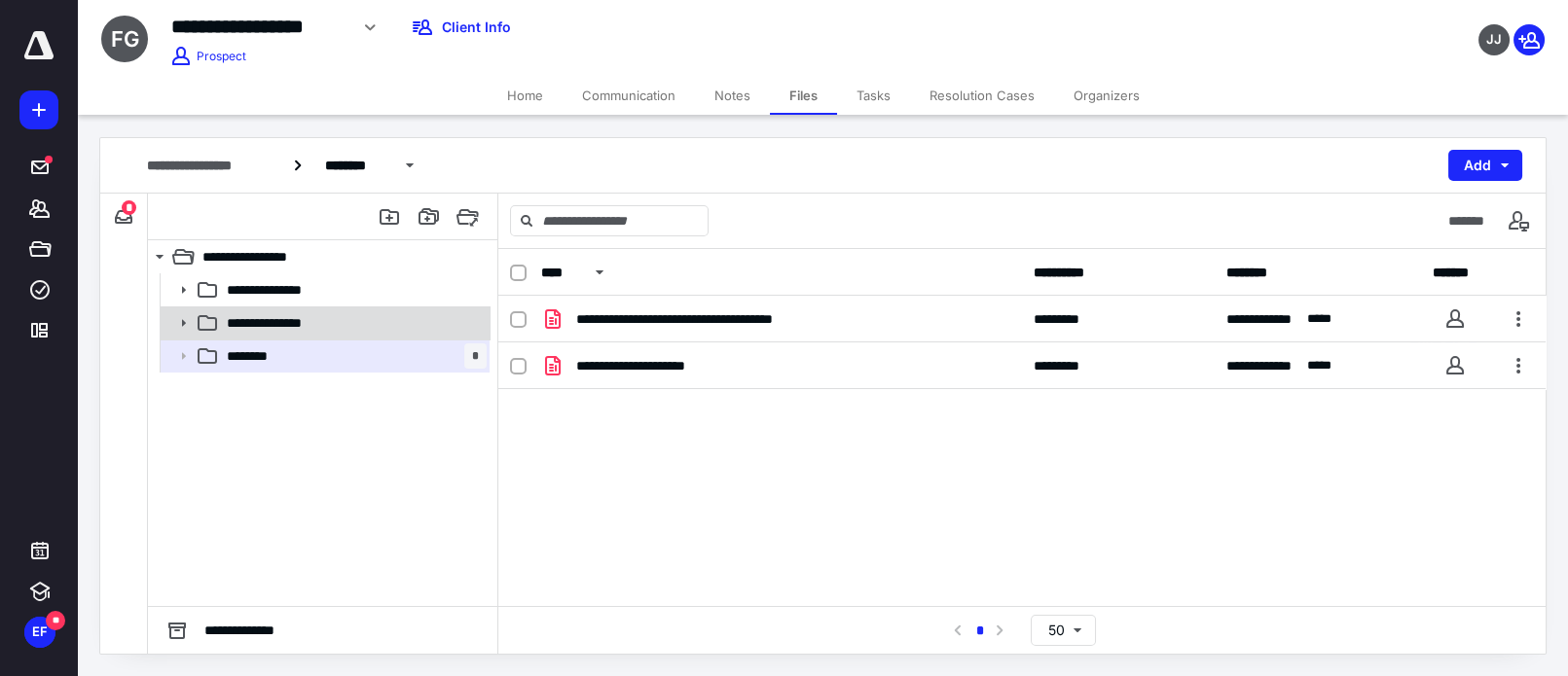 click 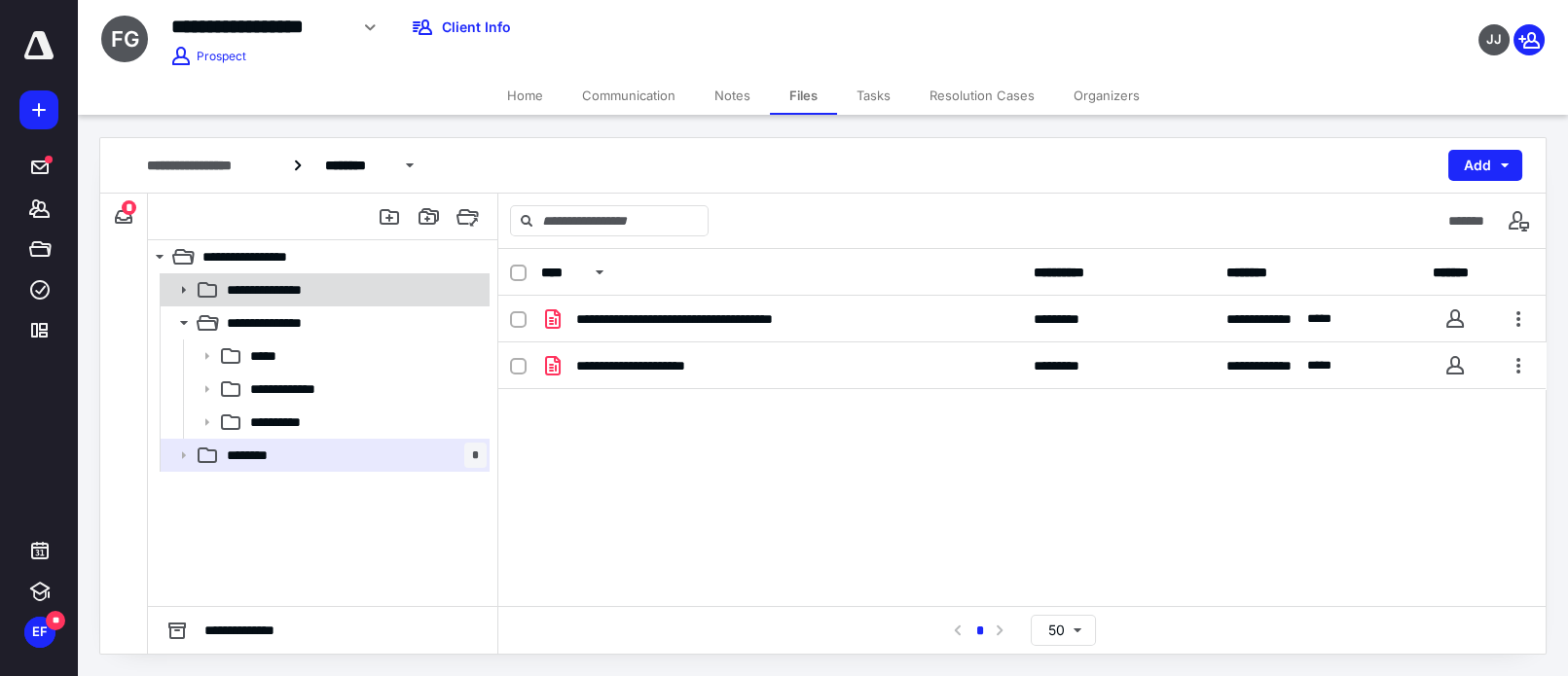 click 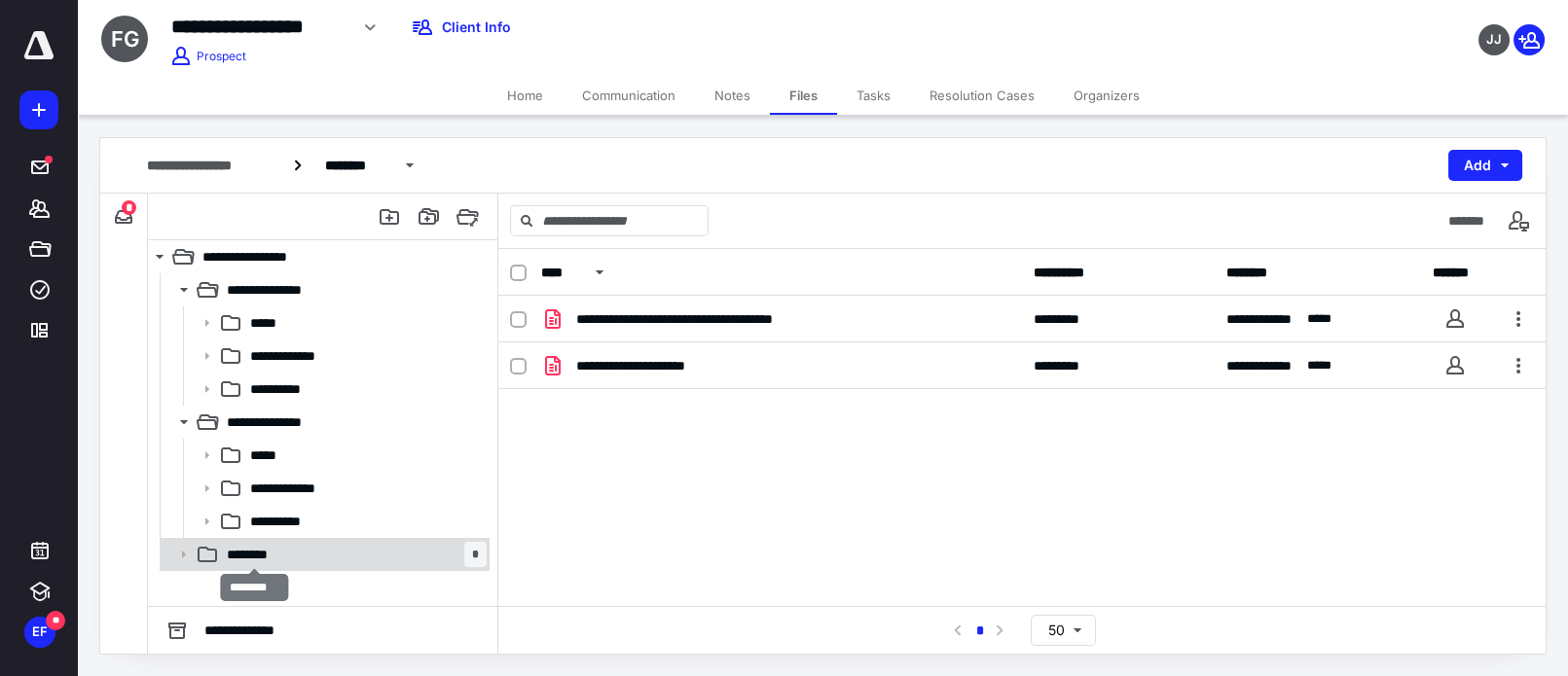 click on "********" at bounding box center [255, 554] 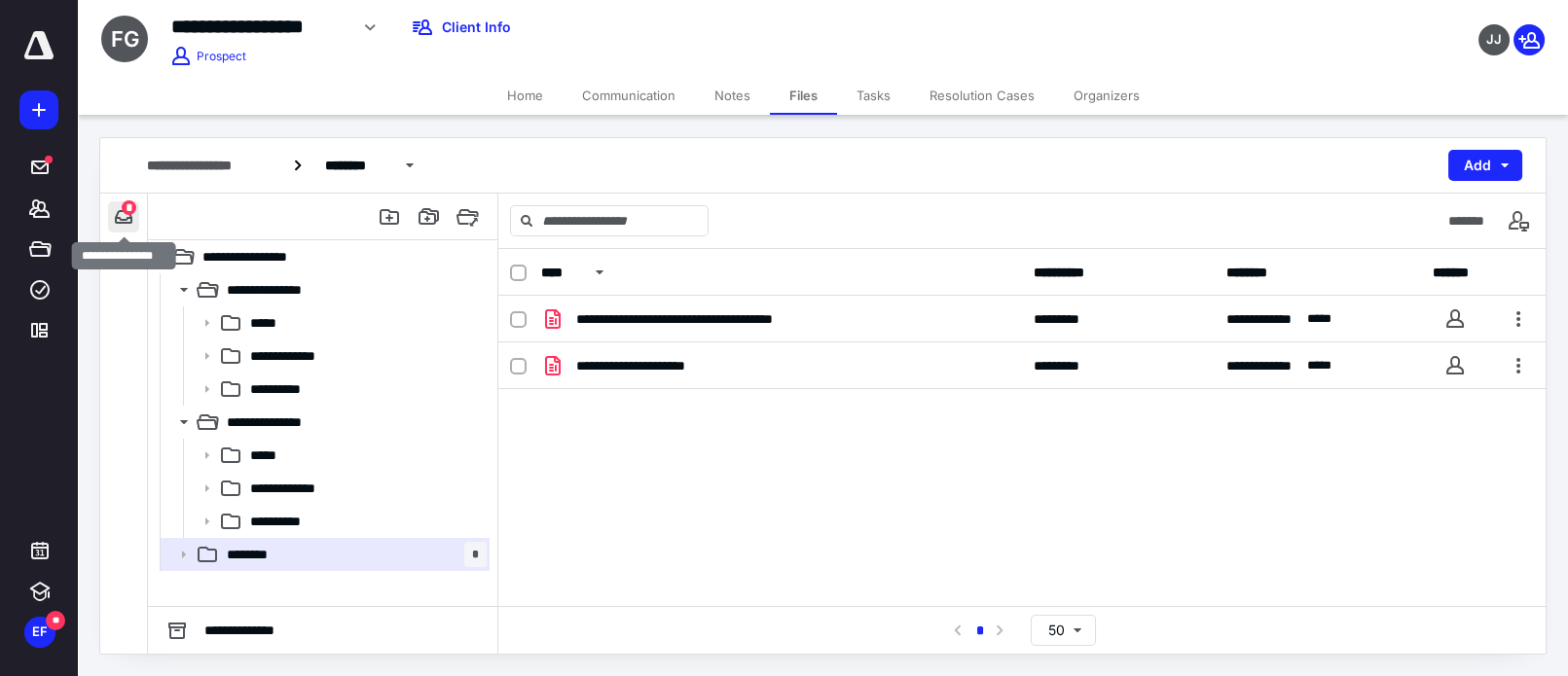 click at bounding box center [124, 217] 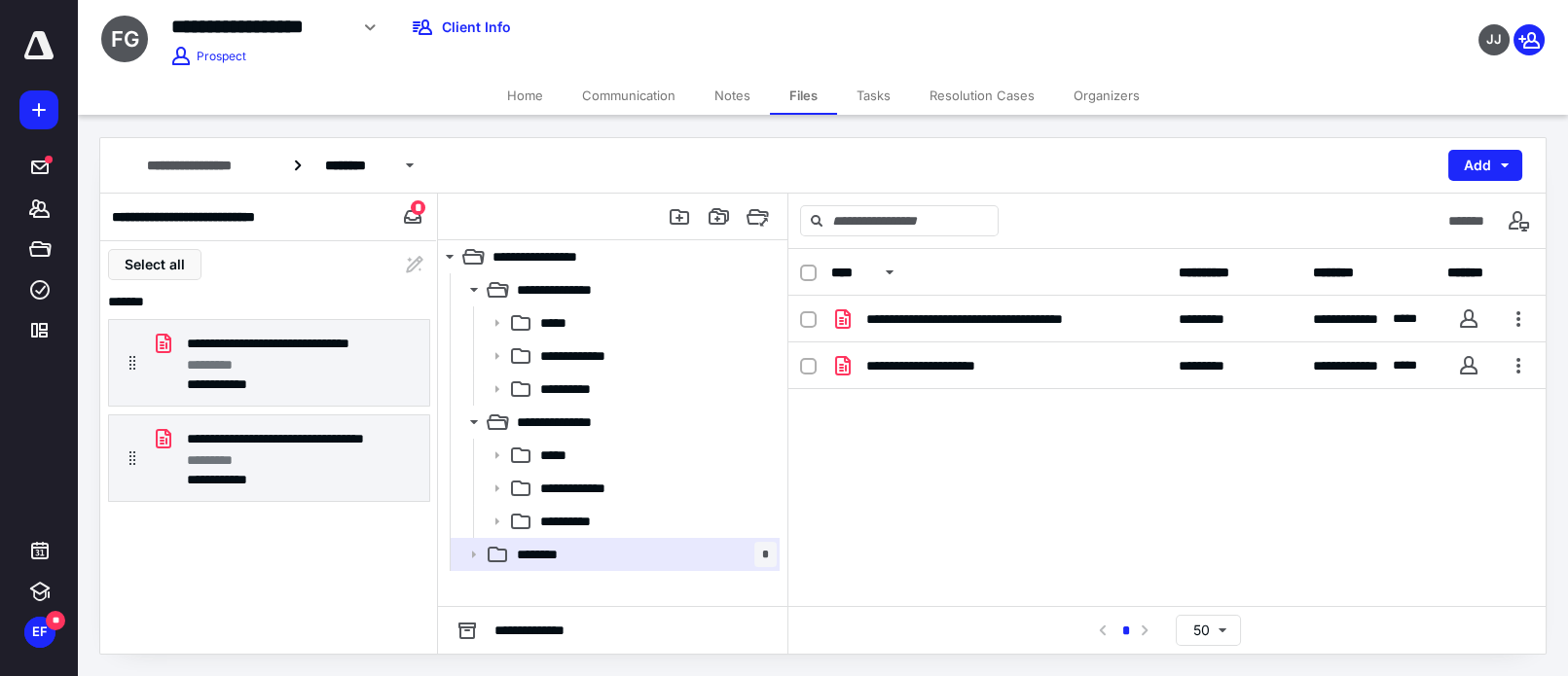click on "Home" at bounding box center [525, 95] 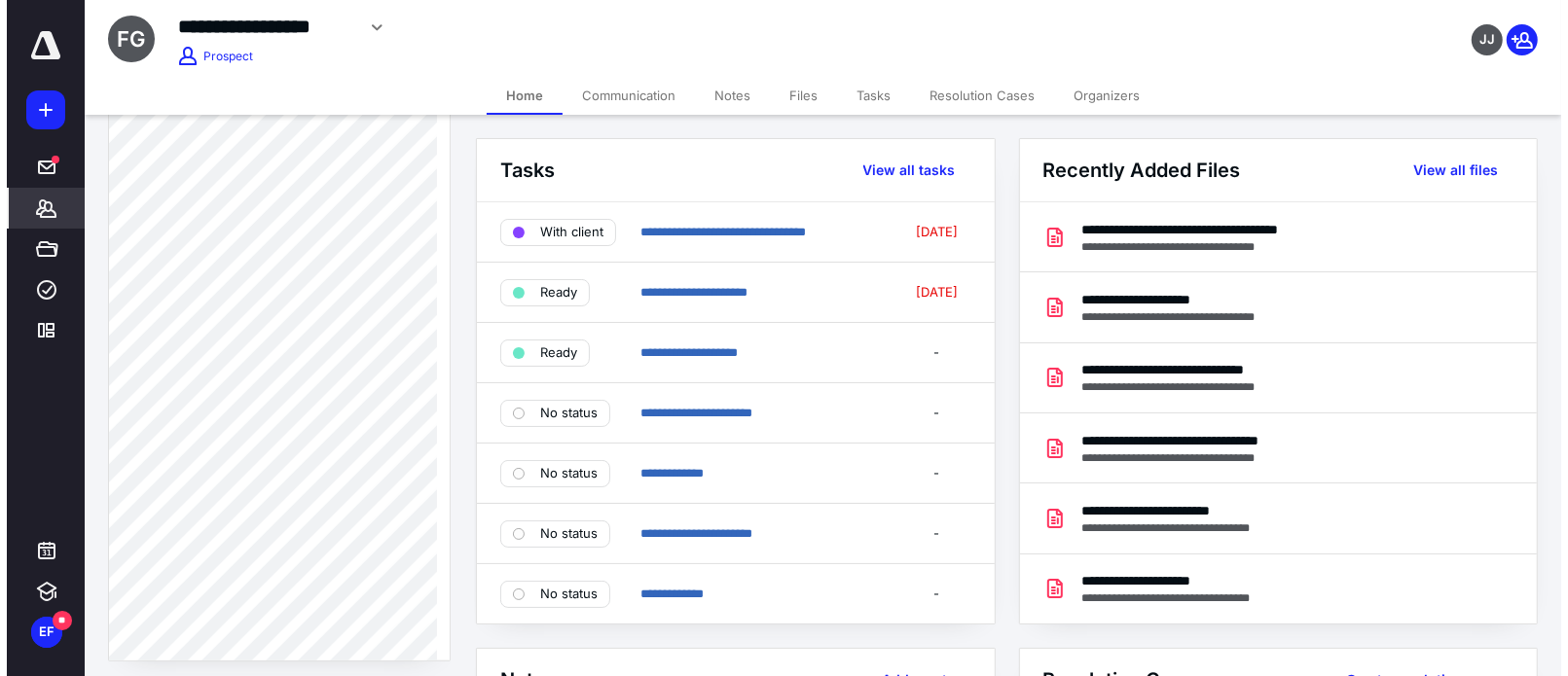 scroll, scrollTop: 1060, scrollLeft: 0, axis: vertical 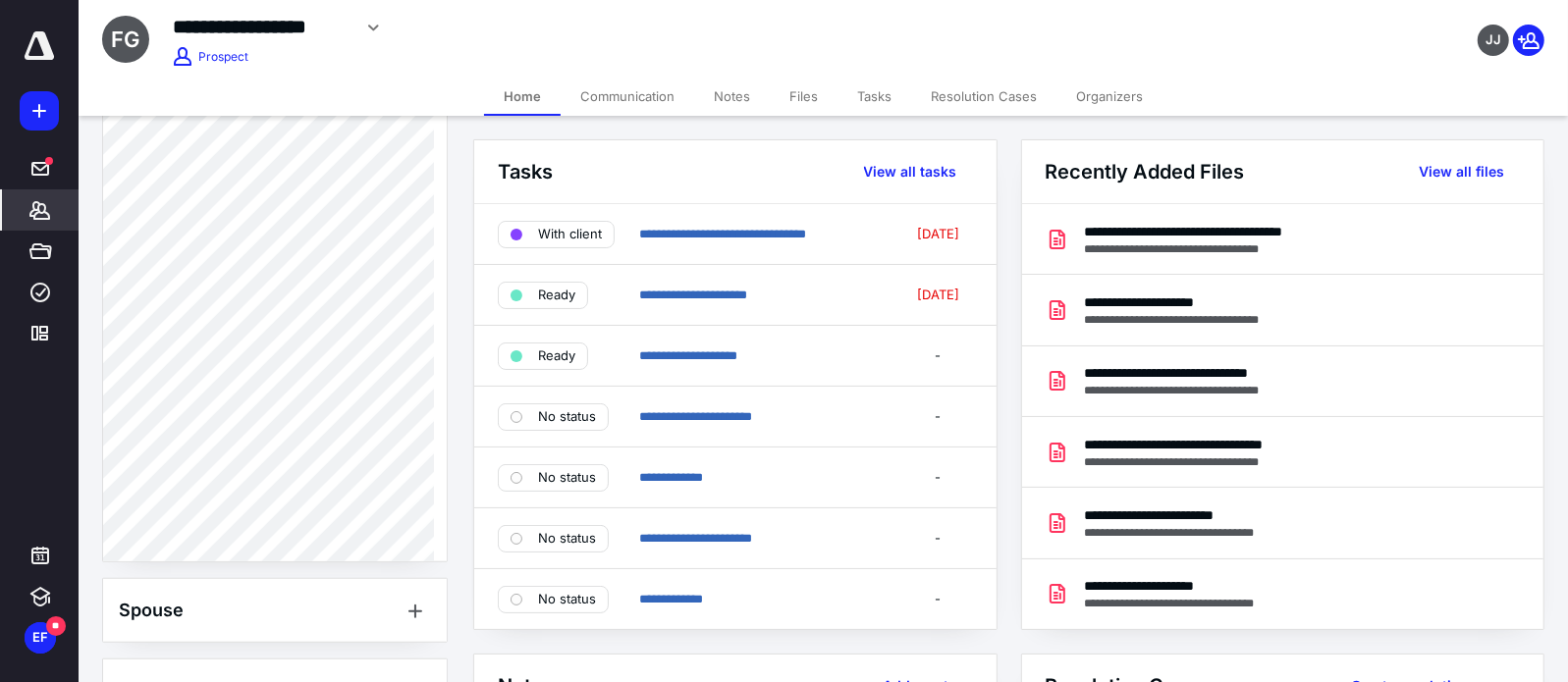click 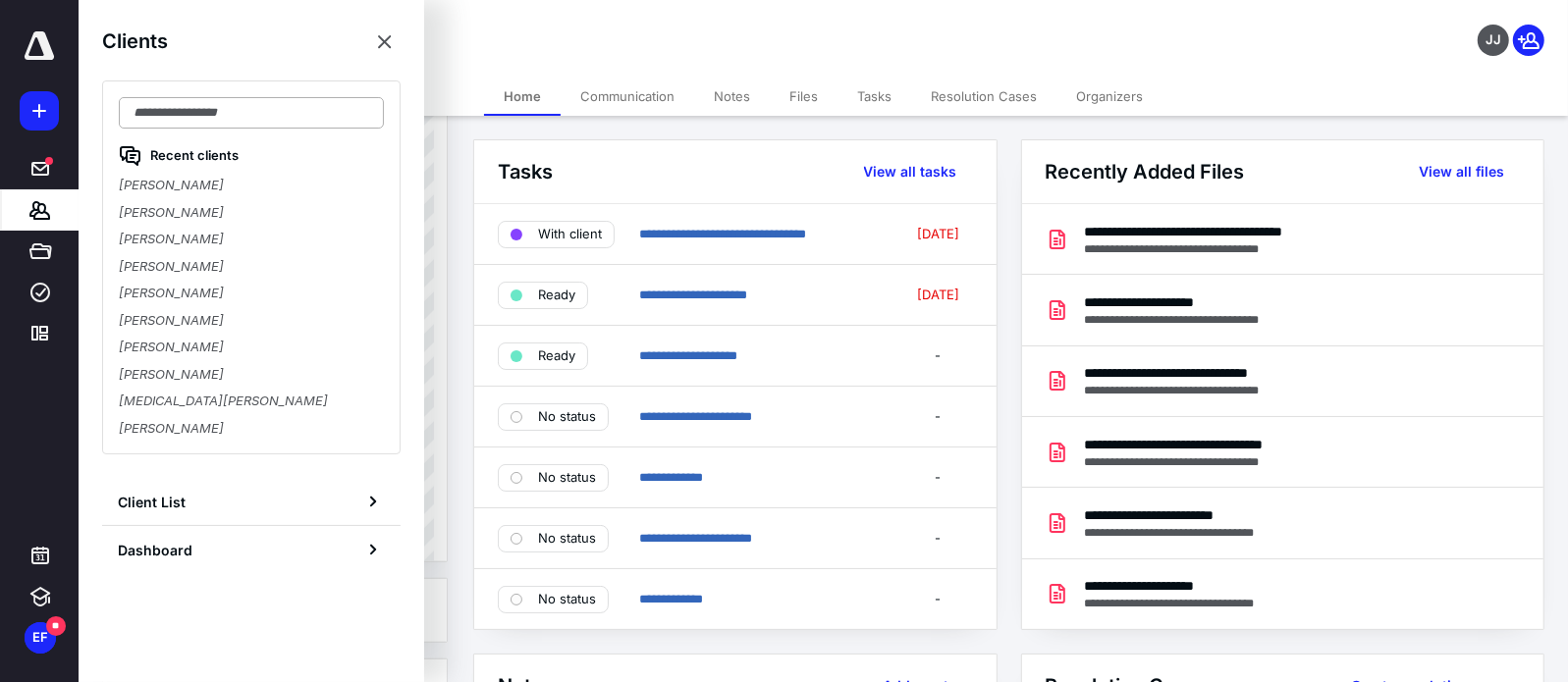 click at bounding box center [251, 113] 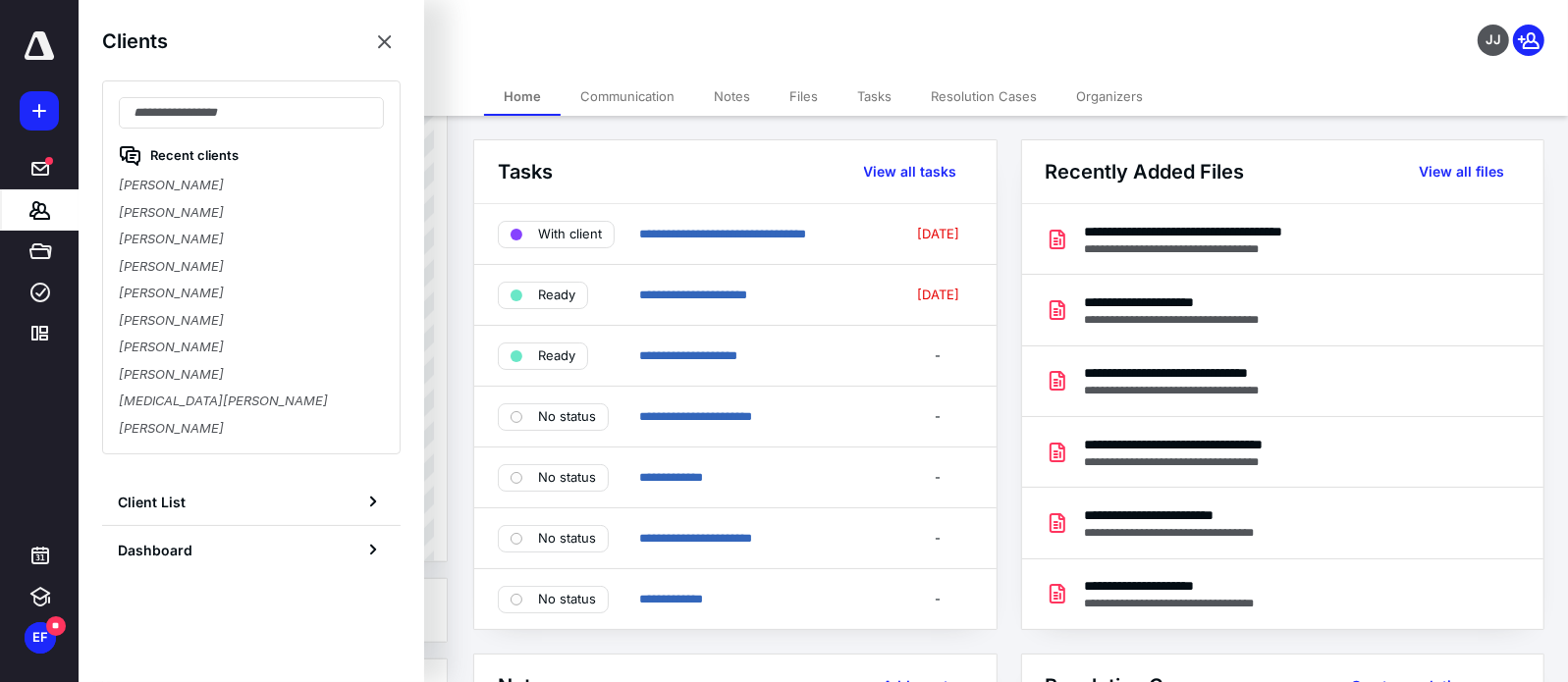 click on "**********" at bounding box center [580, 34] 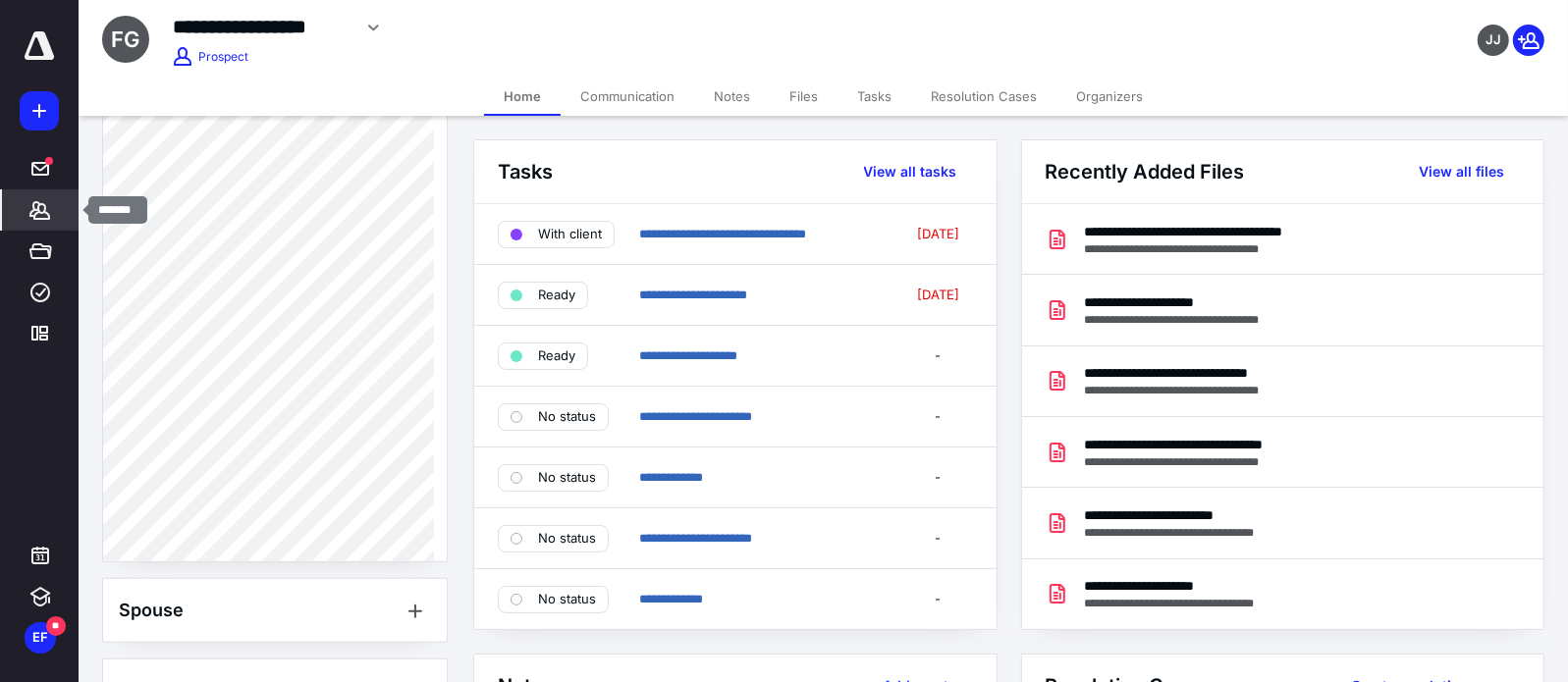 click 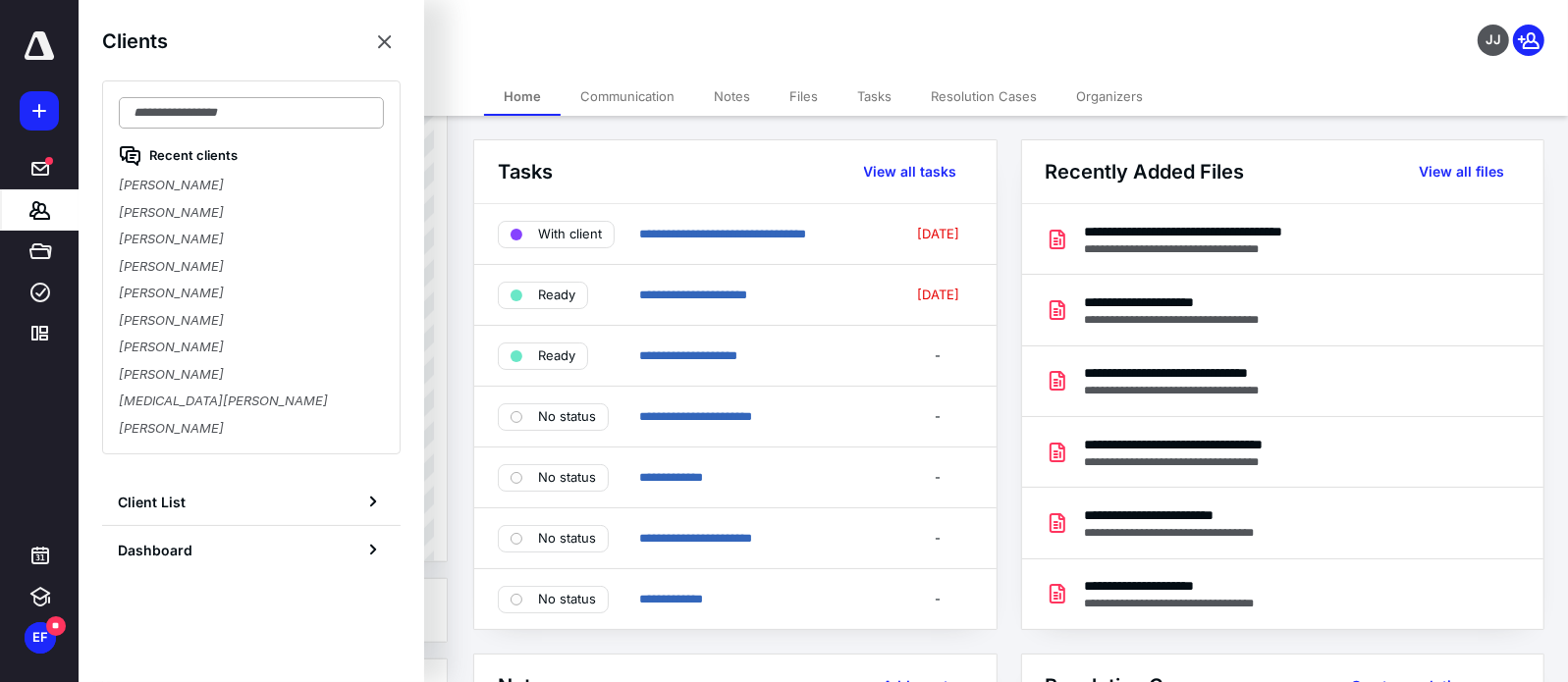 click at bounding box center (251, 113) 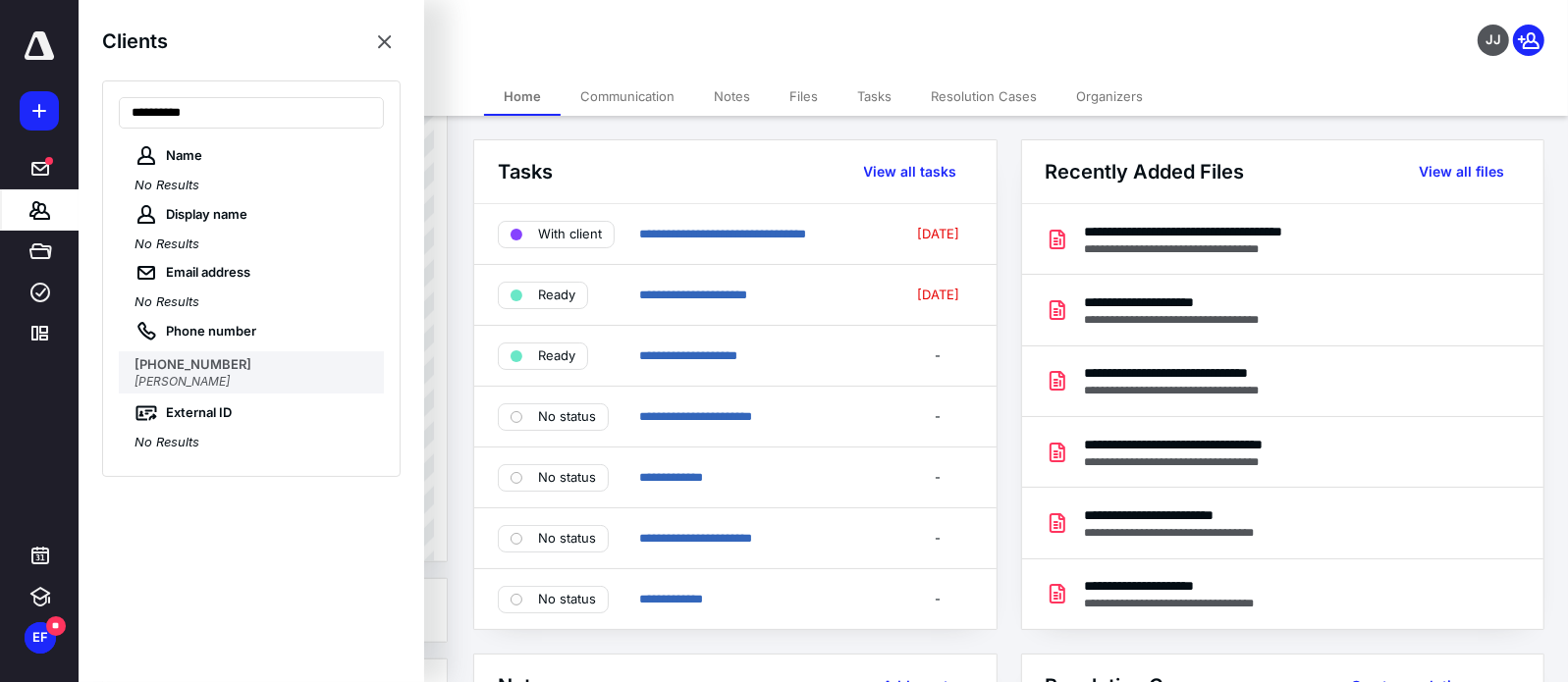 type on "**********" 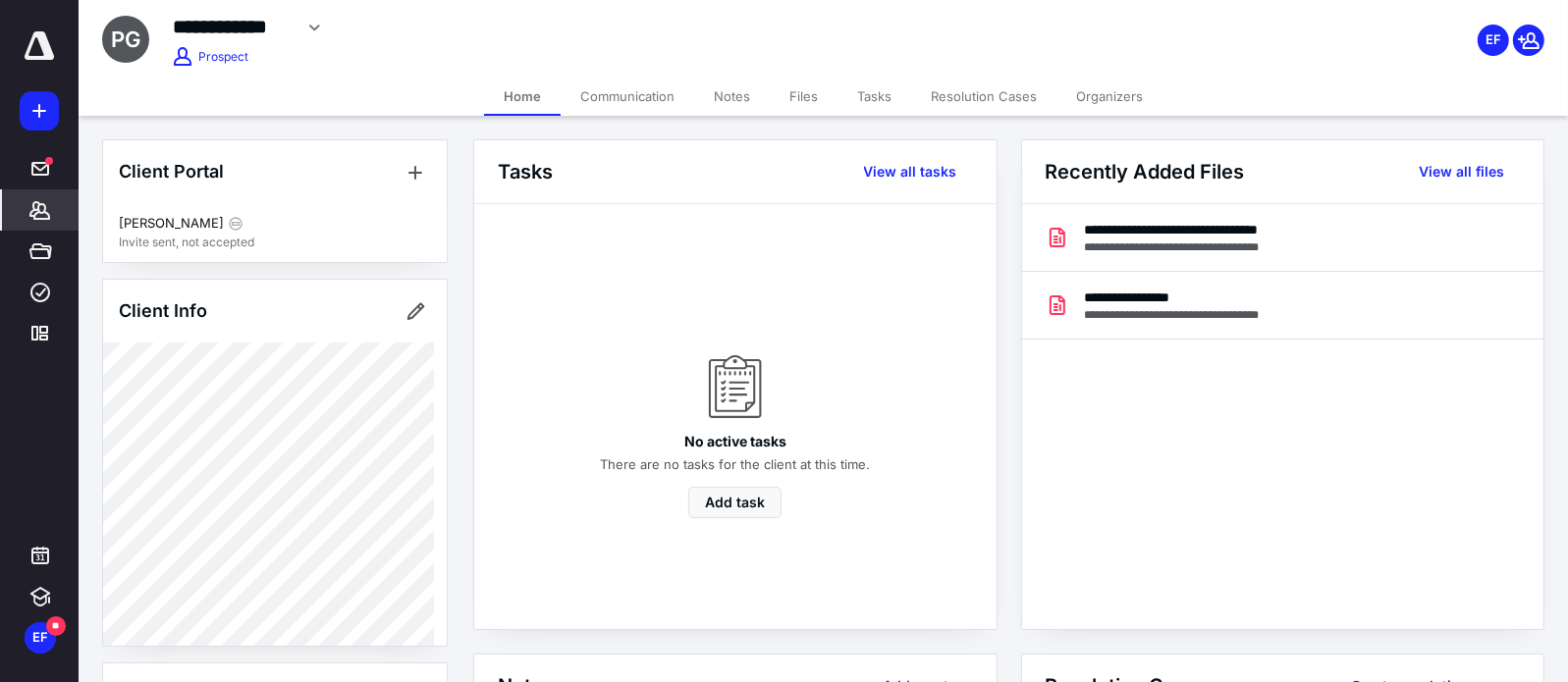 click on "Communication" at bounding box center [627, 96] 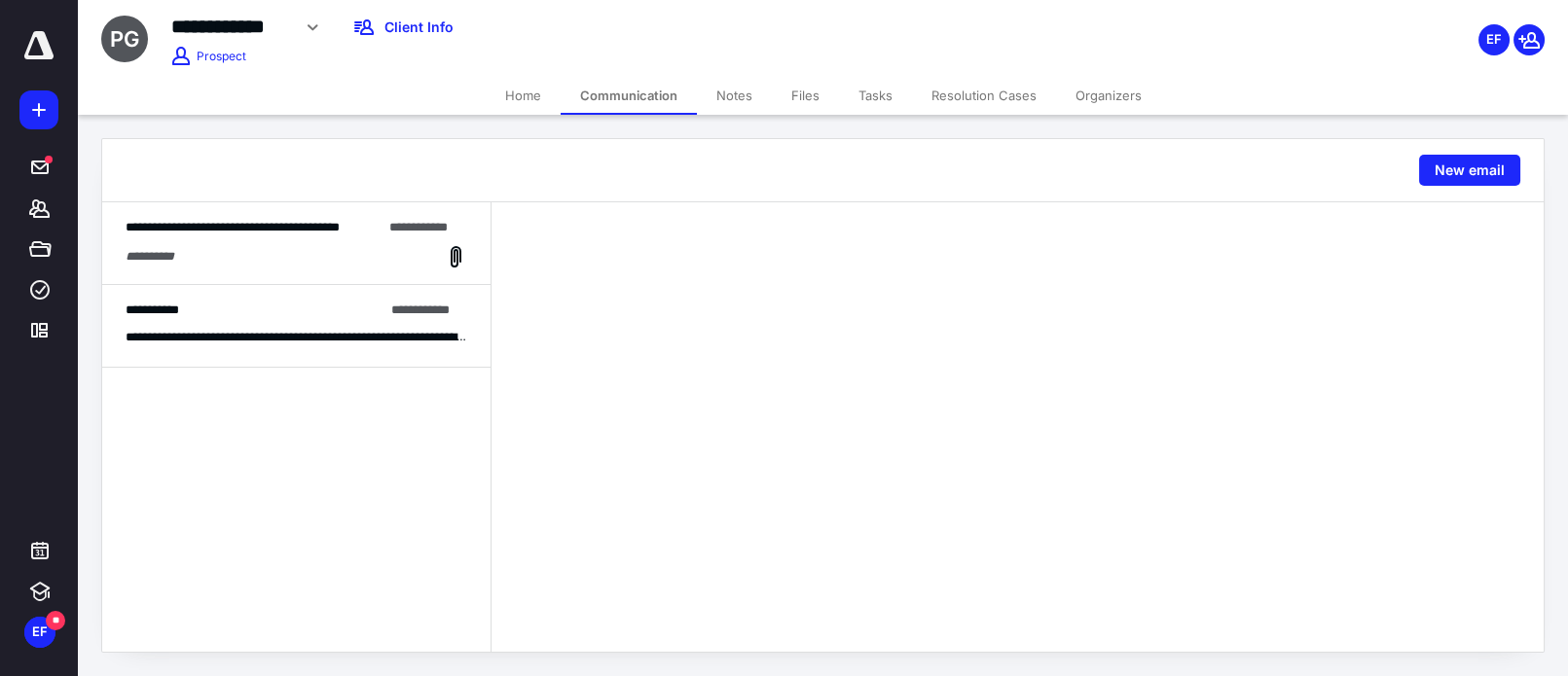 click on "**********" at bounding box center [296, 257] 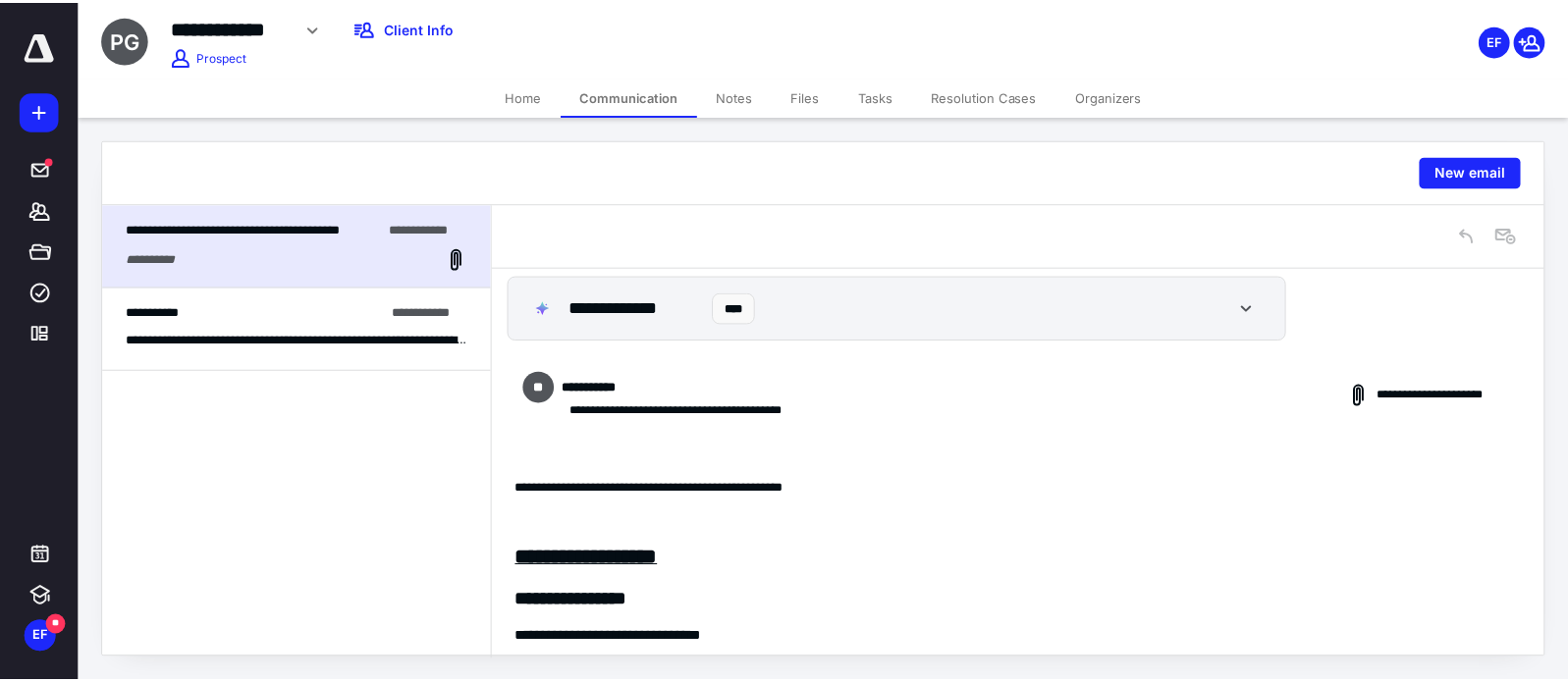 scroll, scrollTop: 0, scrollLeft: 0, axis: both 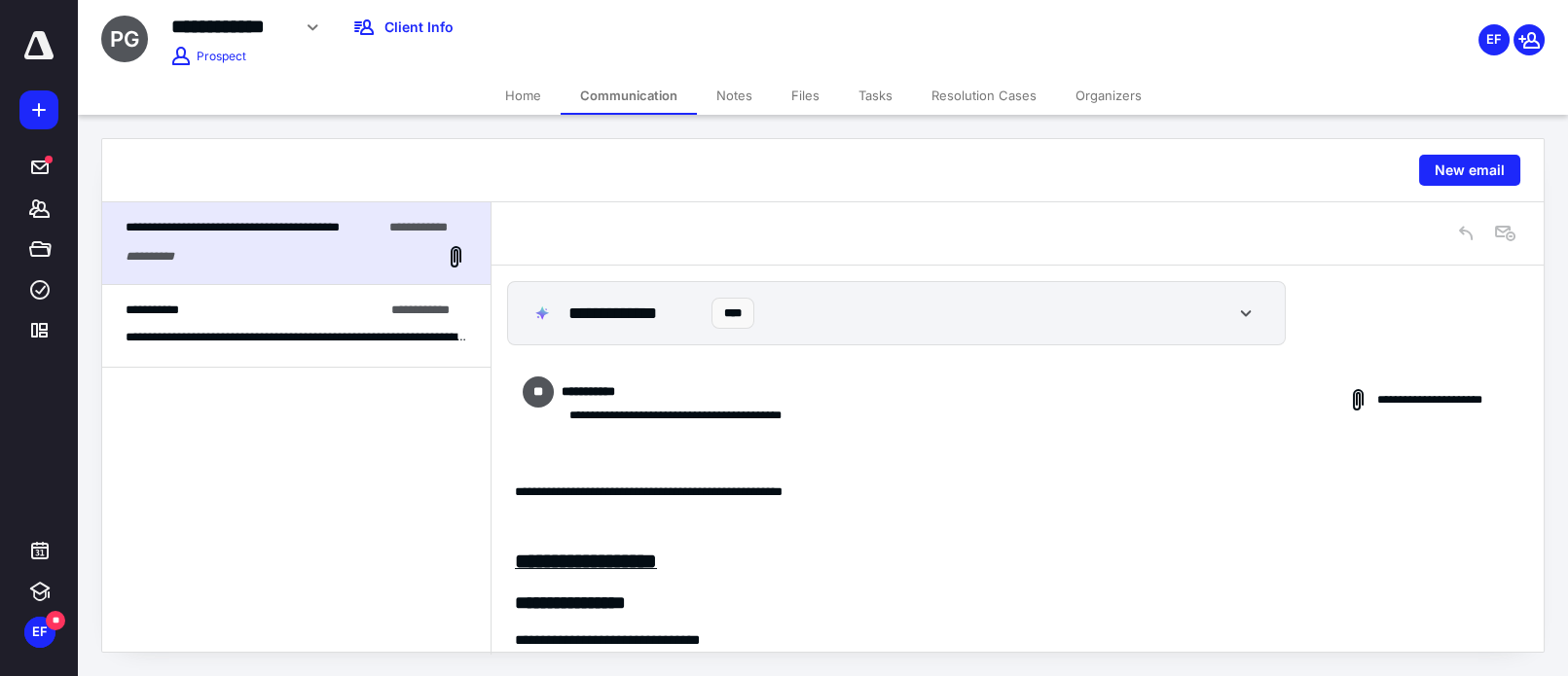 click on "Notes" at bounding box center [734, 95] 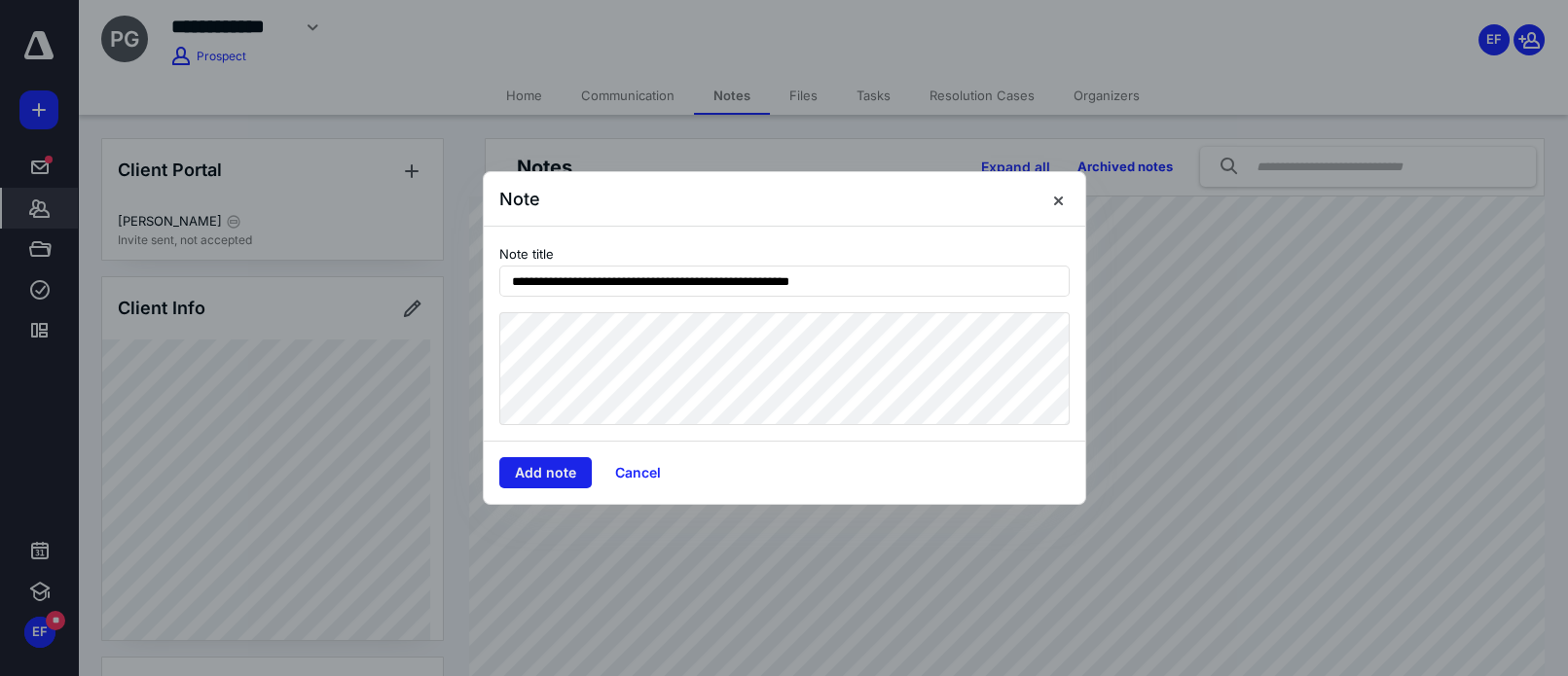 type on "**********" 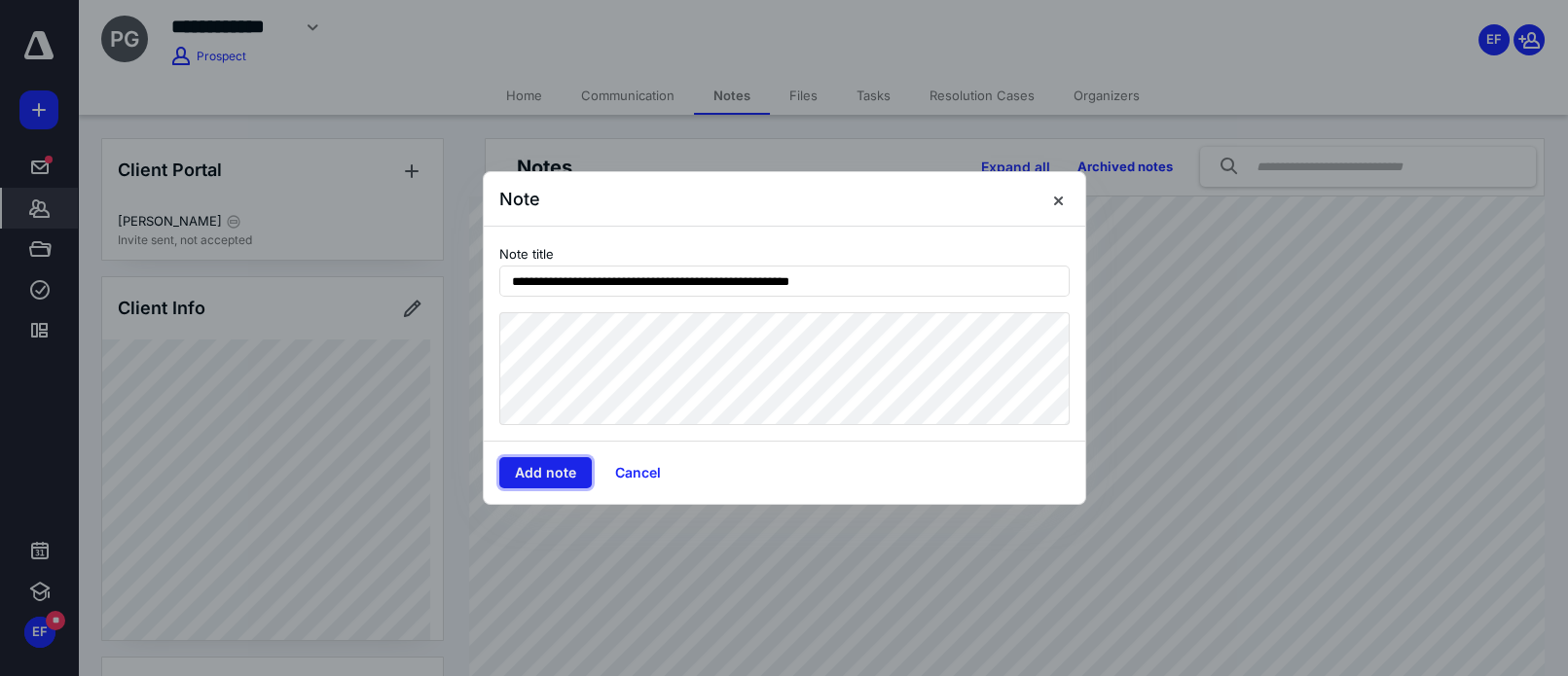click on "Add note" at bounding box center [545, 473] 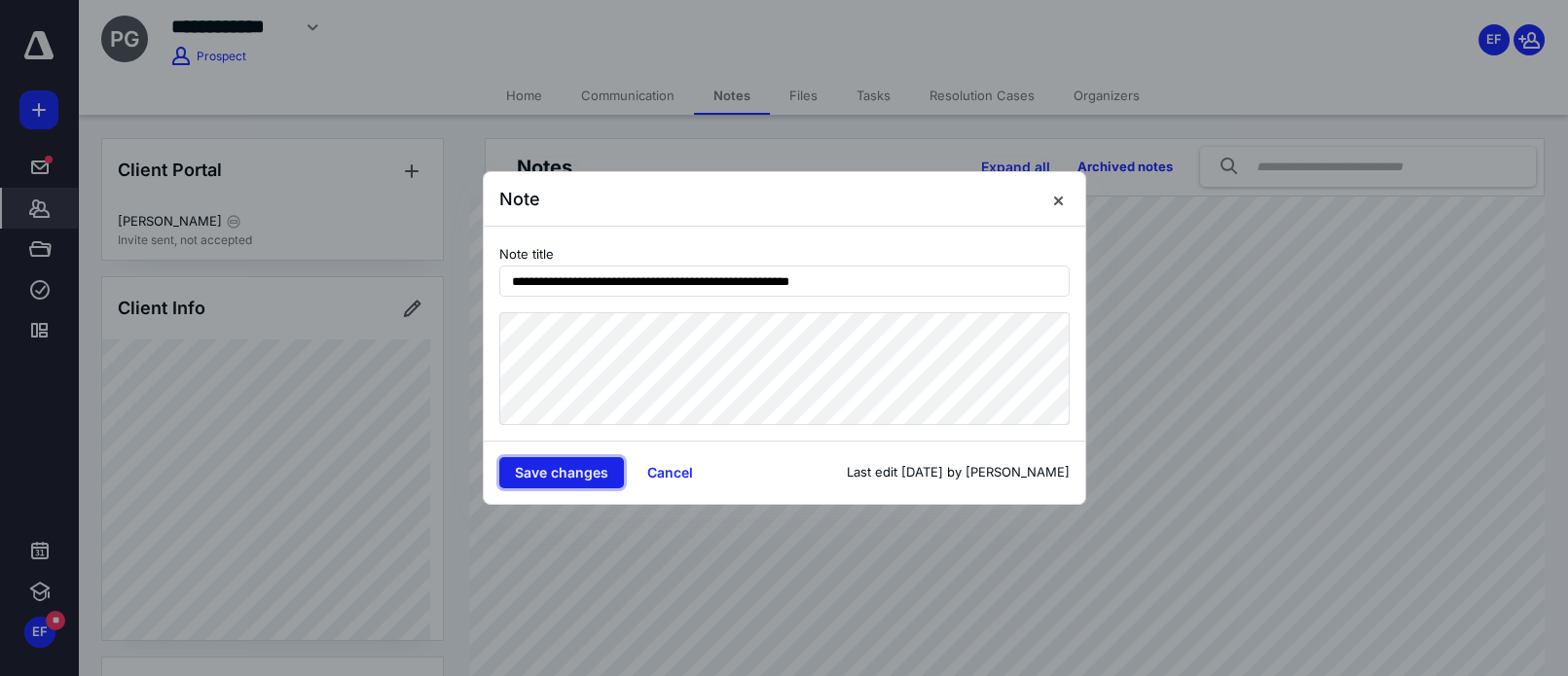 click on "Save changes" at bounding box center [562, 473] 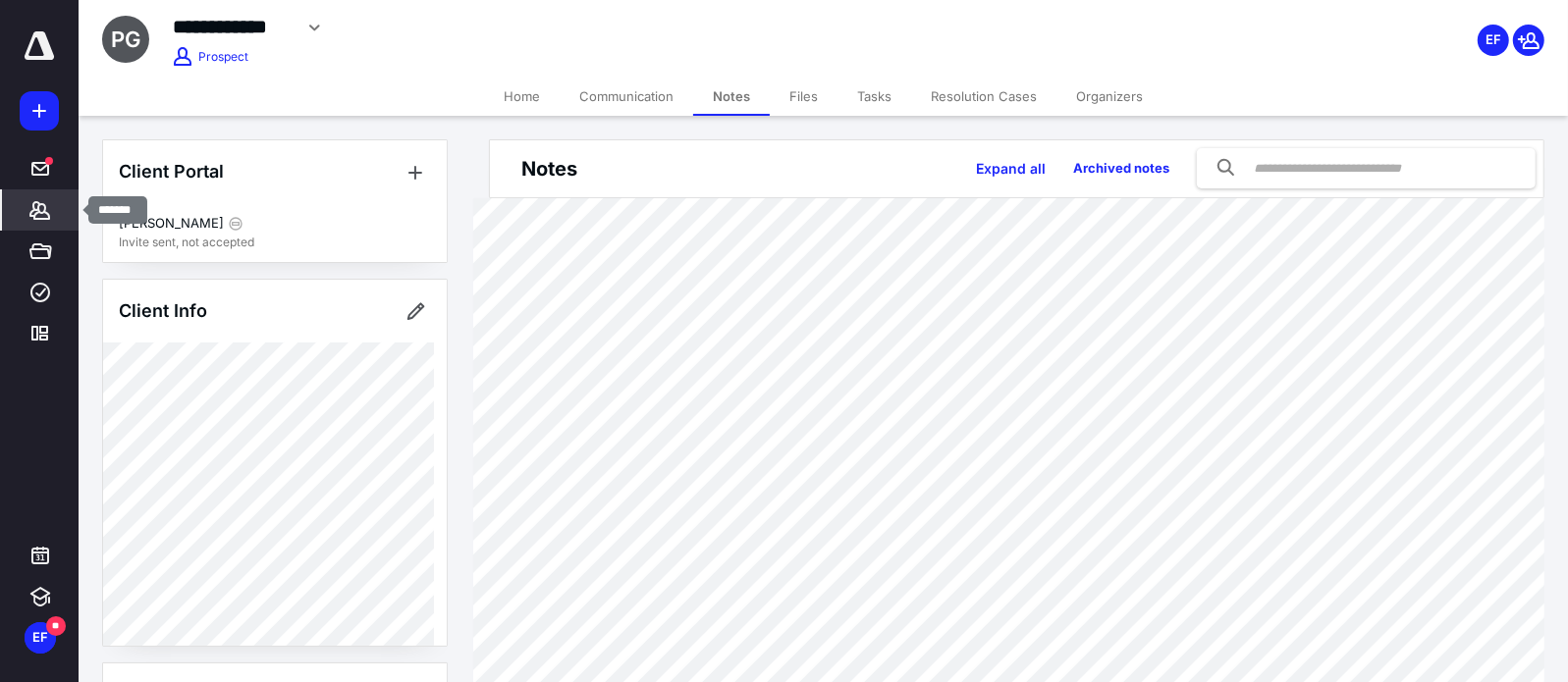 click 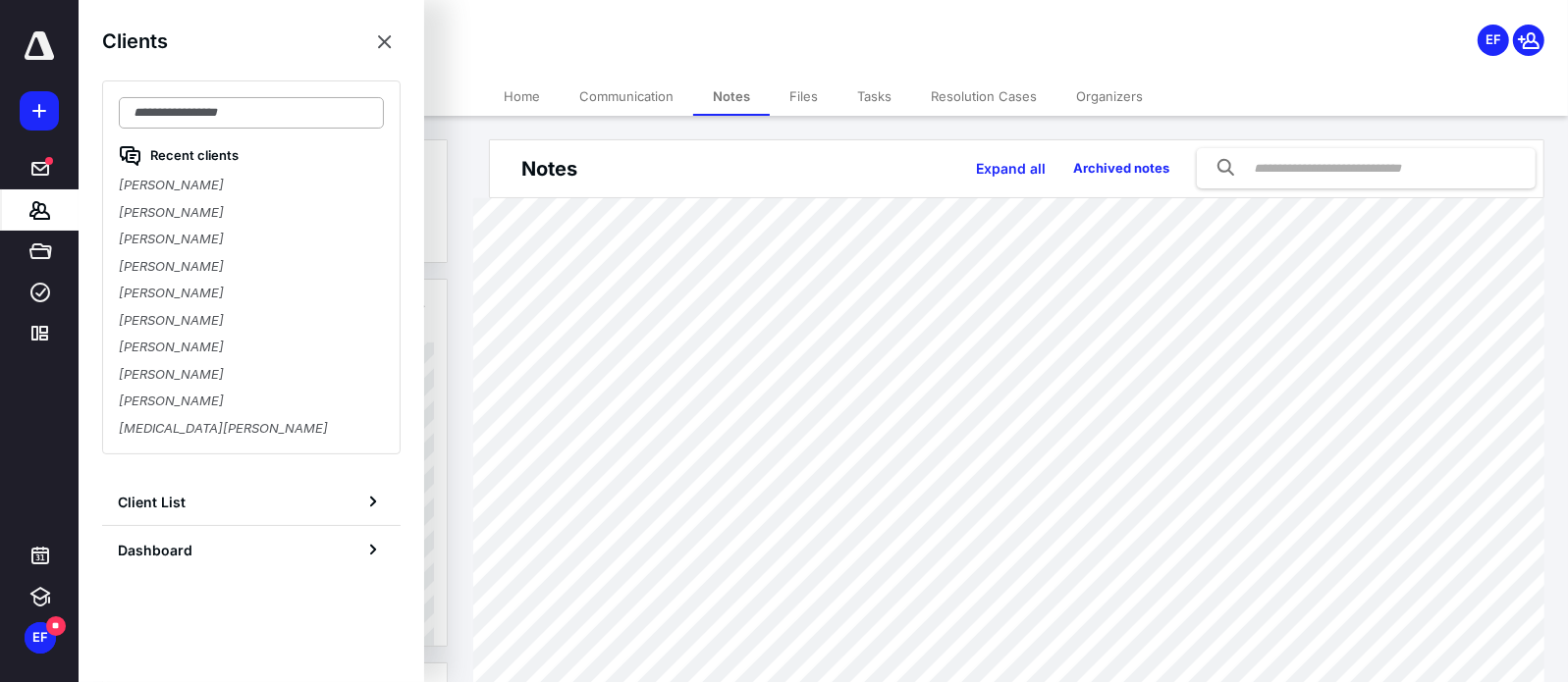 click at bounding box center (251, 113) 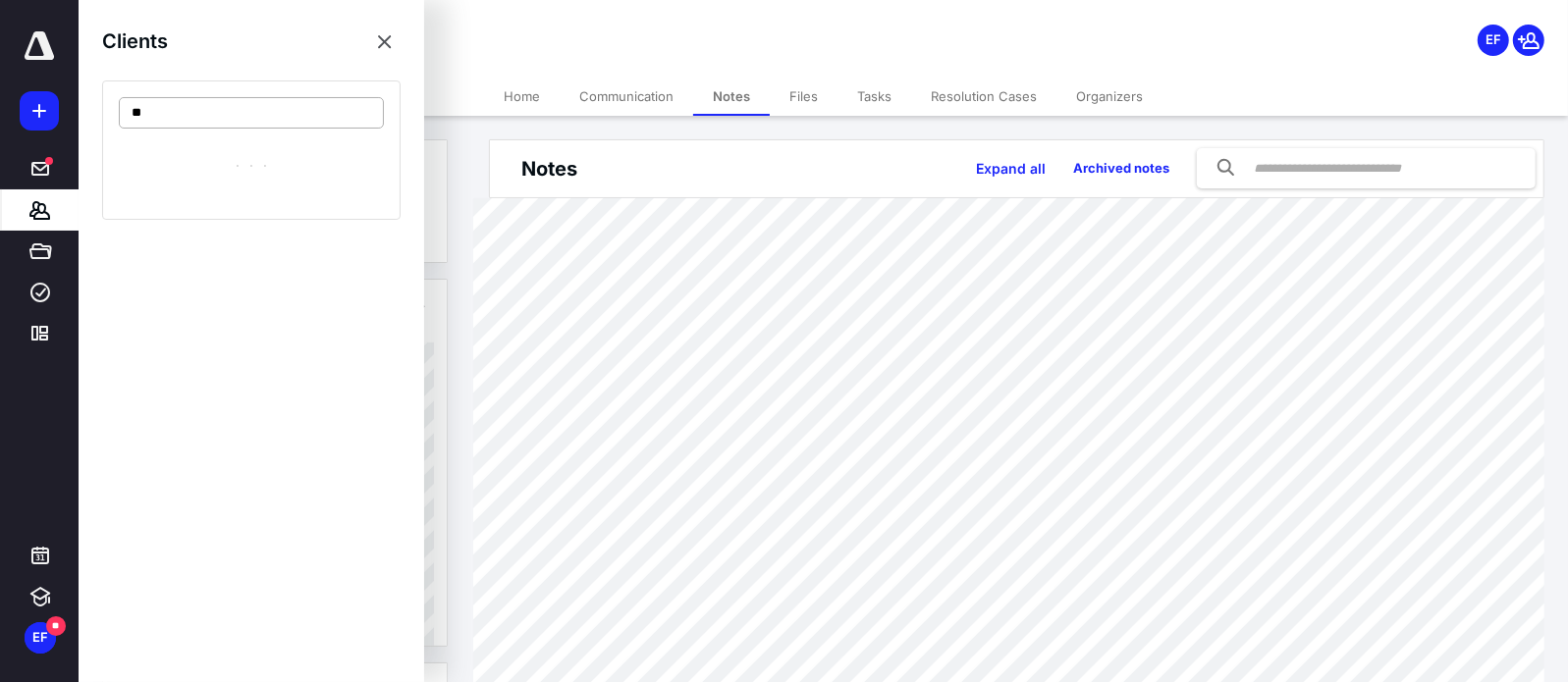 type on "*" 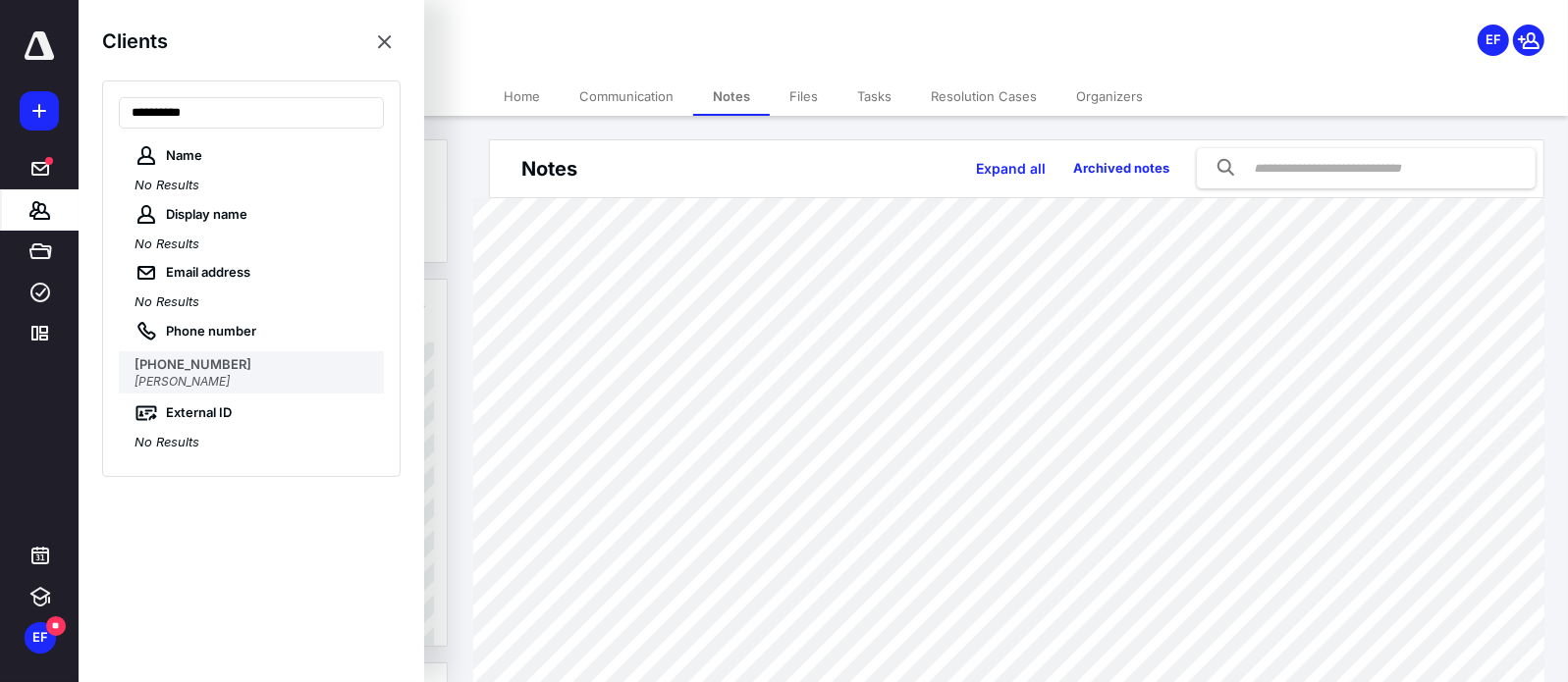 type on "**********" 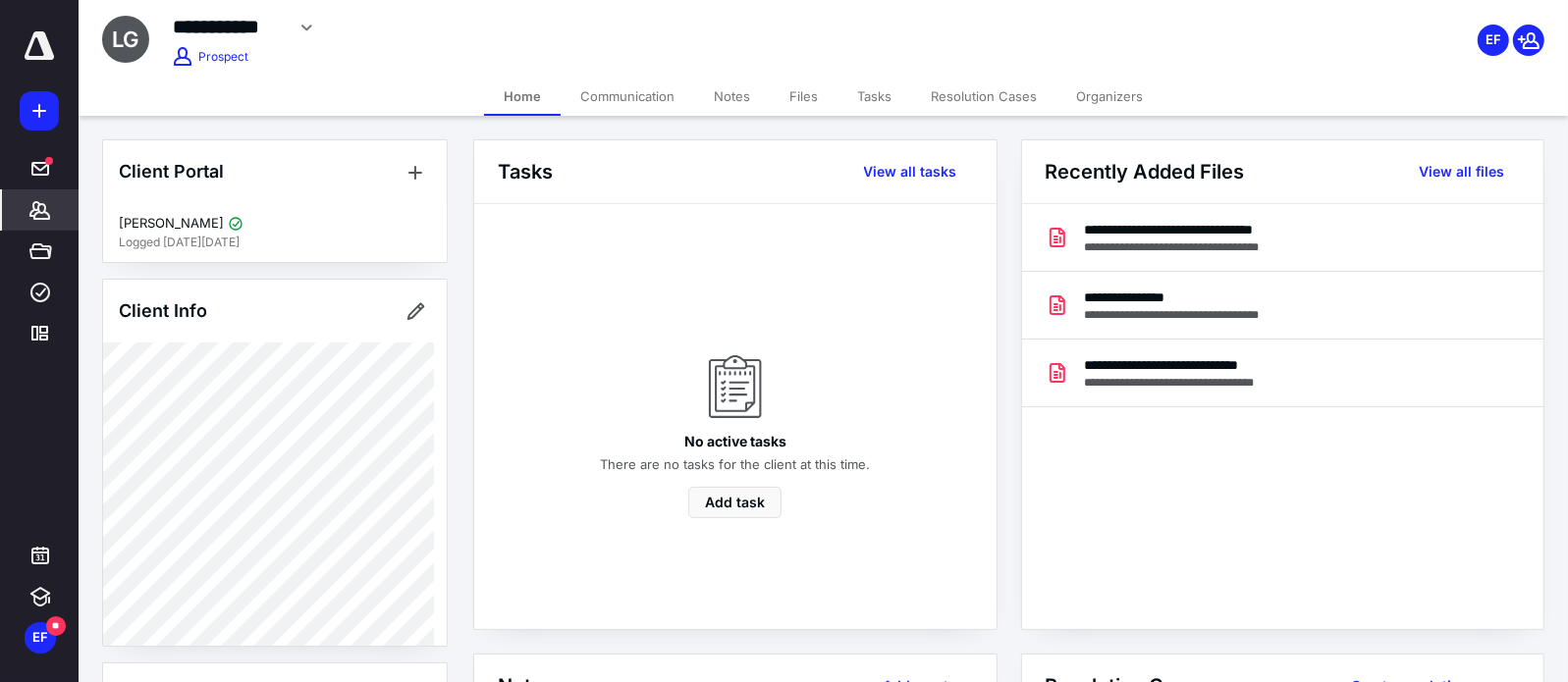 click on "Communication" at bounding box center (627, 96) 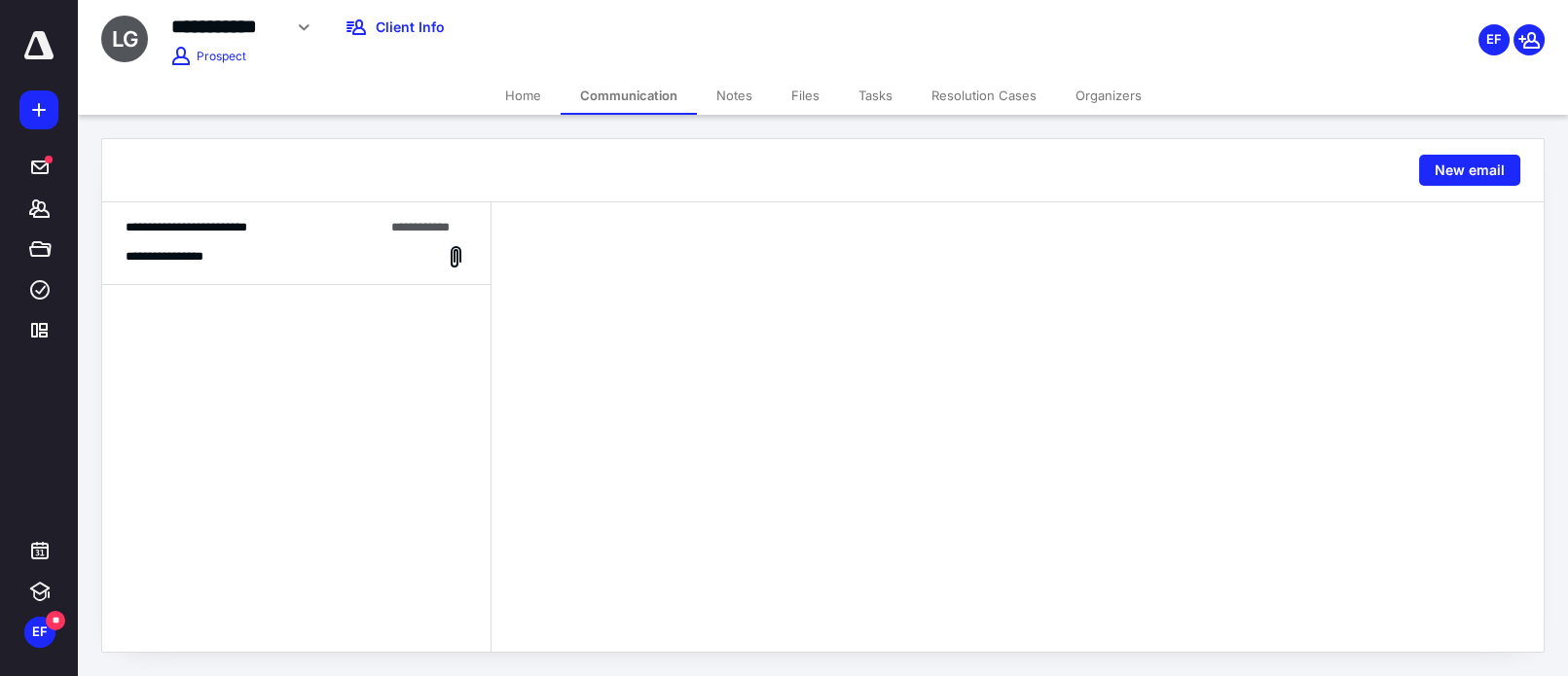 click on "Notes" at bounding box center [734, 95] 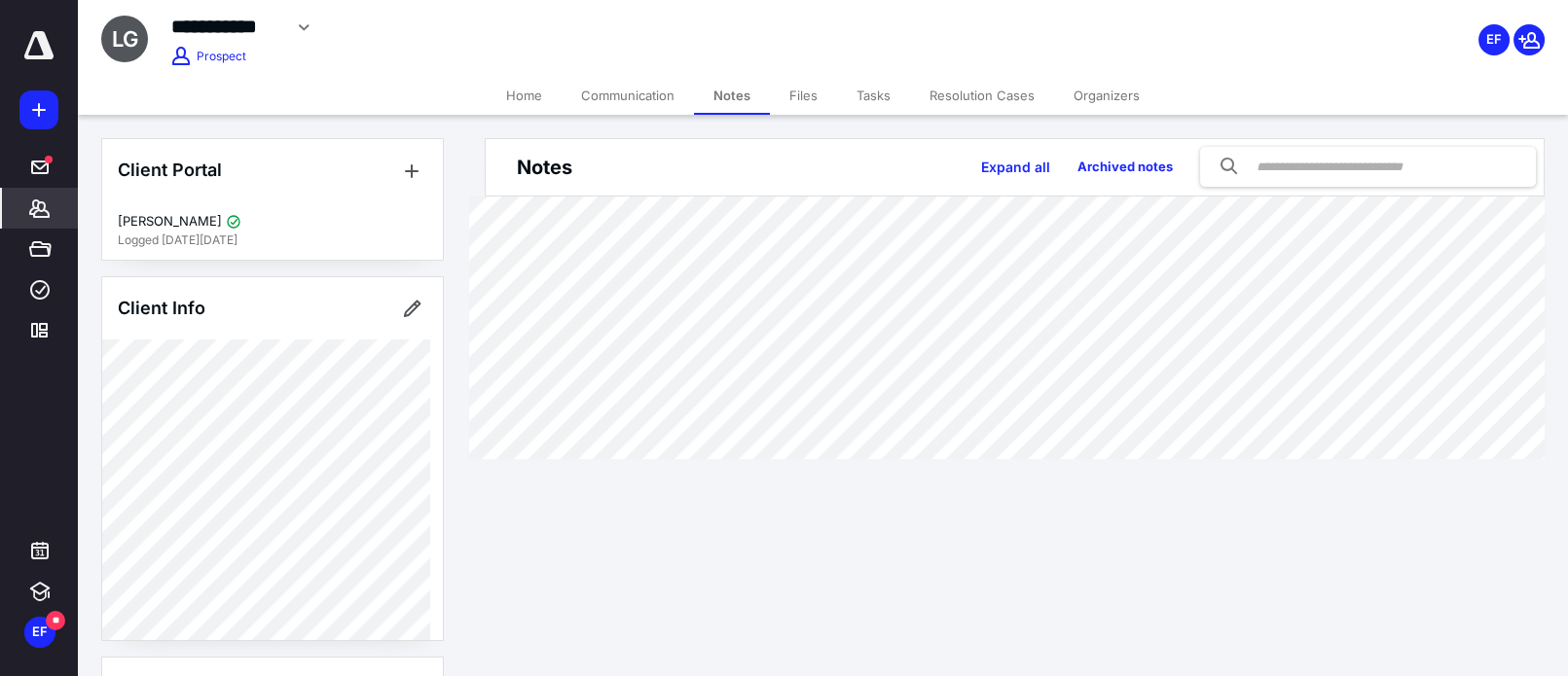 click on "**********" at bounding box center (614, 27) 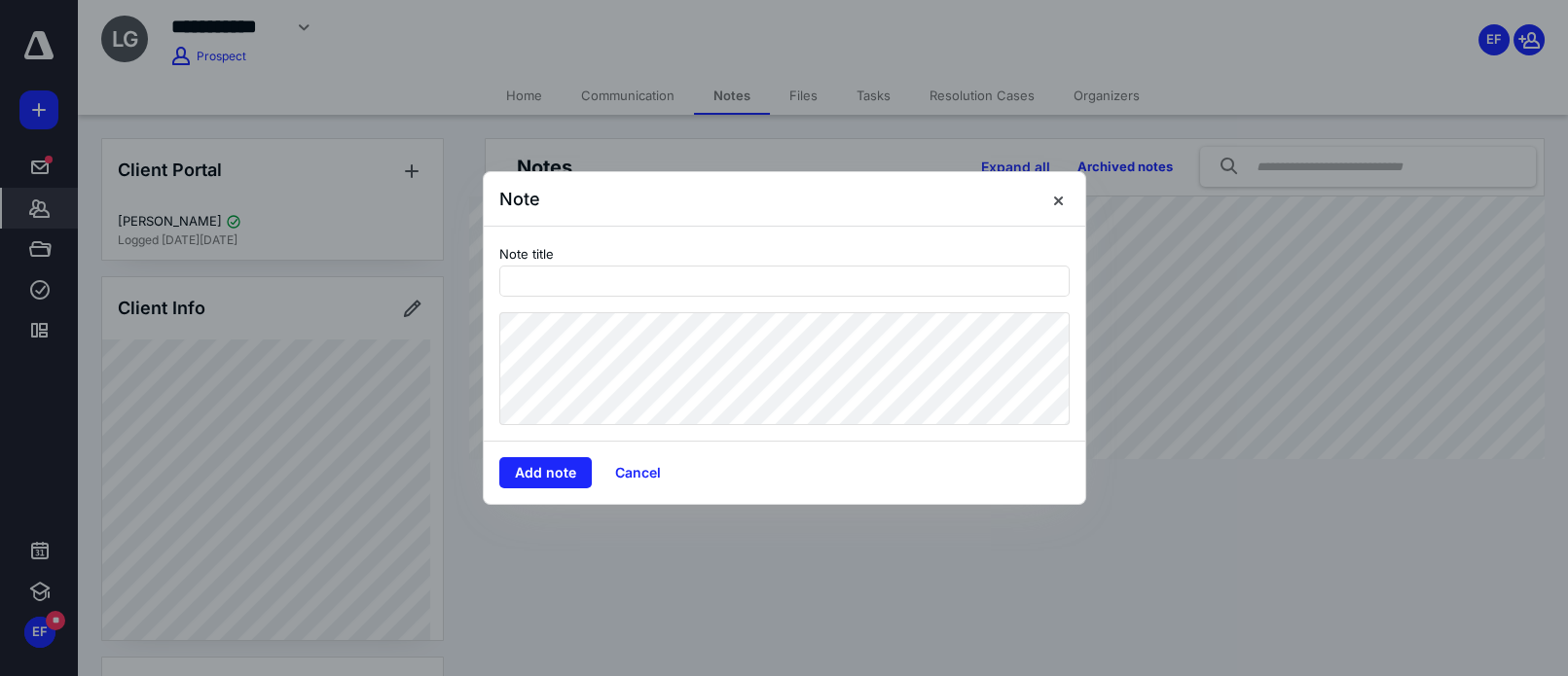 type on "*" 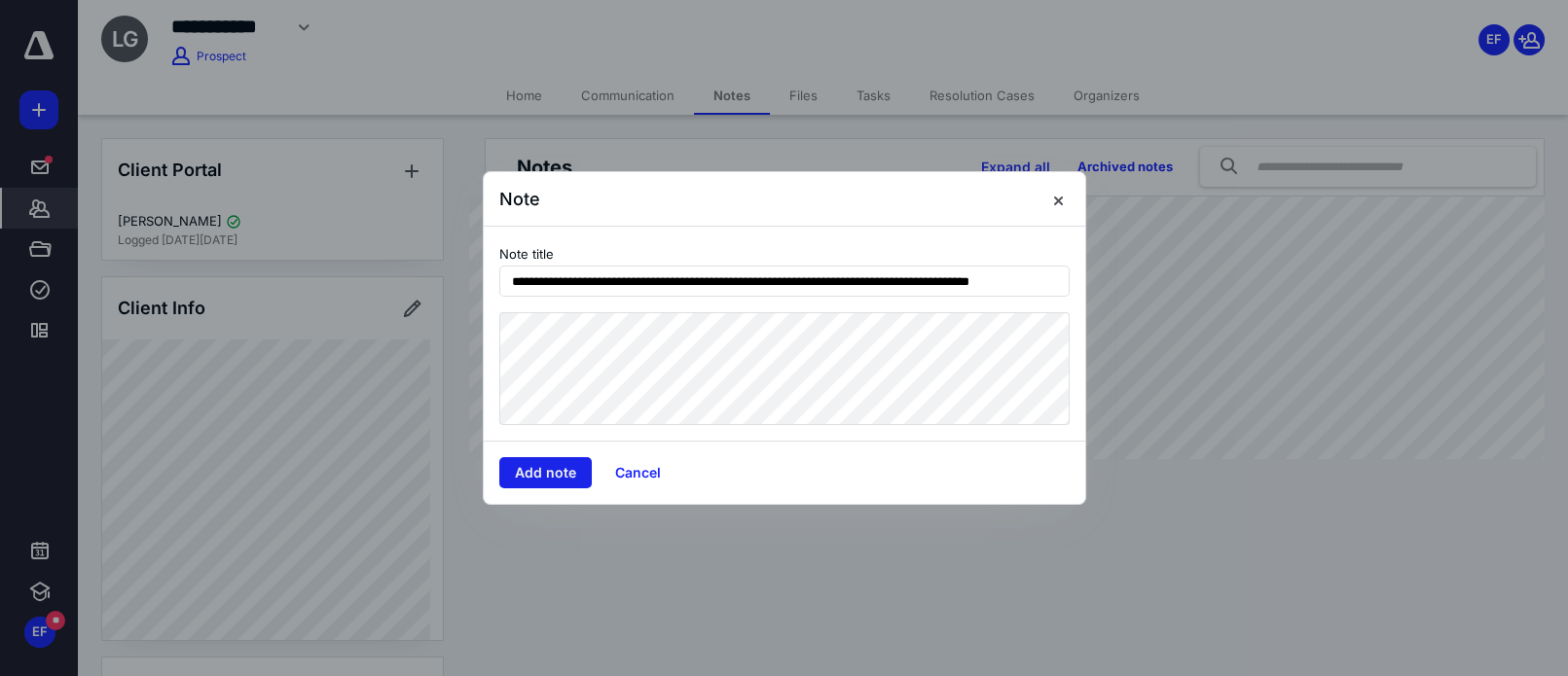 type on "**********" 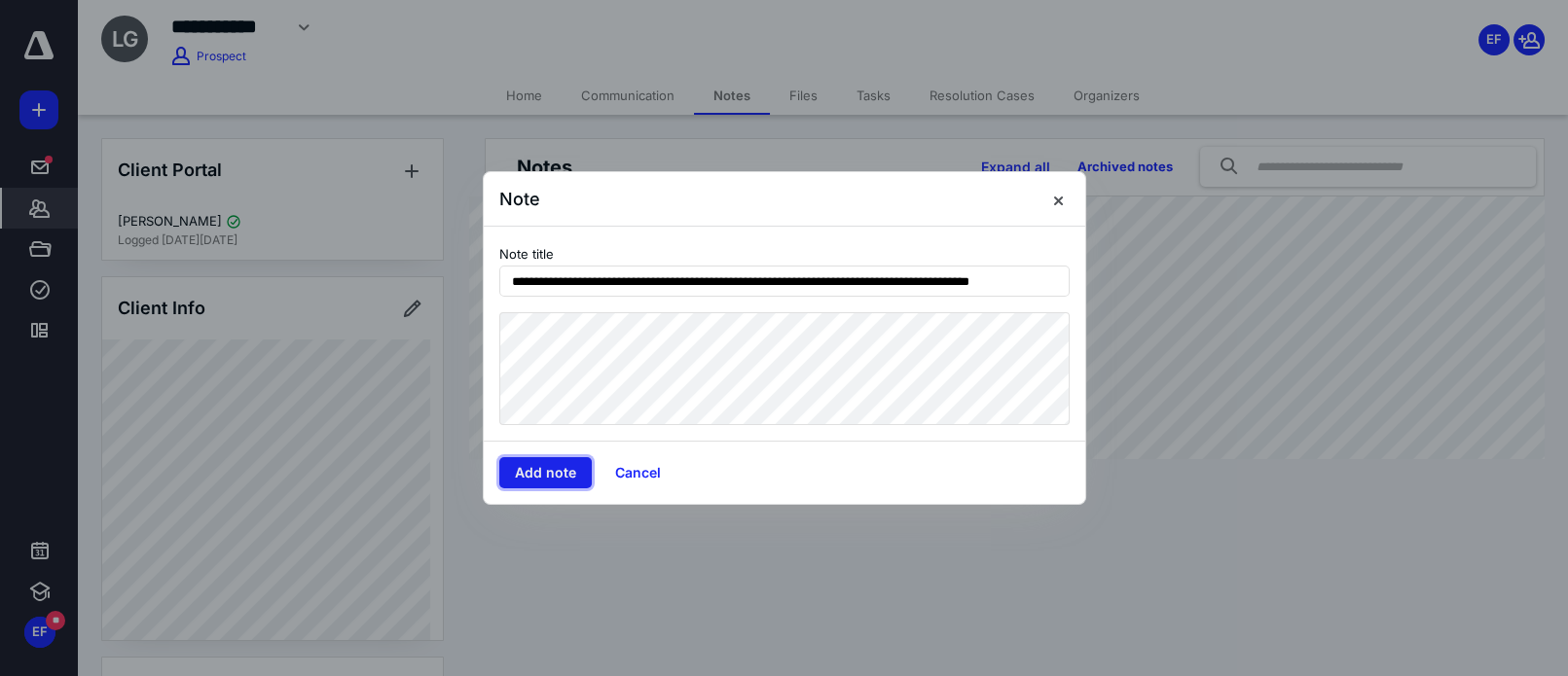 click on "Add note" at bounding box center (545, 473) 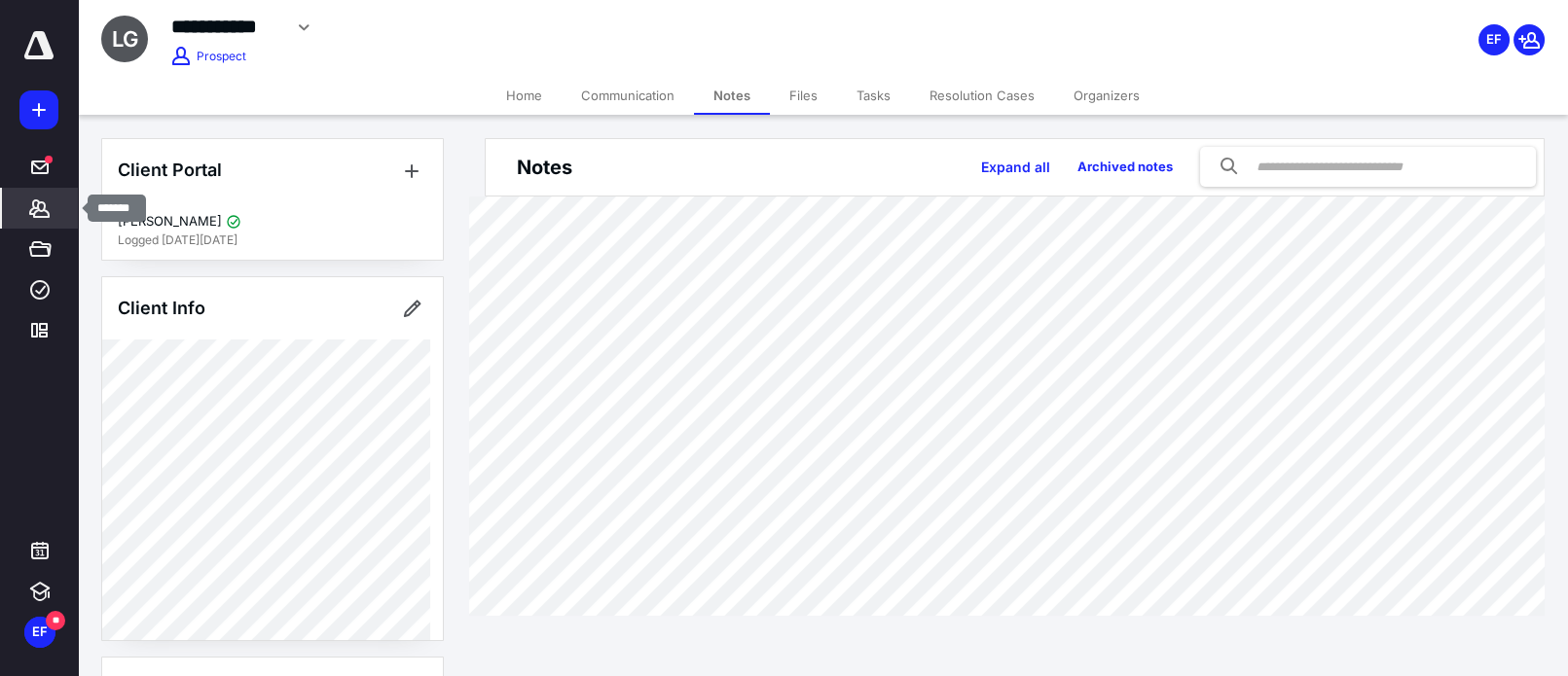 click 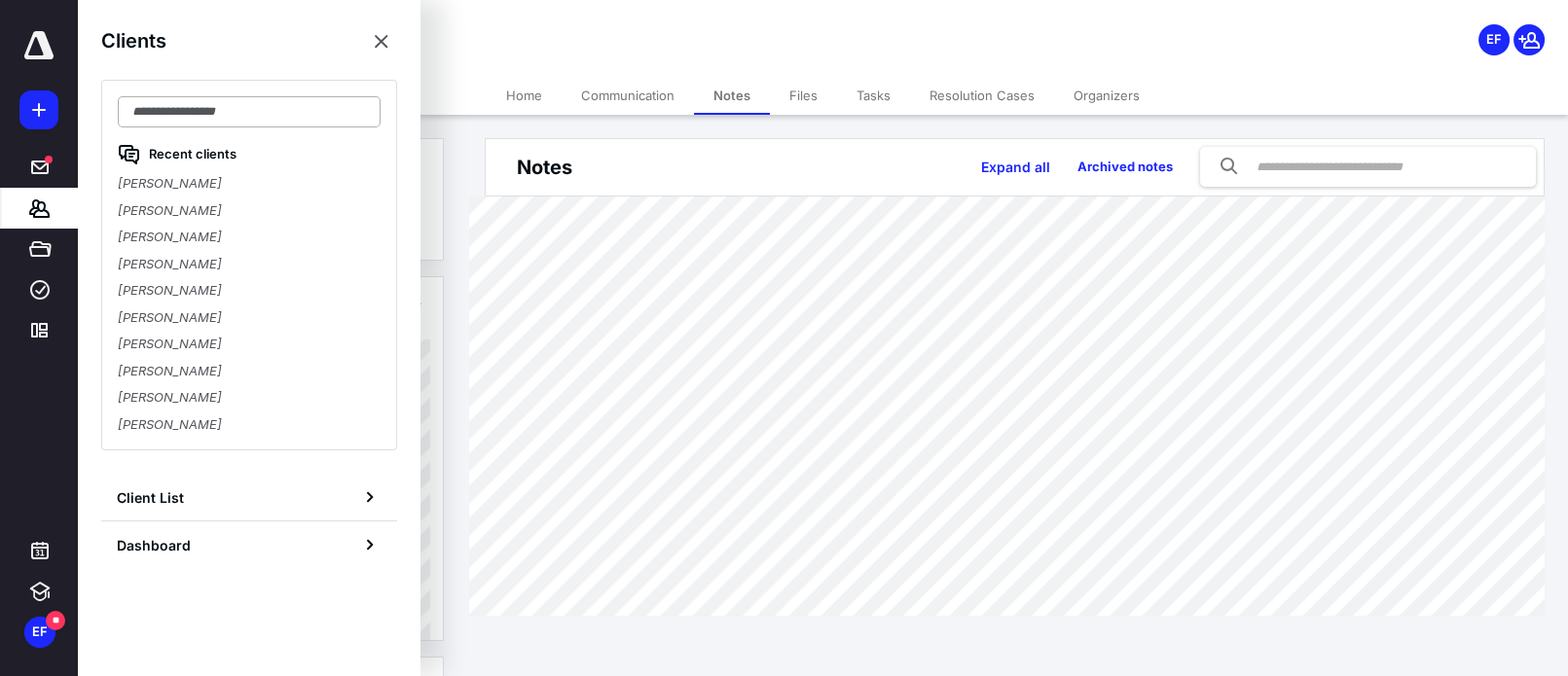click at bounding box center (249, 112) 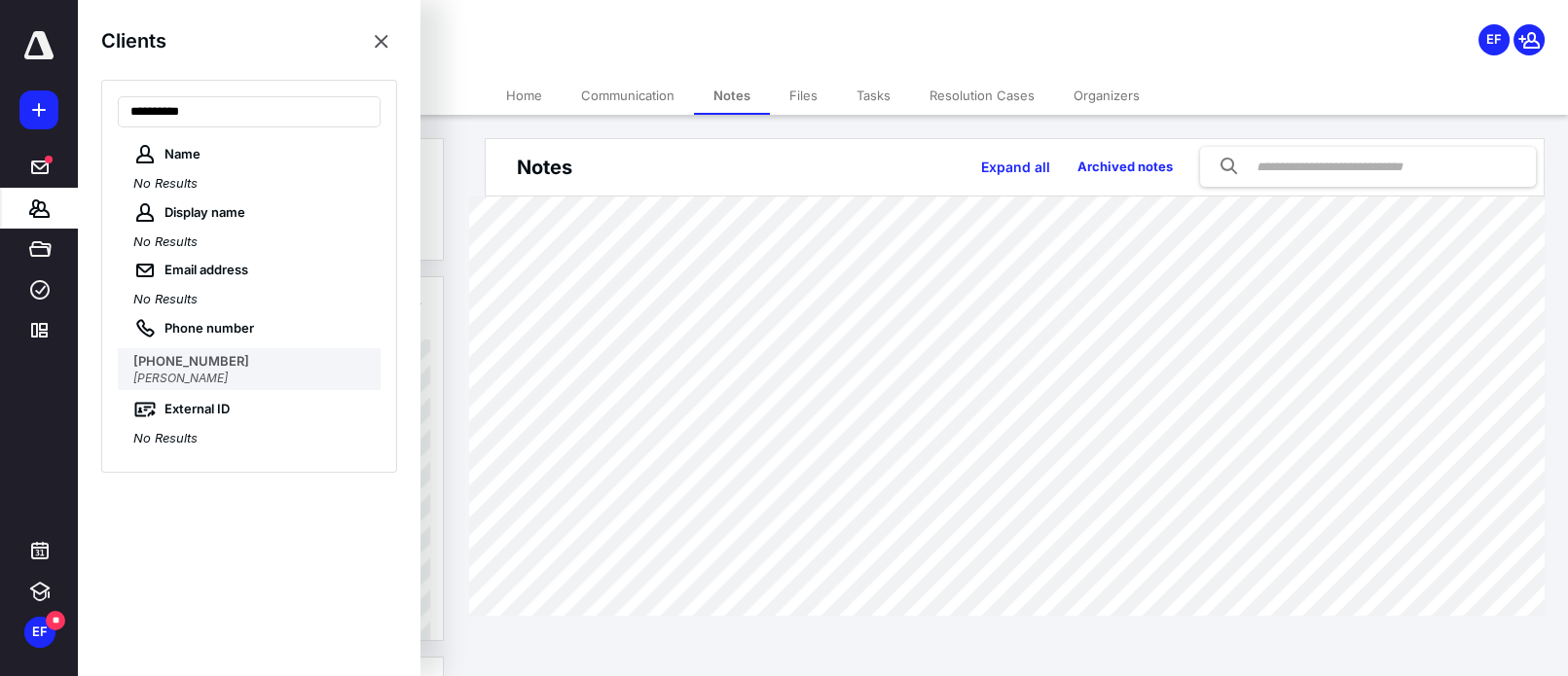 type on "**********" 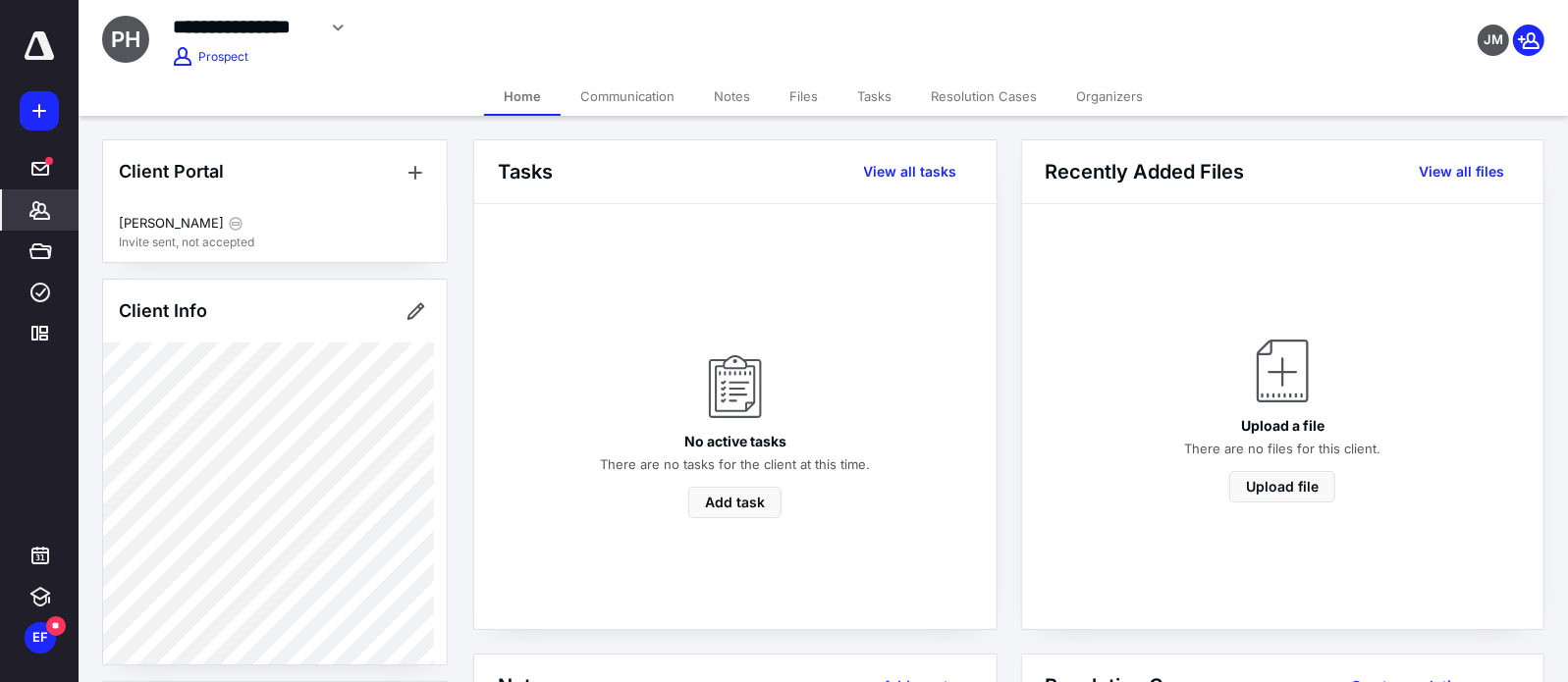 click on "Notes" at bounding box center [731, 96] 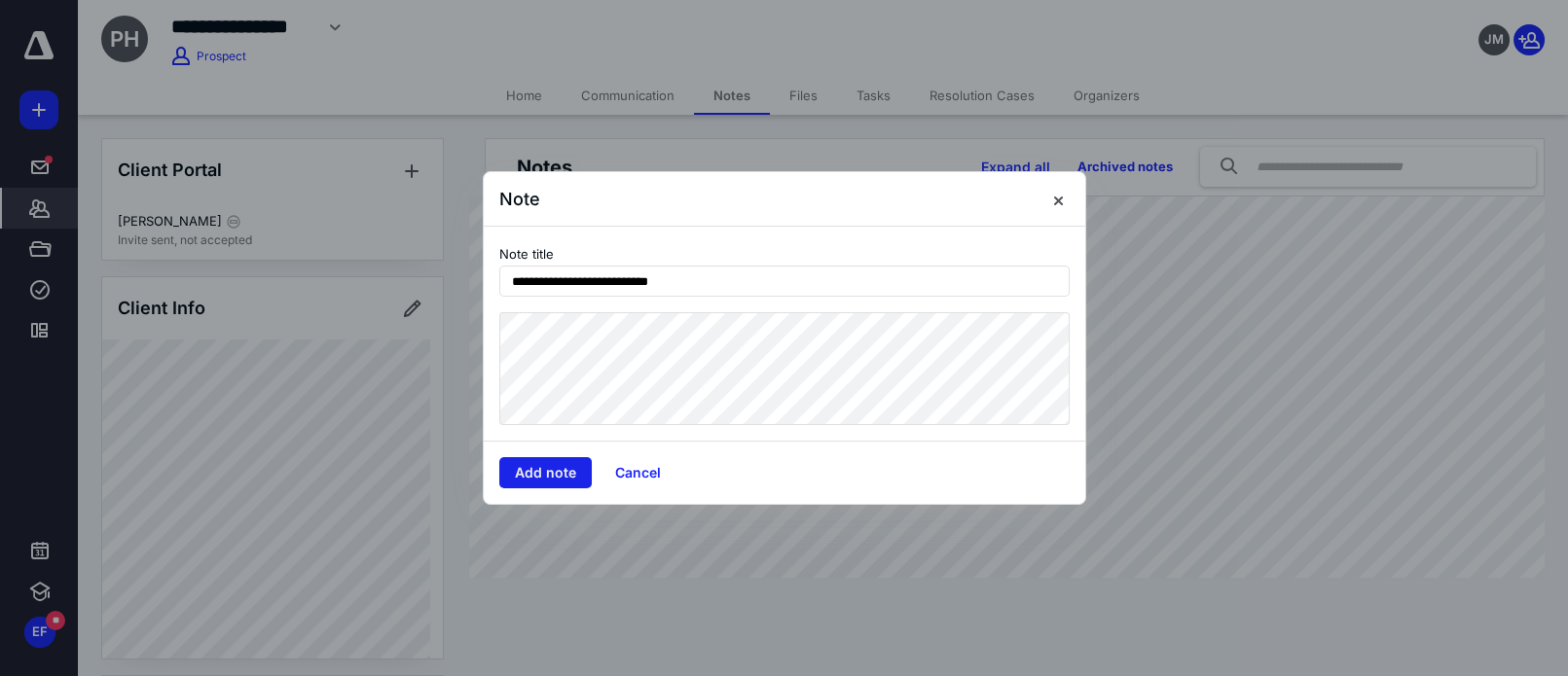 type on "**********" 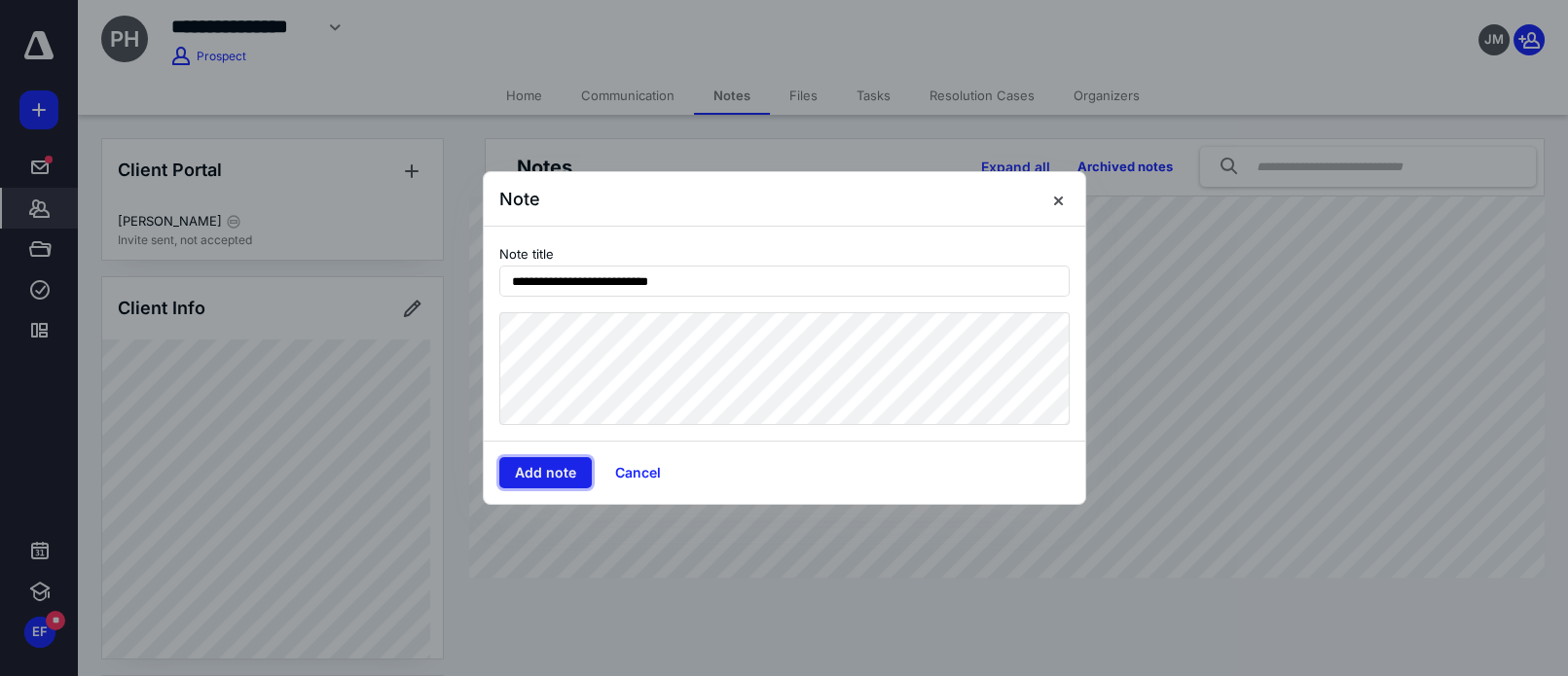 click on "Add note" at bounding box center [545, 473] 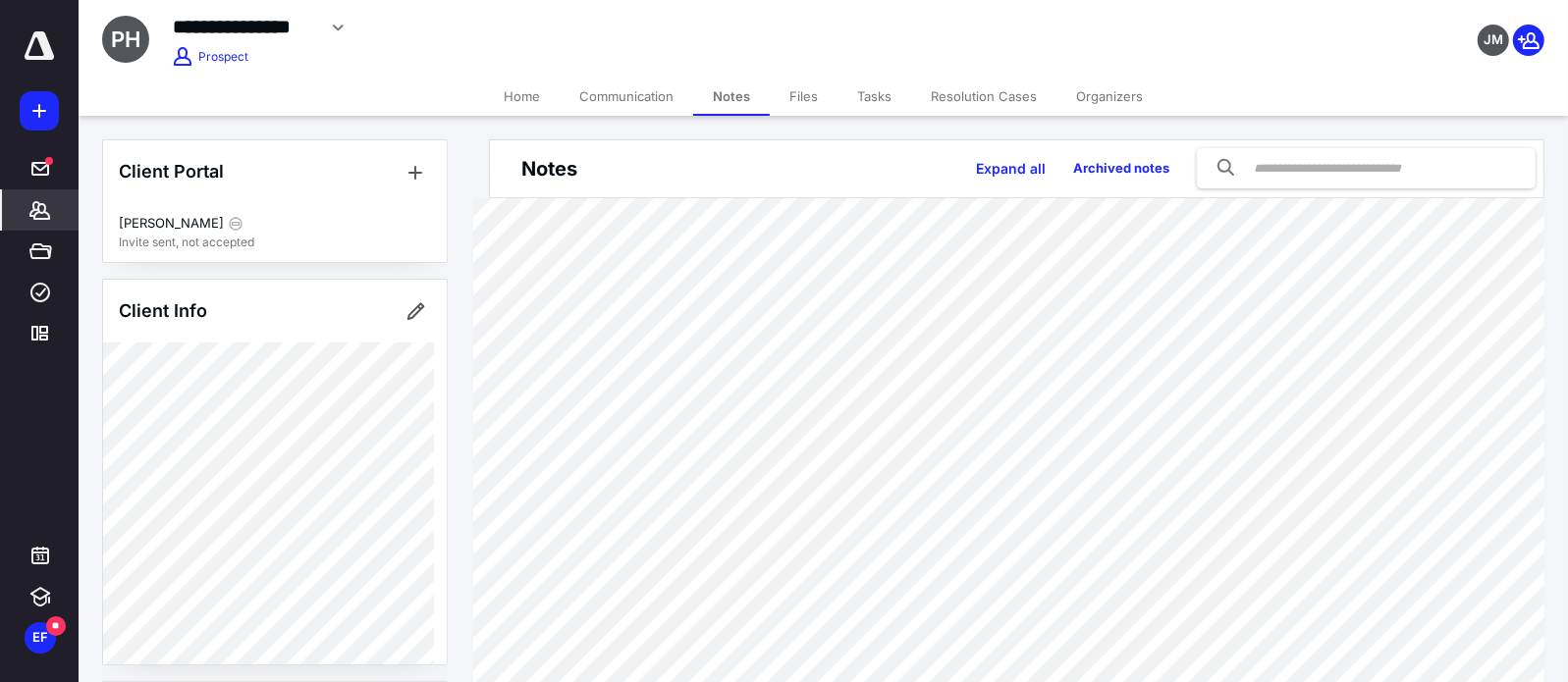 click on "Files" at bounding box center (803, 96) 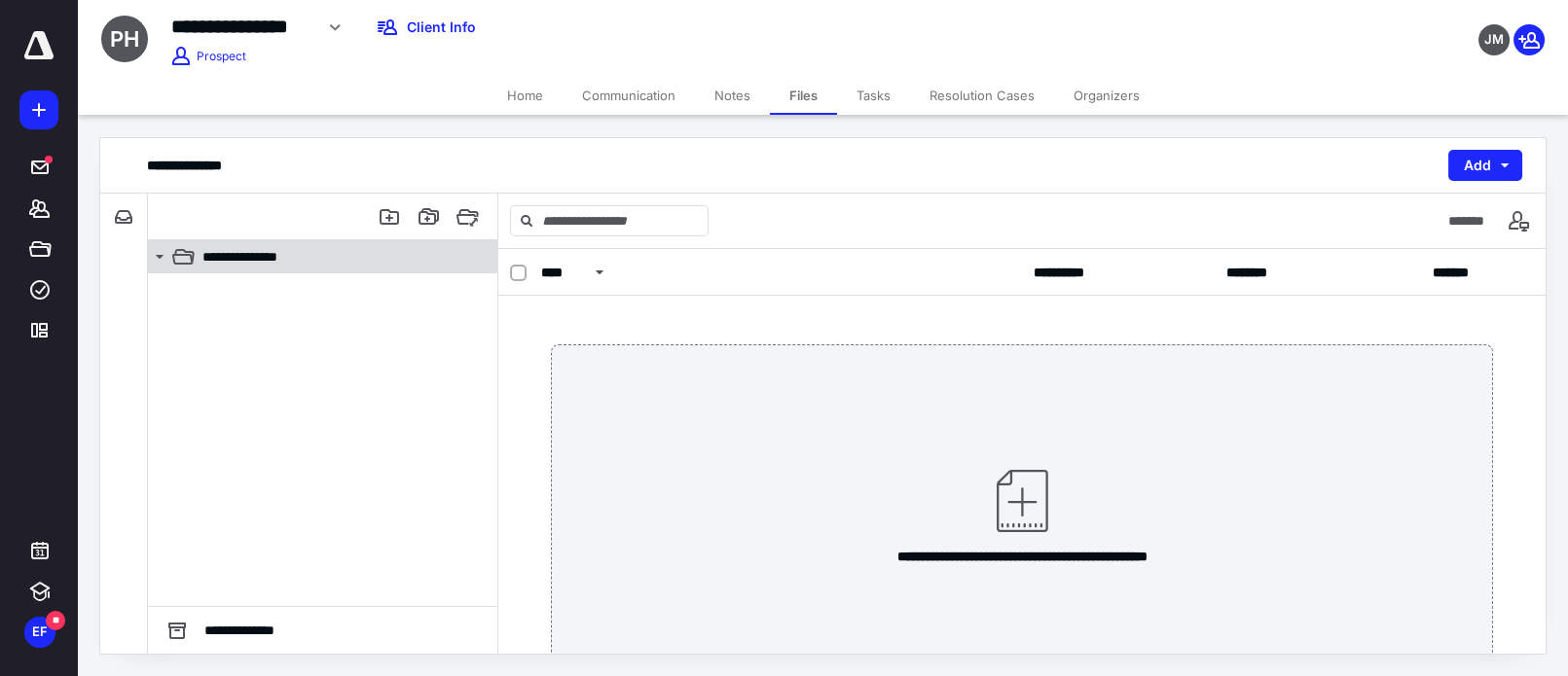 click on "**********" at bounding box center (335, 257) 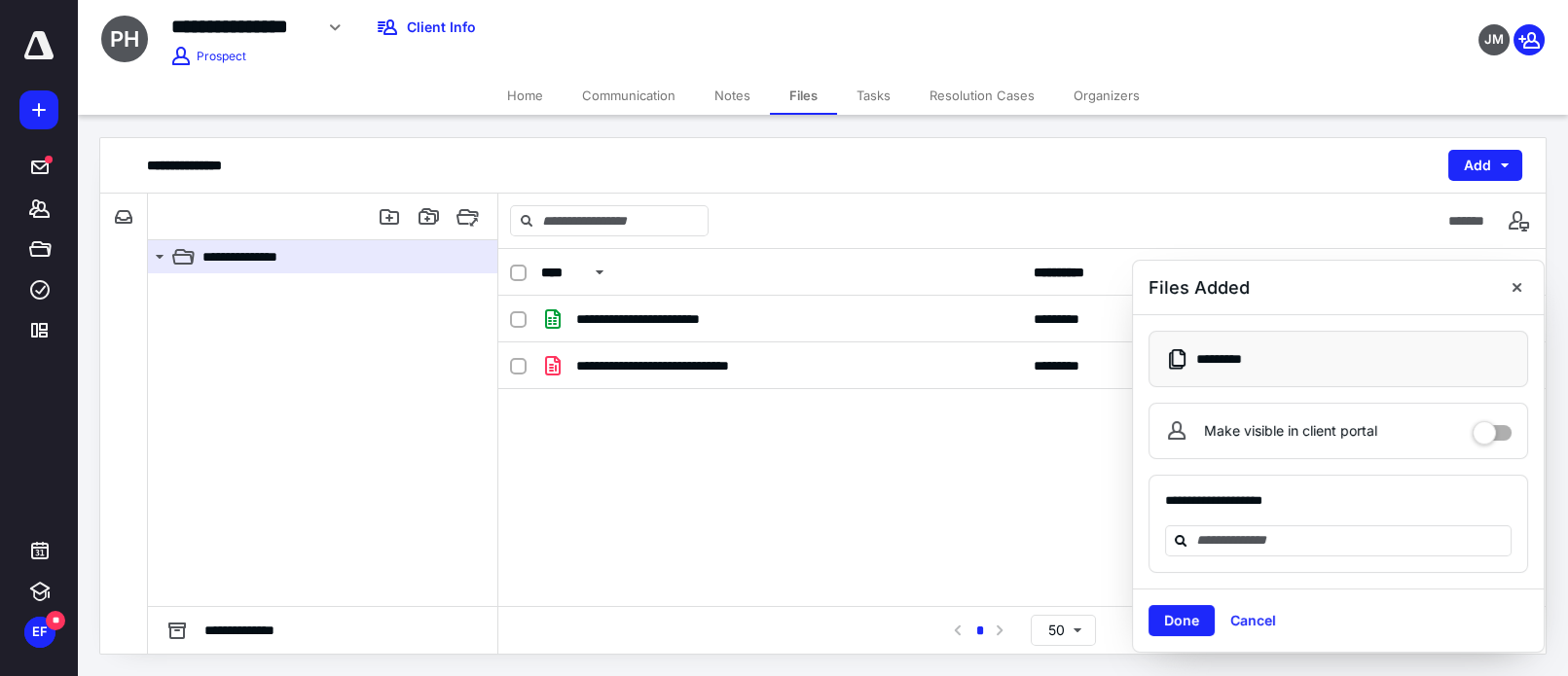 click on "Home" at bounding box center [525, 95] 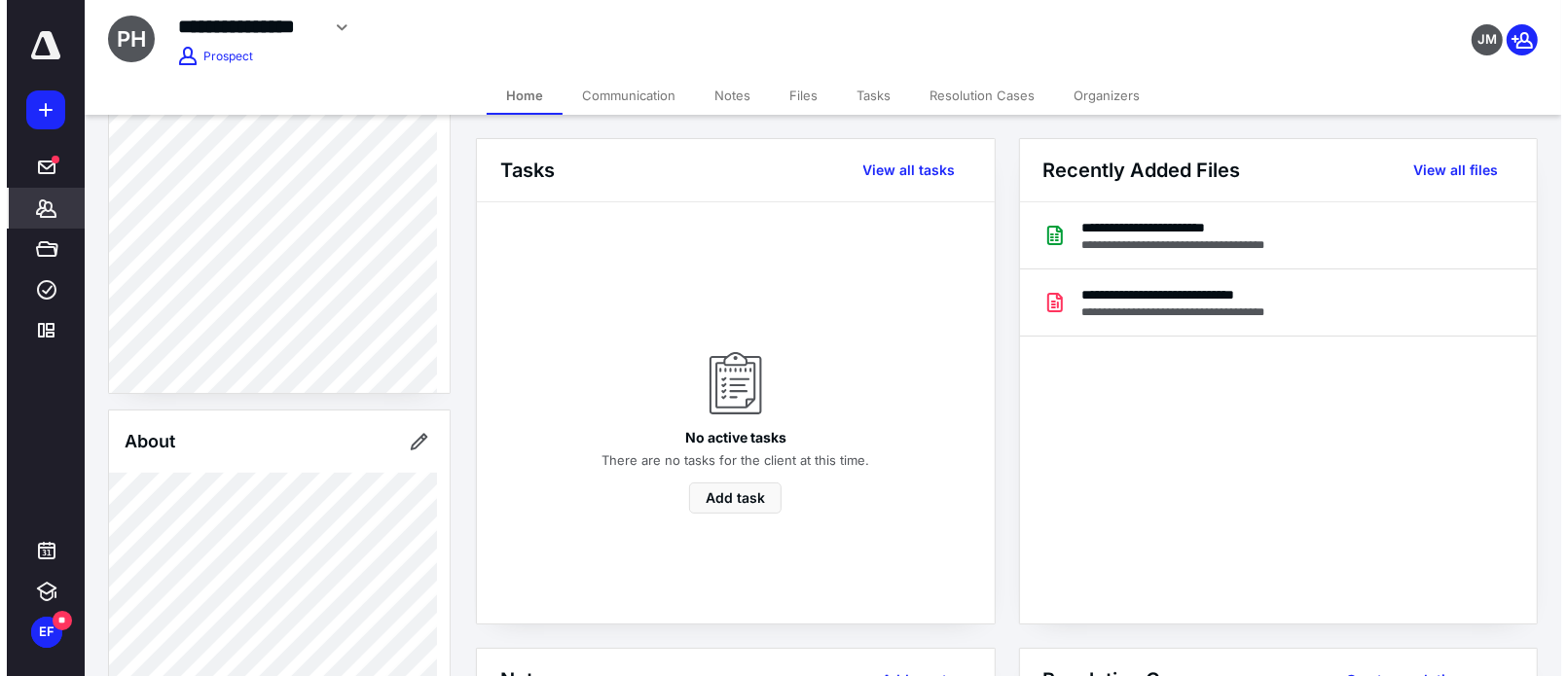 scroll, scrollTop: 242, scrollLeft: 0, axis: vertical 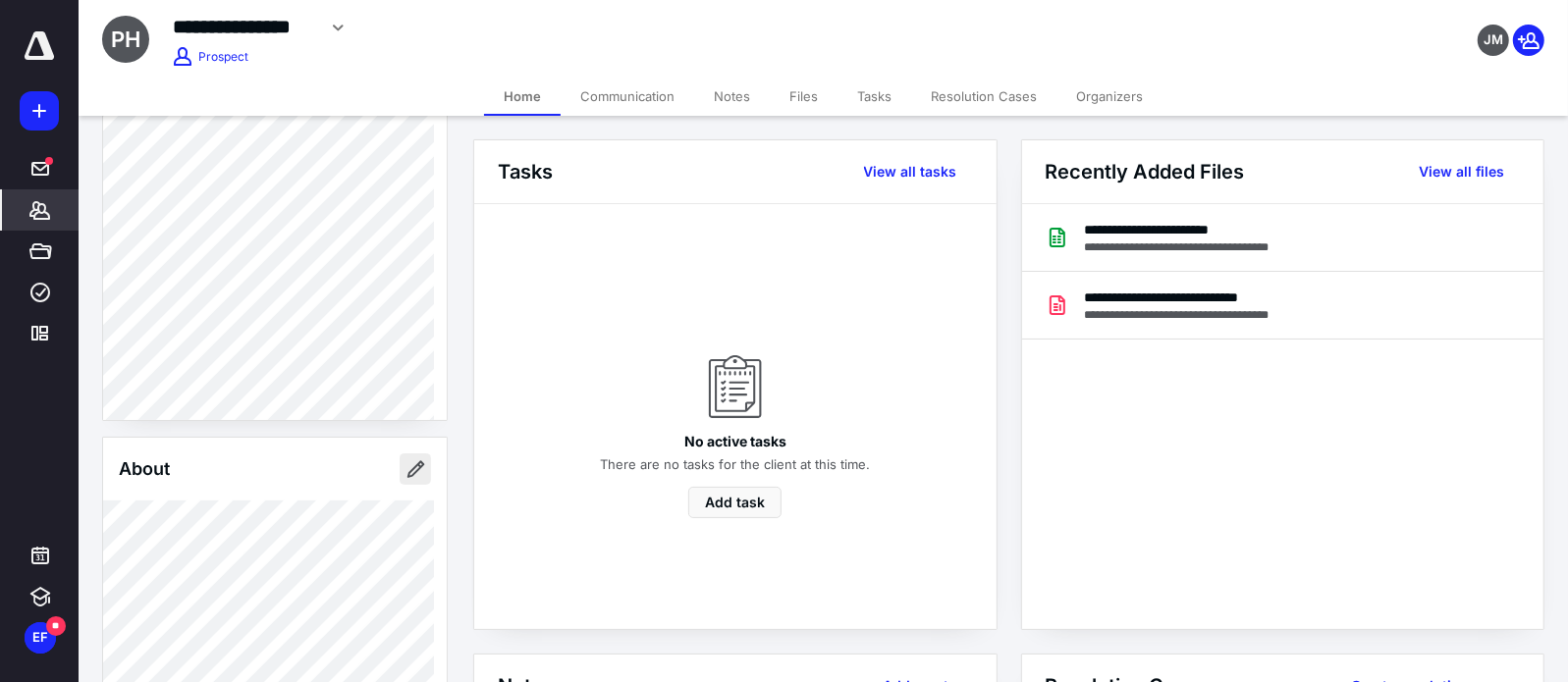 click at bounding box center [415, 469] 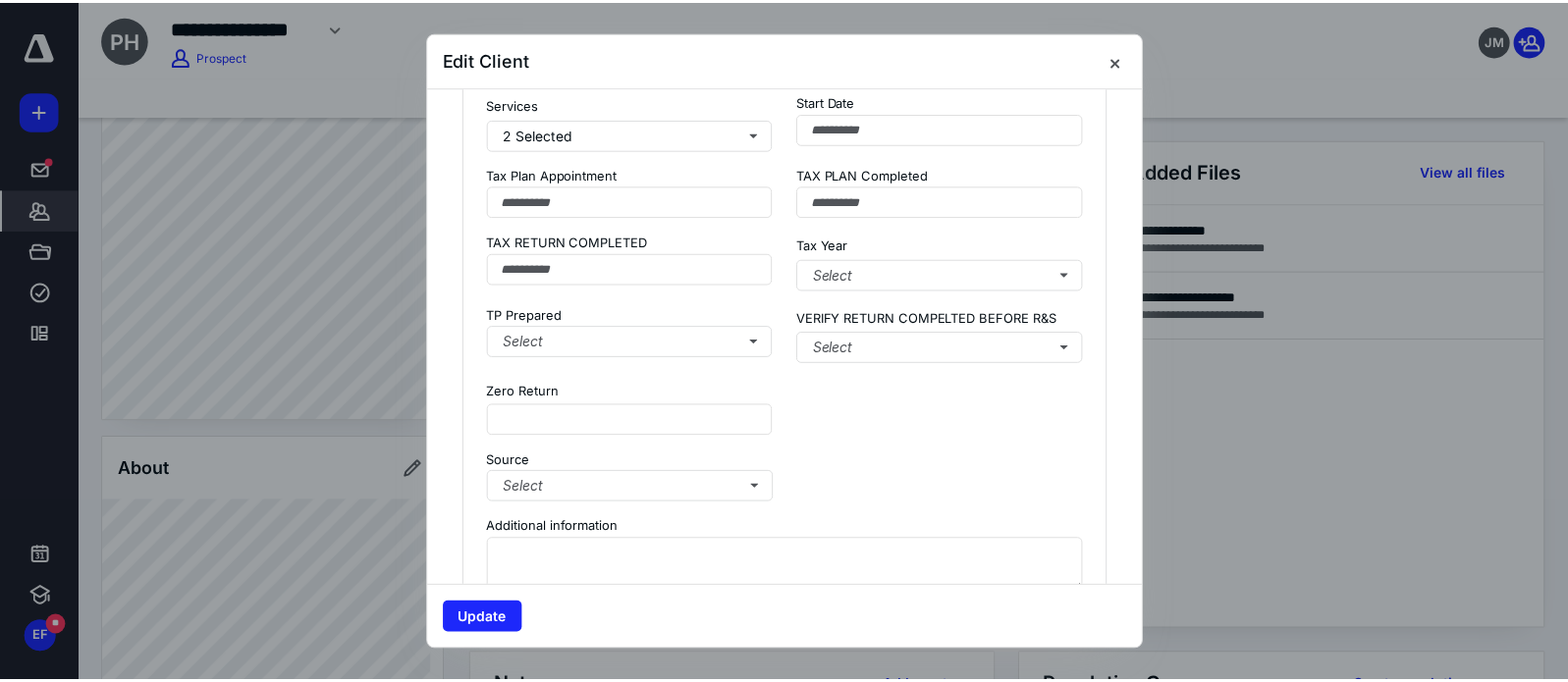 scroll, scrollTop: 2826, scrollLeft: 0, axis: vertical 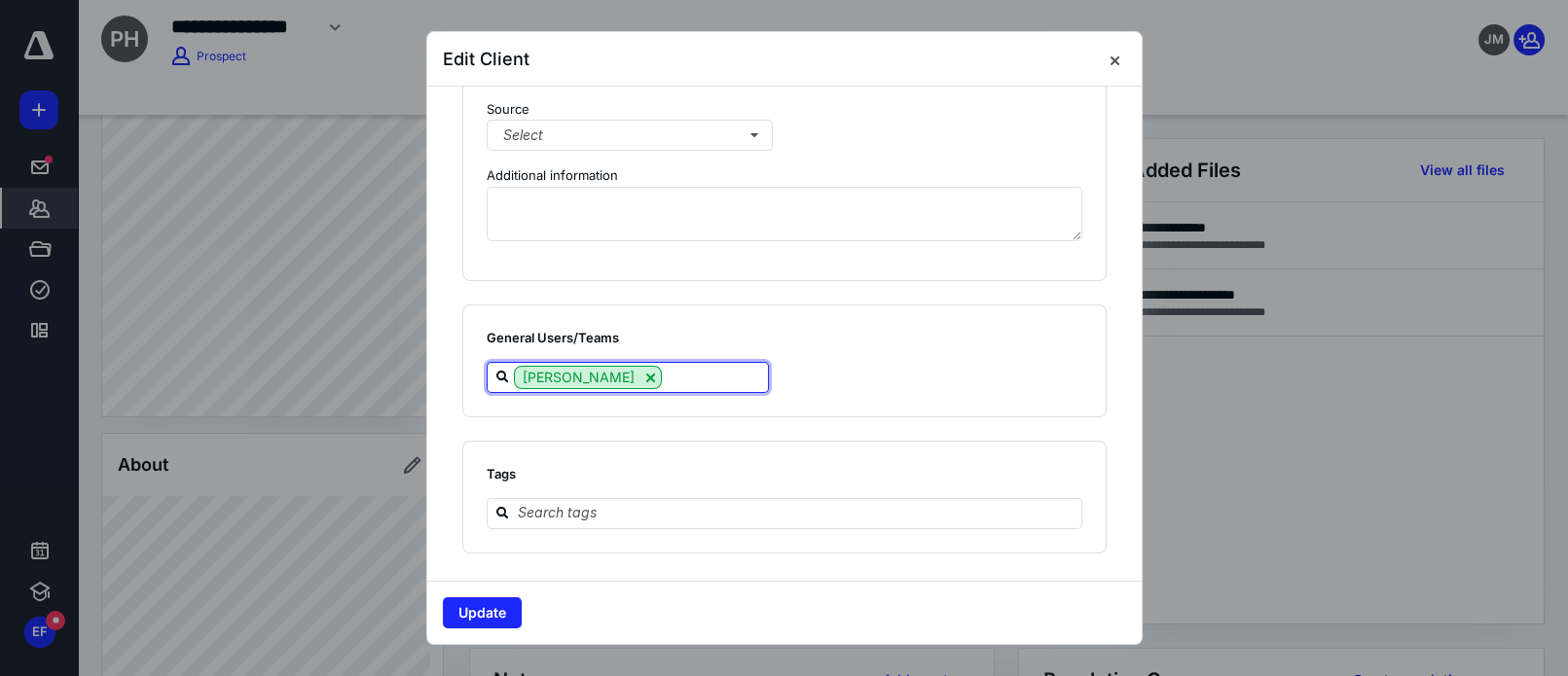 click at bounding box center (714, 376) 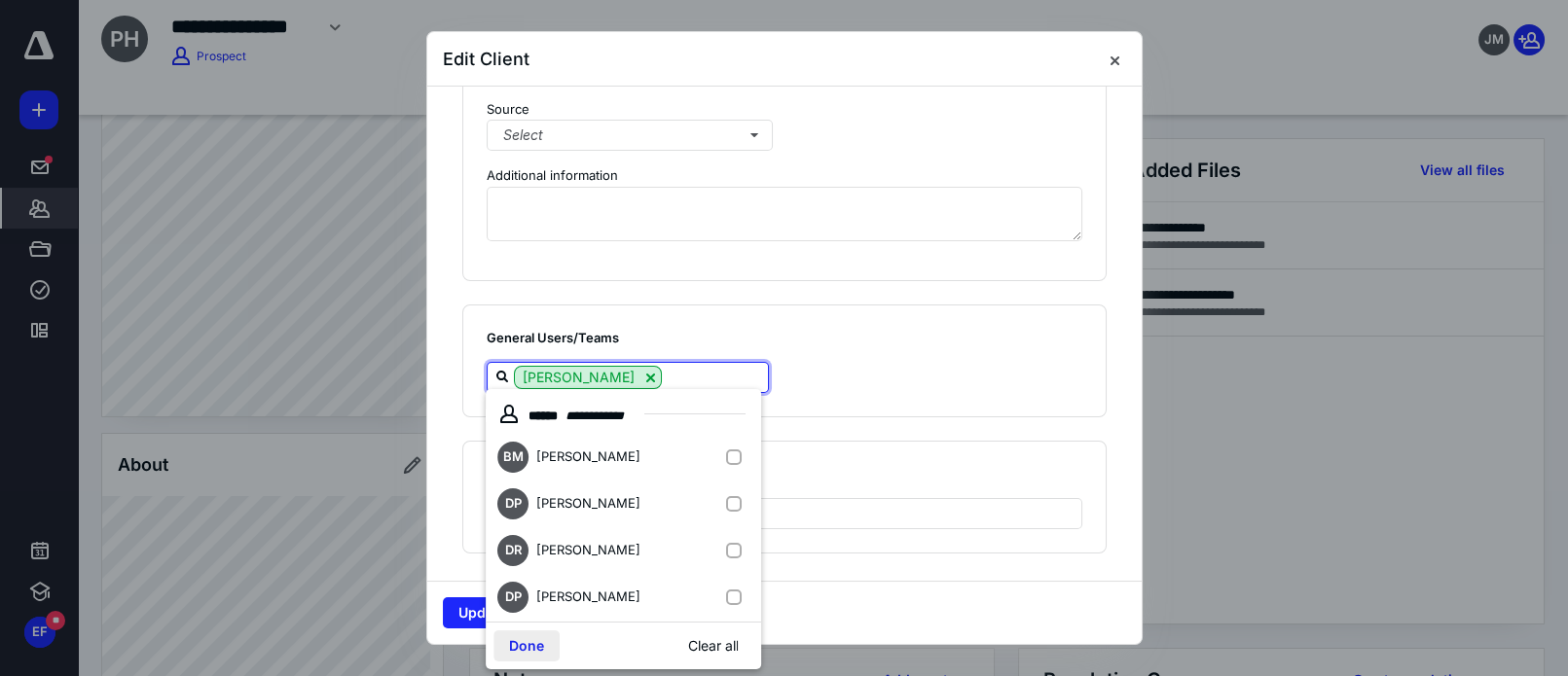 click on "Done" at bounding box center [527, 646] 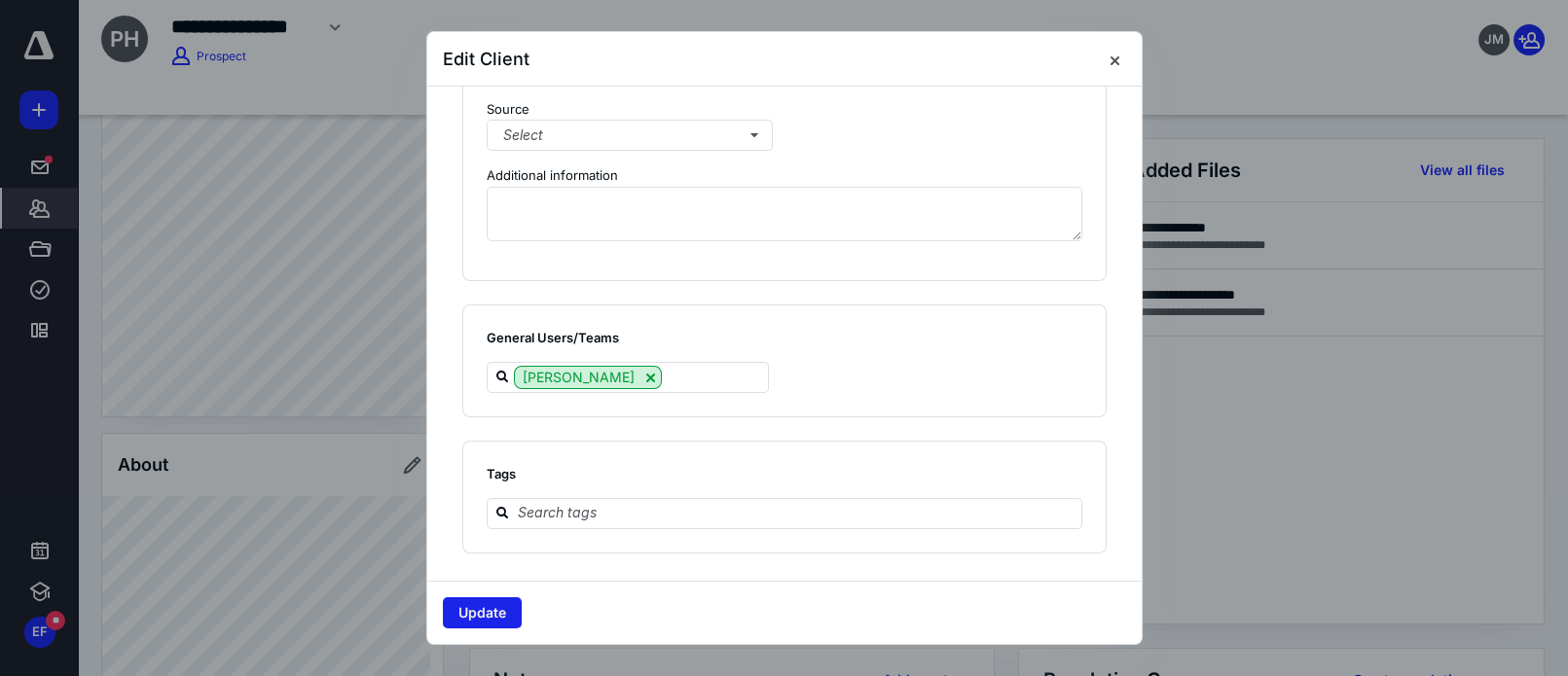 click on "Update" at bounding box center (482, 613) 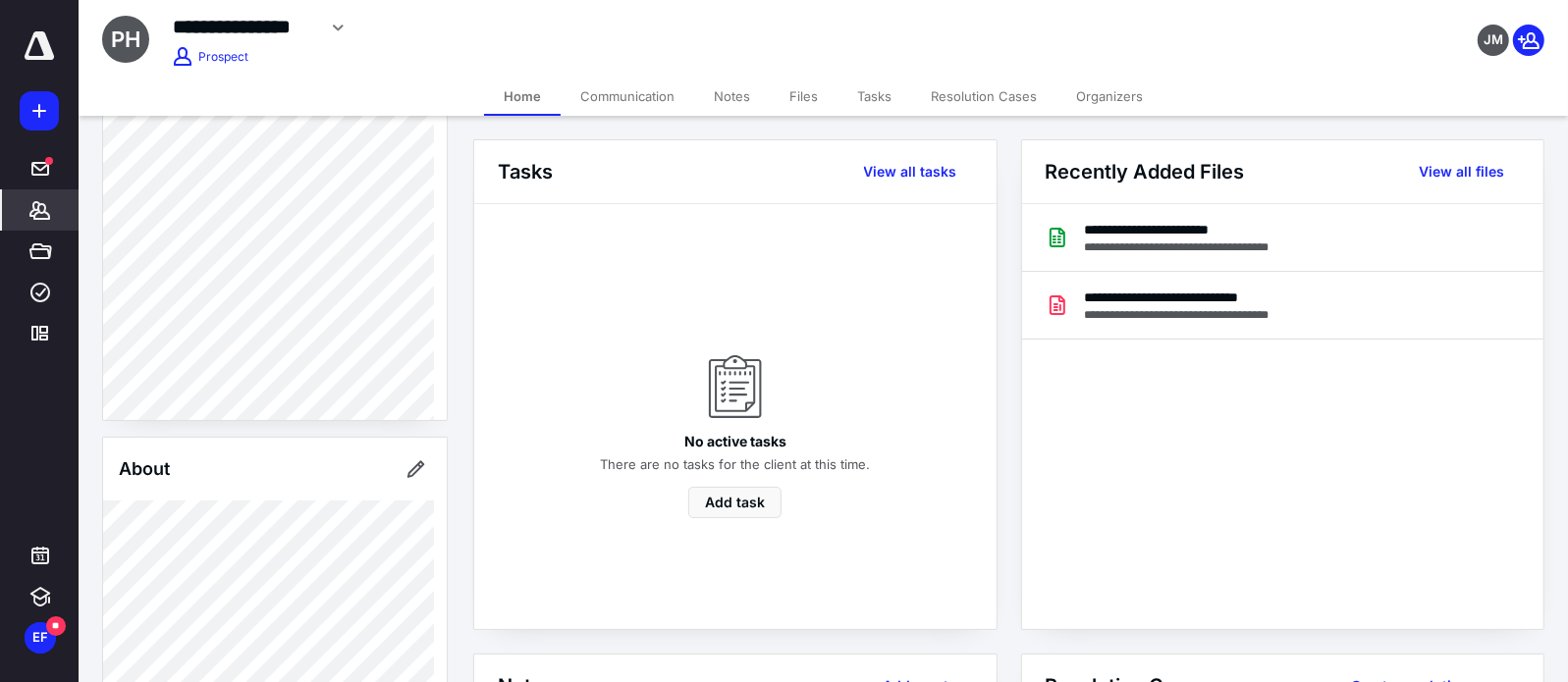 click on "Files" at bounding box center [803, 96] 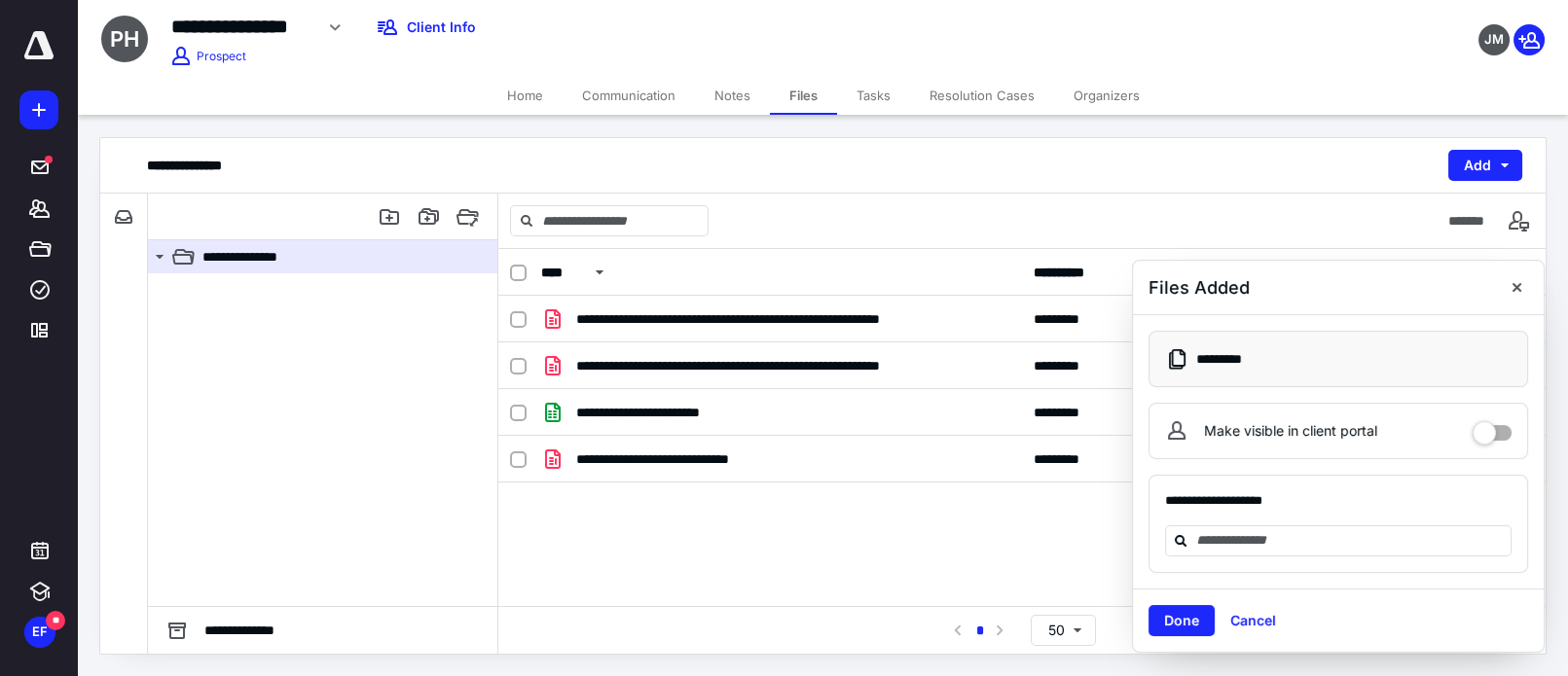 click on "Home" at bounding box center [525, 95] 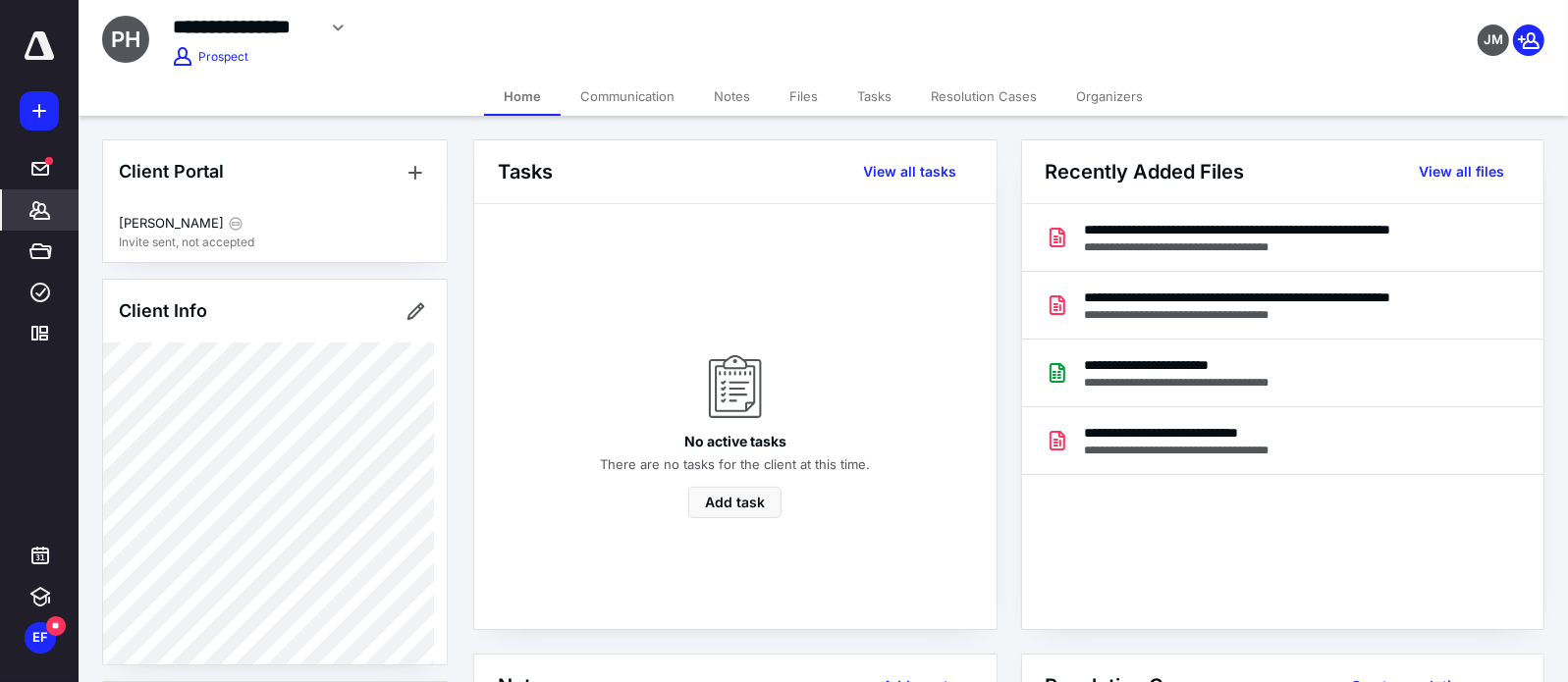 click on "Notes" at bounding box center (731, 96) 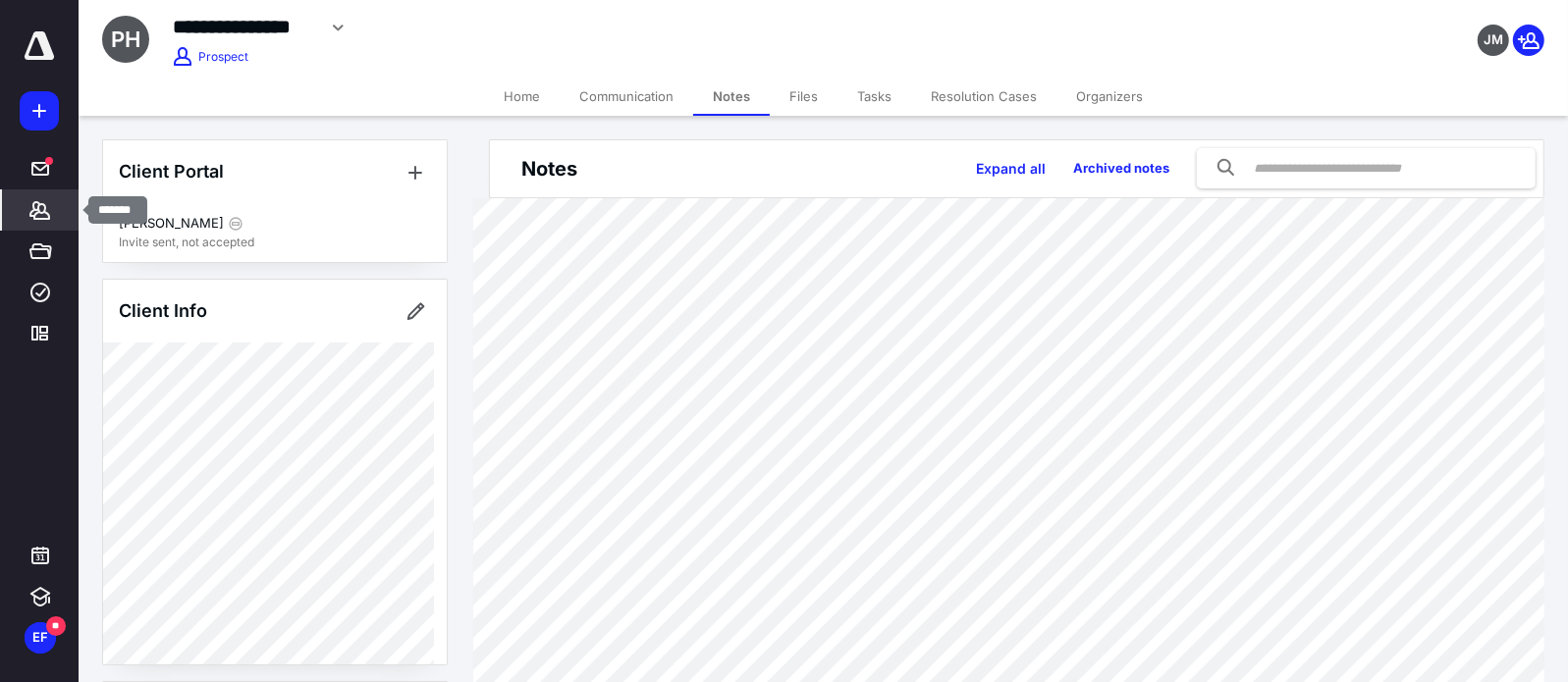 click 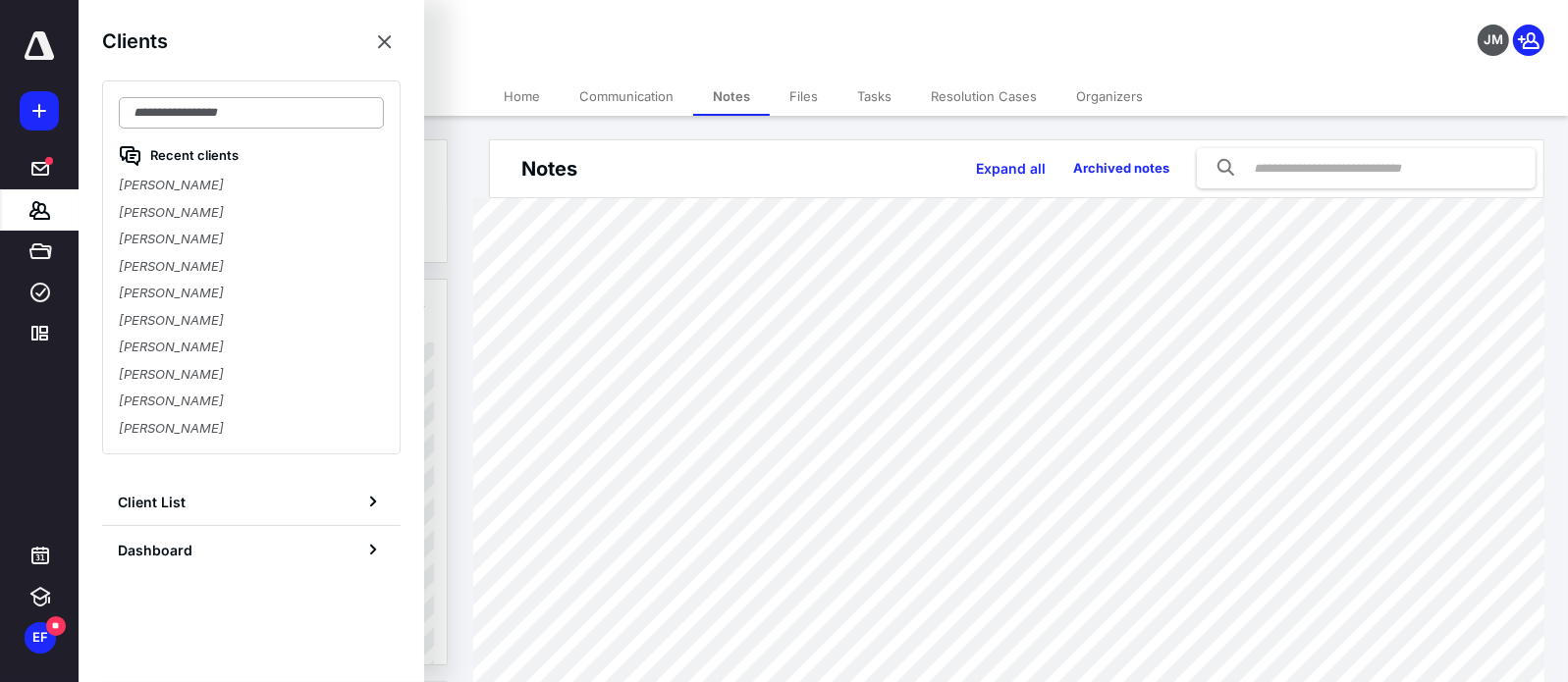 click at bounding box center (251, 113) 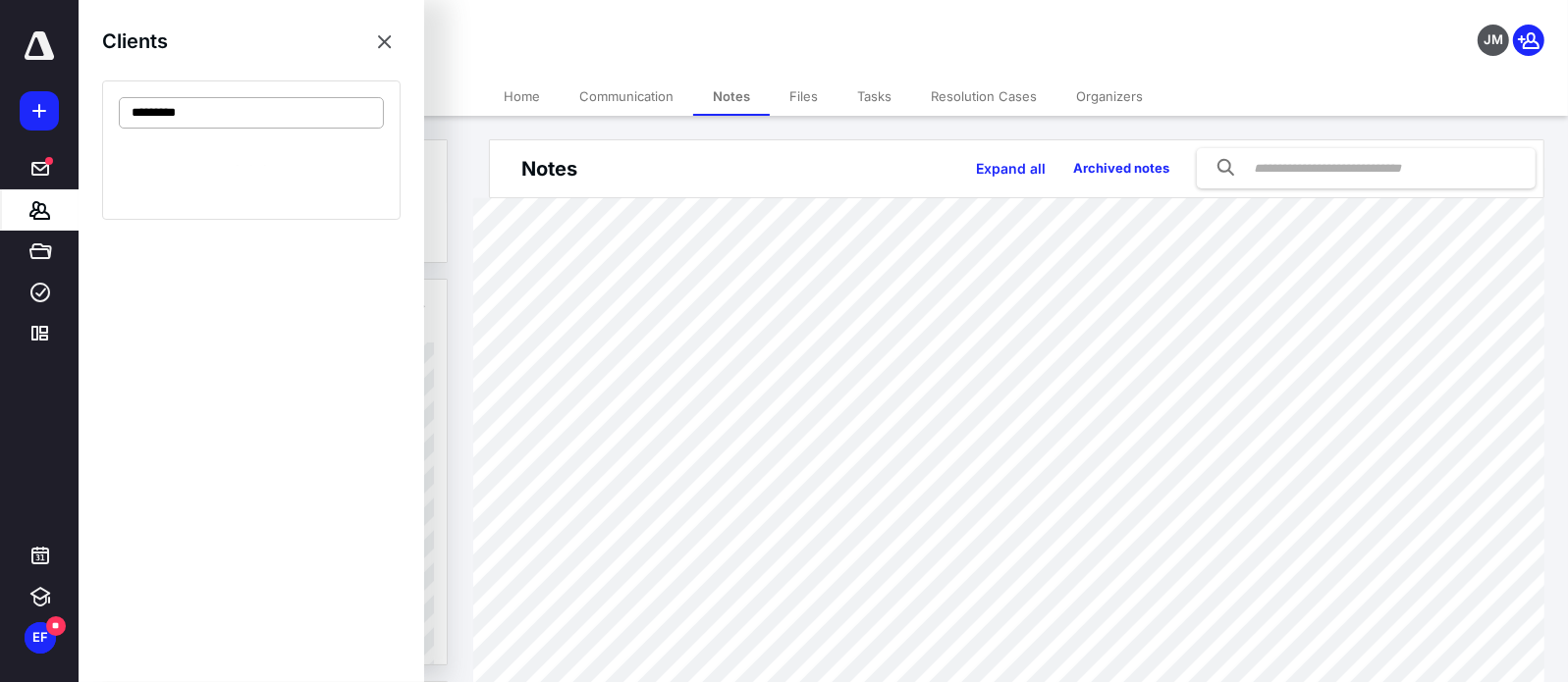 type on "**********" 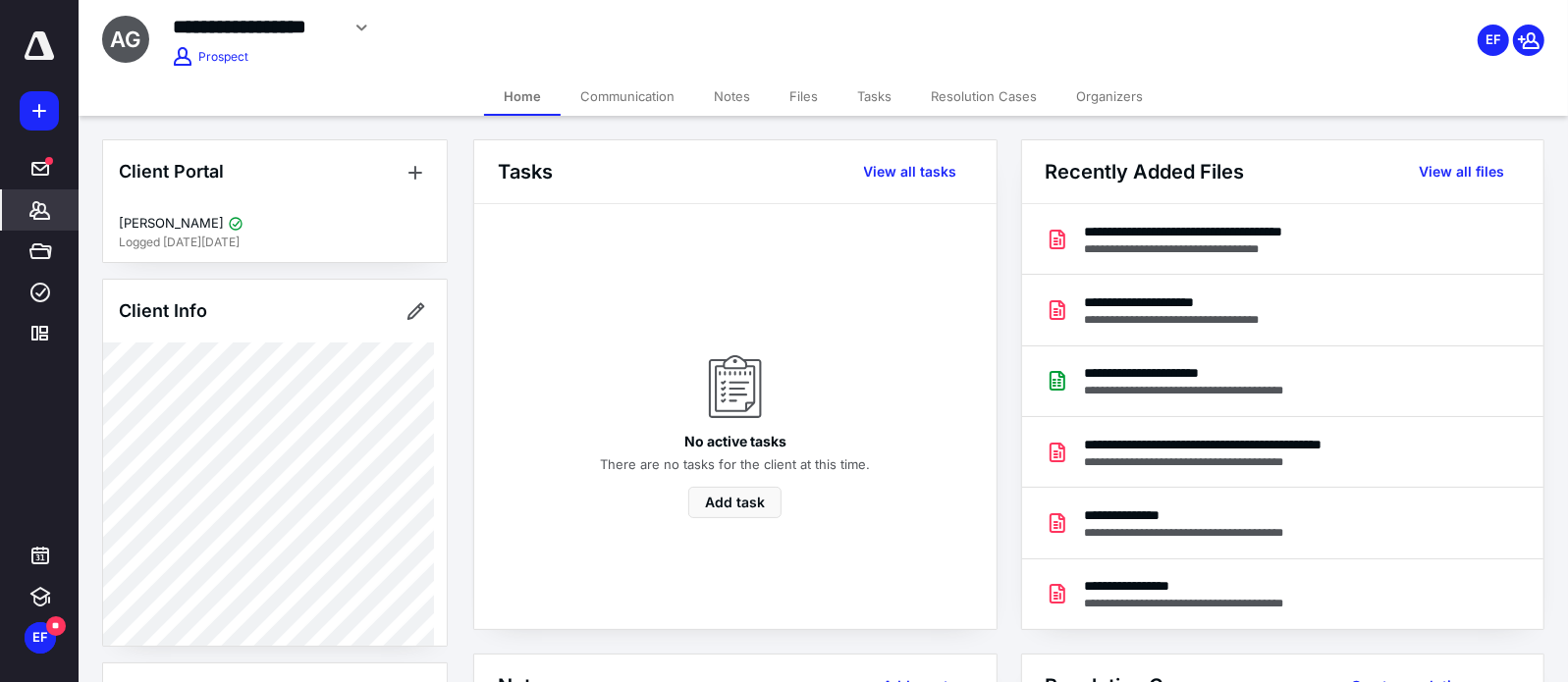 click on "Home" at bounding box center (522, 96) 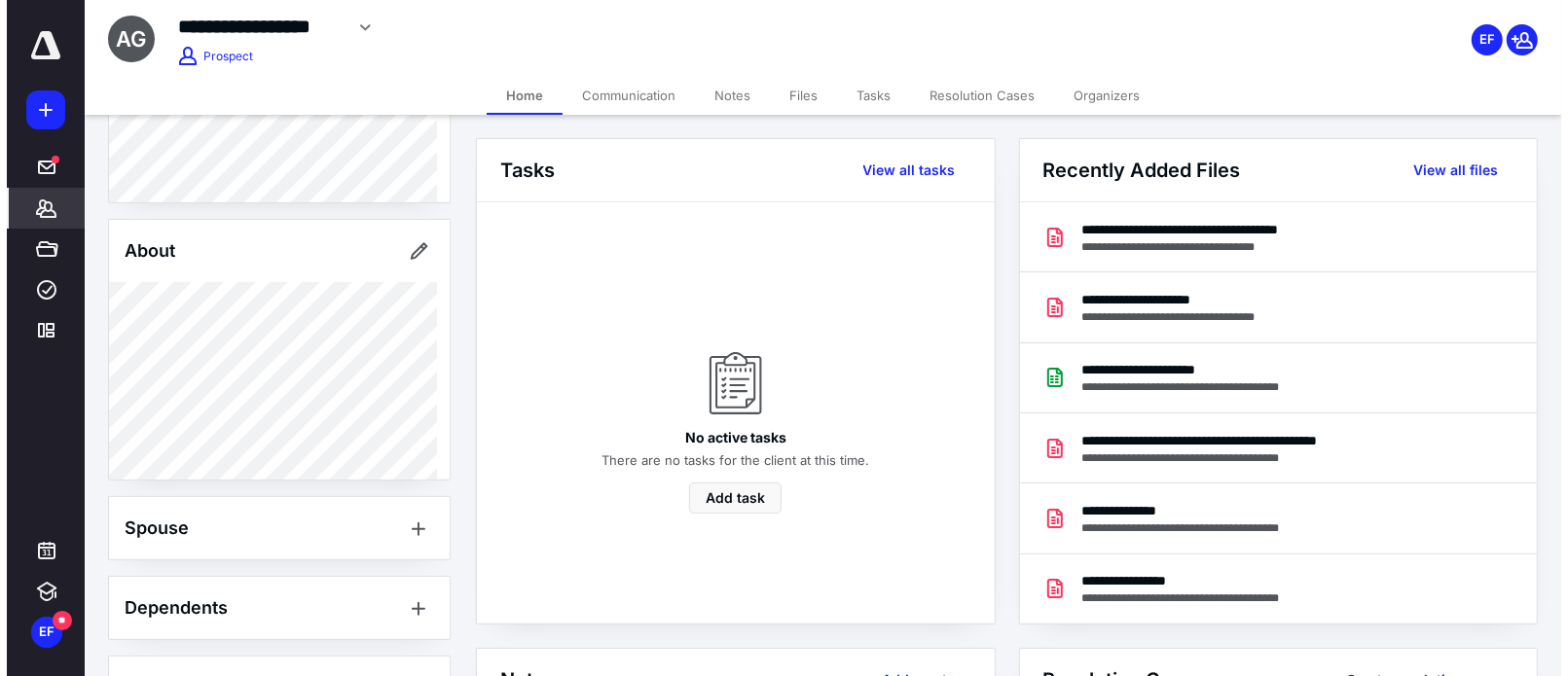 scroll, scrollTop: 407, scrollLeft: 0, axis: vertical 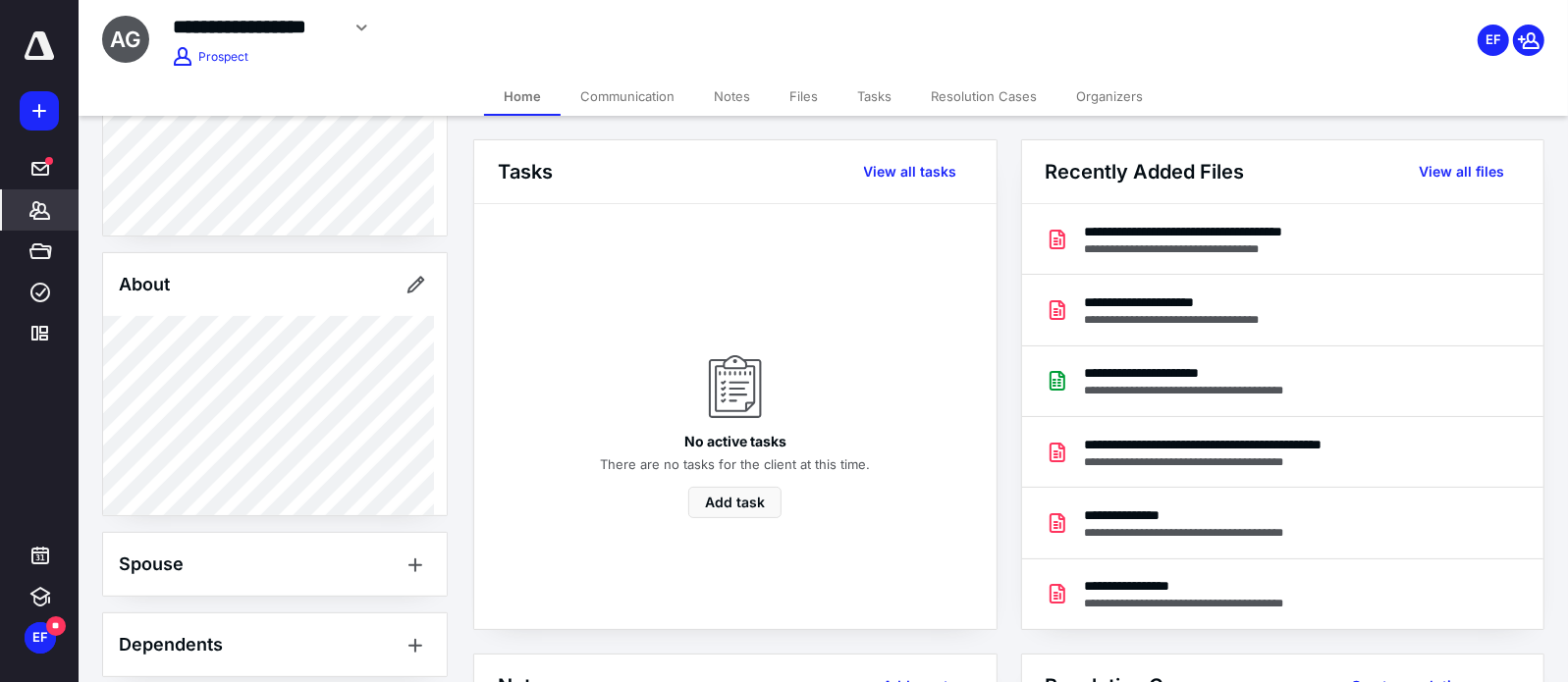 click on "Communication" at bounding box center (627, 96) 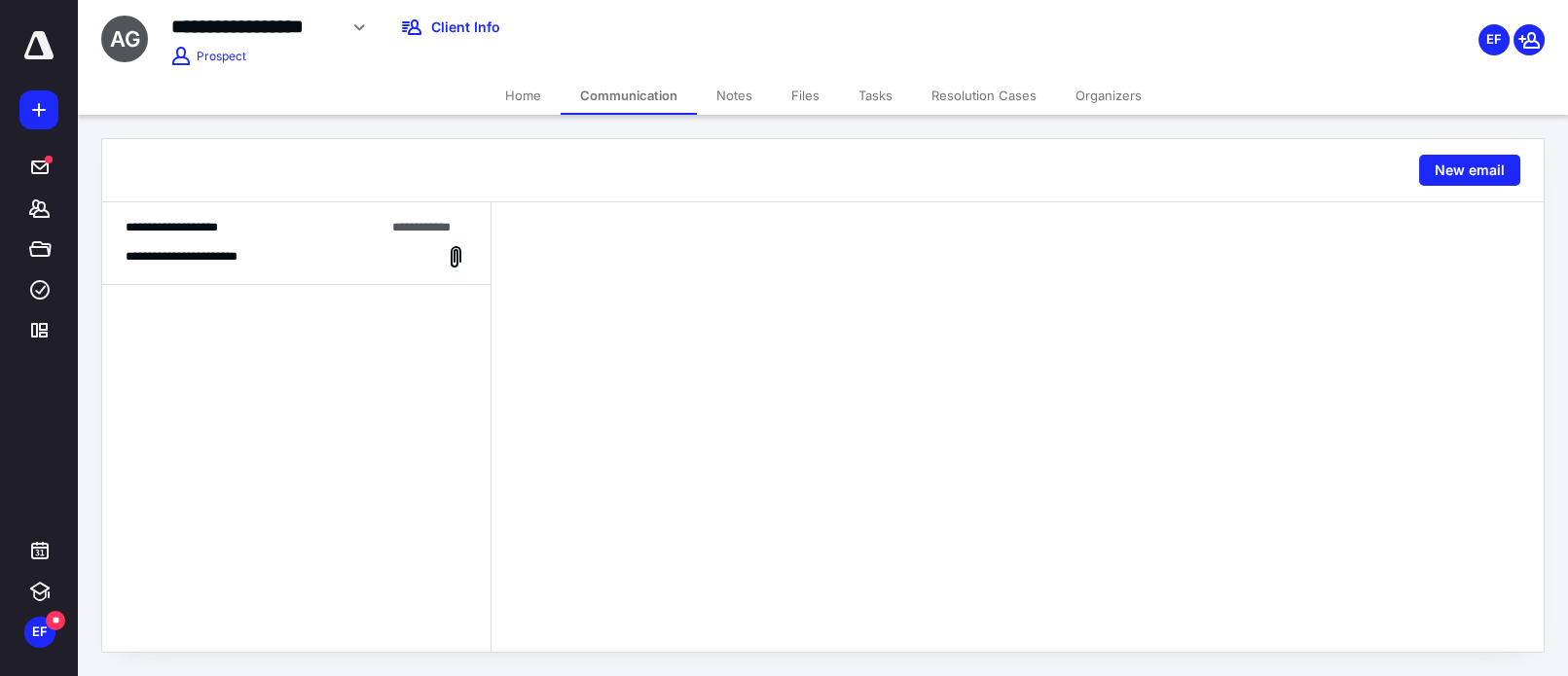 click on "Notes" at bounding box center [734, 95] 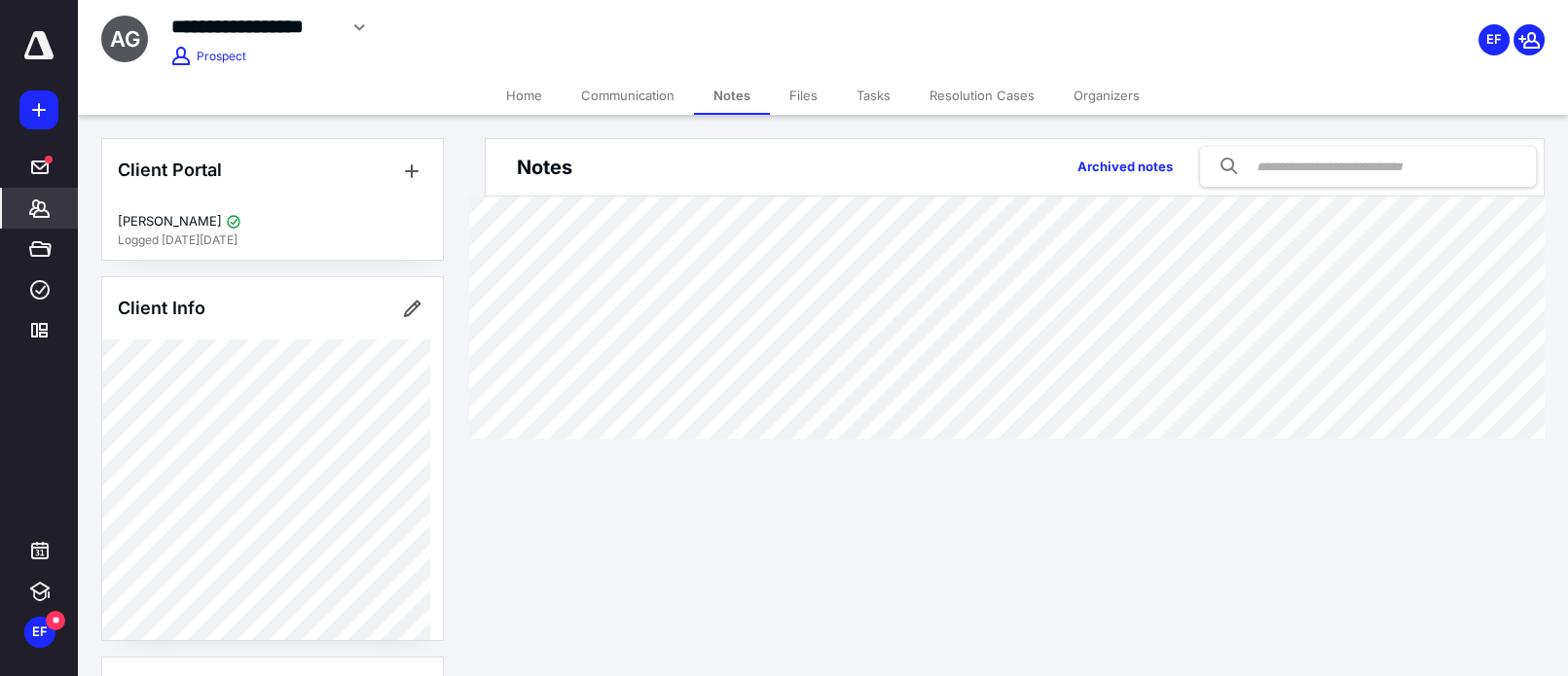 click on "Home" at bounding box center (524, 95) 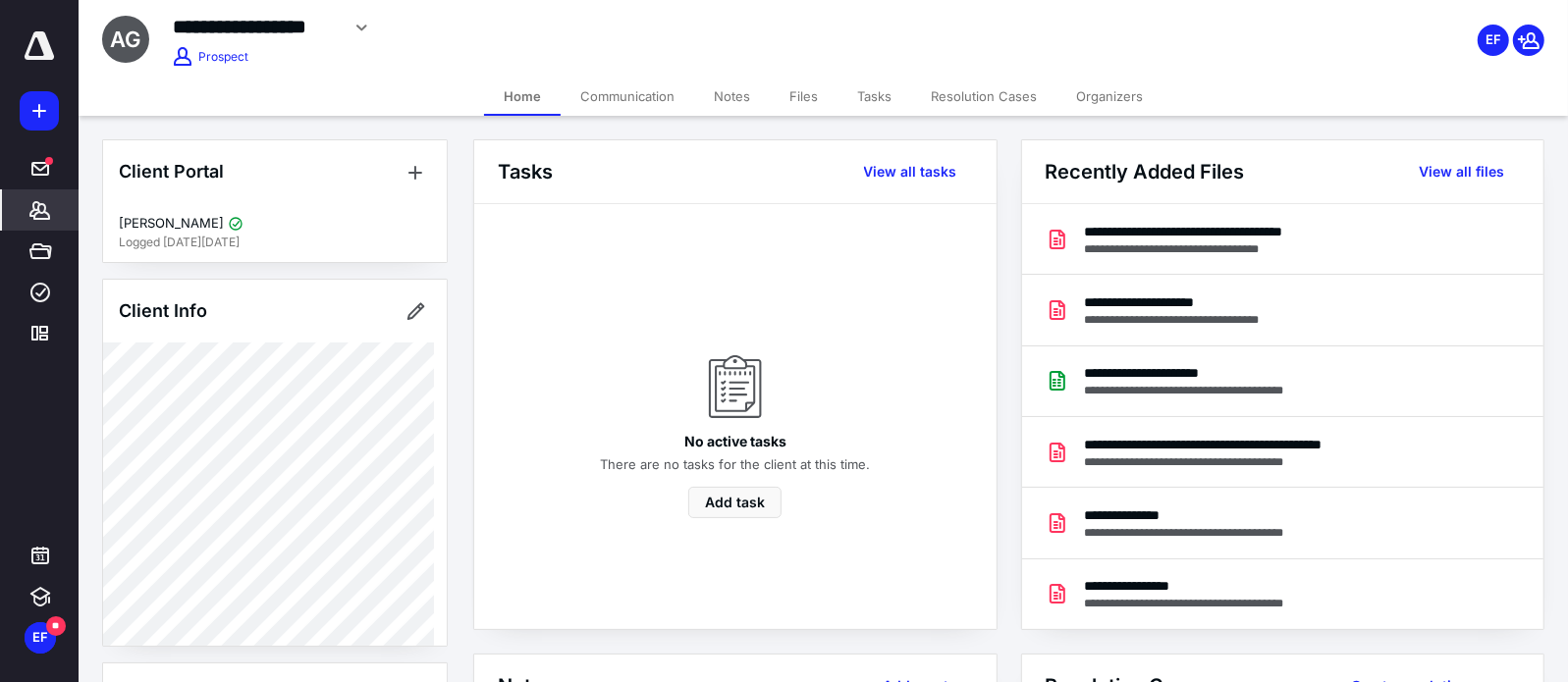 click on "Notes" at bounding box center [731, 96] 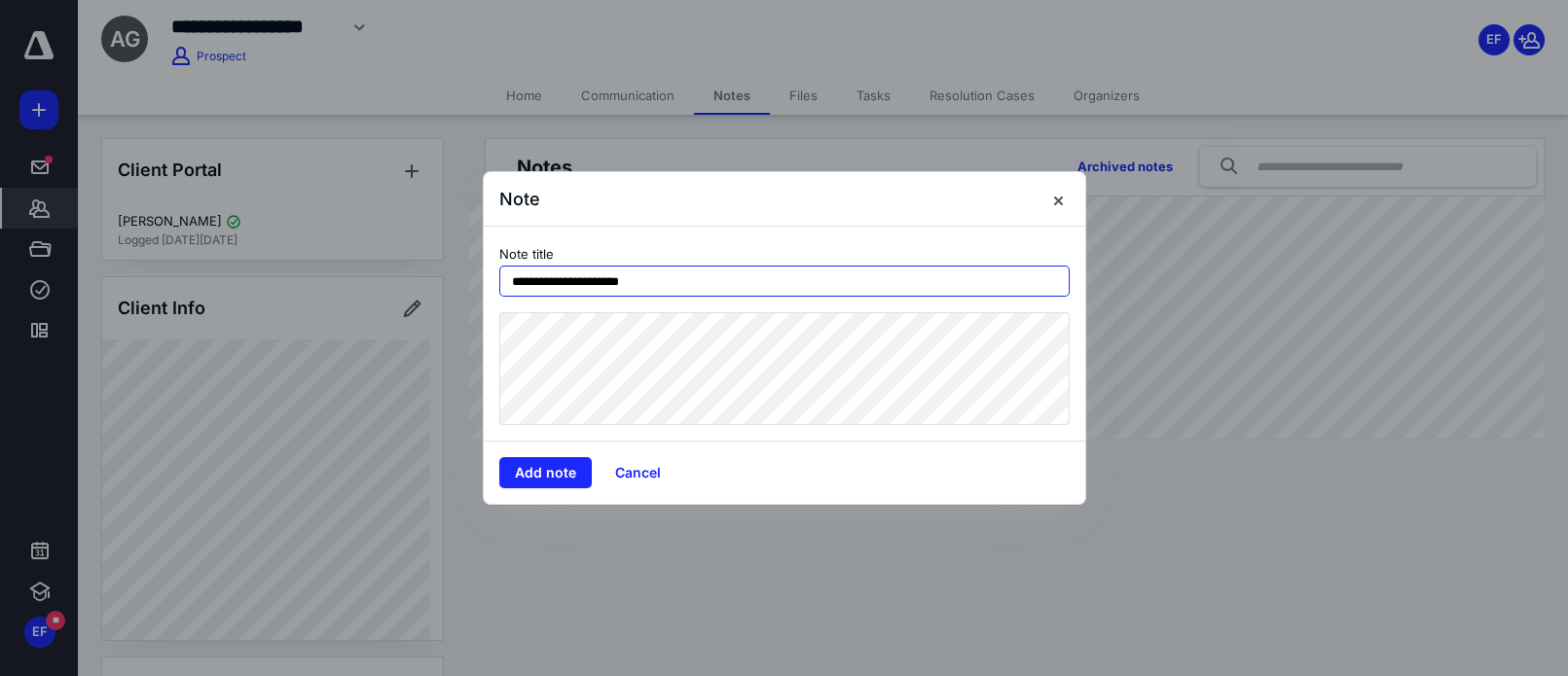 click on "**********" at bounding box center (784, 281) 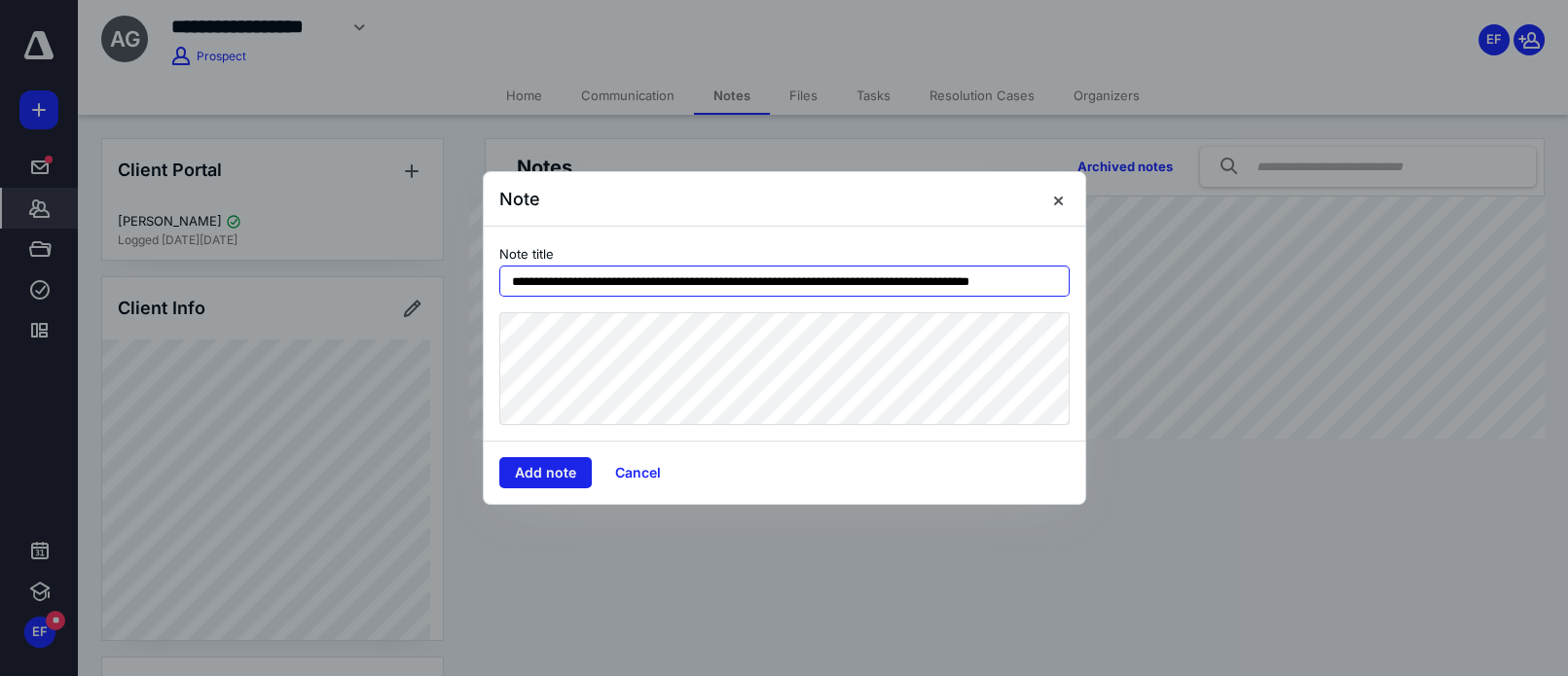 type on "**********" 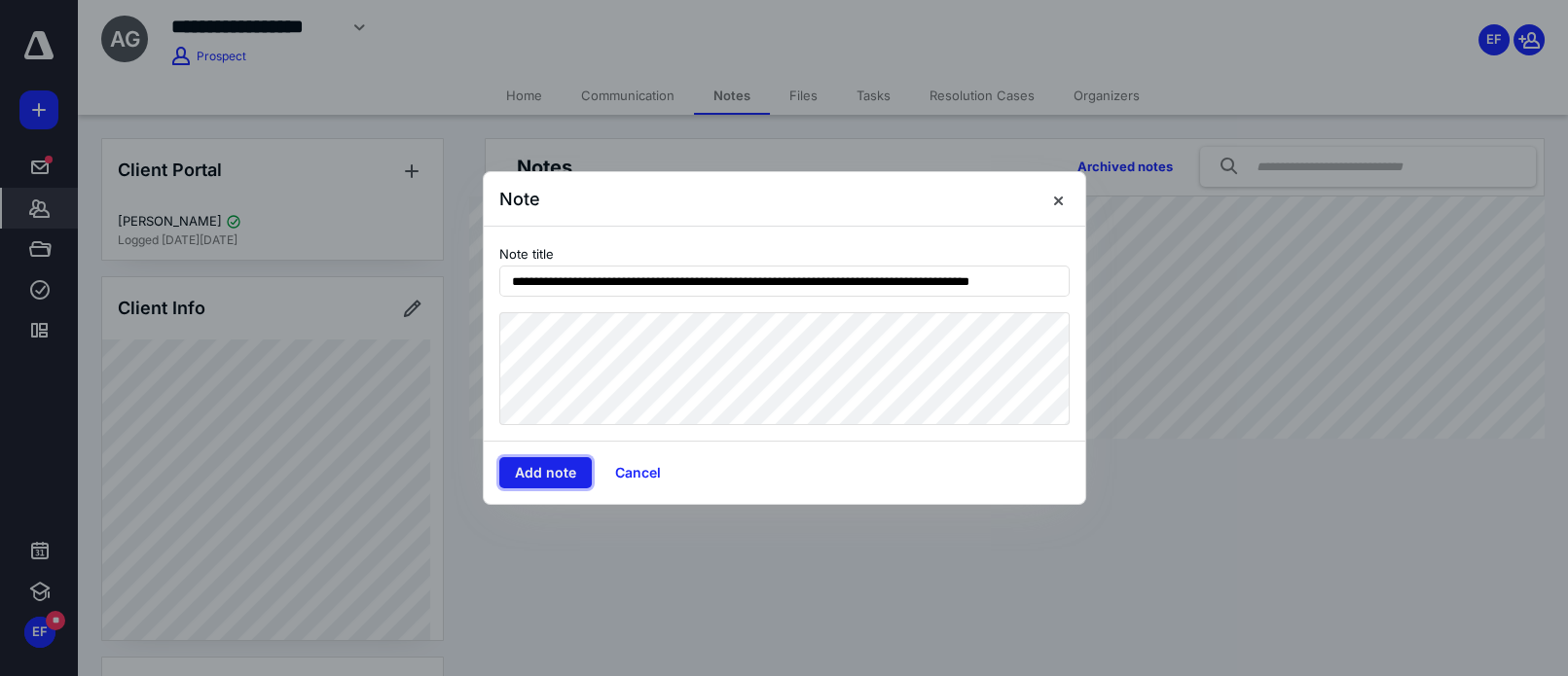 click on "Add note" at bounding box center [545, 473] 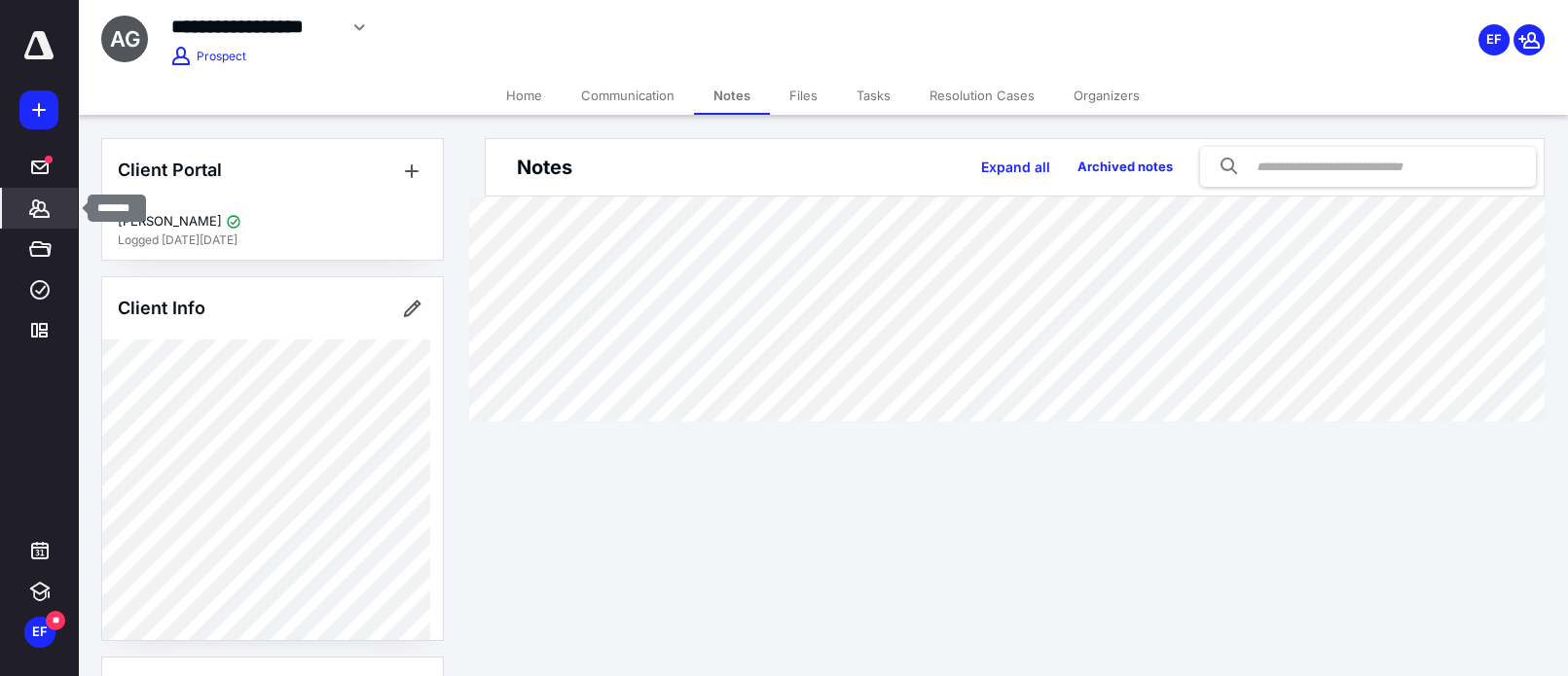 click on "*******" at bounding box center (40, 208) 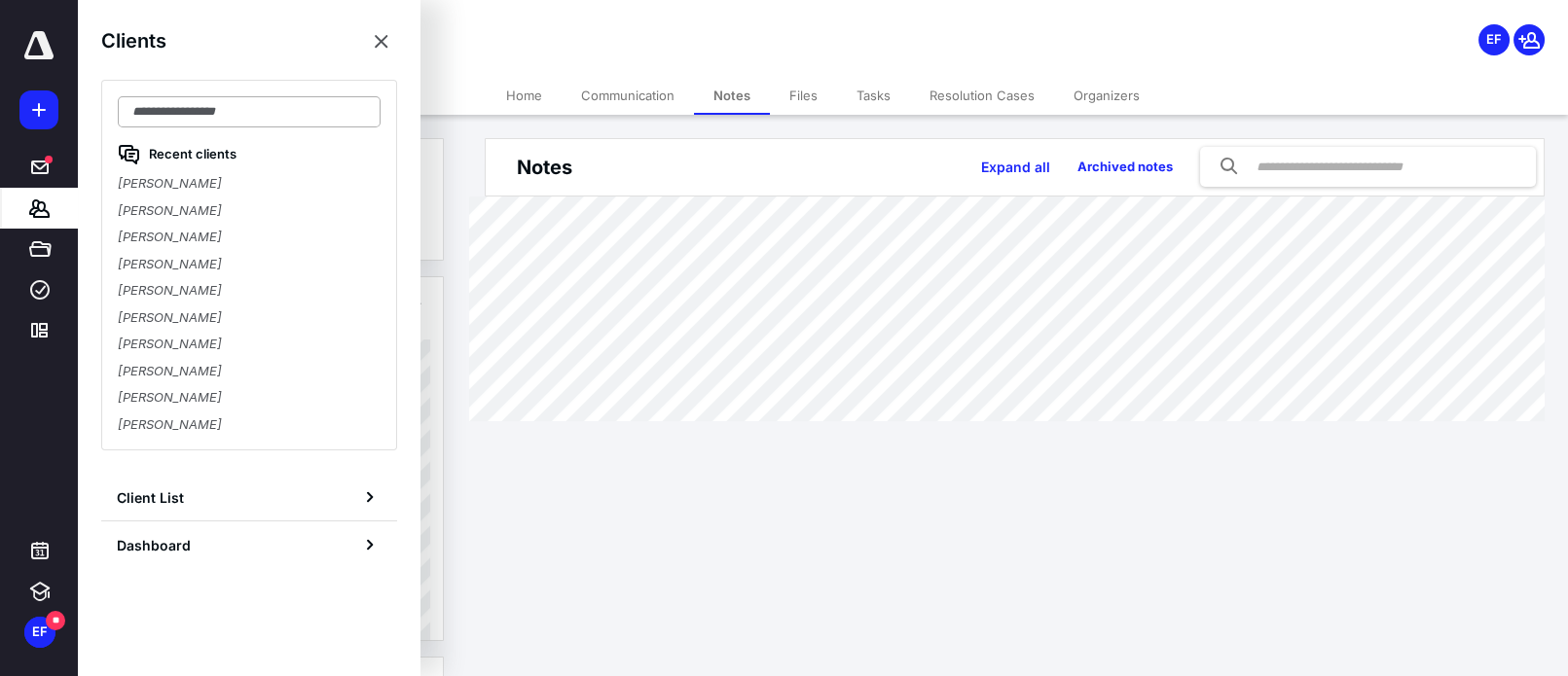 click at bounding box center [249, 112] 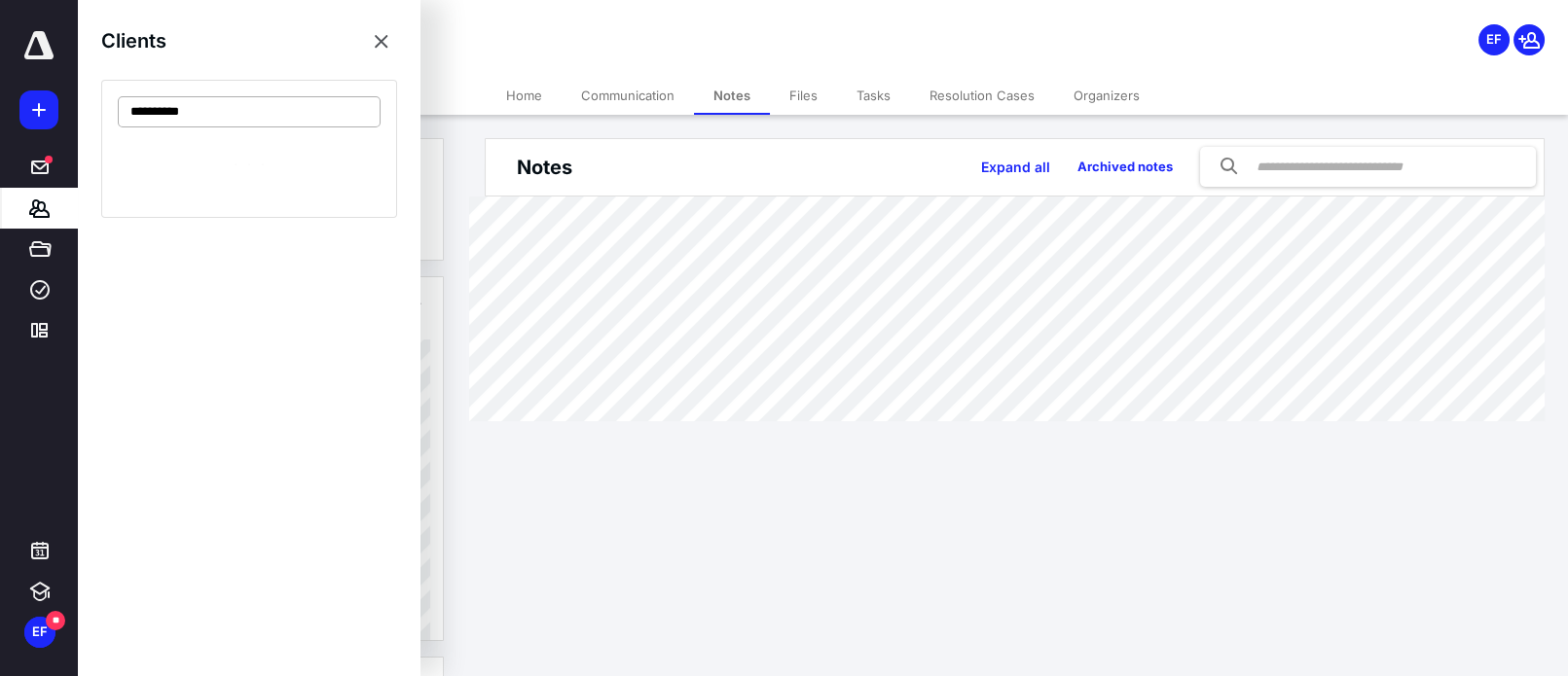 type on "**********" 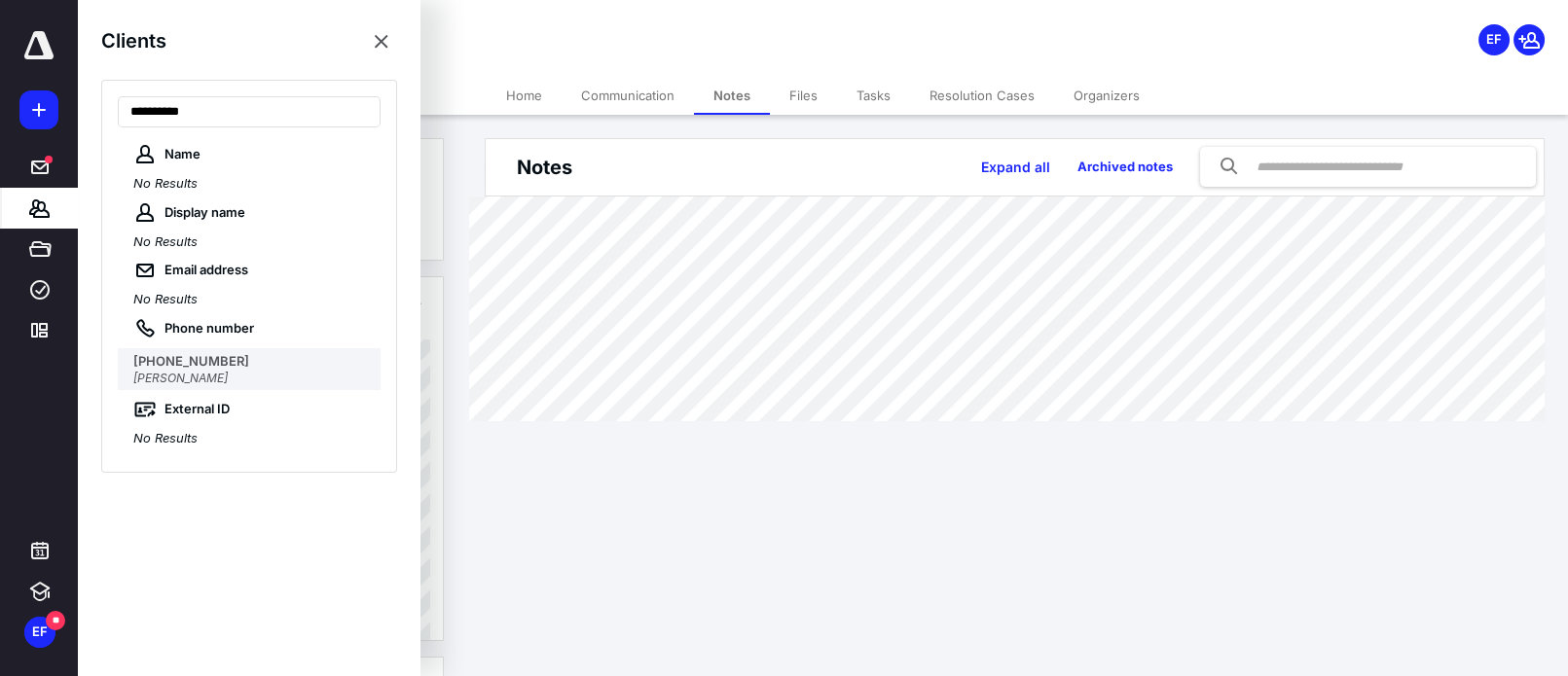 click on "(210) 753-6484" at bounding box center [191, 361] 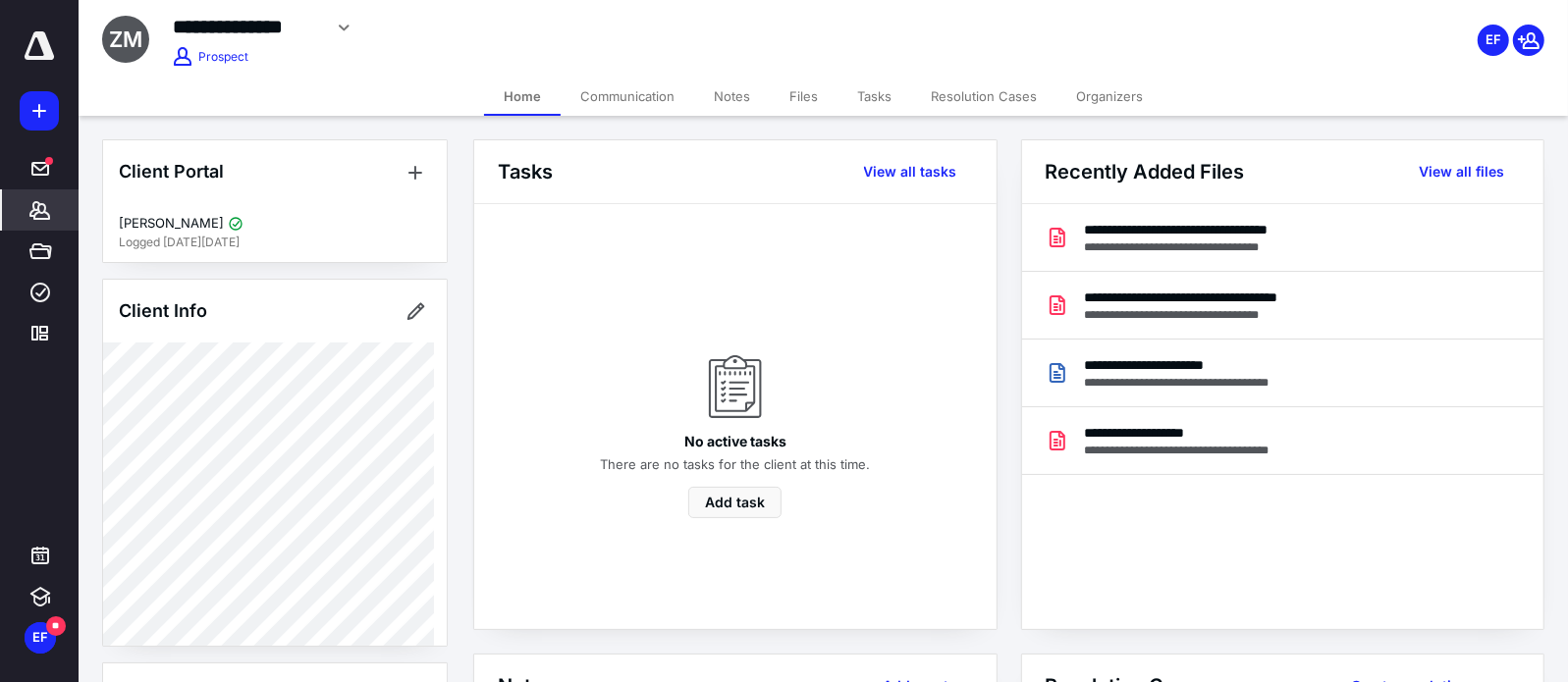 click on "Communication" at bounding box center (627, 96) 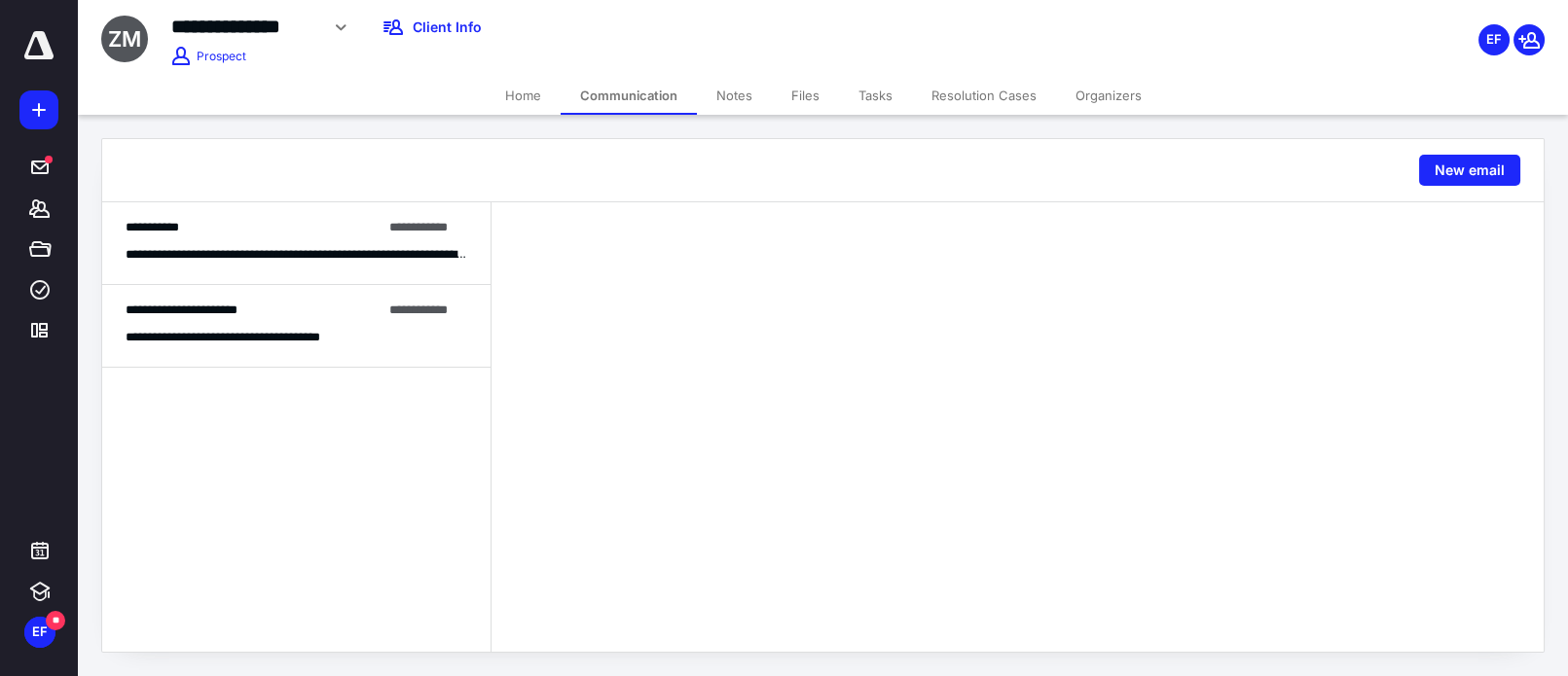 click on "**********" at bounding box center (296, 326) 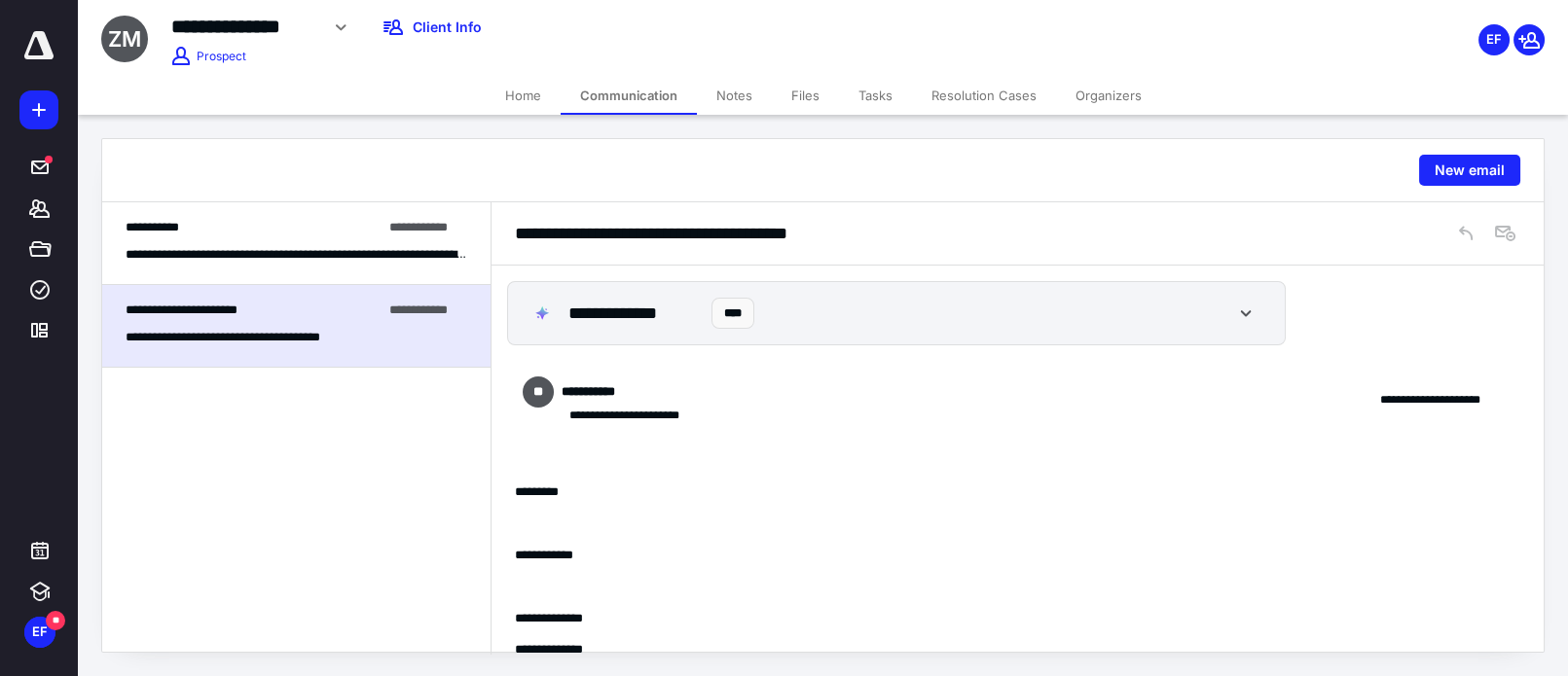 scroll, scrollTop: 649, scrollLeft: 0, axis: vertical 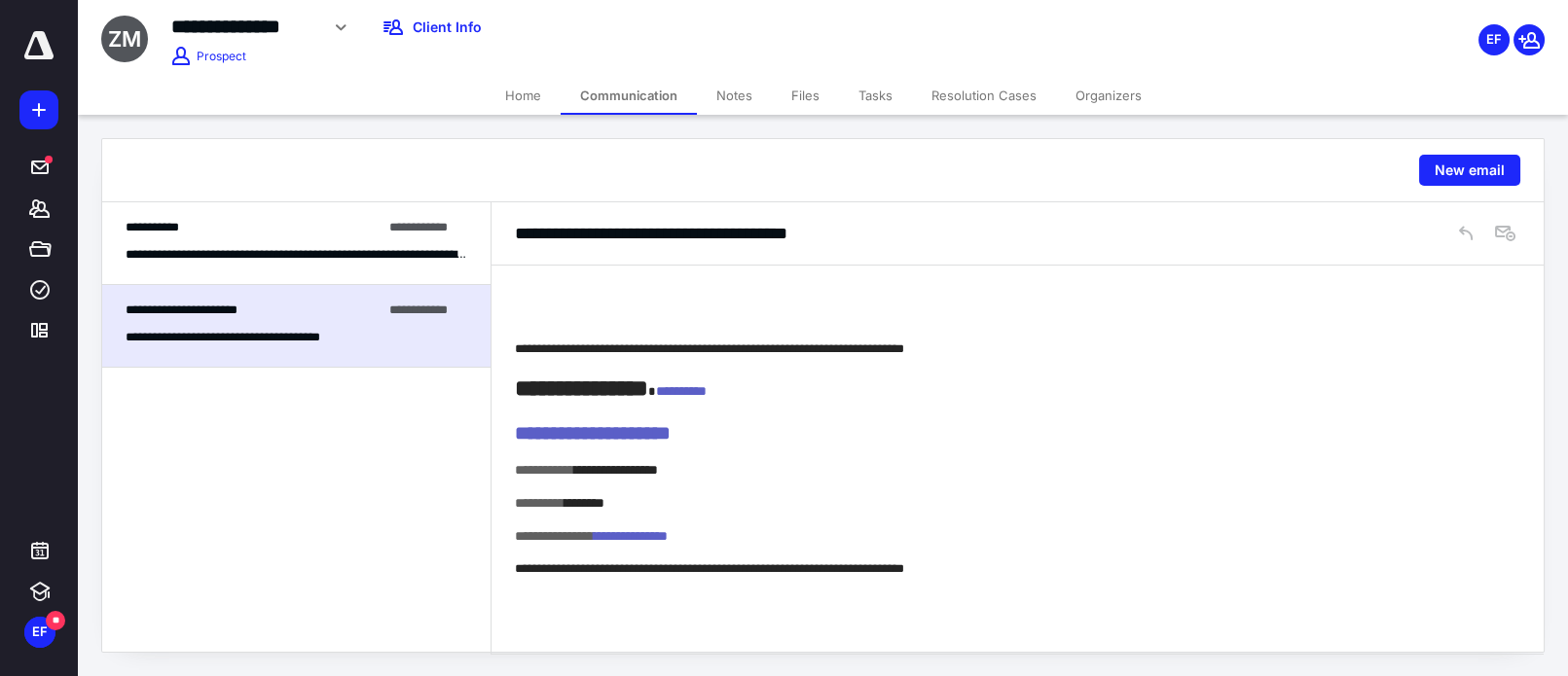 click on "**********" at bounding box center (296, 254) 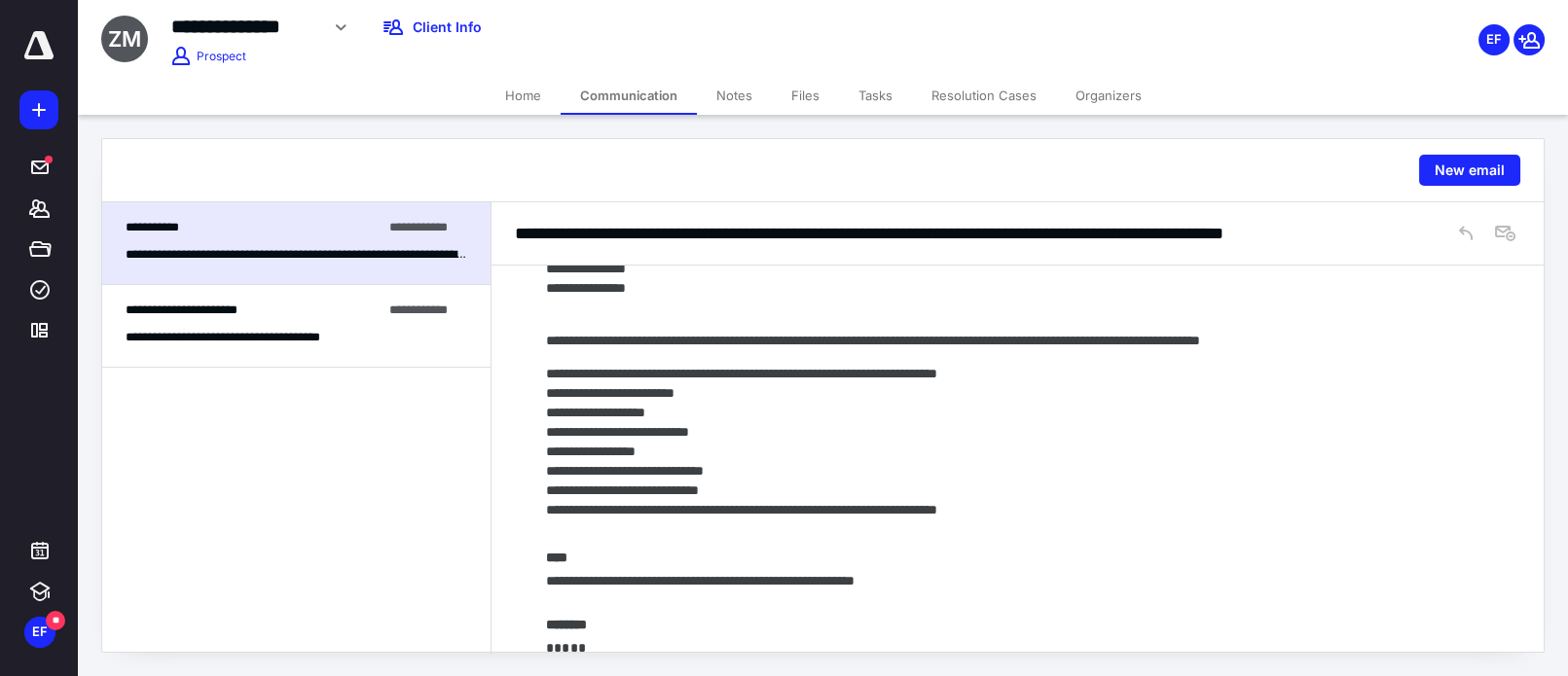 scroll, scrollTop: 442, scrollLeft: 0, axis: vertical 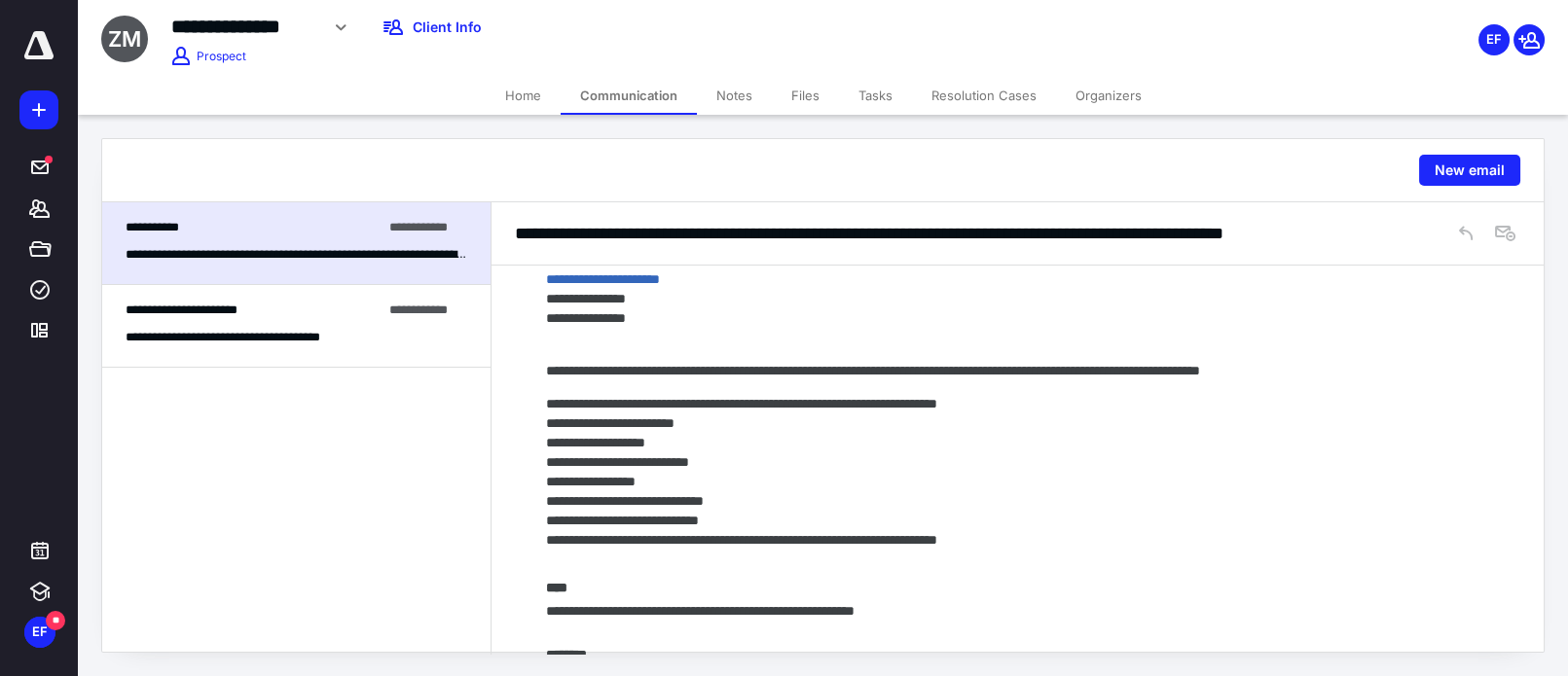 click on "Notes" at bounding box center (734, 95) 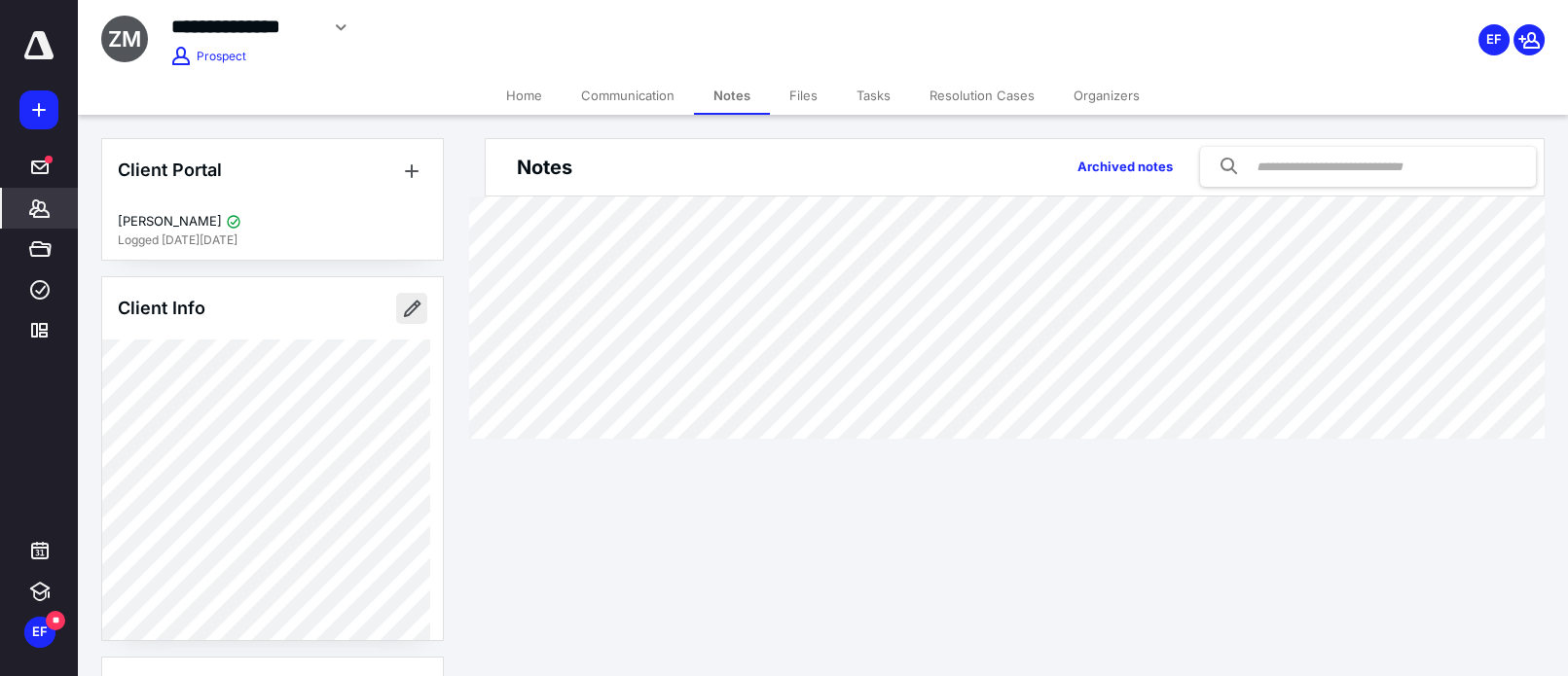 click at bounding box center [412, 308] 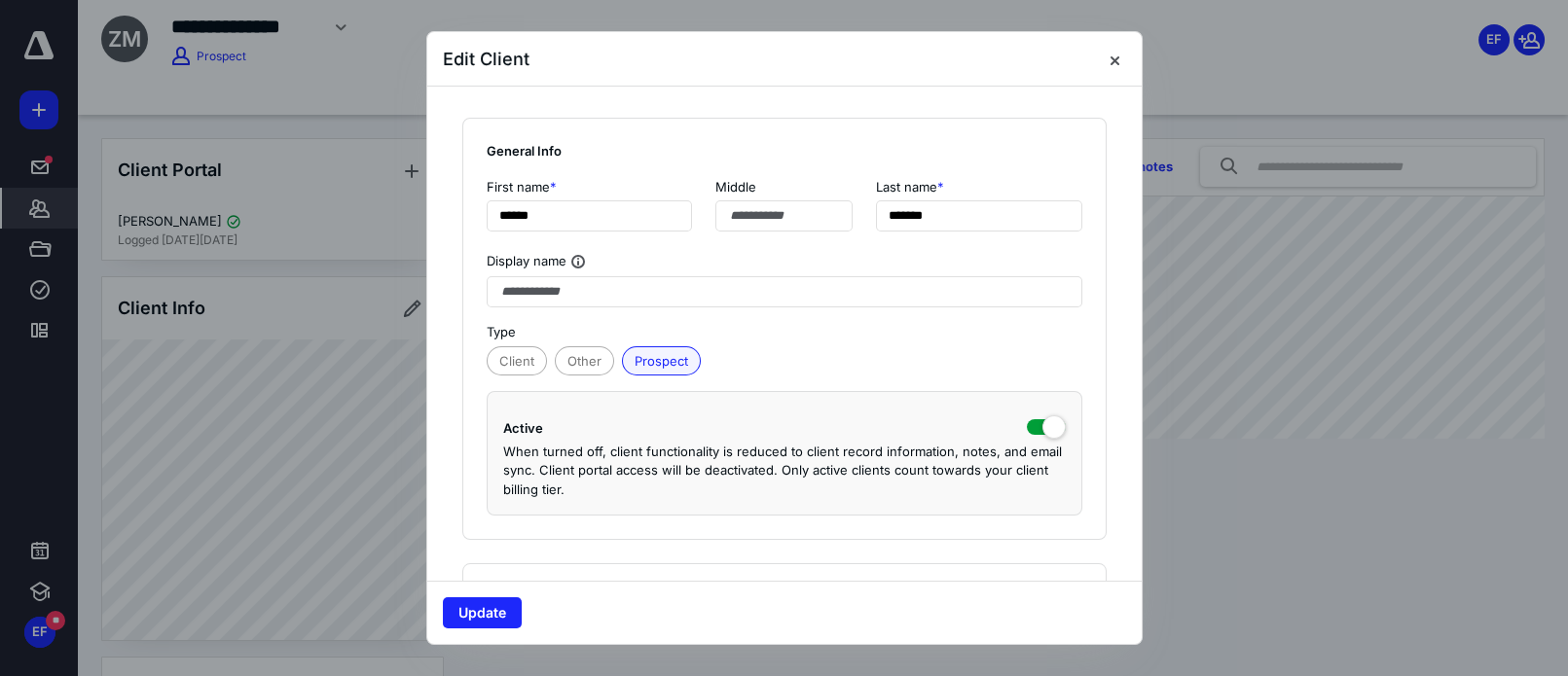 click at bounding box center (784, 338) 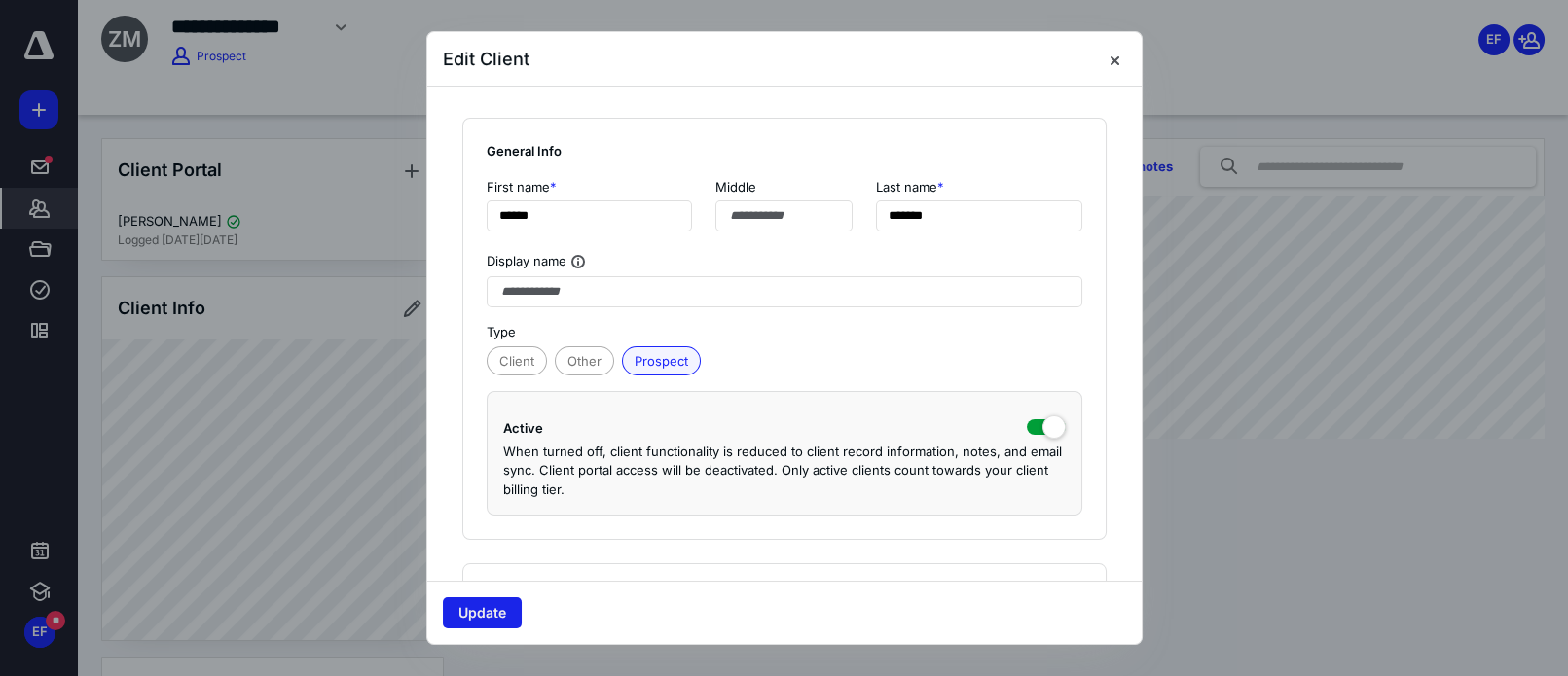 click on "Update" at bounding box center (482, 613) 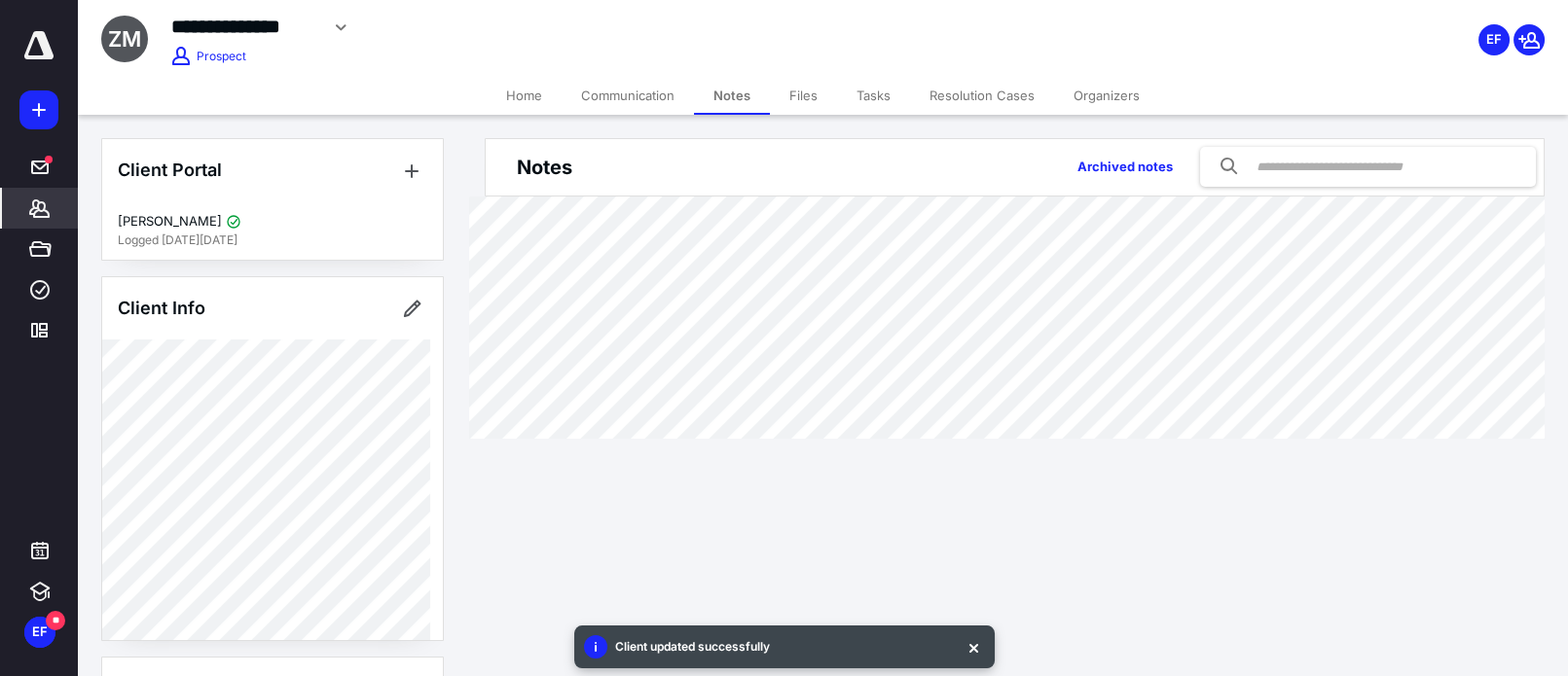click on "Client Portal Zoraiz Mushtaq Logged in 2 months ago Client Info About Spouse Dependents Important clients Tags Manage all tags" at bounding box center (273, 688) 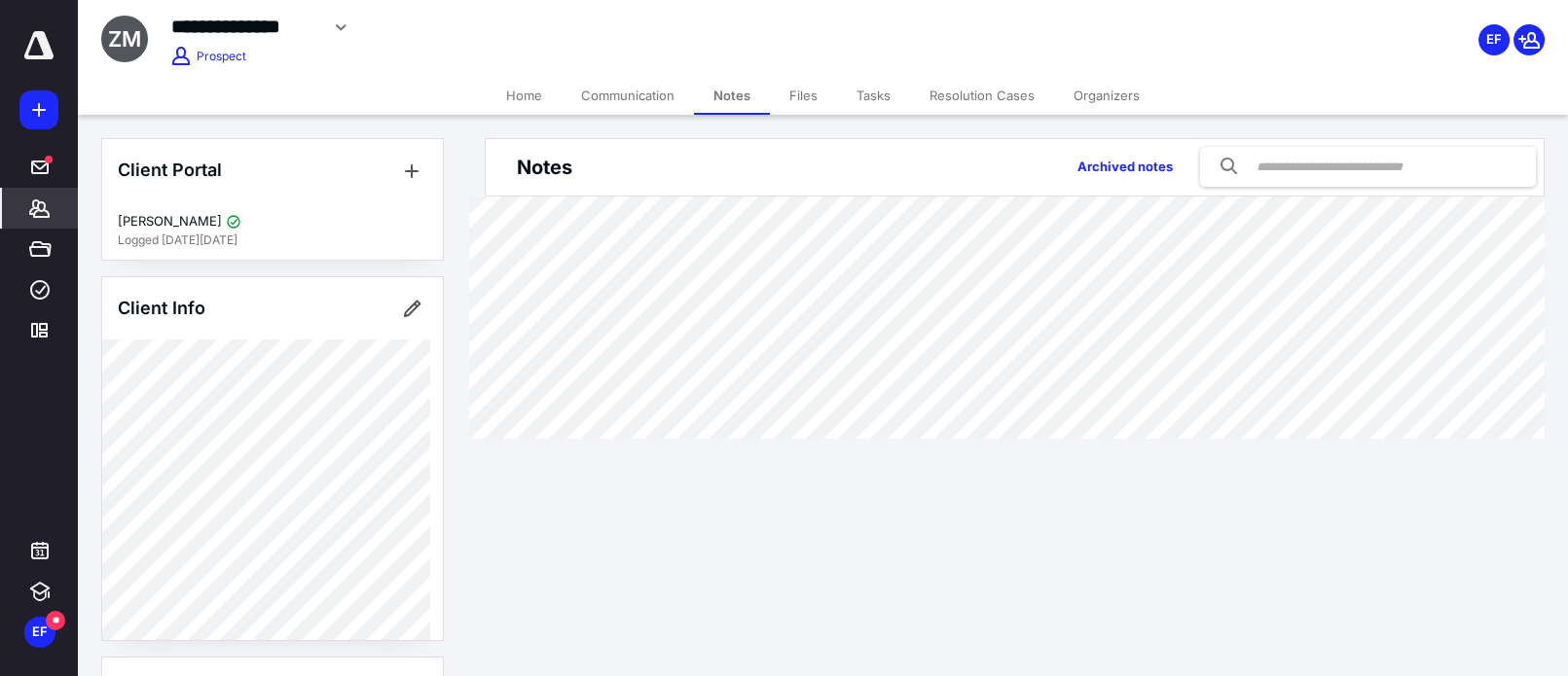 click on "Home" at bounding box center (524, 95) 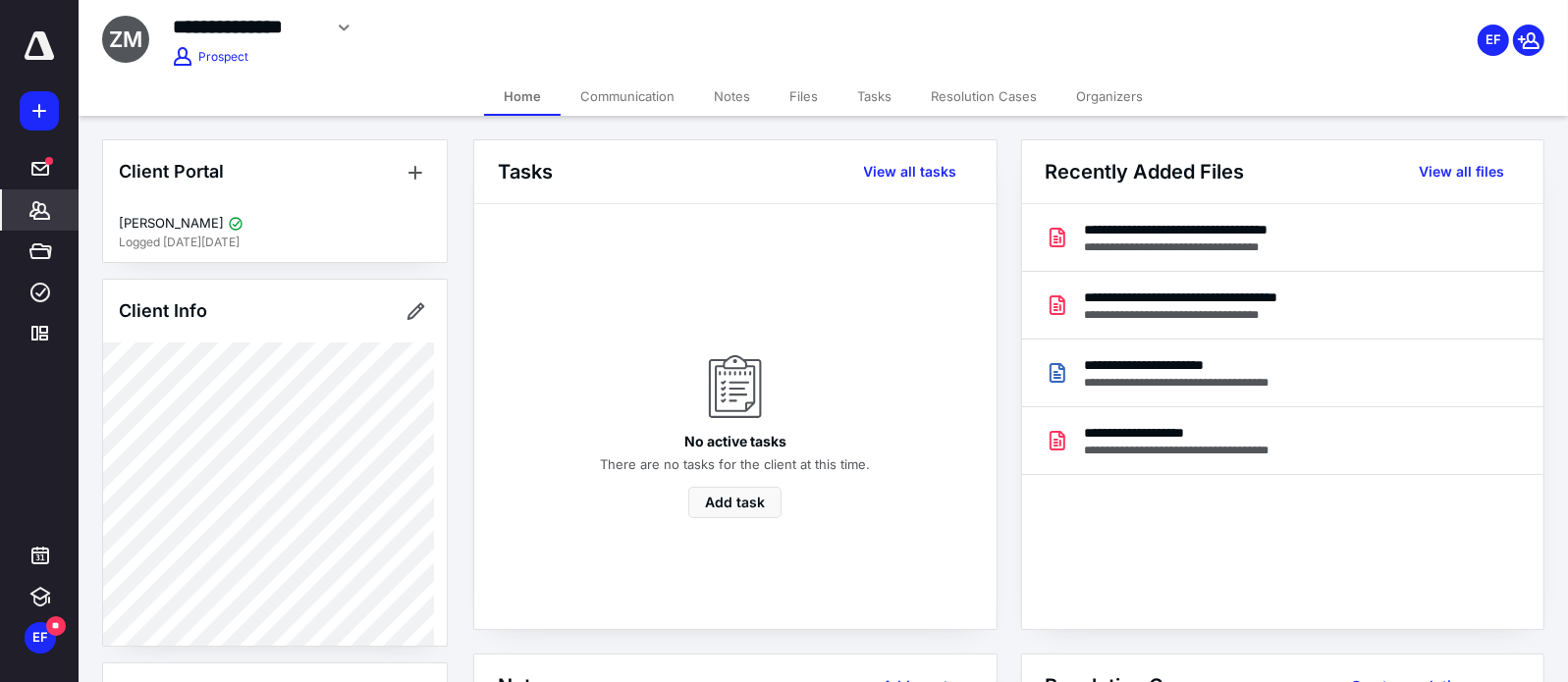 click on "Notes" at bounding box center [731, 96] 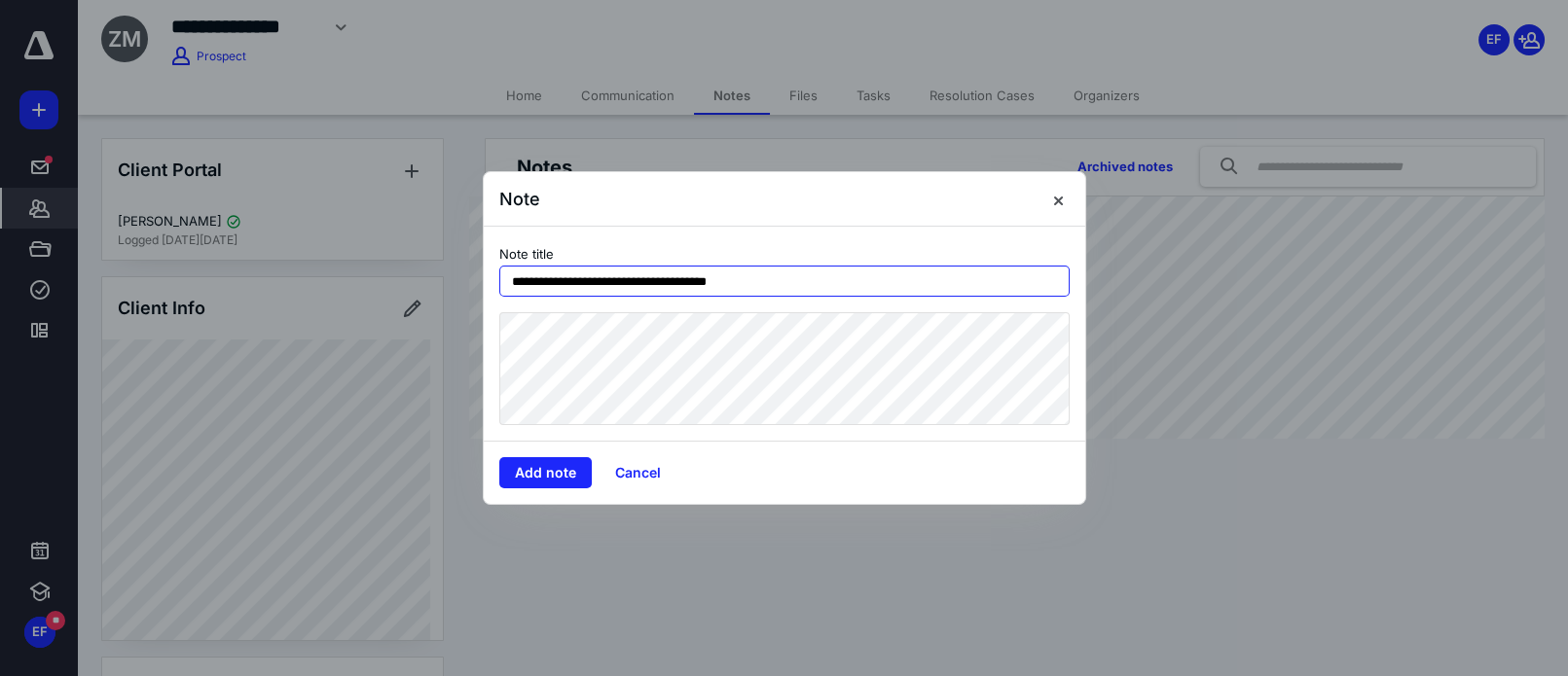 click on "**********" at bounding box center [784, 281] 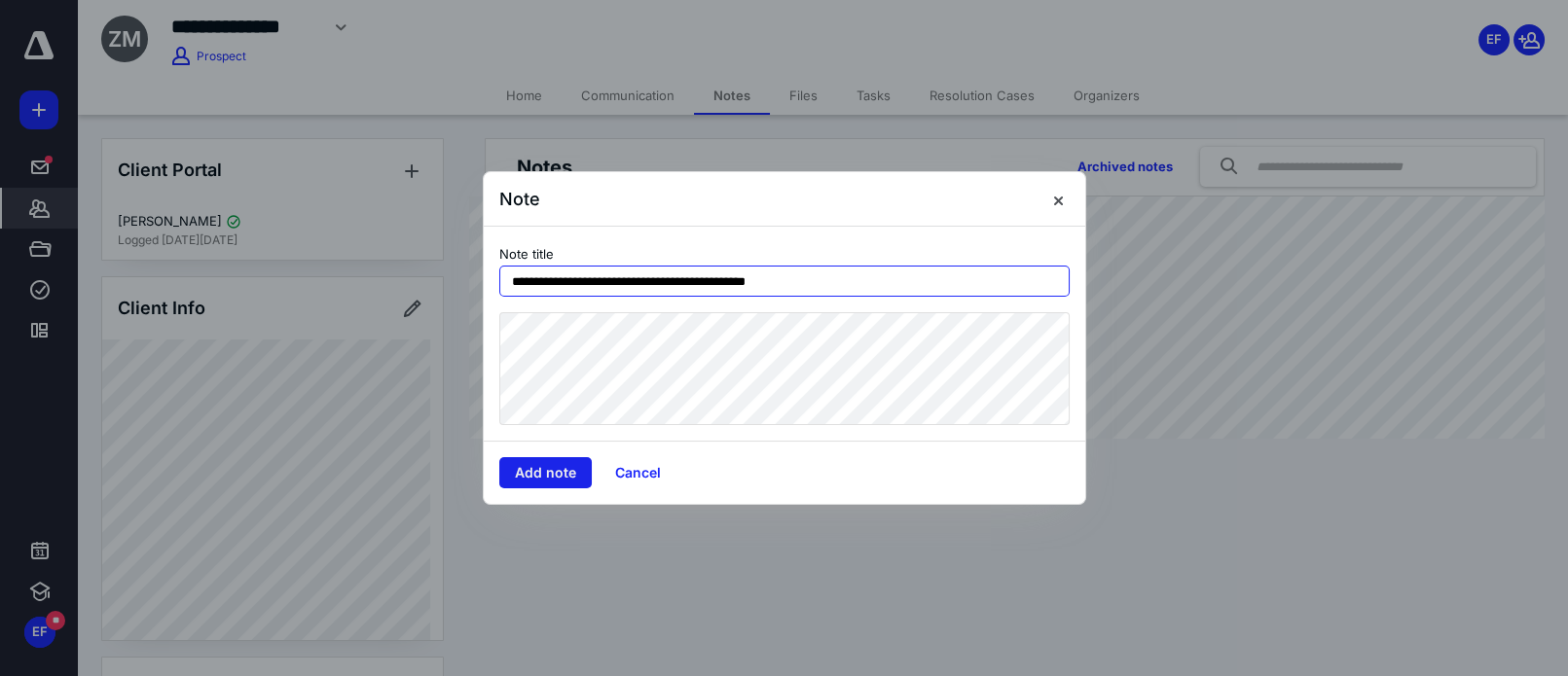 type on "**********" 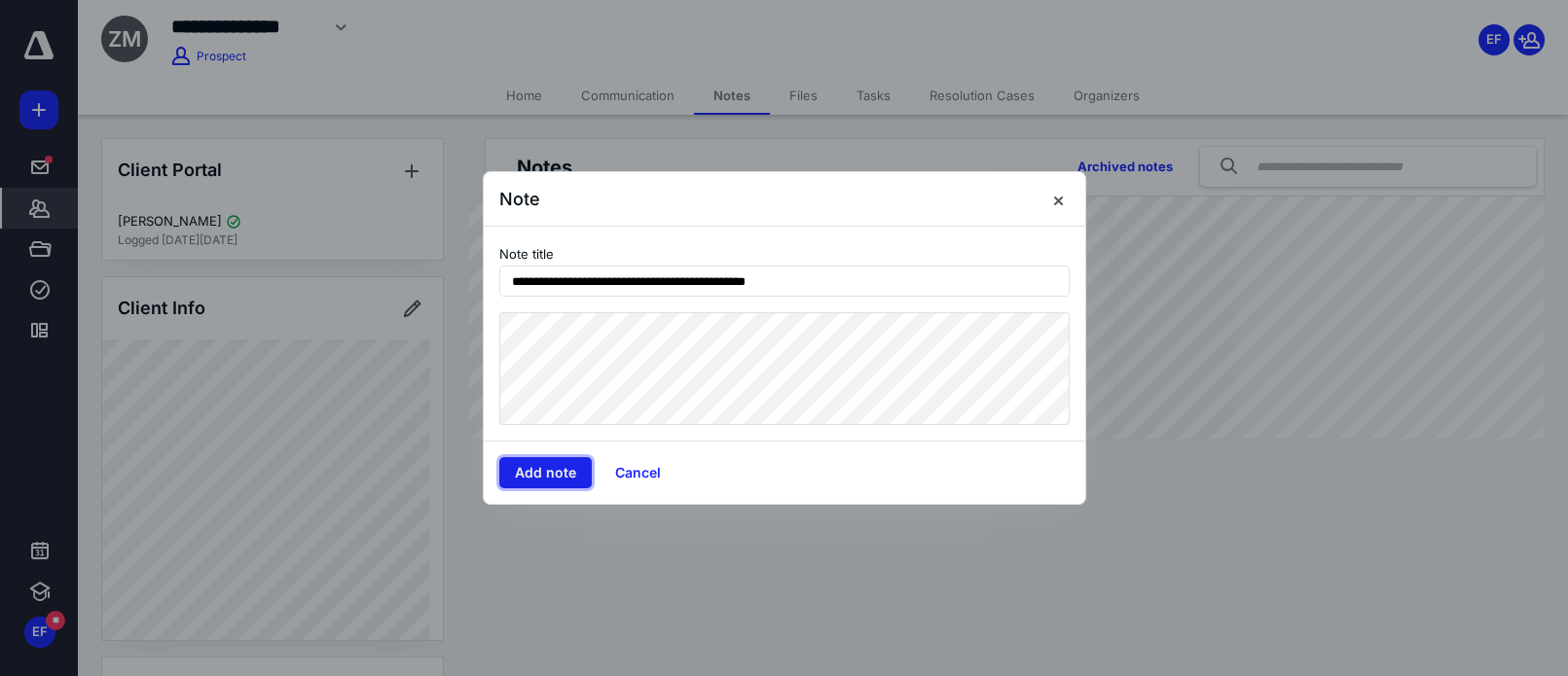 click on "Add note" at bounding box center (545, 473) 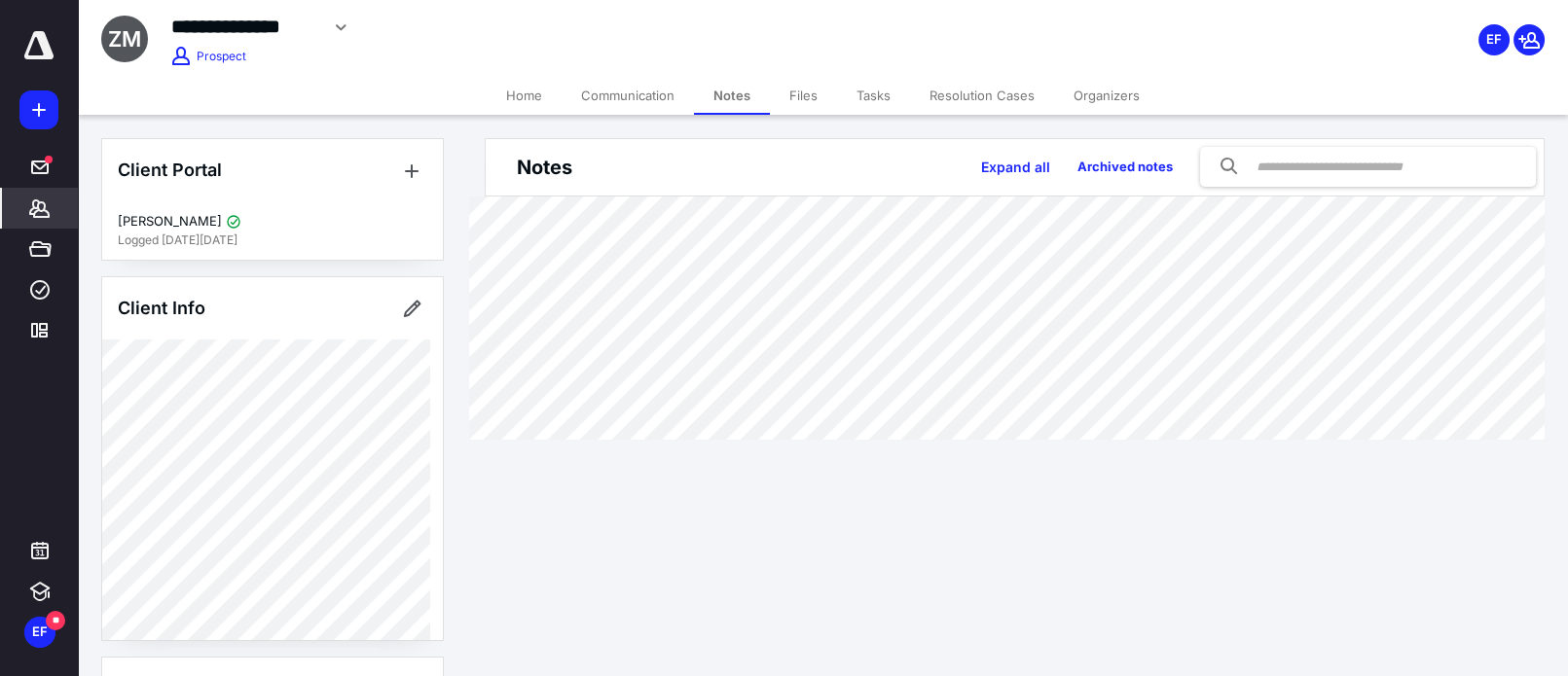 click 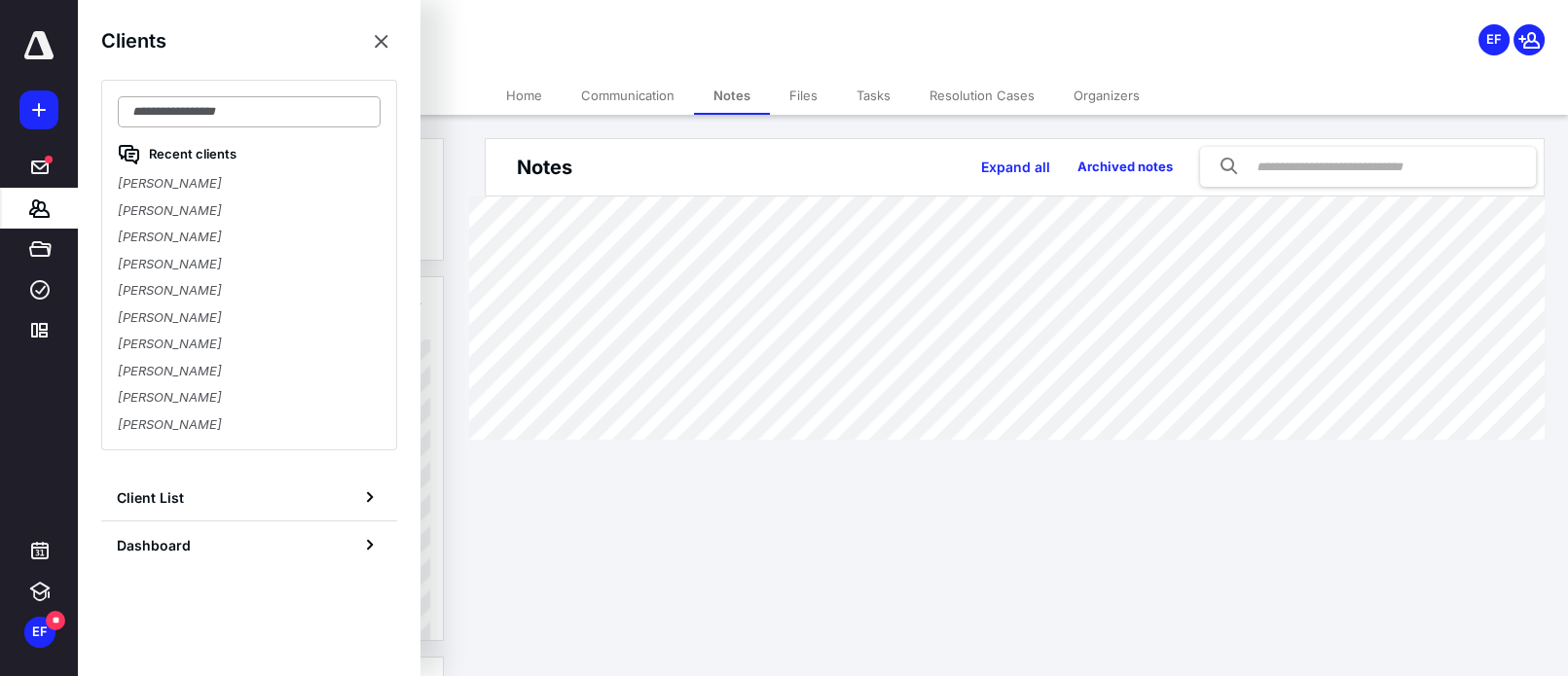 click at bounding box center (249, 112) 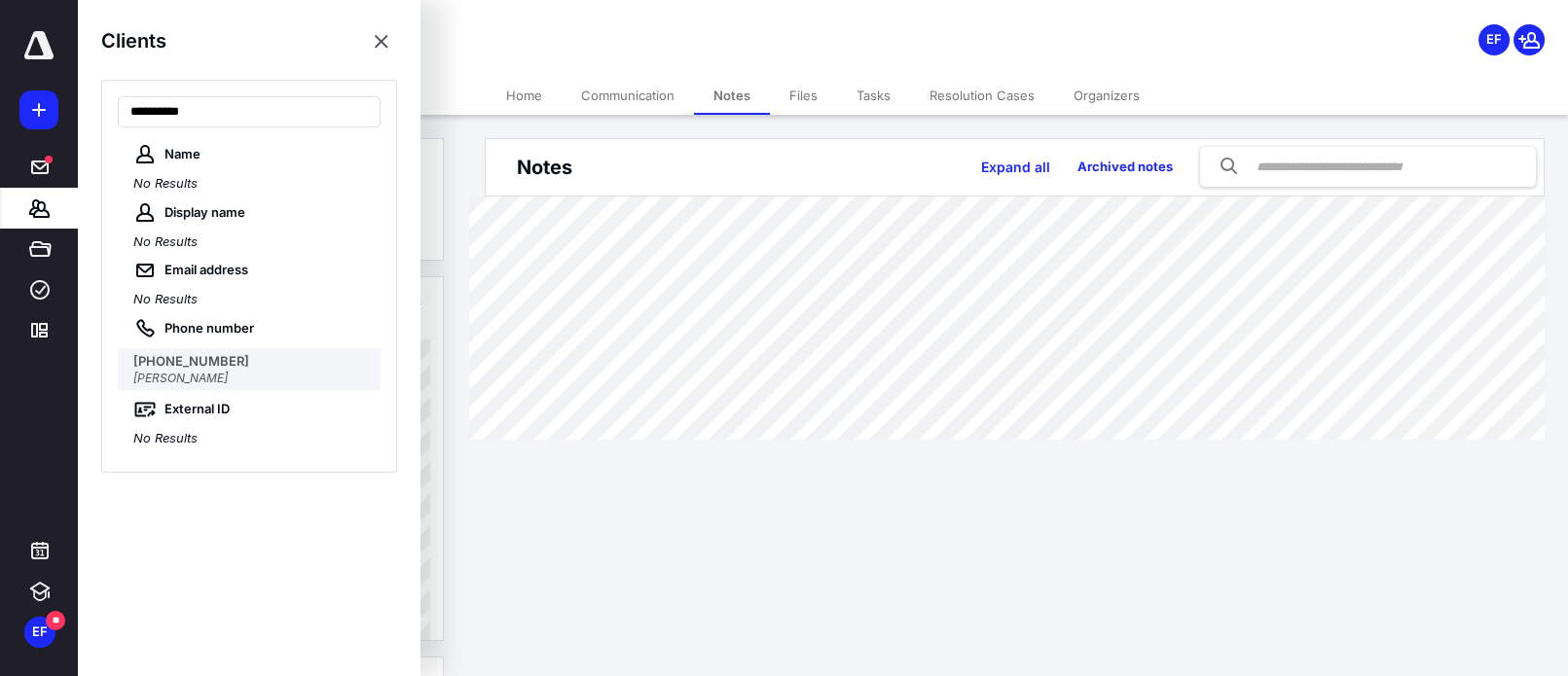 type on "**********" 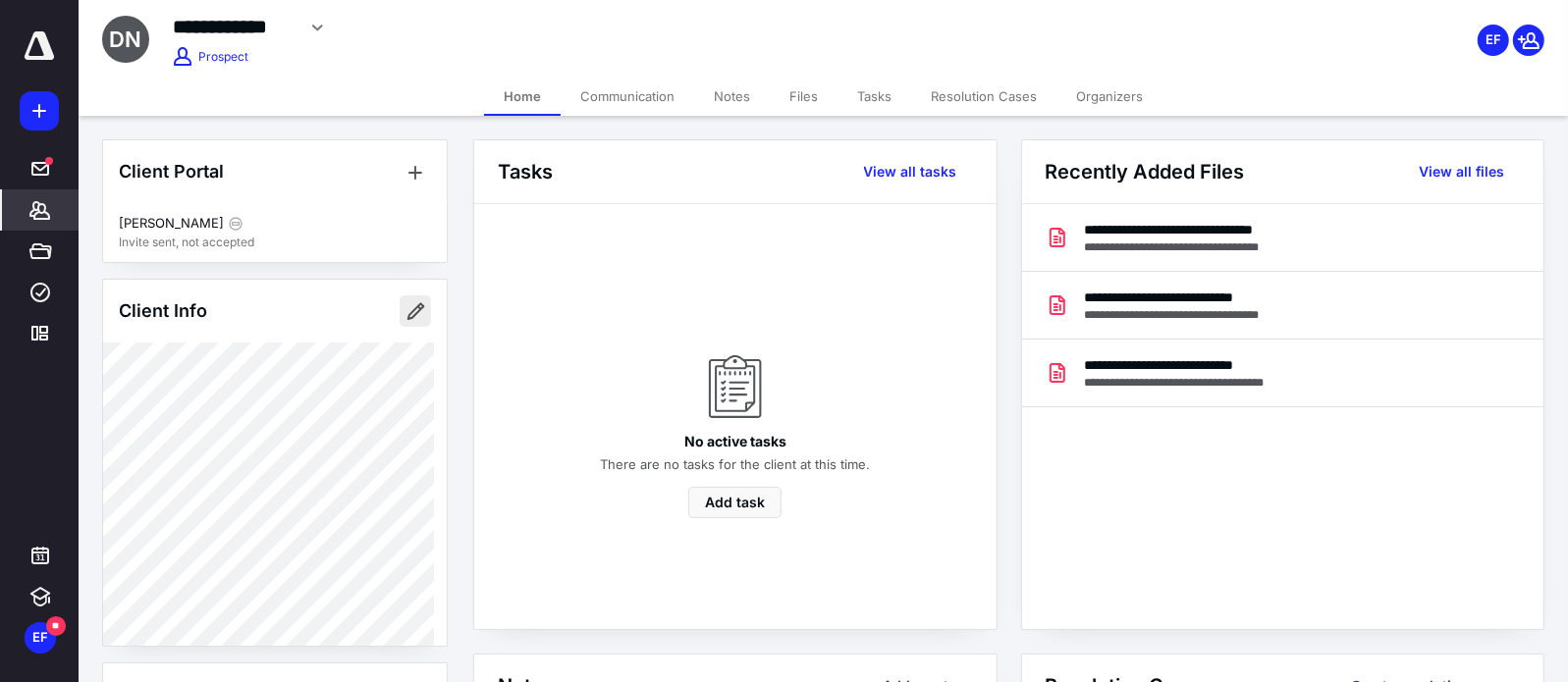 click at bounding box center [415, 311] 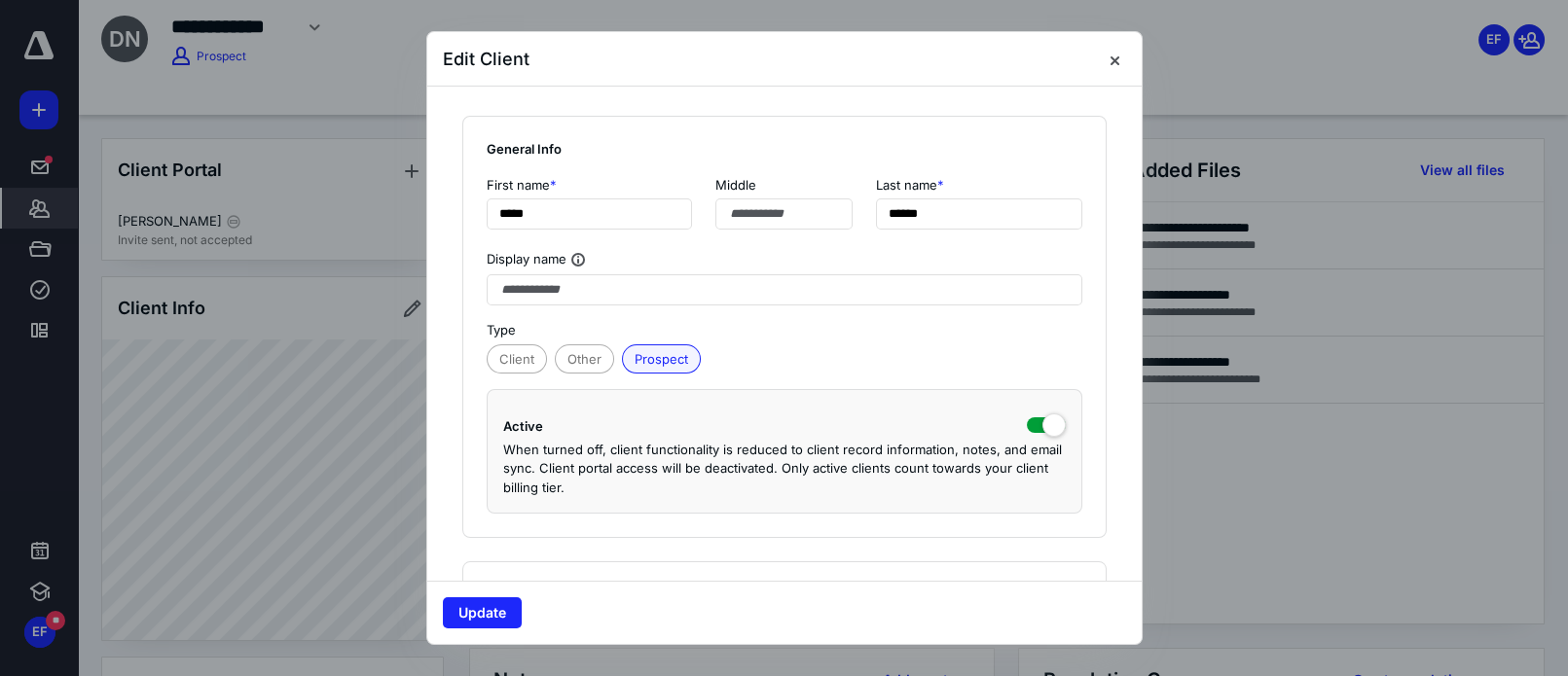 scroll, scrollTop: 0, scrollLeft: 0, axis: both 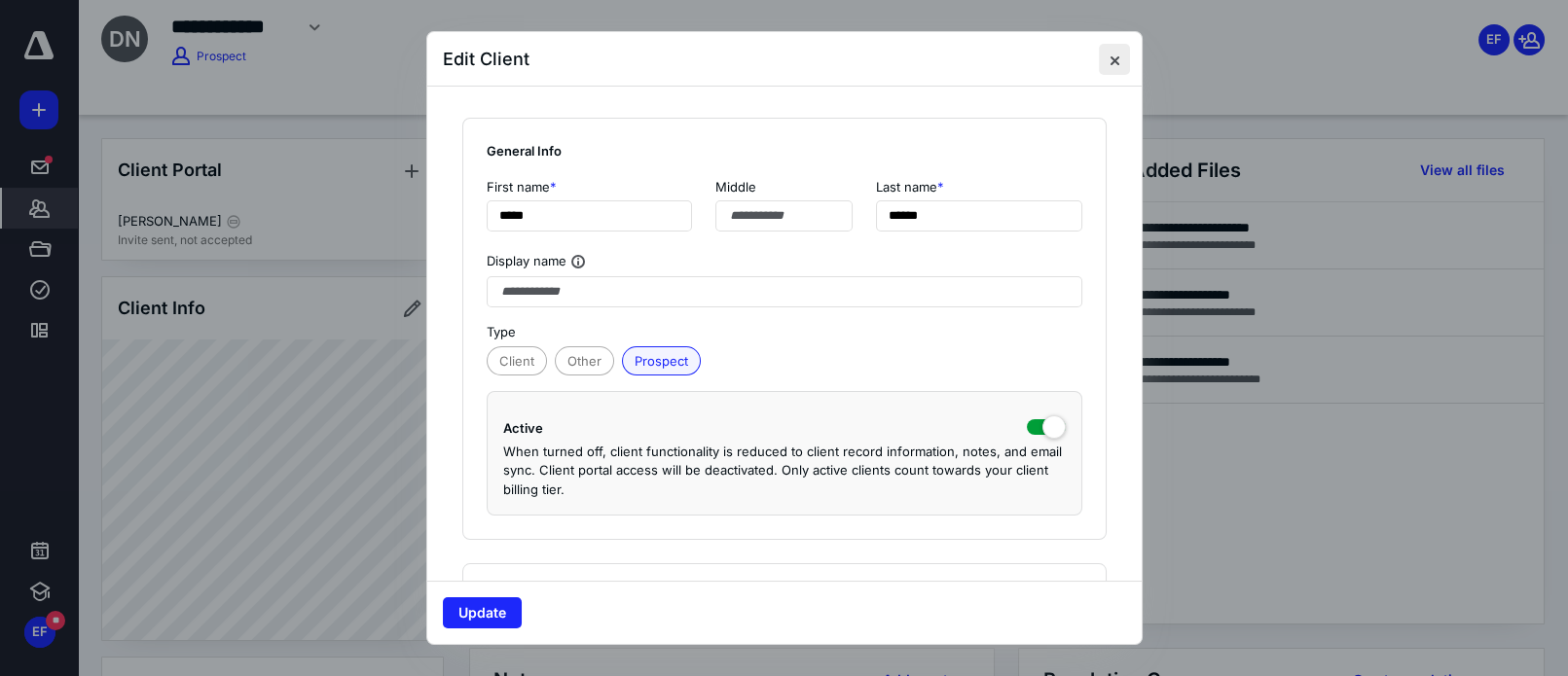 click at bounding box center (1114, 59) 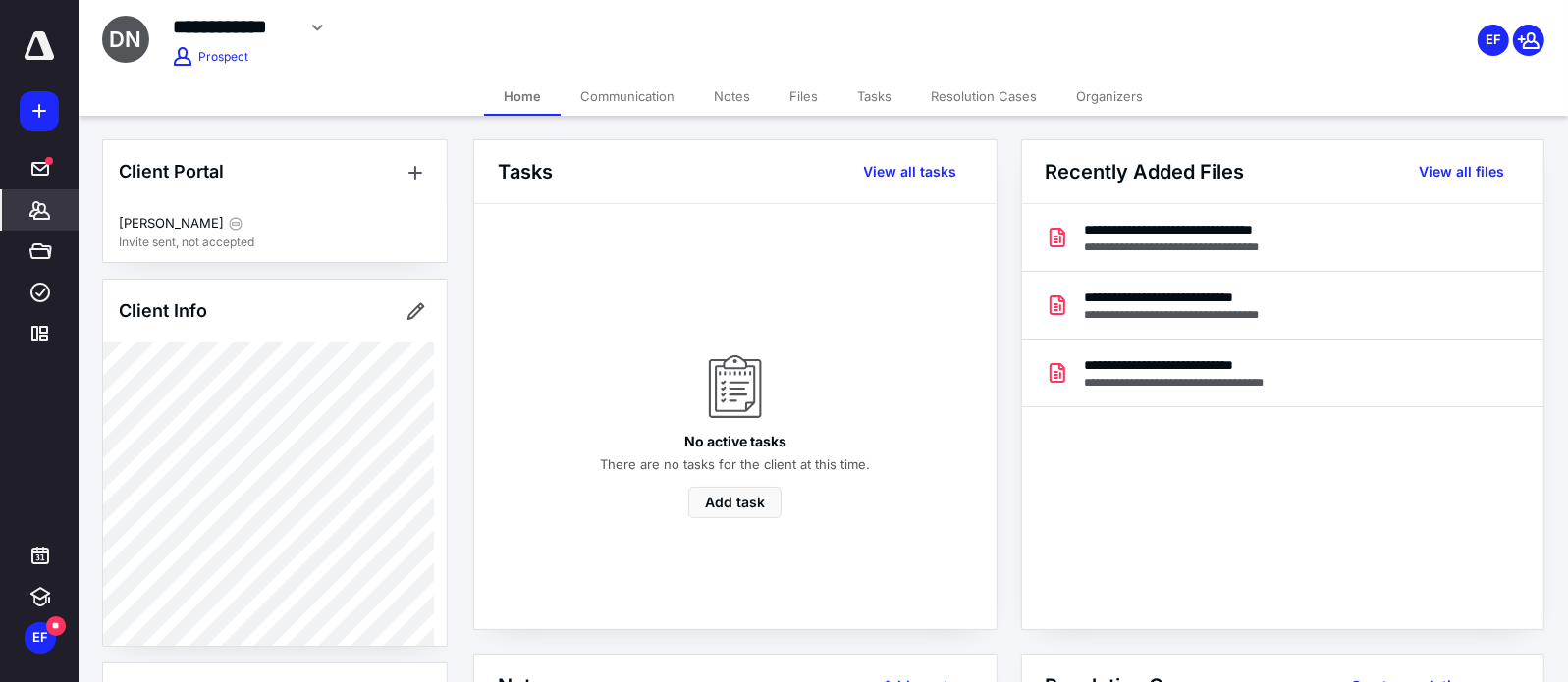 click on "Communication" at bounding box center (627, 96) 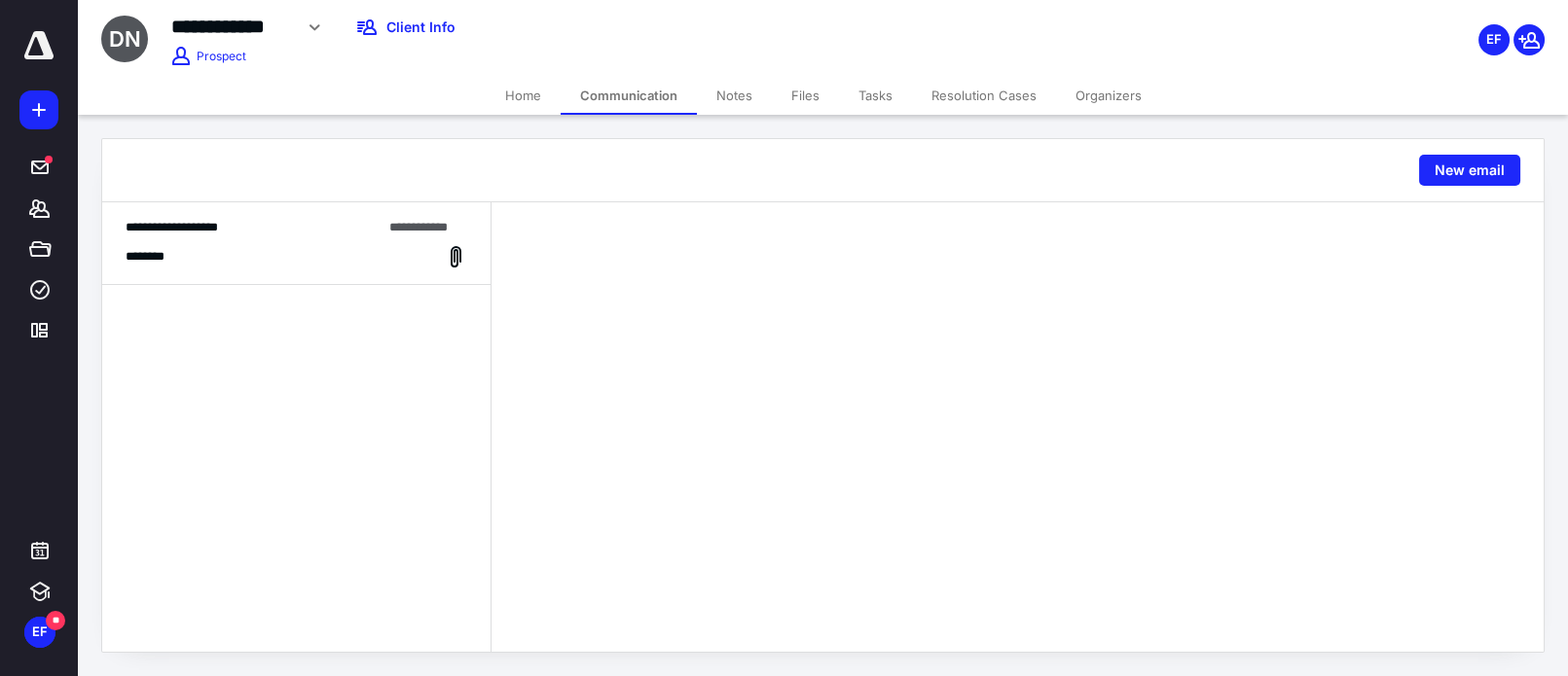click on "Notes" at bounding box center (734, 95) 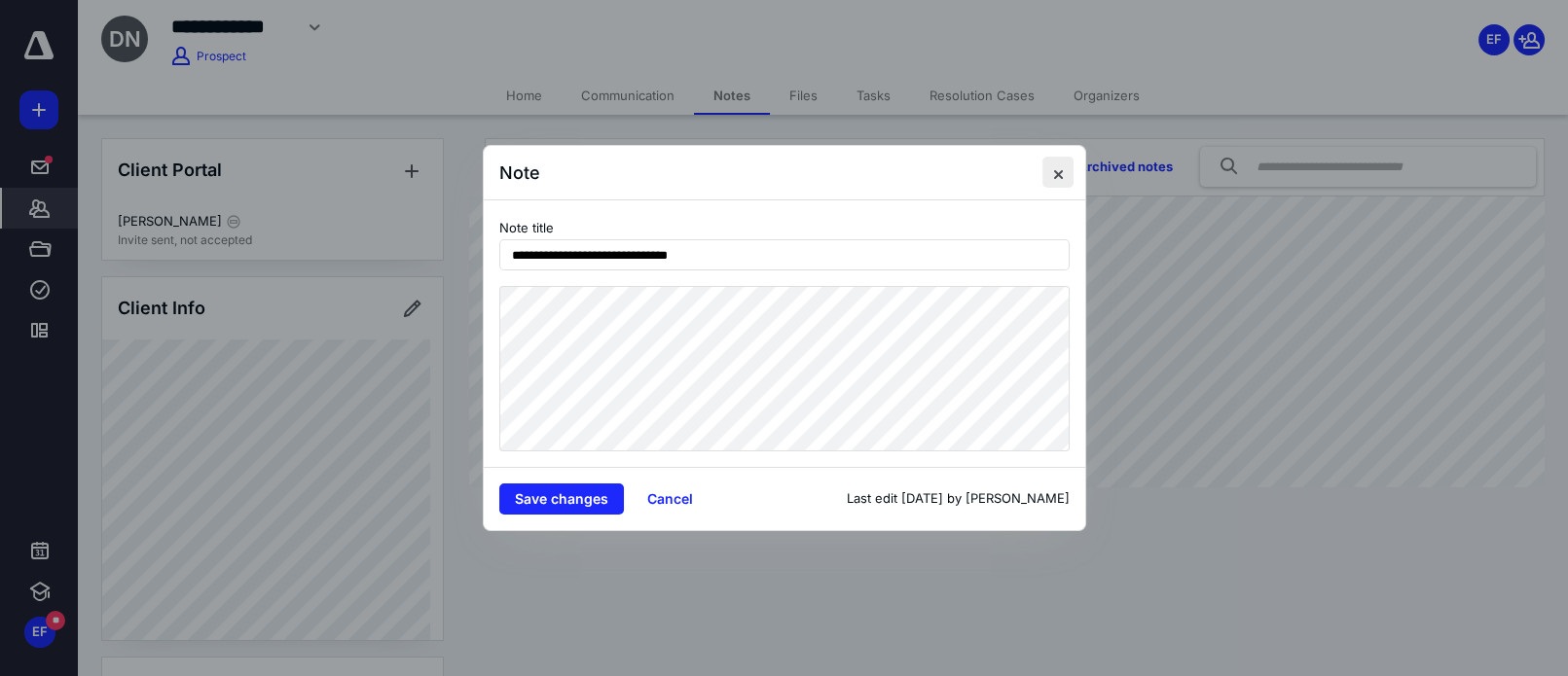 click at bounding box center [1058, 172] 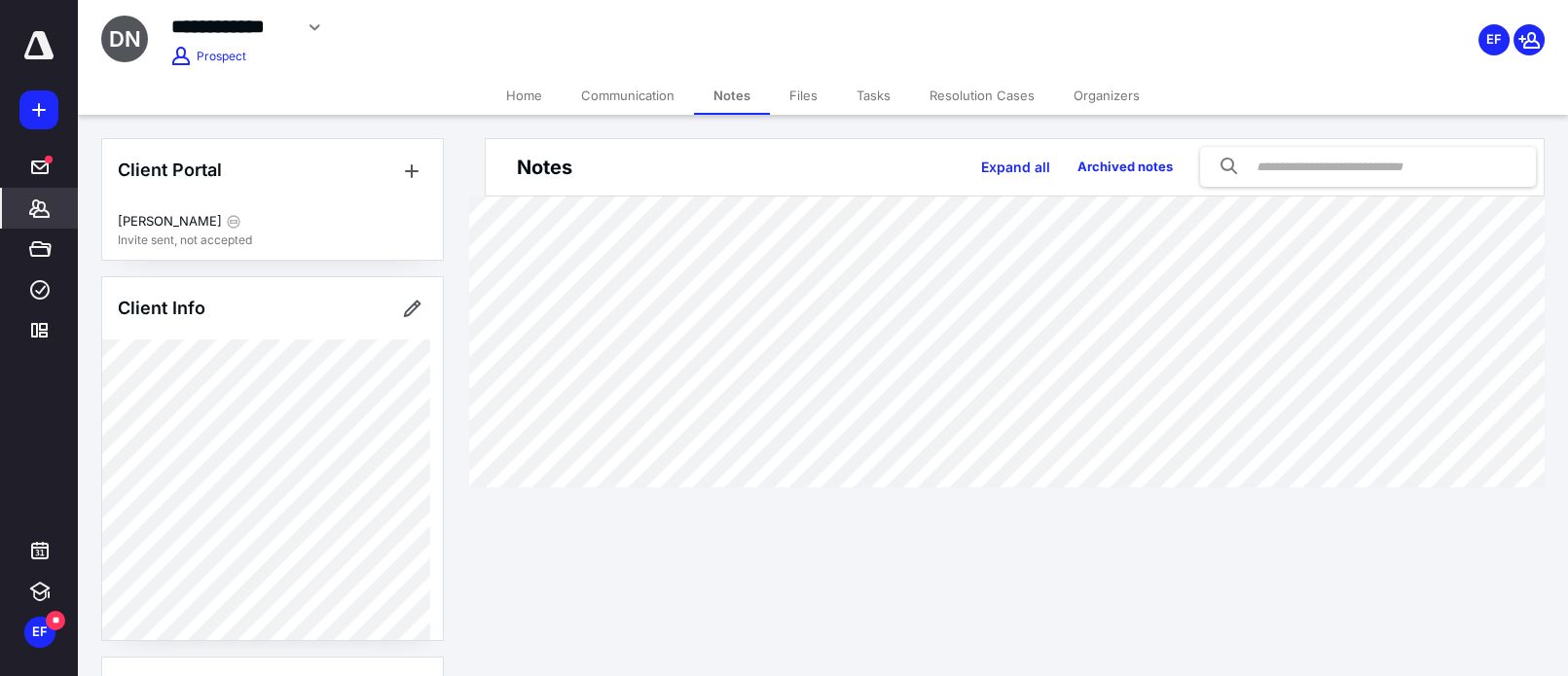 click on "**********" at bounding box center [822, 38] 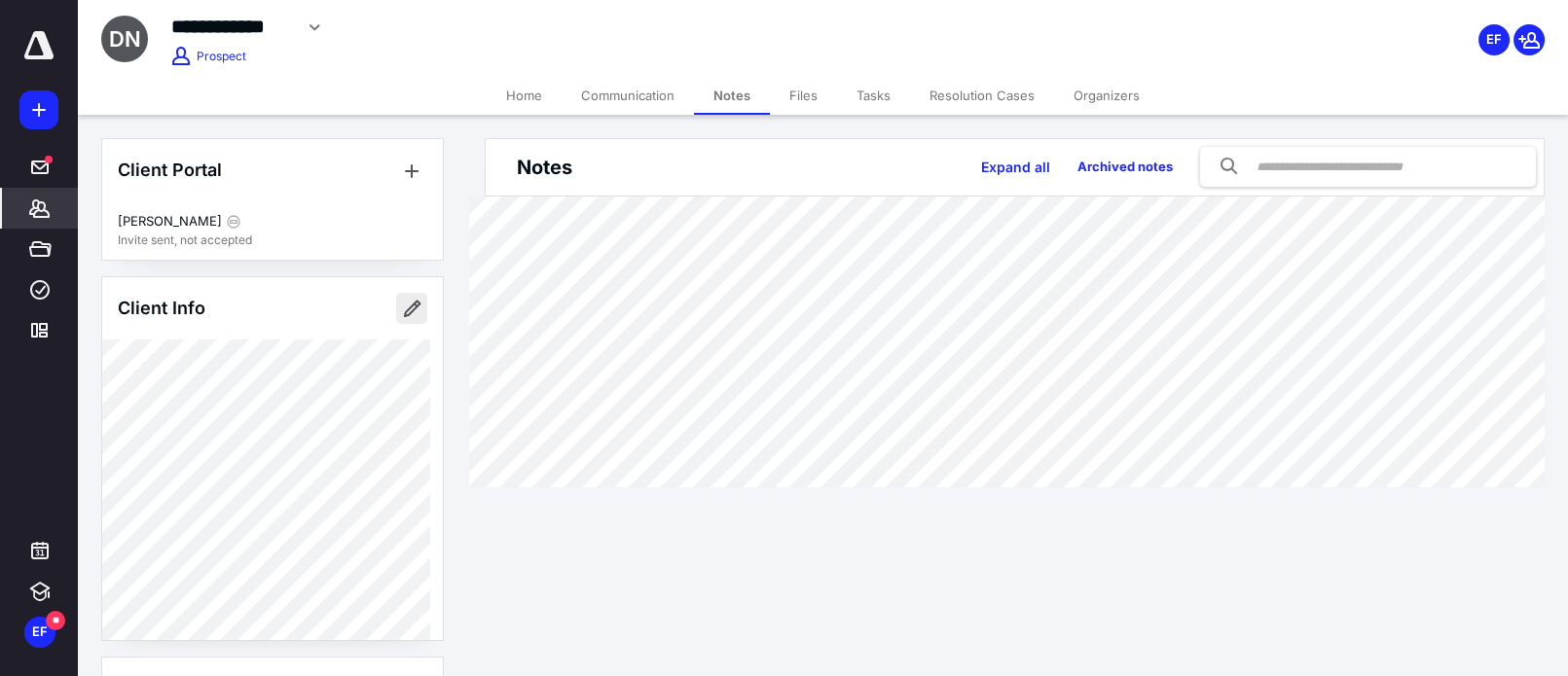 click at bounding box center (412, 308) 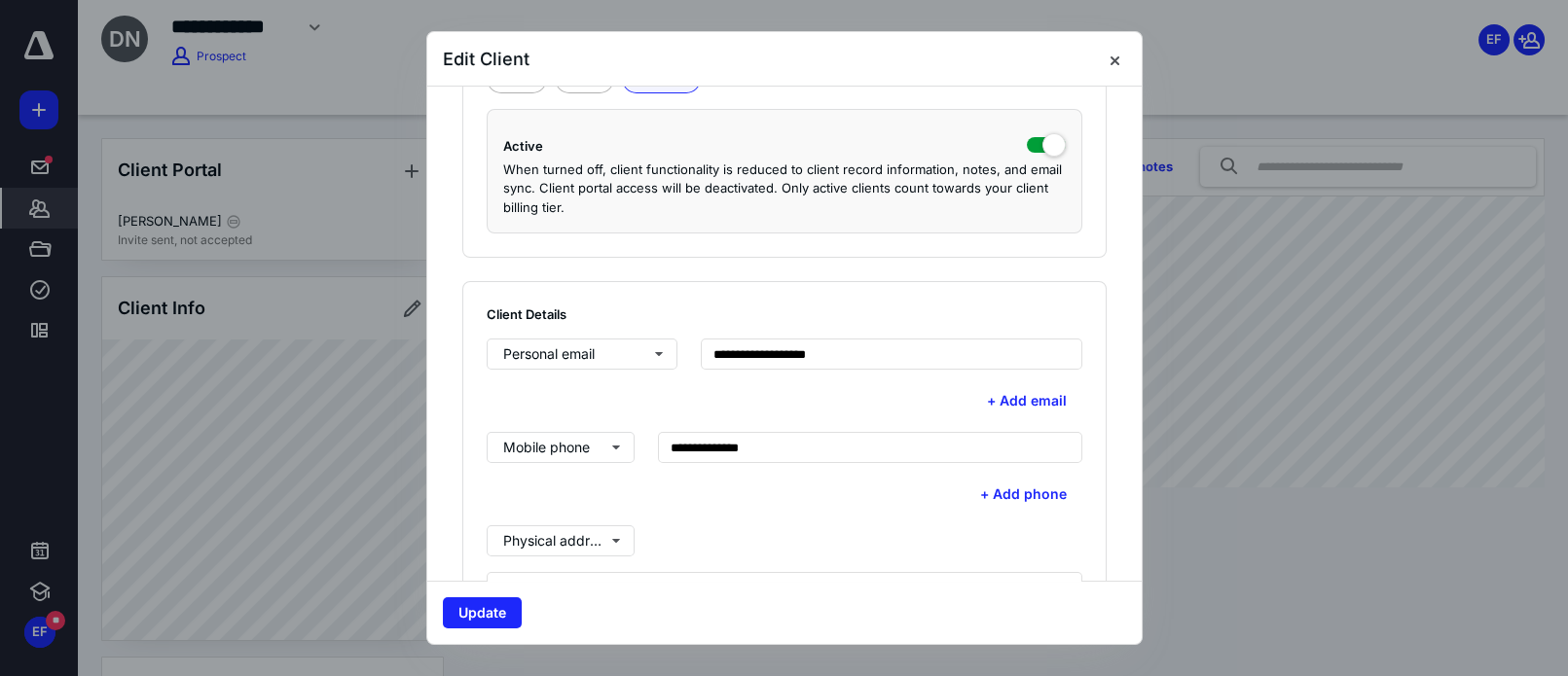 scroll, scrollTop: 353, scrollLeft: 0, axis: vertical 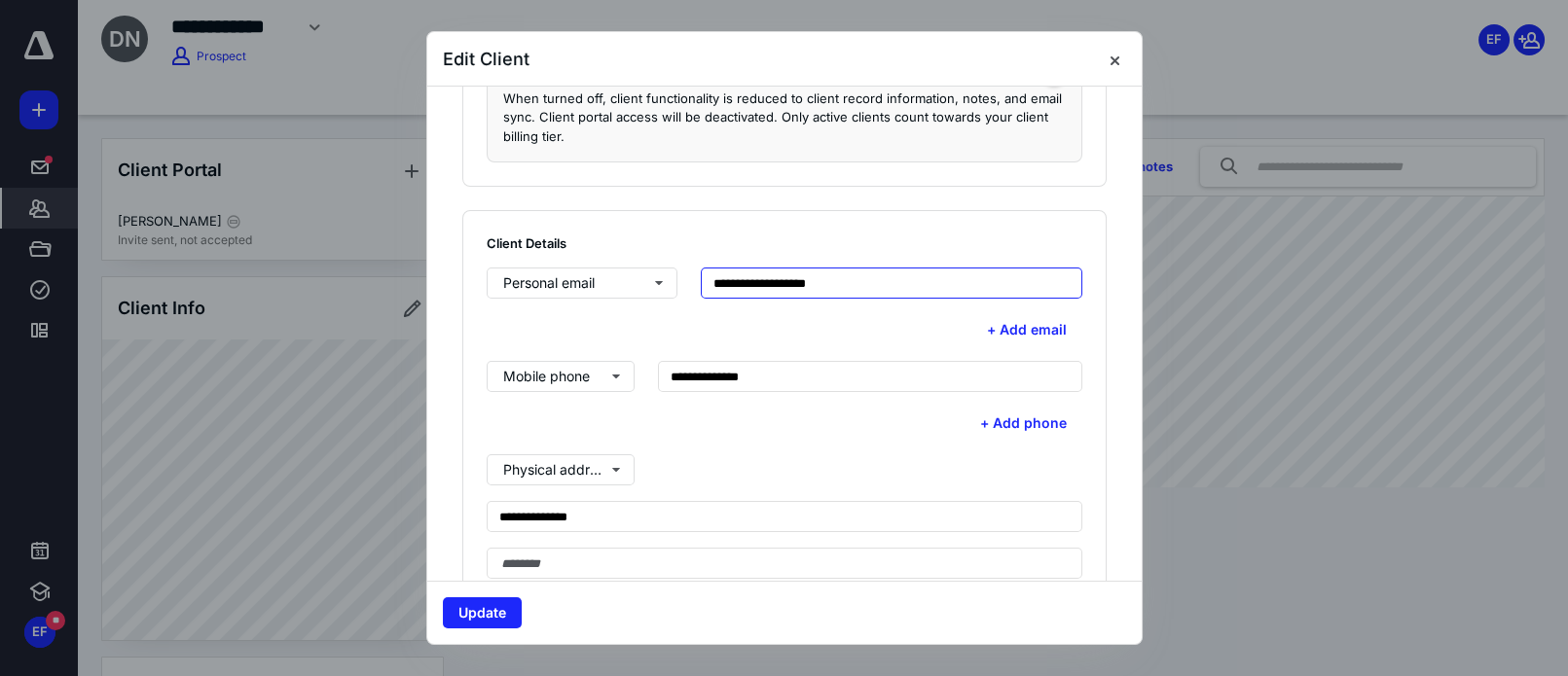 click on "**********" at bounding box center [892, 283] 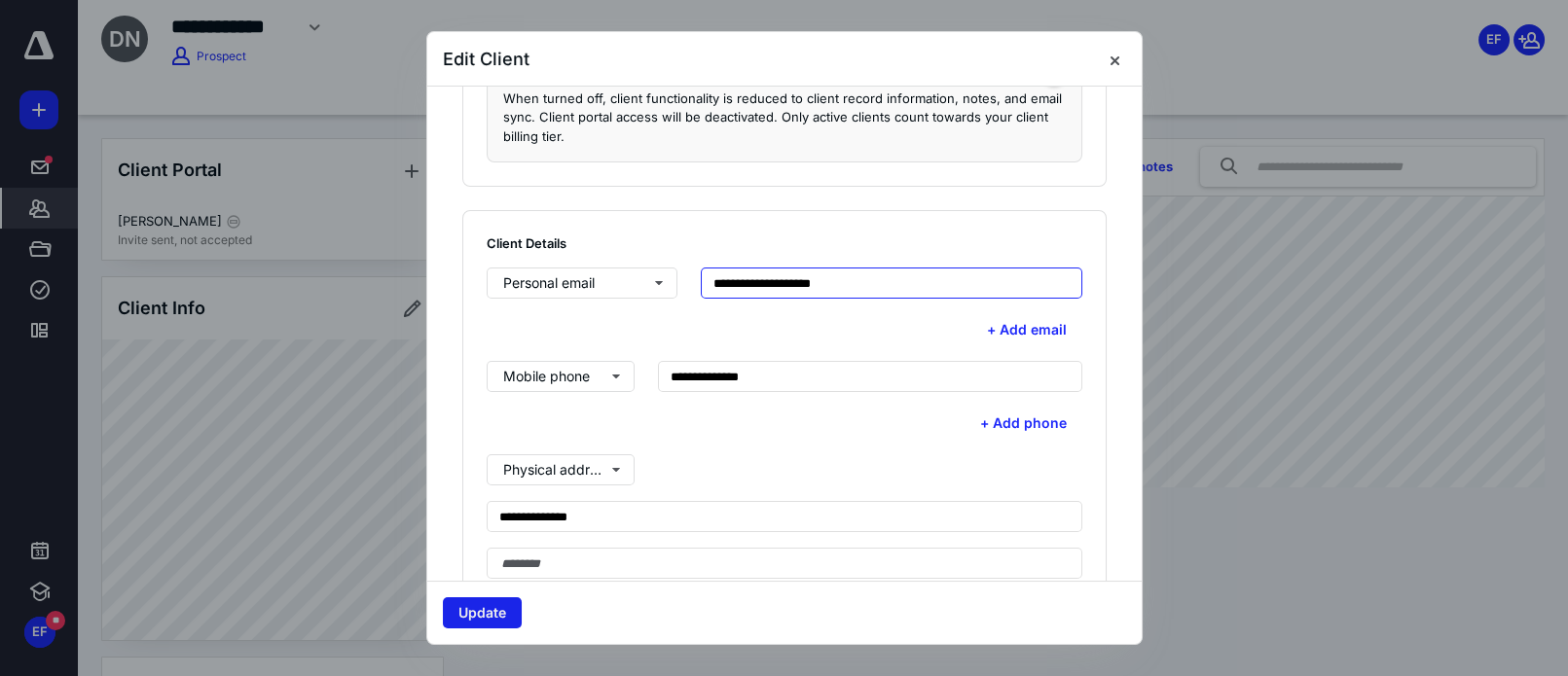 type on "**********" 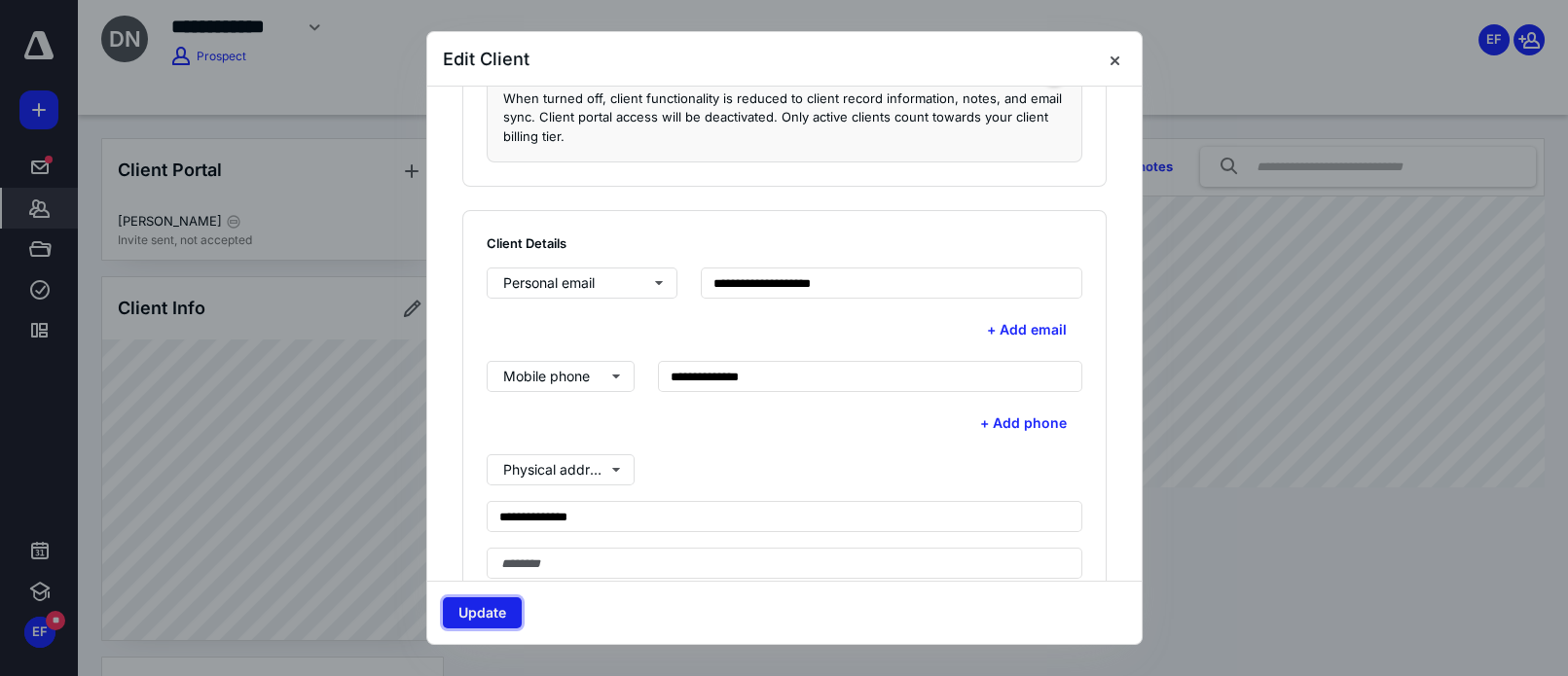 click on "Update" at bounding box center [482, 613] 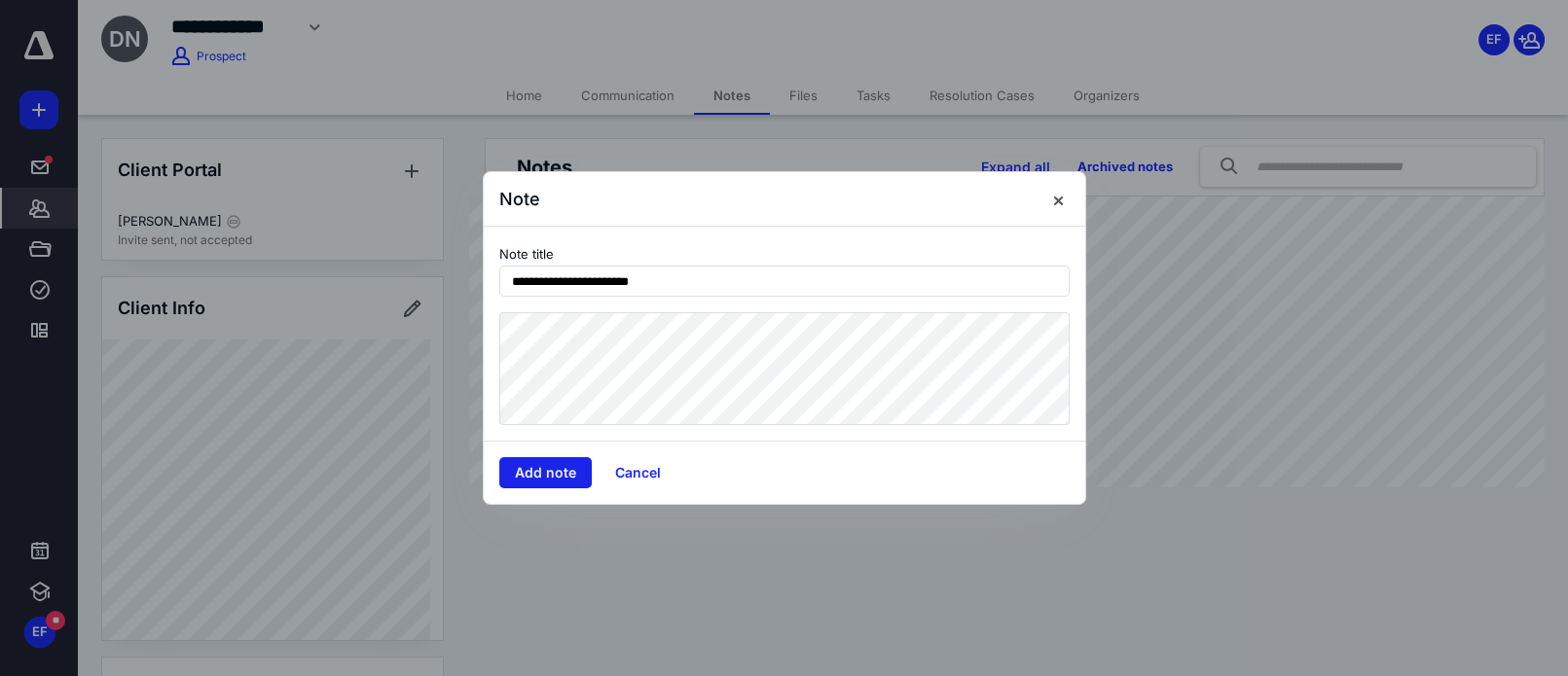 type on "**********" 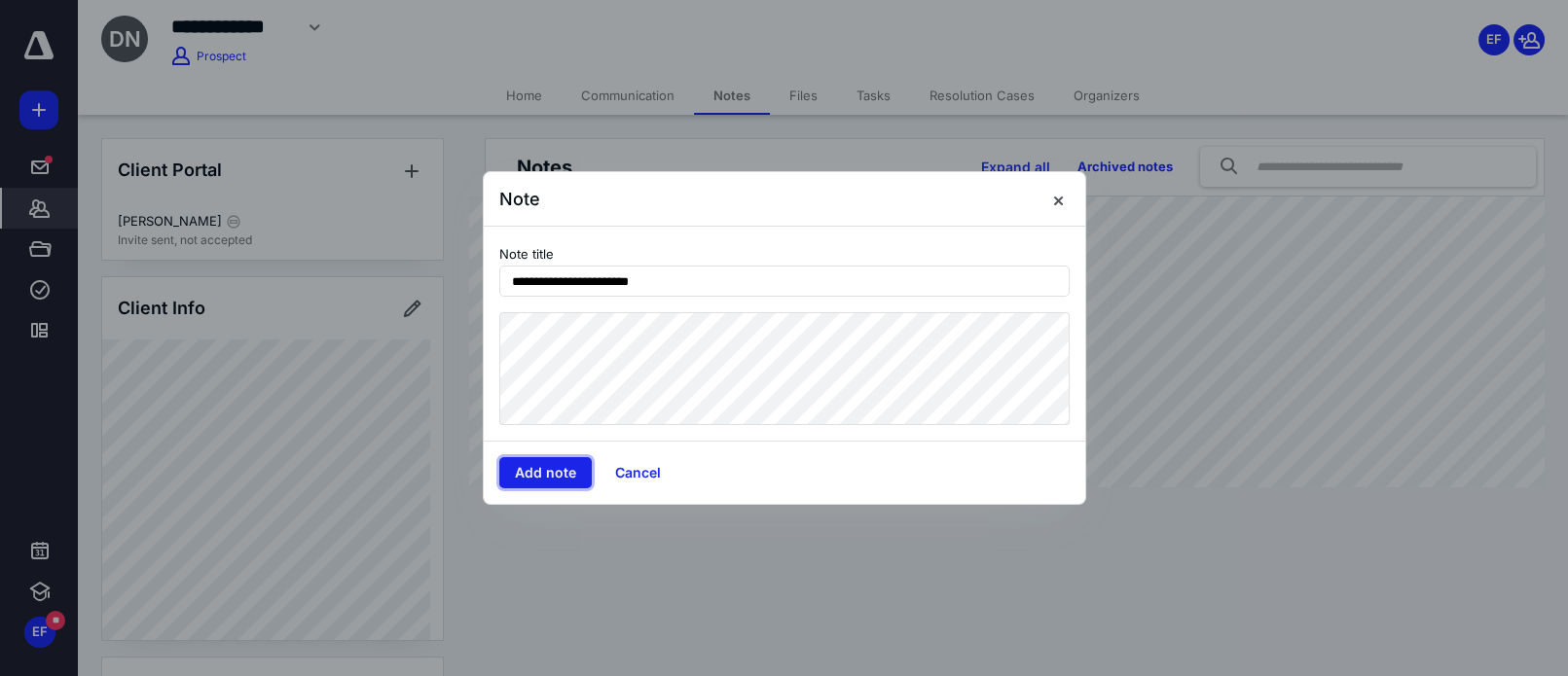 click on "Add note" at bounding box center [545, 473] 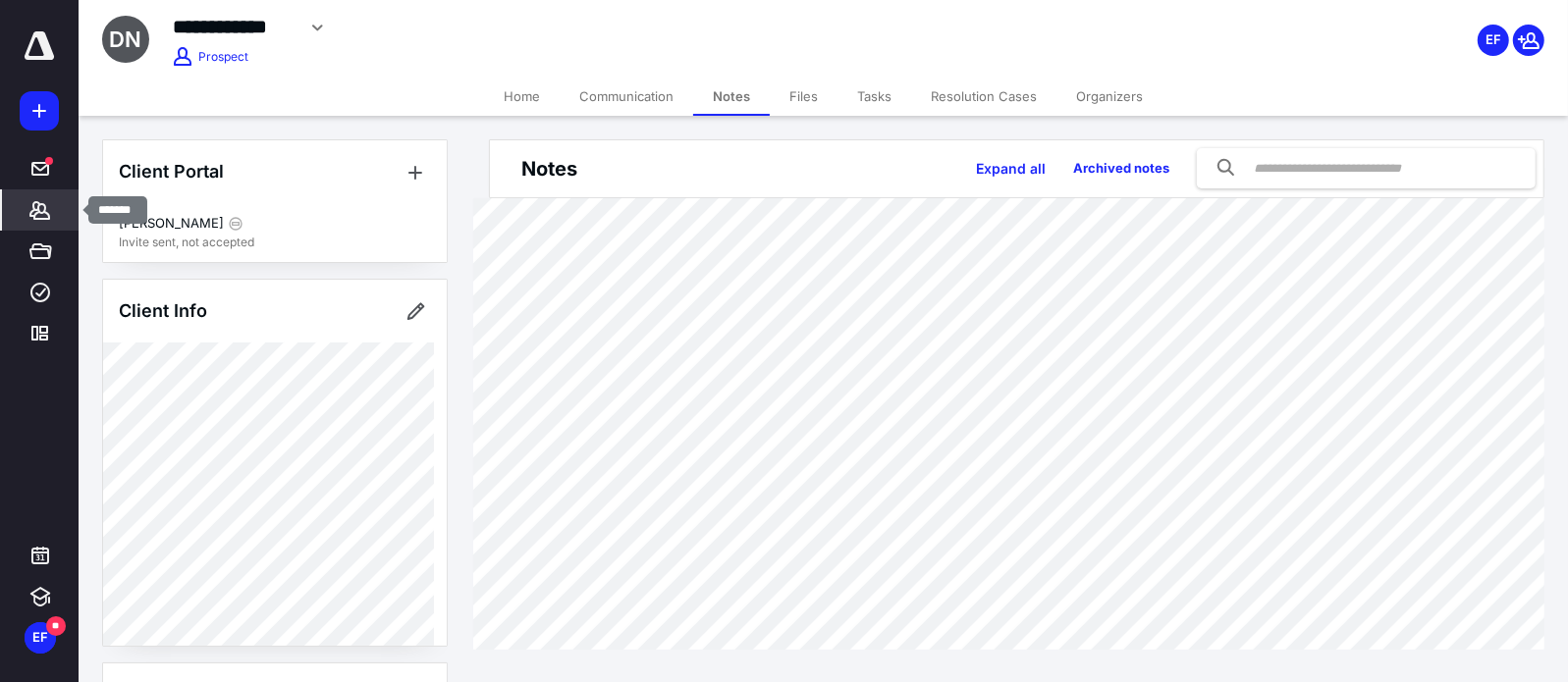 click 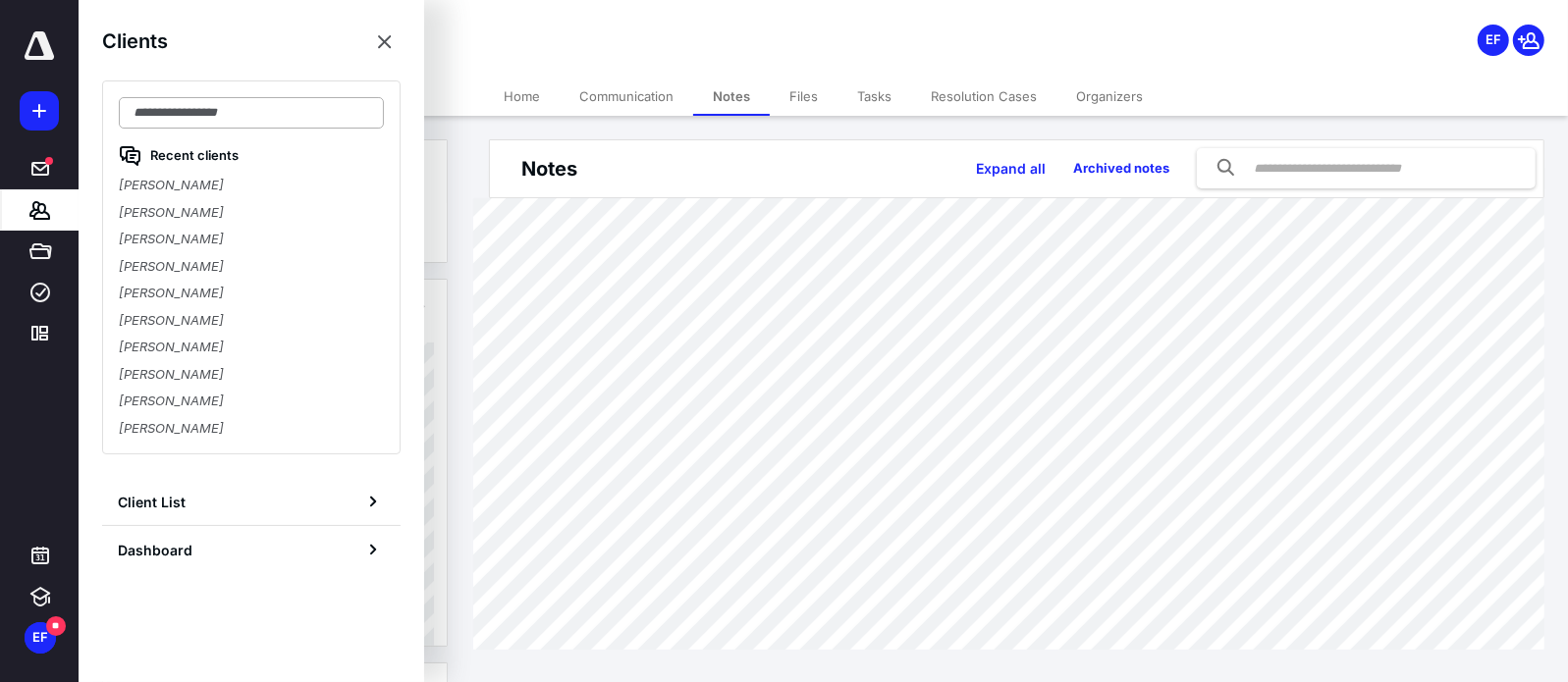 click at bounding box center [251, 113] 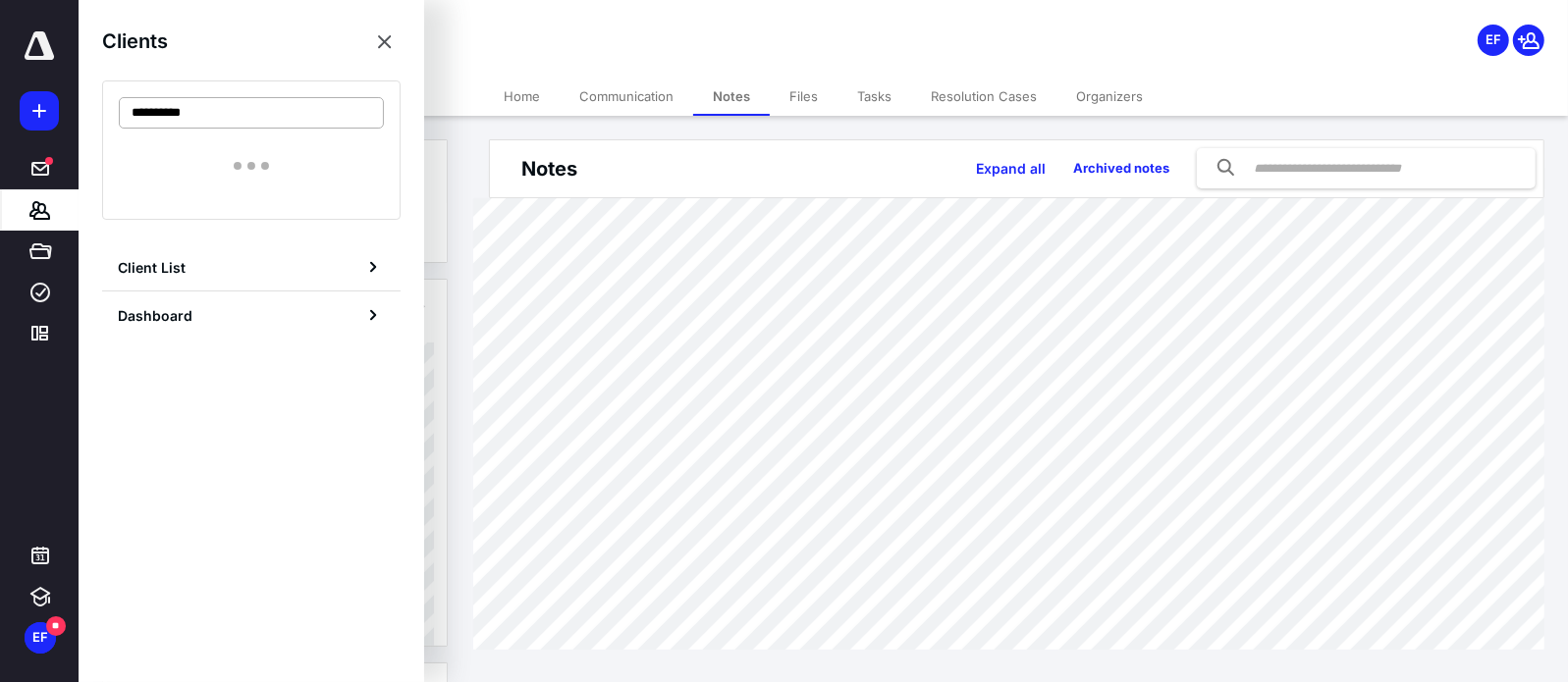 type on "**********" 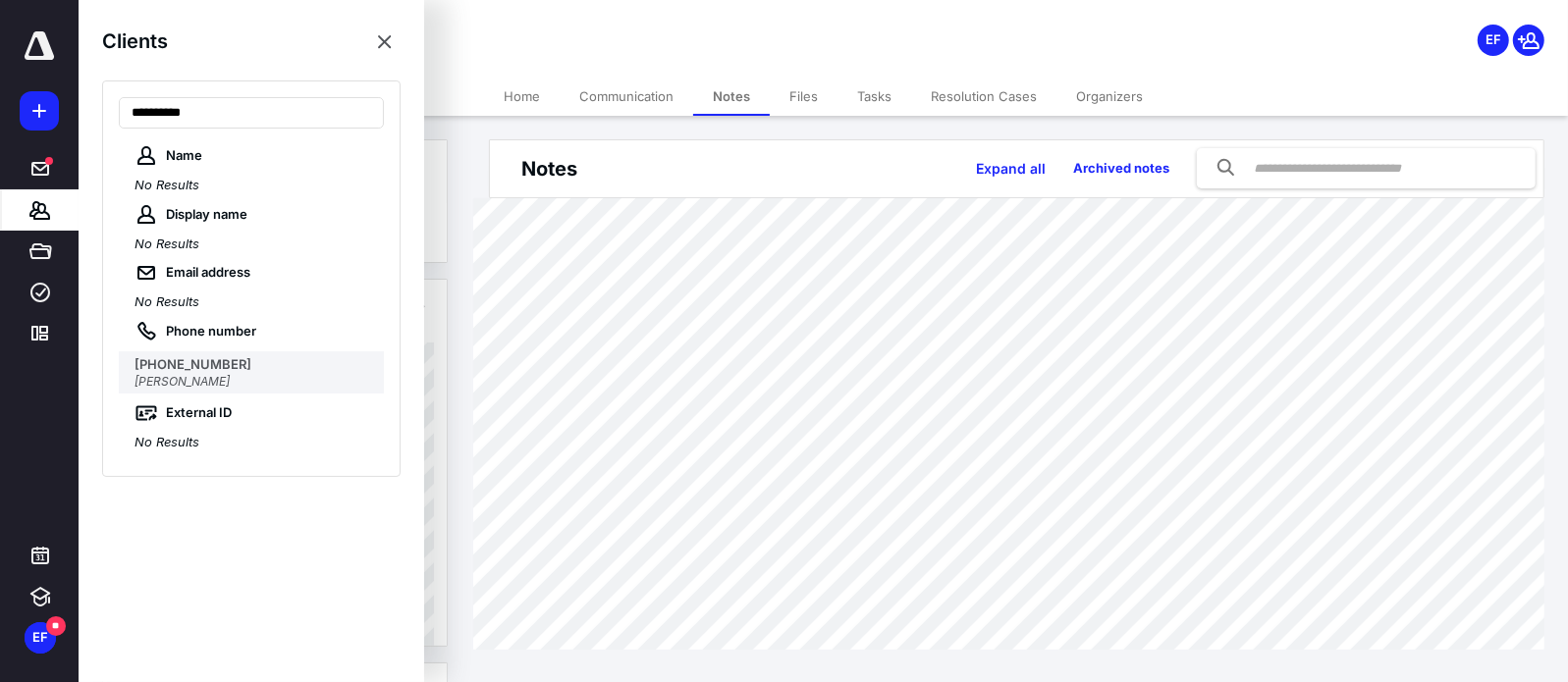 click on "Alejandro Cortez" at bounding box center (182, 381) 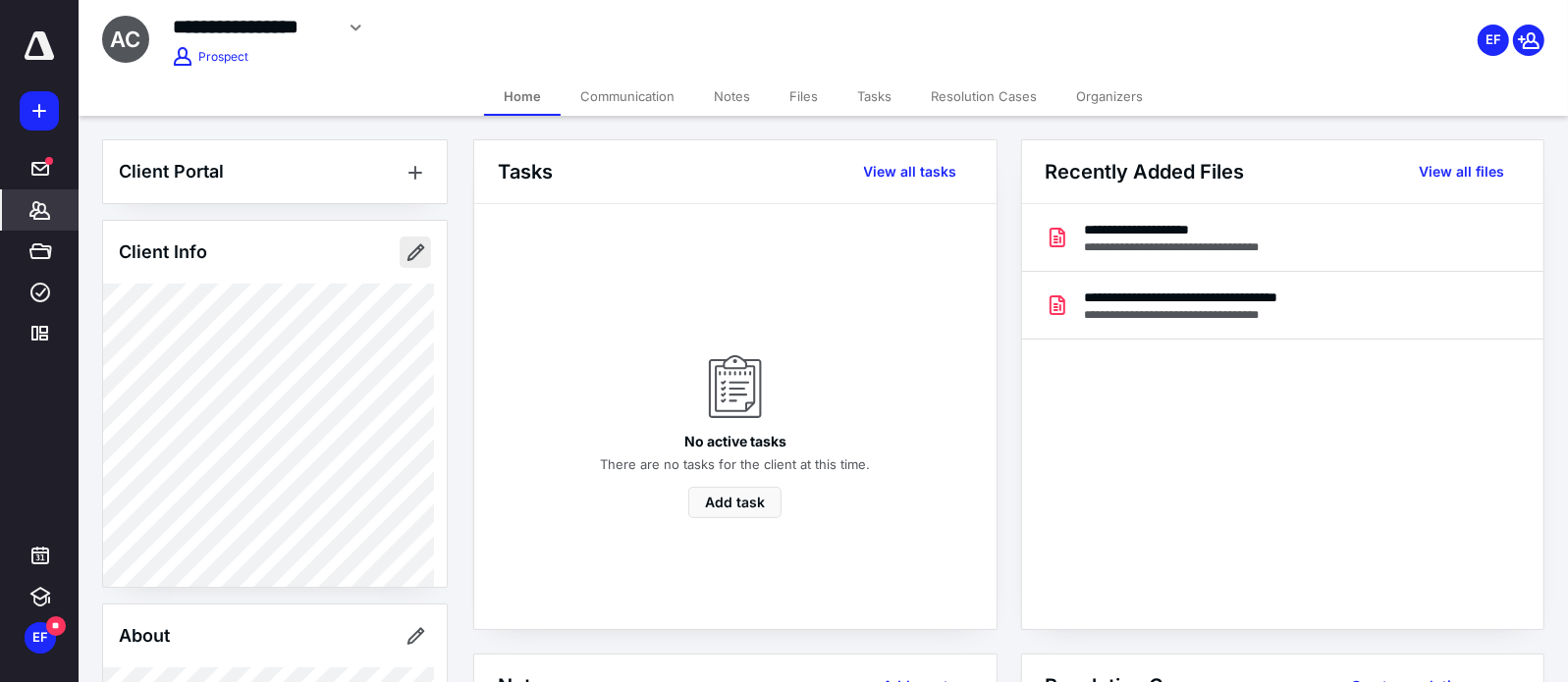 click at bounding box center [415, 252] 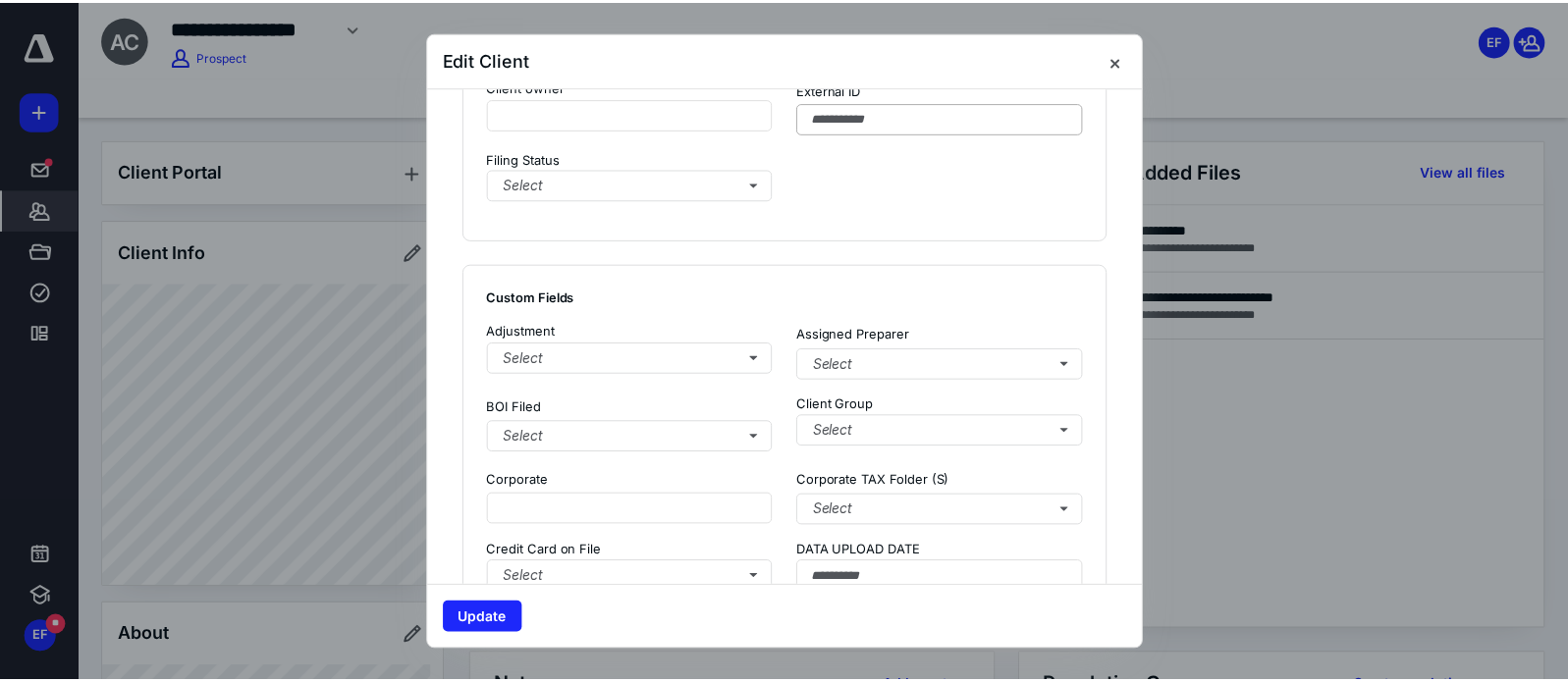 scroll, scrollTop: 1248, scrollLeft: 0, axis: vertical 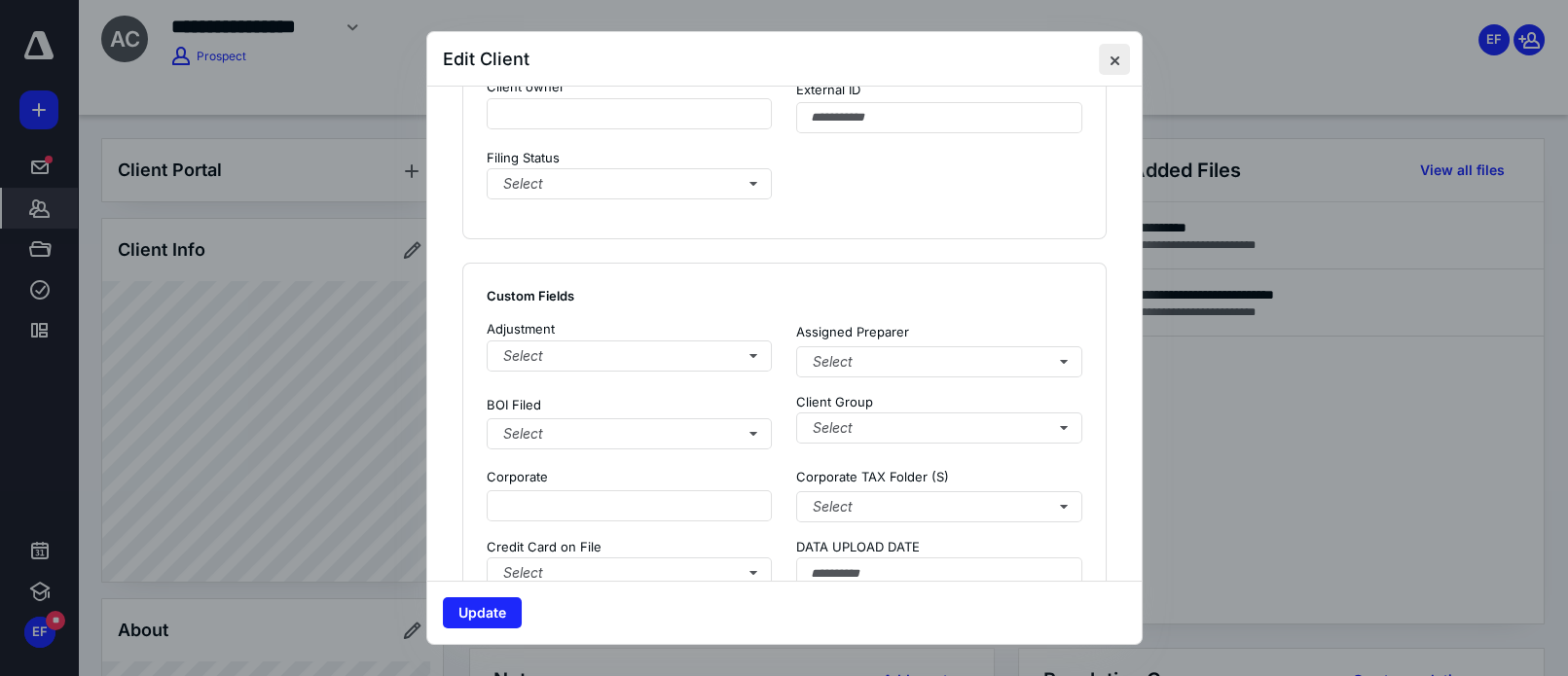 click at bounding box center [1114, 59] 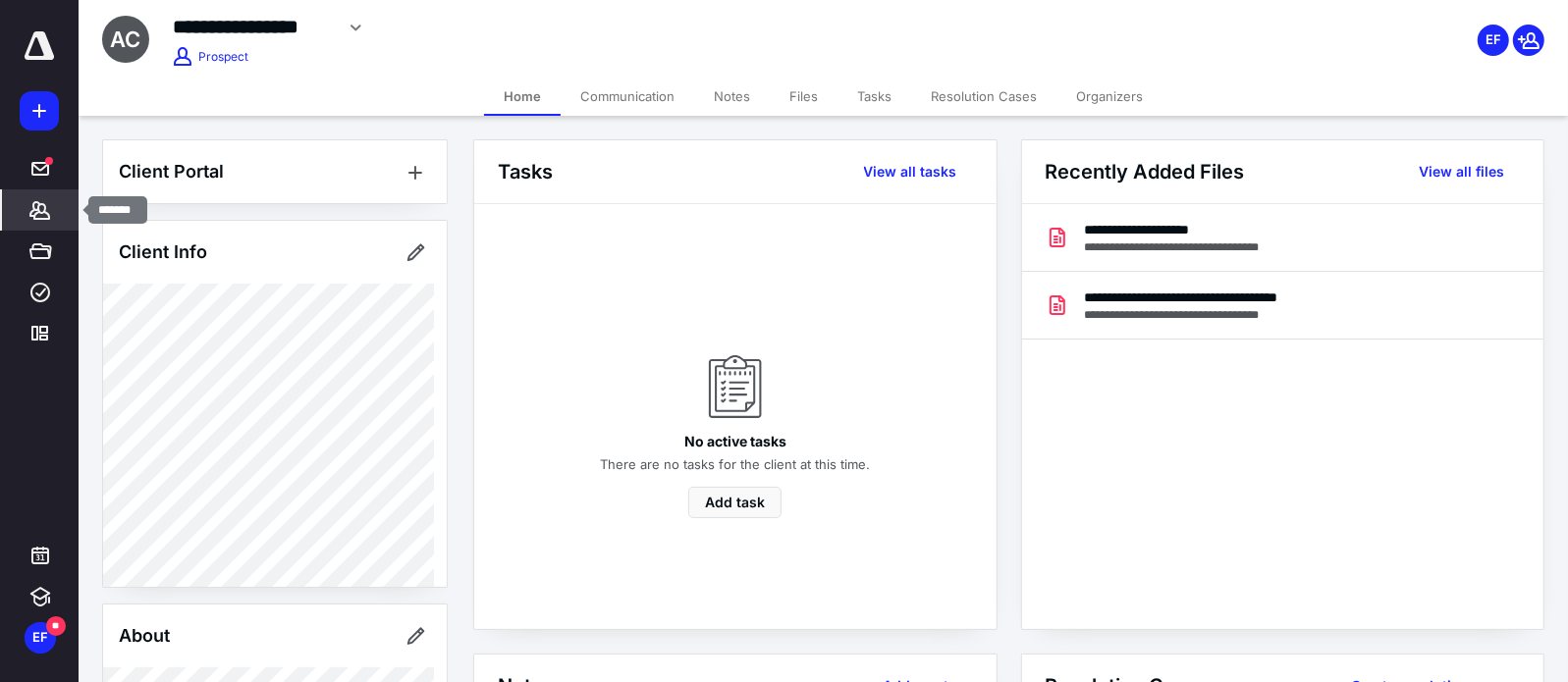 click 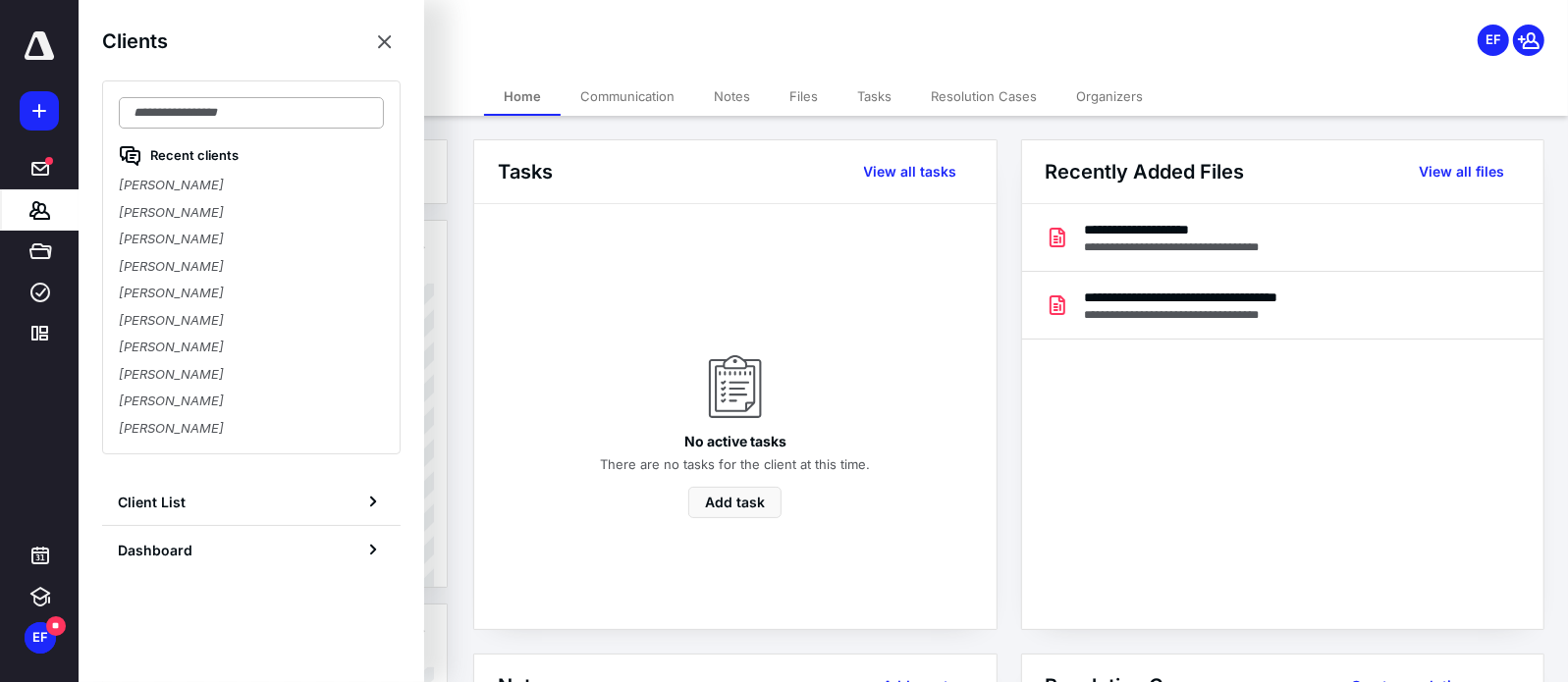 click at bounding box center (251, 113) 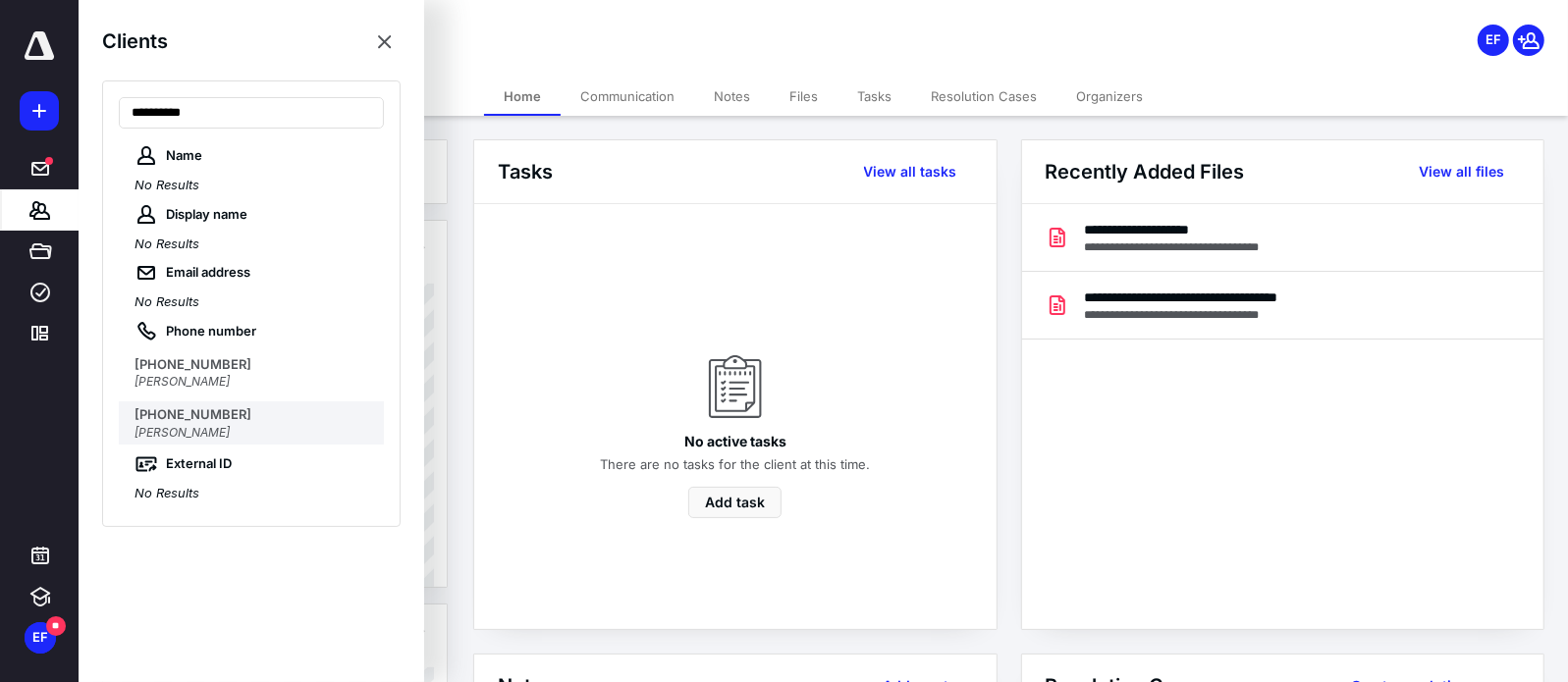 type on "**********" 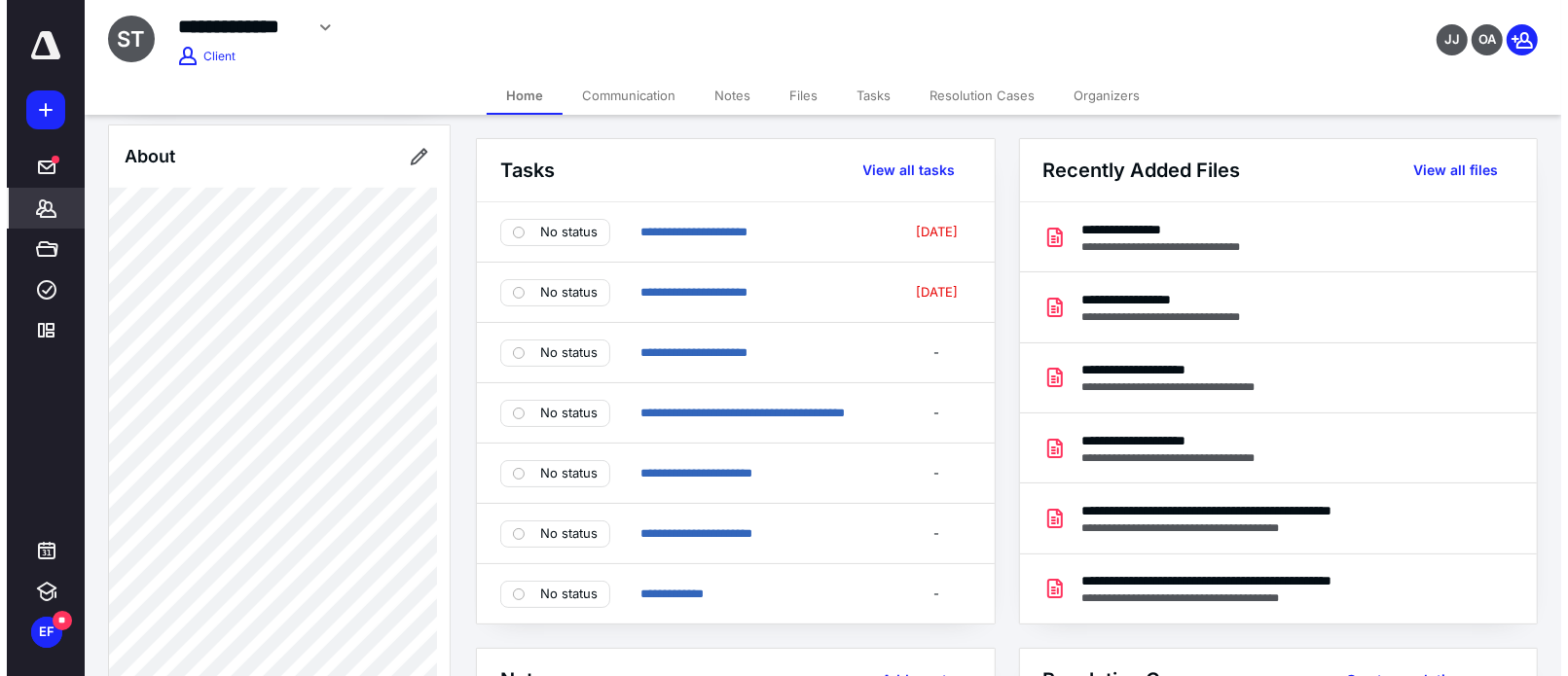 scroll, scrollTop: 530, scrollLeft: 0, axis: vertical 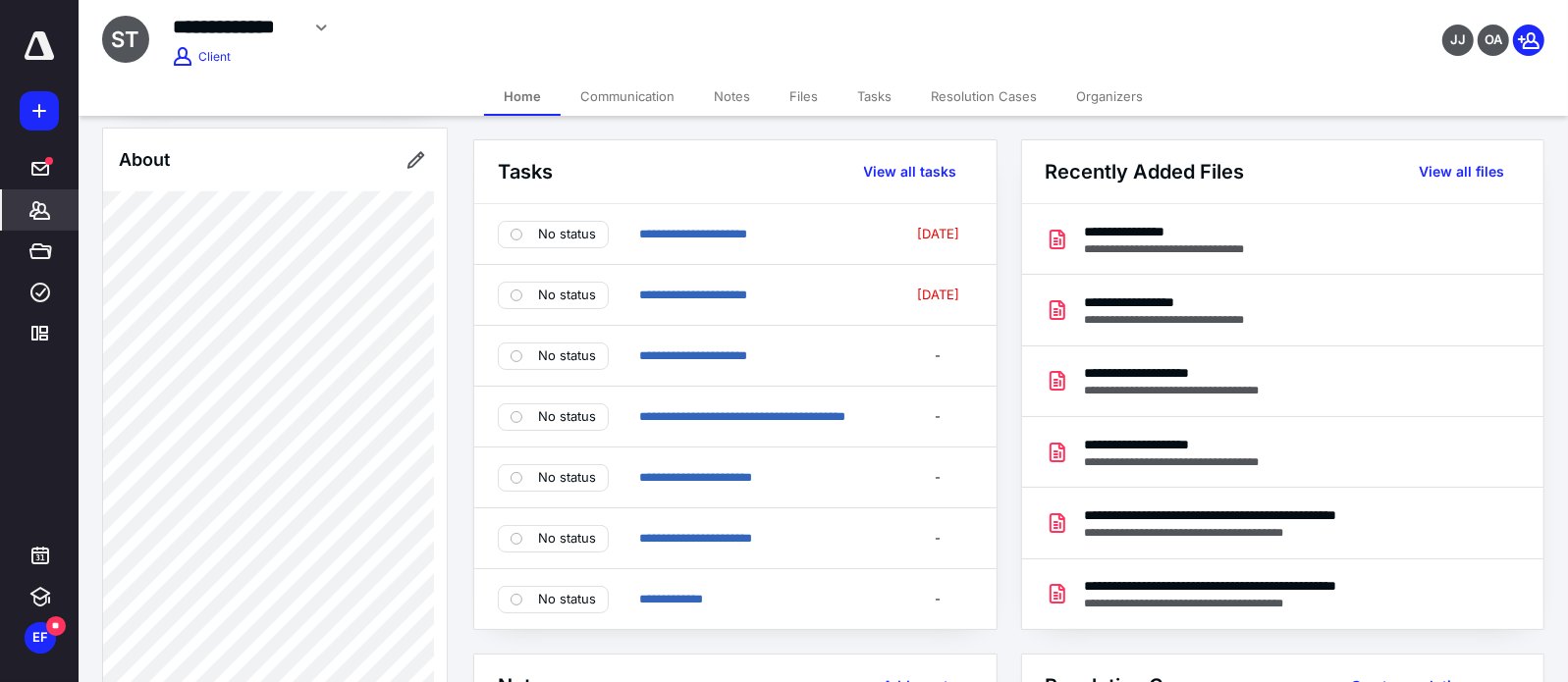 click on "Communication" at bounding box center (627, 96) 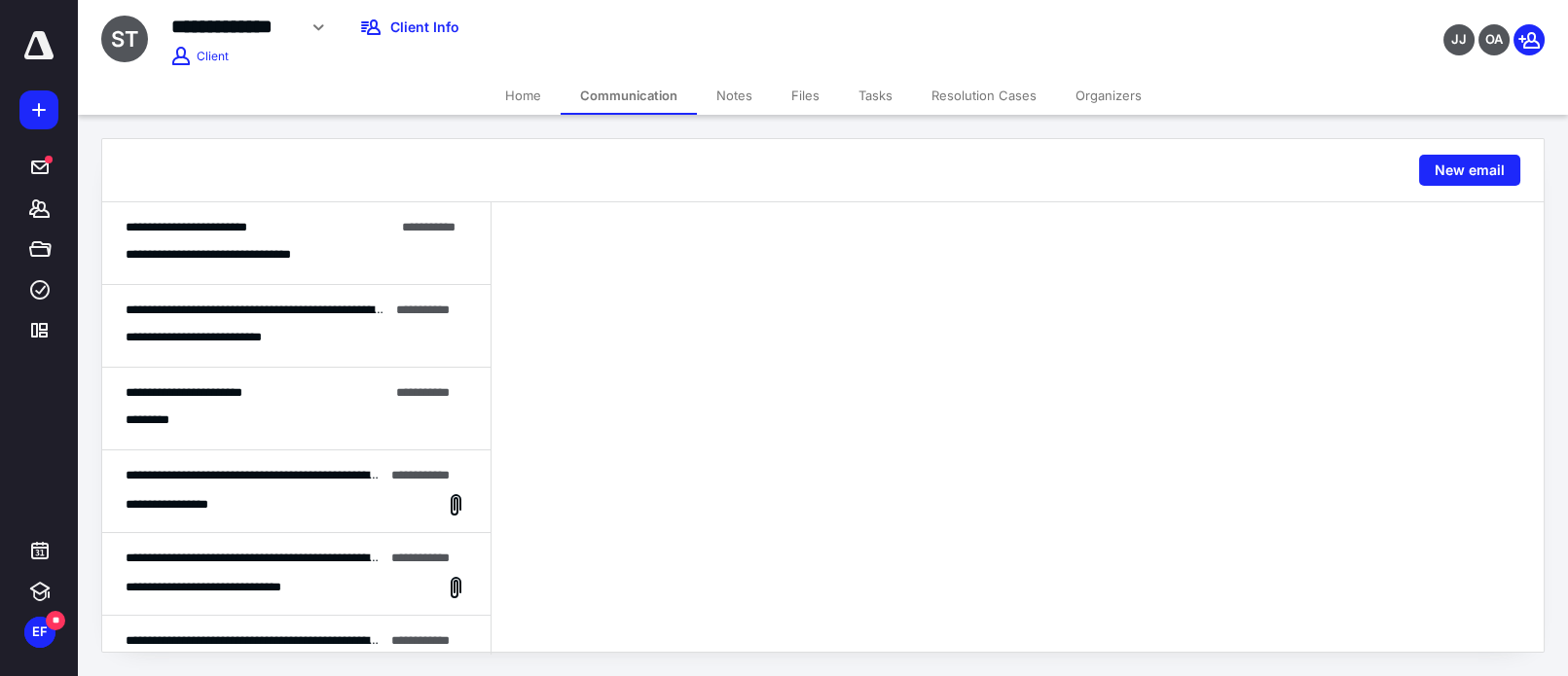 click on "**********" at bounding box center [234, 254] 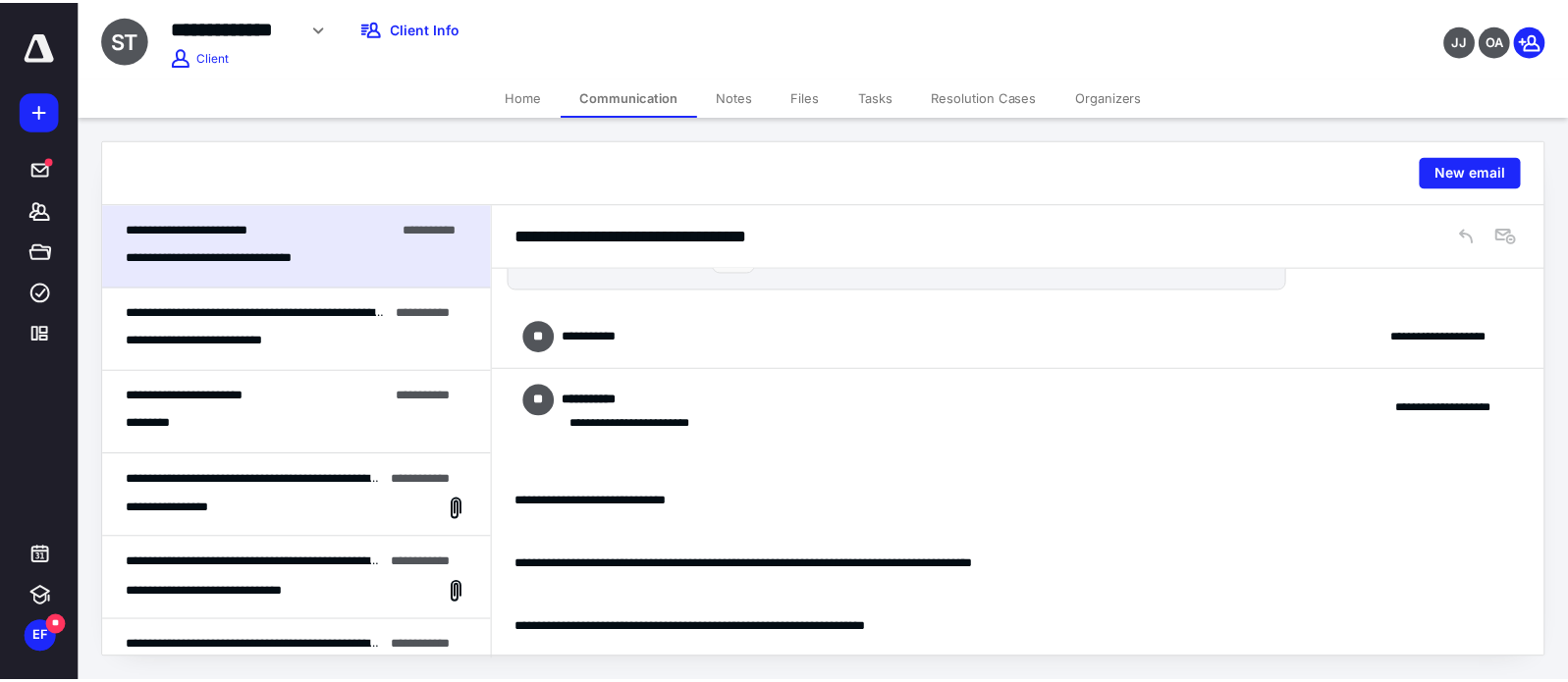 scroll, scrollTop: 0, scrollLeft: 0, axis: both 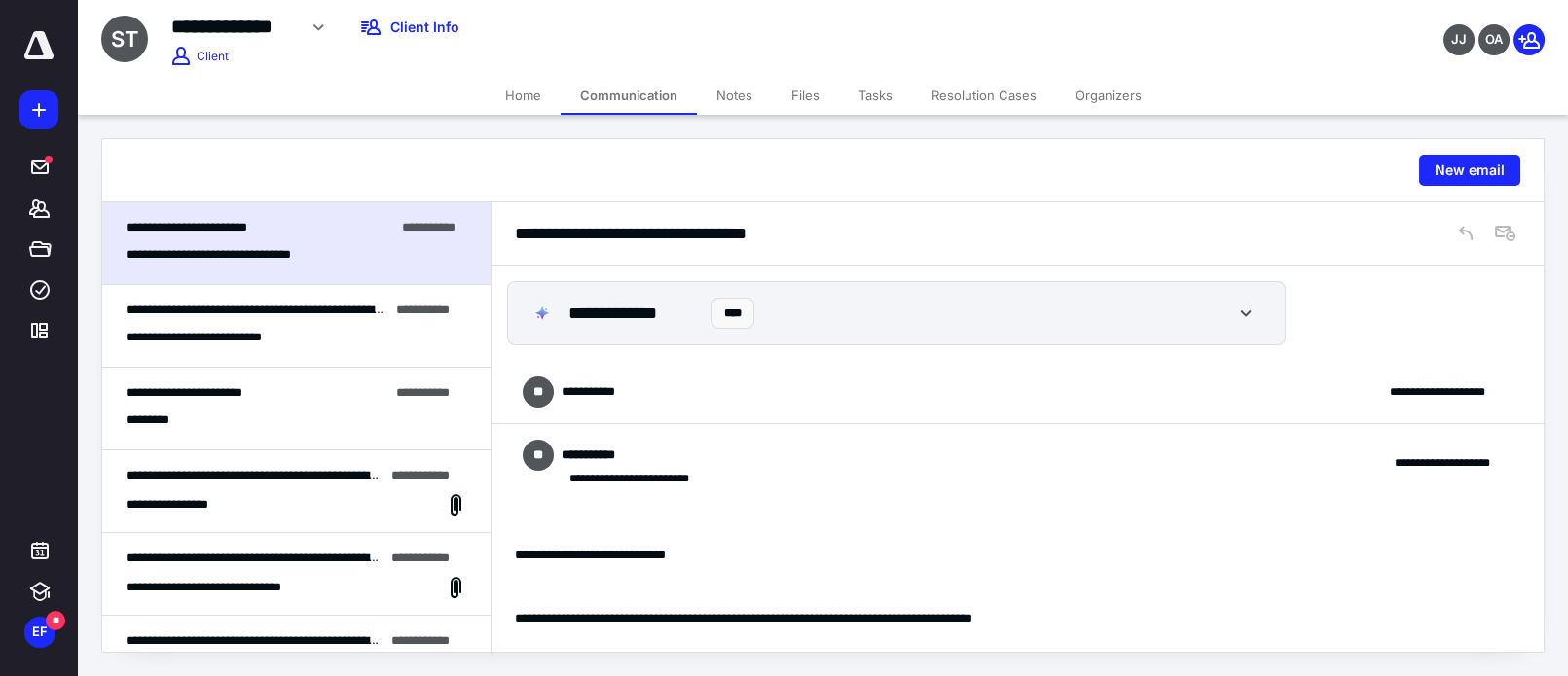 click at bounding box center (772, 170) 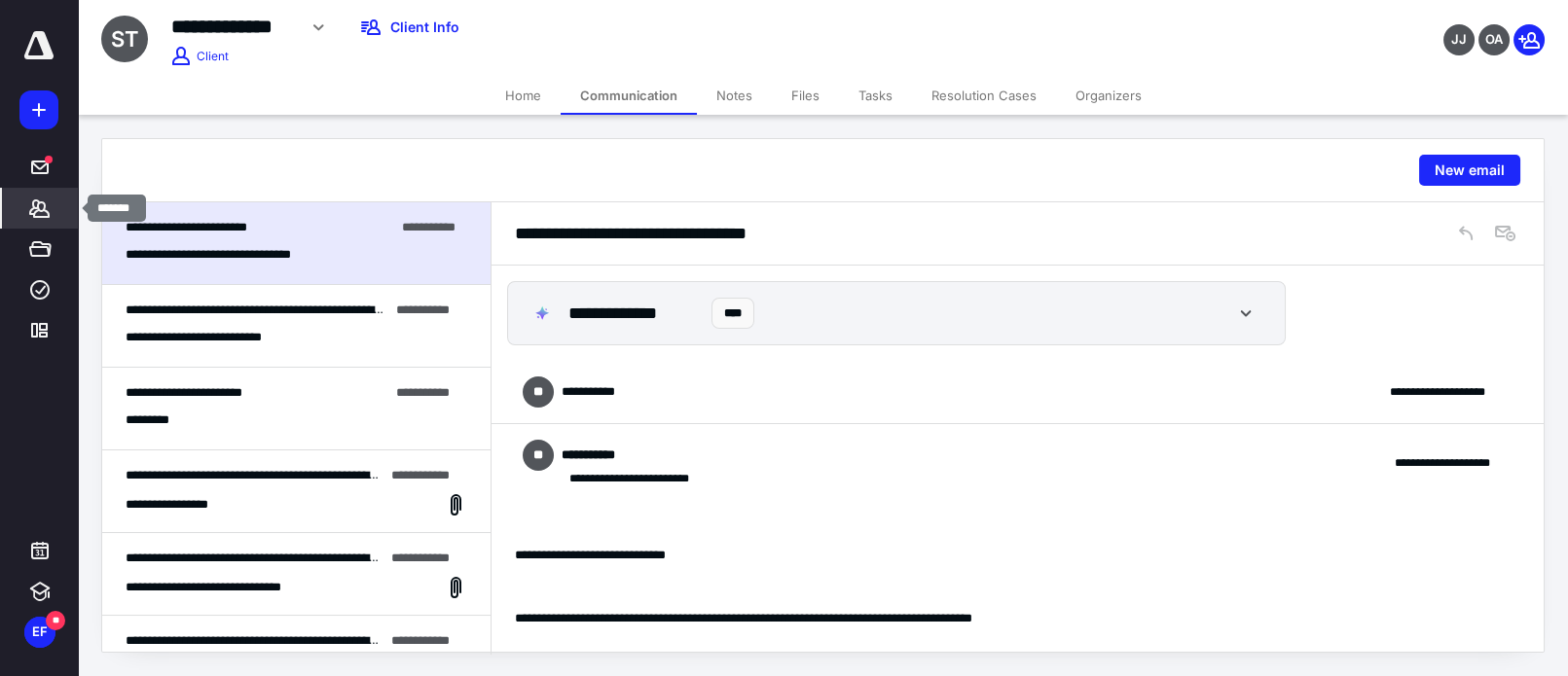 drag, startPoint x: 43, startPoint y: 209, endPoint x: 56, endPoint y: 206, distance: 13.3416641 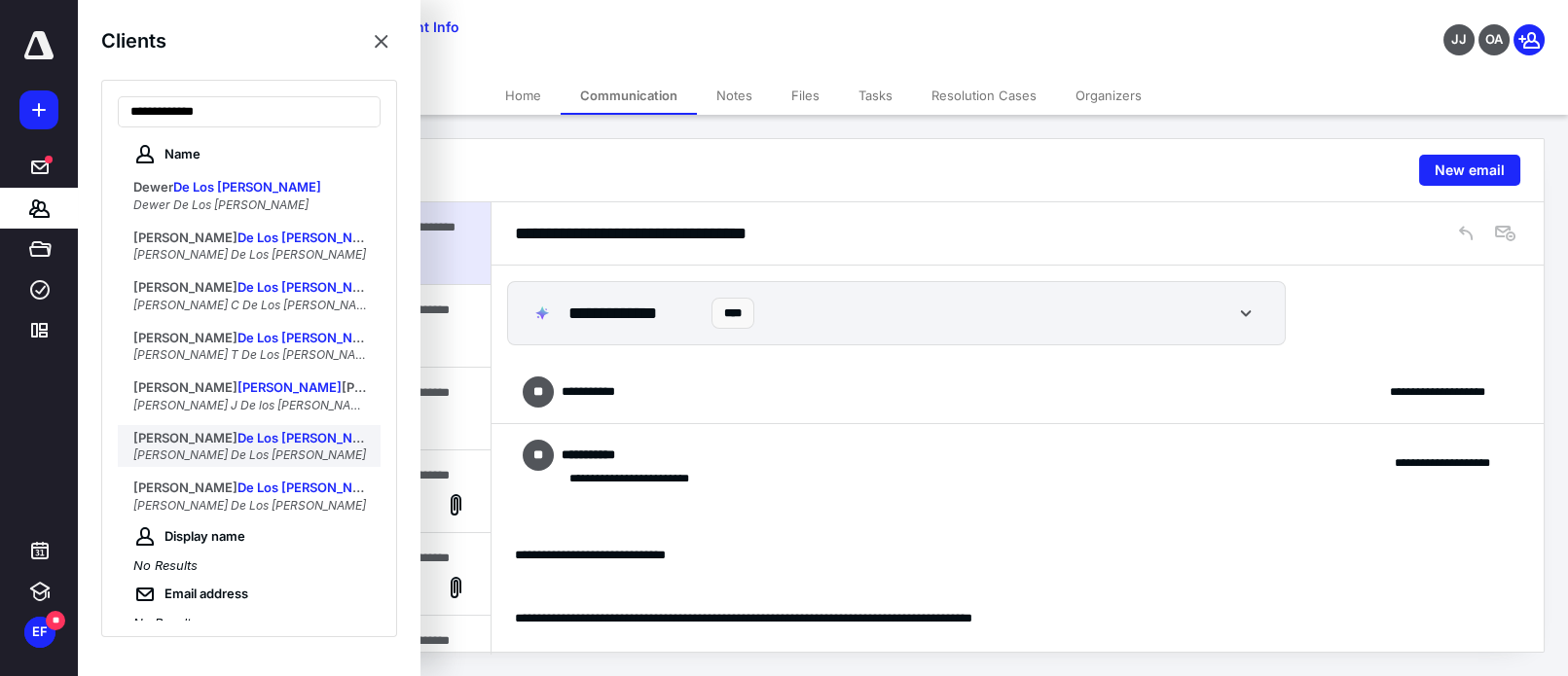 type on "**********" 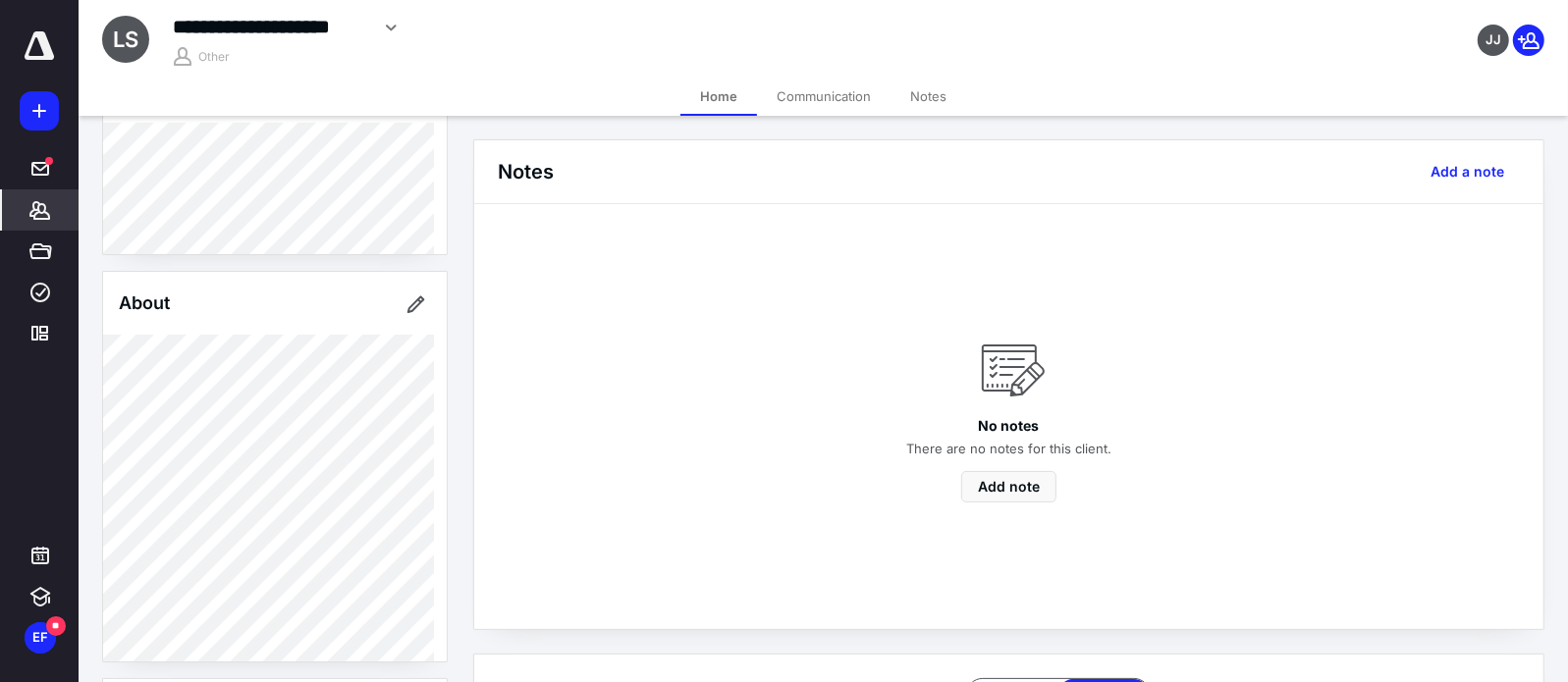 scroll, scrollTop: 460, scrollLeft: 0, axis: vertical 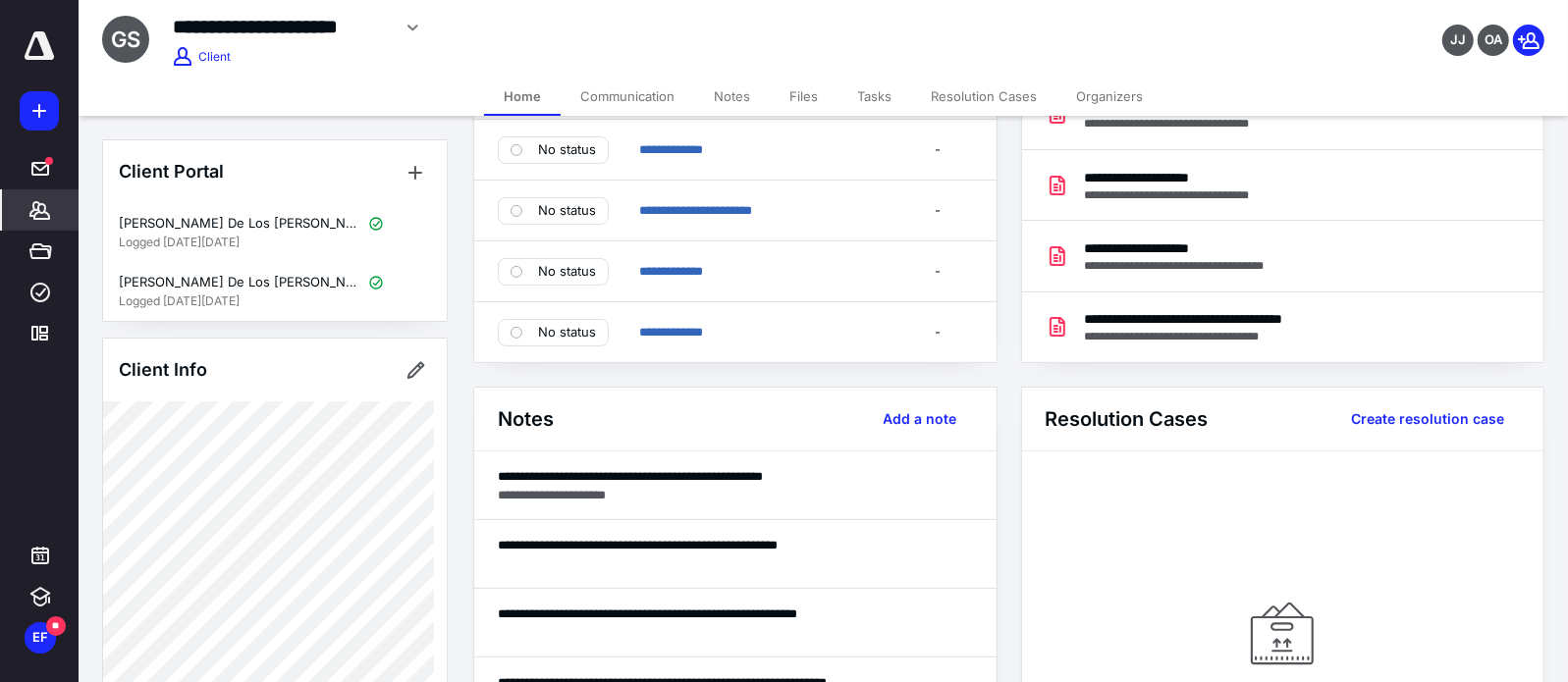 click on "Files" at bounding box center (803, 96) 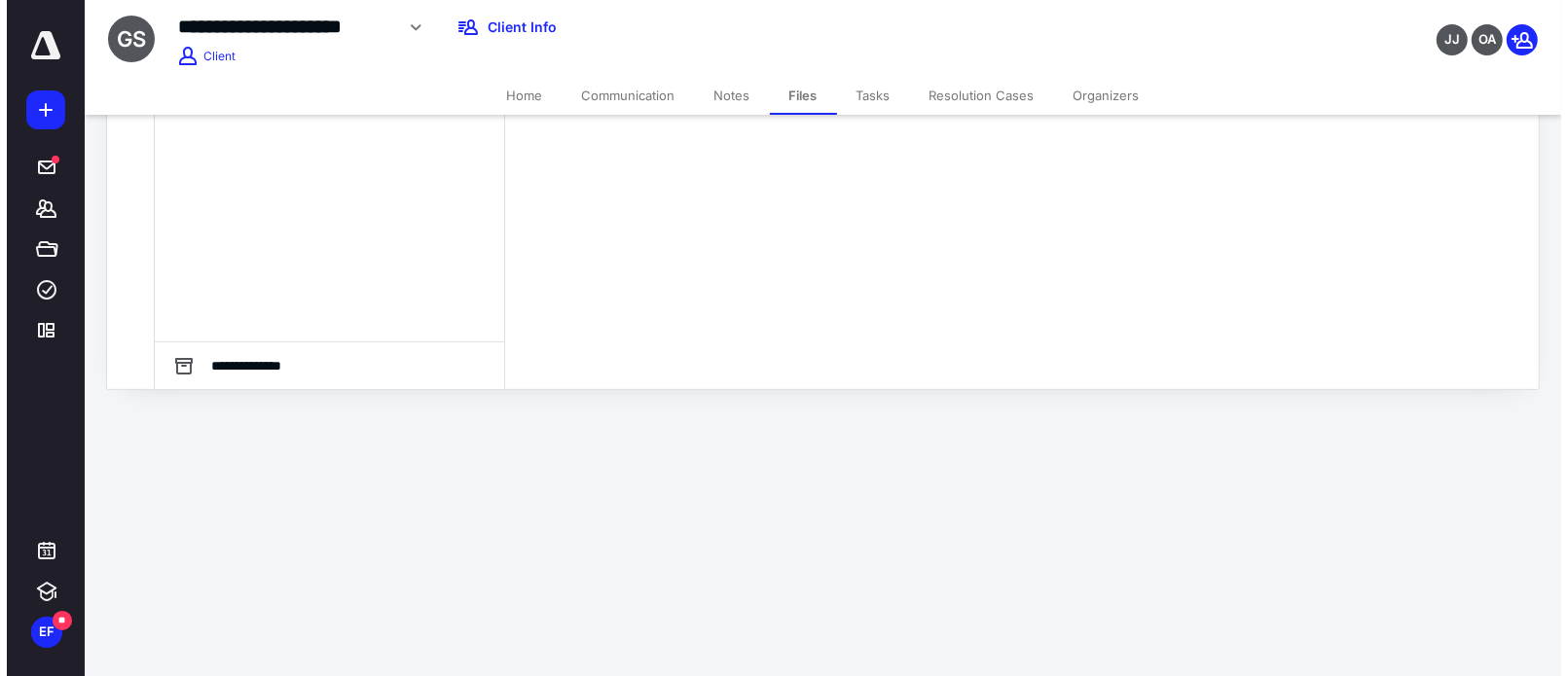scroll, scrollTop: 0, scrollLeft: 0, axis: both 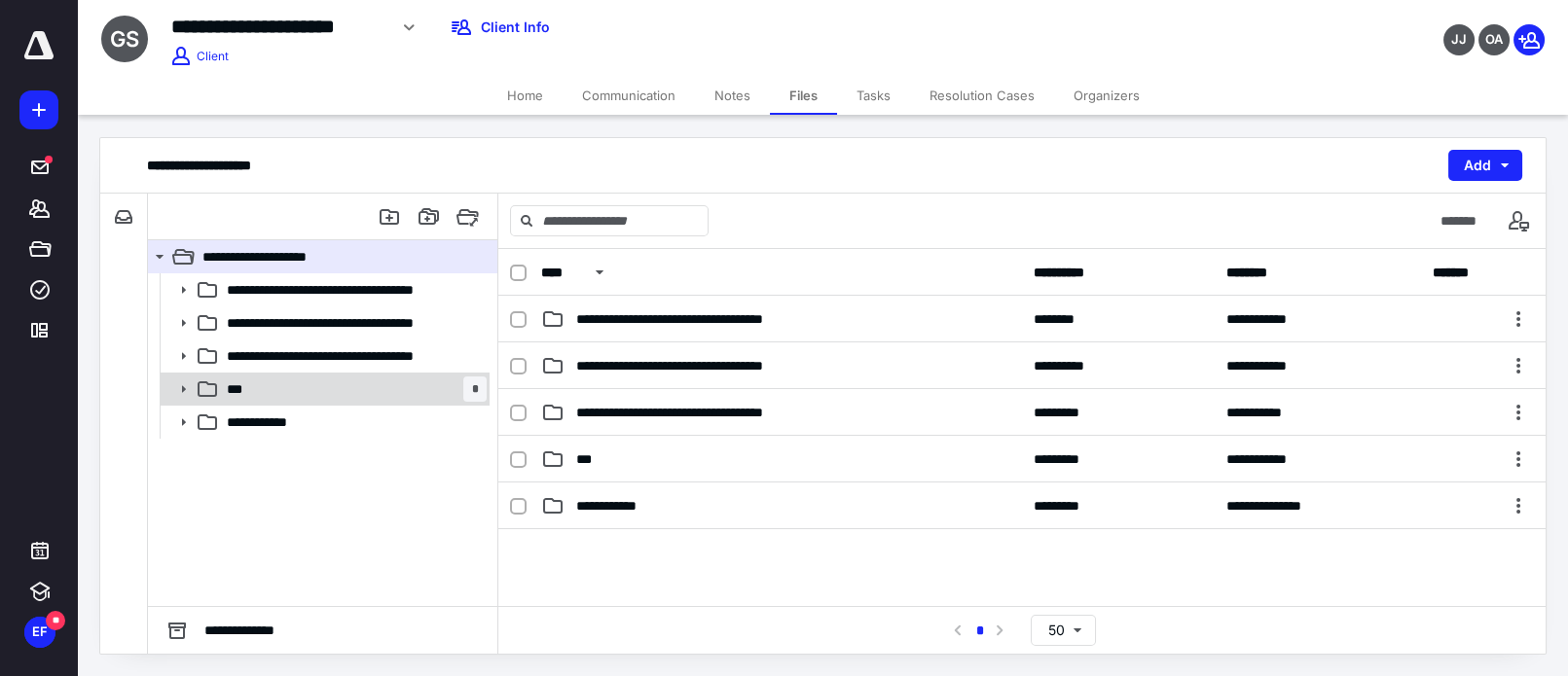 click on "*** *" at bounding box center [352, 389] 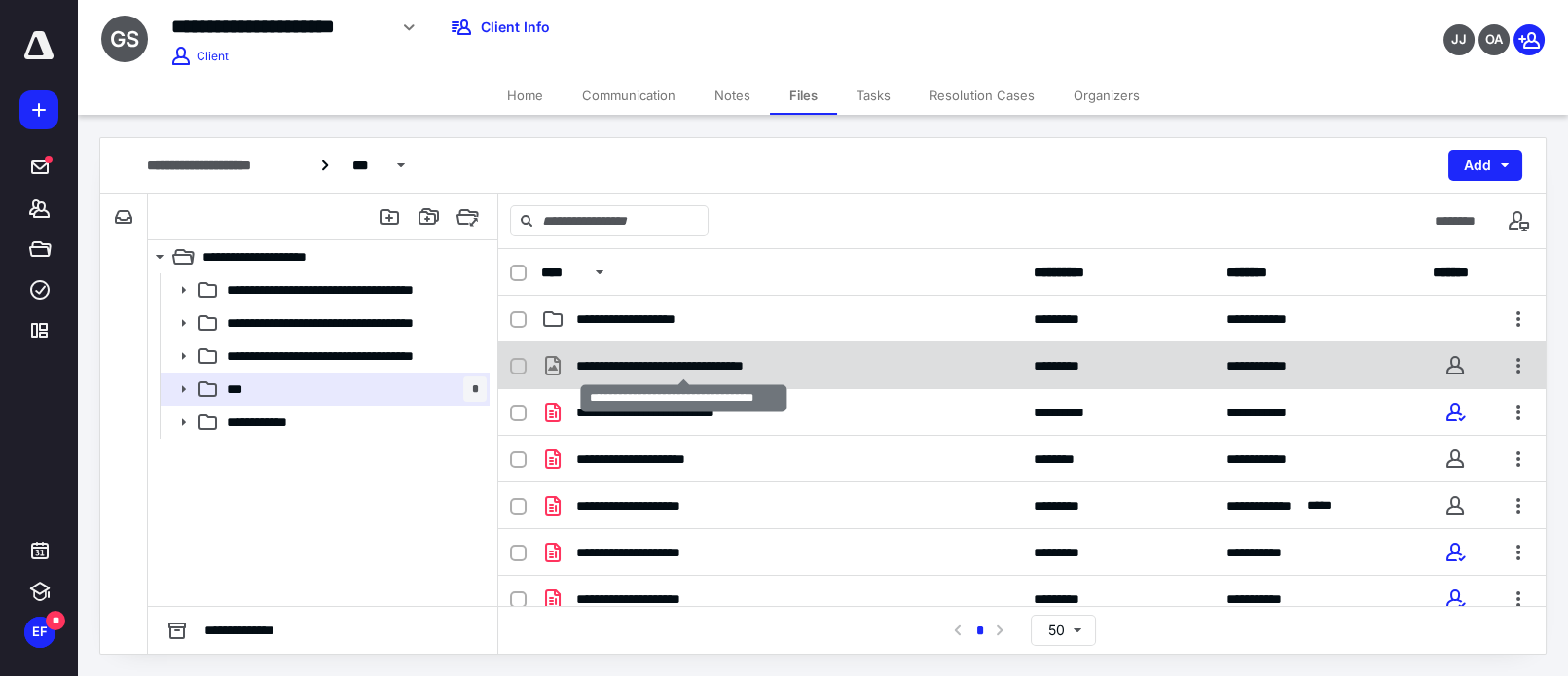 scroll, scrollTop: 156, scrollLeft: 0, axis: vertical 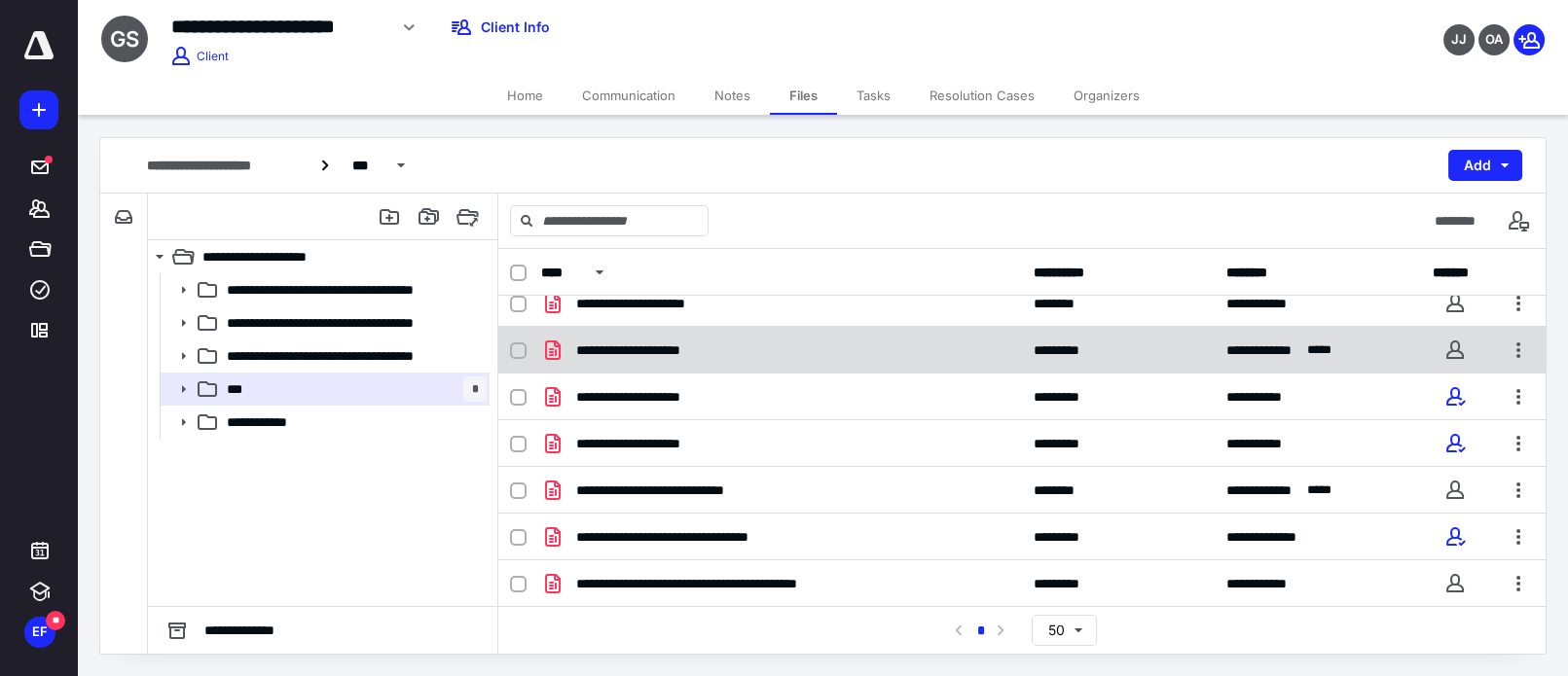 click on "**********" at bounding box center [782, 350] 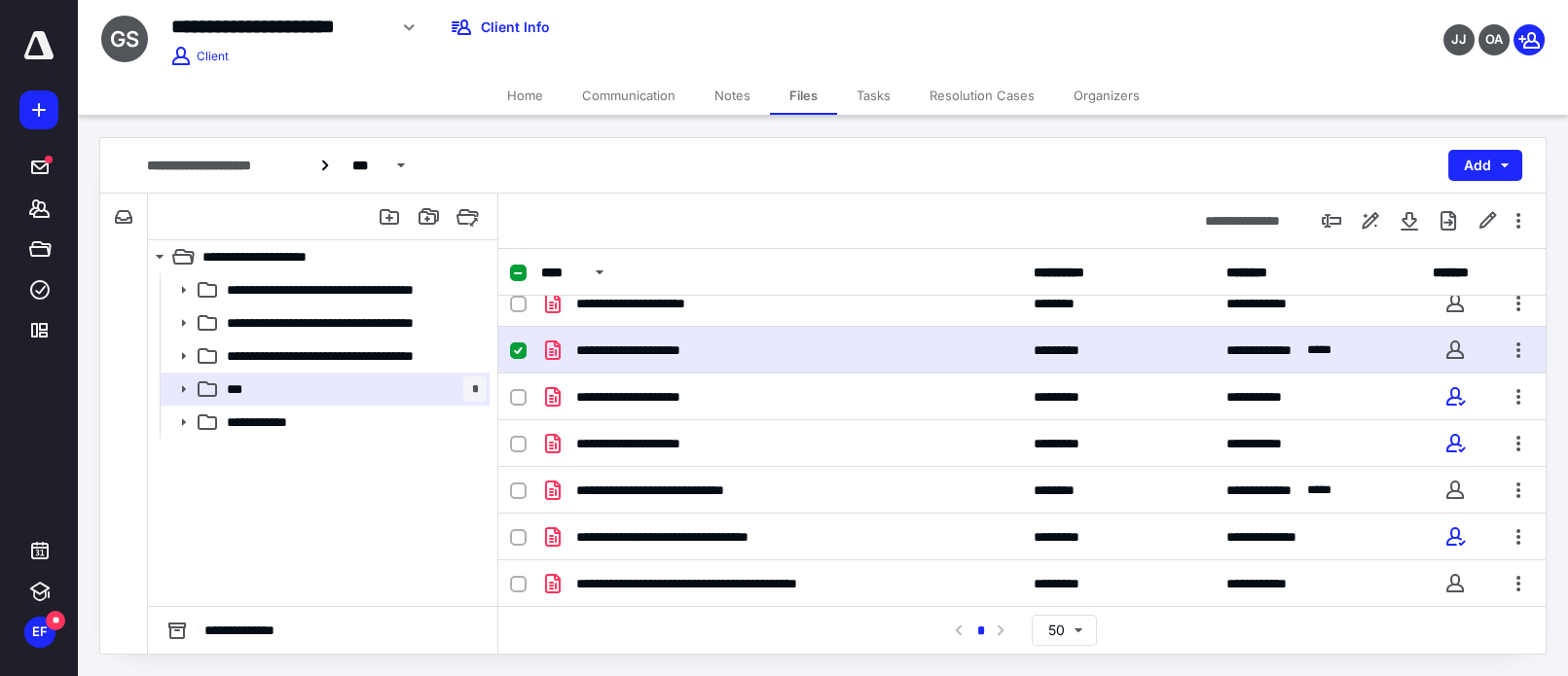 click on "**********" at bounding box center (782, 350) 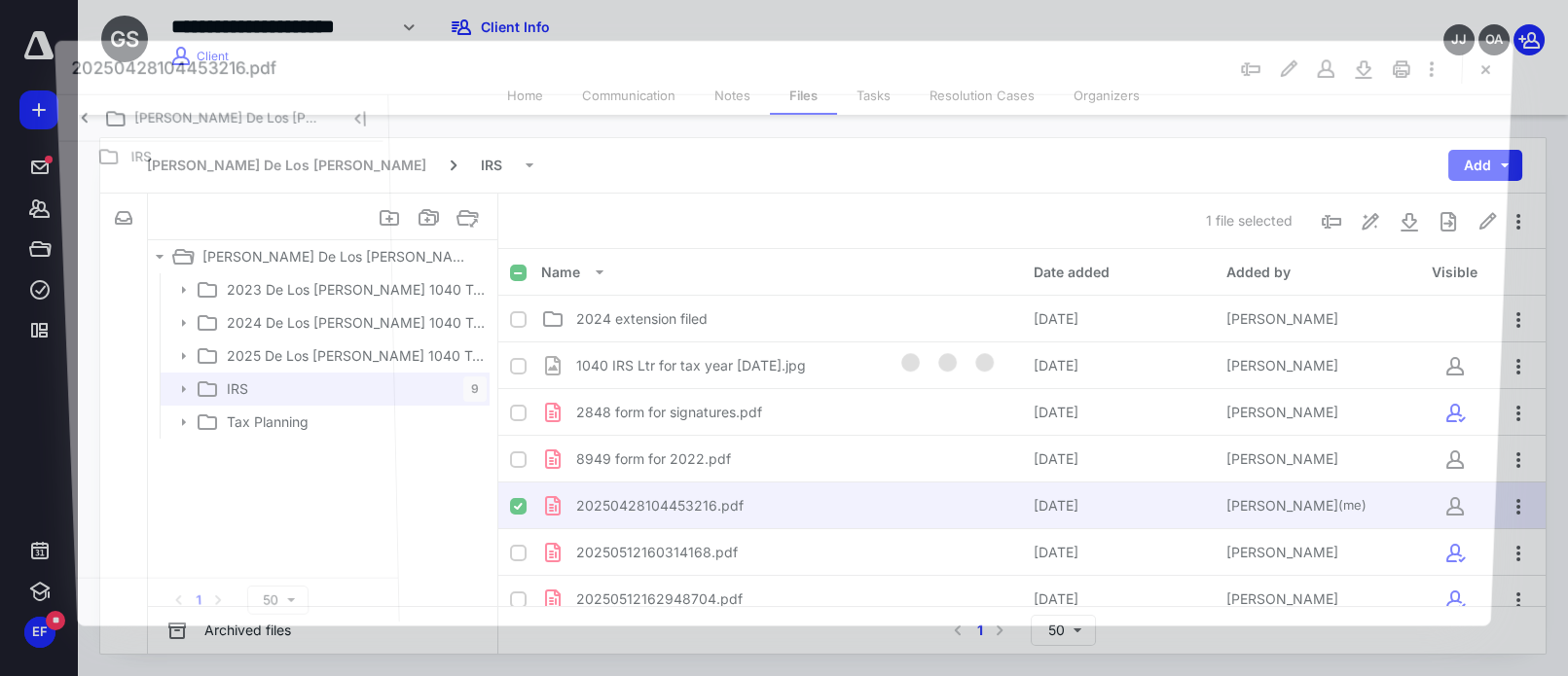 scroll, scrollTop: 156, scrollLeft: 0, axis: vertical 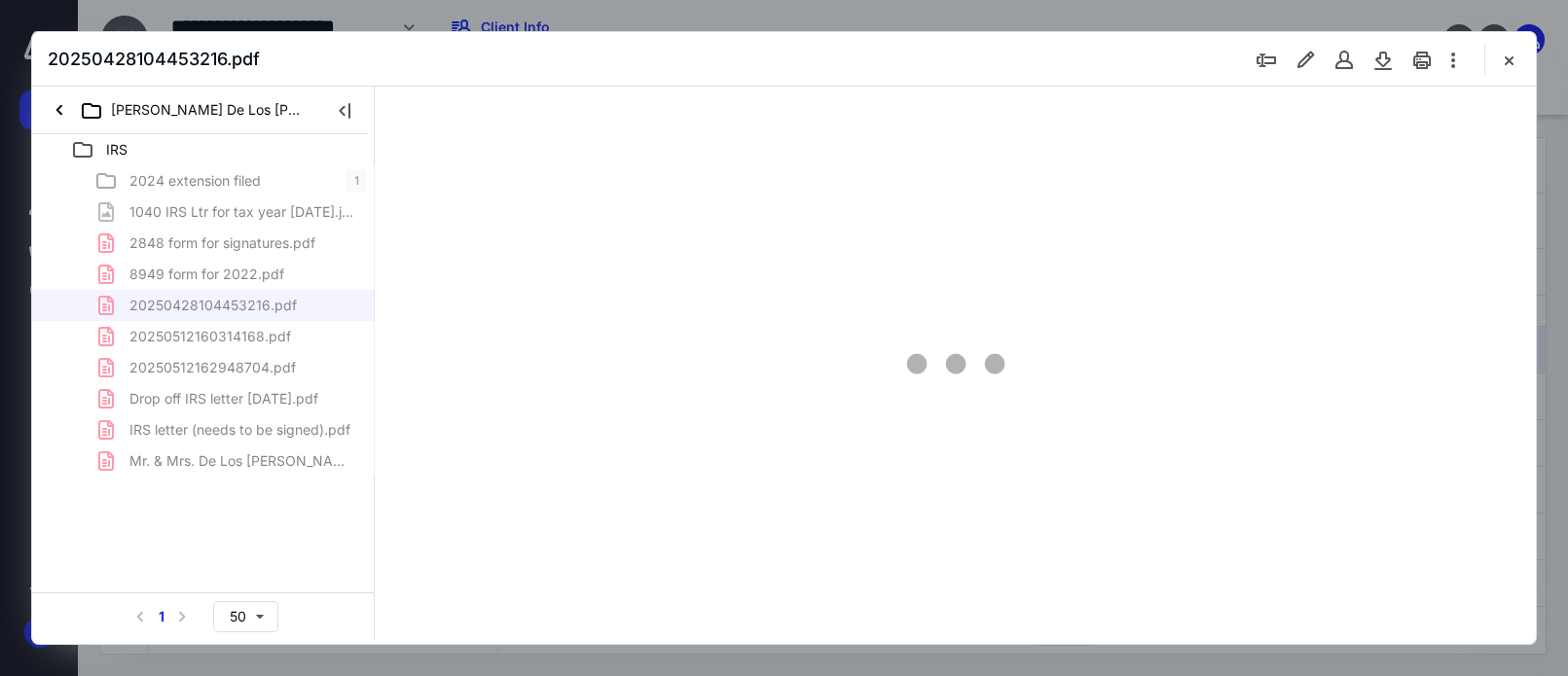 type on "191" 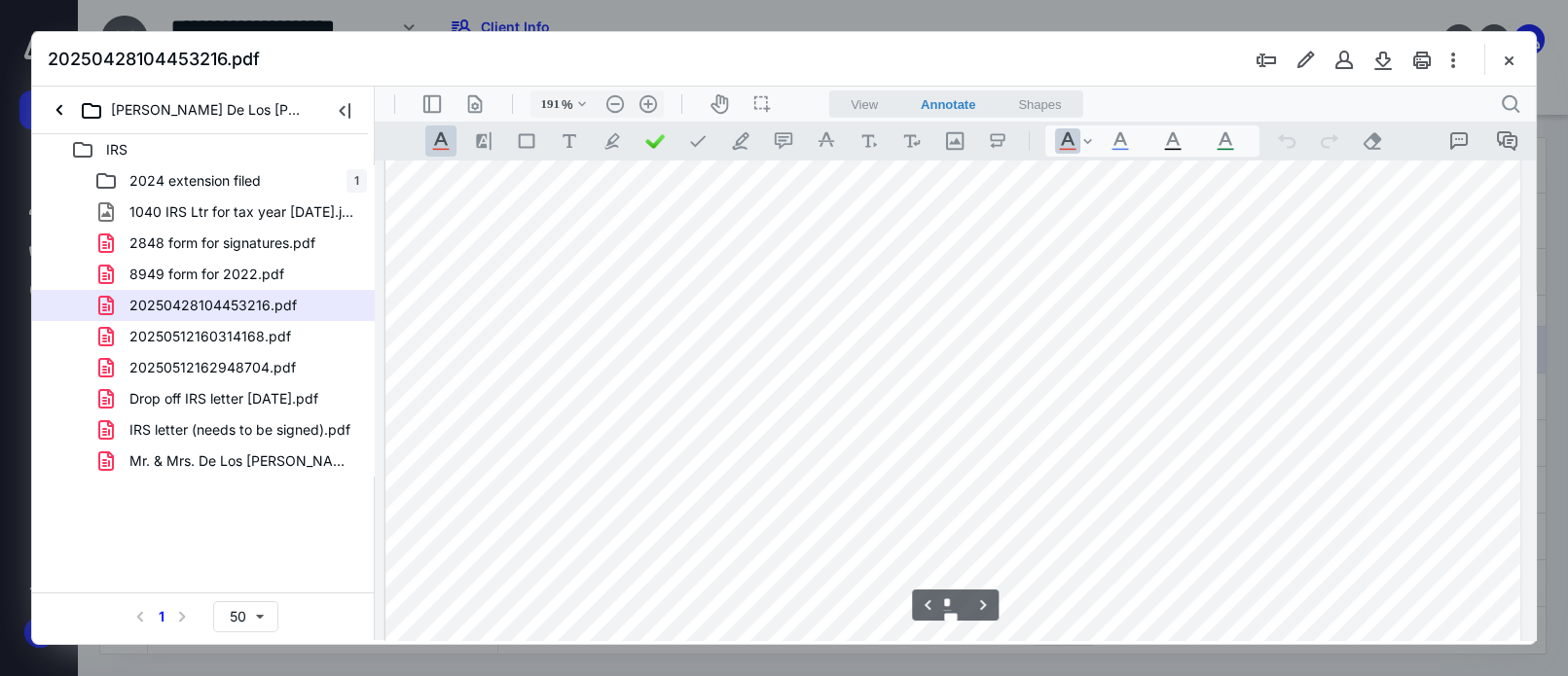 type on "*" 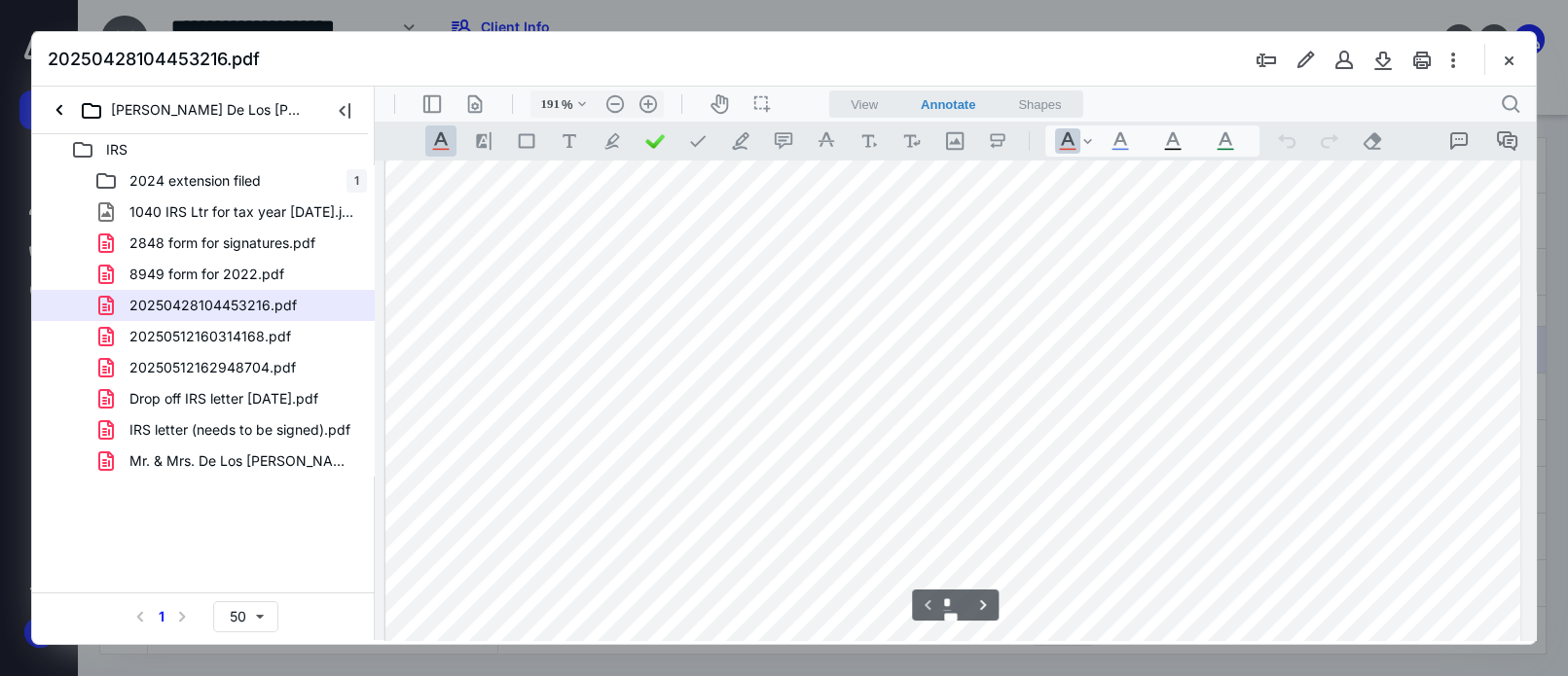 scroll, scrollTop: 0, scrollLeft: 0, axis: both 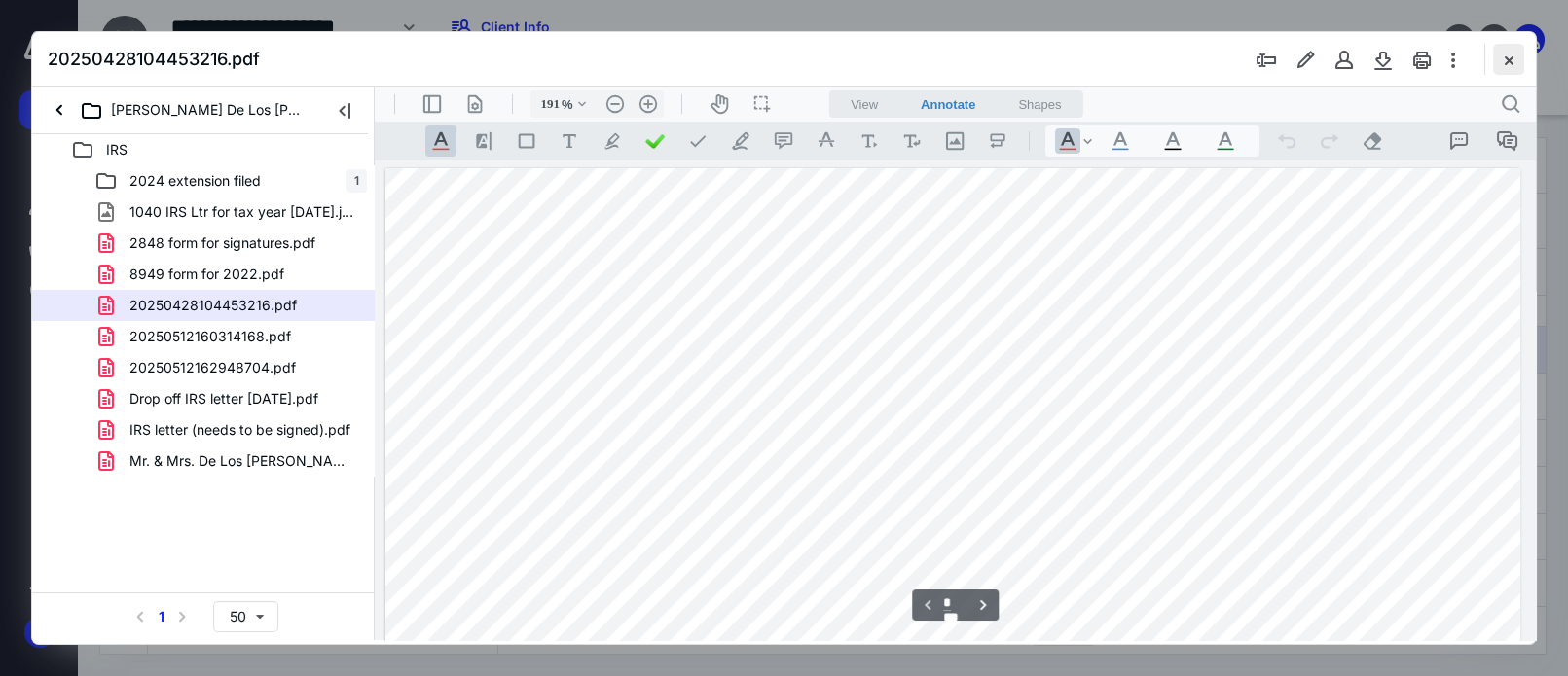 click at bounding box center [1509, 59] 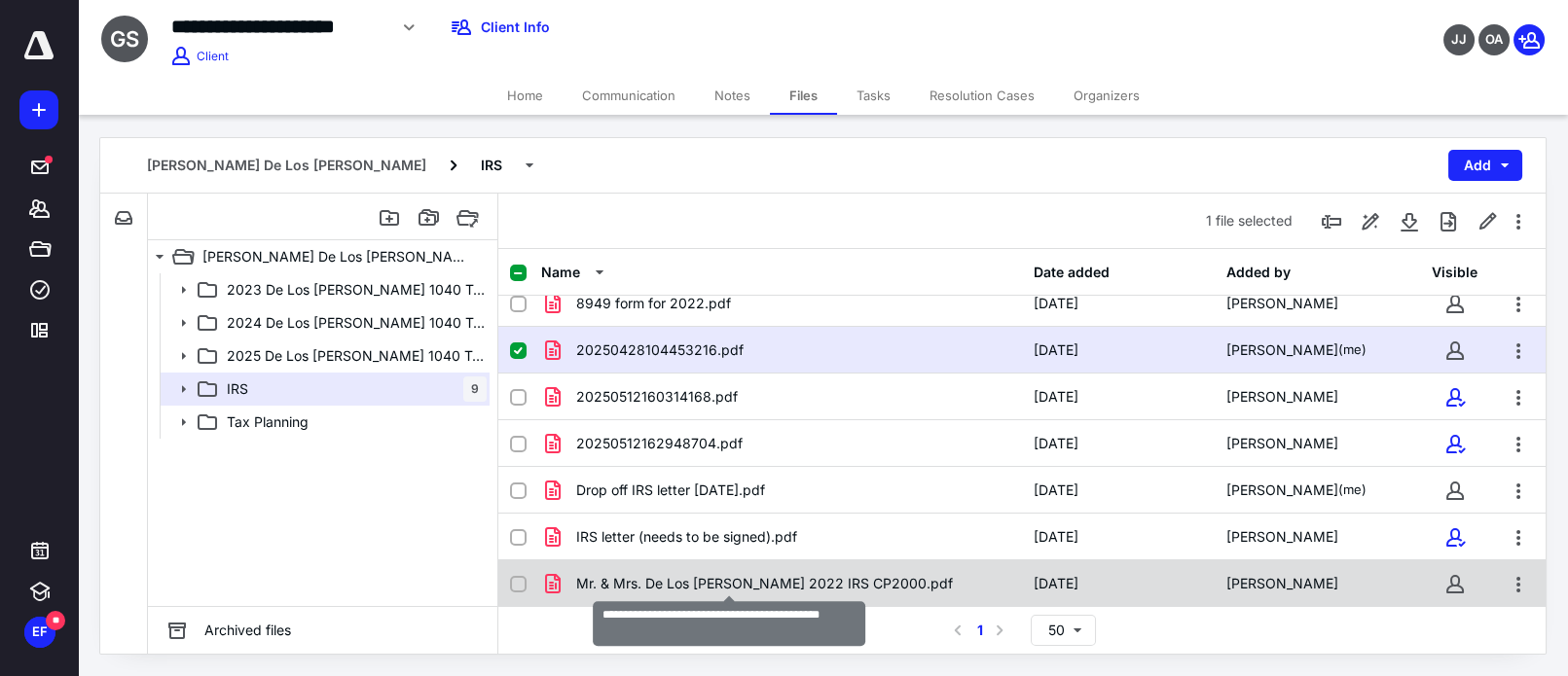 click on "Mr. & Mrs. De Los Santos 2022  IRS CP2000.pdf" at bounding box center (764, 584) 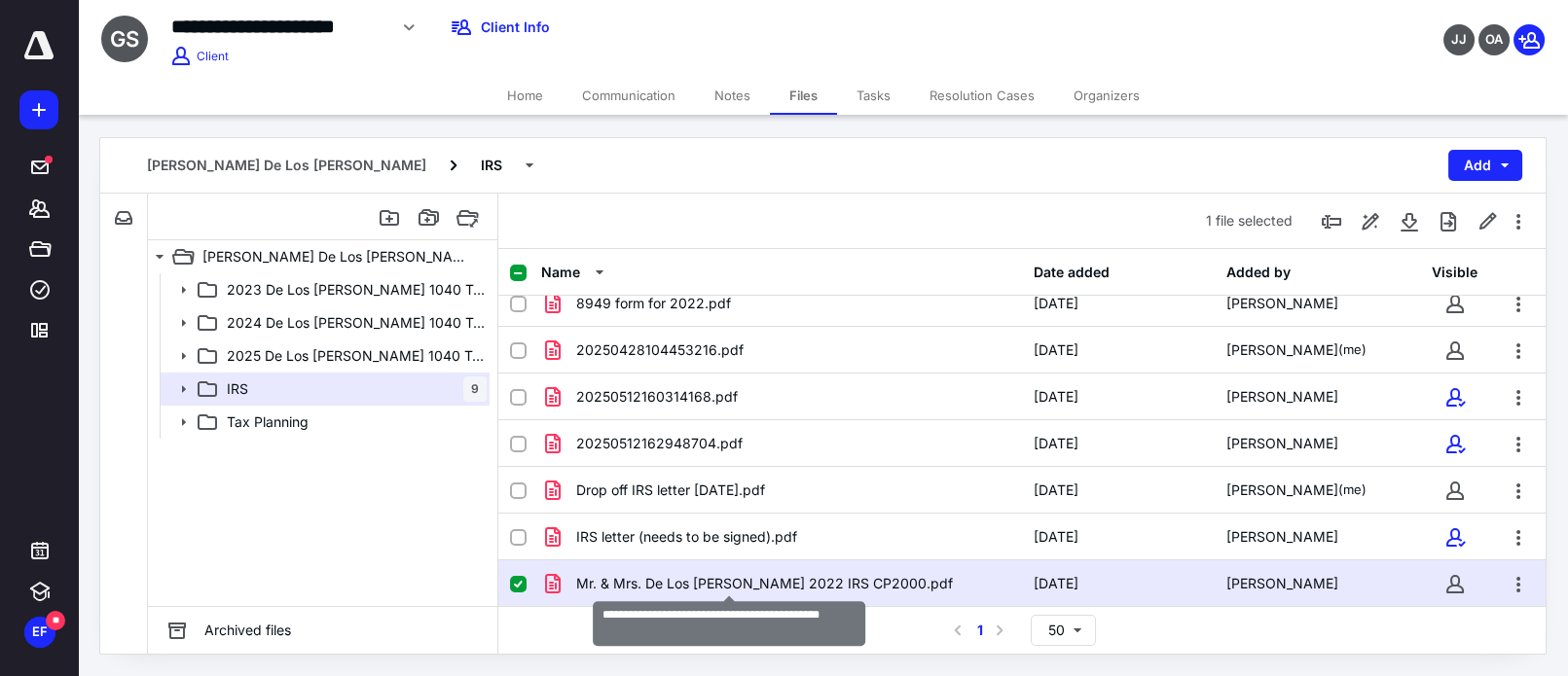click on "Mr. & Mrs. De Los Santos 2022  IRS CP2000.pdf" at bounding box center [764, 584] 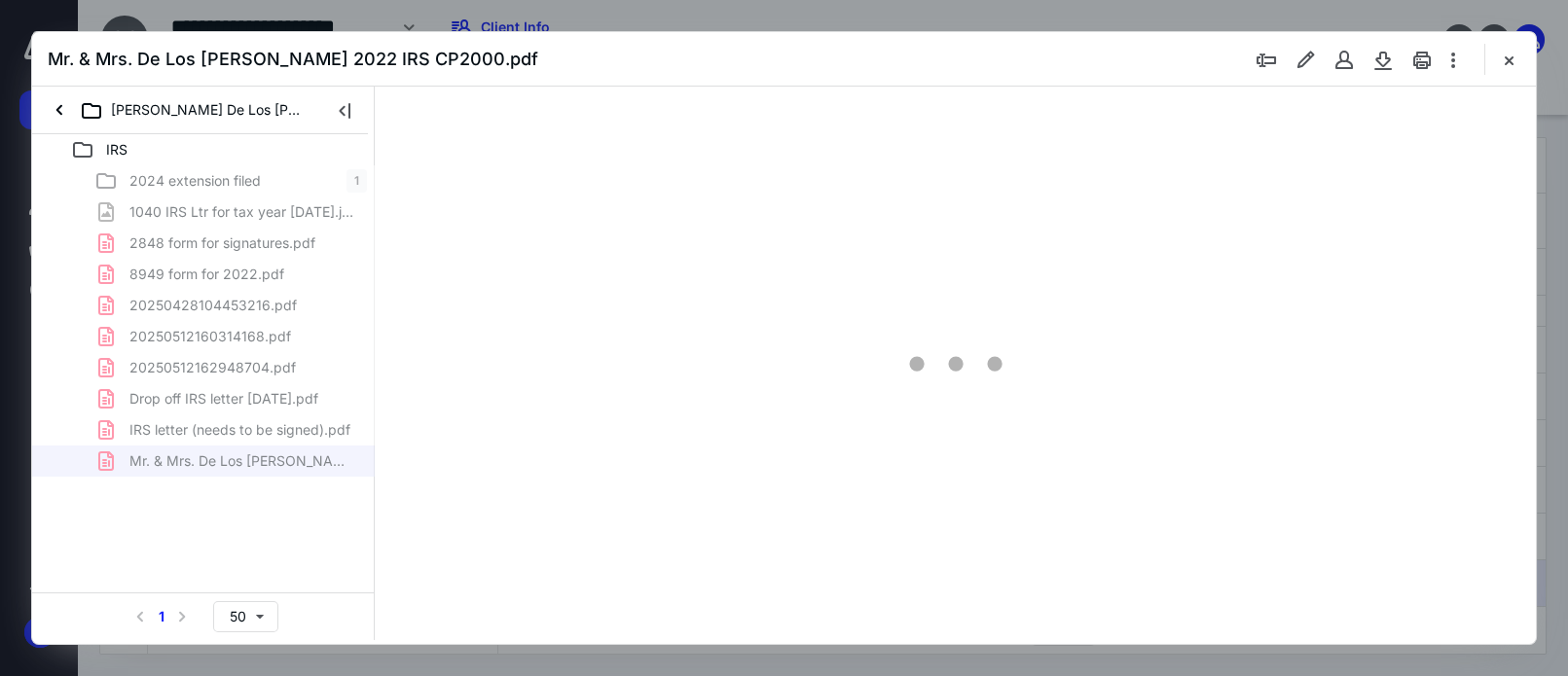 scroll, scrollTop: 0, scrollLeft: 0, axis: both 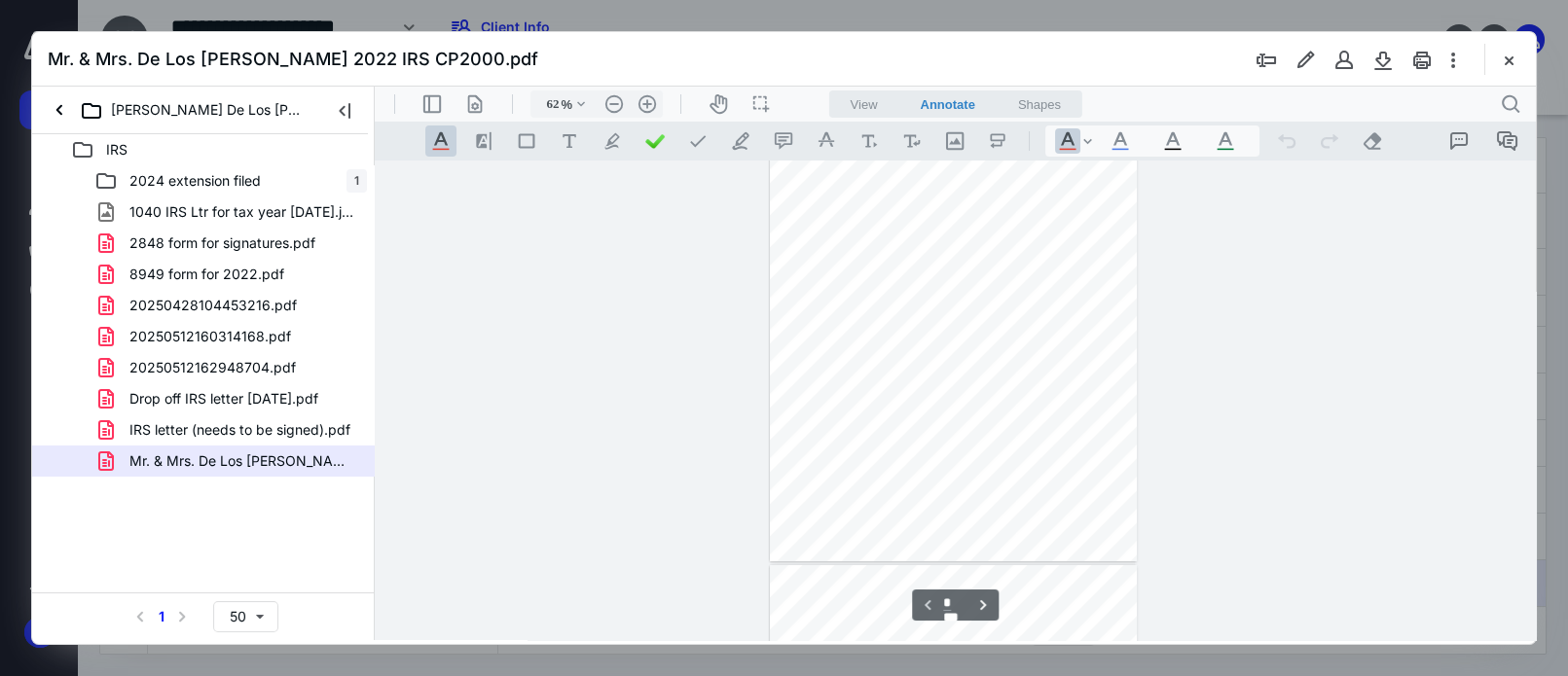 type on "190" 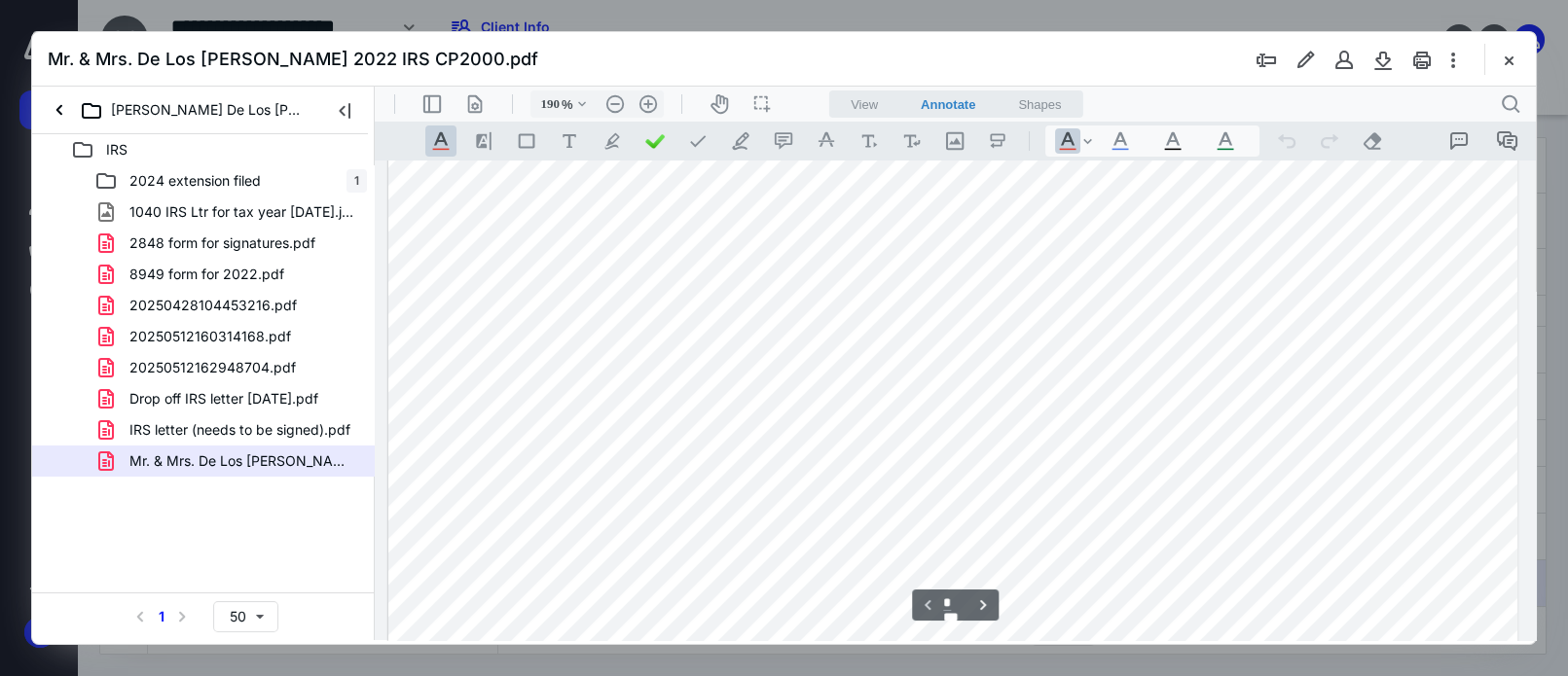 scroll, scrollTop: 0, scrollLeft: 0, axis: both 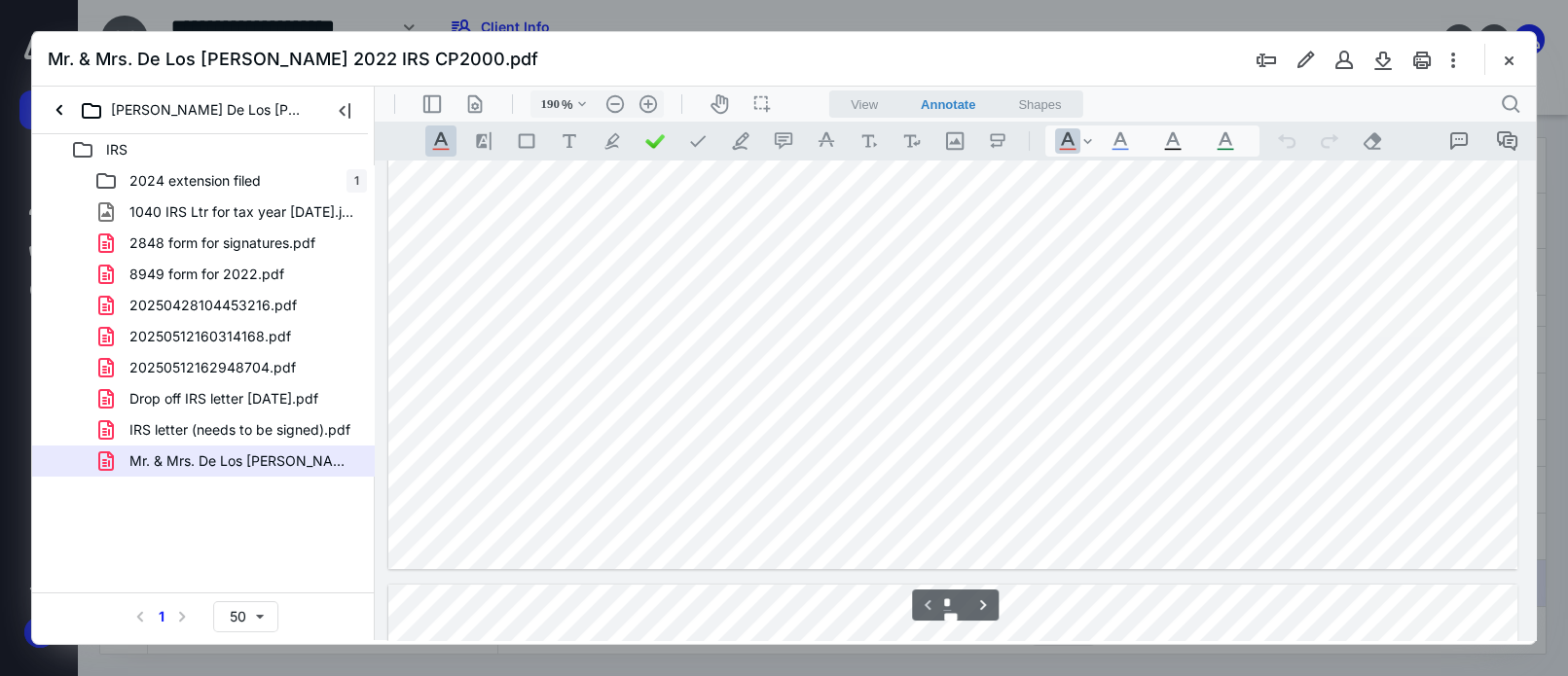 type on "*" 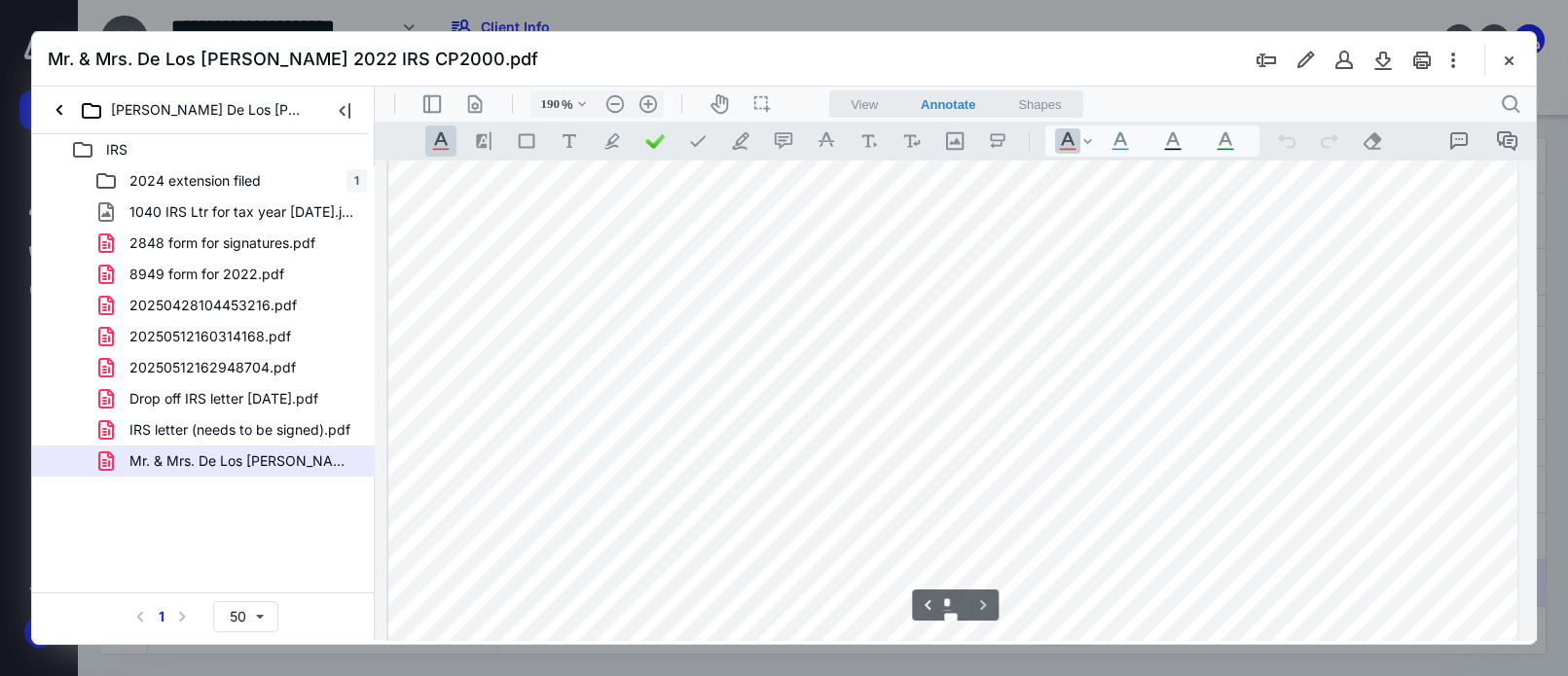 scroll, scrollTop: 2473, scrollLeft: 0, axis: vertical 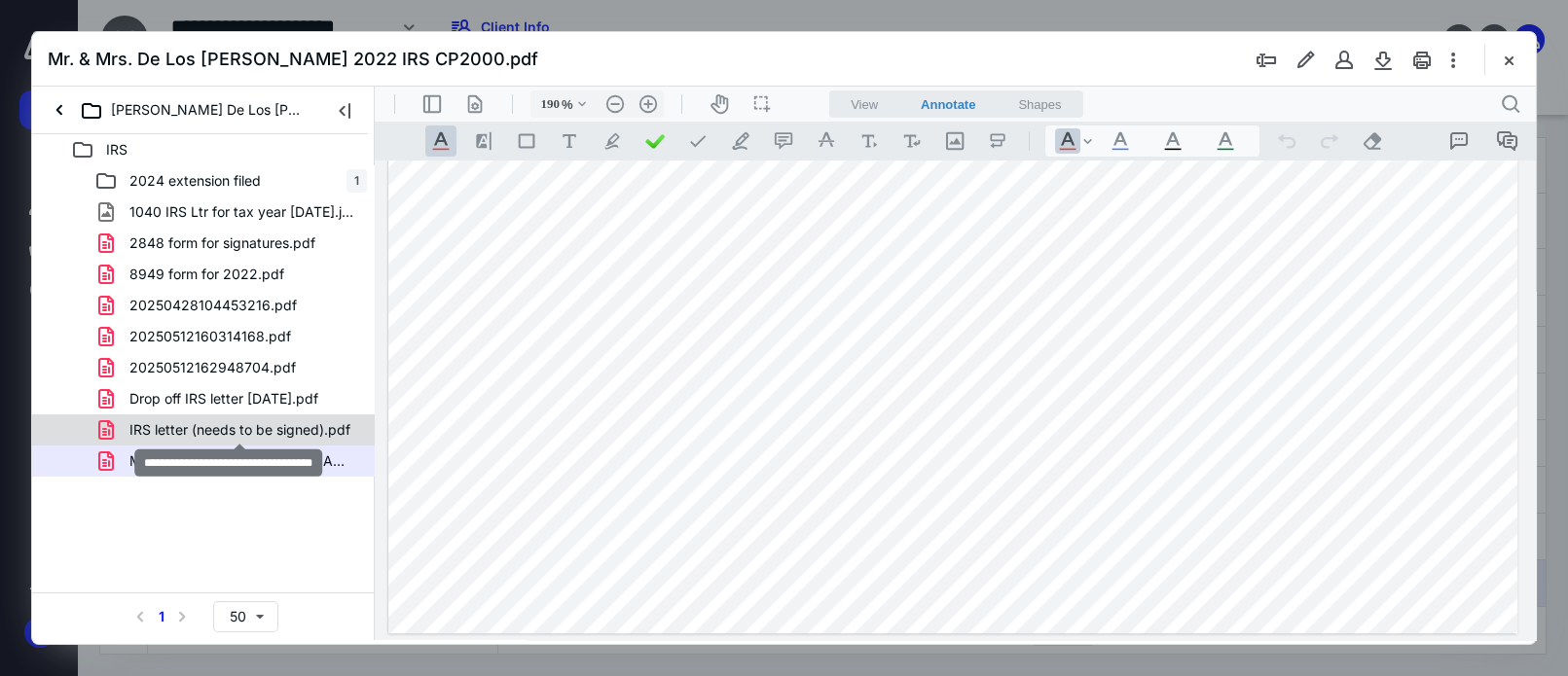 click on "IRS letter (needs to be signed).pdf" at bounding box center [239, 430] 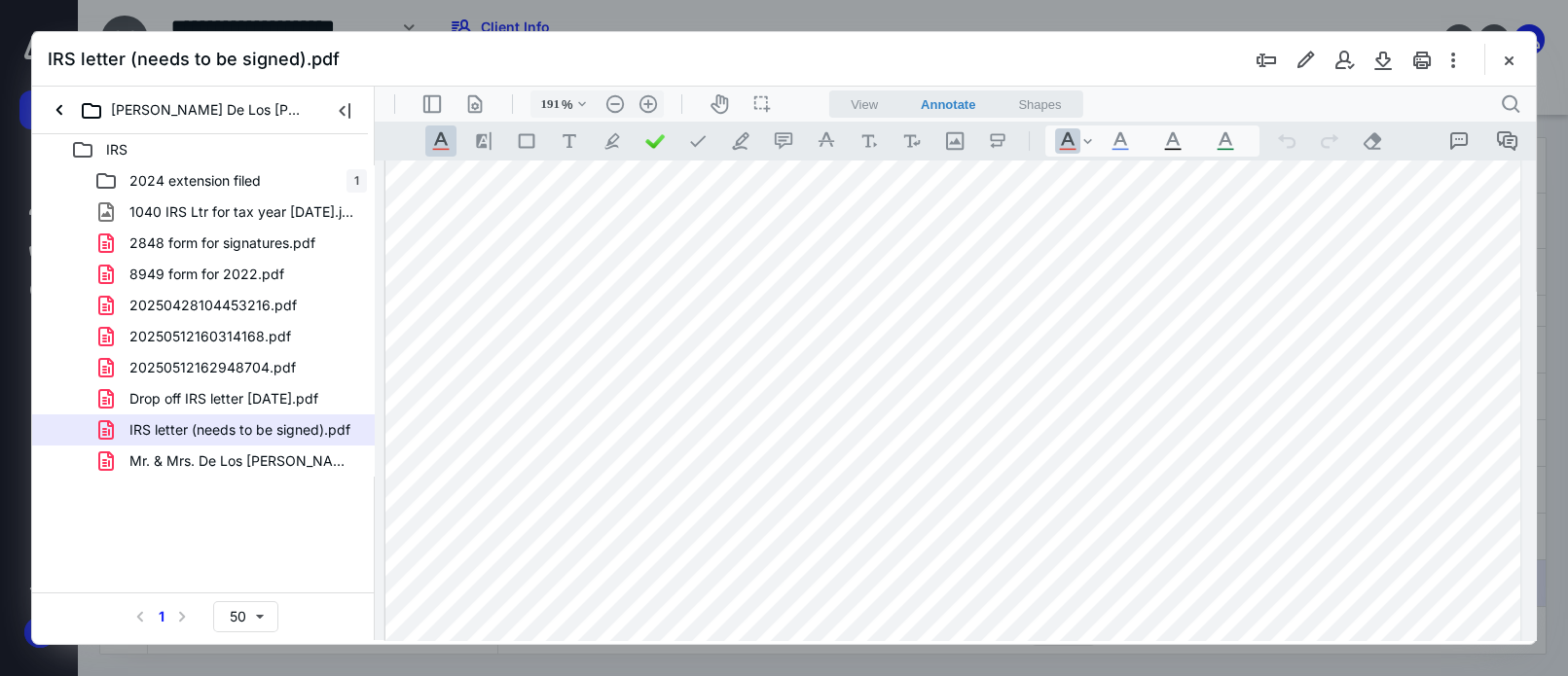 scroll, scrollTop: 1004, scrollLeft: 0, axis: vertical 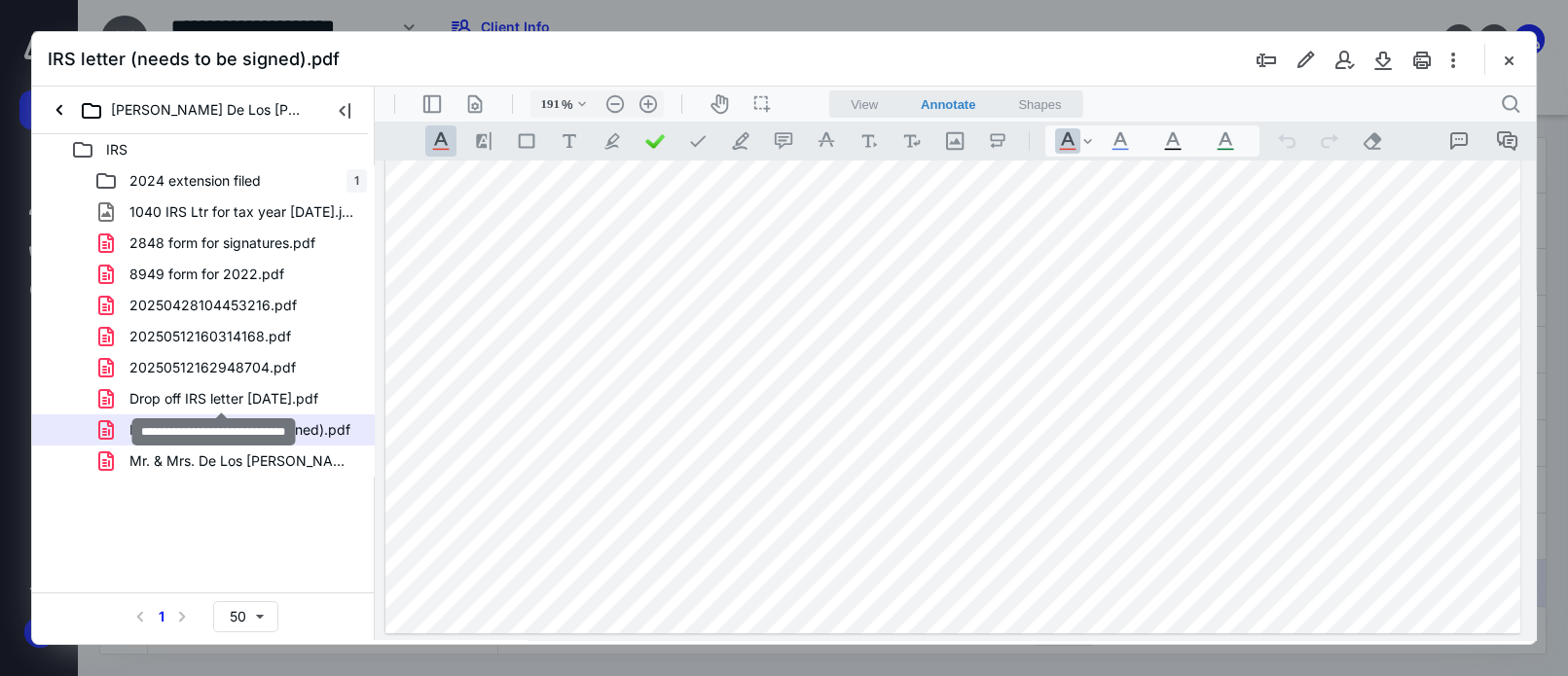 click on "Drop off IRS letter July 3.pdf" at bounding box center [224, 399] 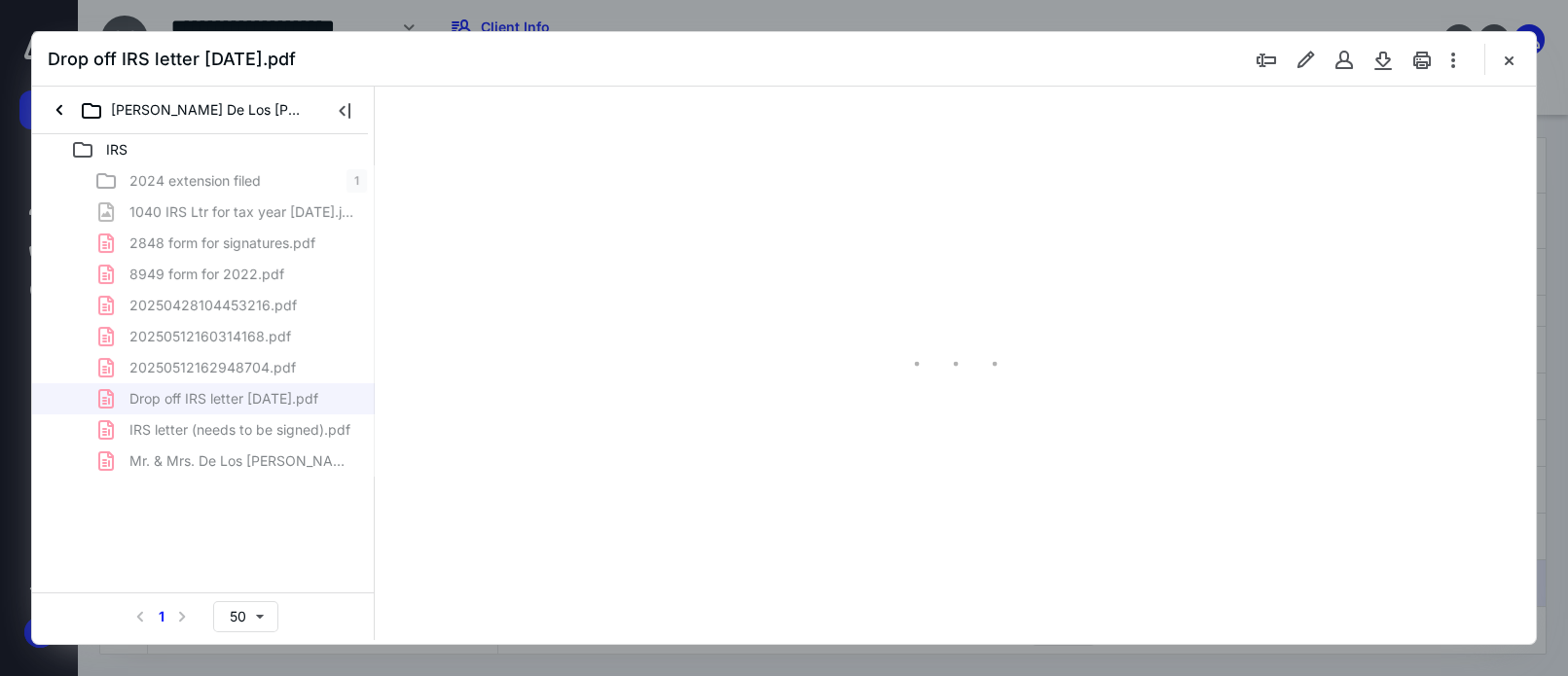 type on "192" 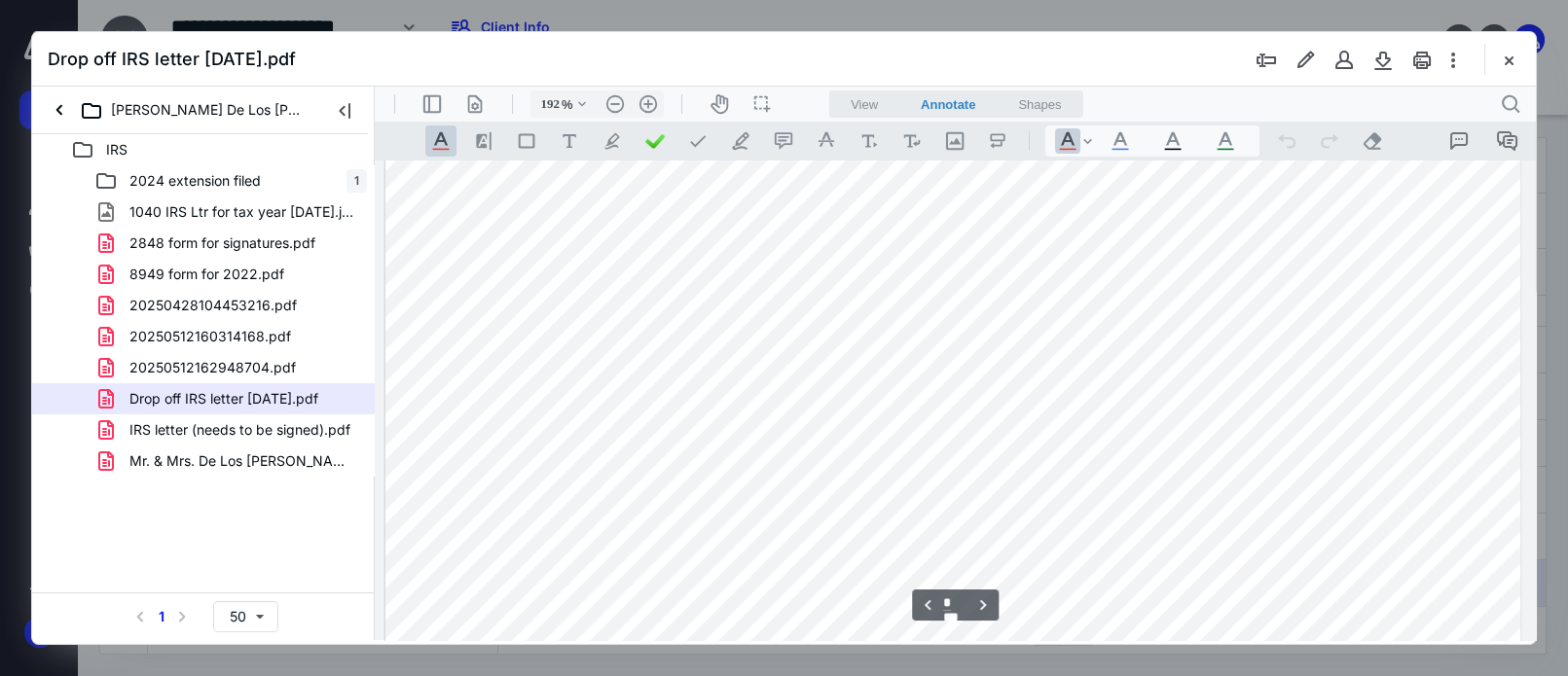 type on "*" 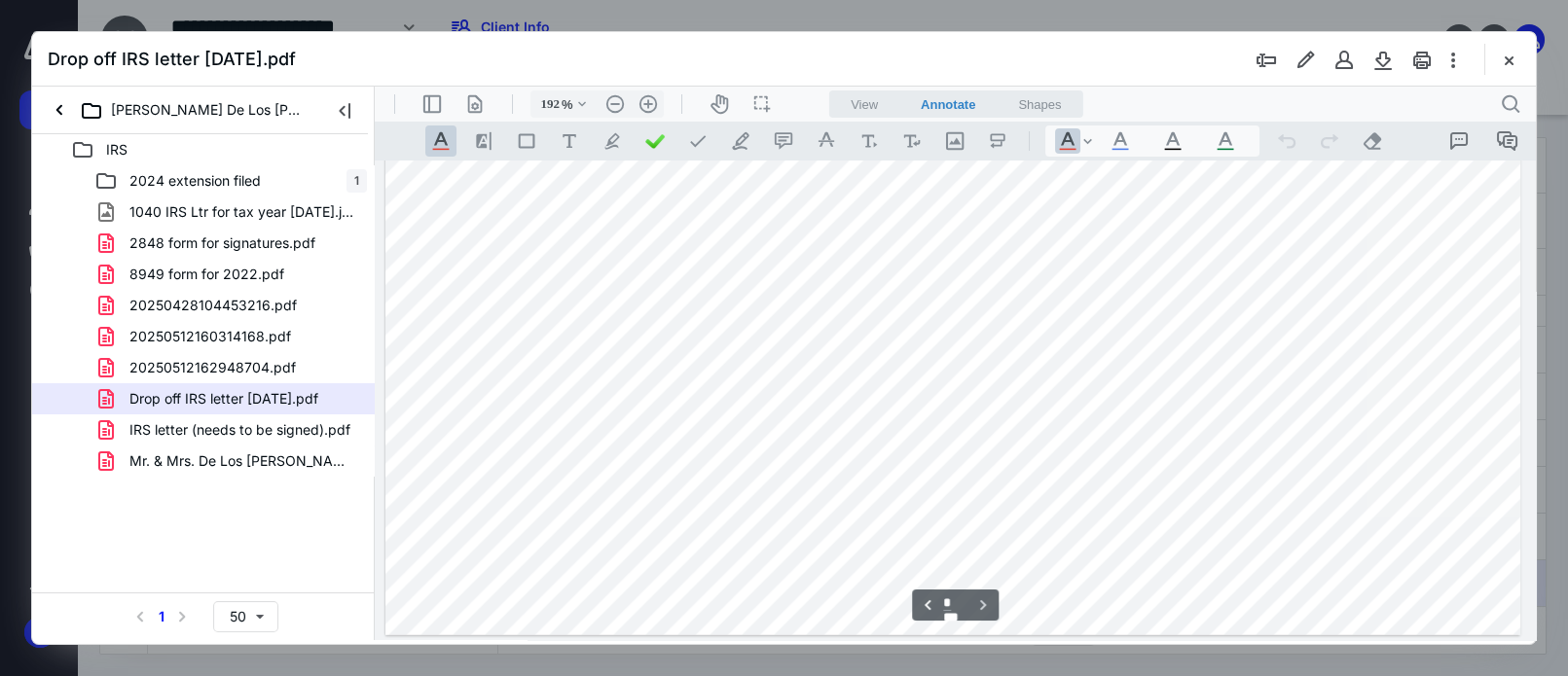 scroll, scrollTop: 9944, scrollLeft: 0, axis: vertical 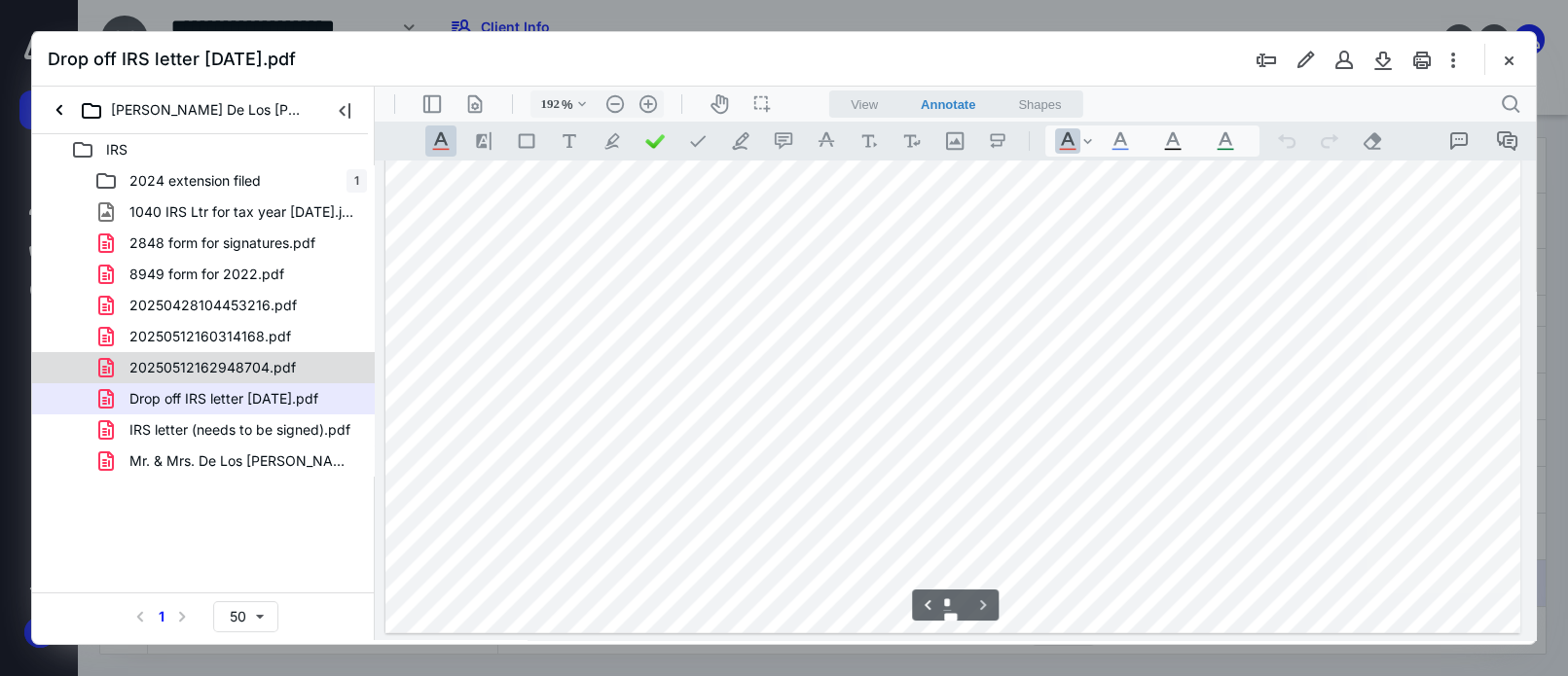 click on "20250512162948704.pdf" at bounding box center (212, 368) 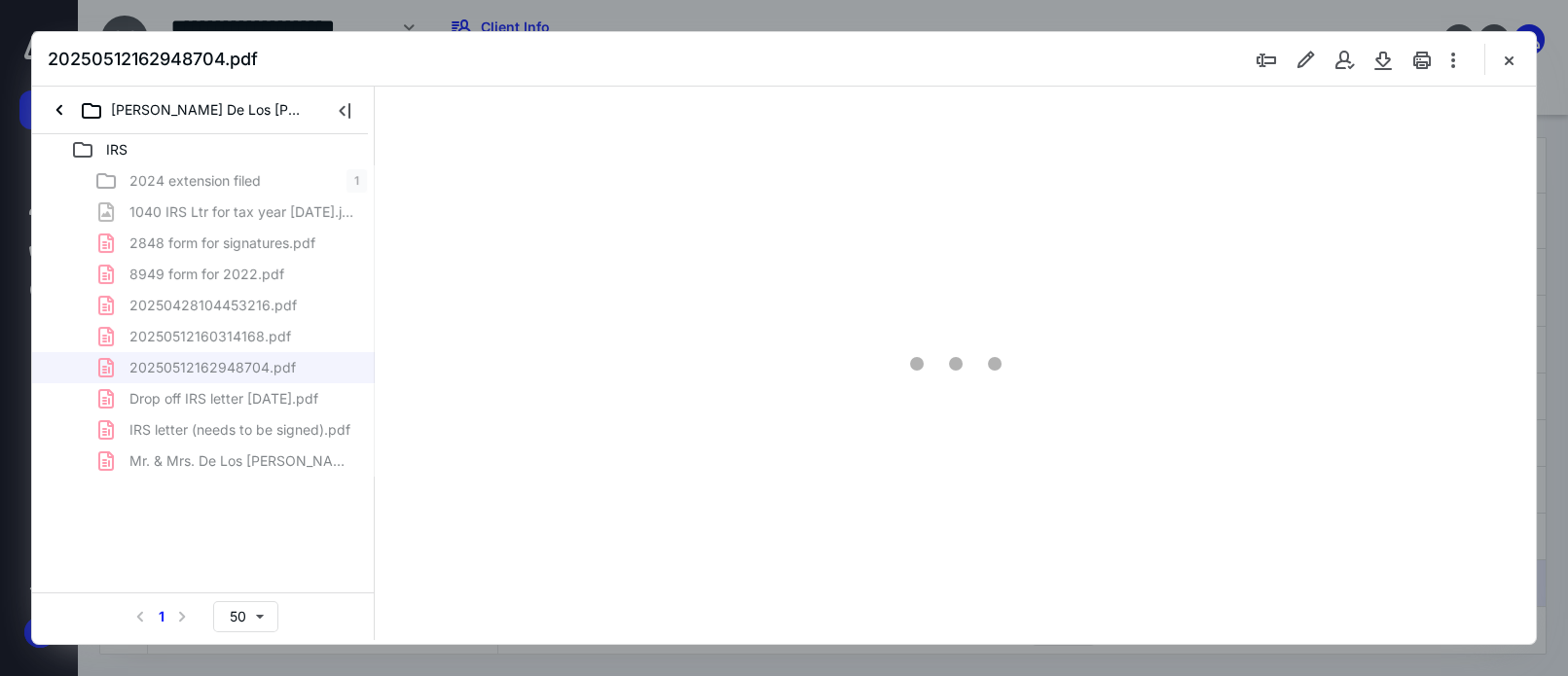 type on "191" 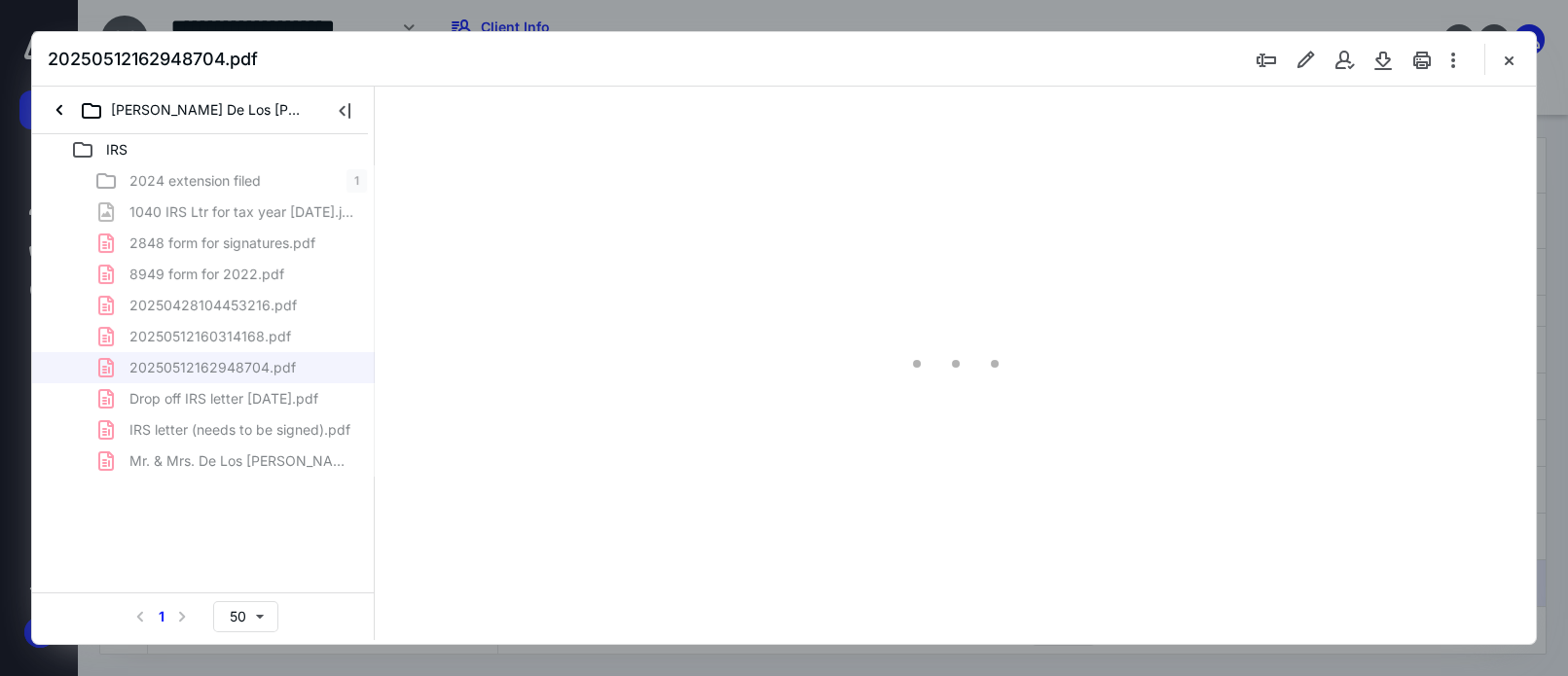 scroll, scrollTop: 81, scrollLeft: 0, axis: vertical 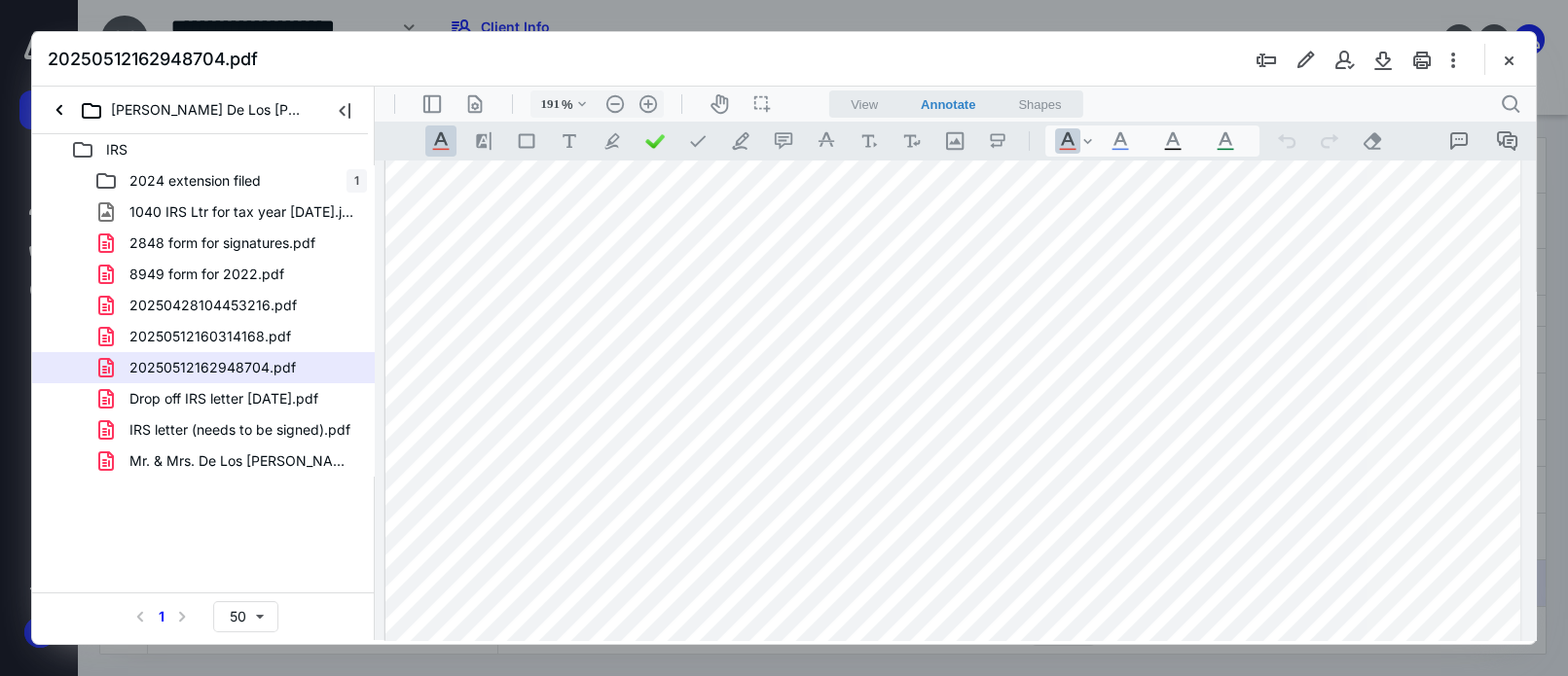 click at bounding box center [784, 338] 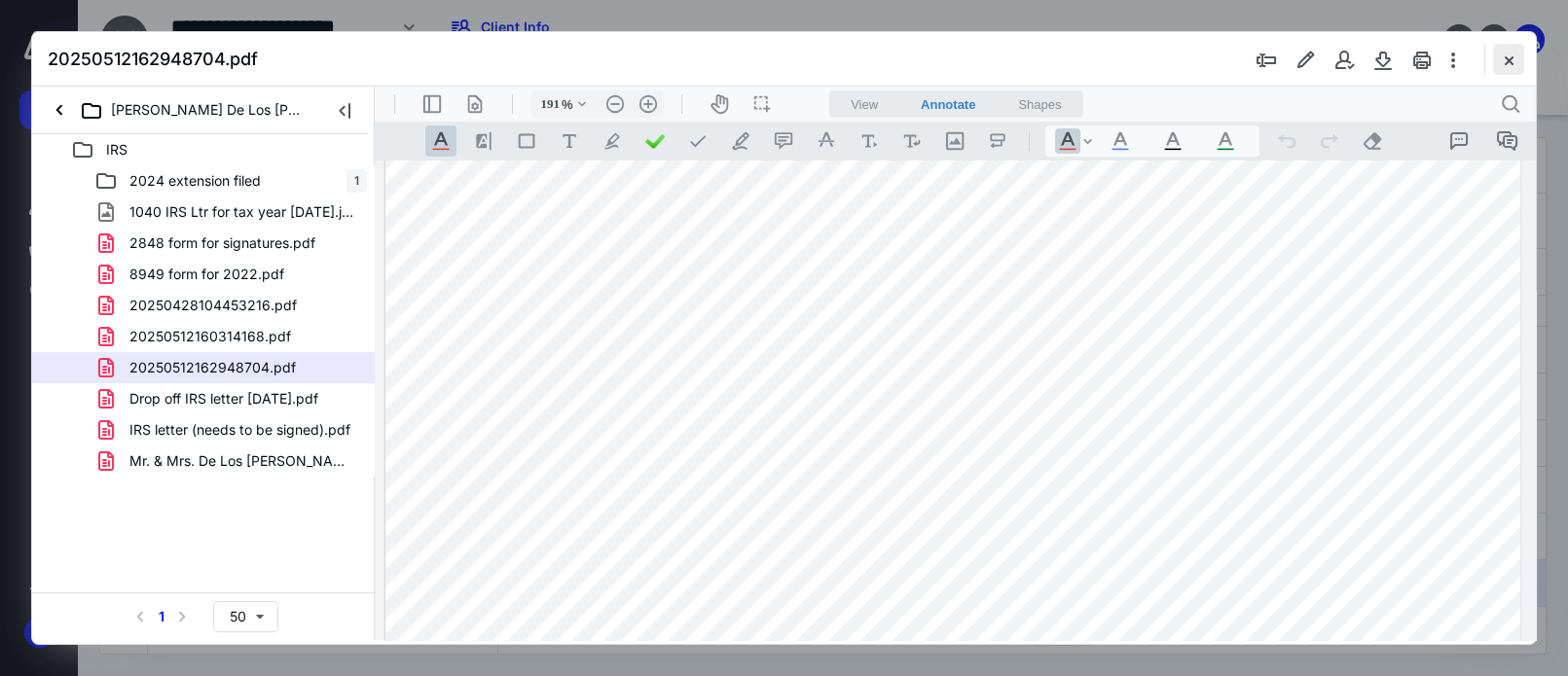 click at bounding box center [1509, 59] 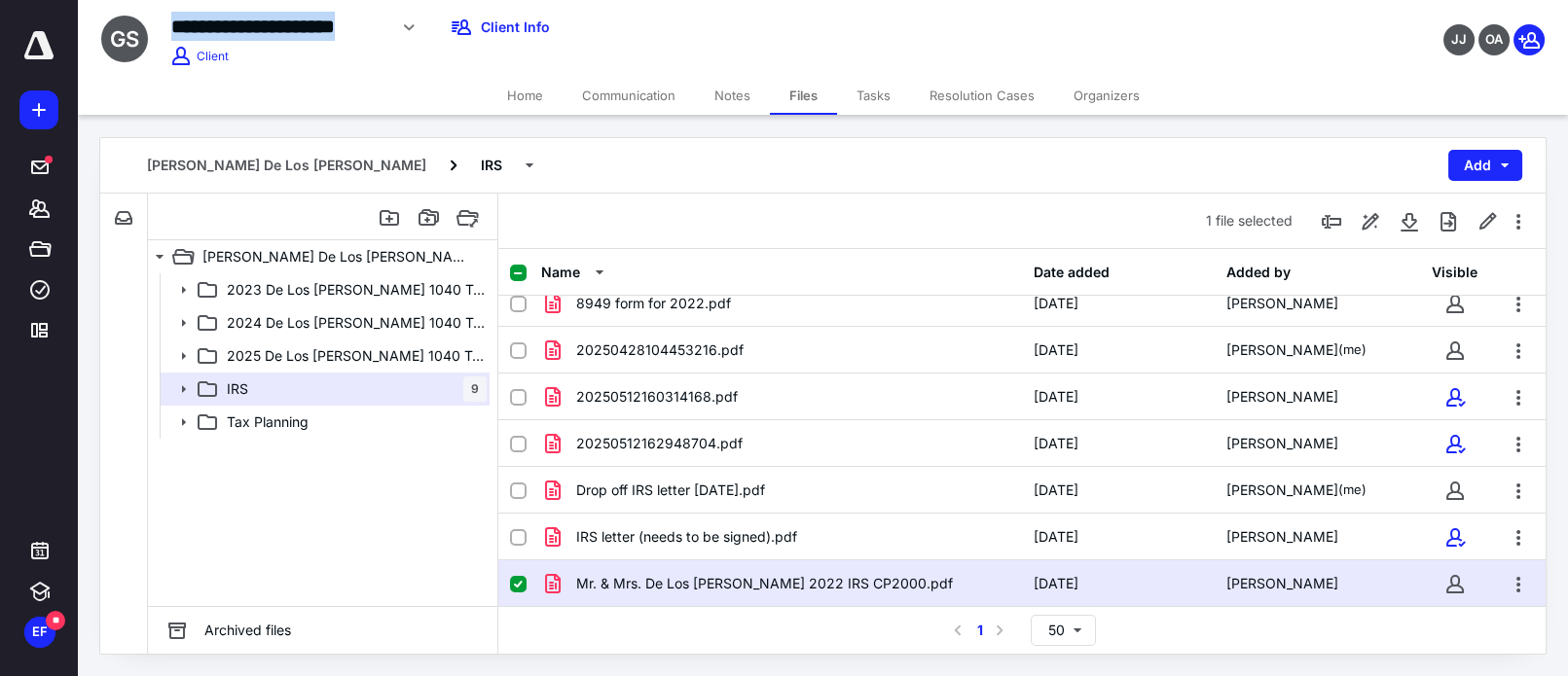 drag, startPoint x: 384, startPoint y: 31, endPoint x: 166, endPoint y: 19, distance: 218.33 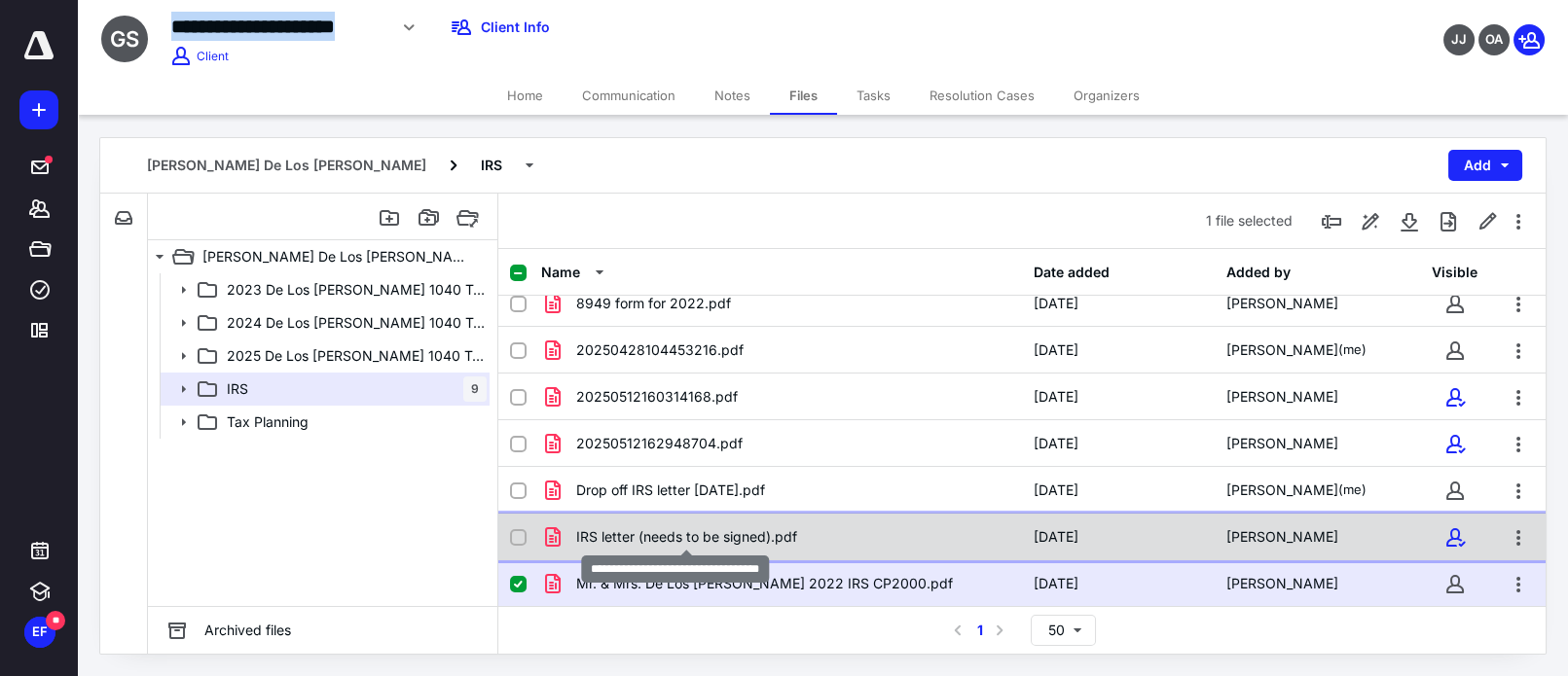click on "IRS letter (needs to be signed).pdf" at bounding box center (686, 537) 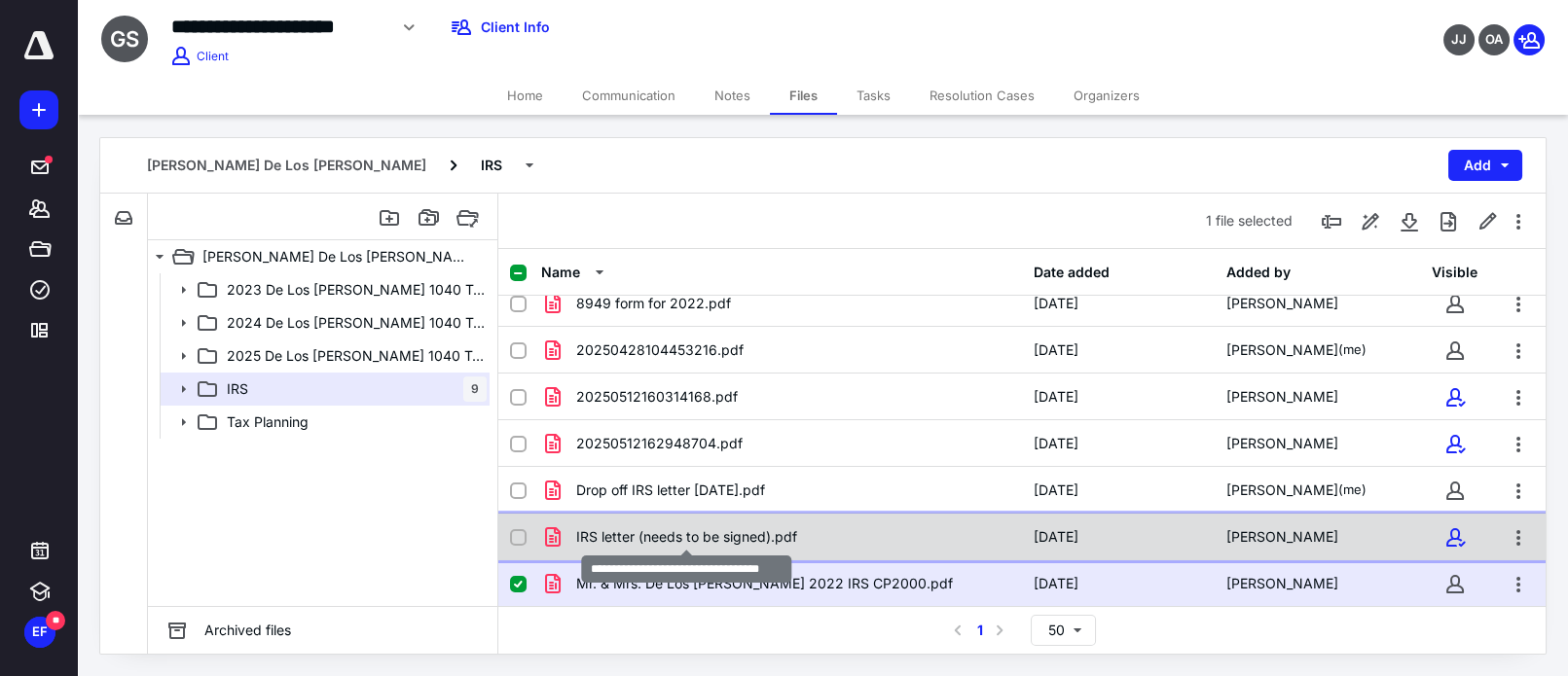 click on "IRS letter (needs to be signed).pdf" at bounding box center (686, 537) 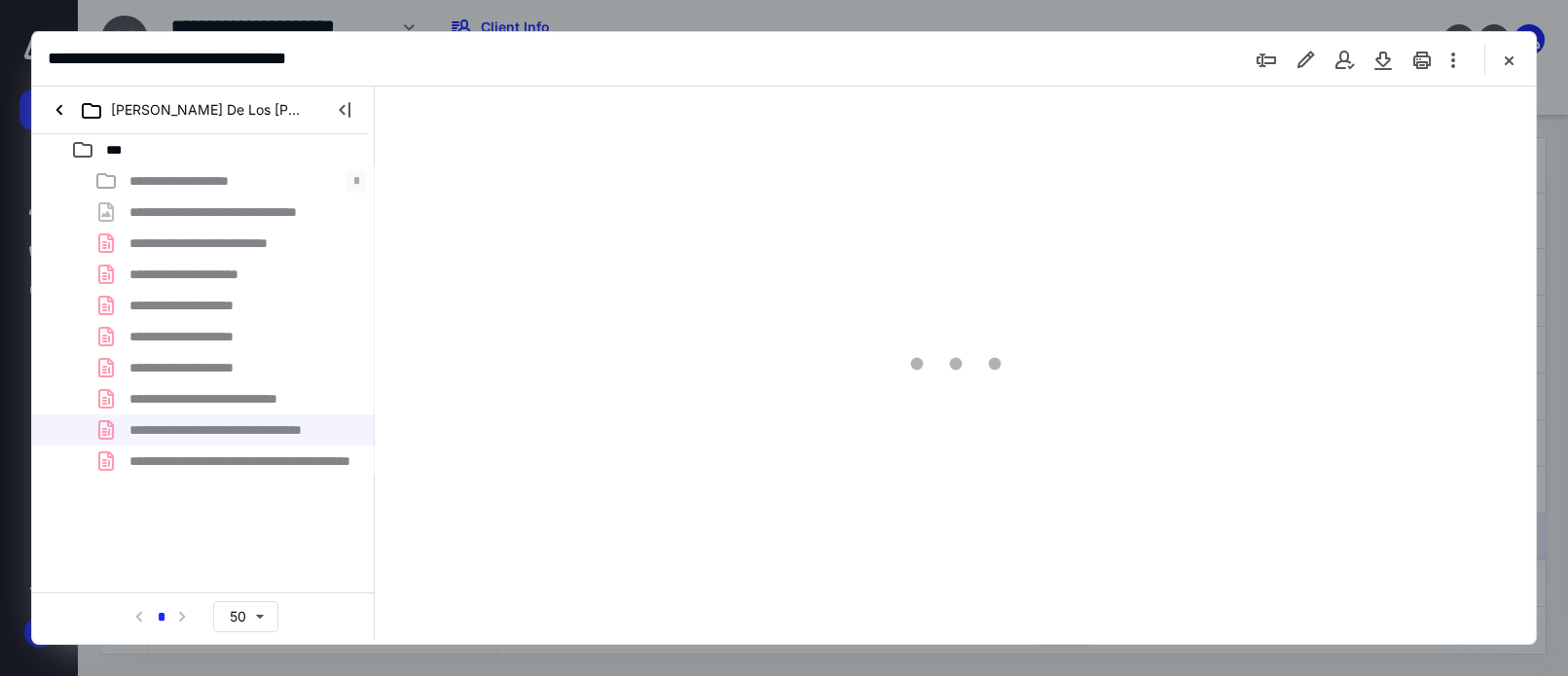 scroll, scrollTop: 0, scrollLeft: 0, axis: both 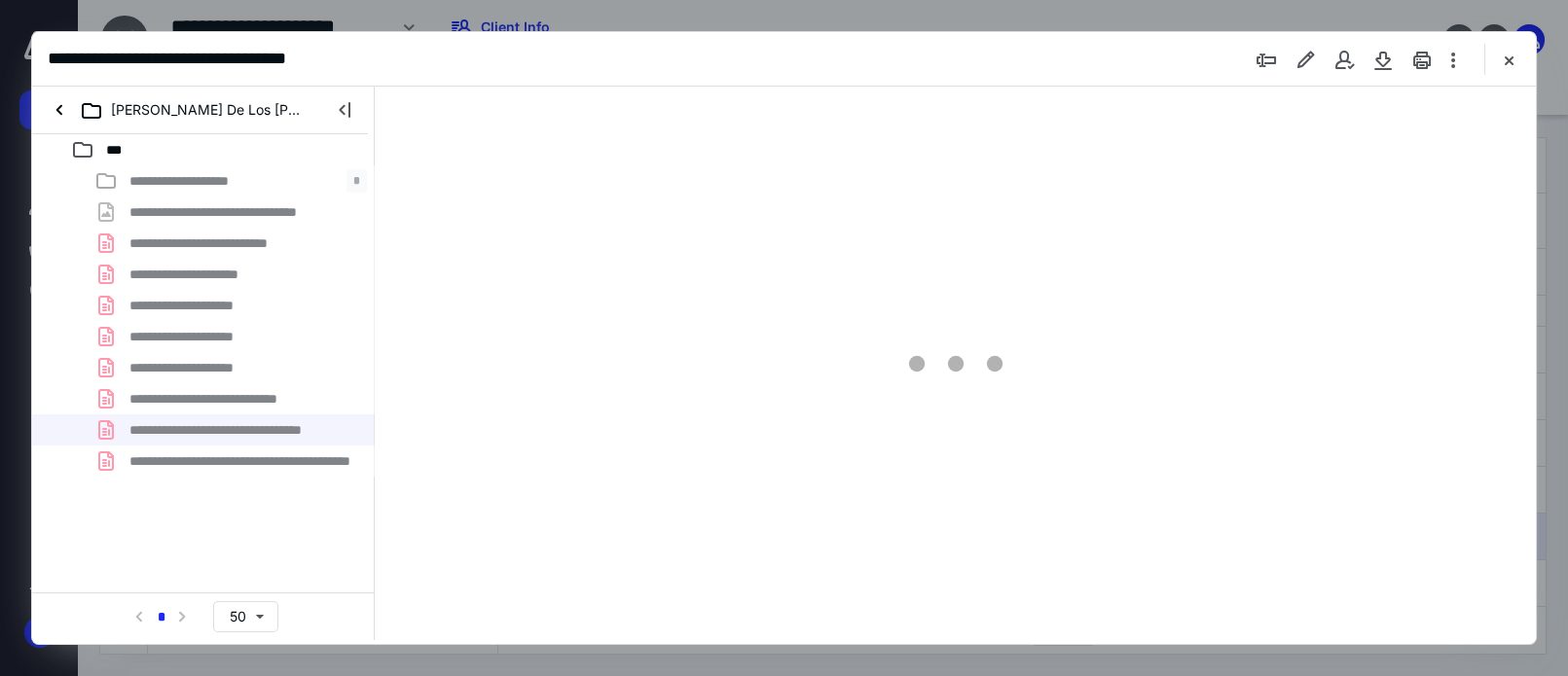 type on "191" 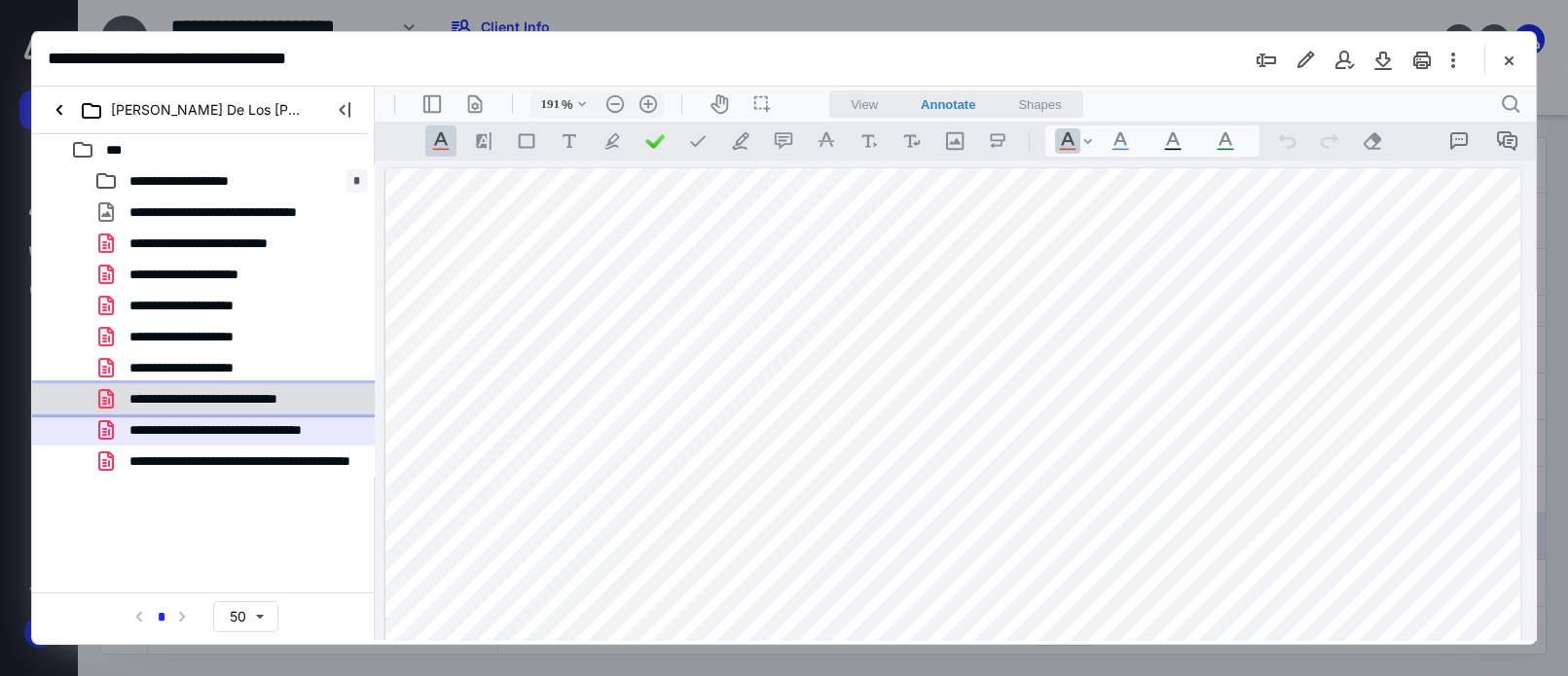 click on "**********" at bounding box center (221, 399) 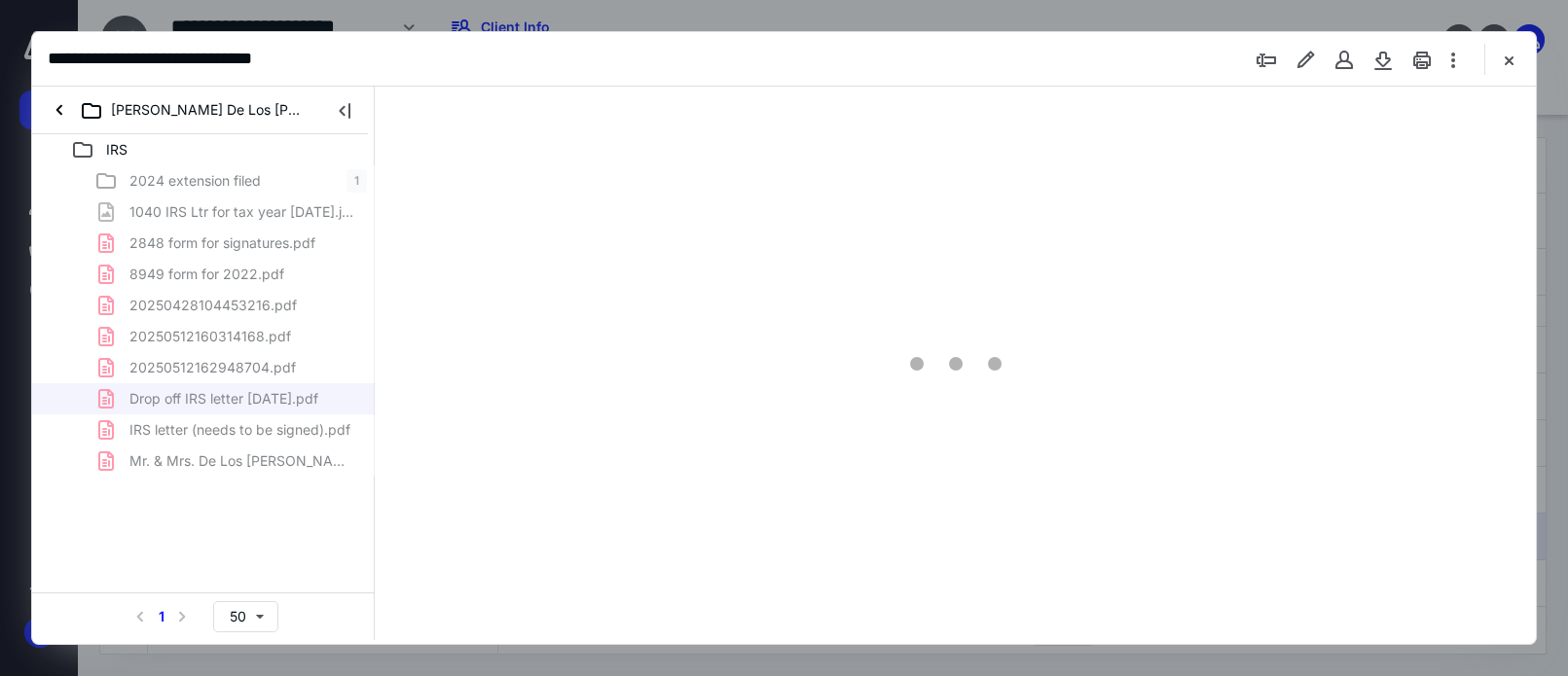 scroll, scrollTop: 0, scrollLeft: 0, axis: both 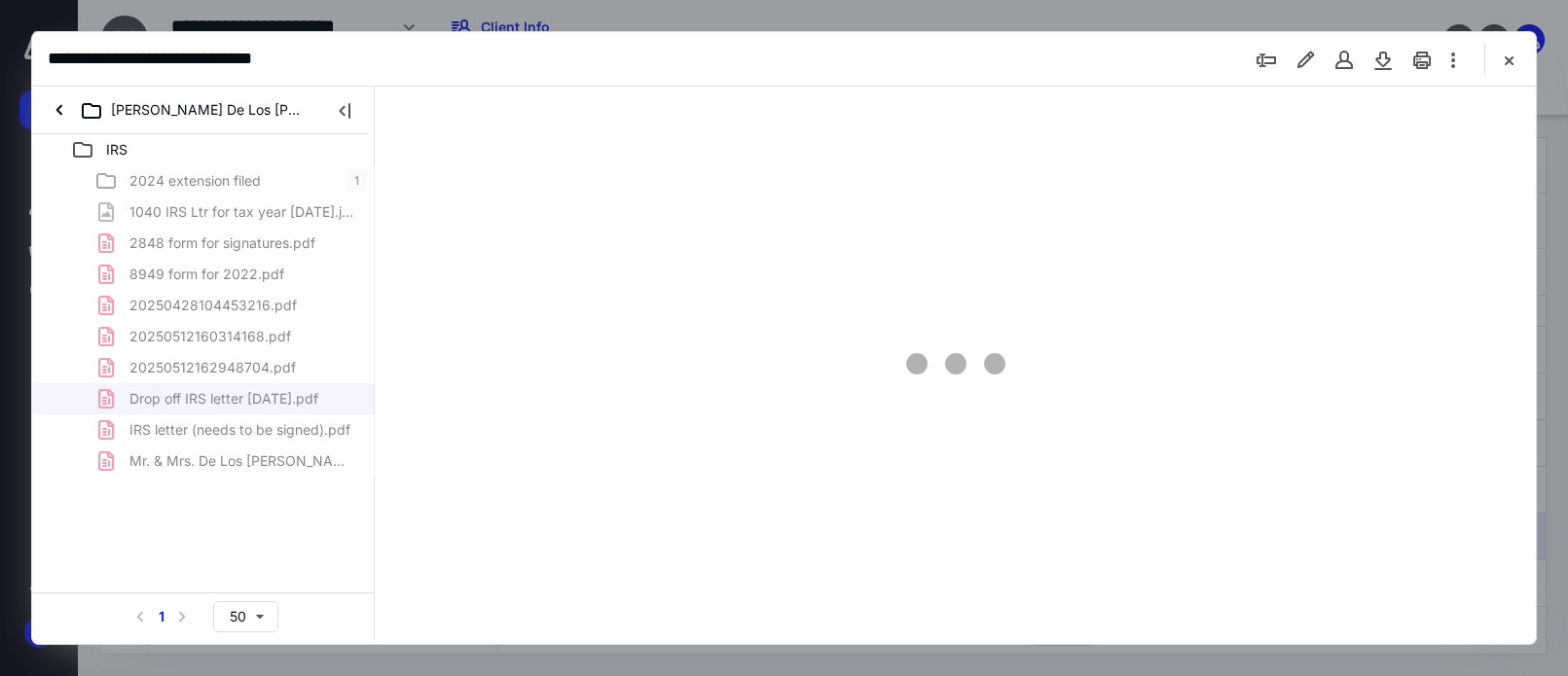 type on "192" 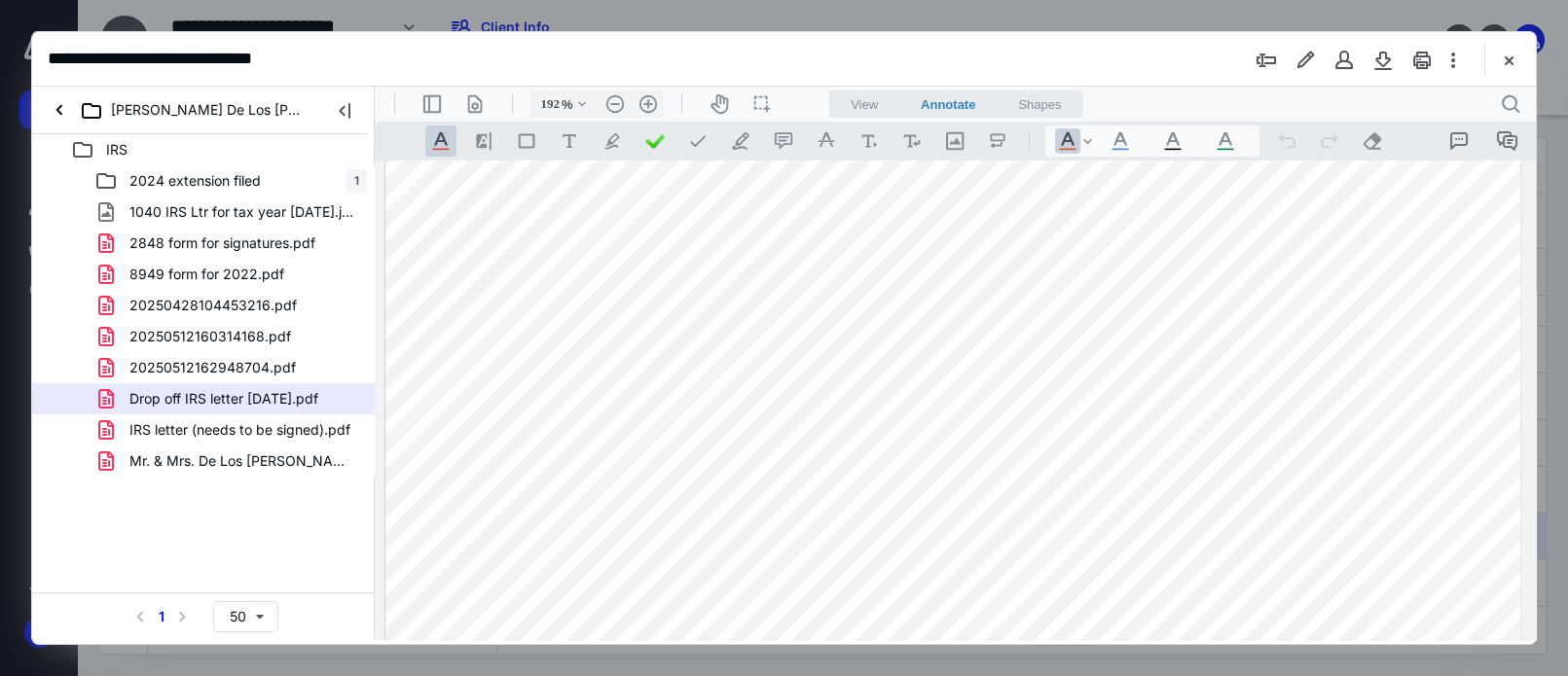 scroll, scrollTop: 0, scrollLeft: 0, axis: both 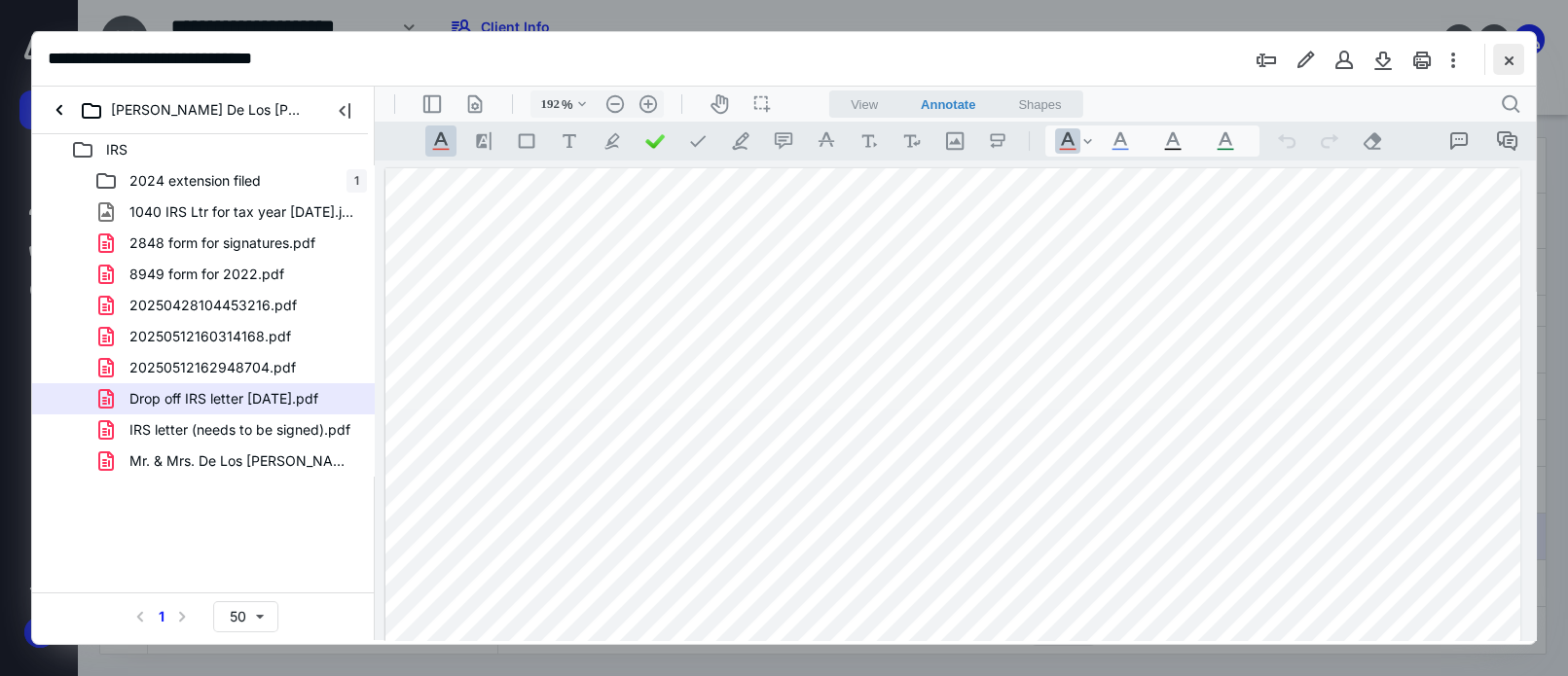 click at bounding box center [1509, 59] 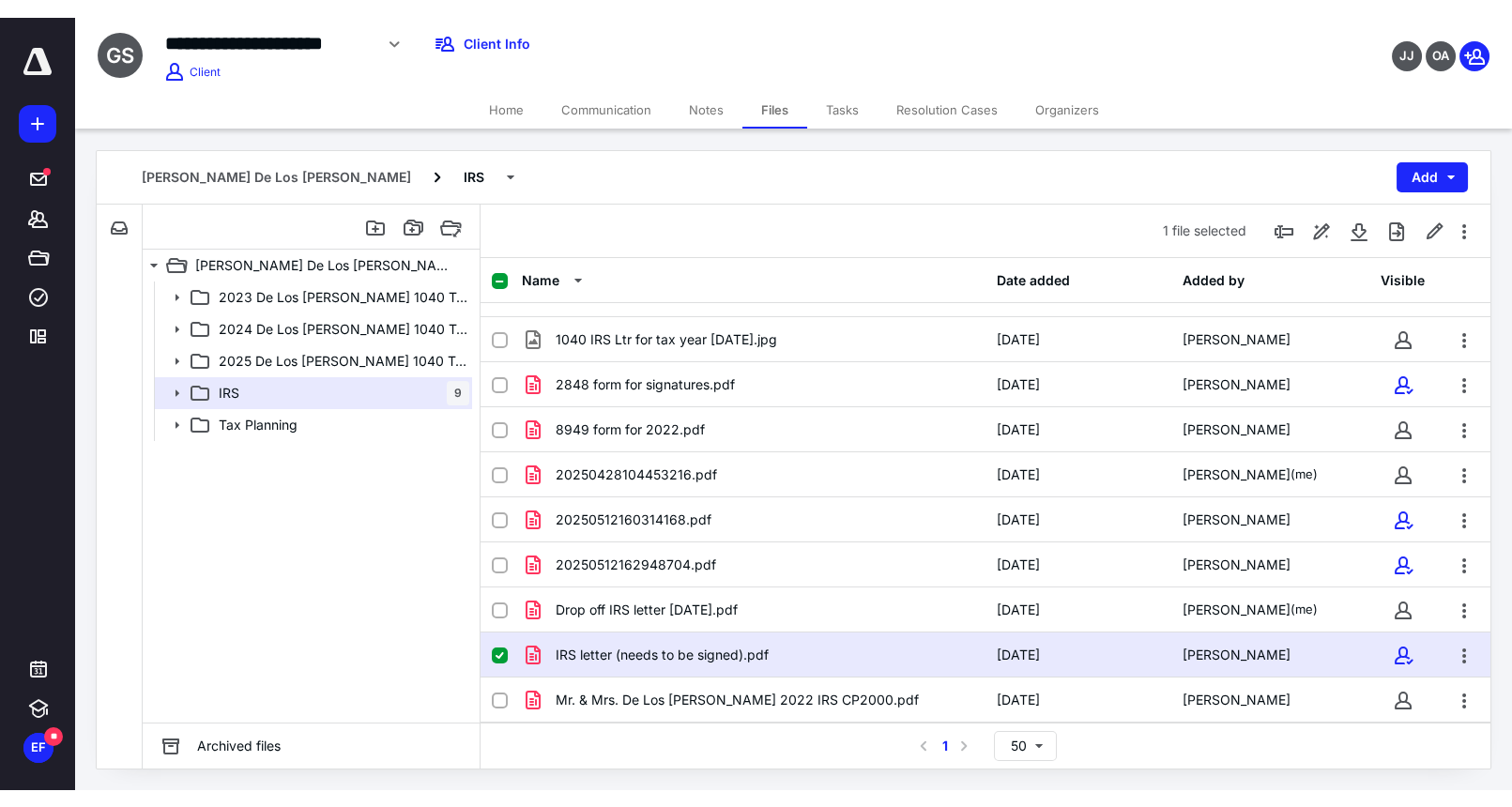 scroll, scrollTop: 0, scrollLeft: 0, axis: both 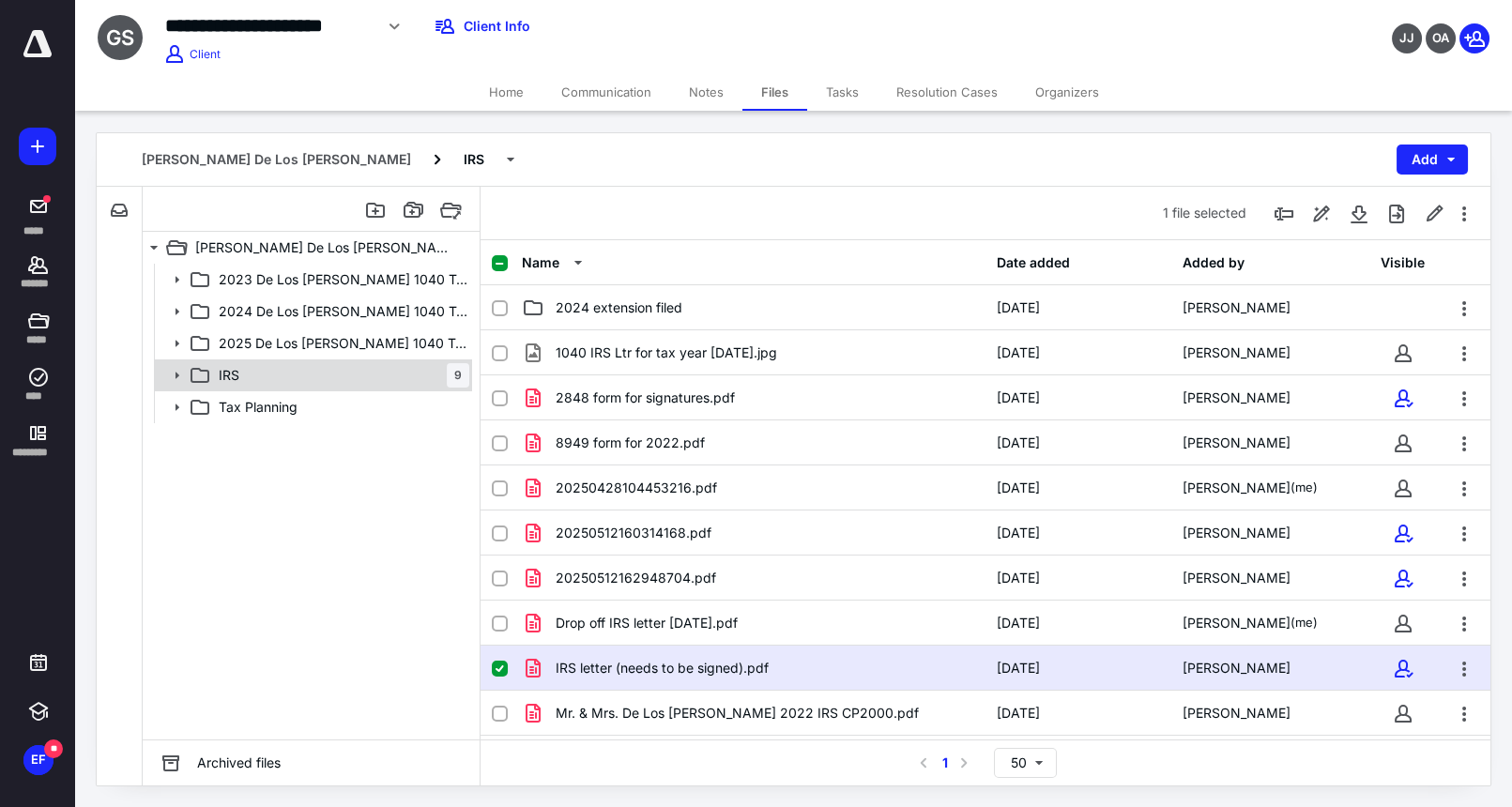 click on "IRS 9" at bounding box center [340, 375] 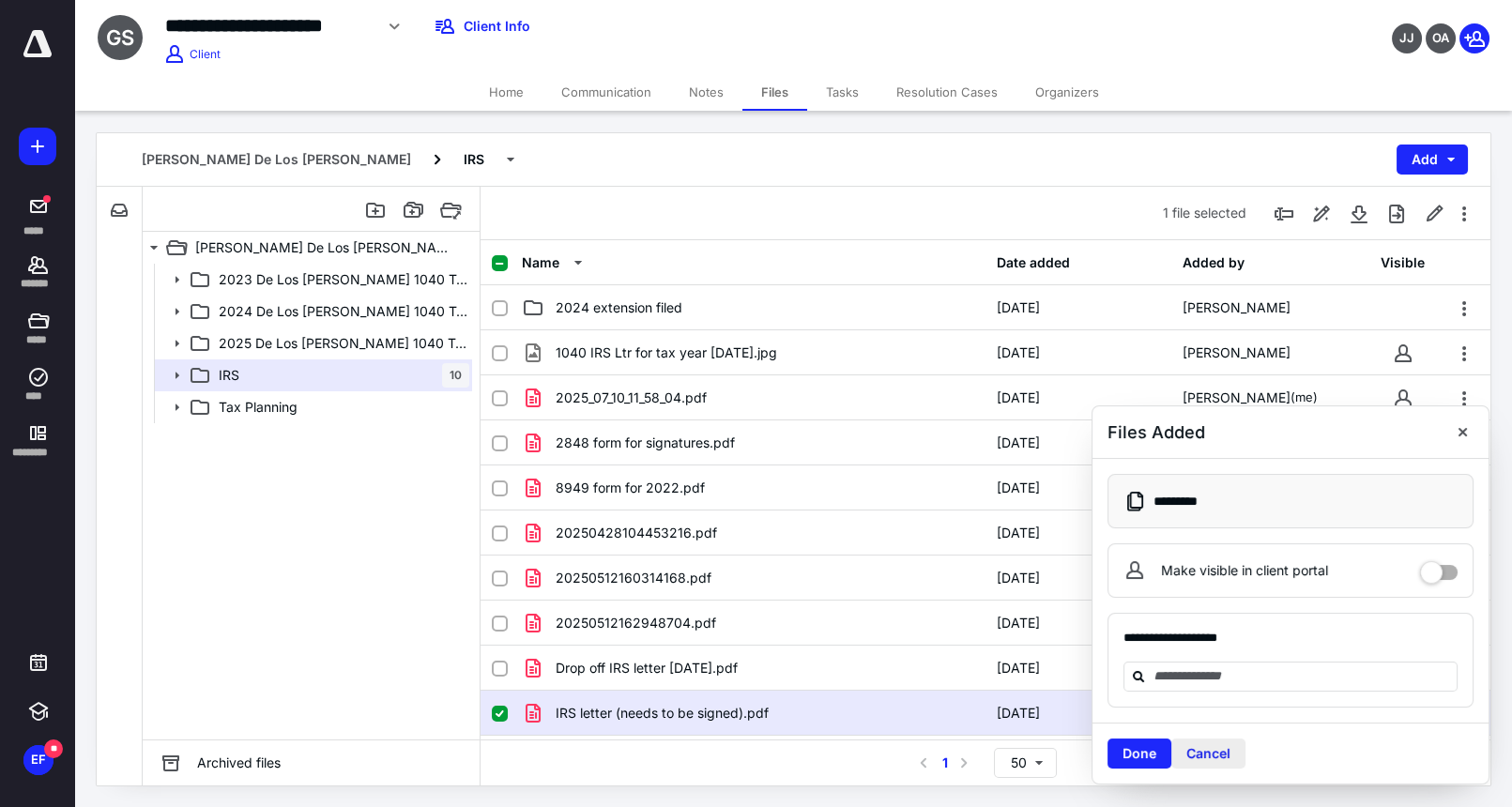 click on "Cancel" at bounding box center [1208, 754] 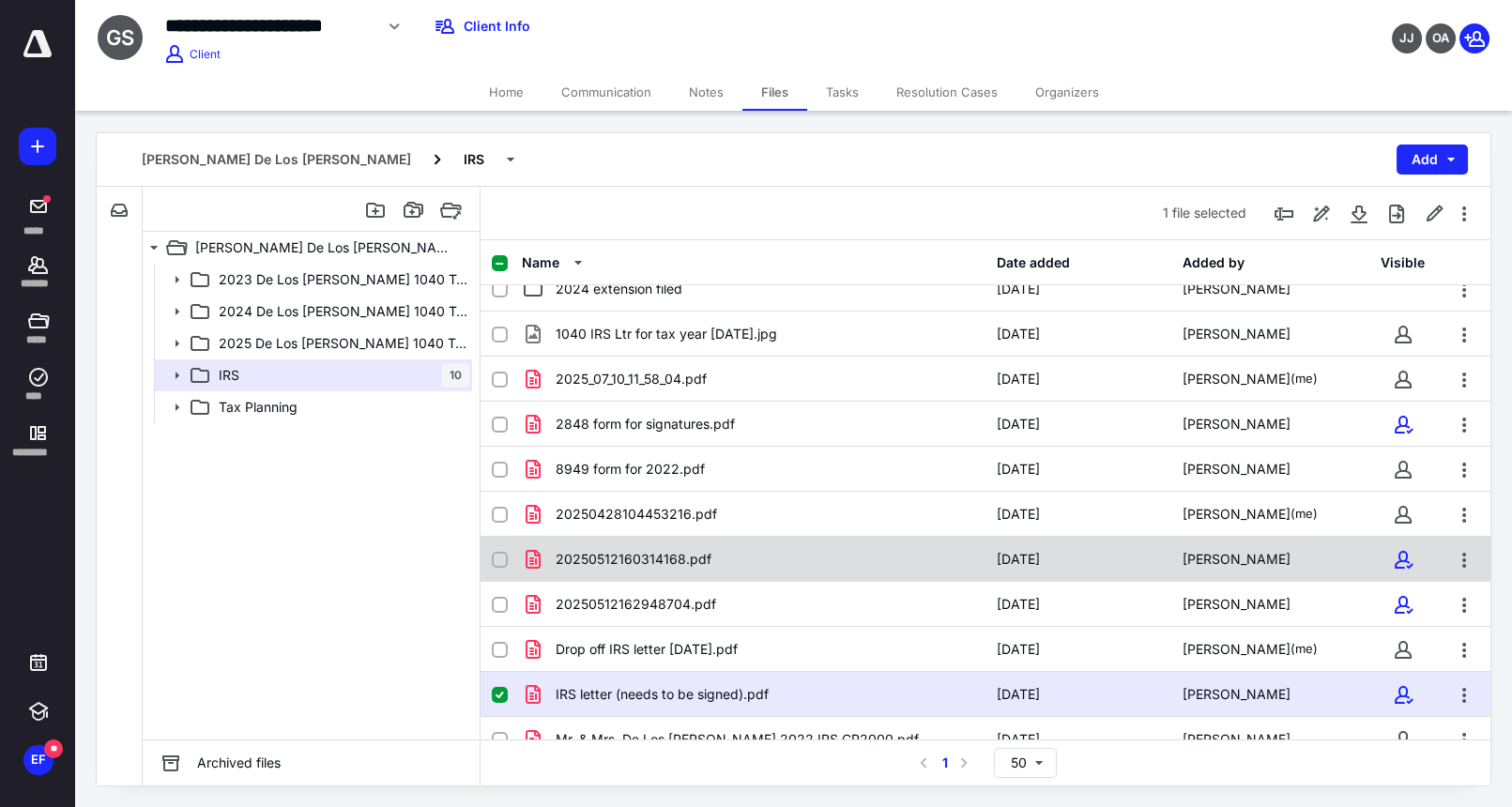 scroll, scrollTop: 0, scrollLeft: 0, axis: both 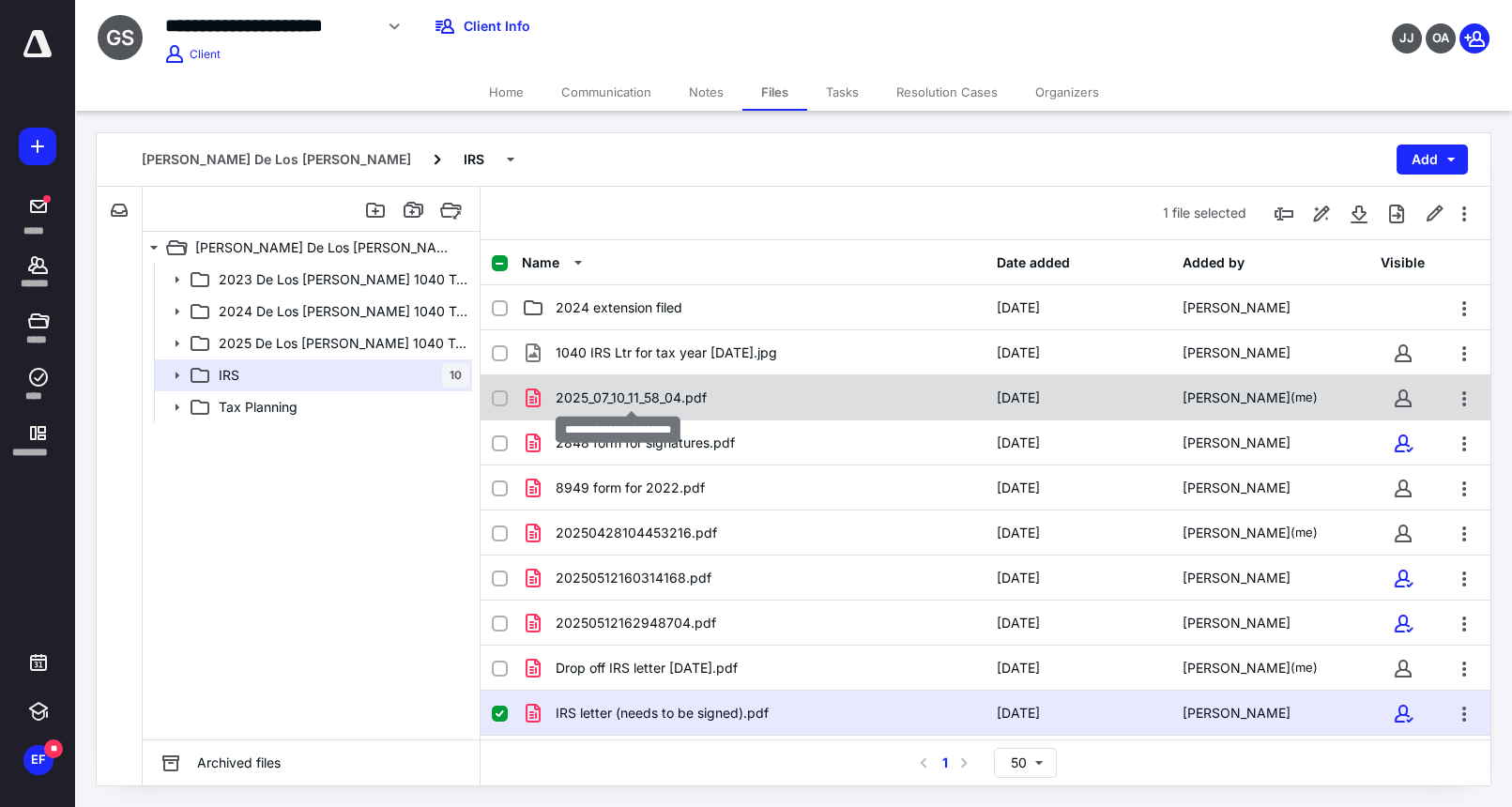 checkbox on "false" 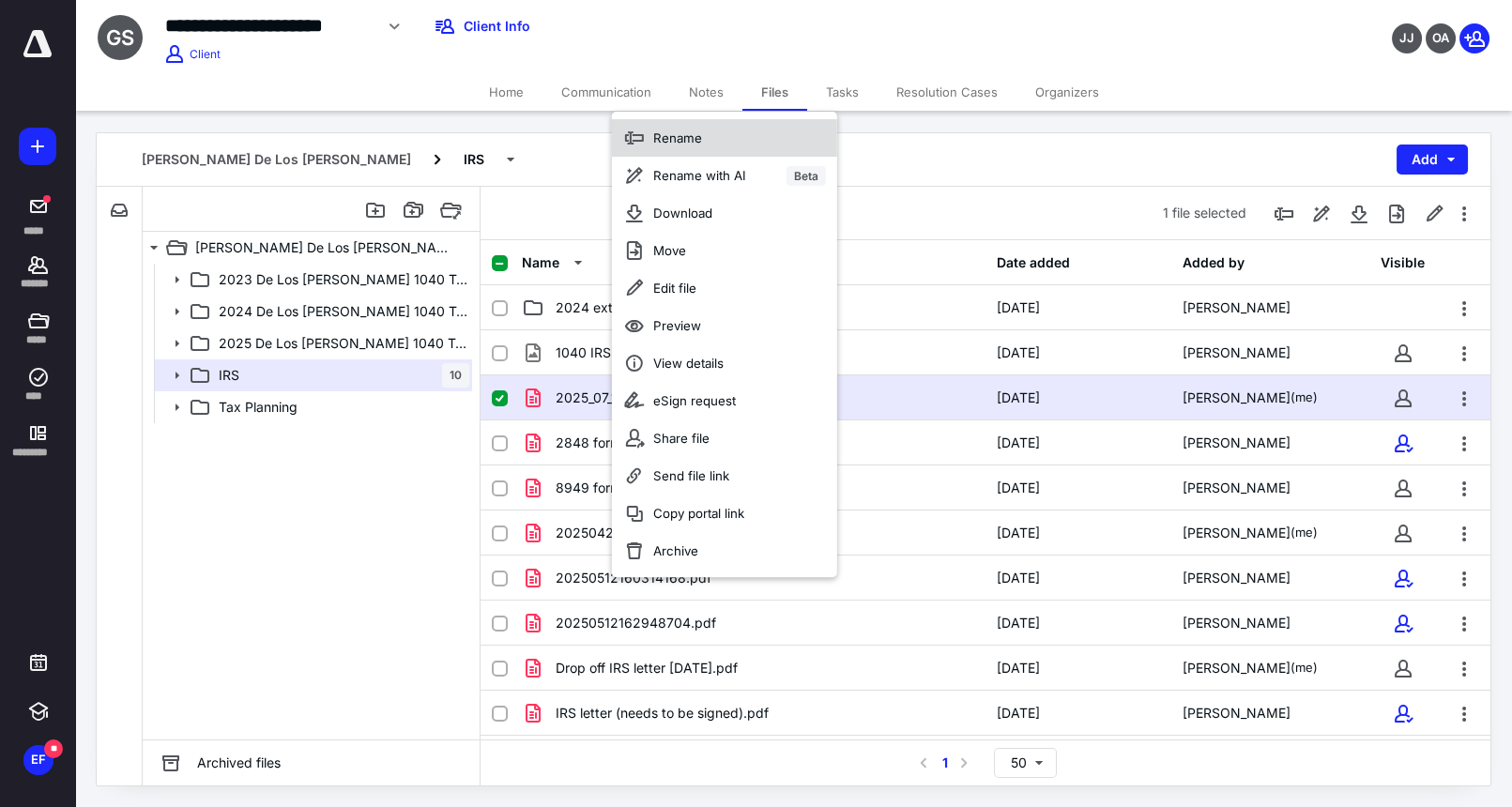 click on "Rename" at bounding box center [678, 138] 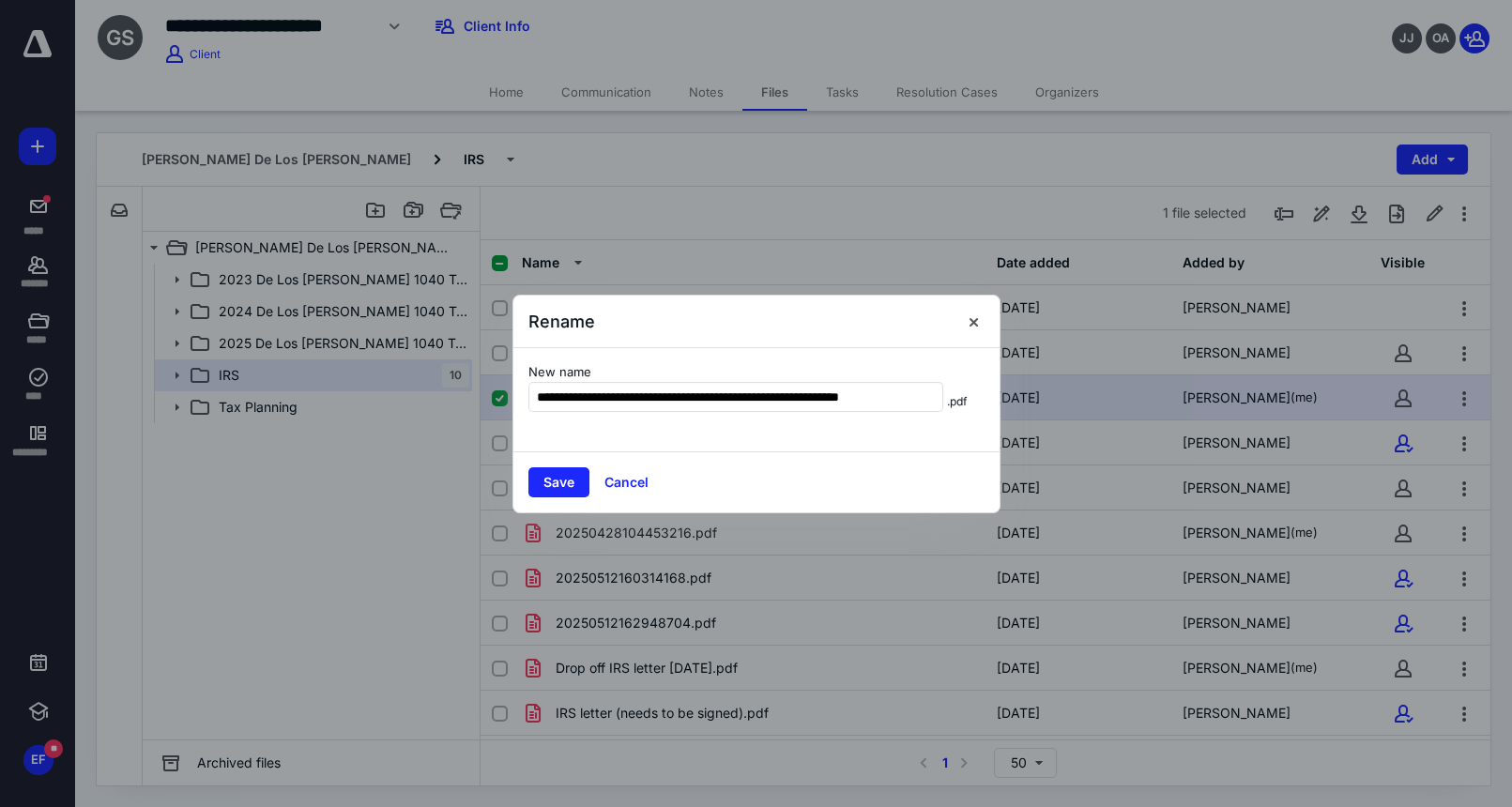 scroll, scrollTop: 0, scrollLeft: 19, axis: horizontal 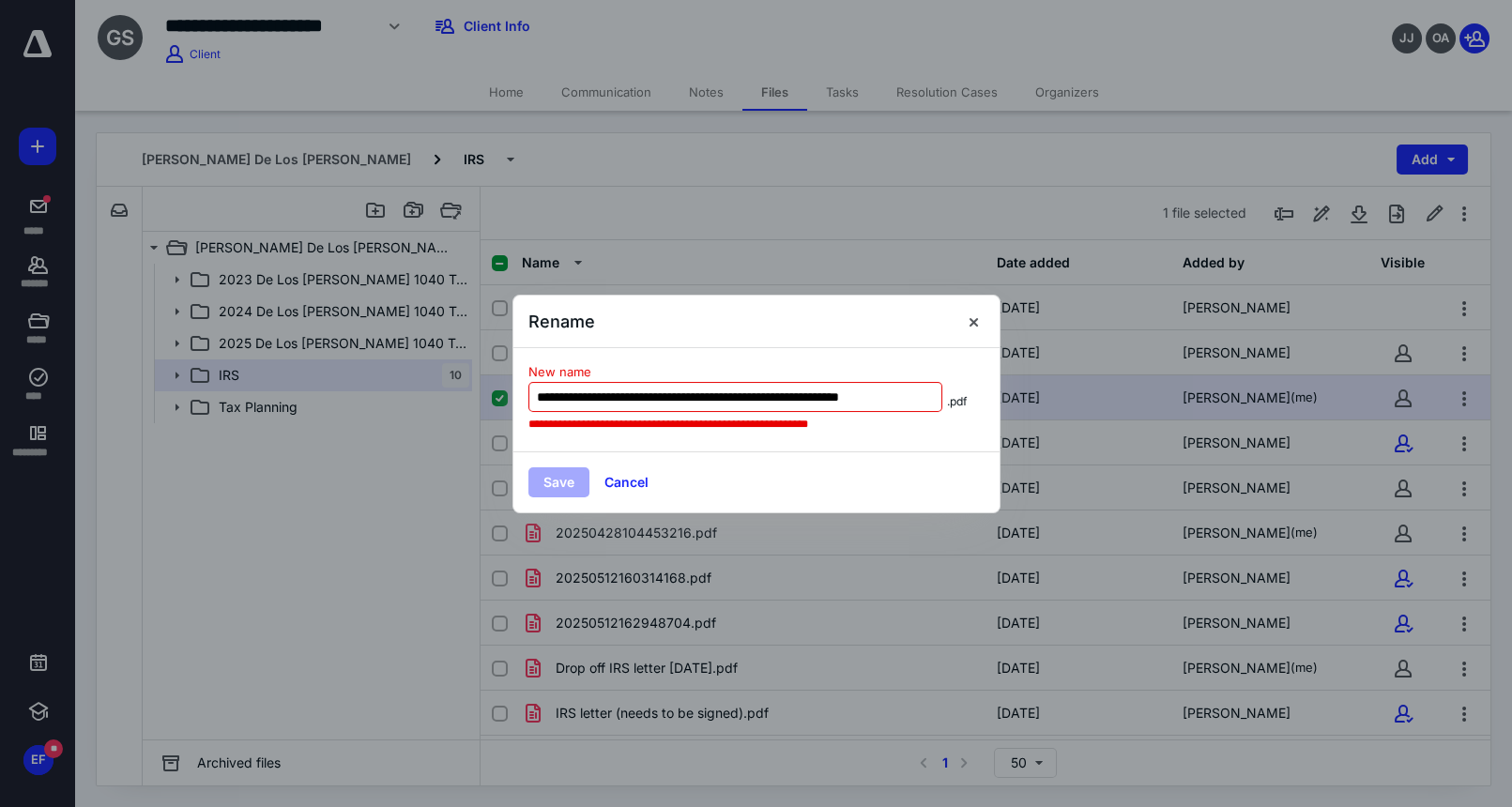 click on "**********" at bounding box center [736, 397] 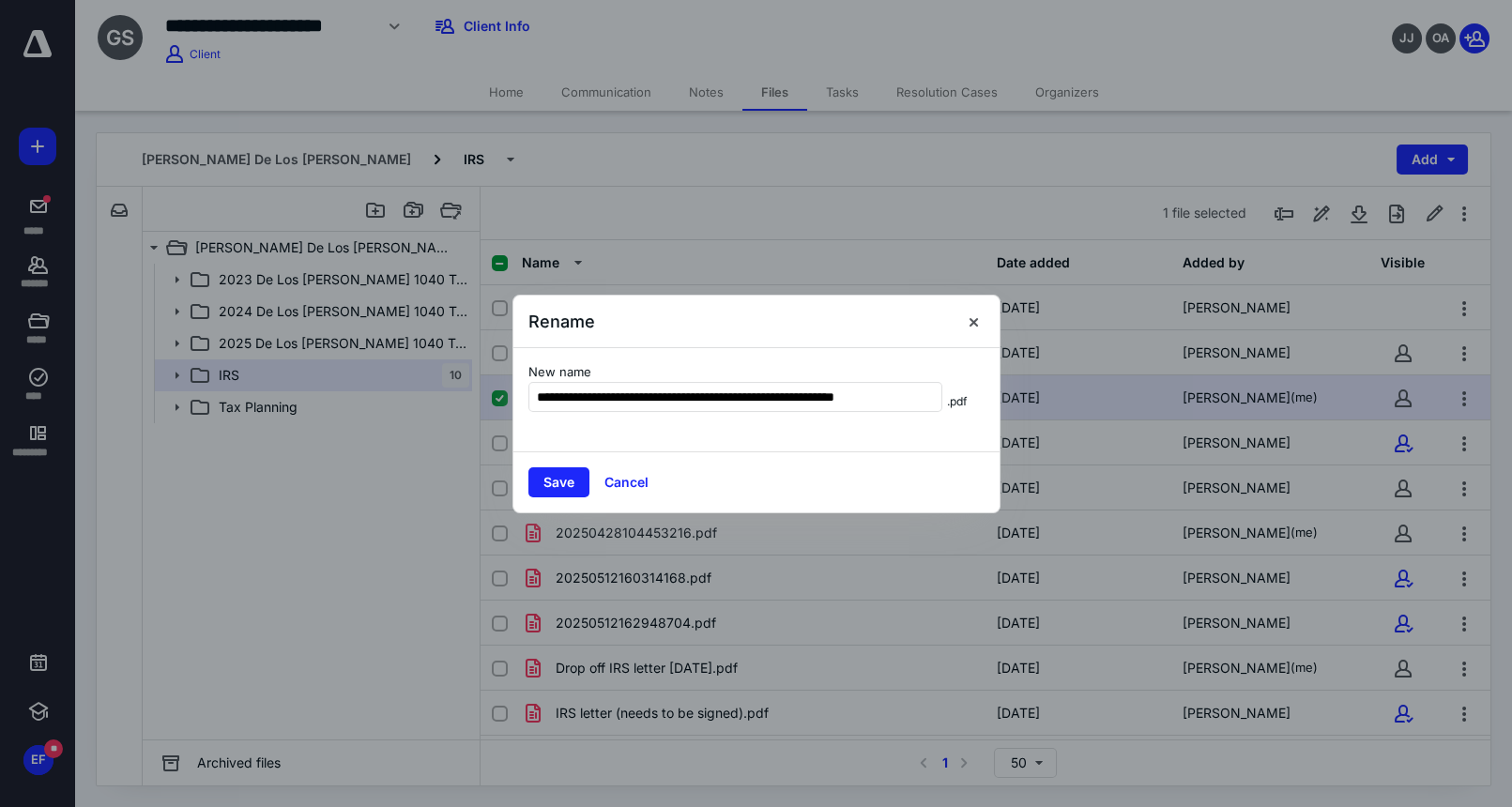 scroll, scrollTop: 0, scrollLeft: 15, axis: horizontal 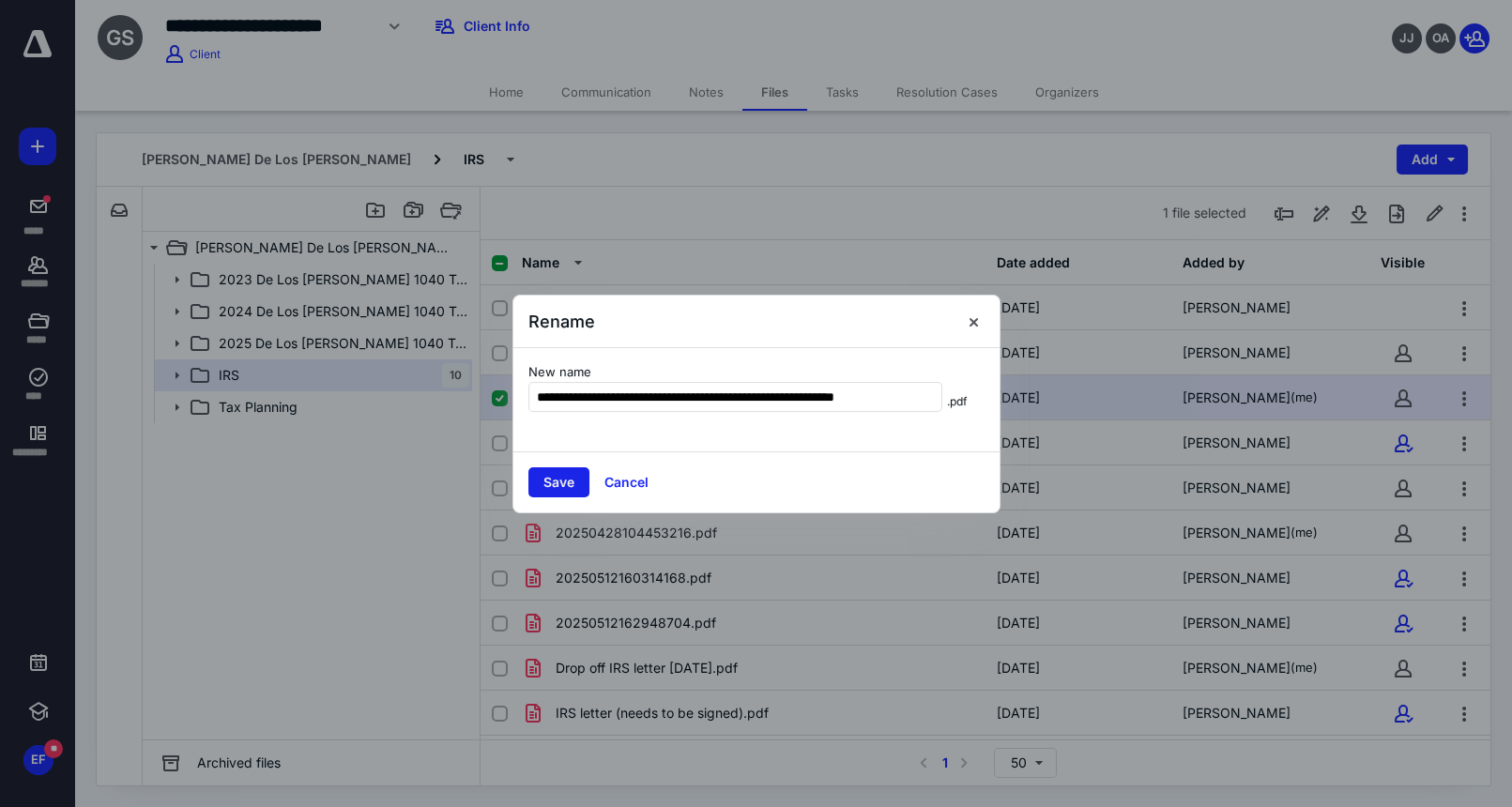type on "**********" 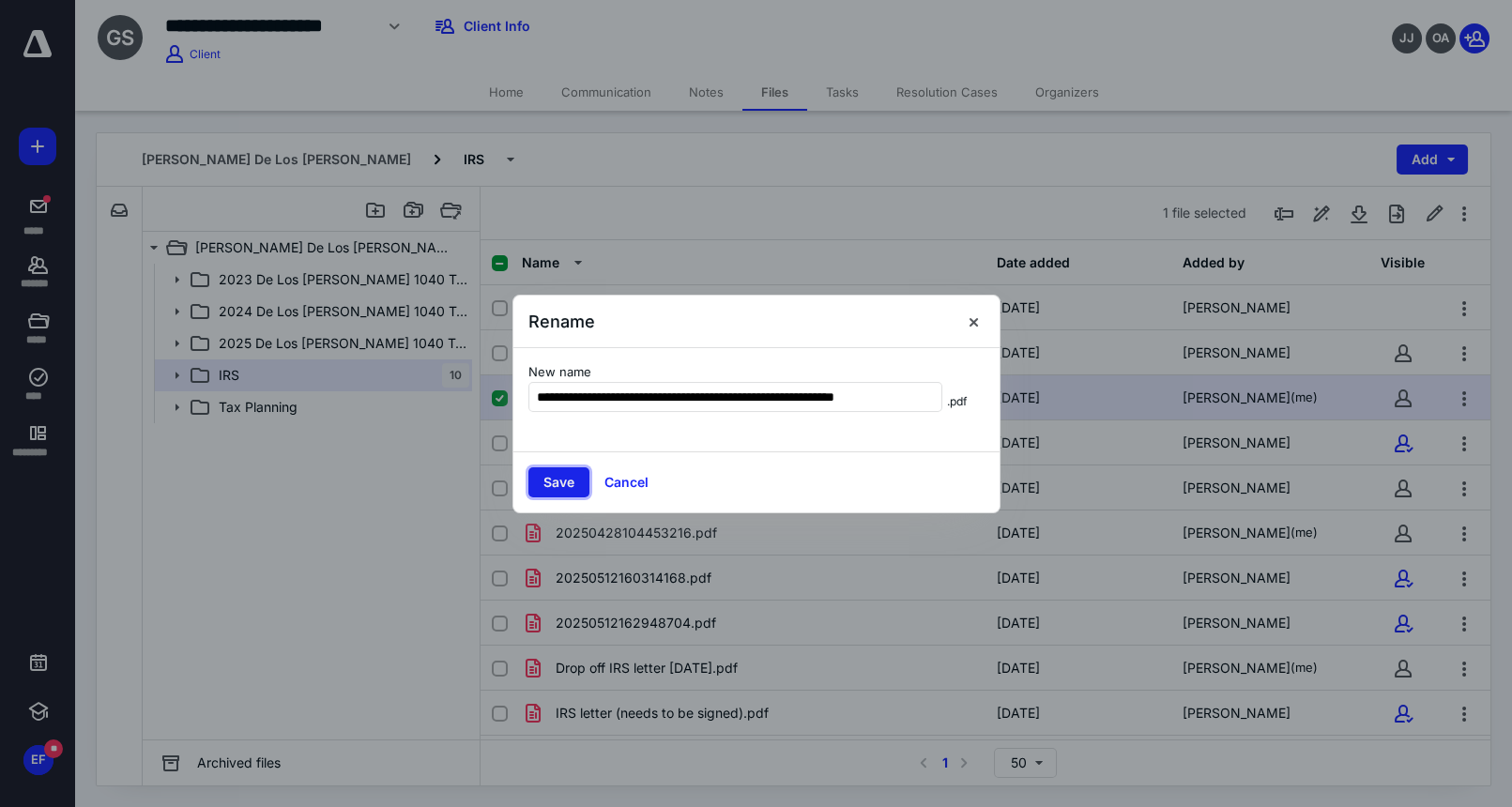 click on "Save" at bounding box center (558, 482) 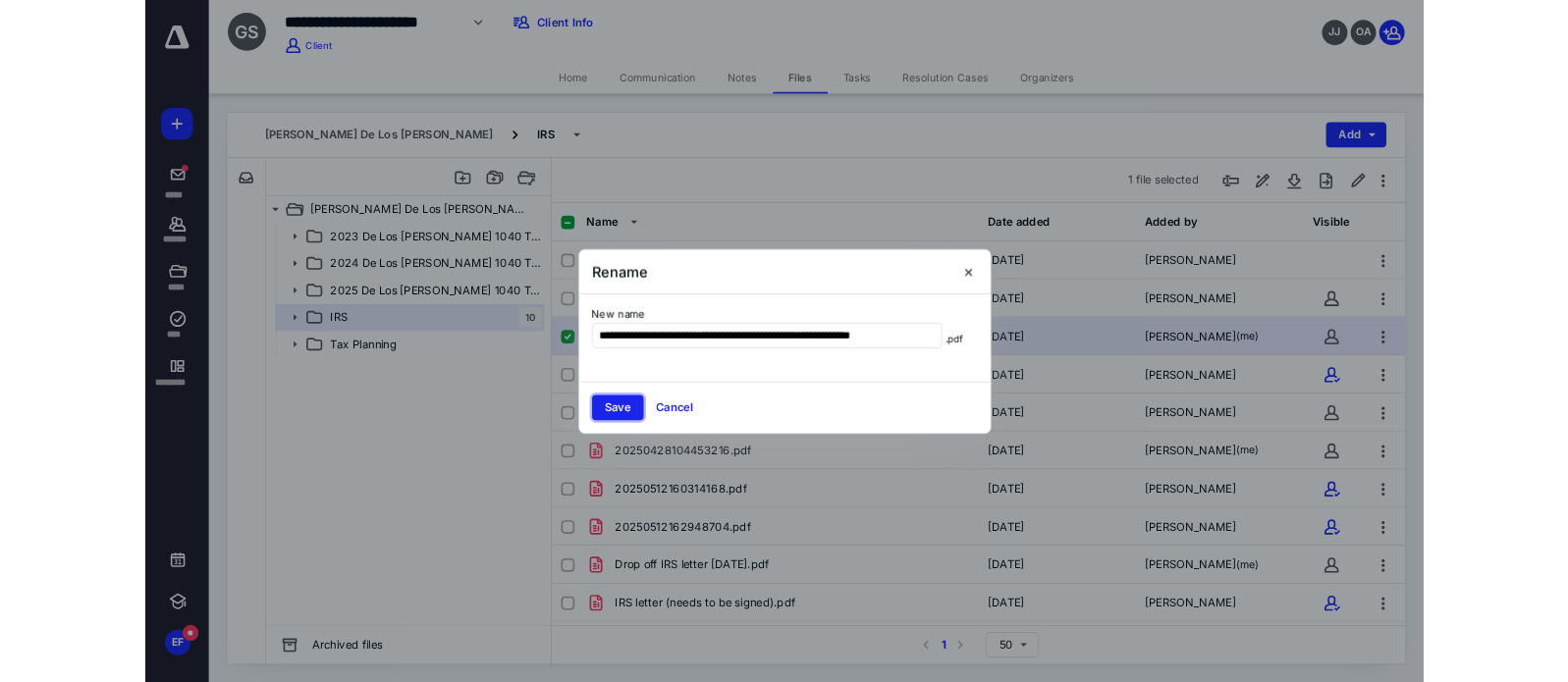 scroll, scrollTop: 0, scrollLeft: 0, axis: both 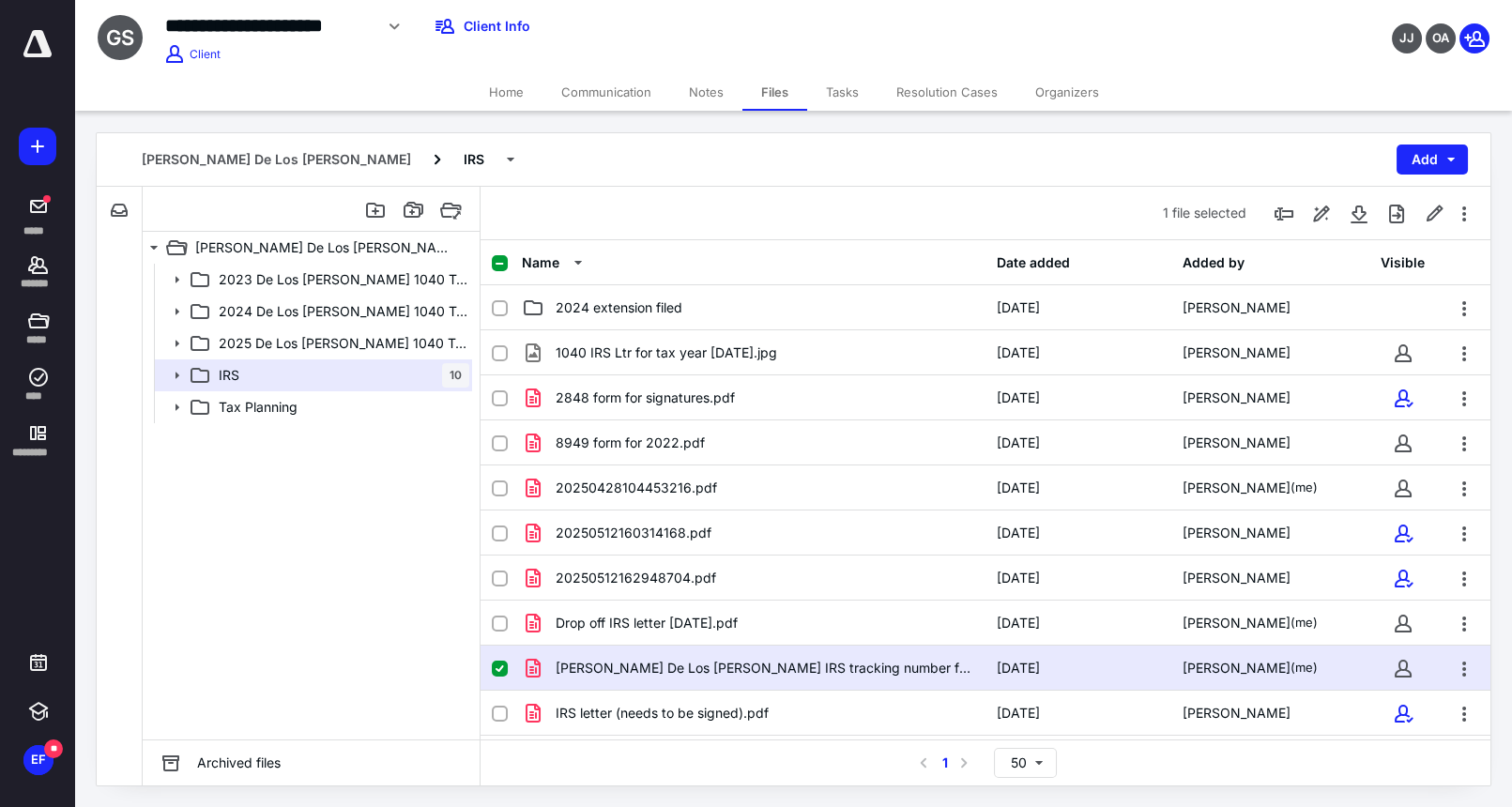click on "**********" at bounding box center (592, 26) 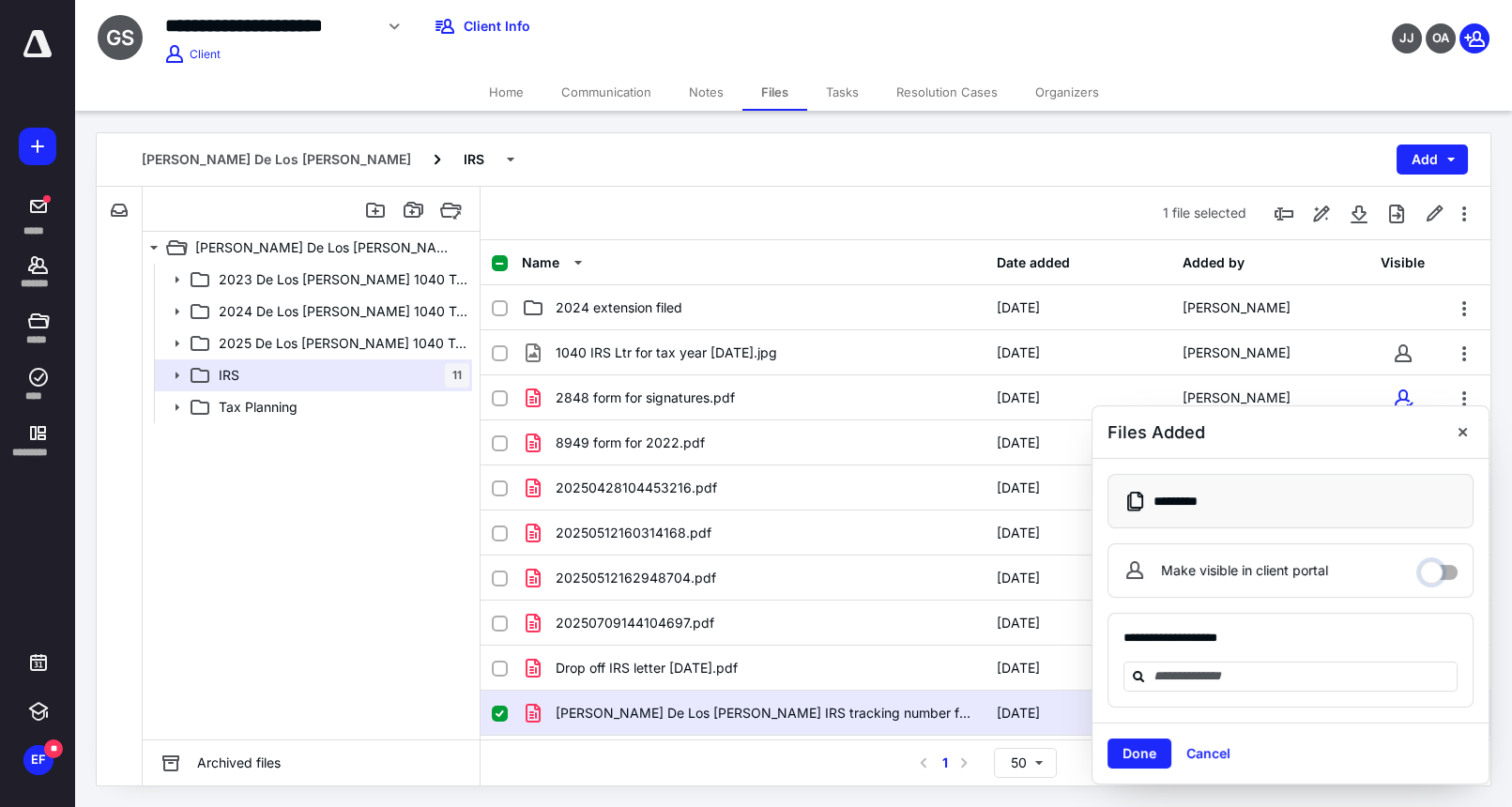 click on "Make visible in client portal" at bounding box center (1439, 568) 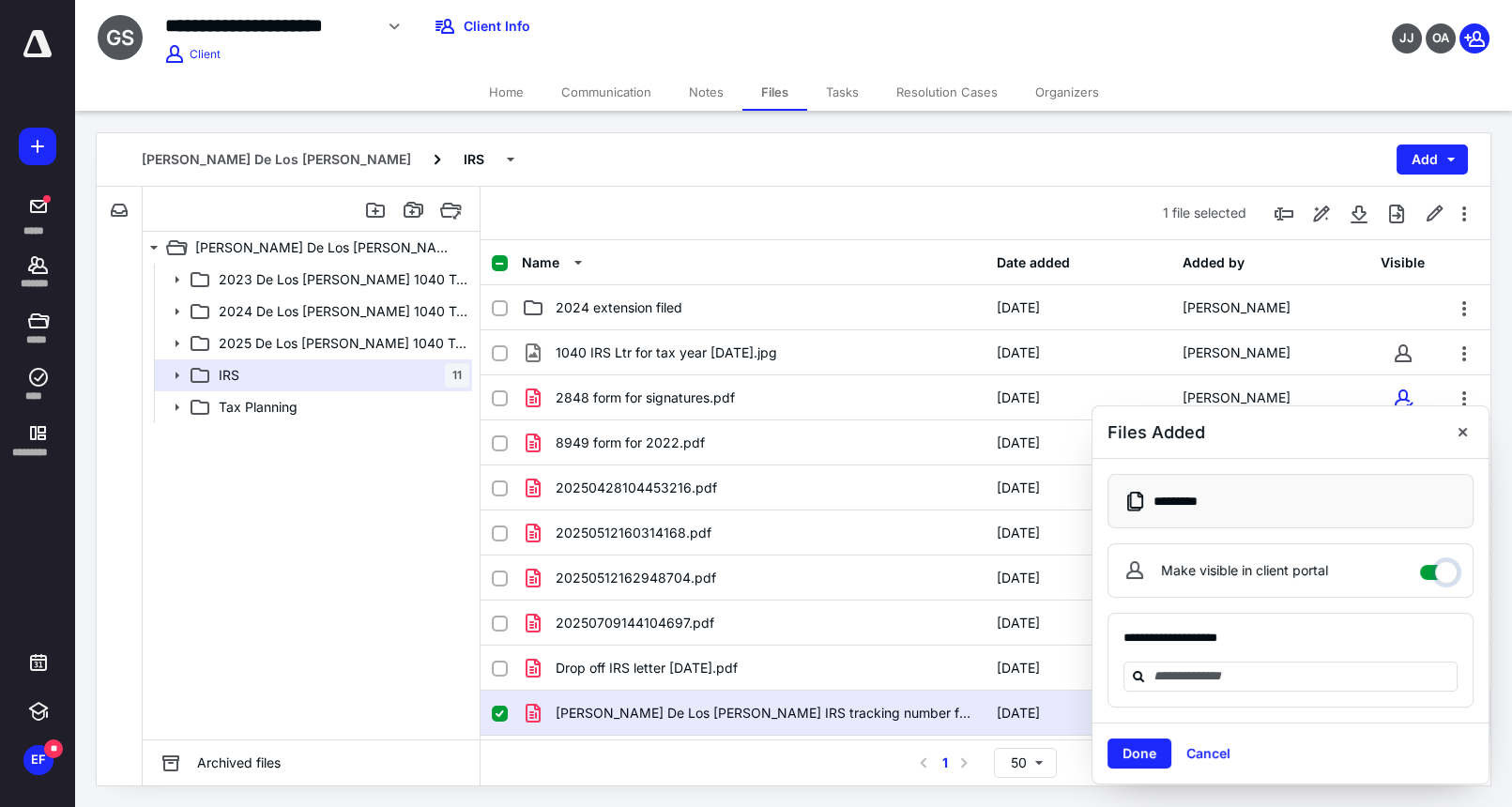 checkbox on "****" 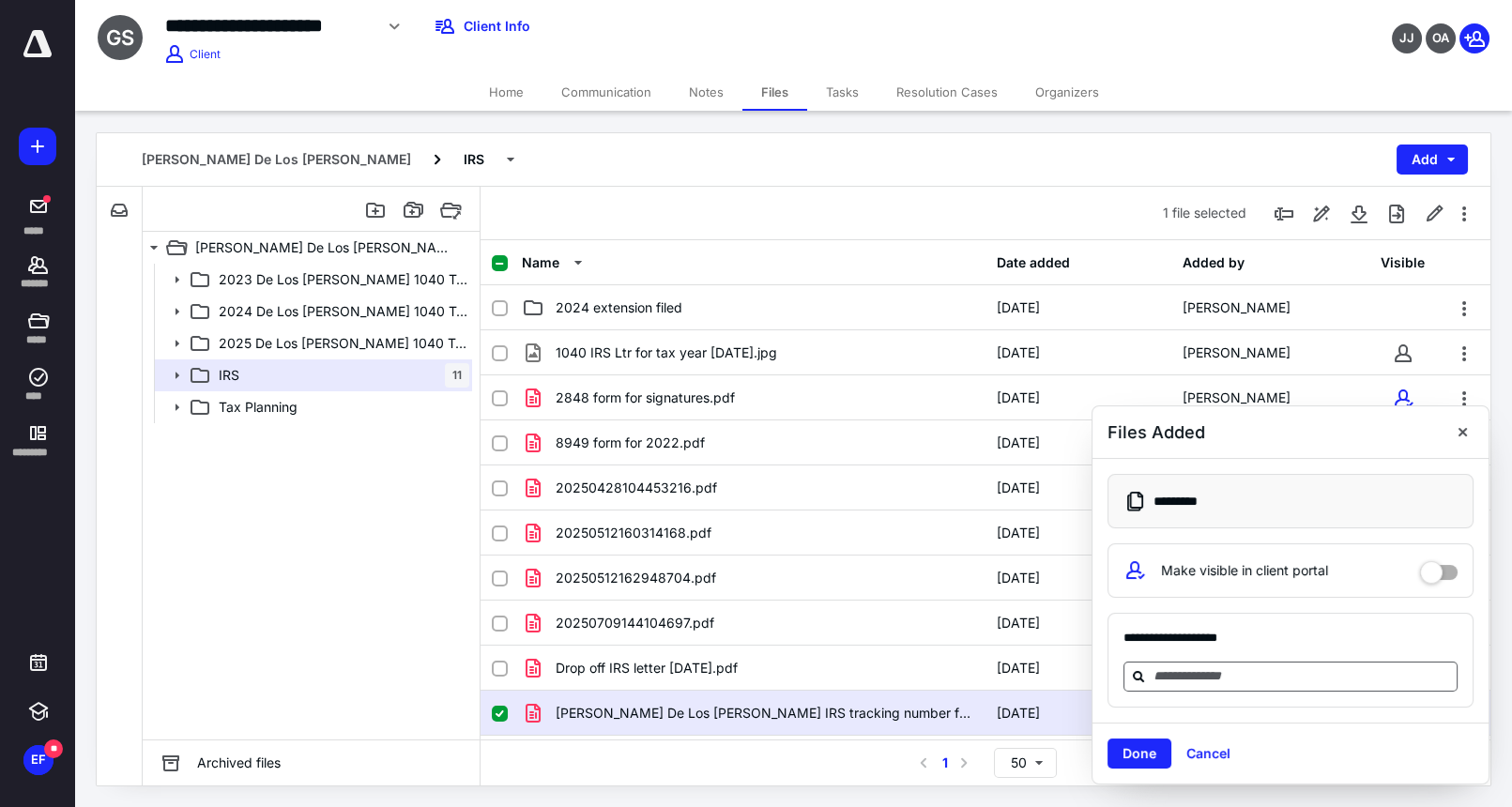 click at bounding box center [1302, 676] 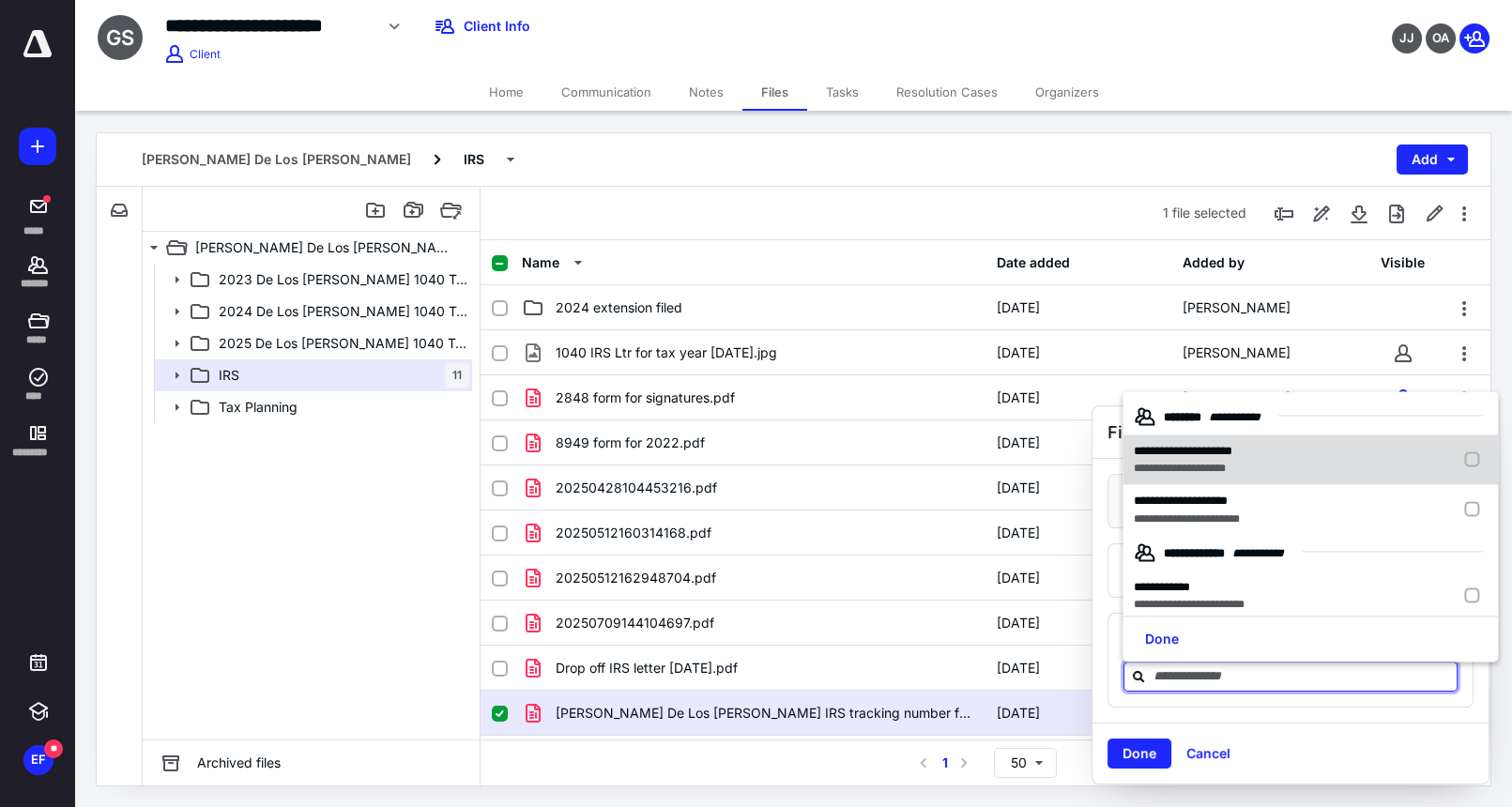 click at bounding box center [1475, 460] 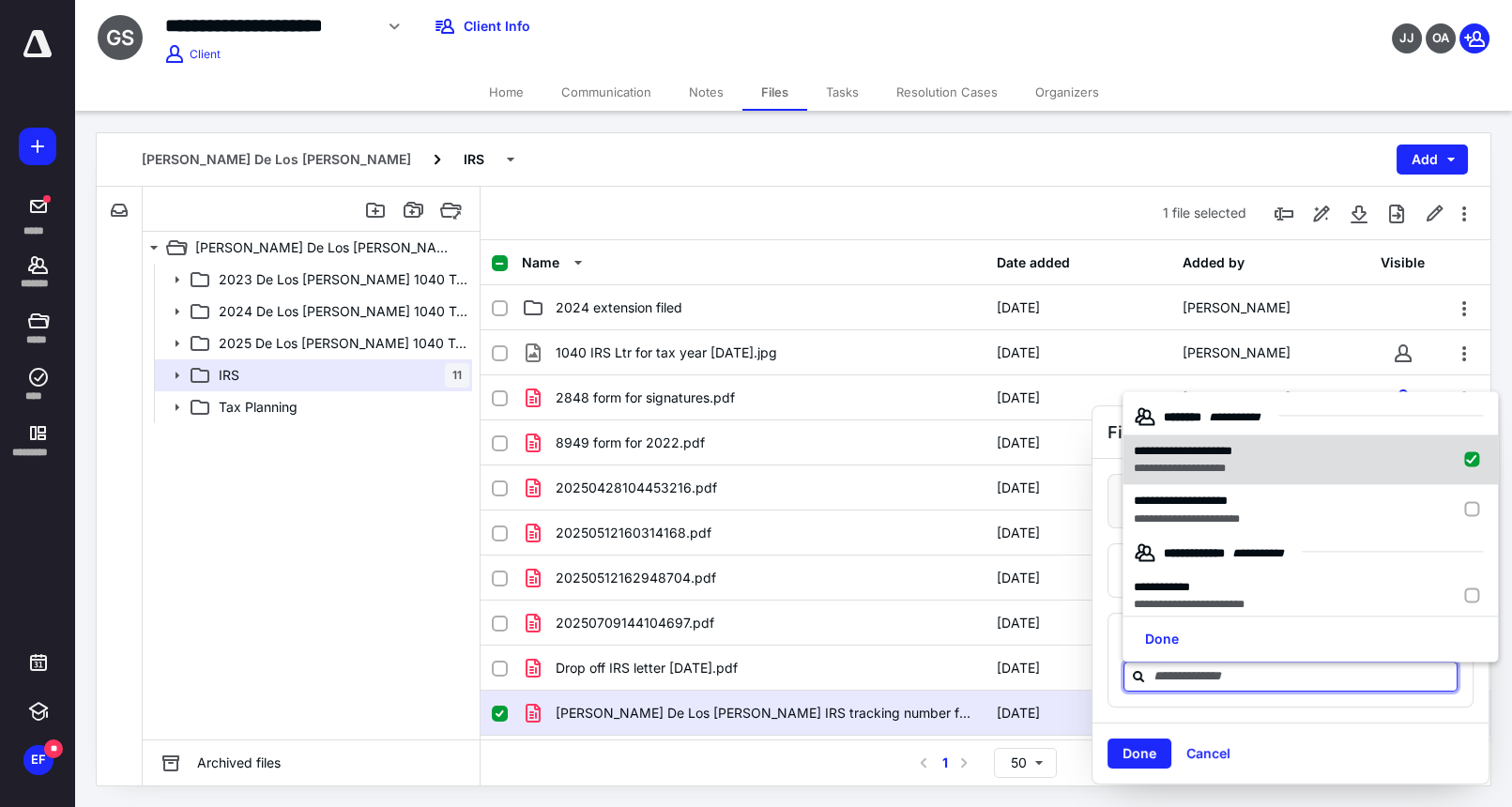 checkbox on "true" 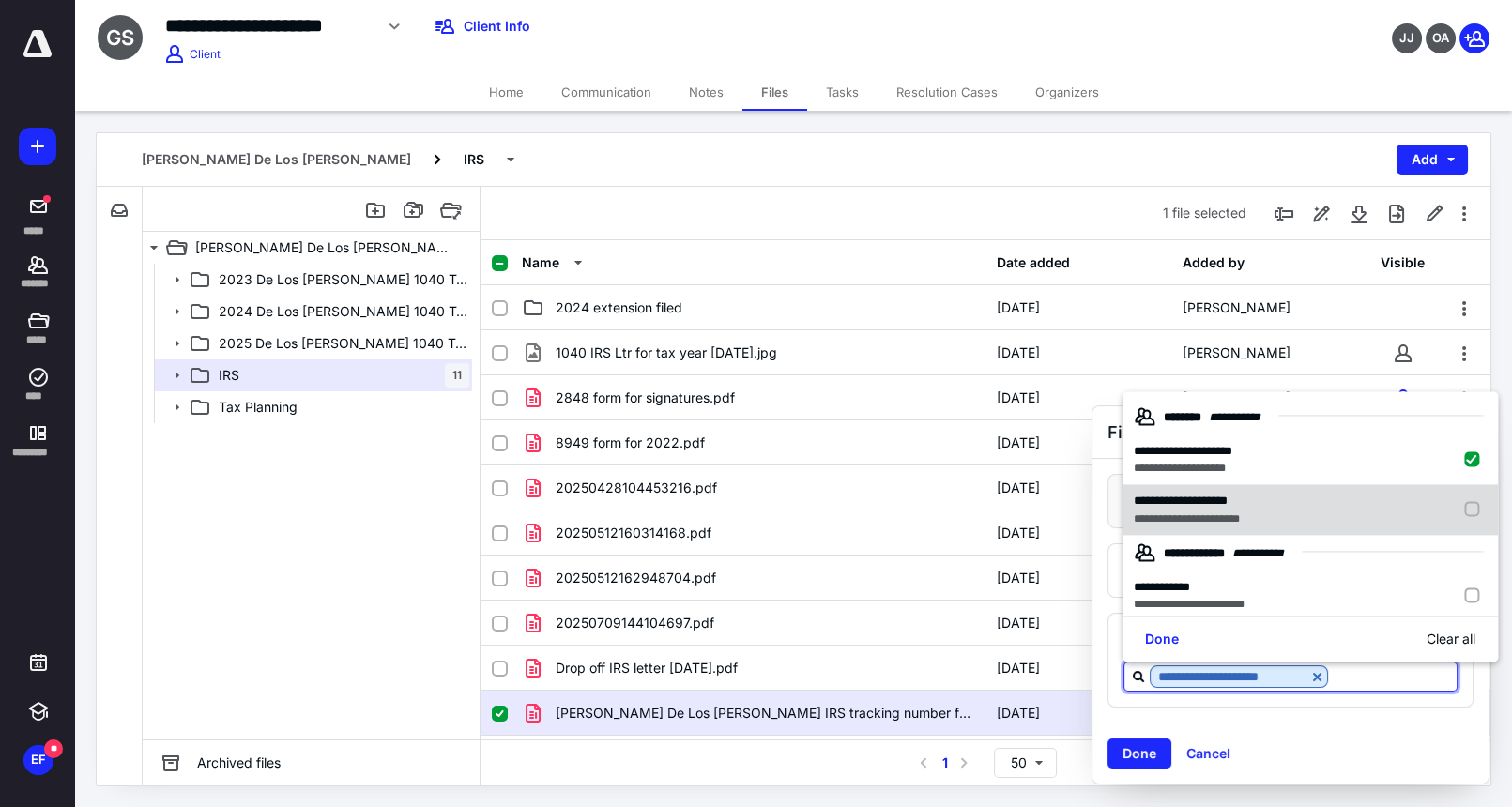 click at bounding box center (1475, 510) 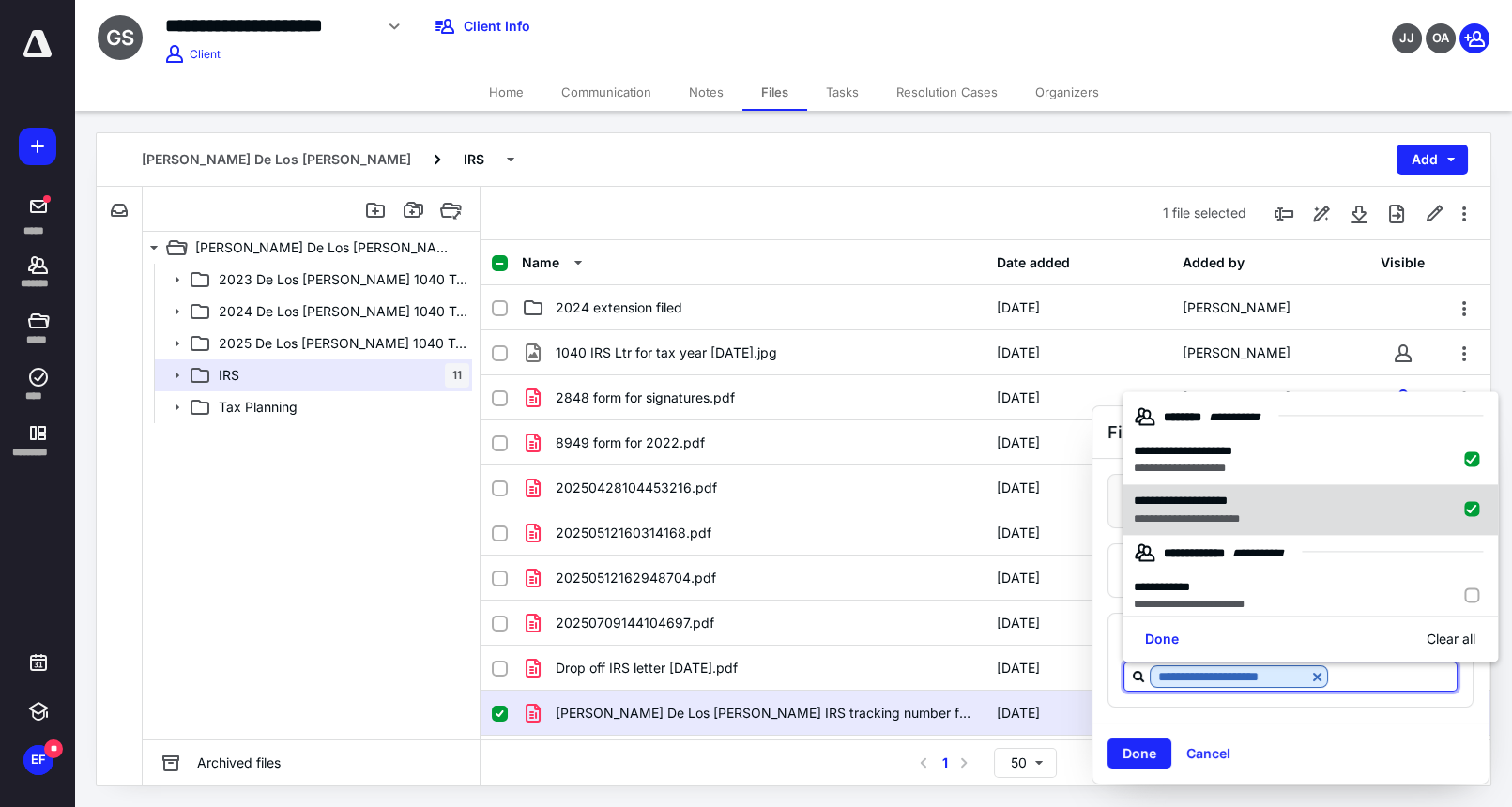 checkbox on "true" 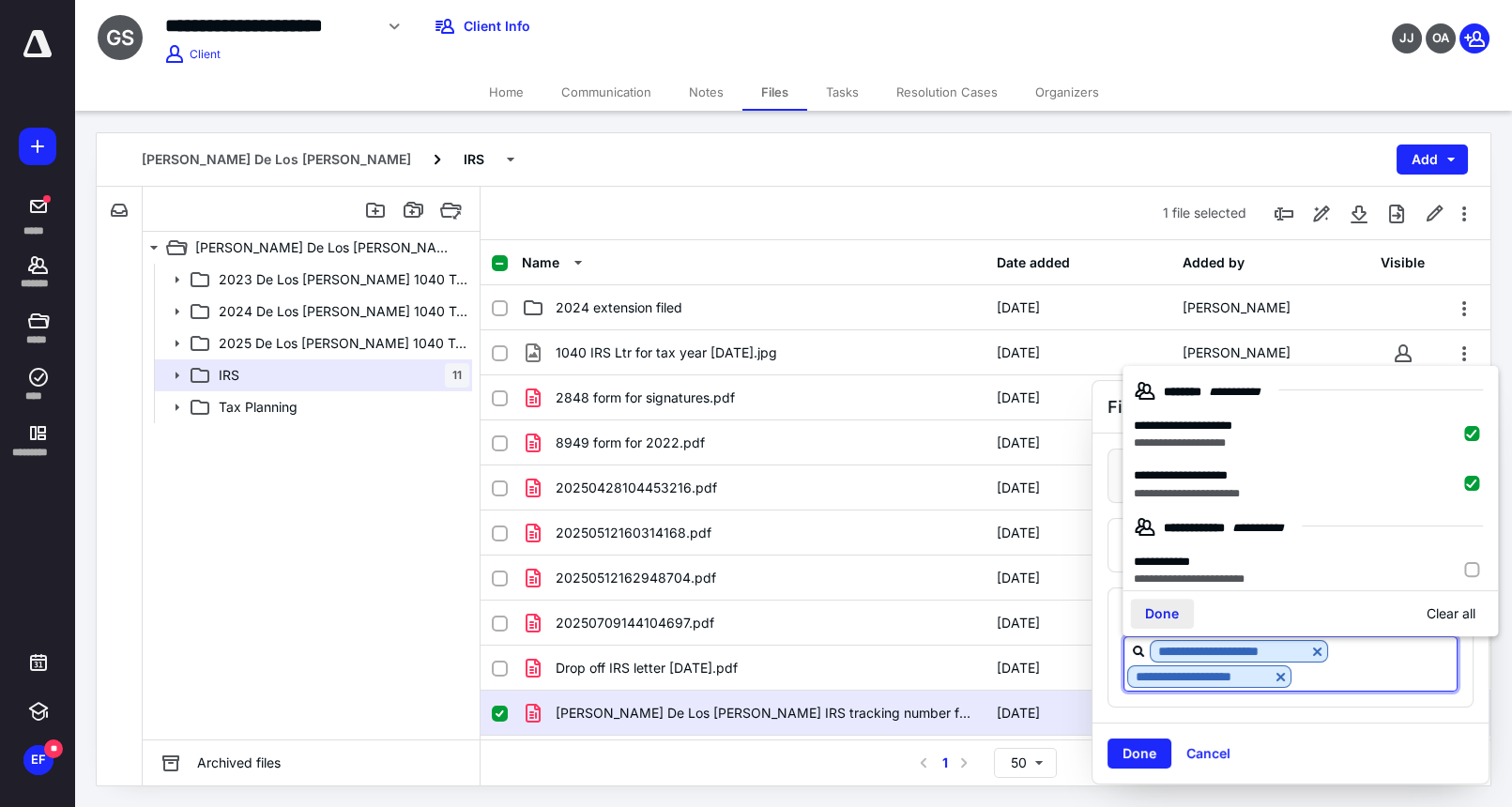 click on "Done" at bounding box center (1162, 614) 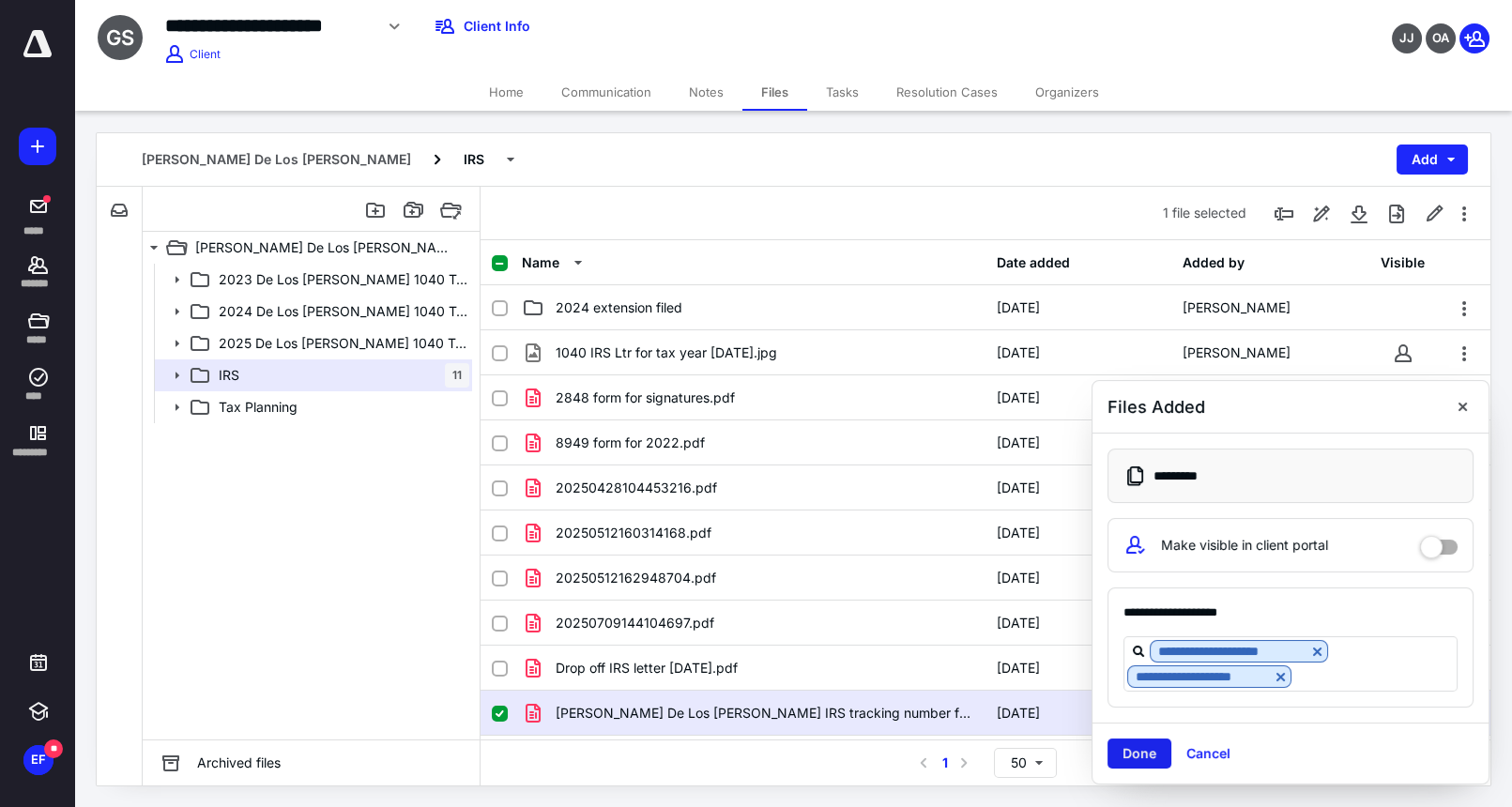 click on "Done" at bounding box center (1139, 754) 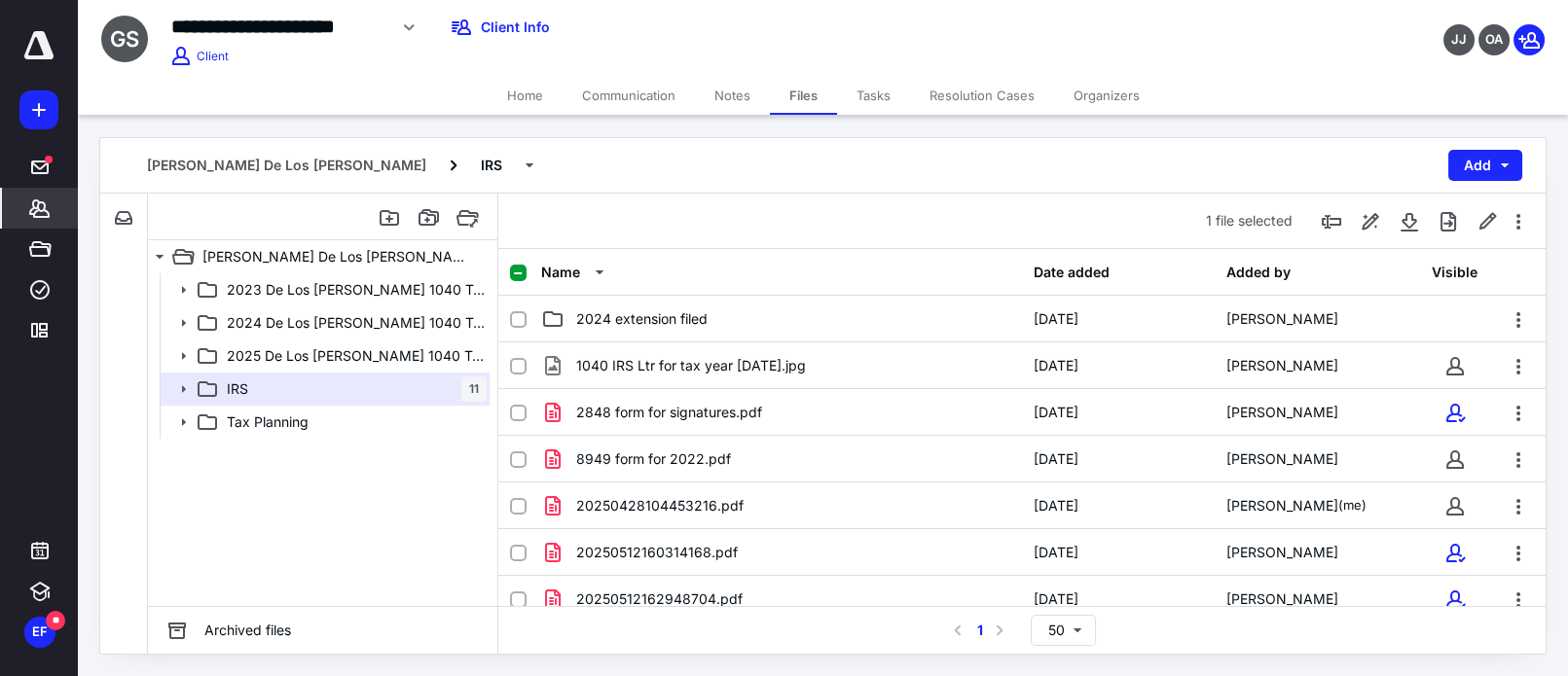 click 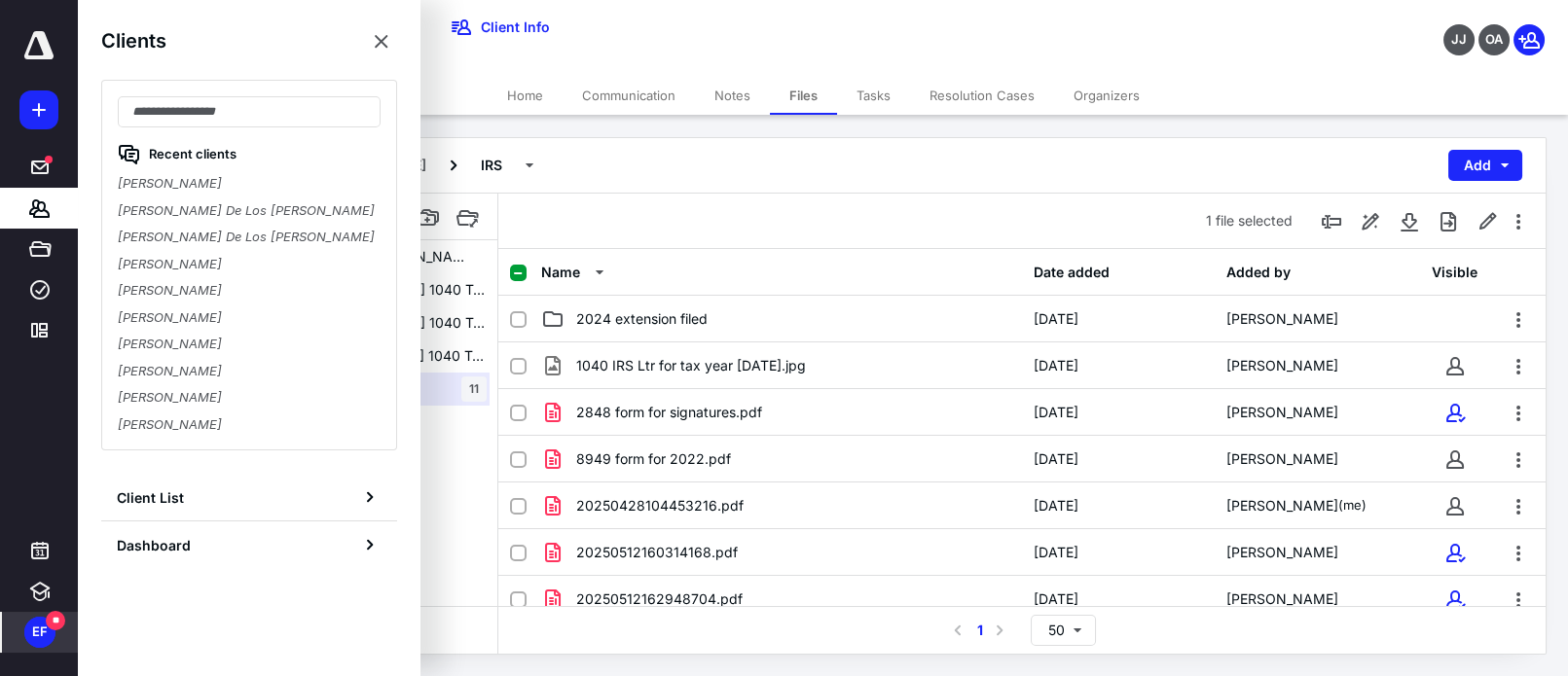click on "EF" at bounding box center [40, 632] 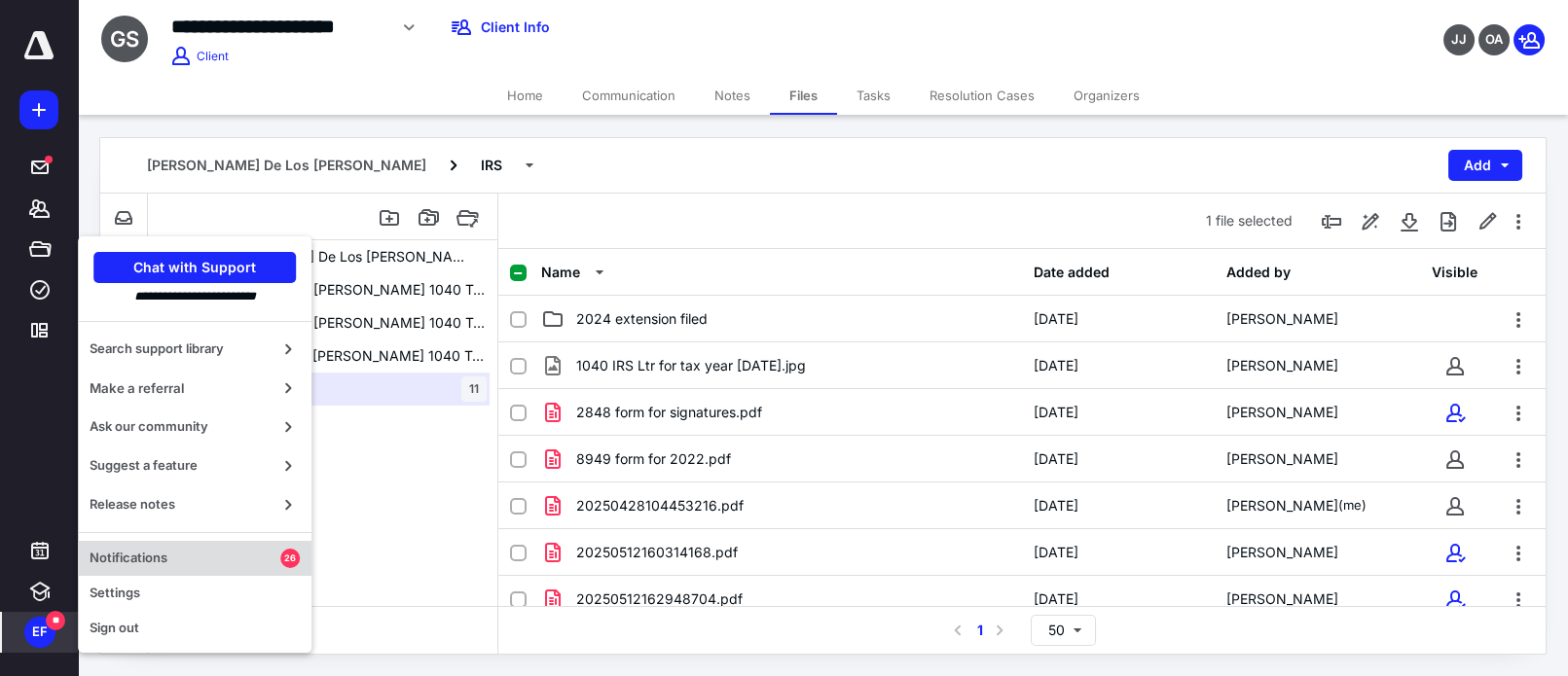 click on "Notifications" at bounding box center (185, 558) 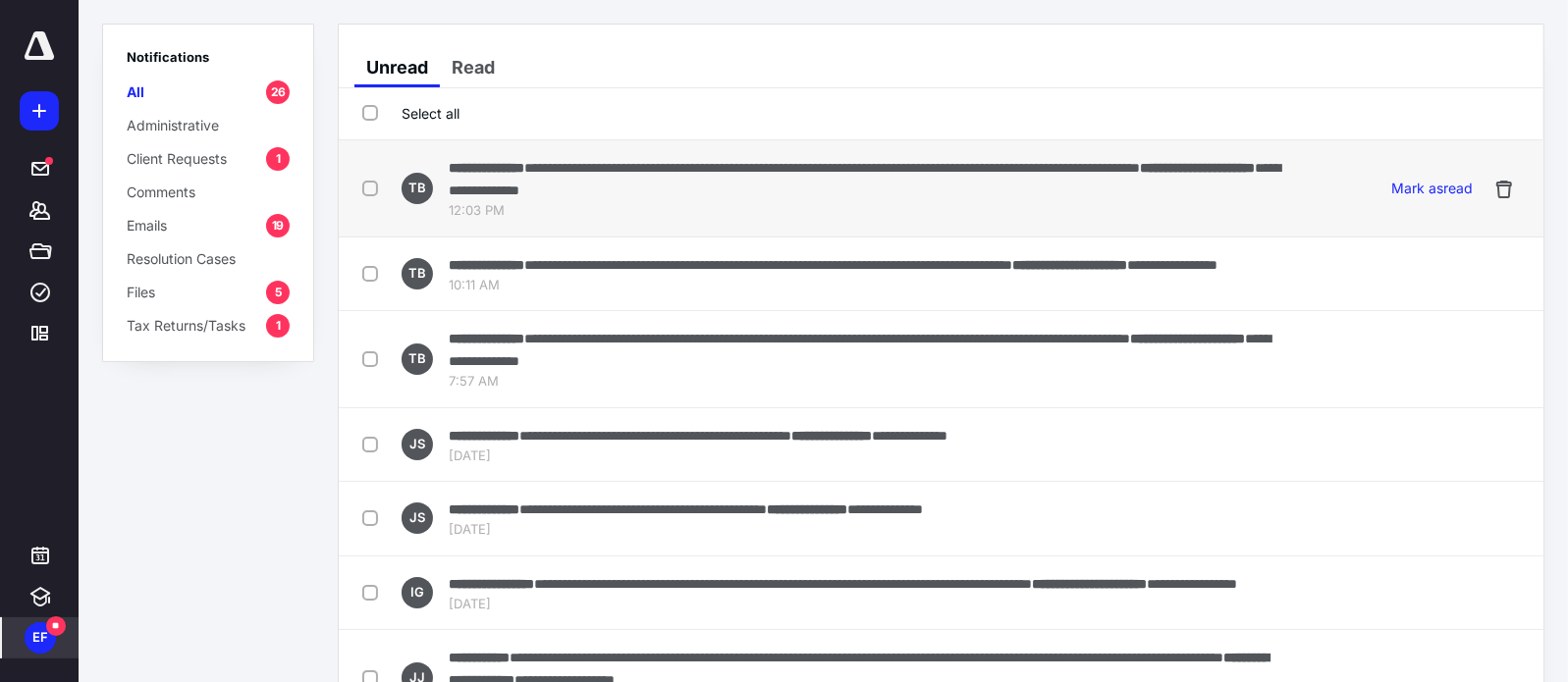 click on "**********" at bounding box center [832, 168] 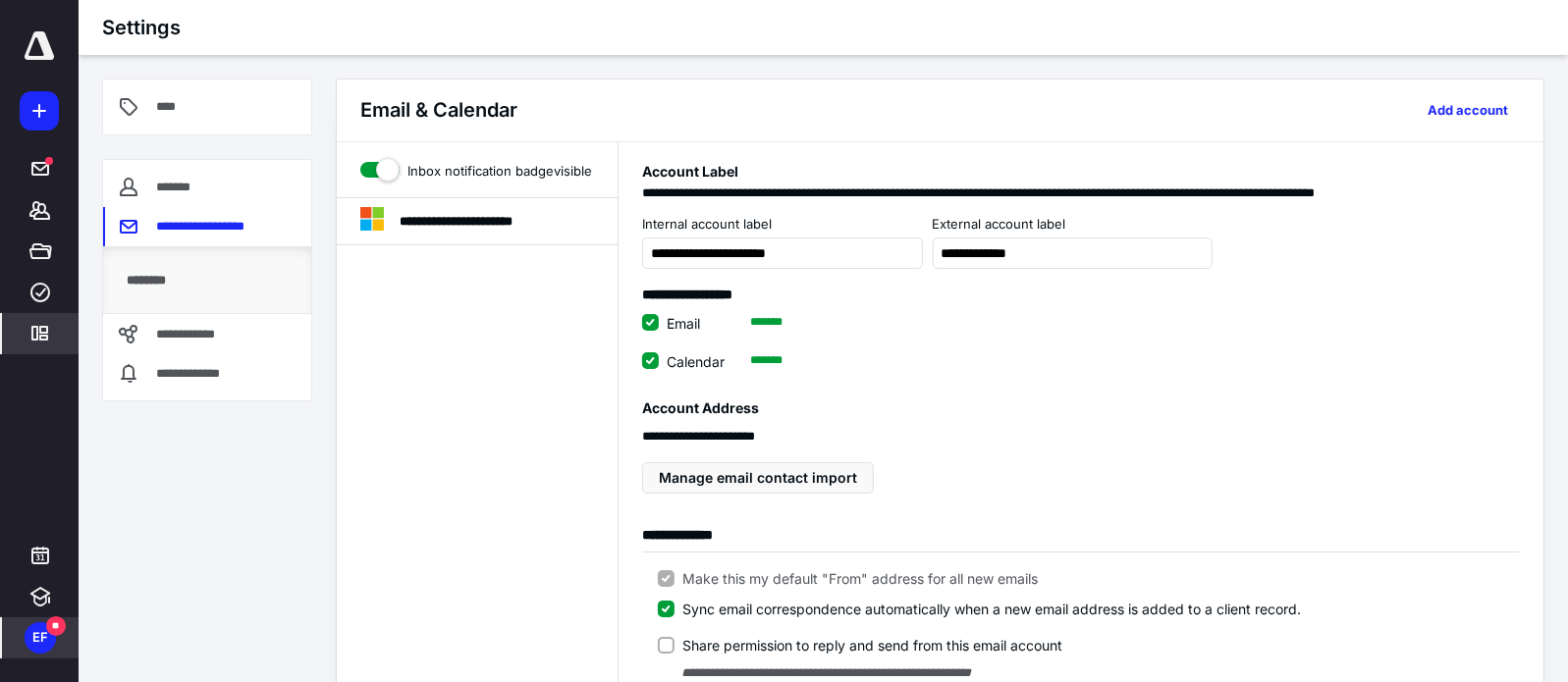 click on "EF" at bounding box center (40, 638) 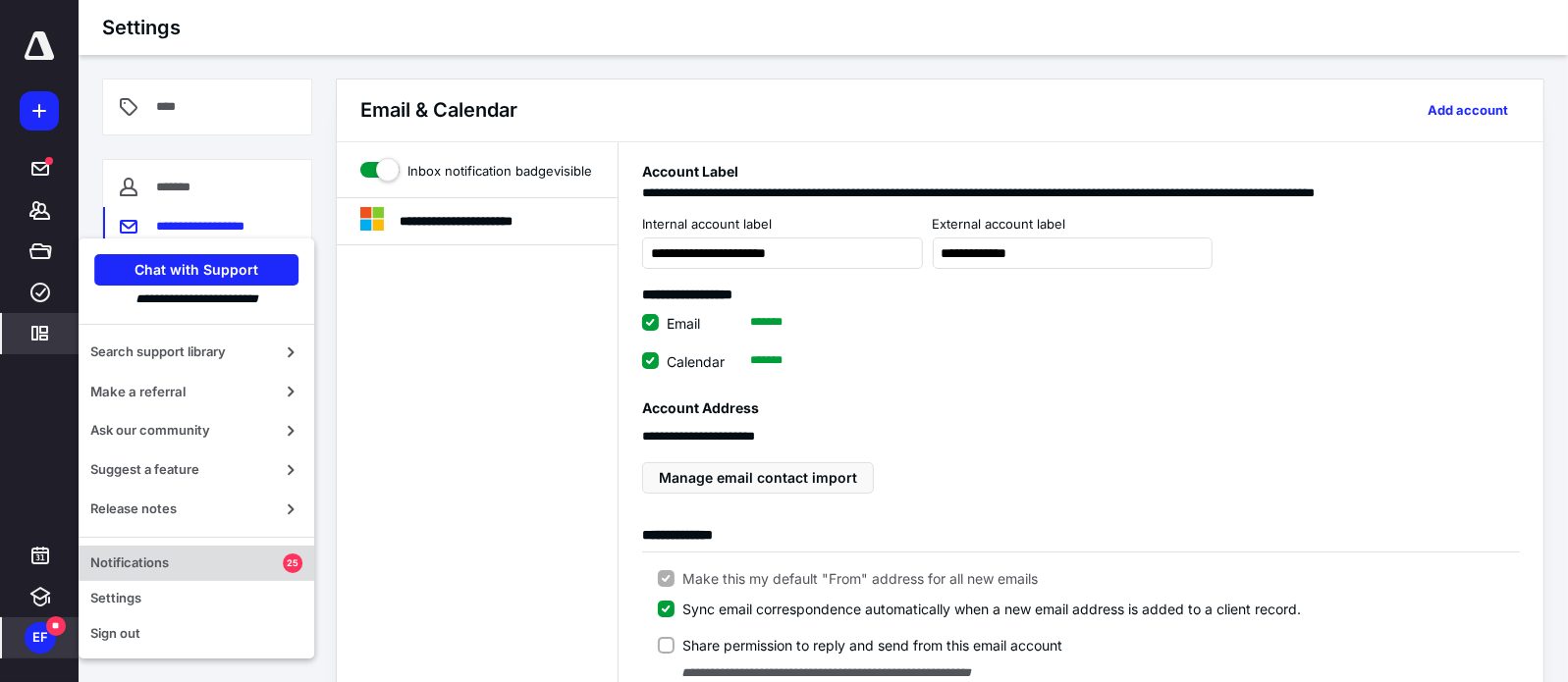 click on "Notifications" at bounding box center (187, 563) 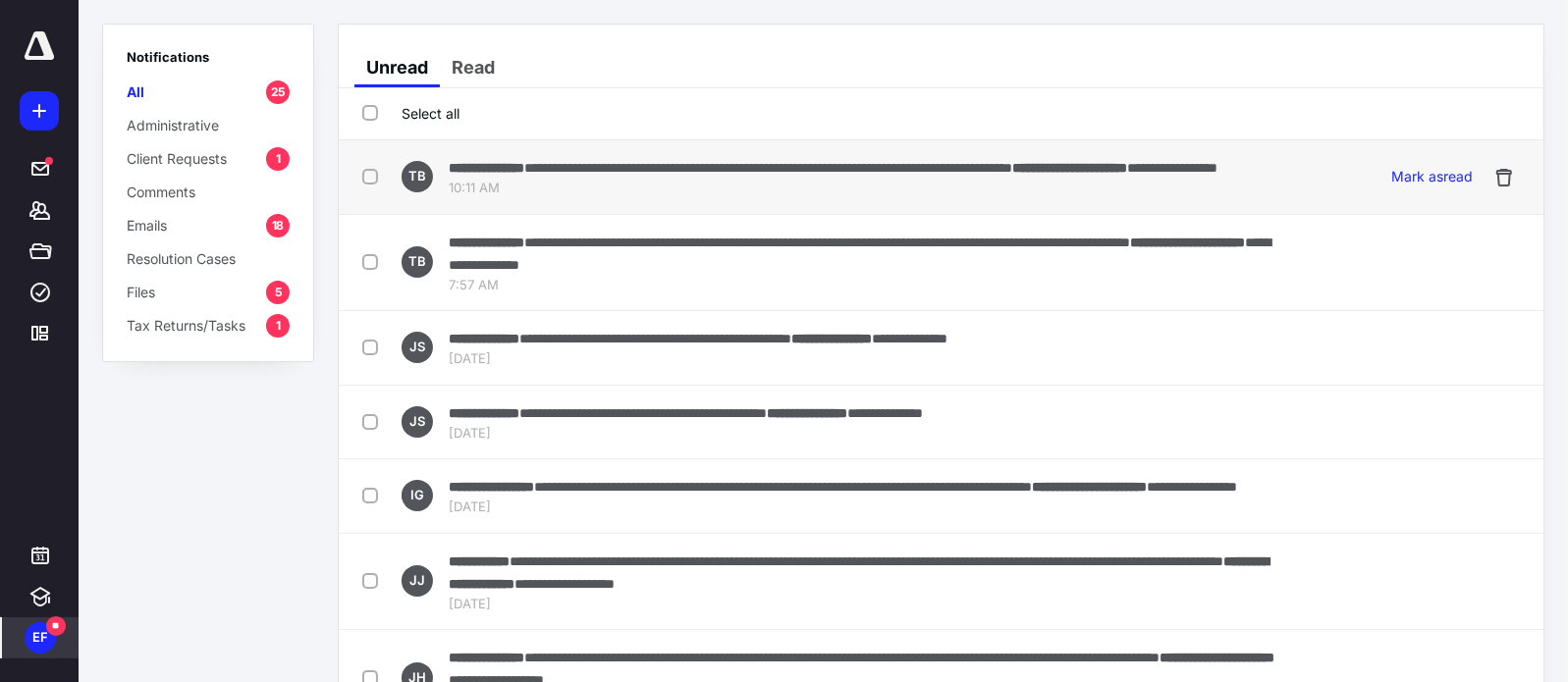 click on "**********" at bounding box center (833, 167) 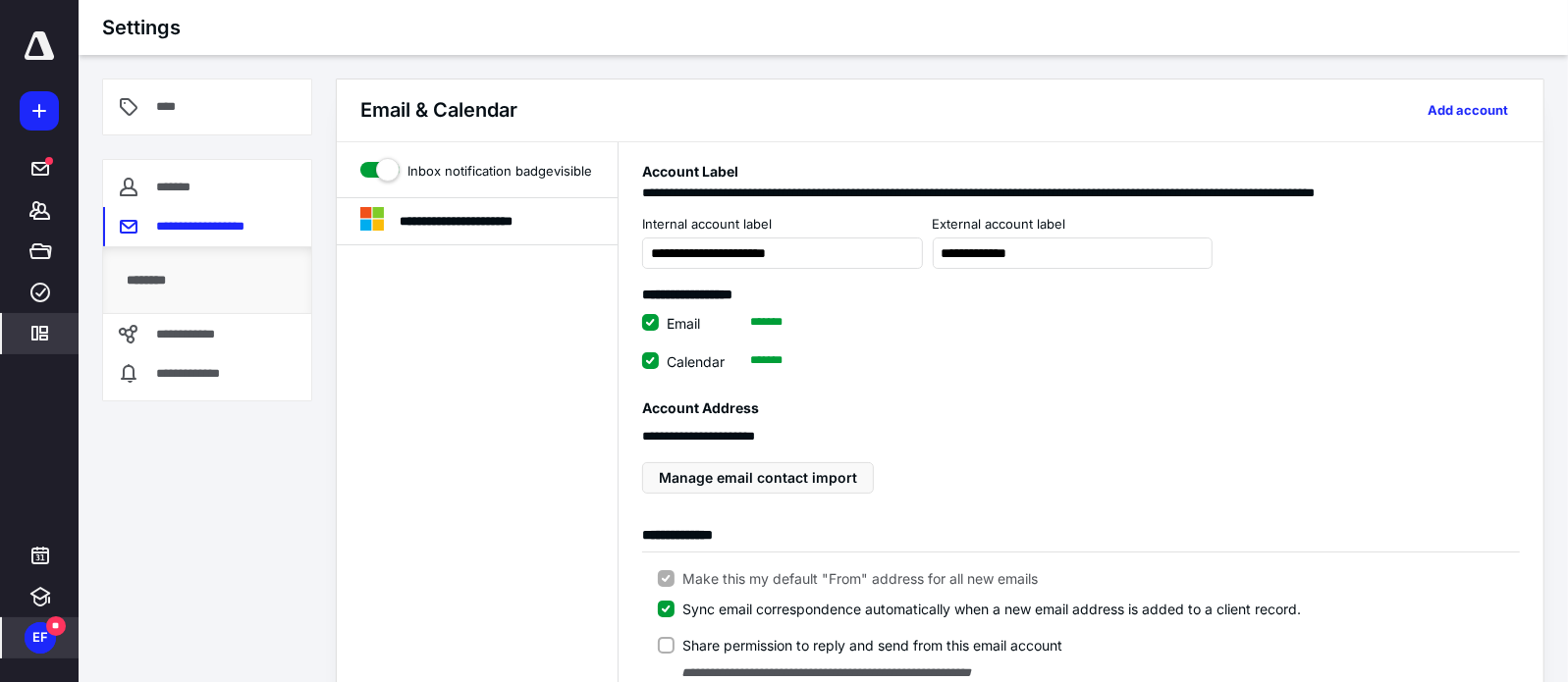 click on "EF" at bounding box center [40, 638] 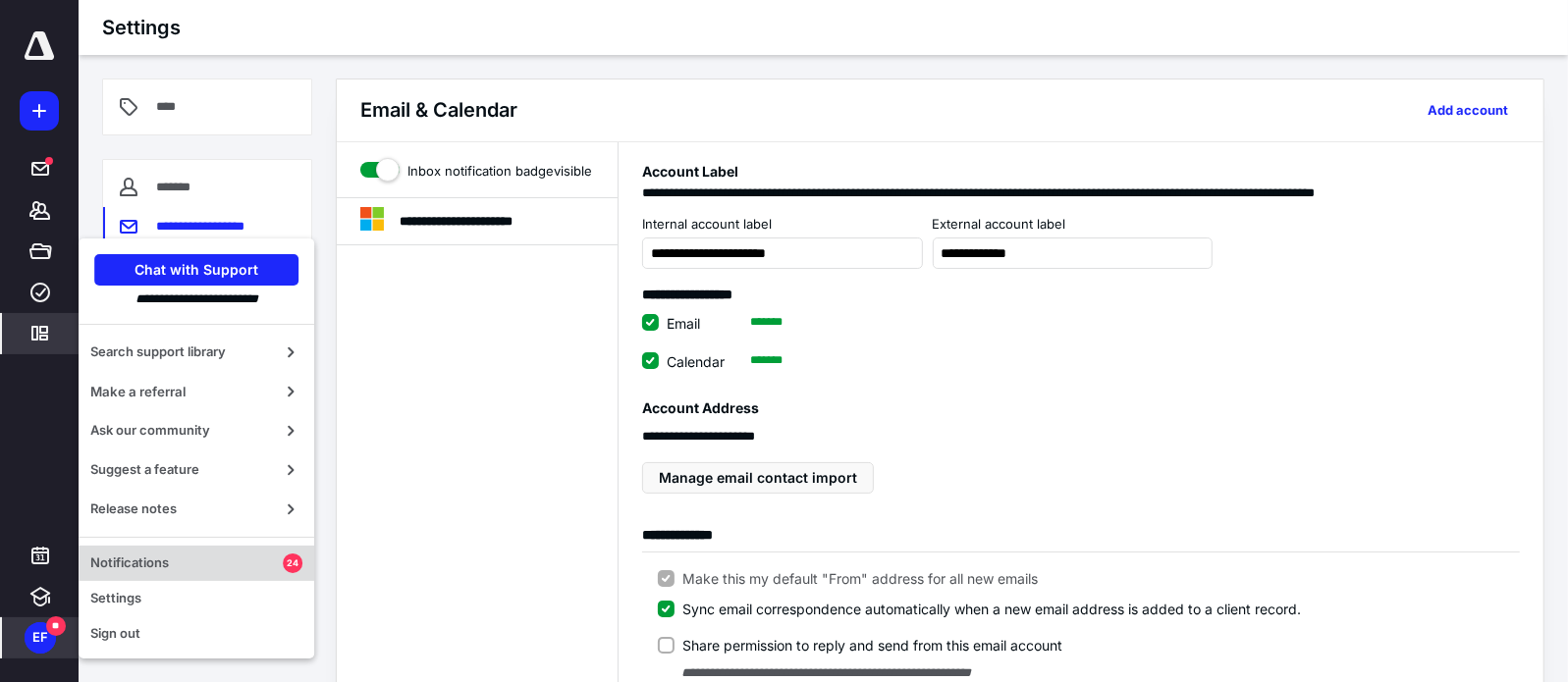 click on "Notifications" at bounding box center [187, 563] 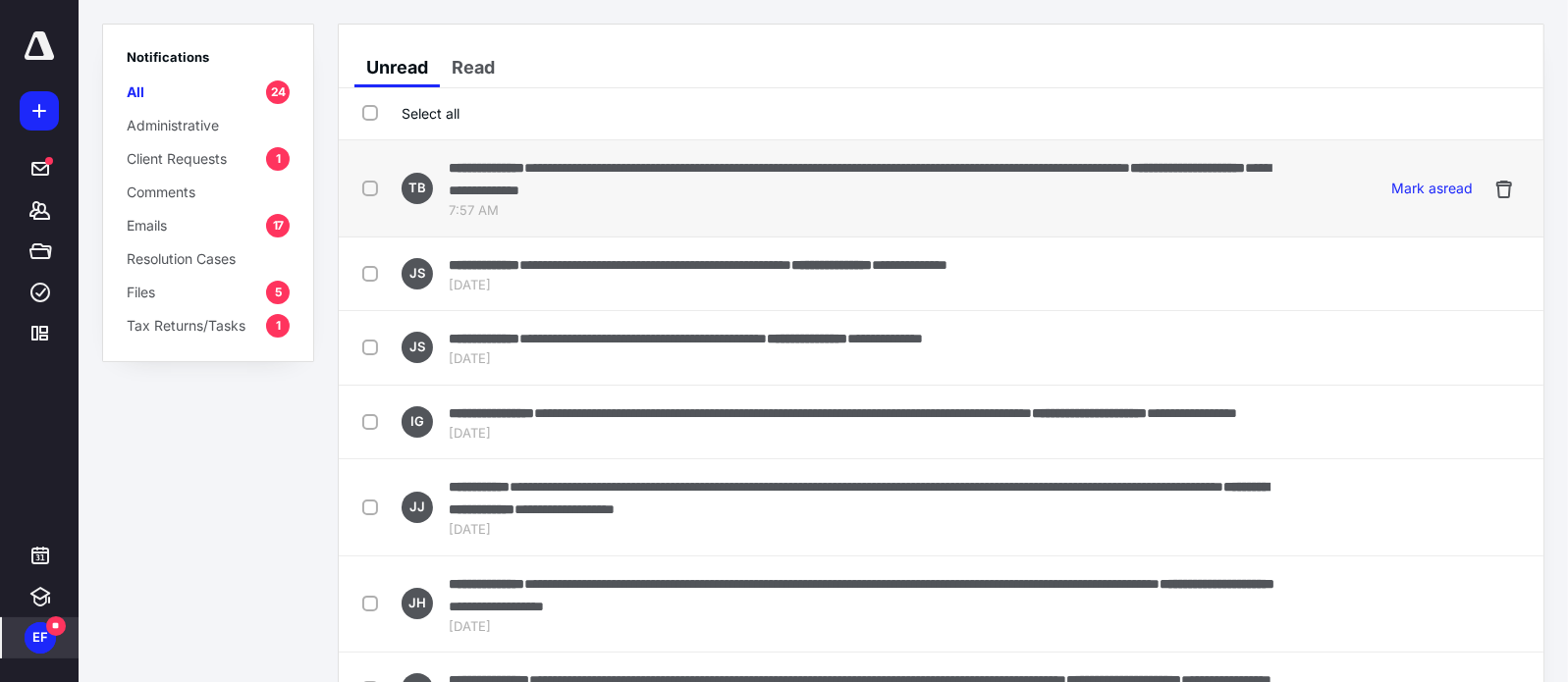 click on "**********" at bounding box center [827, 168] 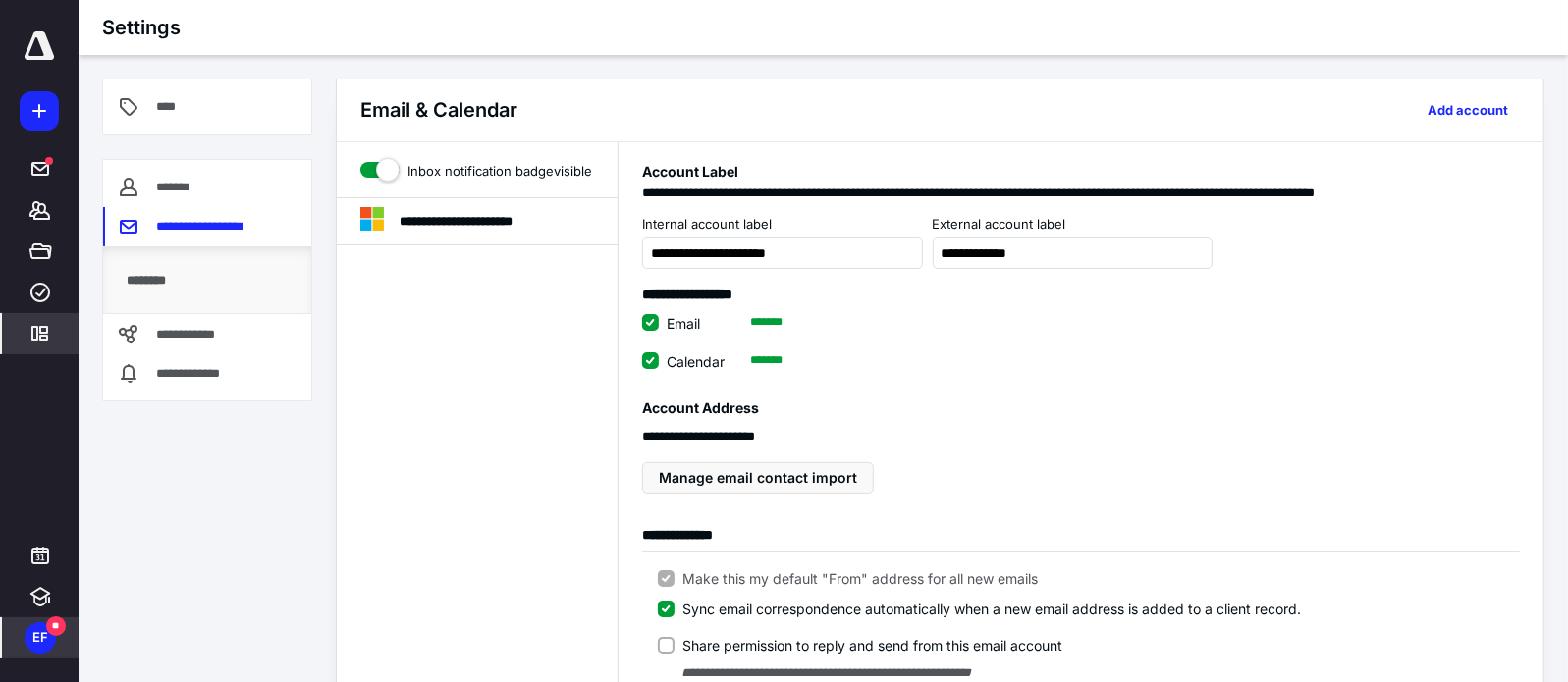 click on "EF" at bounding box center [40, 638] 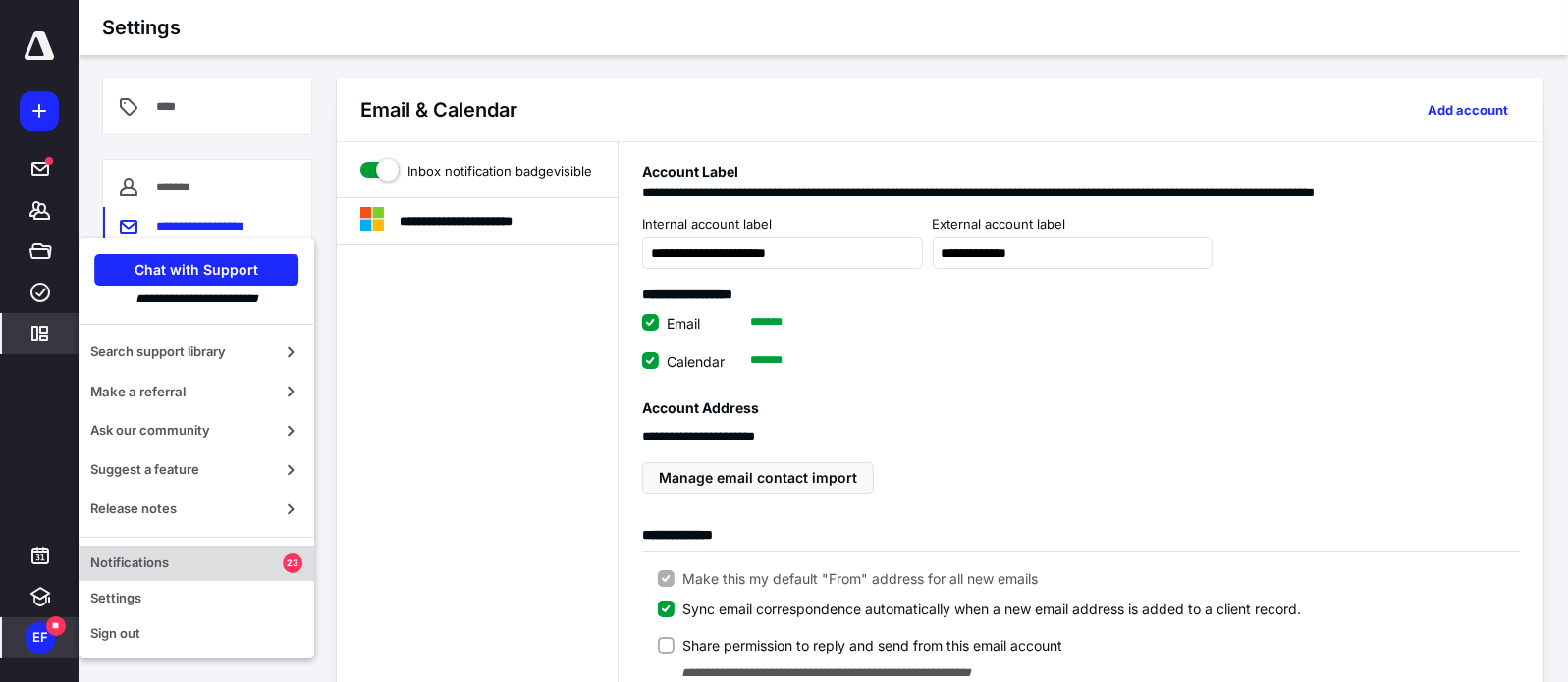 click on "Notifications 23" at bounding box center (196, 563) 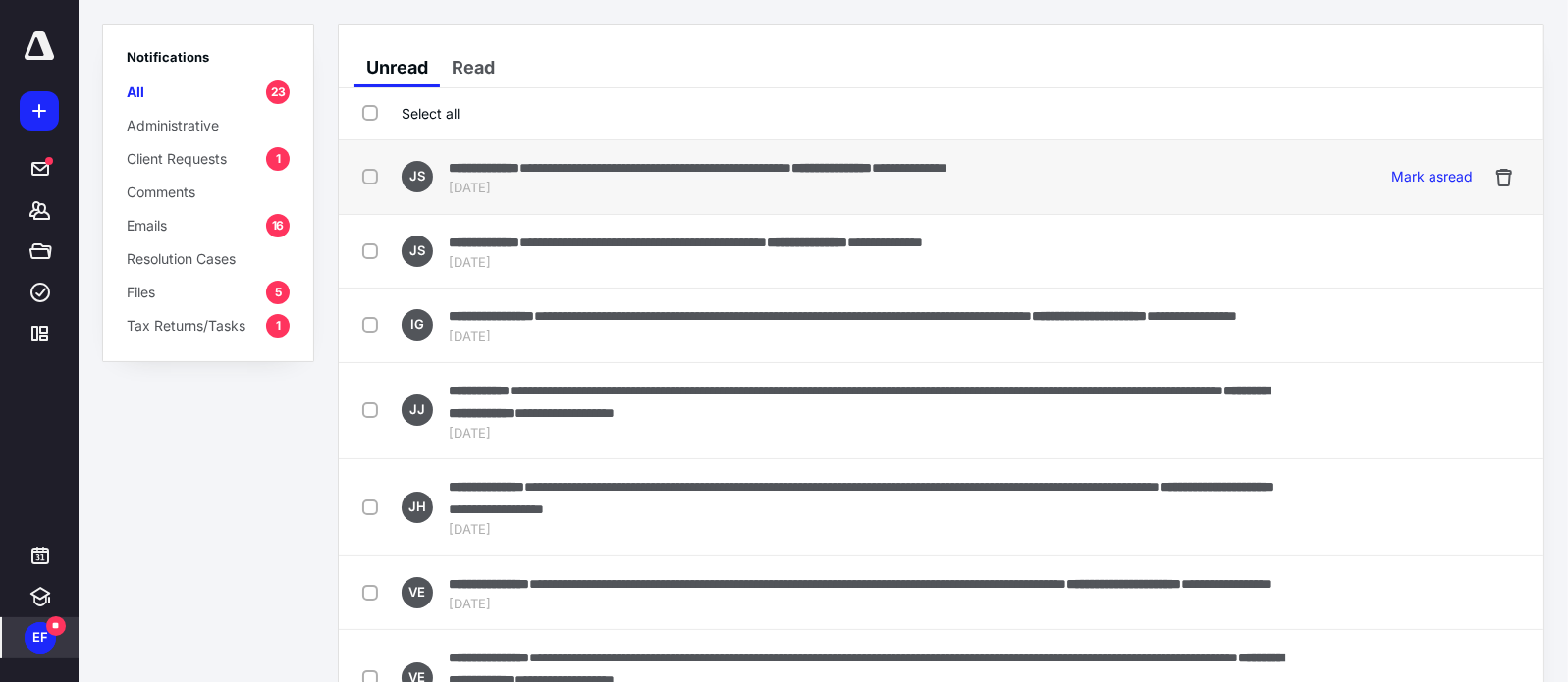 click on "Jul 9, 2025" at bounding box center (698, 188) 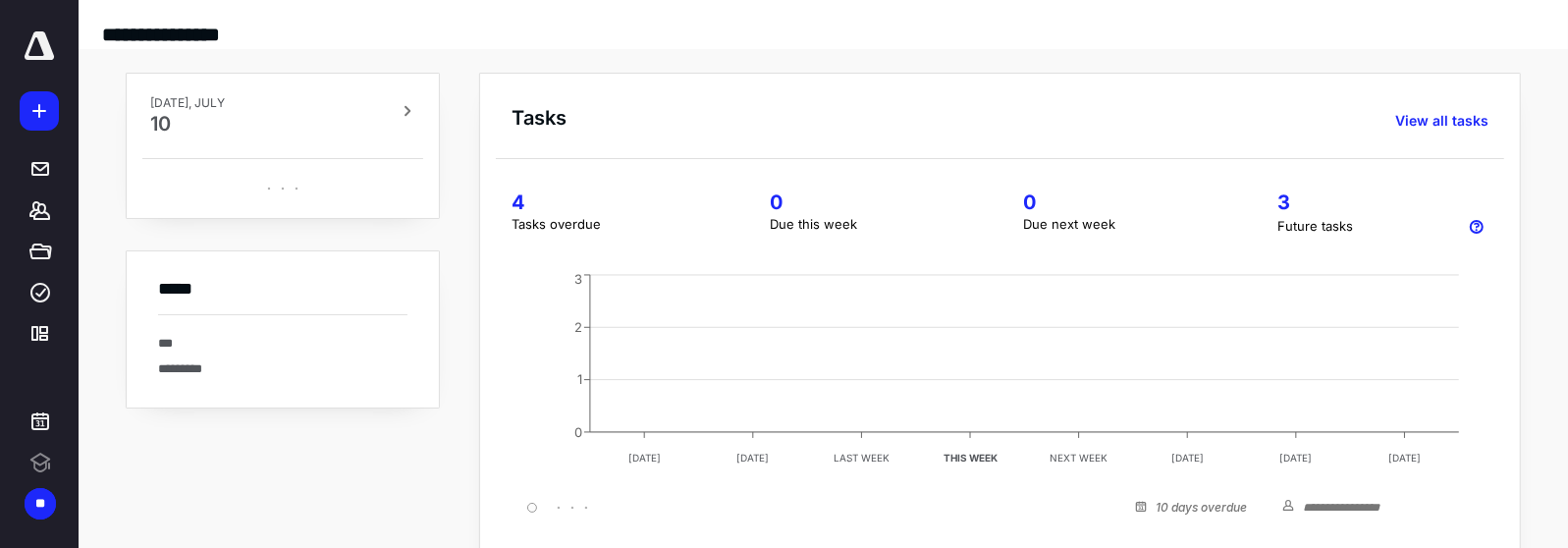 scroll, scrollTop: 0, scrollLeft: 0, axis: both 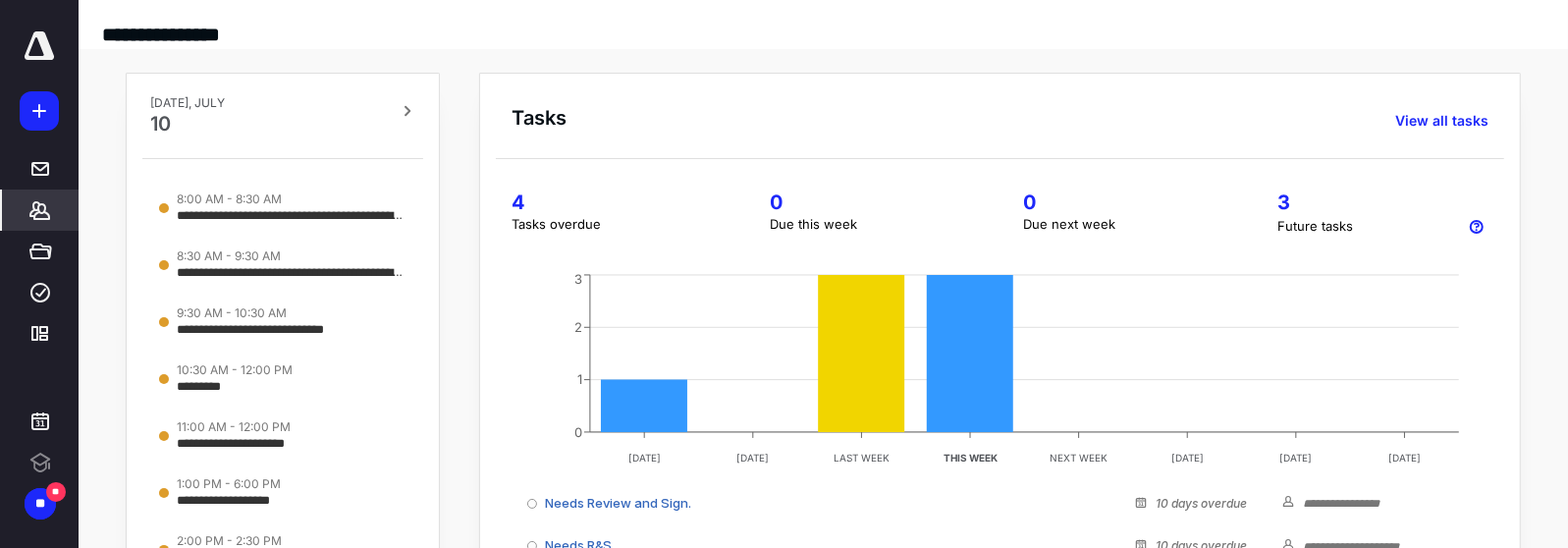 click 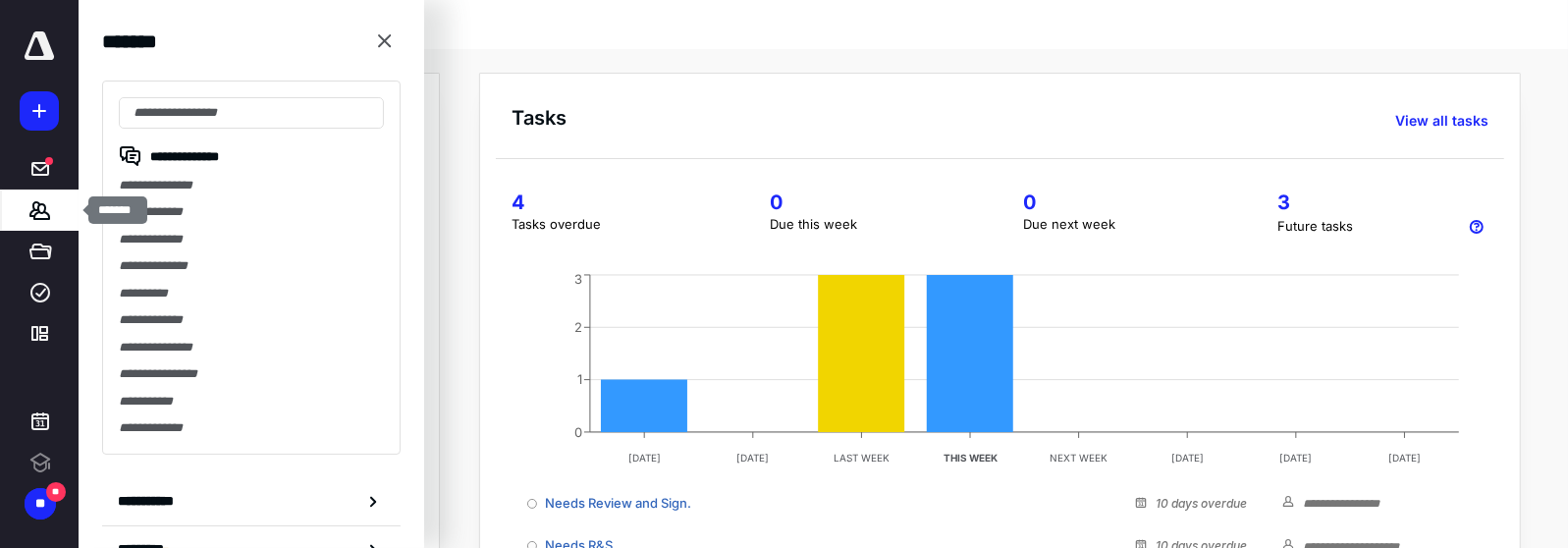 scroll, scrollTop: 0, scrollLeft: 0, axis: both 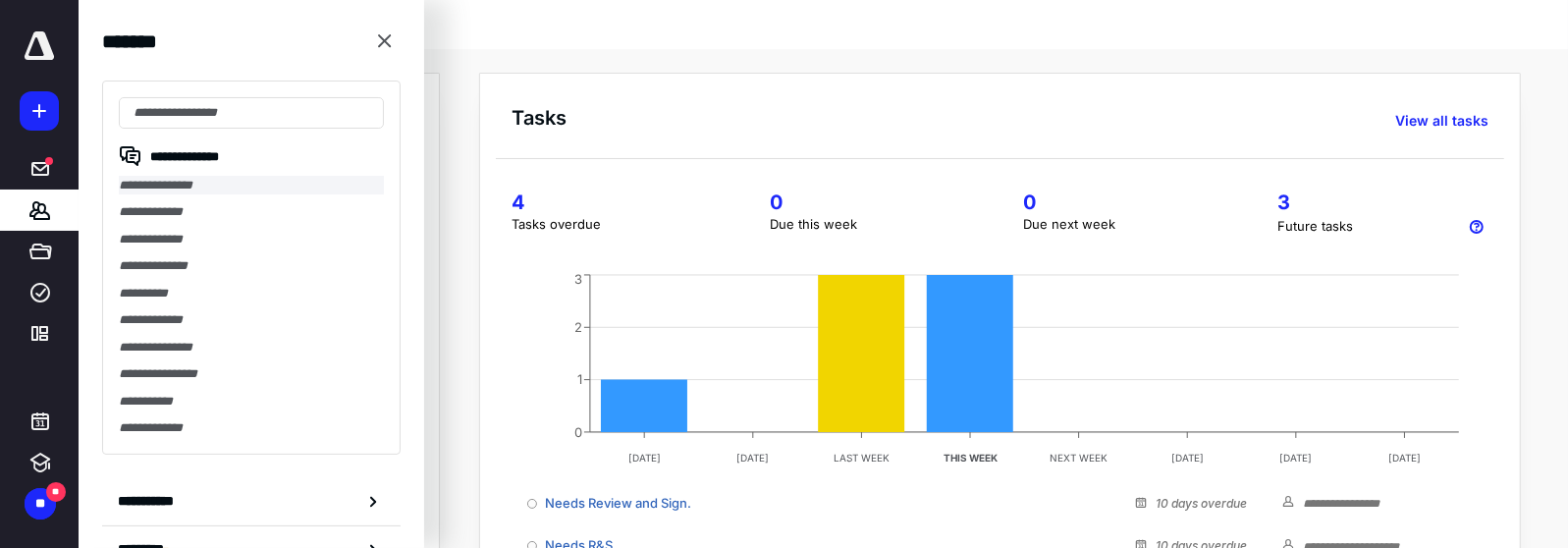 click on "**********" at bounding box center (251, 185) 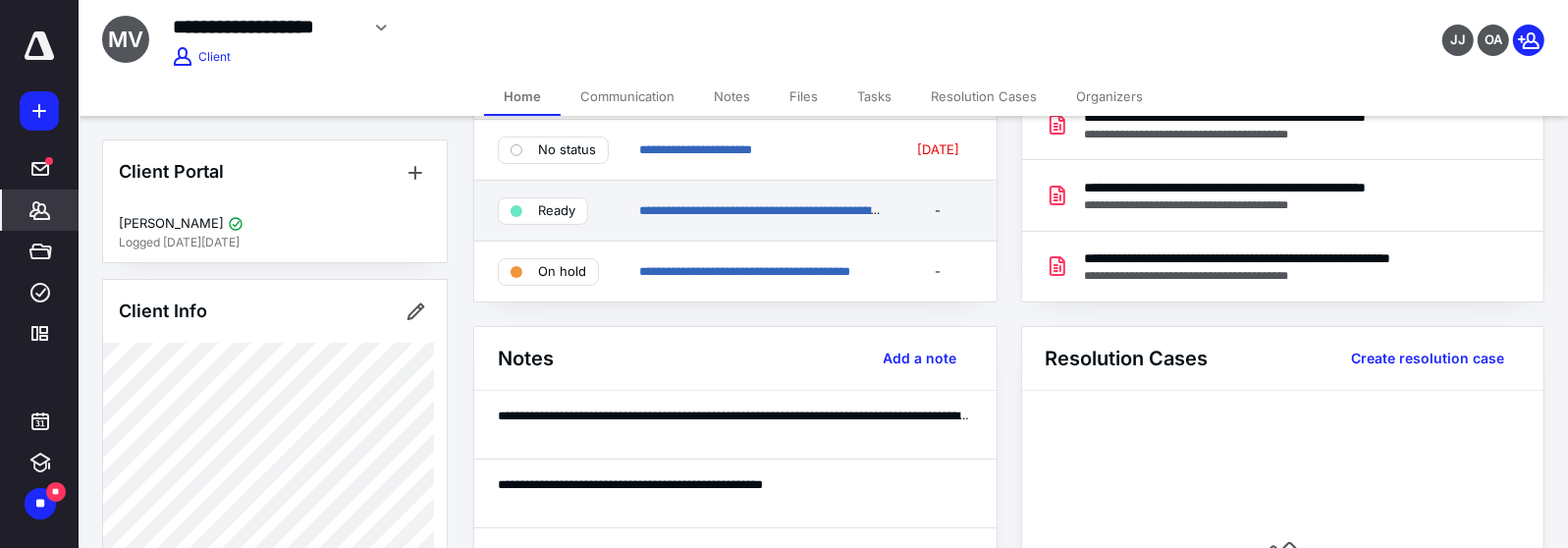 scroll, scrollTop: 356, scrollLeft: 0, axis: vertical 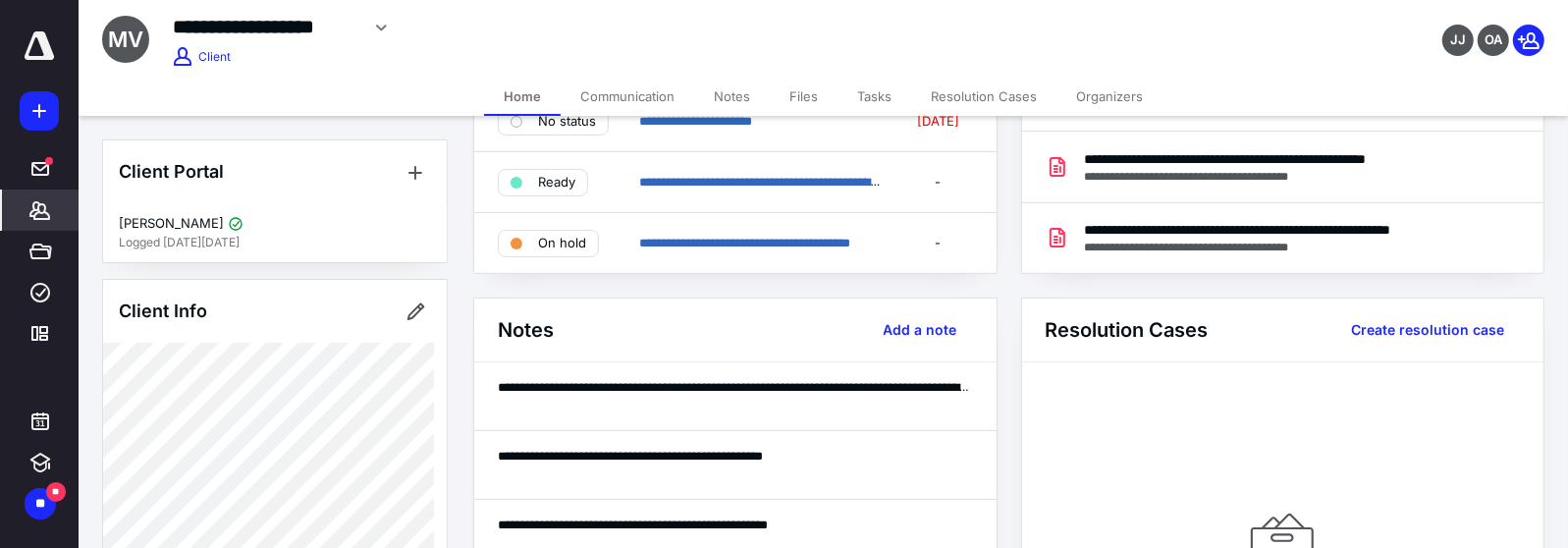 click on "Tasks" at bounding box center (874, 96) 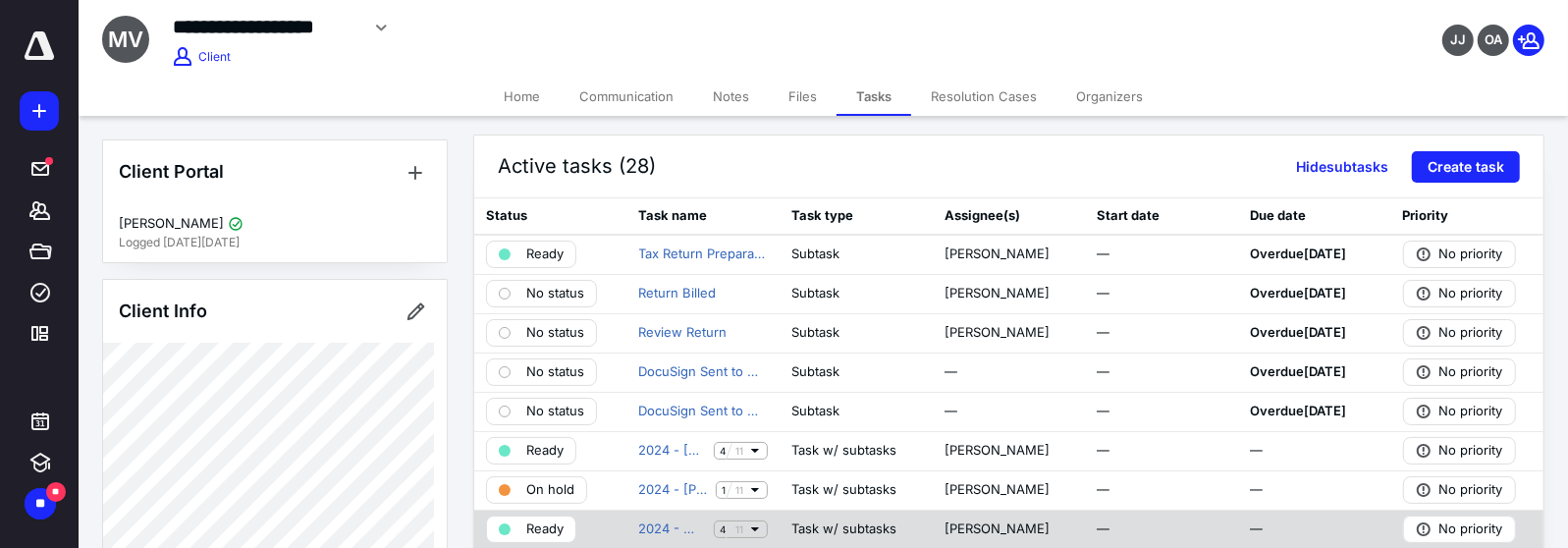 scroll, scrollTop: 88, scrollLeft: 0, axis: vertical 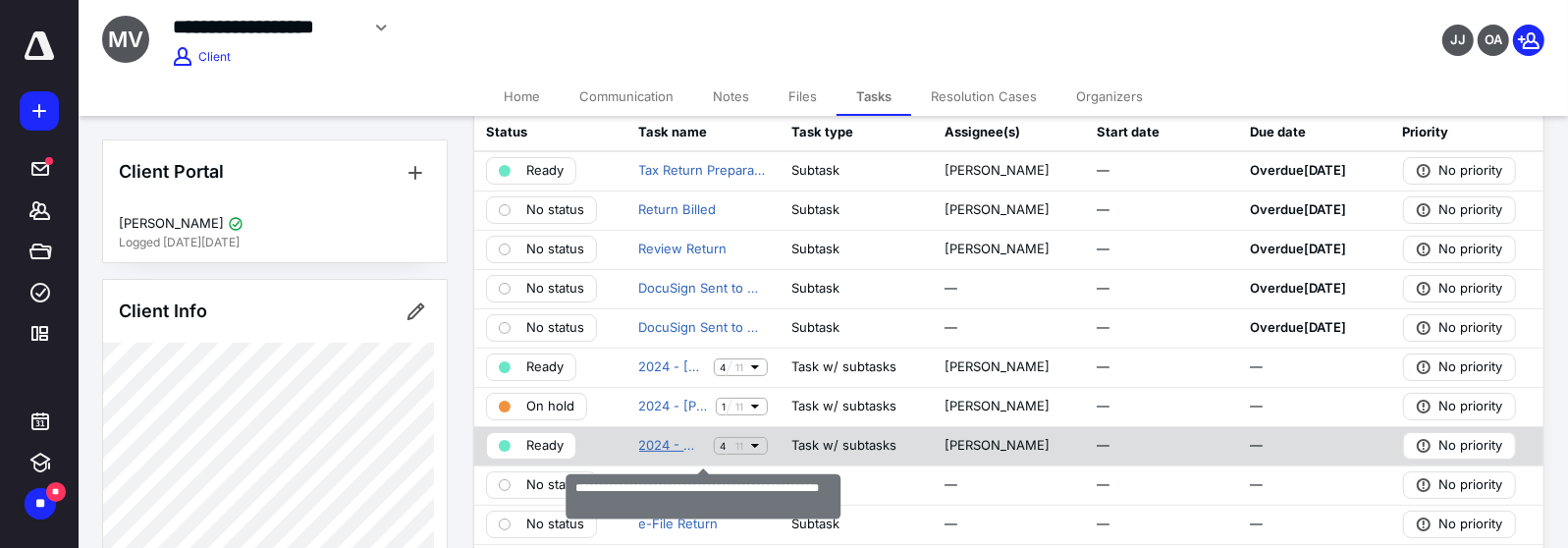 click on "2024 - Motive Home Solutions LLC - 1065 Tax Return" at bounding box center (673, 446) 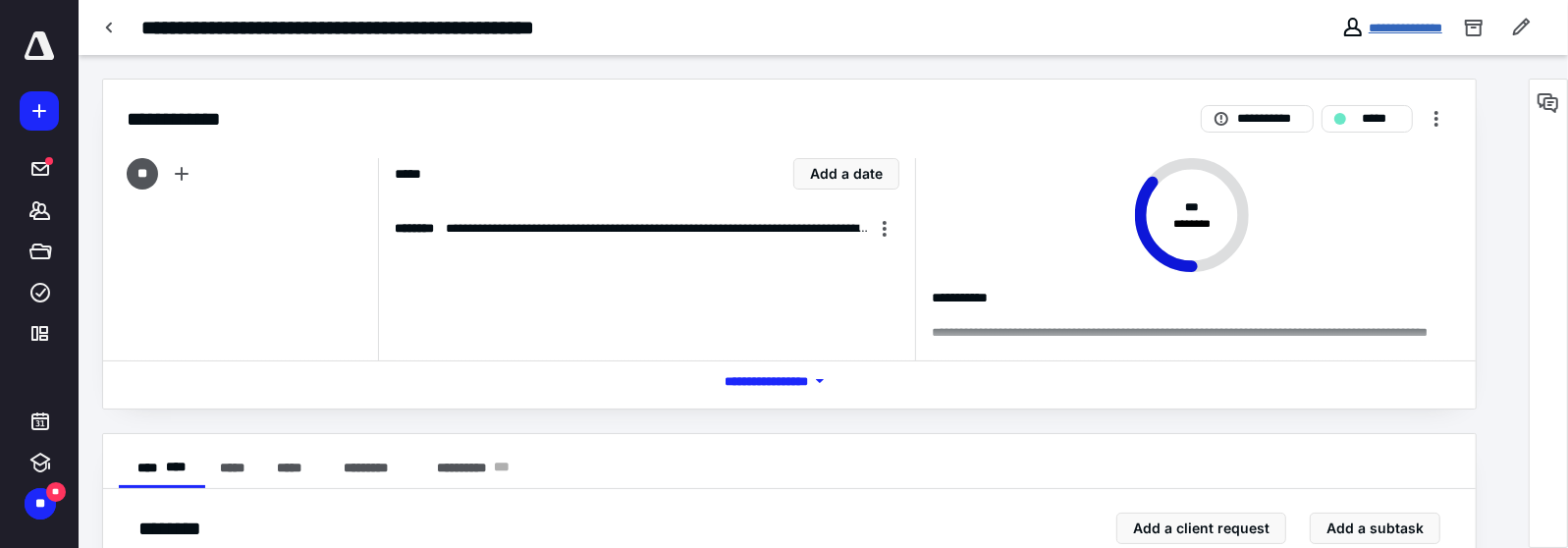 click on "**********" at bounding box center [1405, 27] 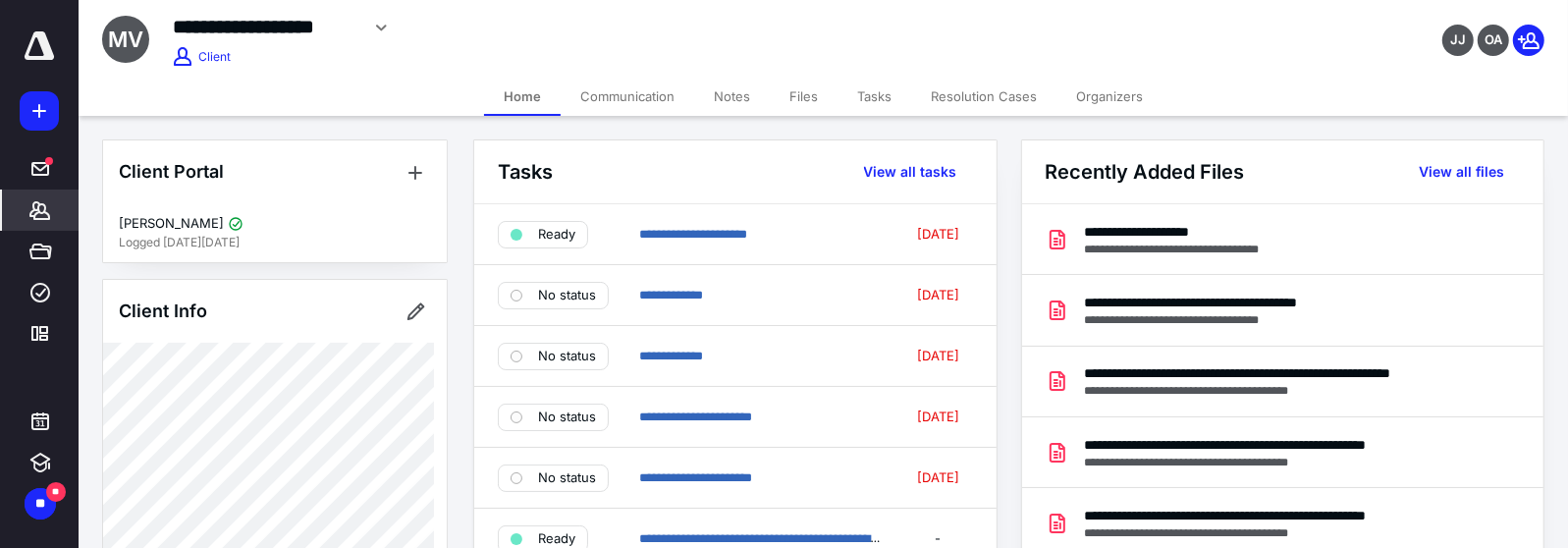 click on "Tasks" at bounding box center (874, 96) 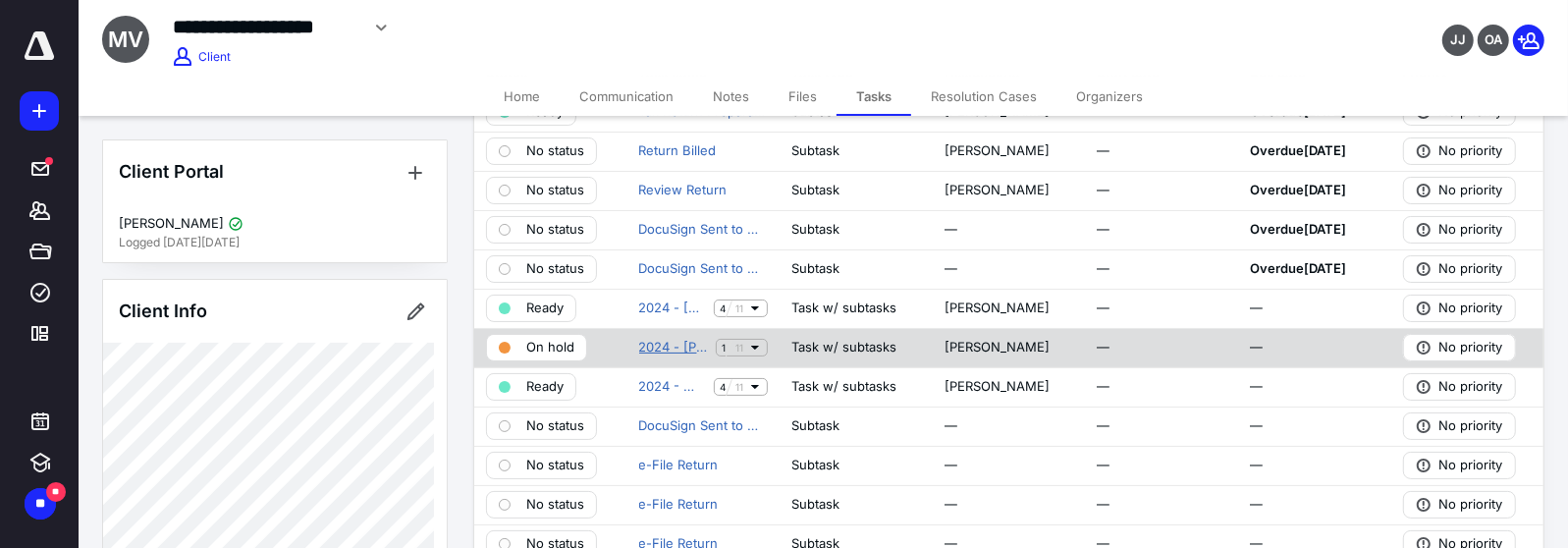 scroll, scrollTop: 178, scrollLeft: 0, axis: vertical 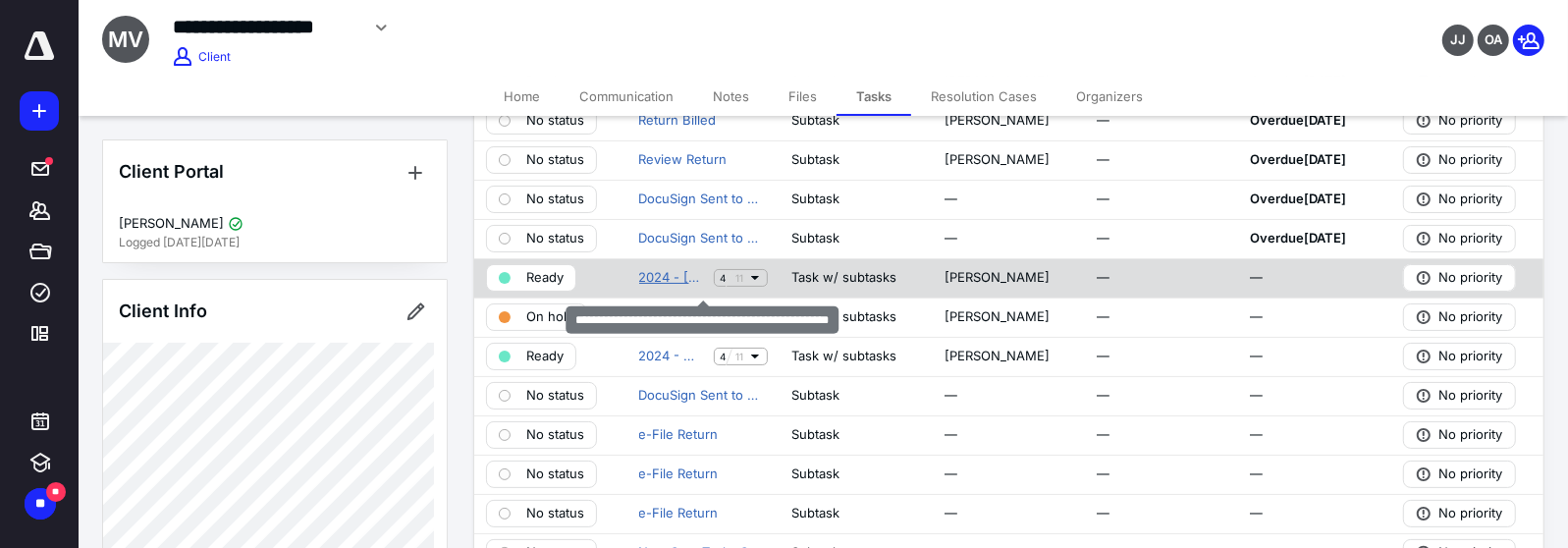 click on "2024 - [PERSON_NAME] Management, LLC - 1120S Tax Return" at bounding box center (673, 278) 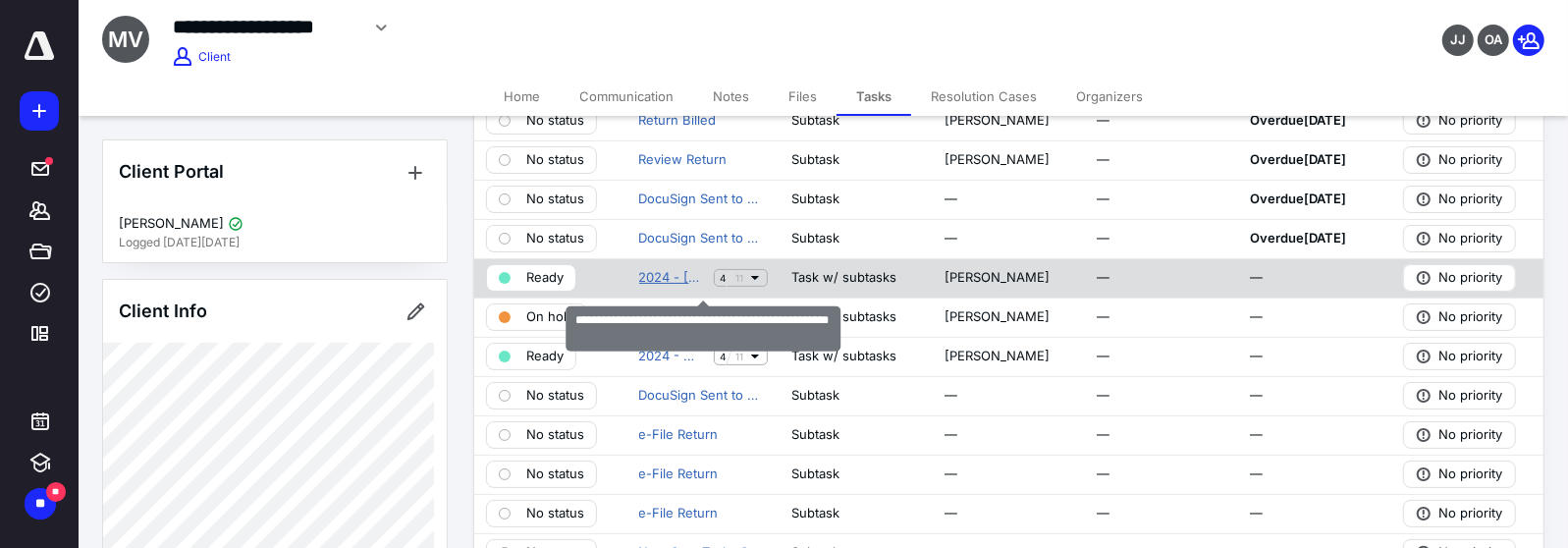 scroll, scrollTop: 0, scrollLeft: 0, axis: both 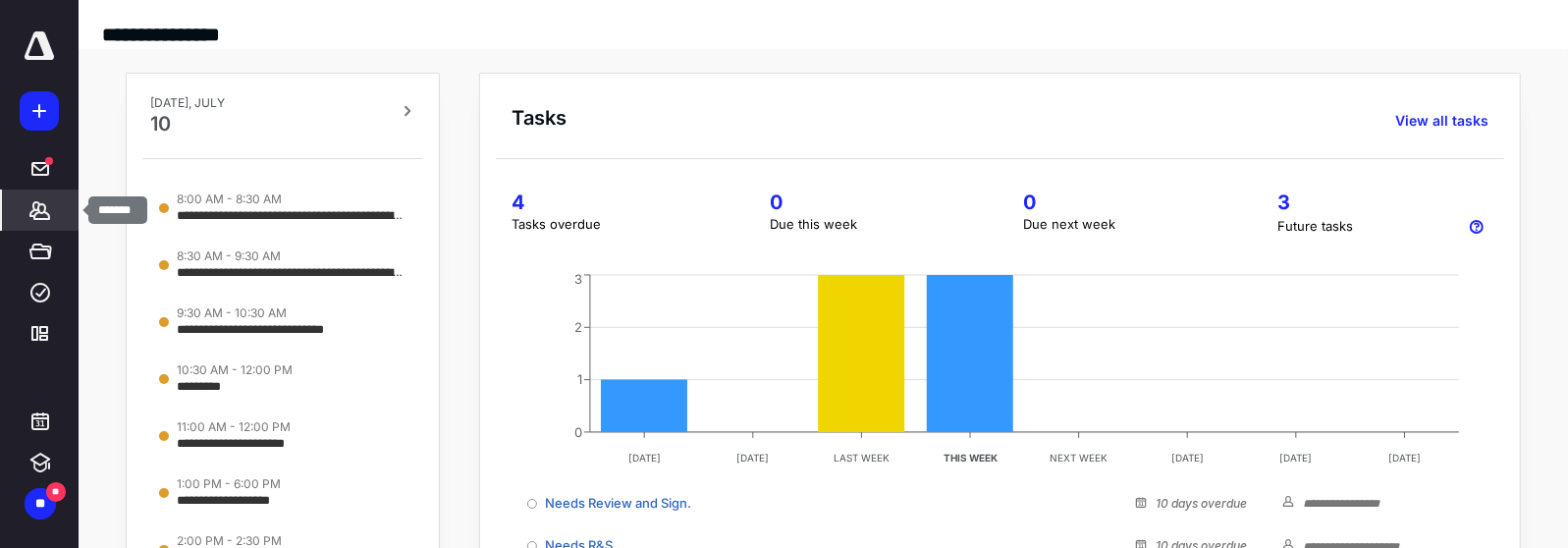 click 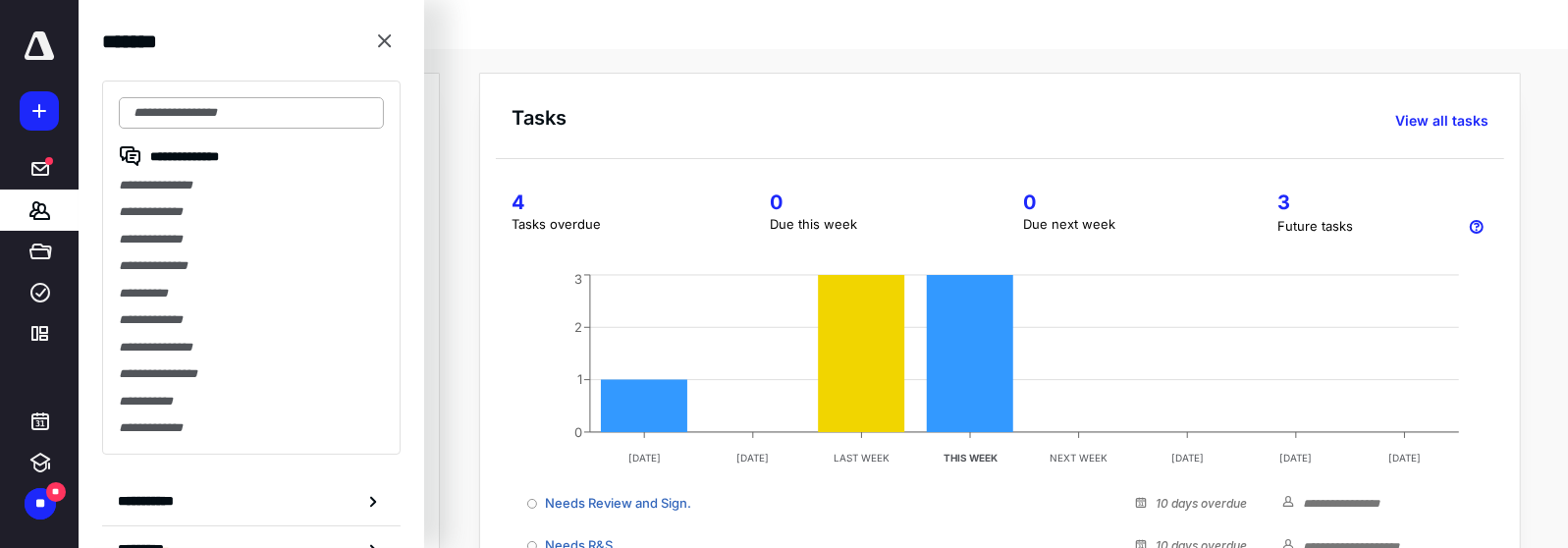 click at bounding box center [251, 113] 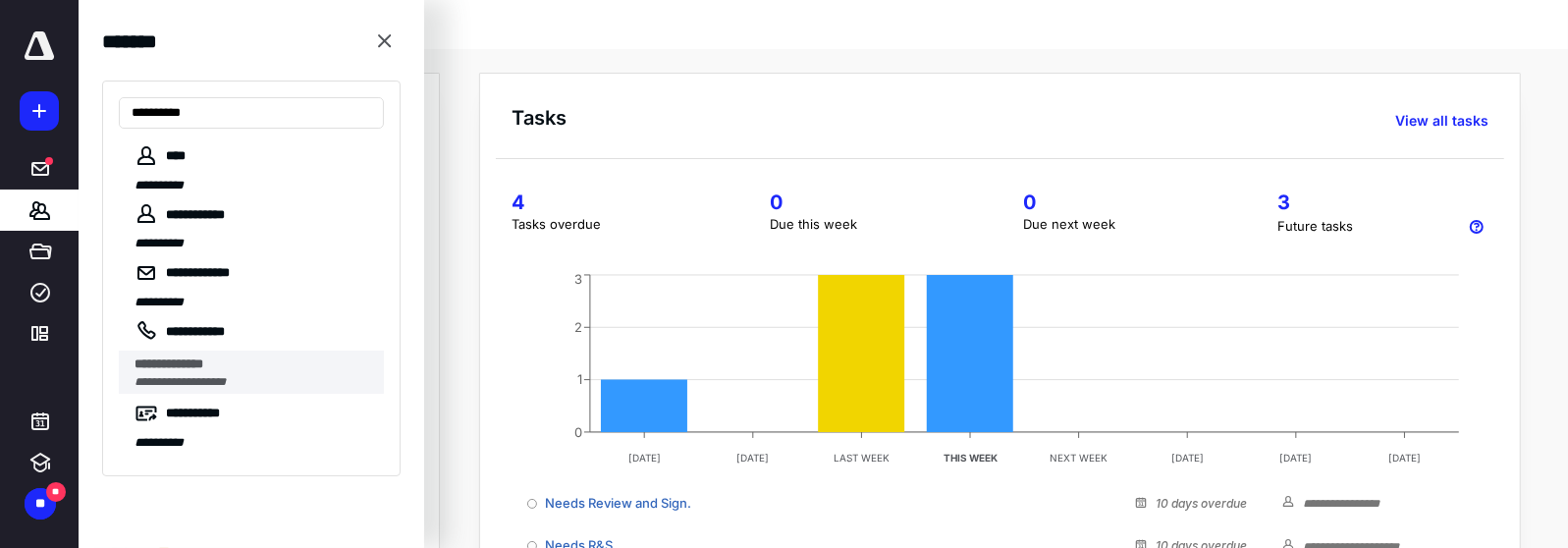 type on "**********" 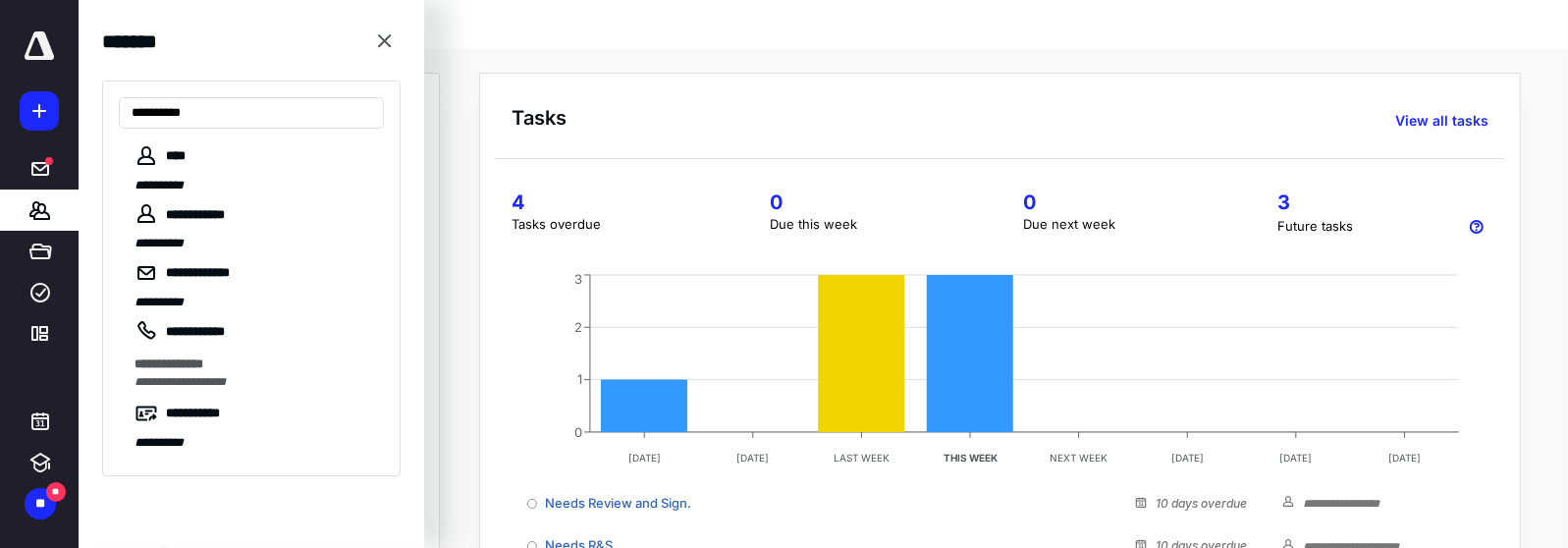 click on "**********" at bounding box center (180, 382) 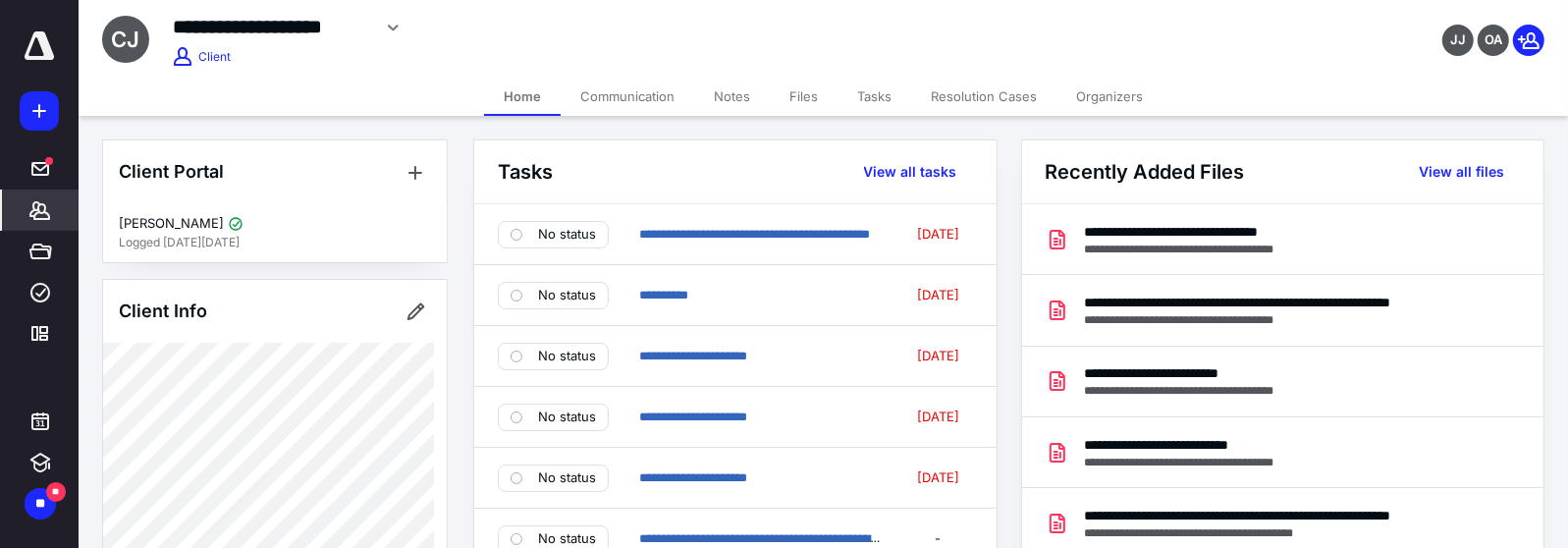 click on "**********" at bounding box center (615, 27) 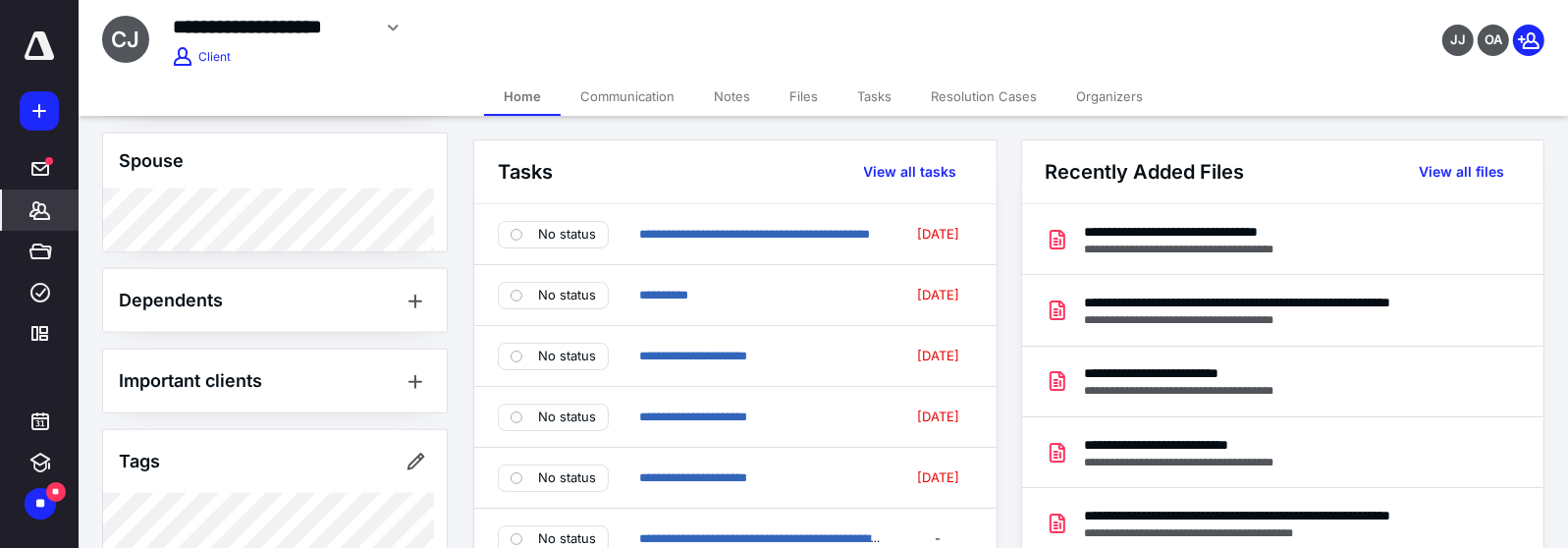 scroll, scrollTop: 1686, scrollLeft: 0, axis: vertical 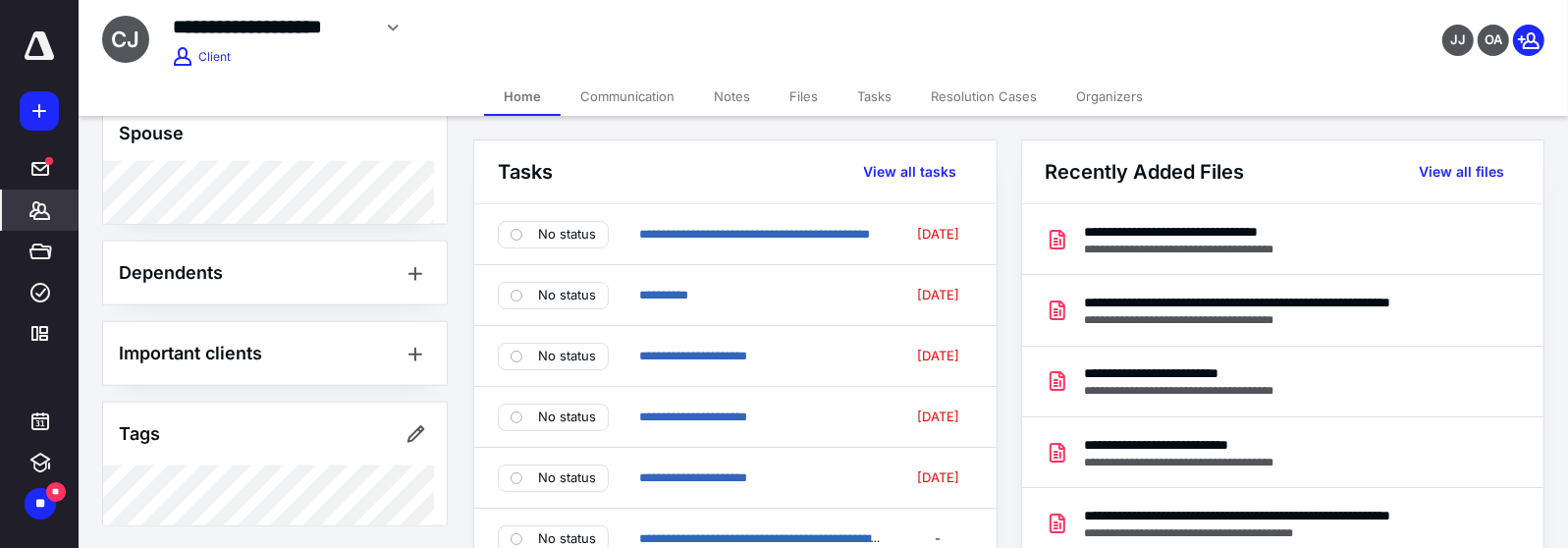 drag, startPoint x: 556, startPoint y: 45, endPoint x: 540, endPoint y: 38, distance: 17.464249 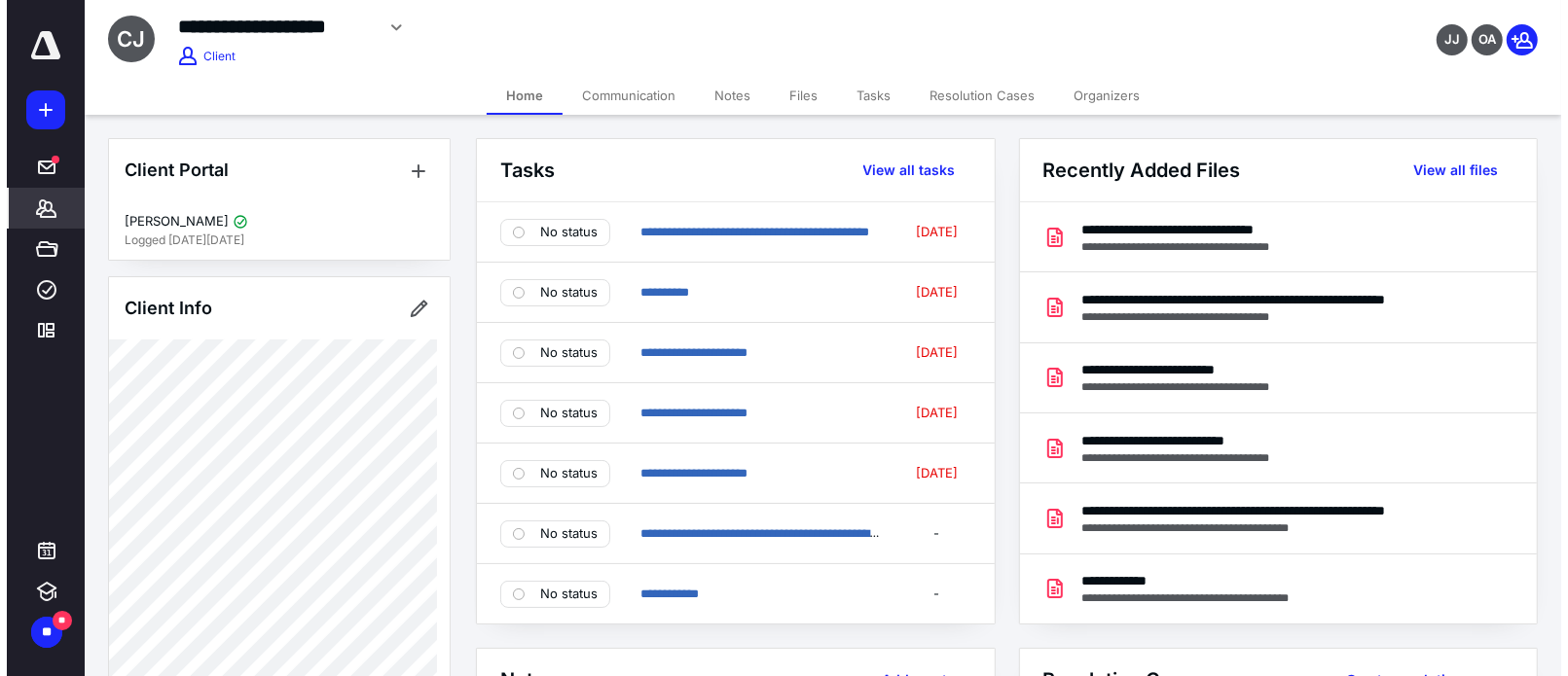scroll, scrollTop: 0, scrollLeft: 0, axis: both 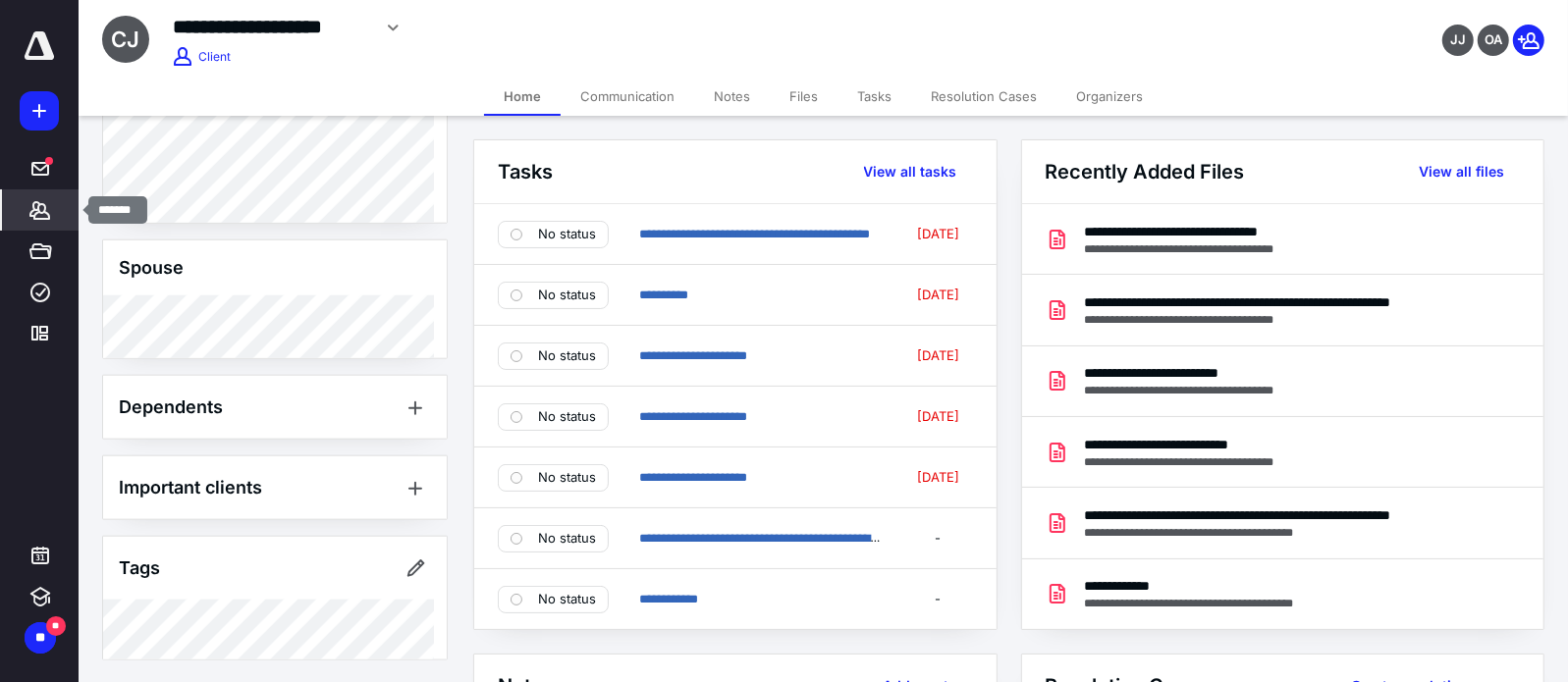 click 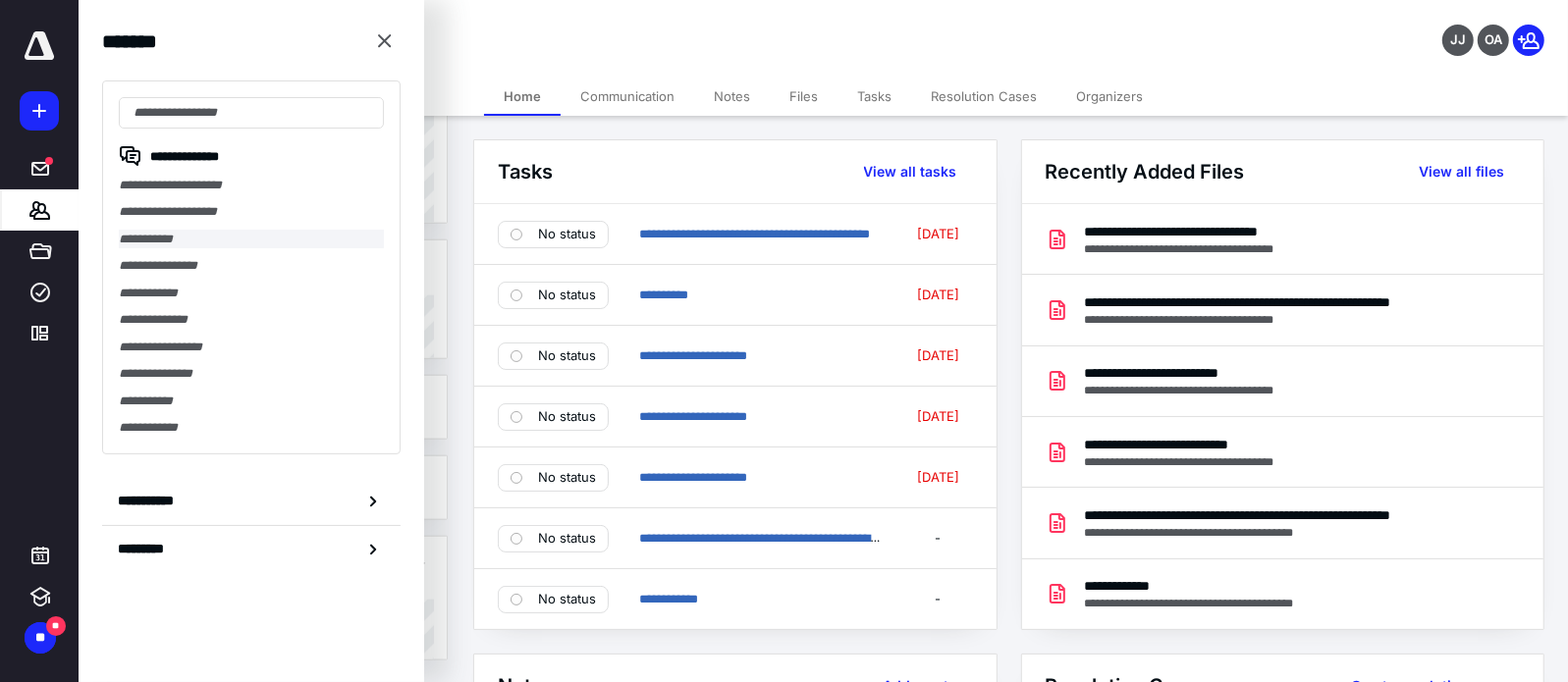 click on "**********" at bounding box center (251, 238) 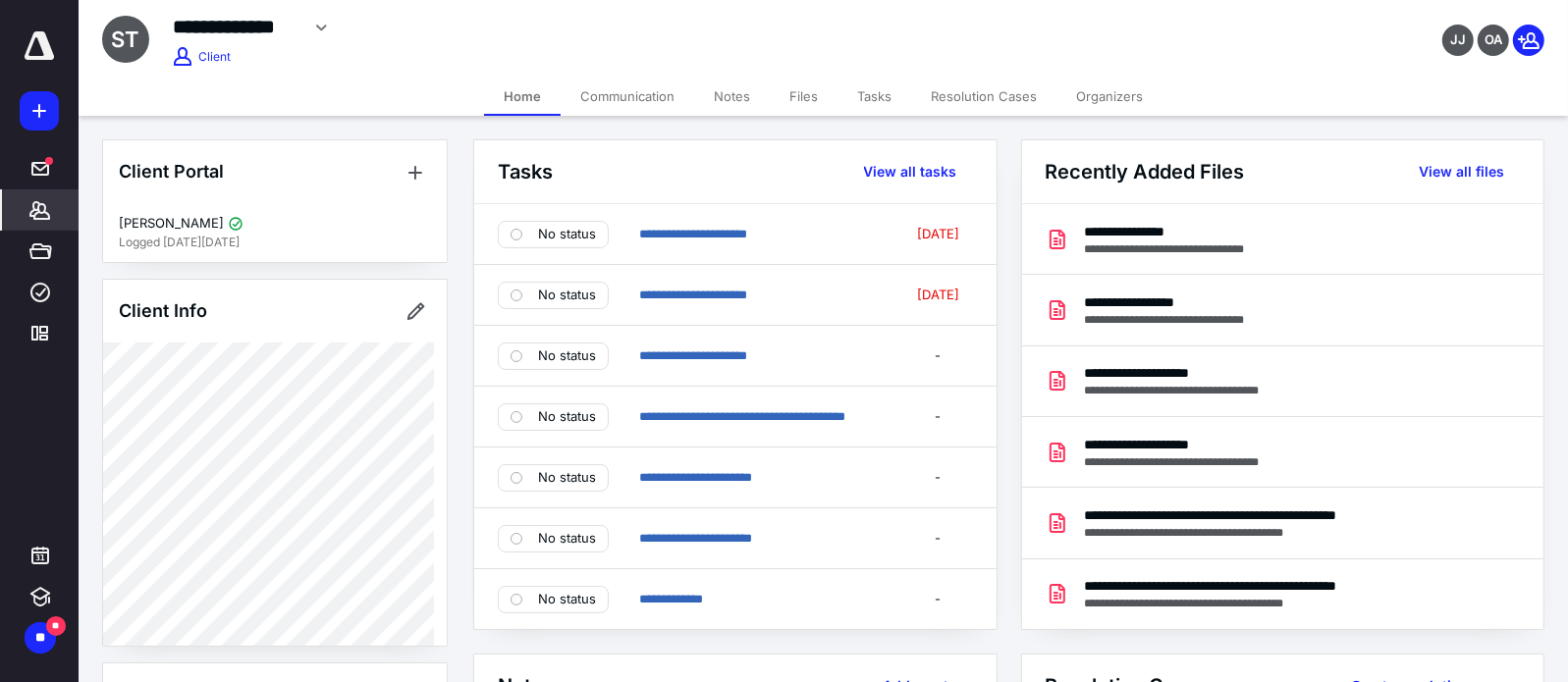 click on "Communication" at bounding box center [627, 96] 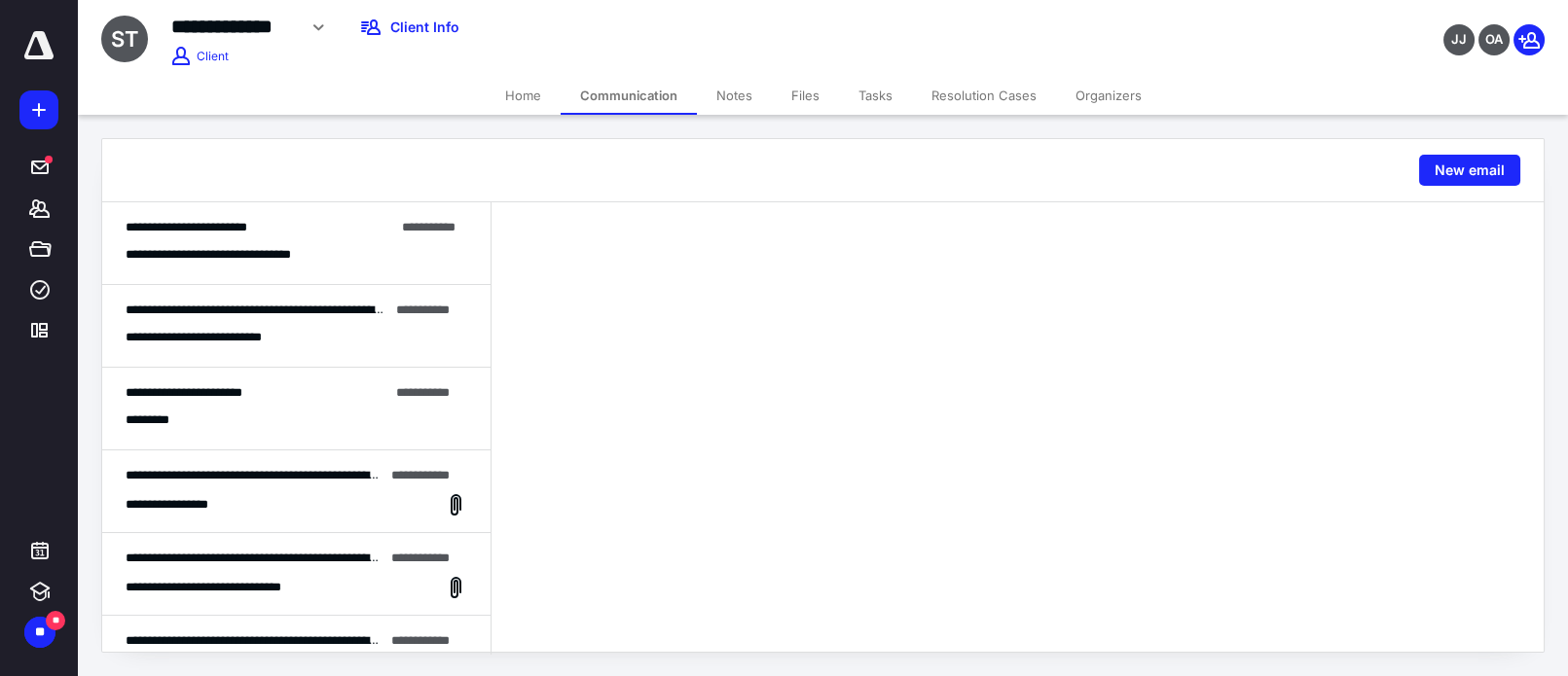 click on "**********" at bounding box center [296, 243] 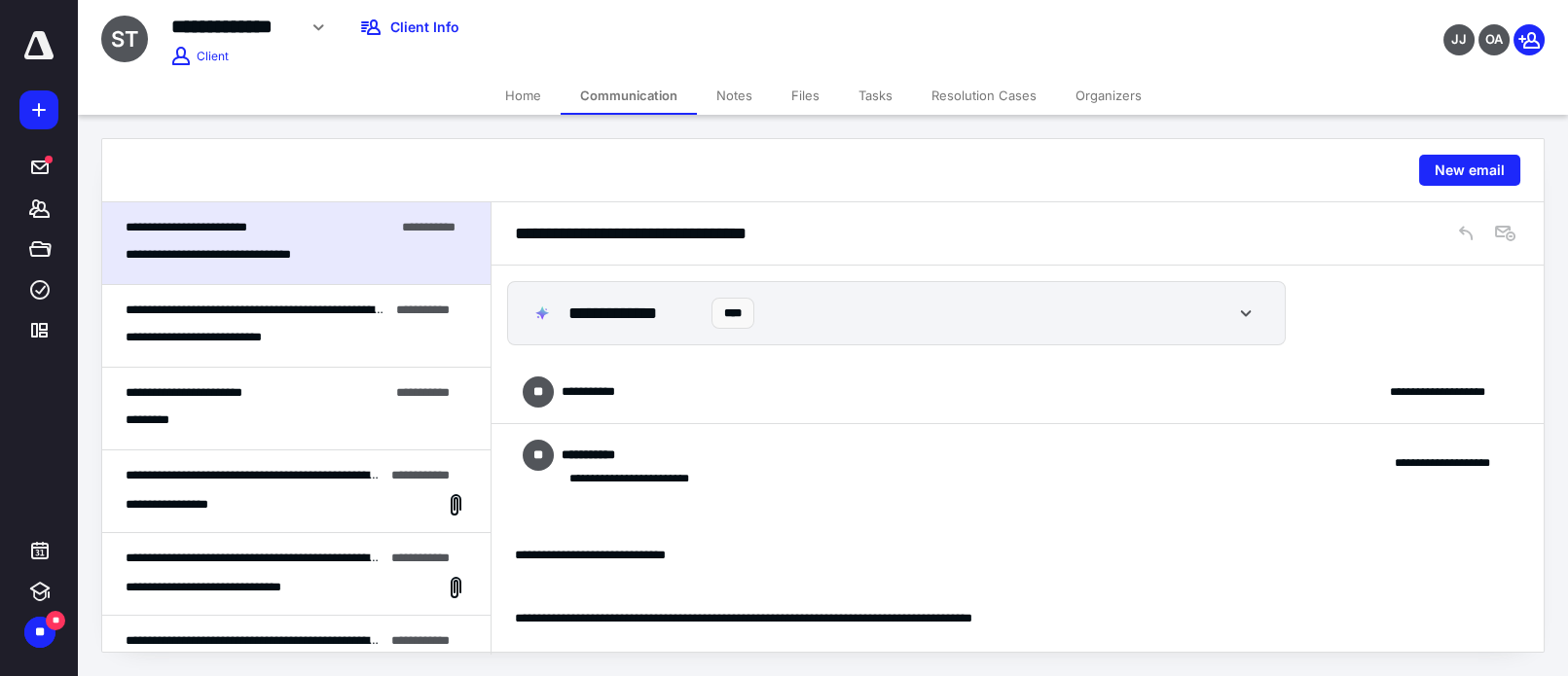 scroll, scrollTop: 0, scrollLeft: 0, axis: both 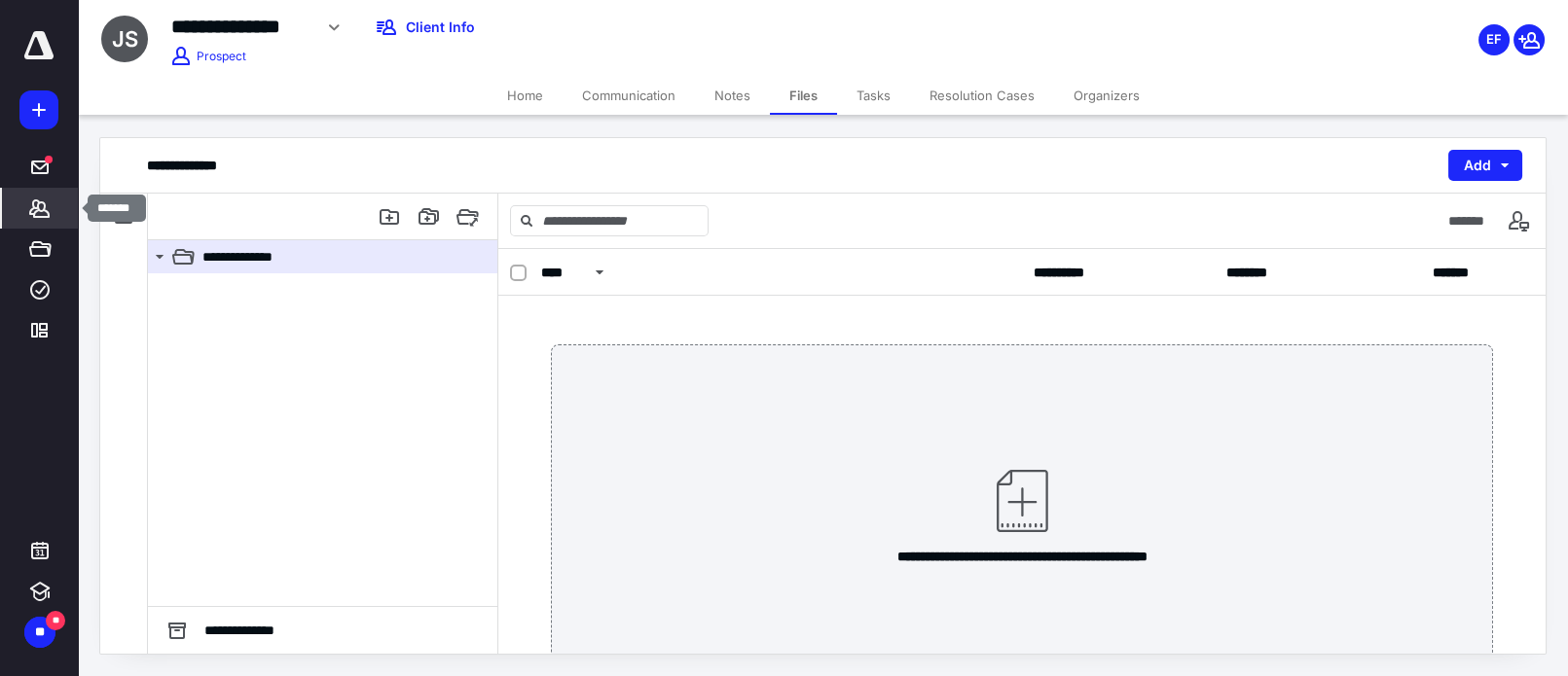 click 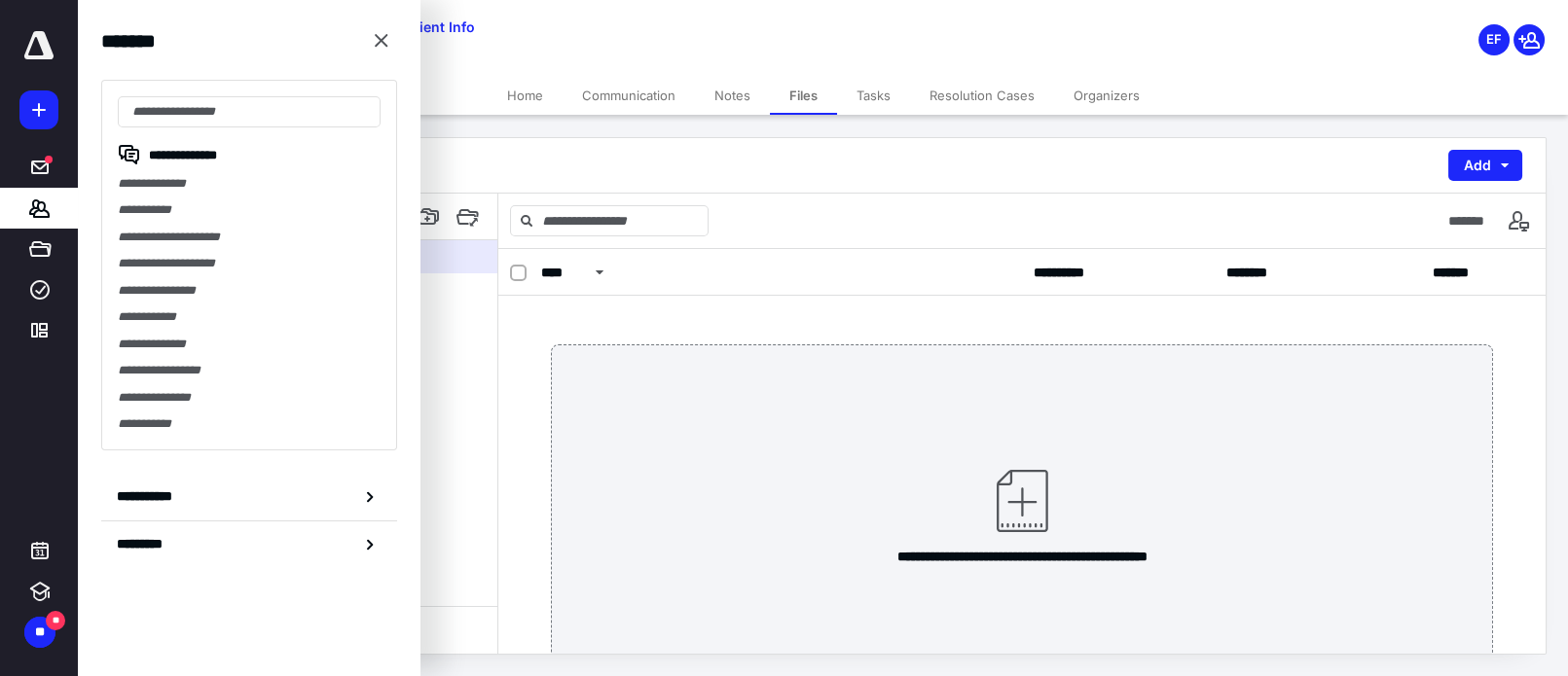 click on "**********" at bounding box center [249, 265] 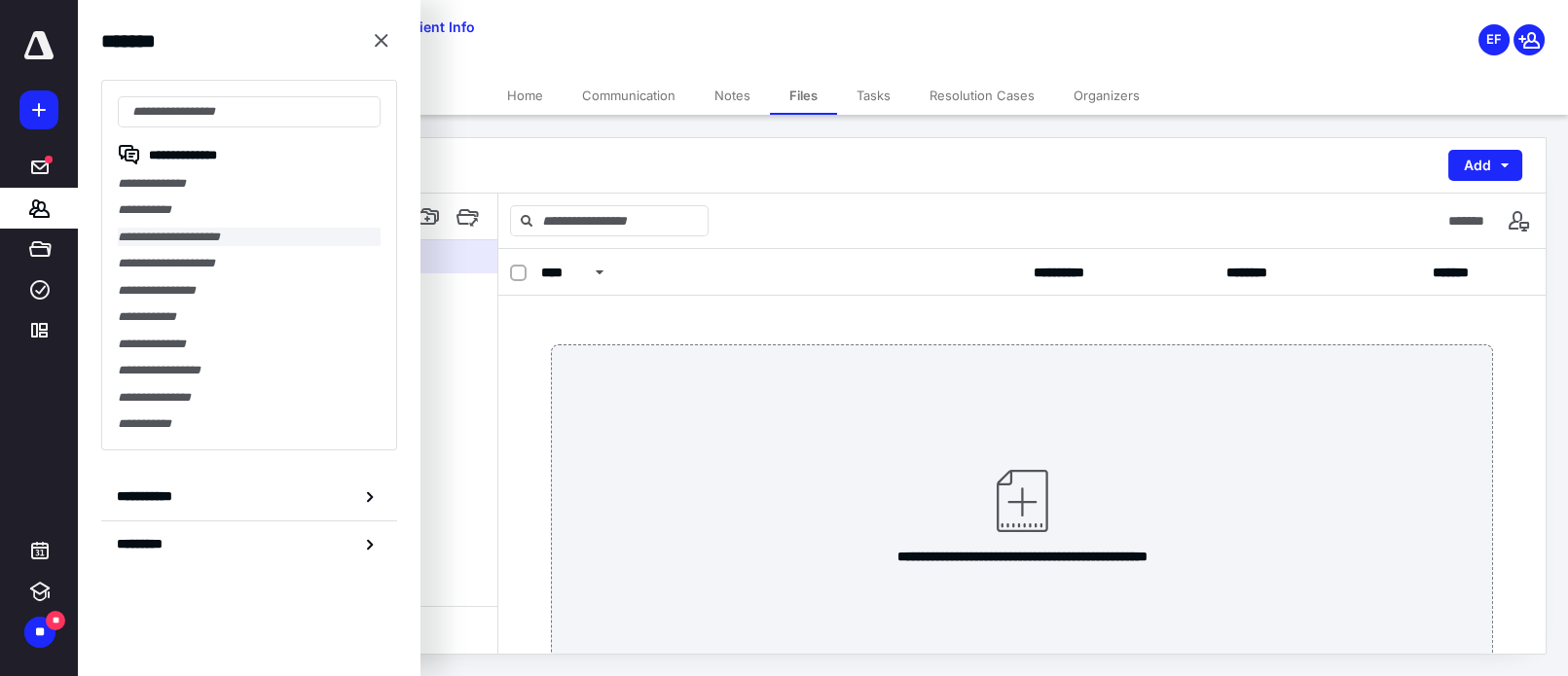 click on "**********" at bounding box center (249, 236) 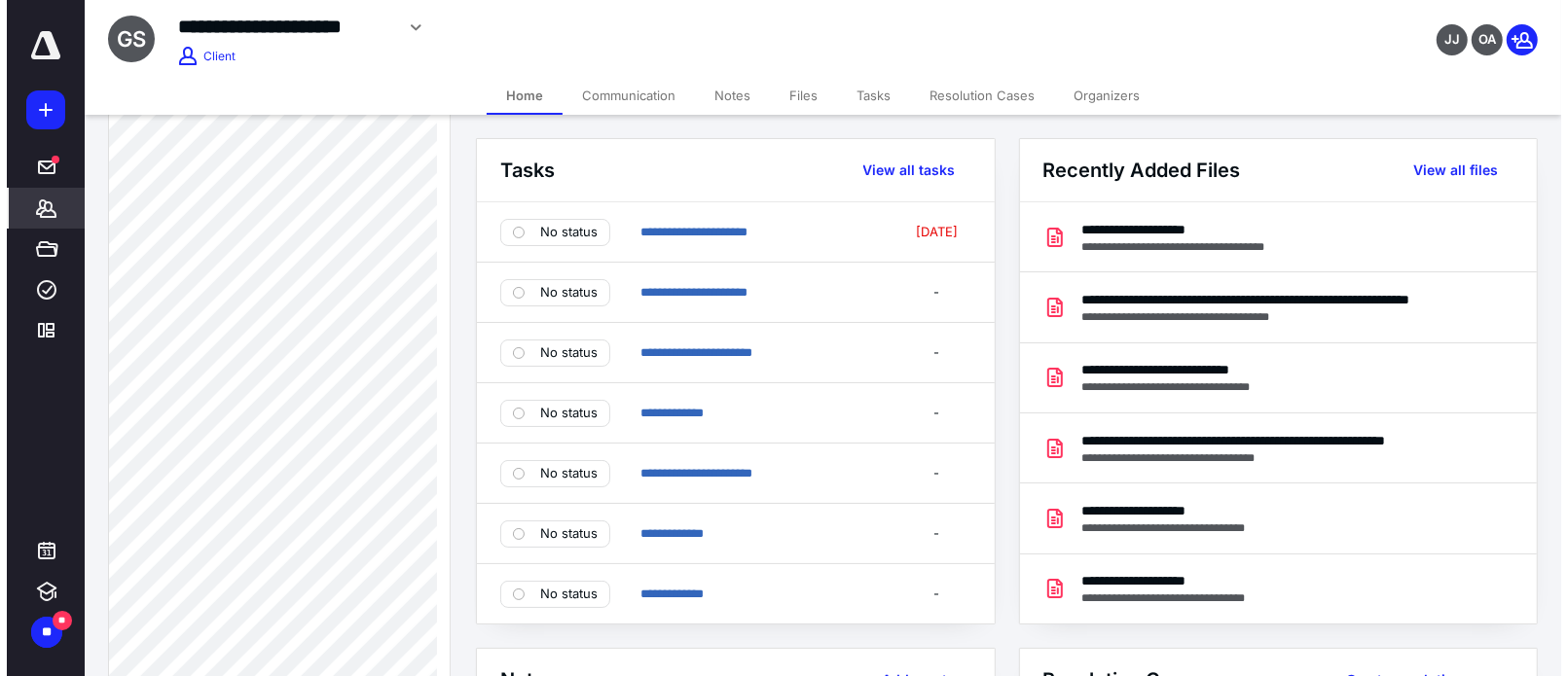 scroll, scrollTop: 973, scrollLeft: 0, axis: vertical 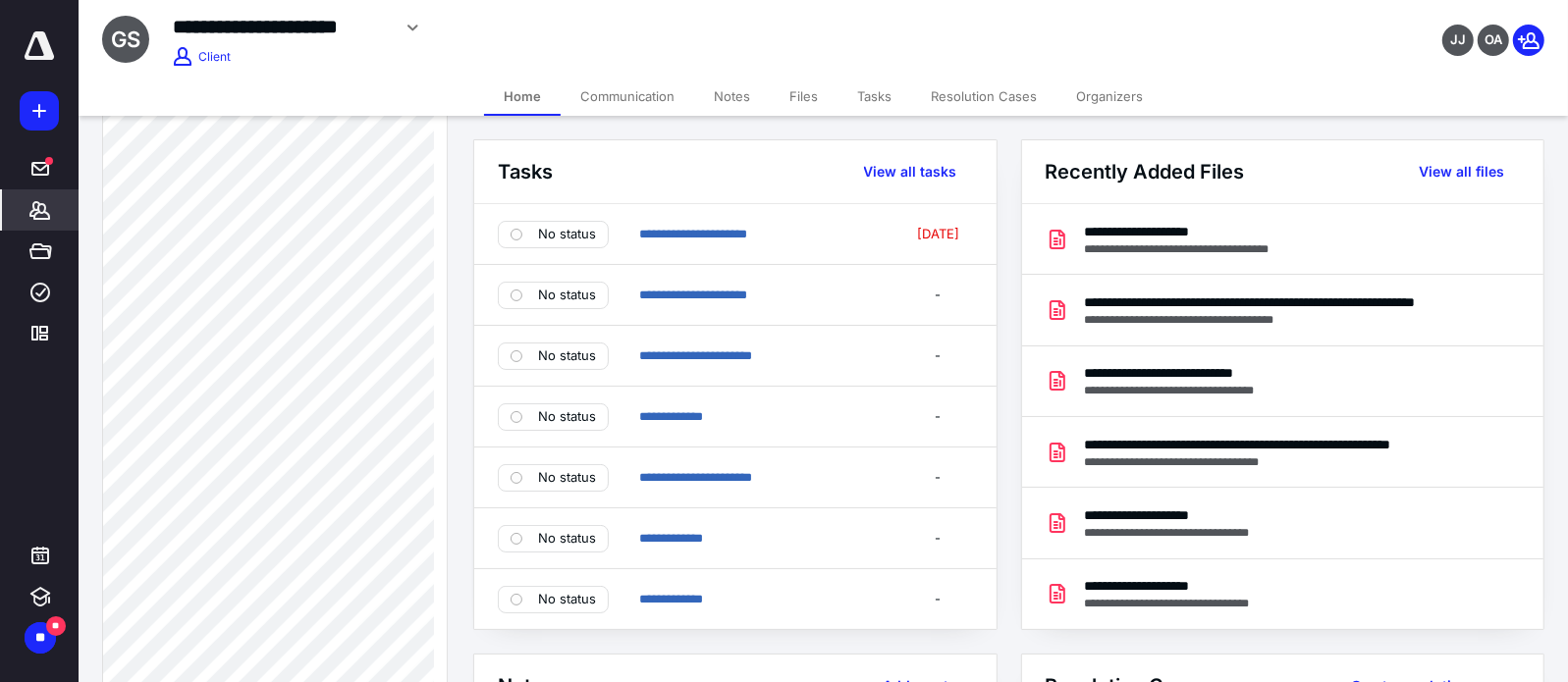 click on "*******" at bounding box center (40, 210) 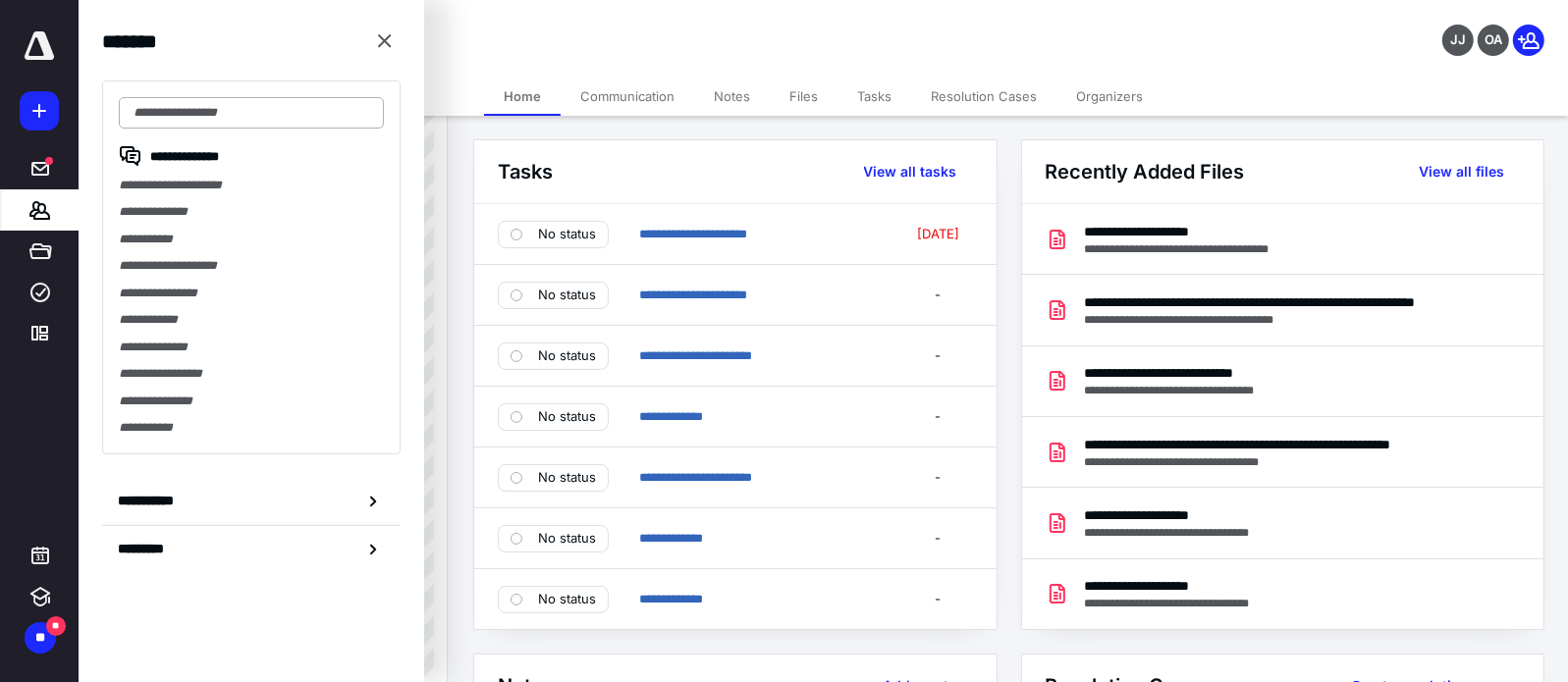 click at bounding box center [251, 113] 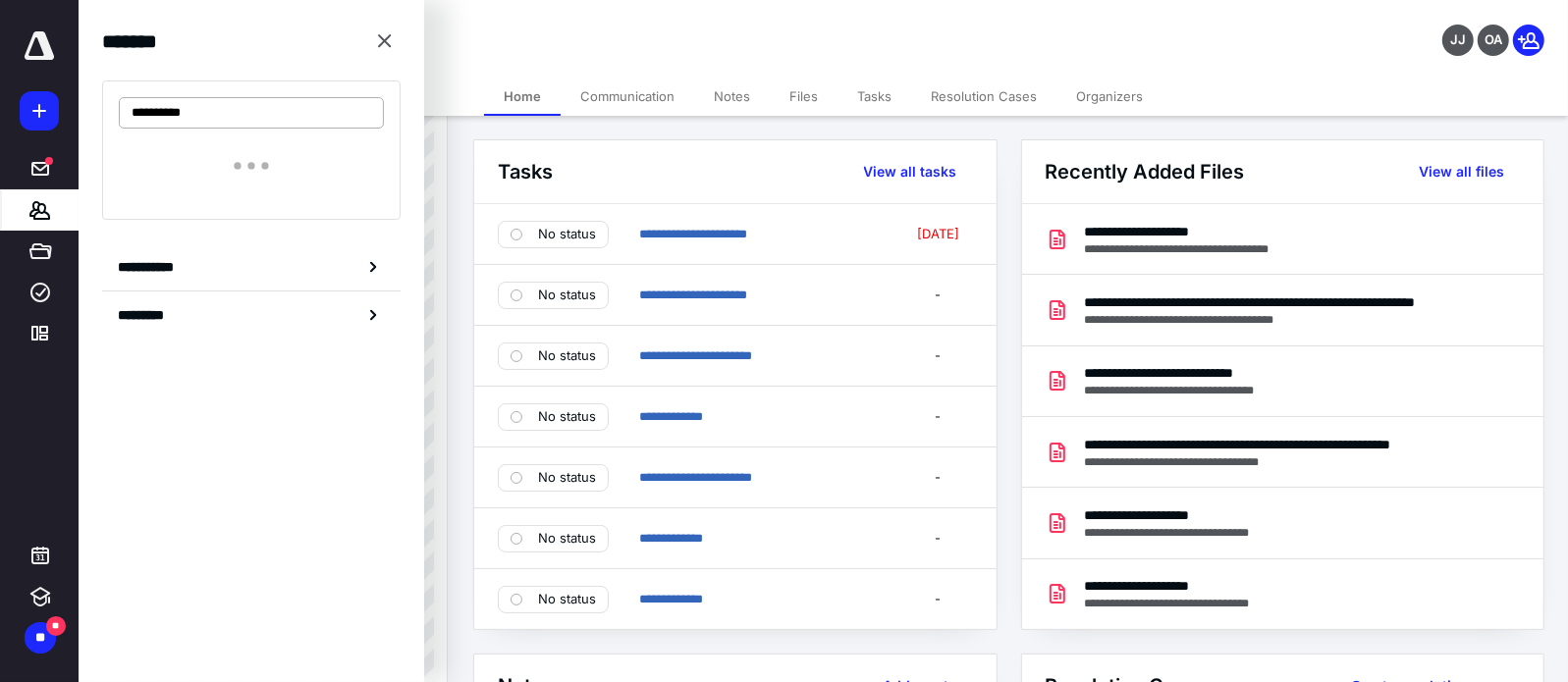 type on "**********" 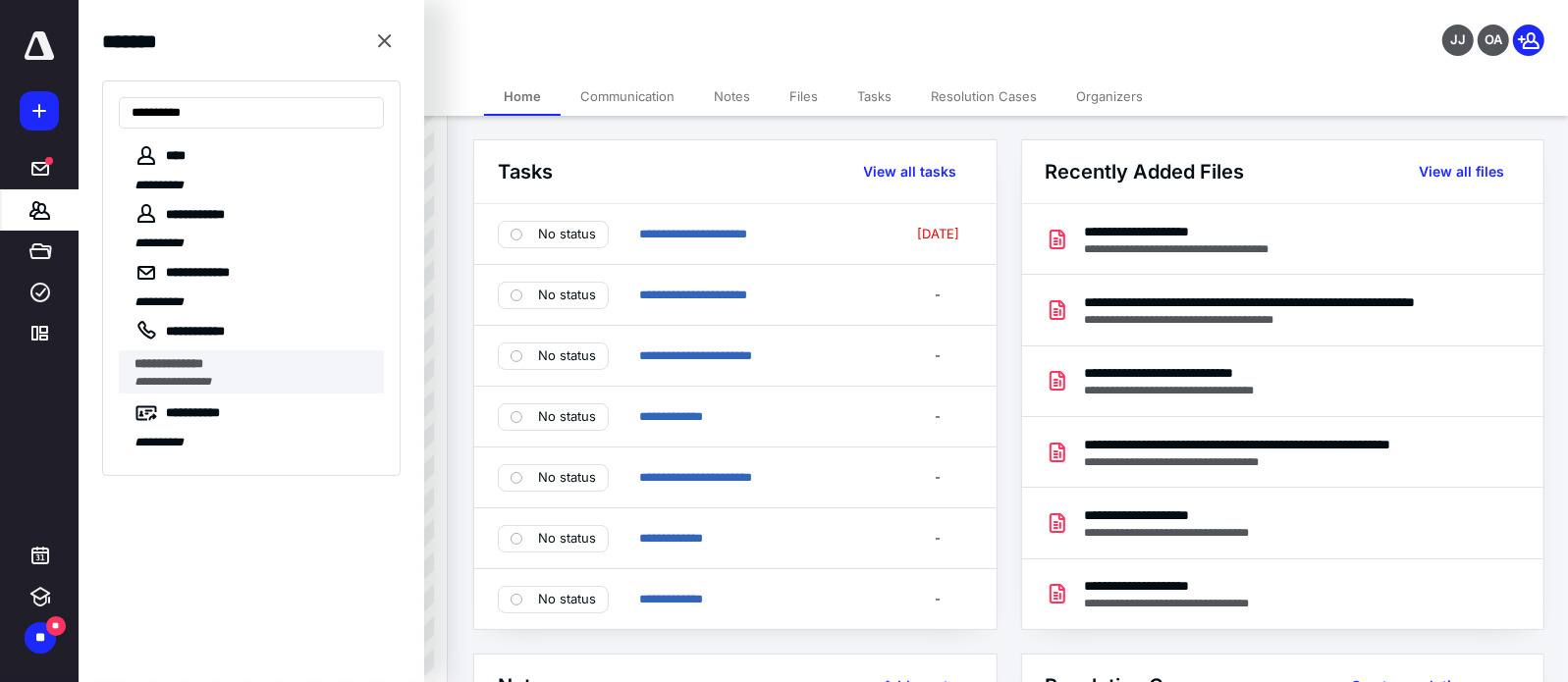 click on "**********" at bounding box center [173, 382] 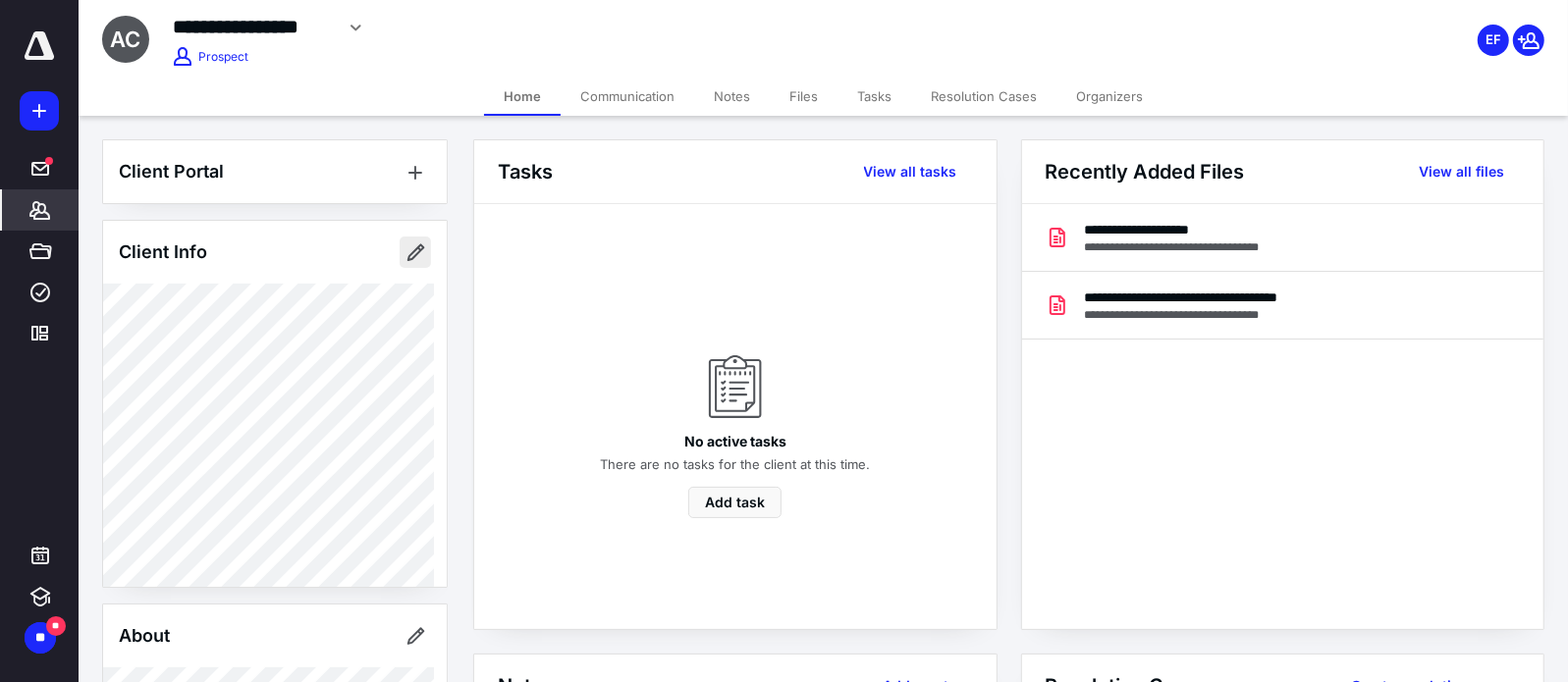 click at bounding box center [415, 252] 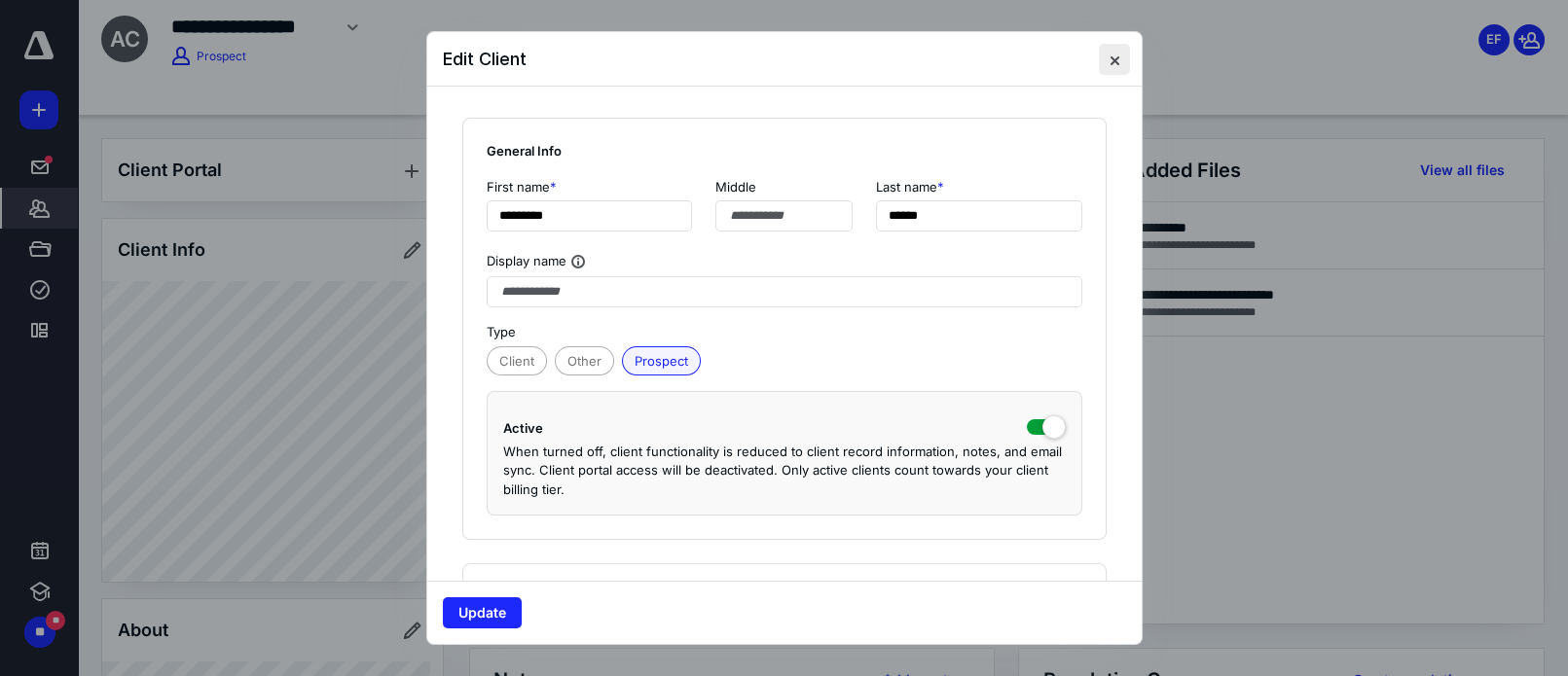 click at bounding box center [1114, 59] 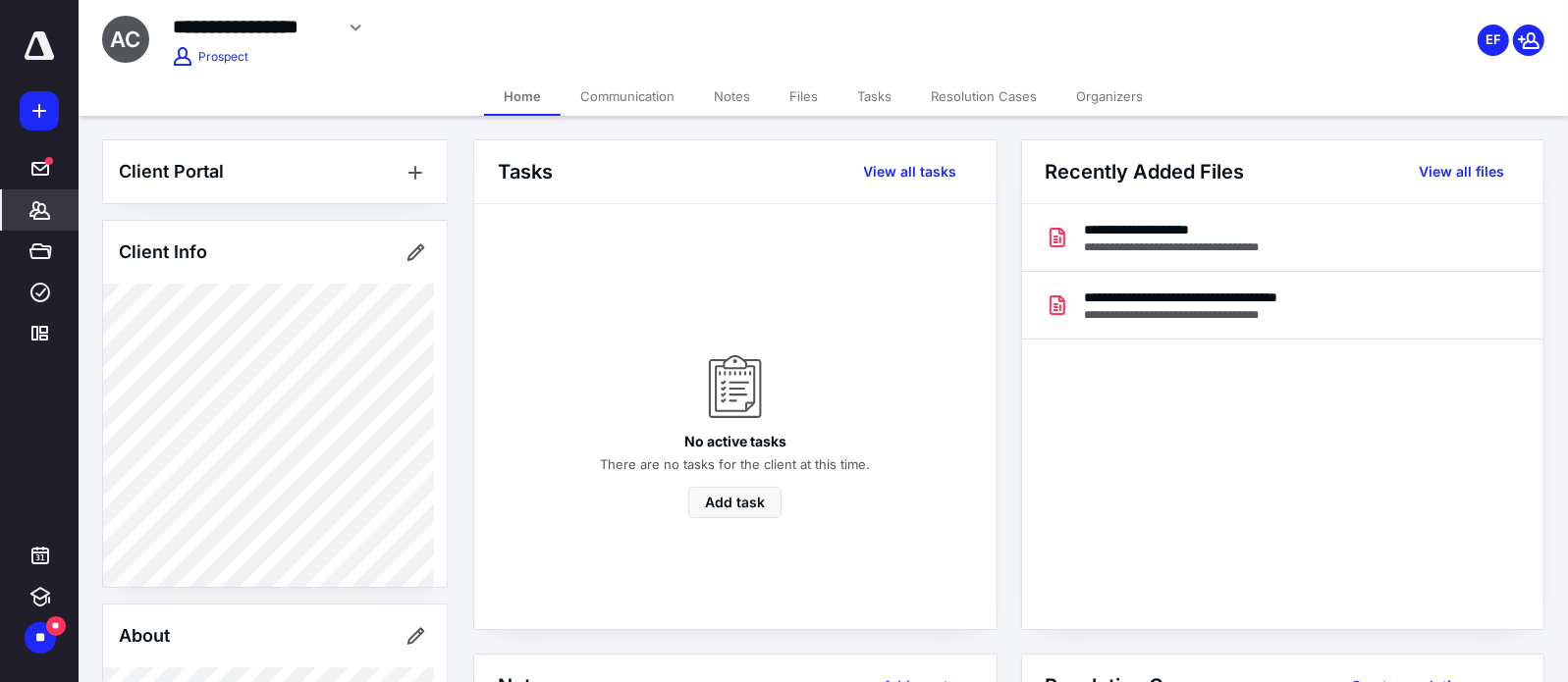 click on "Communication" at bounding box center (627, 96) 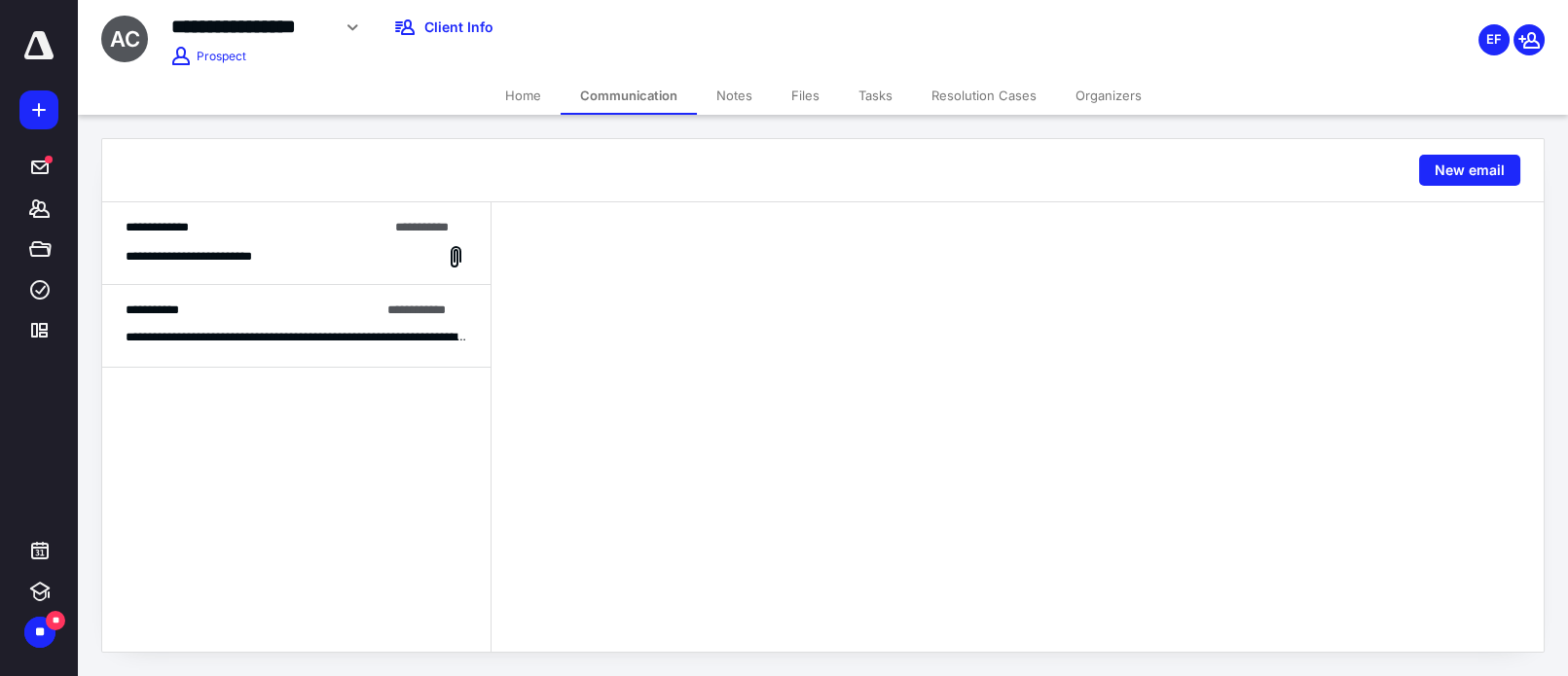click on "**********" at bounding box center [296, 243] 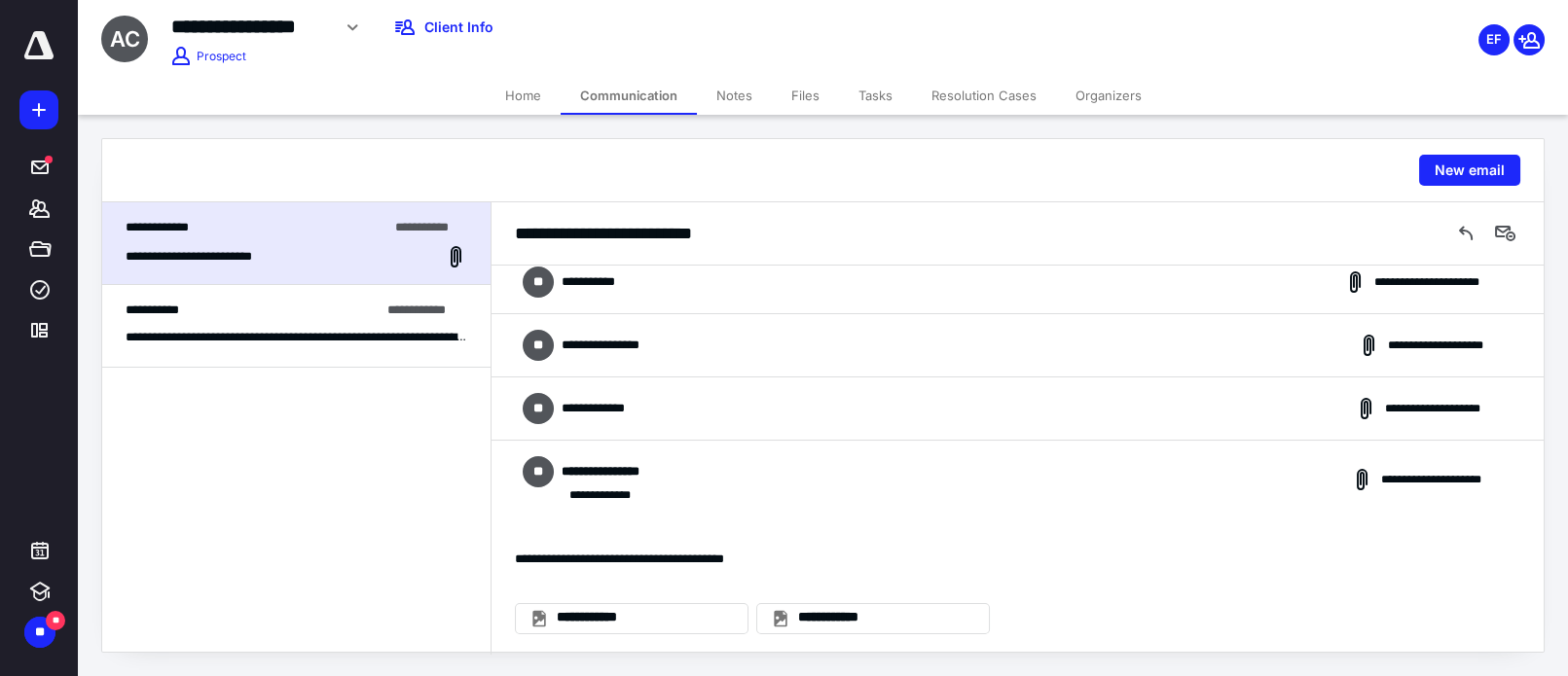scroll, scrollTop: 113, scrollLeft: 0, axis: vertical 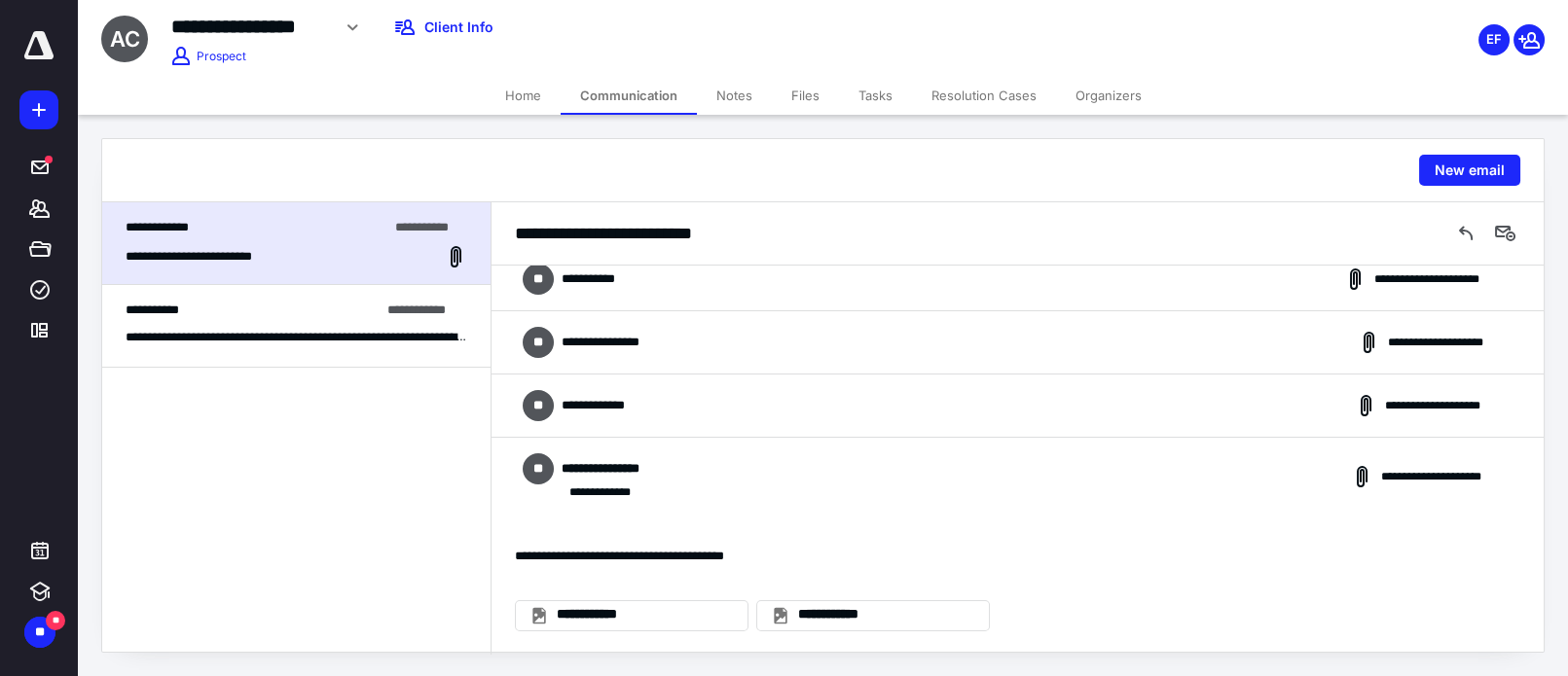 click on "**********" at bounding box center (1017, 477) 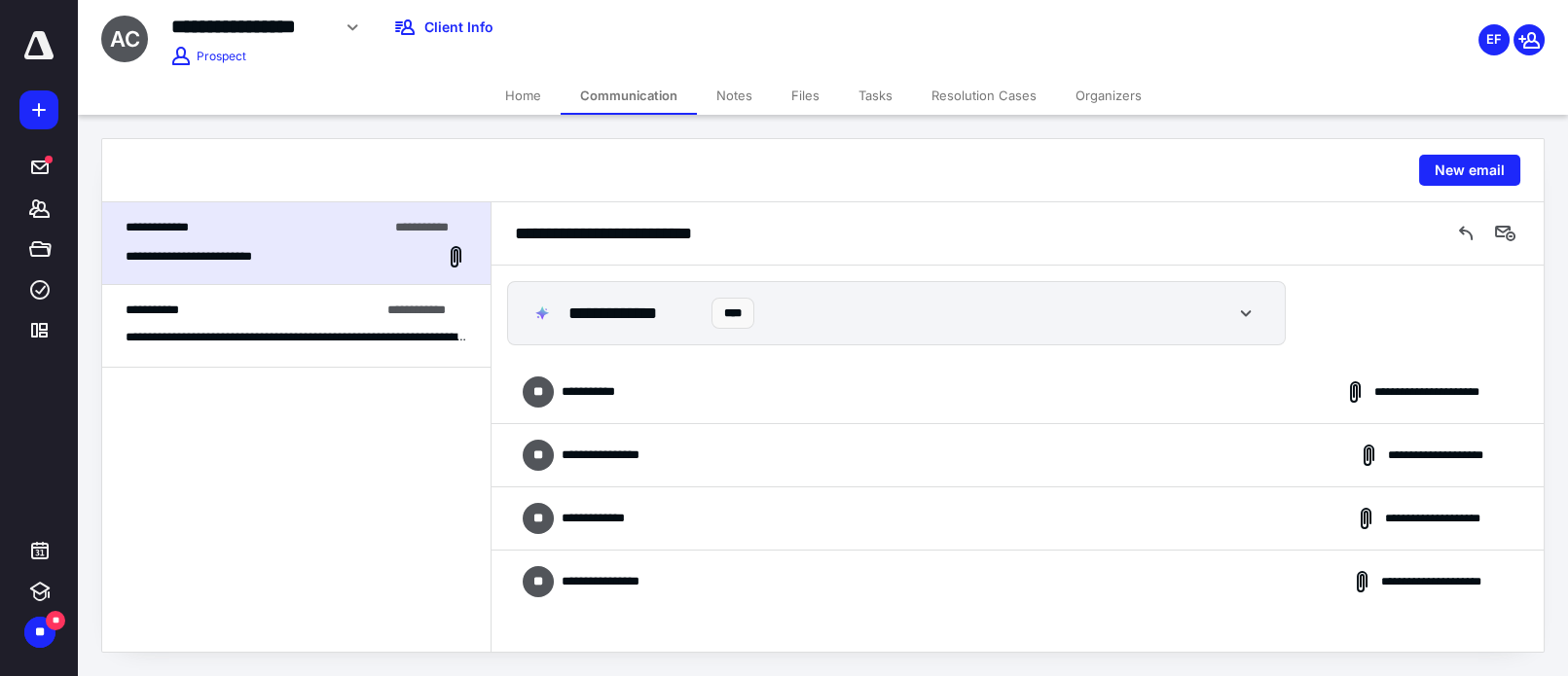 click on "Communication" at bounding box center (629, 95) 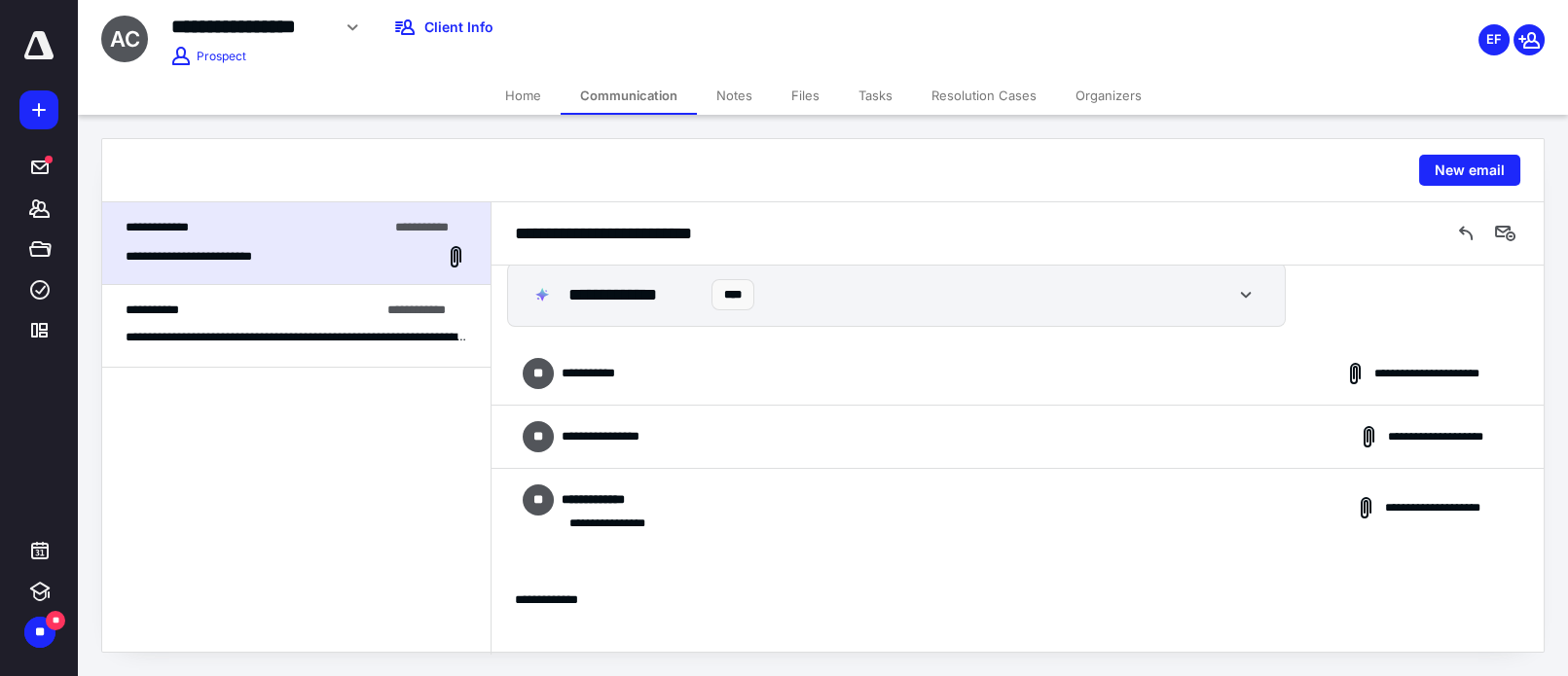 scroll, scrollTop: 0, scrollLeft: 0, axis: both 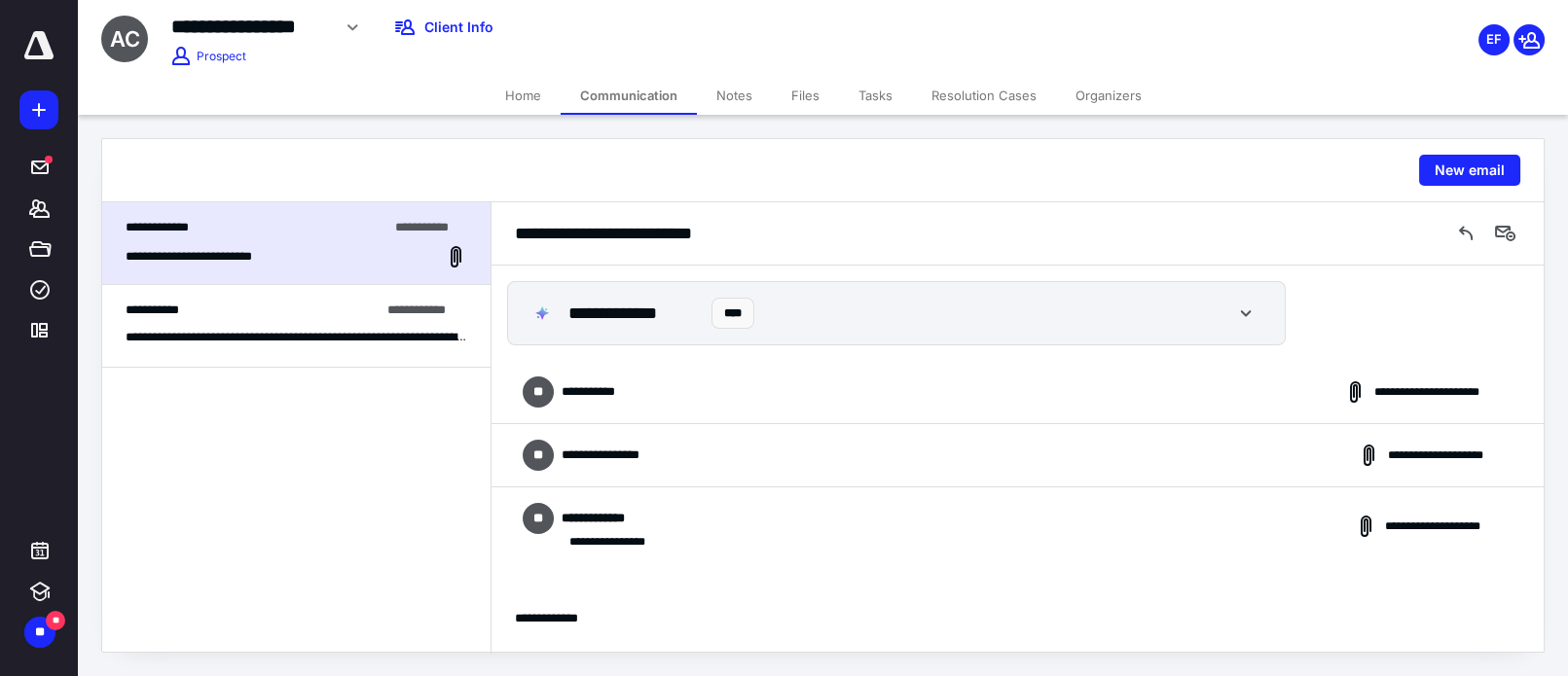 click on "**********" at bounding box center (1017, 455) 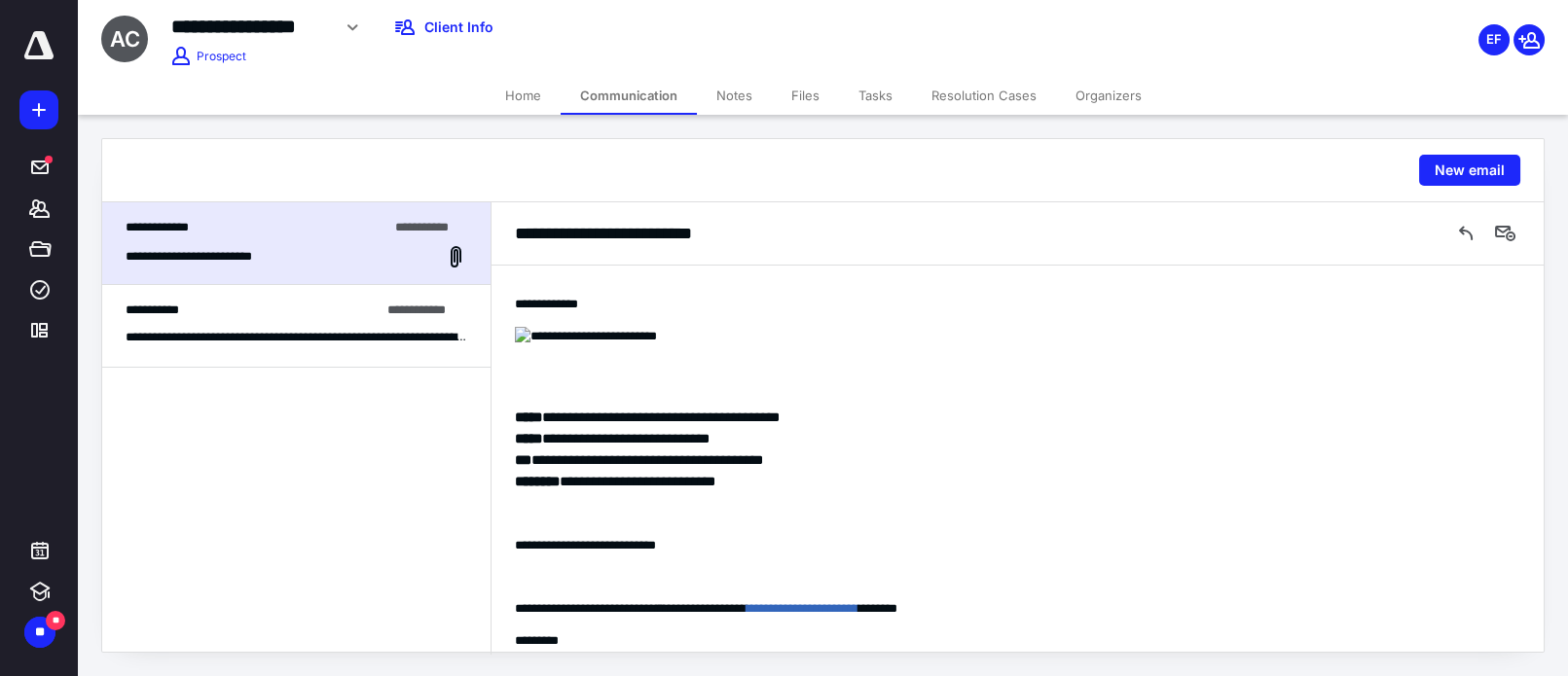 scroll, scrollTop: 973, scrollLeft: 0, axis: vertical 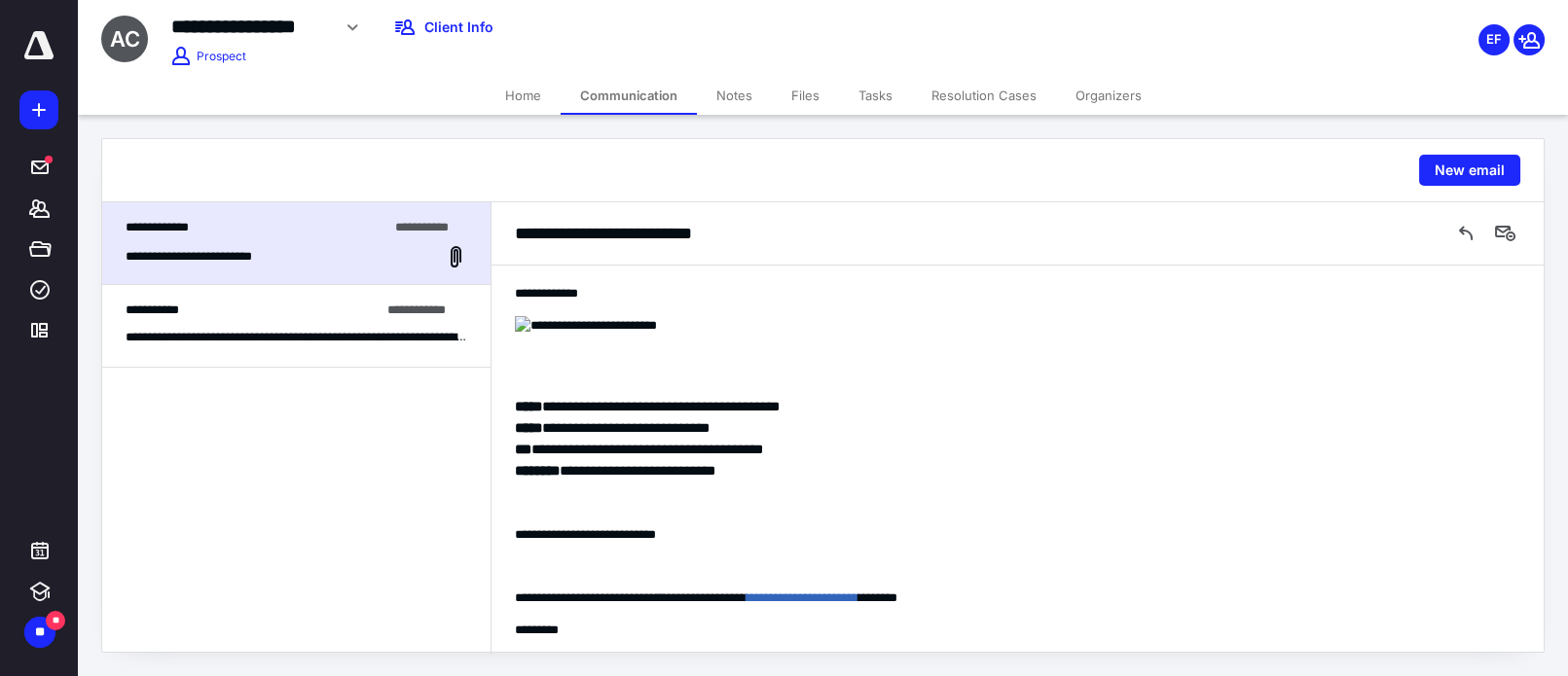 click on "Notes" at bounding box center (734, 95) 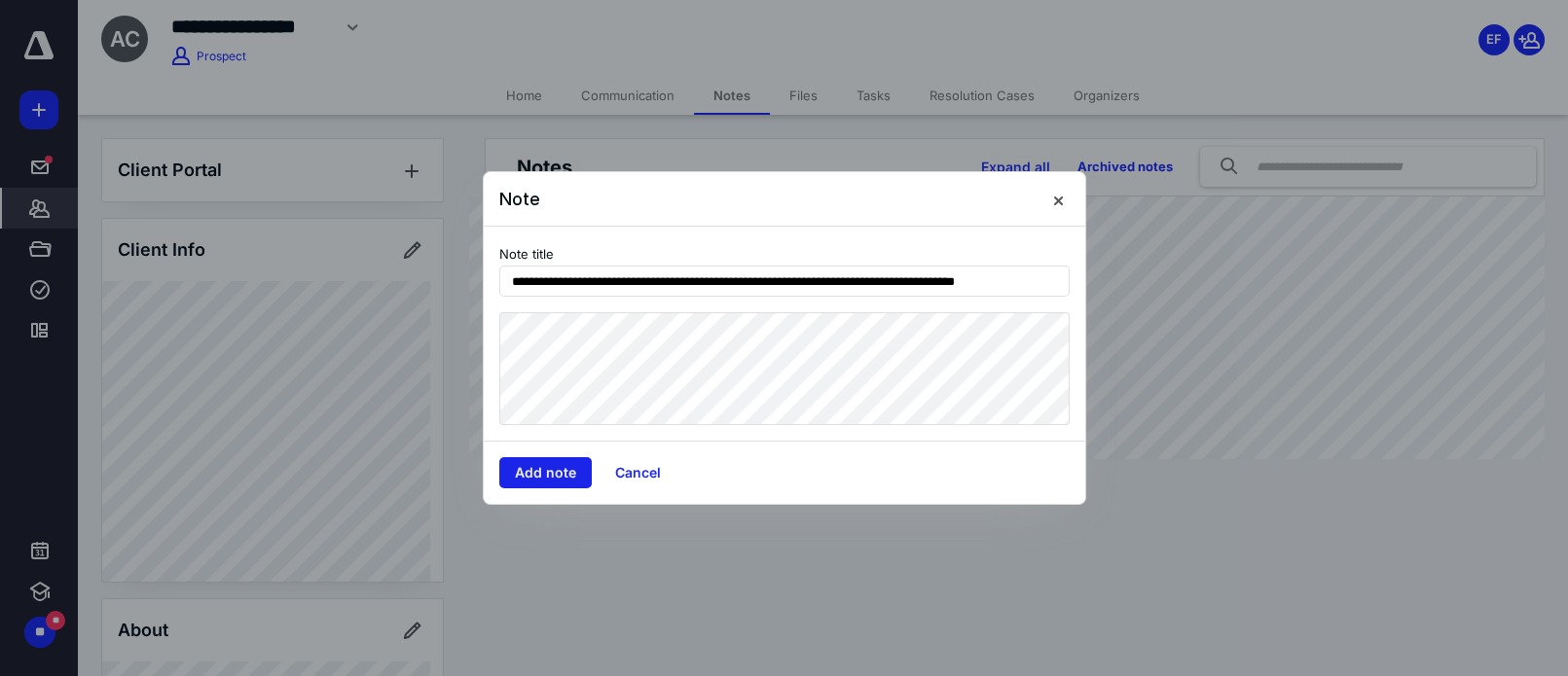 type on "**********" 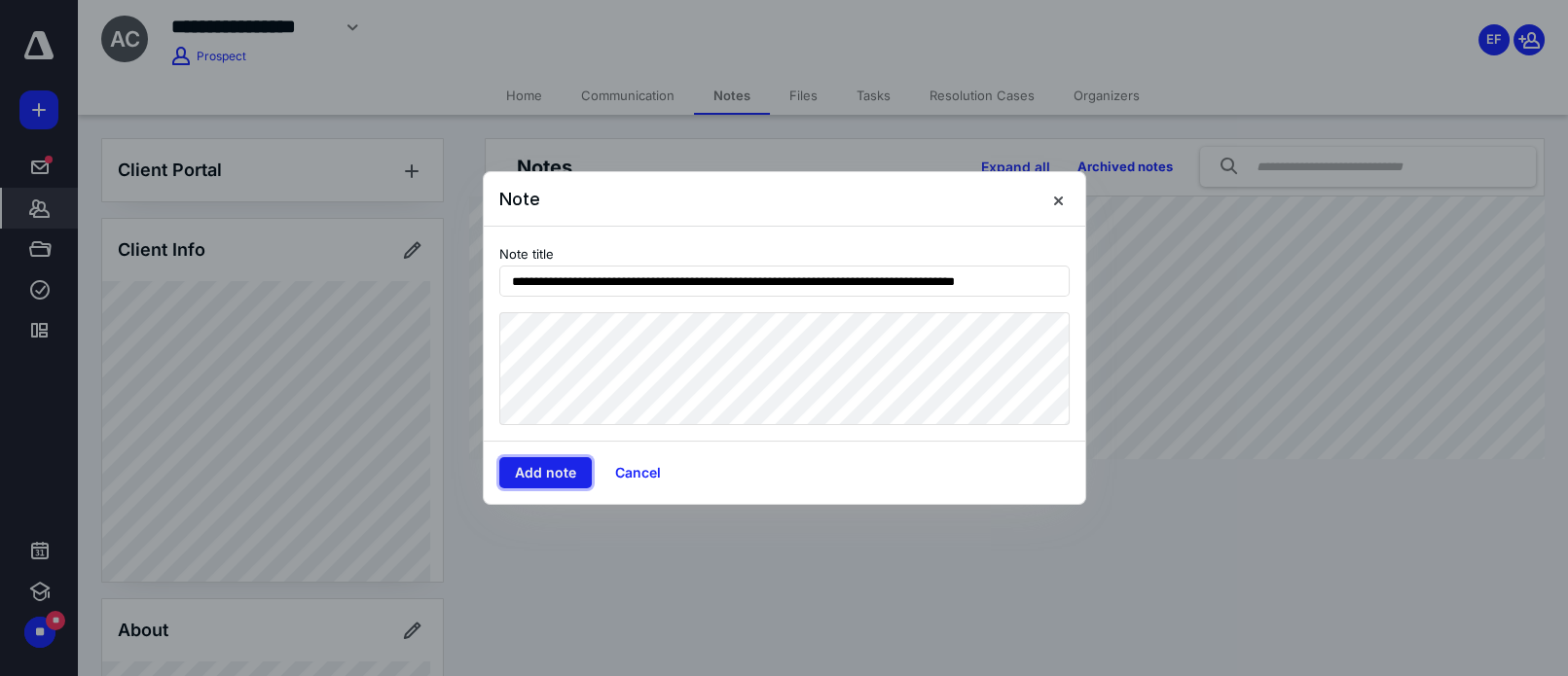 click on "Add note" at bounding box center [545, 473] 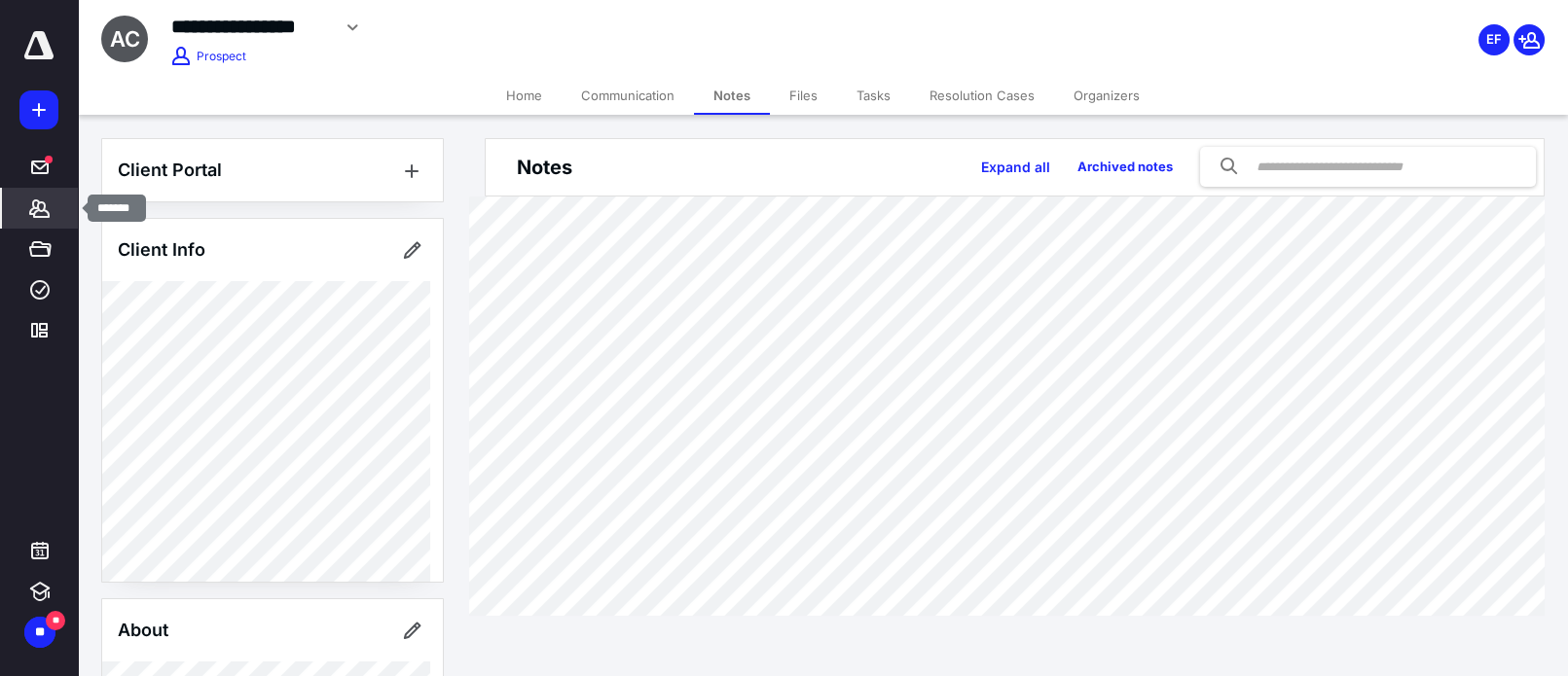 click on "*******" at bounding box center (40, 208) 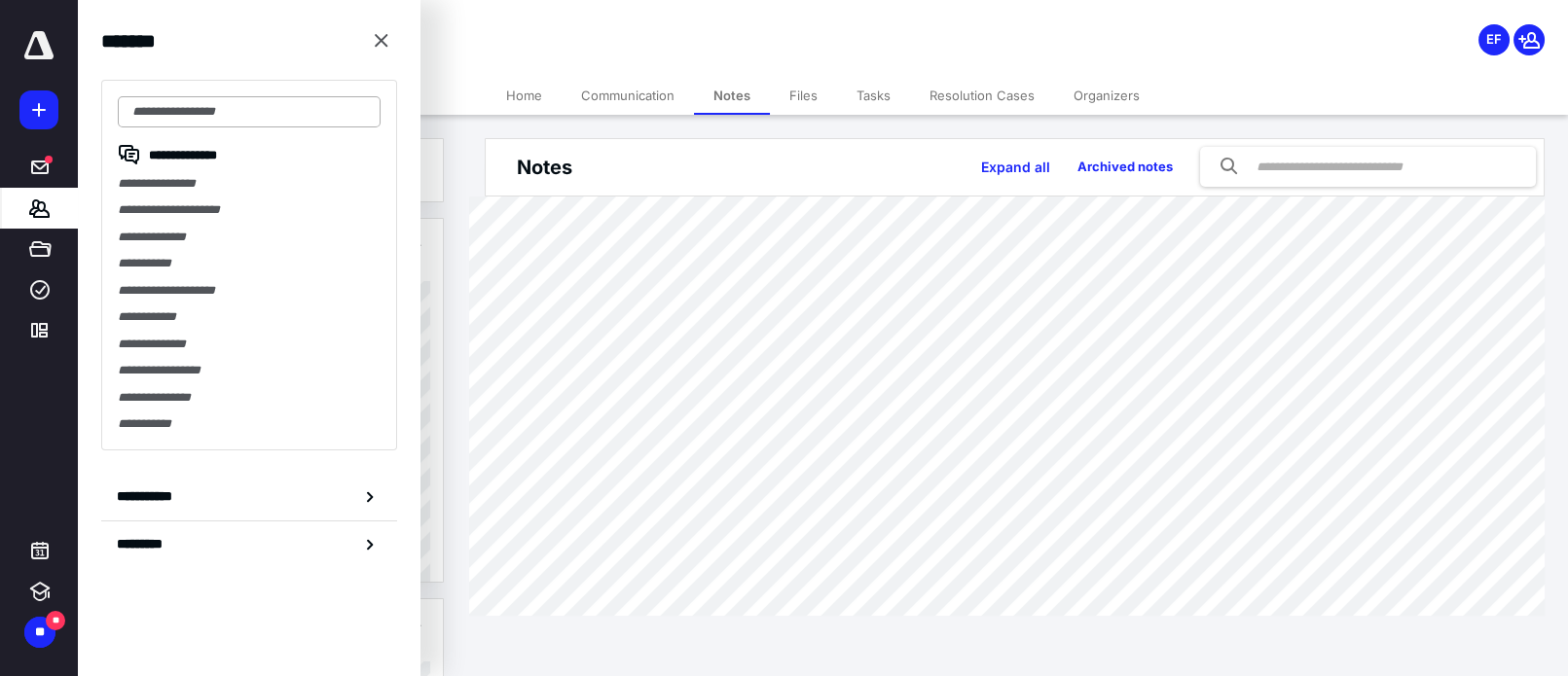 click at bounding box center (249, 112) 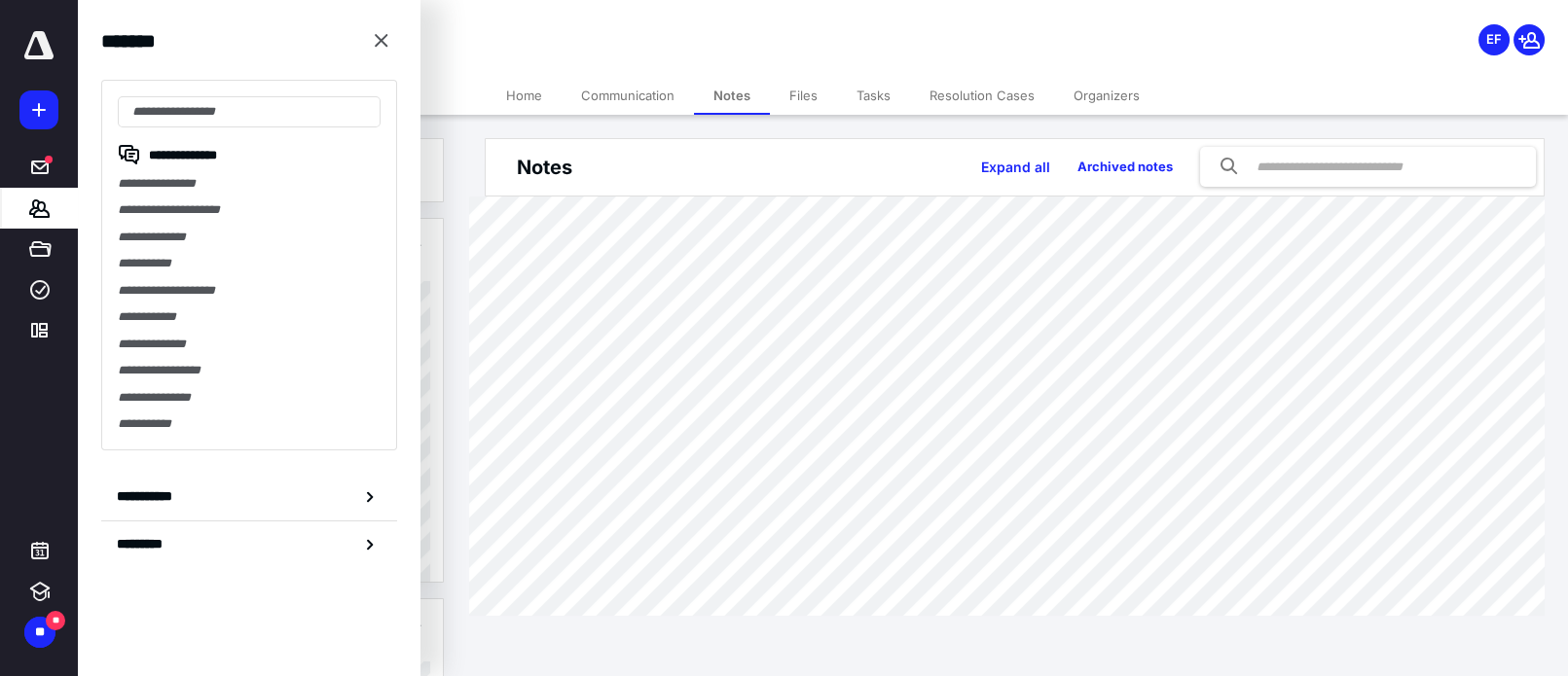 click on "**********" at bounding box center [614, 27] 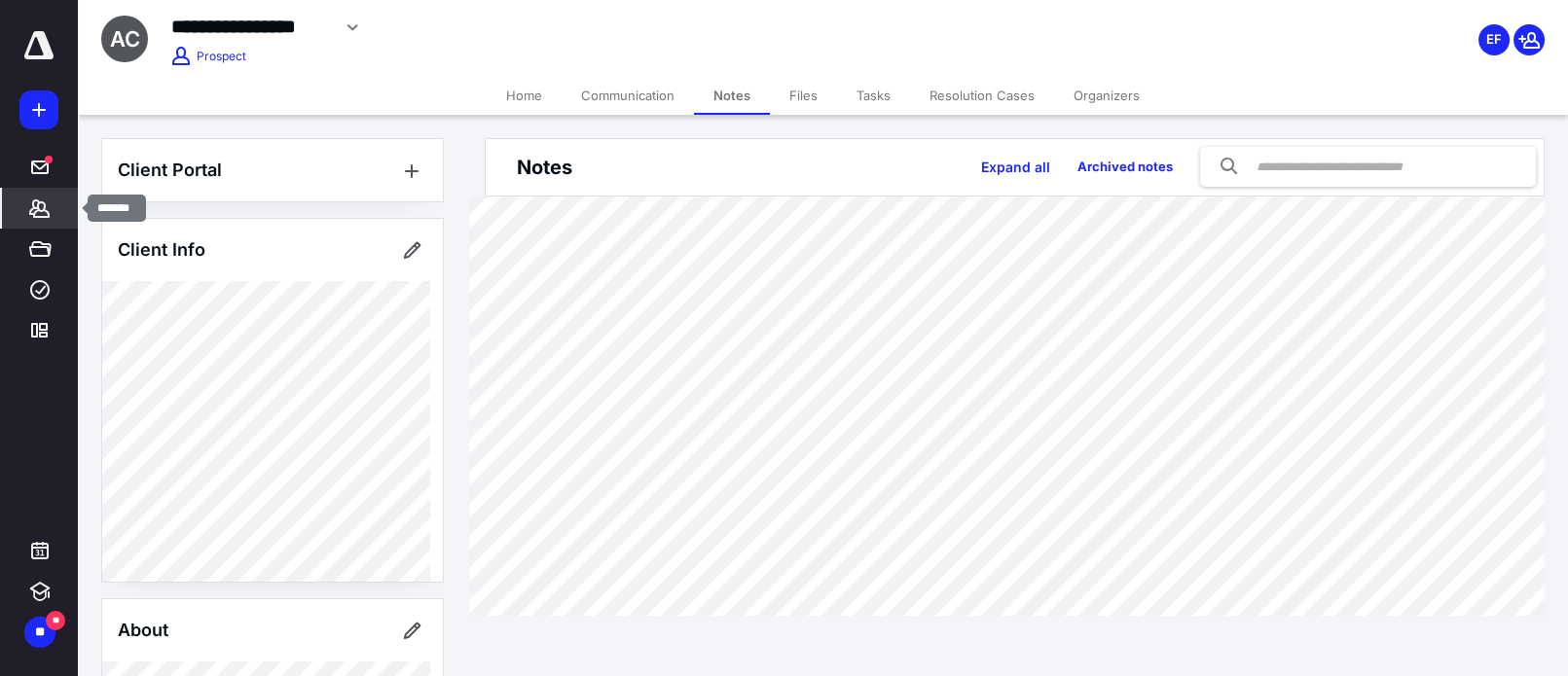 drag, startPoint x: 37, startPoint y: 202, endPoint x: 95, endPoint y: 203, distance: 58.00862 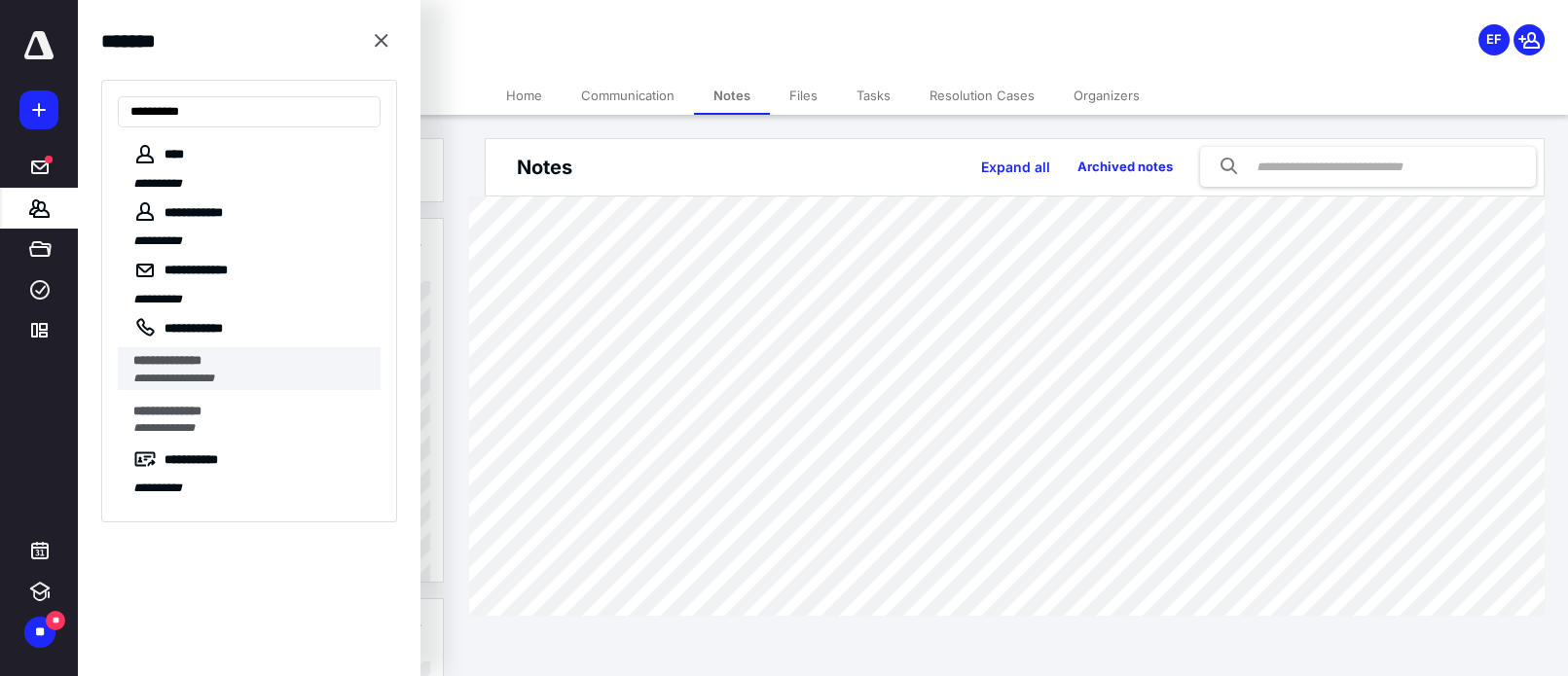 type on "**********" 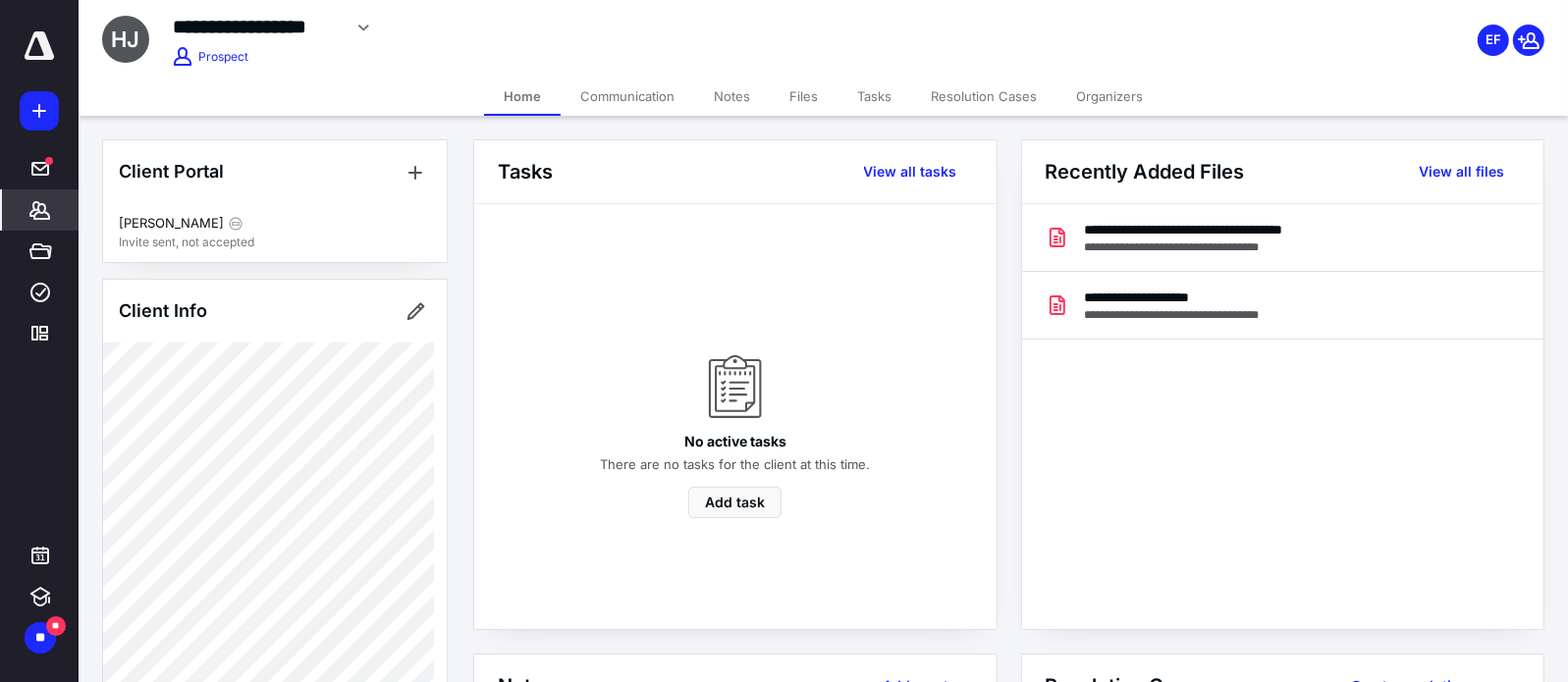 click on "Communication" at bounding box center [627, 96] 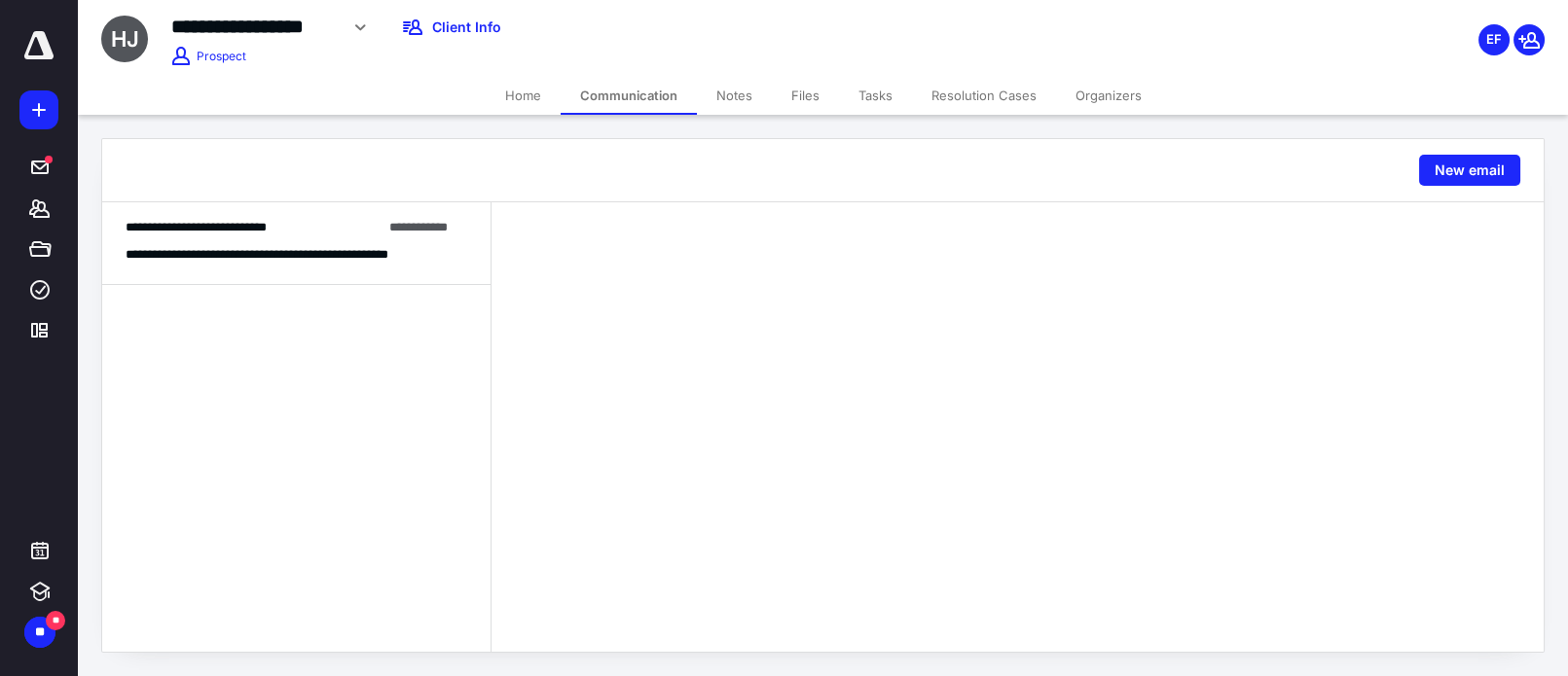 click on "**********" at bounding box center [296, 254] 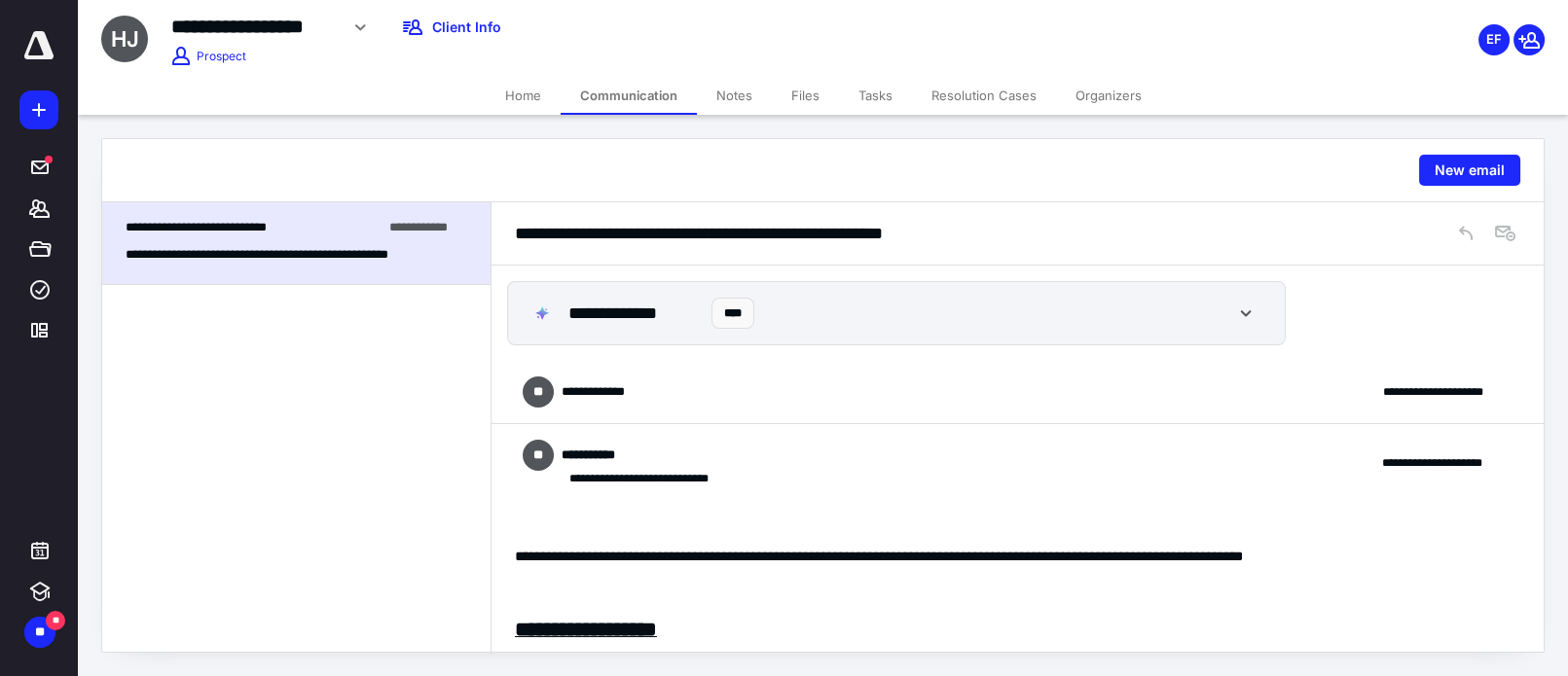scroll, scrollTop: 1087, scrollLeft: 0, axis: vertical 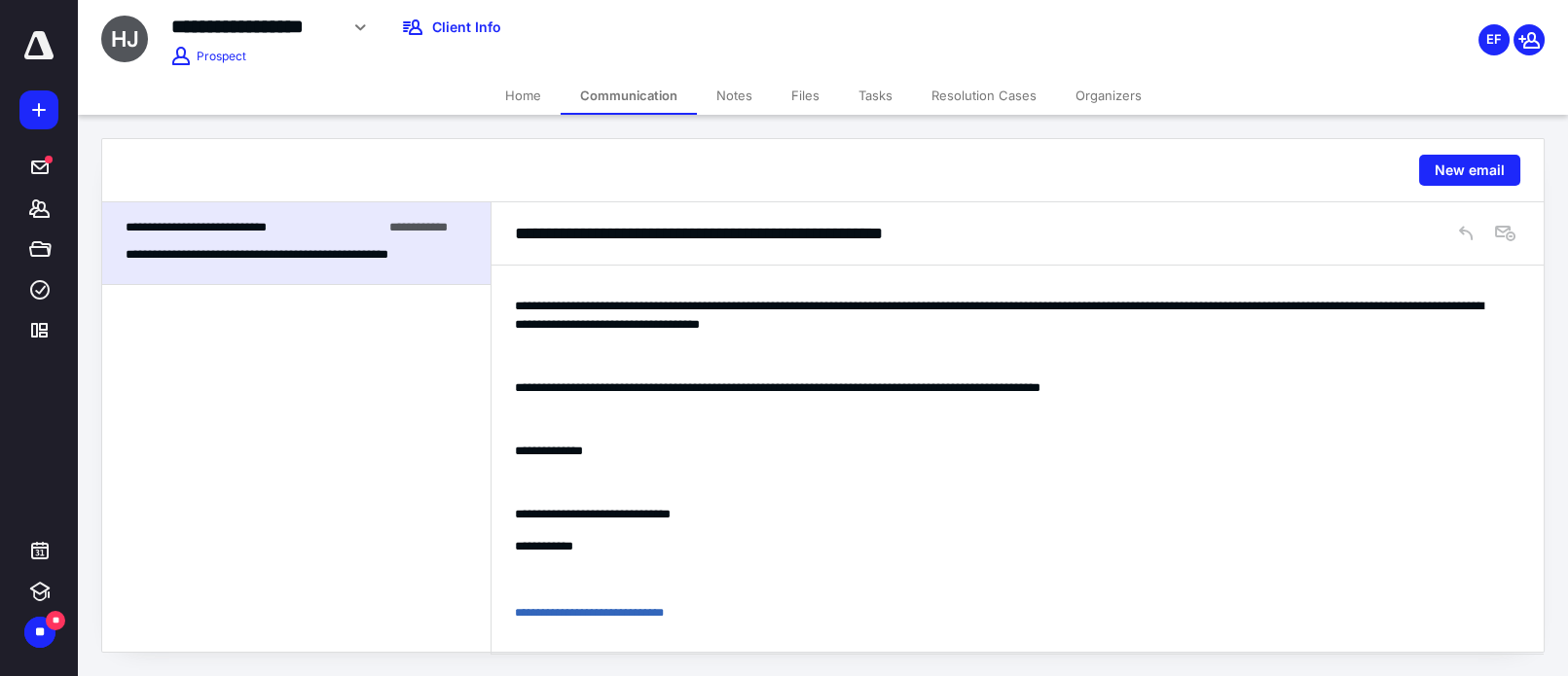 click on "Notes" at bounding box center [734, 95] 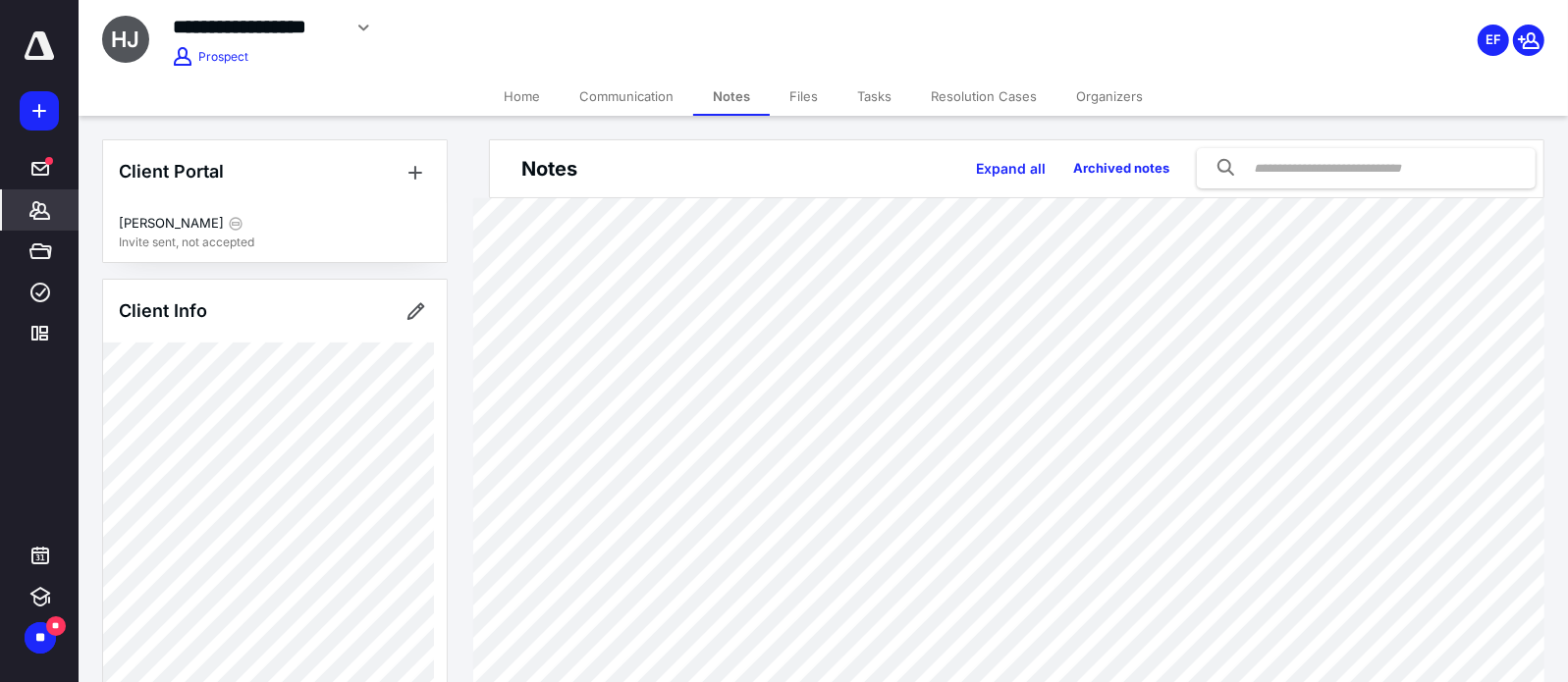 drag, startPoint x: 1276, startPoint y: 40, endPoint x: 698, endPoint y: 13, distance: 578.63028 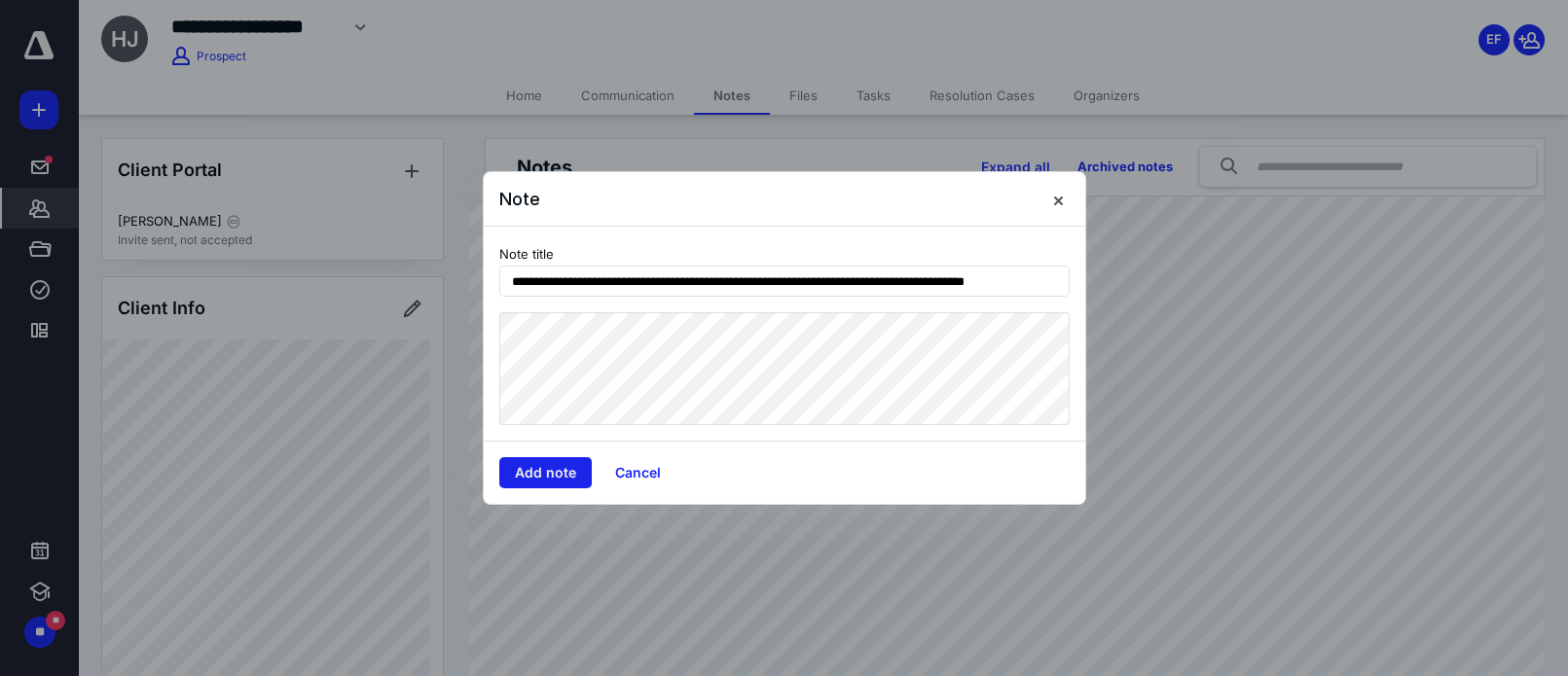 type on "**********" 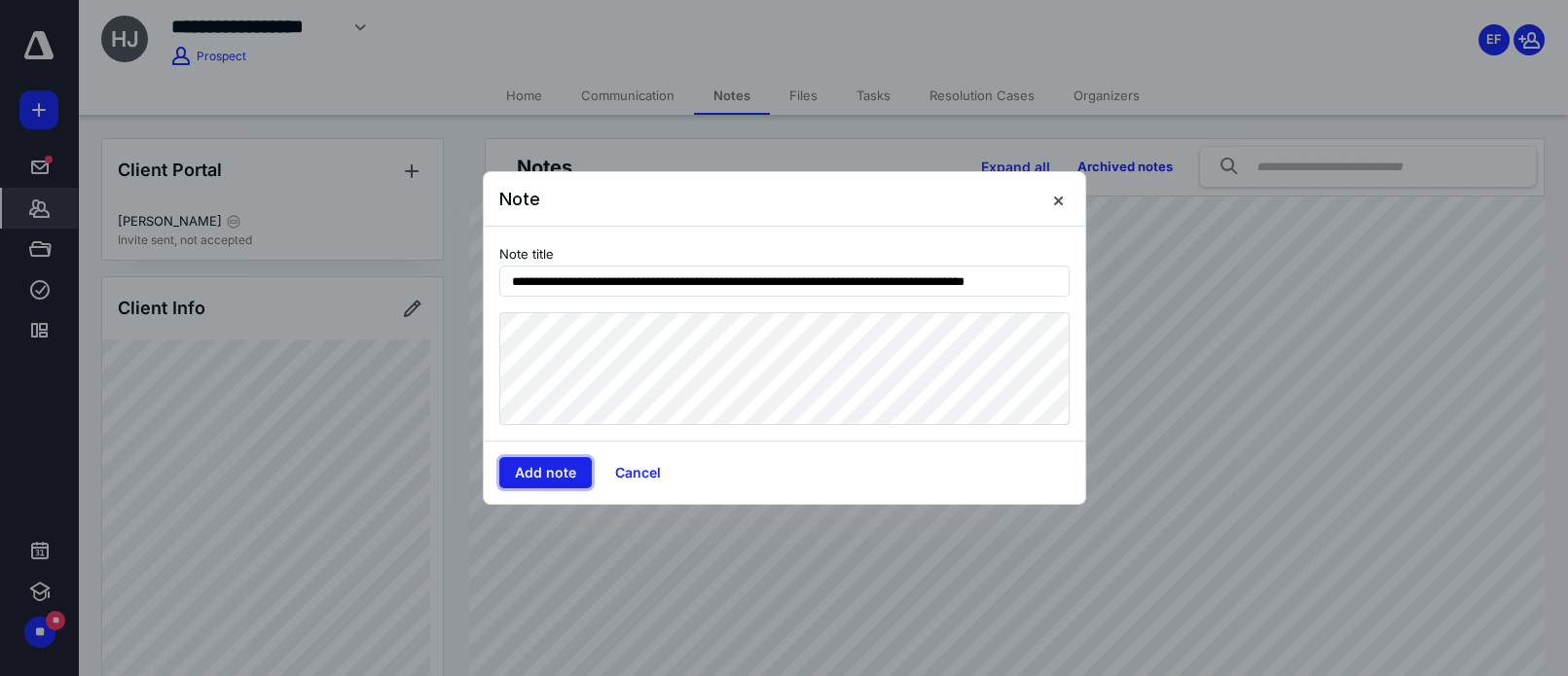click on "Add note" at bounding box center [545, 473] 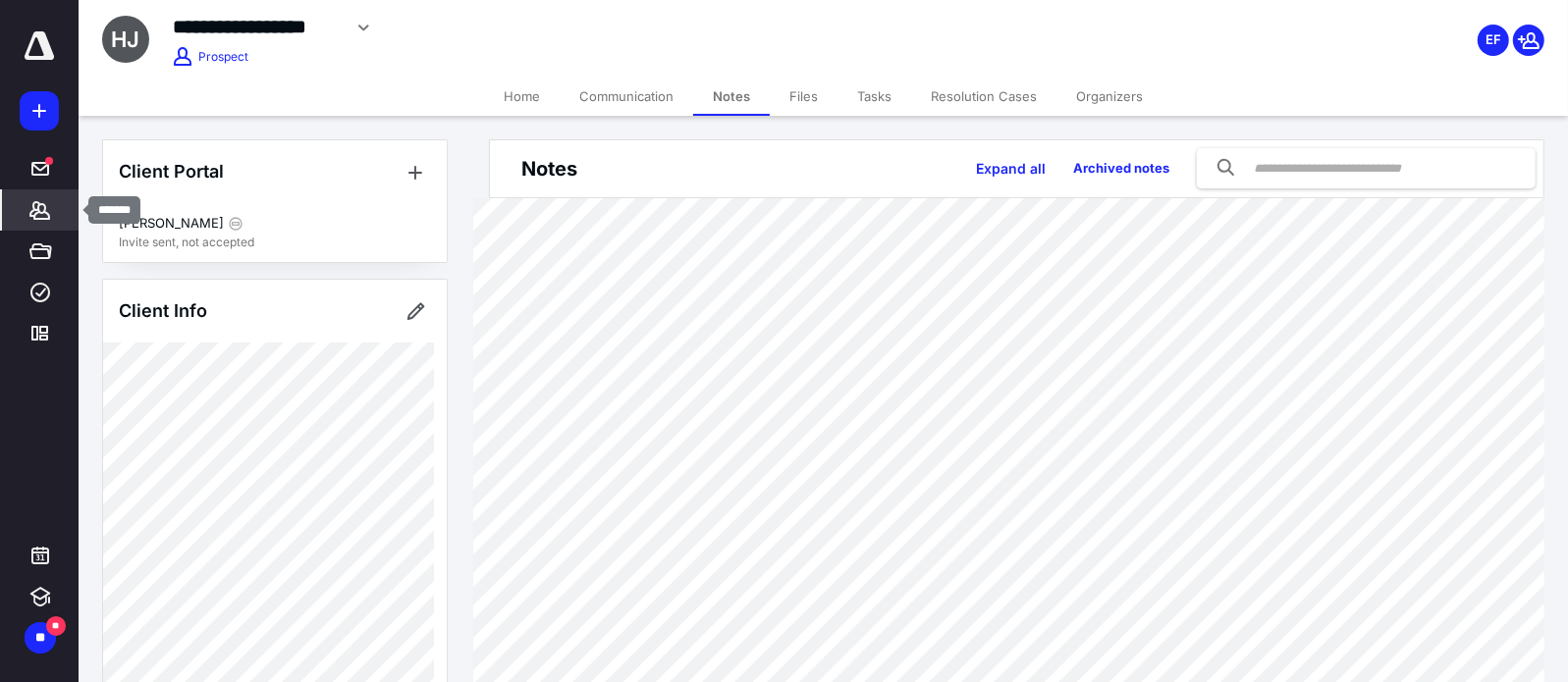 drag, startPoint x: 35, startPoint y: 212, endPoint x: 187, endPoint y: 198, distance: 152.64338 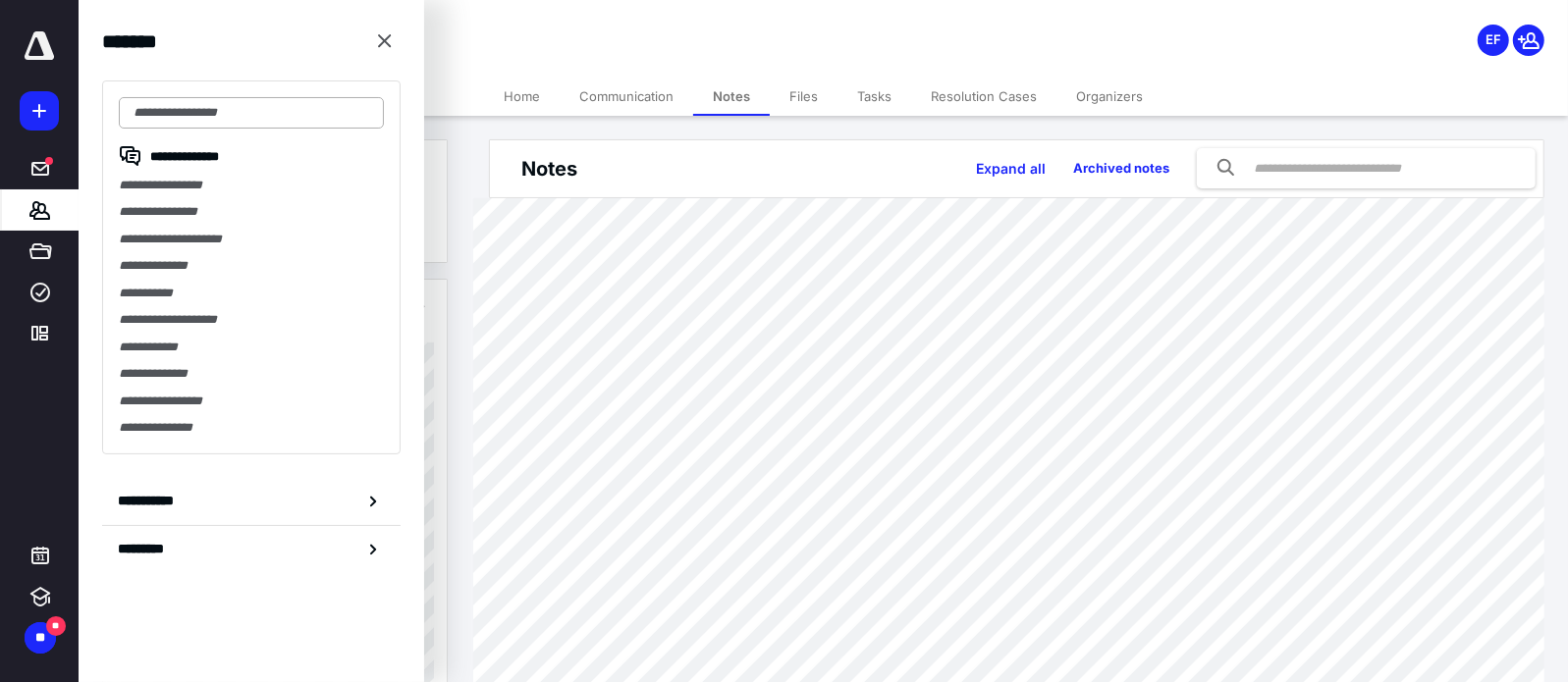 click at bounding box center (251, 113) 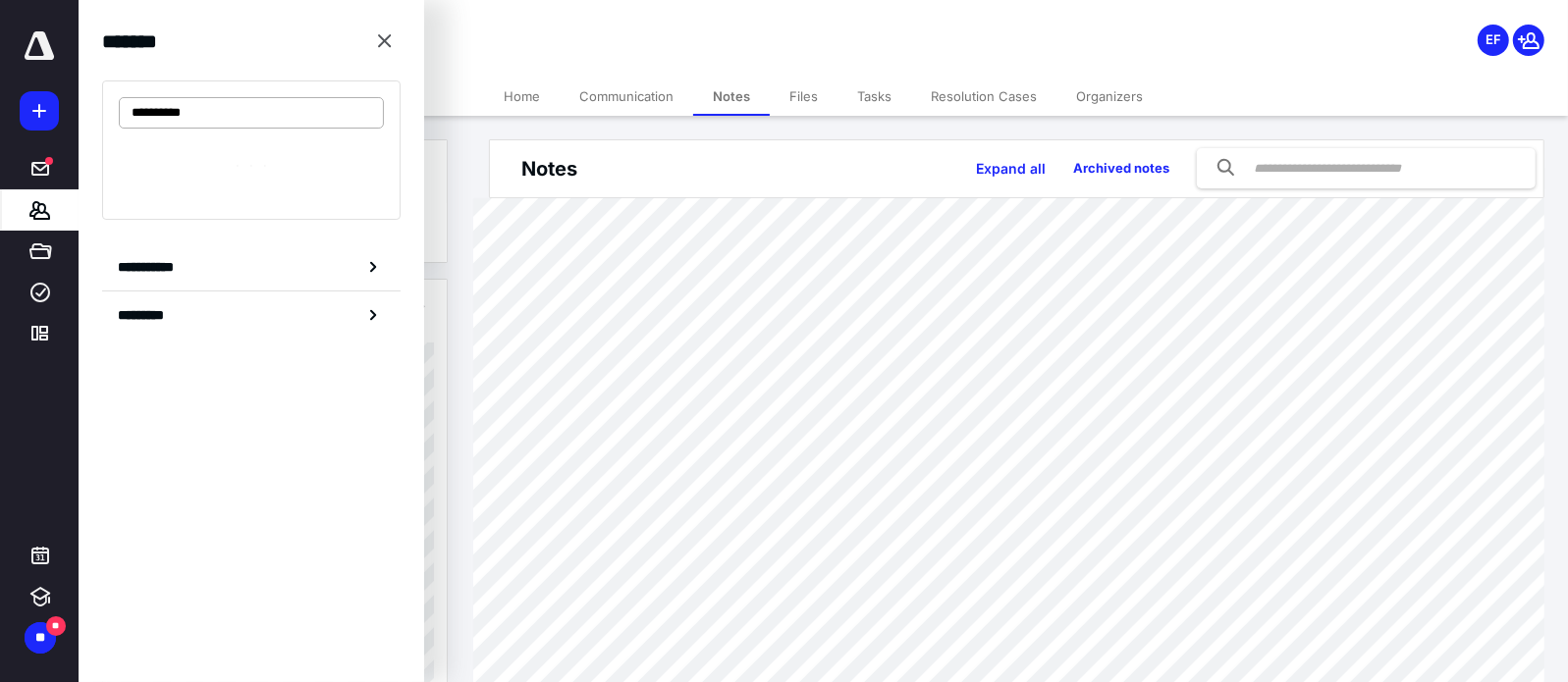 type on "**********" 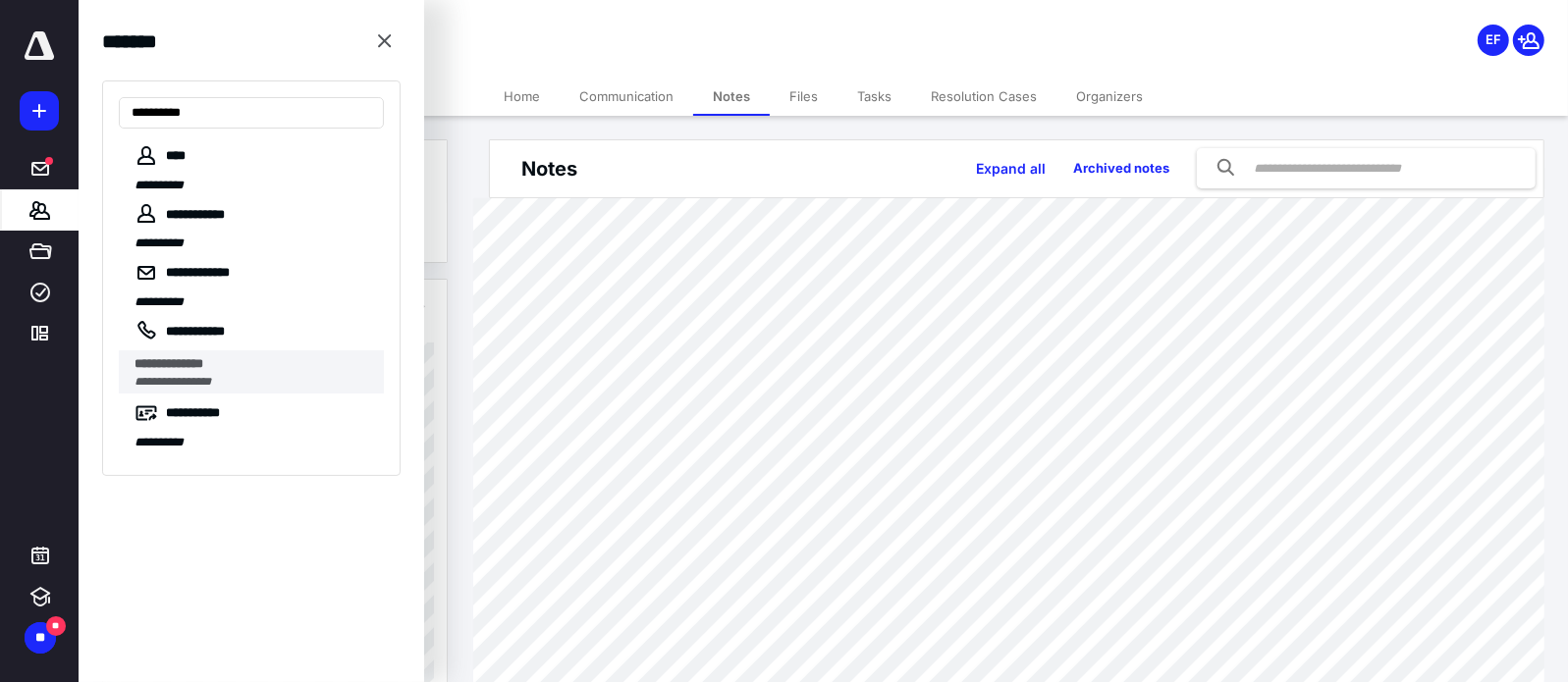 click on "**********" at bounding box center [259, 372] 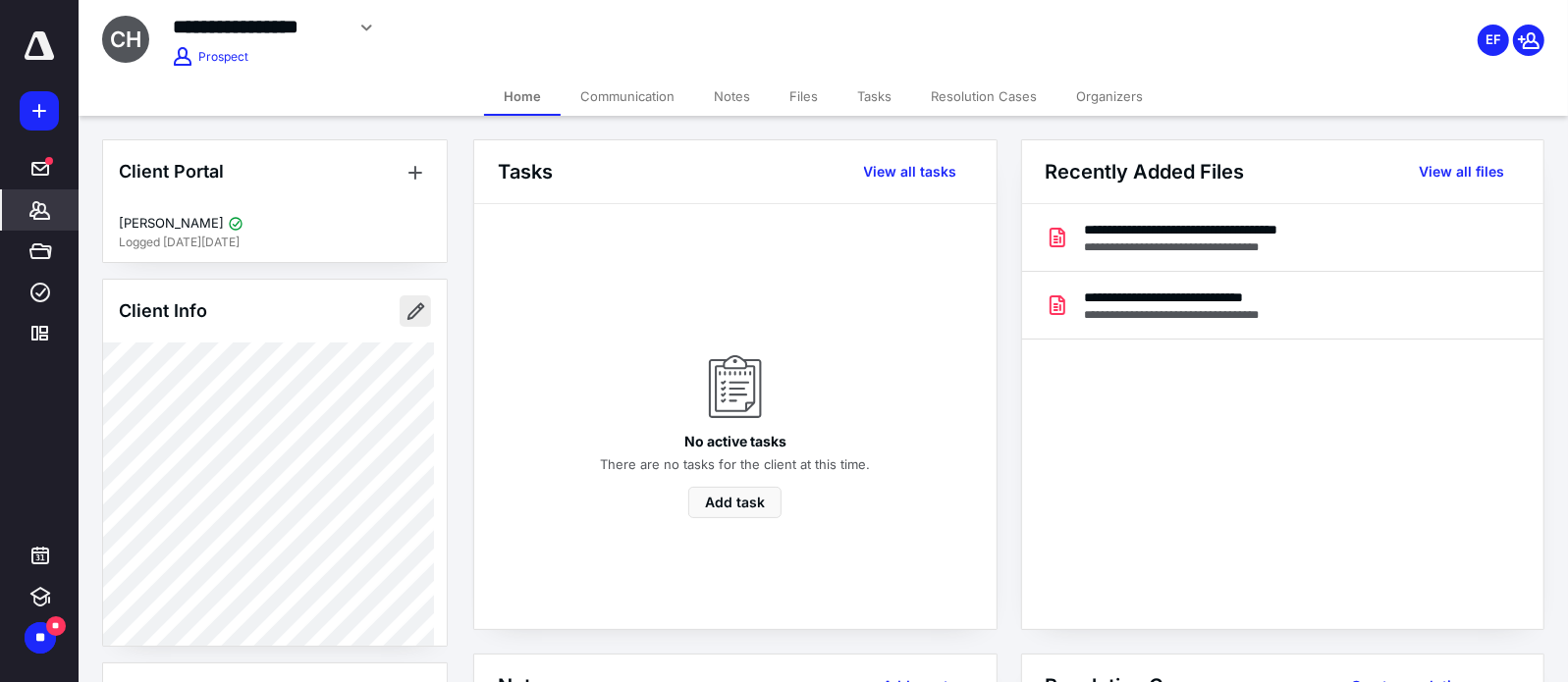 click at bounding box center [415, 311] 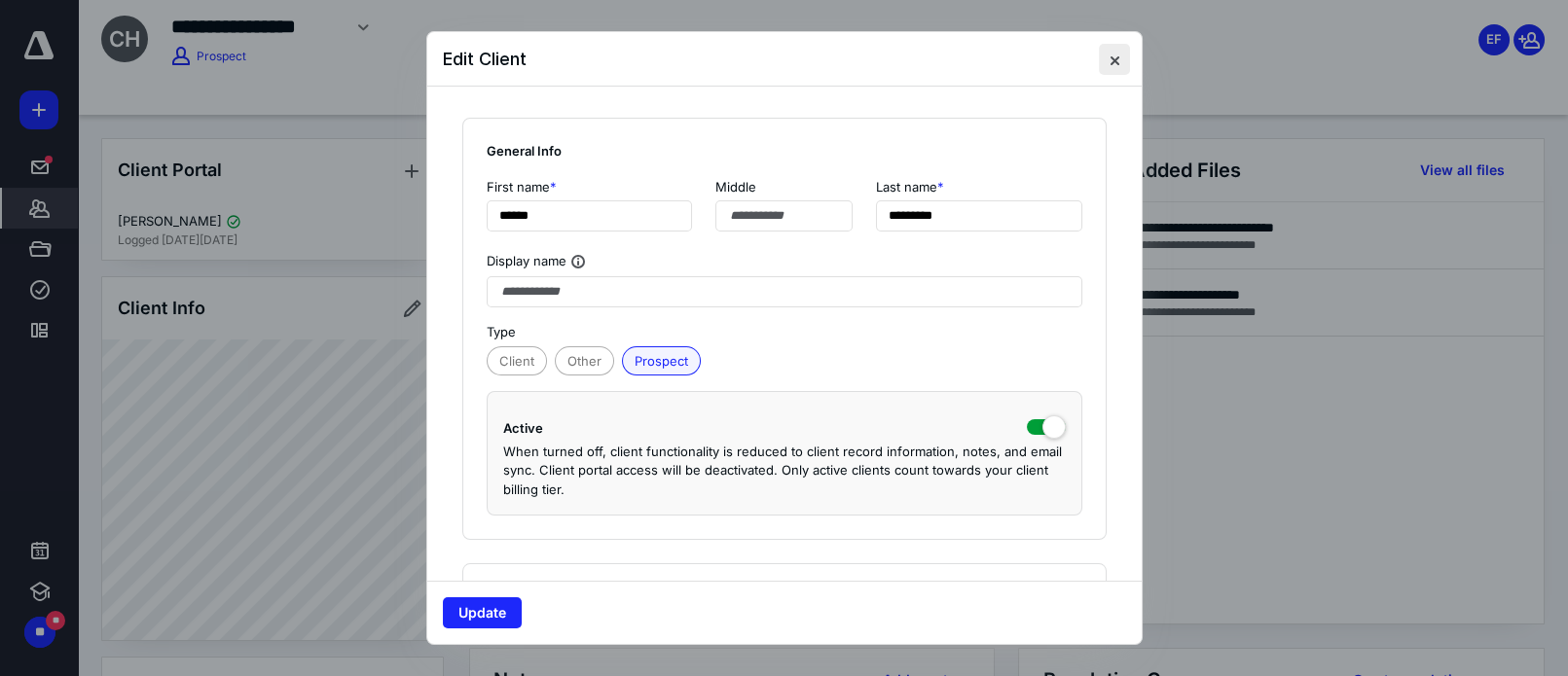 click at bounding box center (1114, 59) 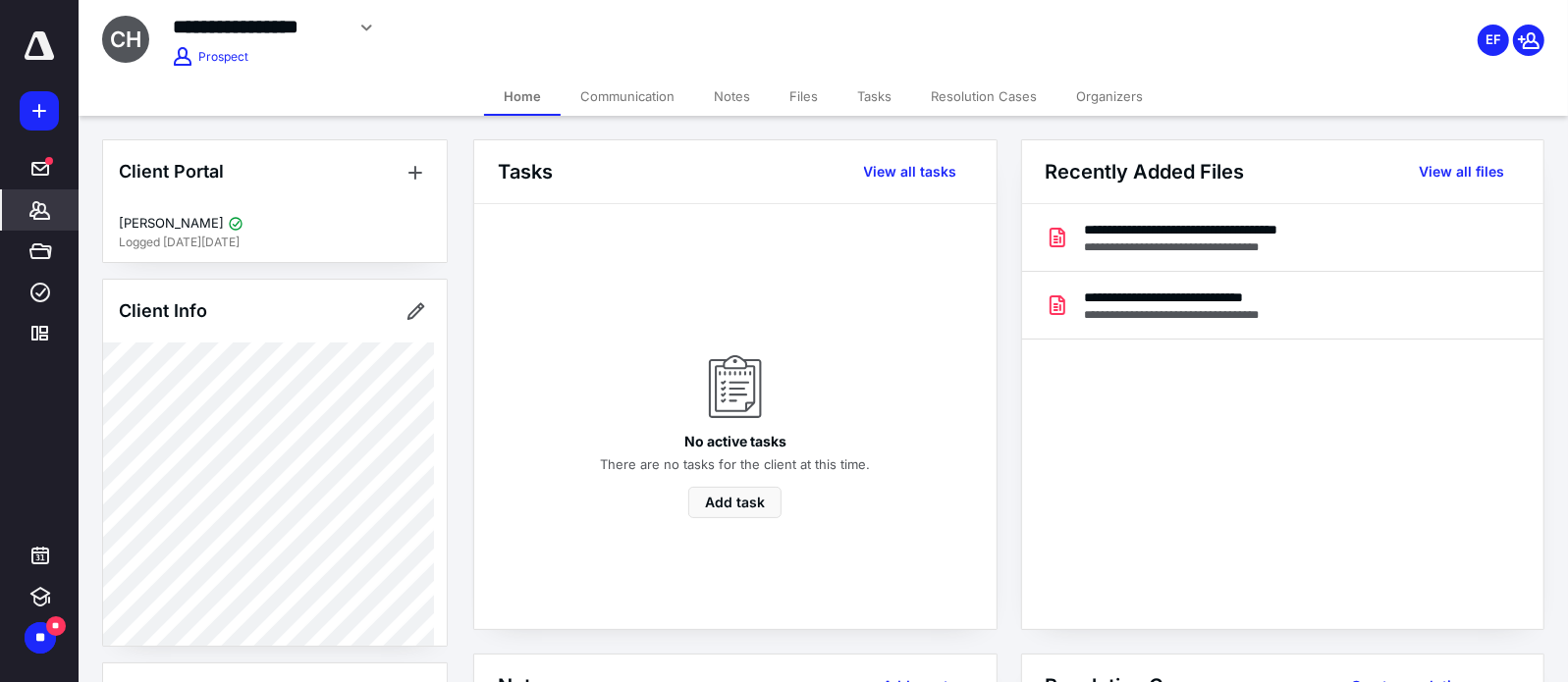 click on "Communication" at bounding box center [627, 96] 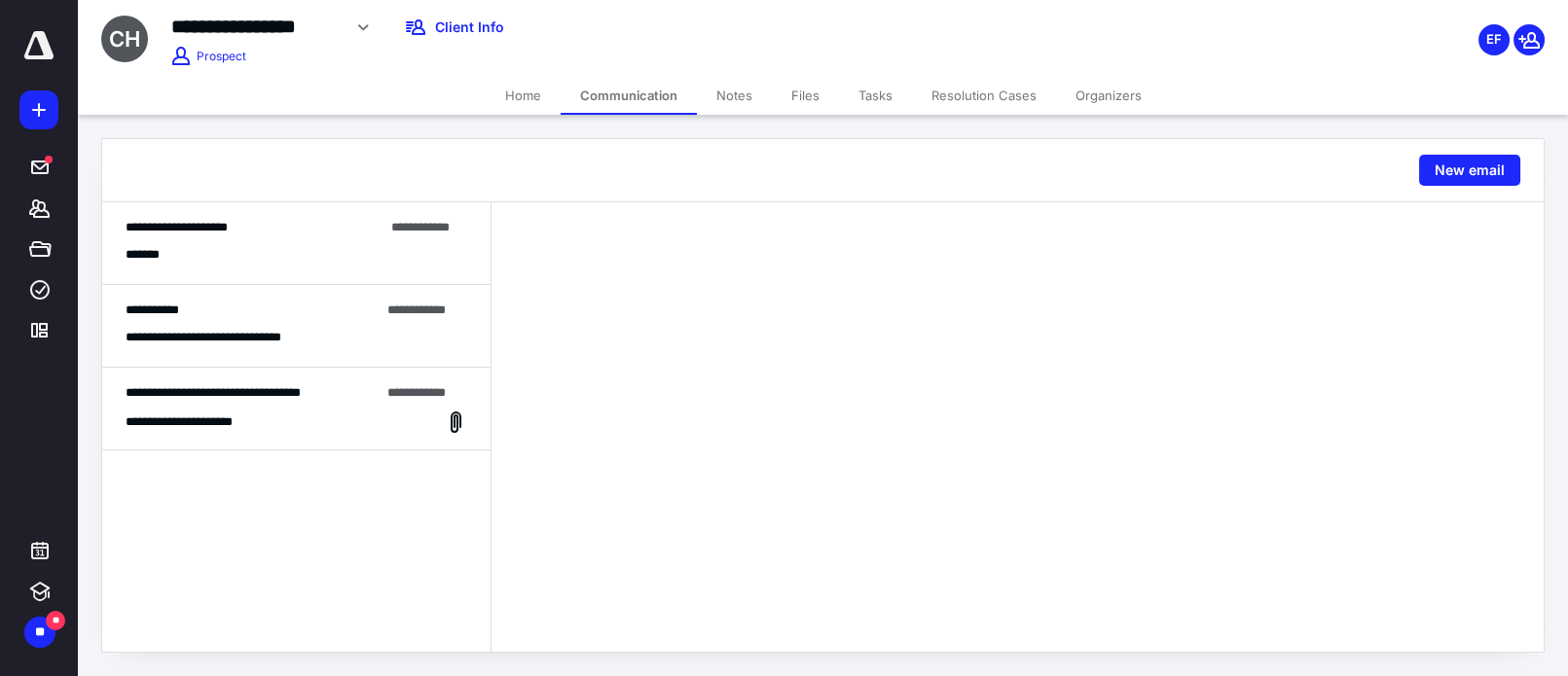 click on "*******" at bounding box center (296, 254) 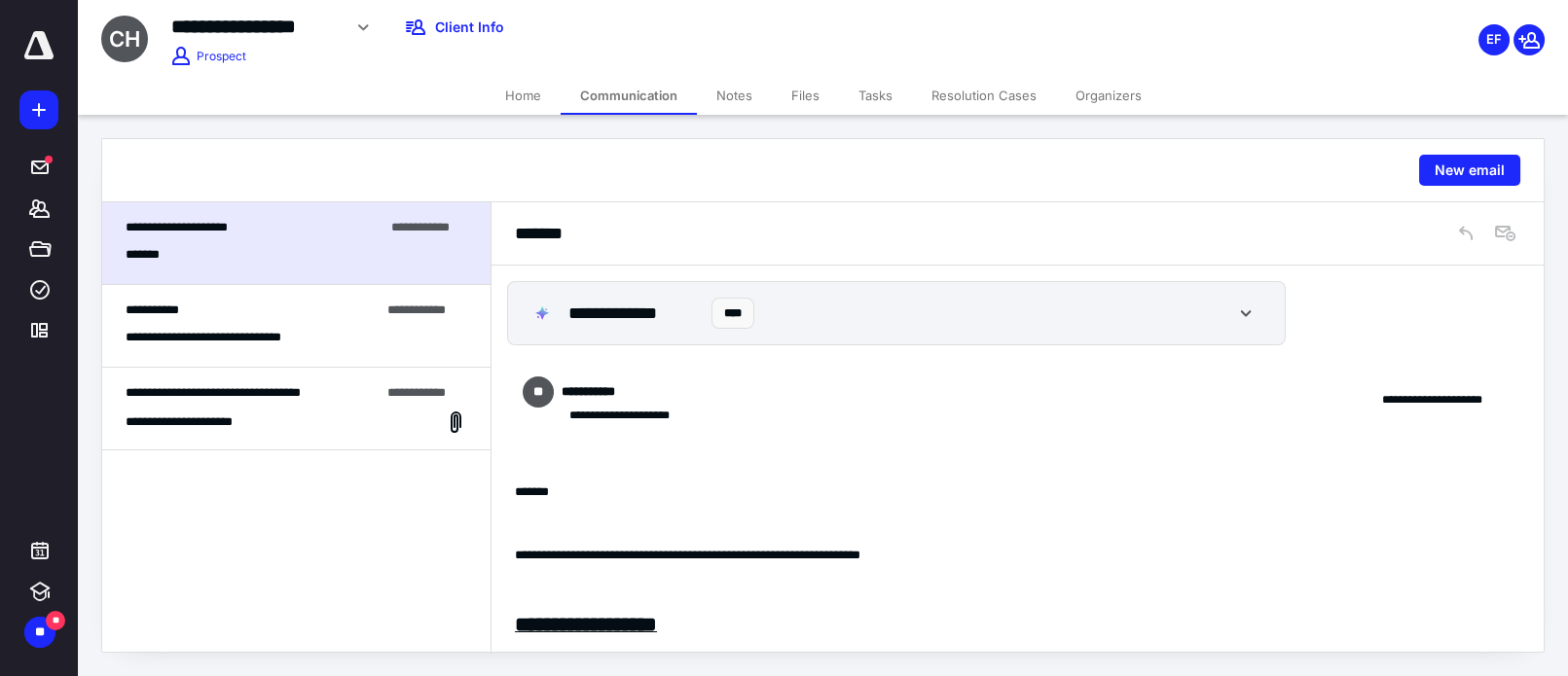 scroll, scrollTop: 373, scrollLeft: 0, axis: vertical 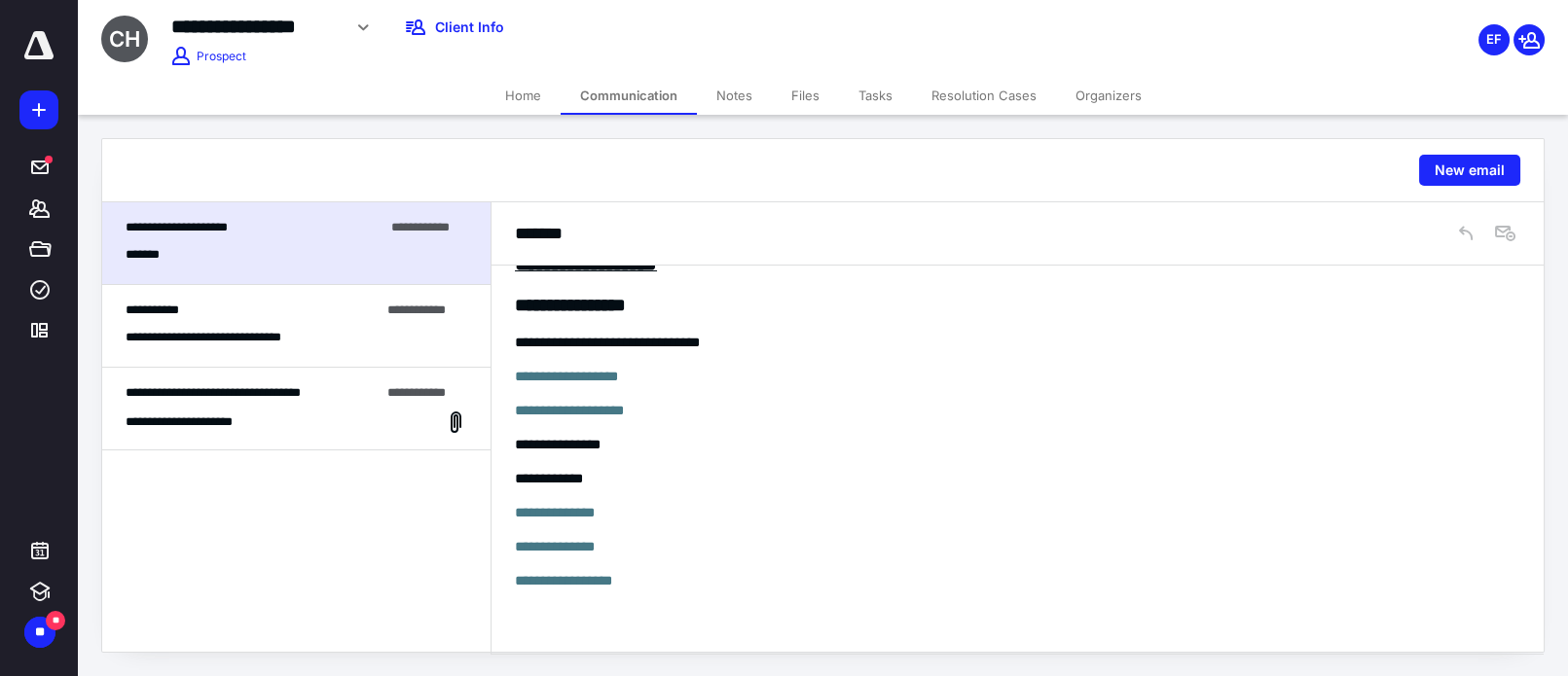 click on "Notes" at bounding box center [734, 95] 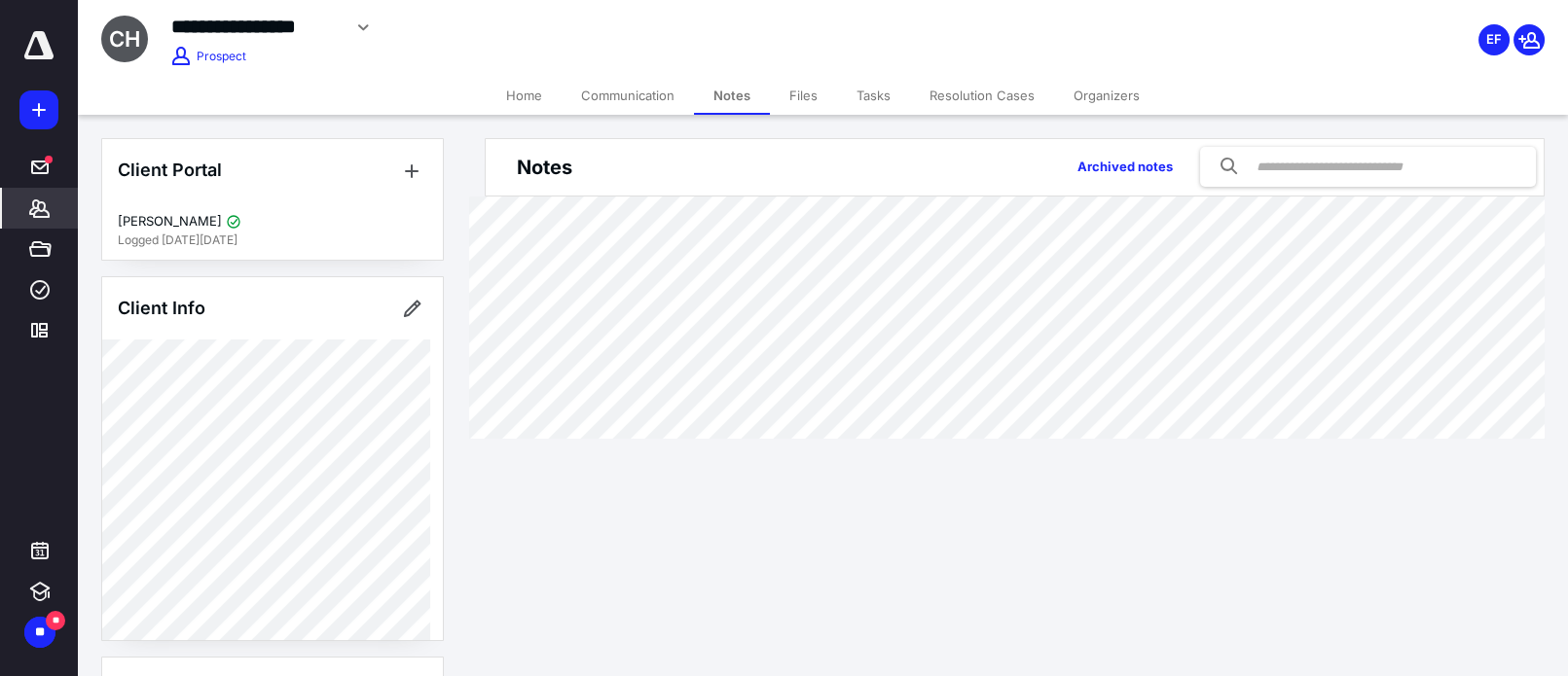 click on "**********" at bounding box center (614, 38) 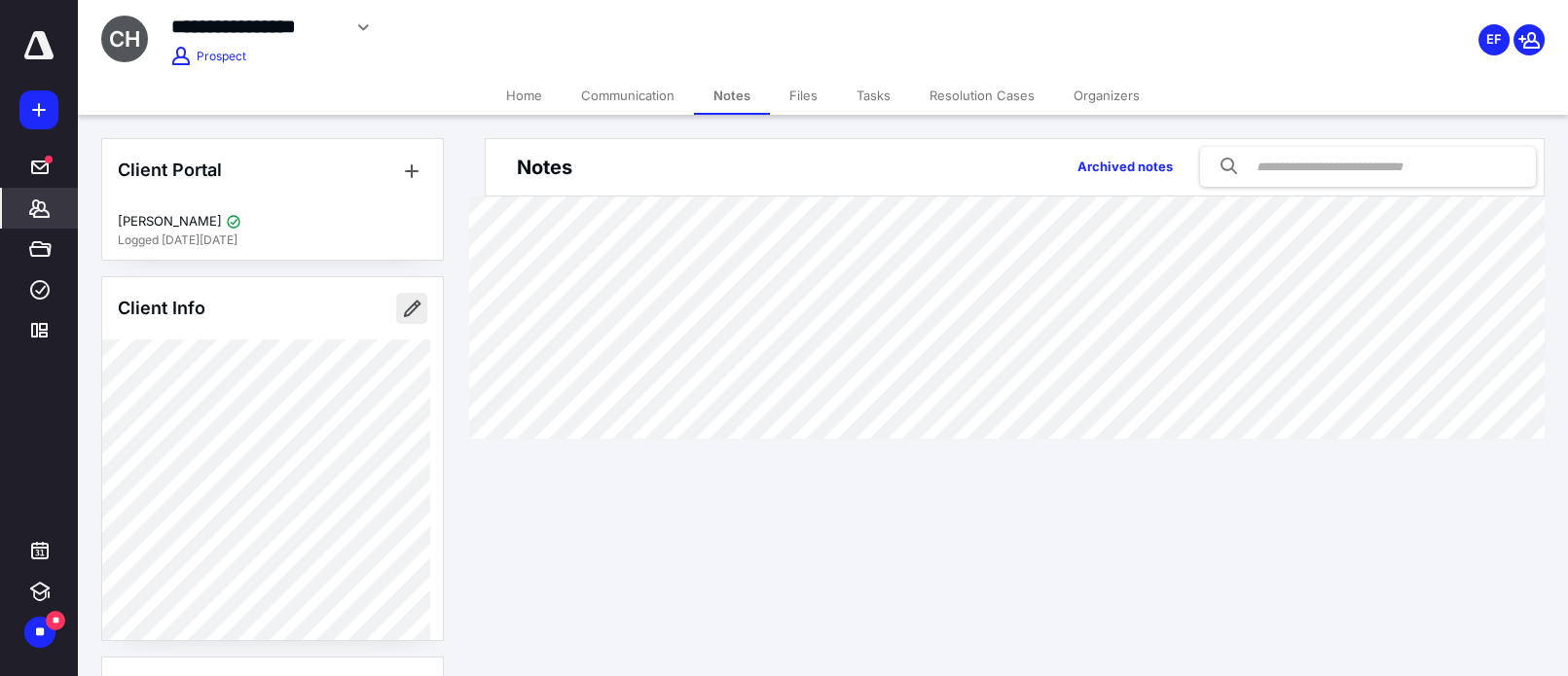 click at bounding box center [412, 308] 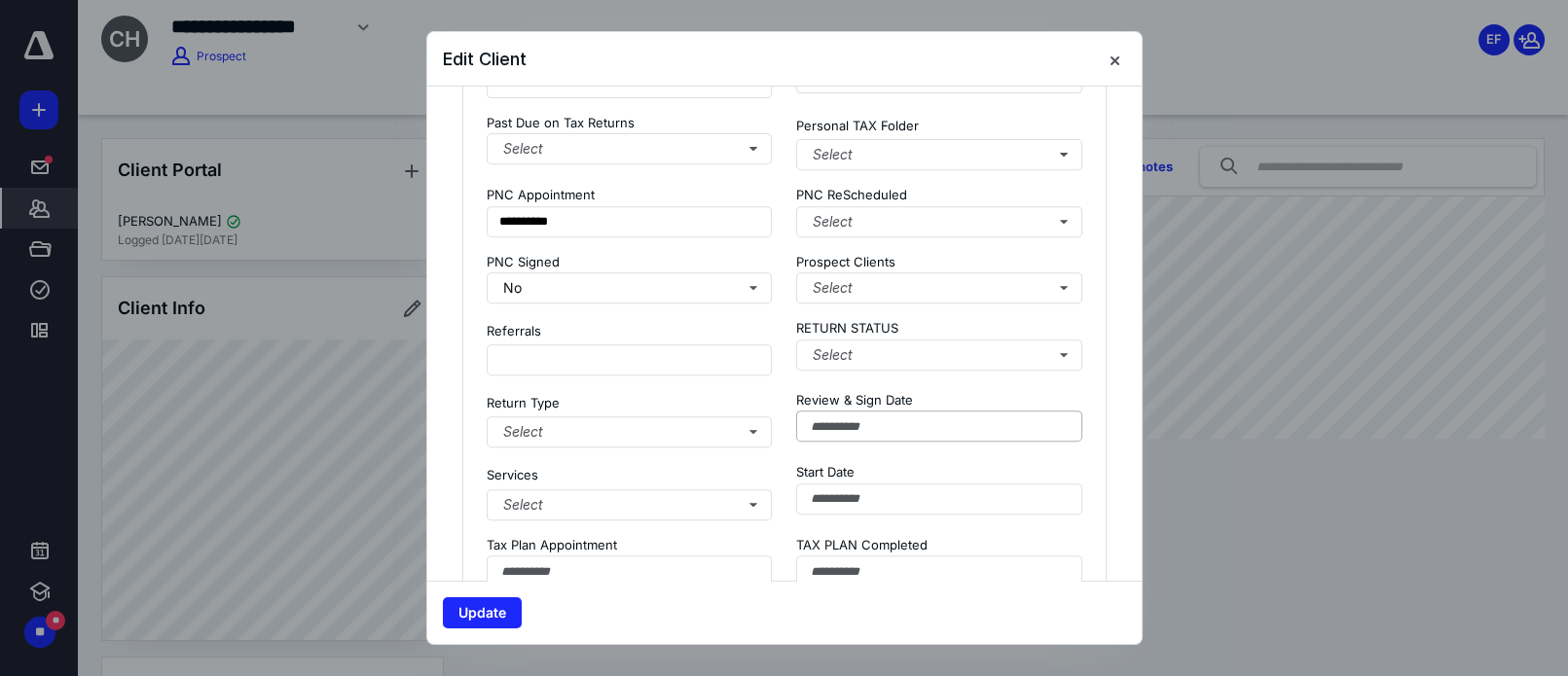 scroll, scrollTop: 2121, scrollLeft: 0, axis: vertical 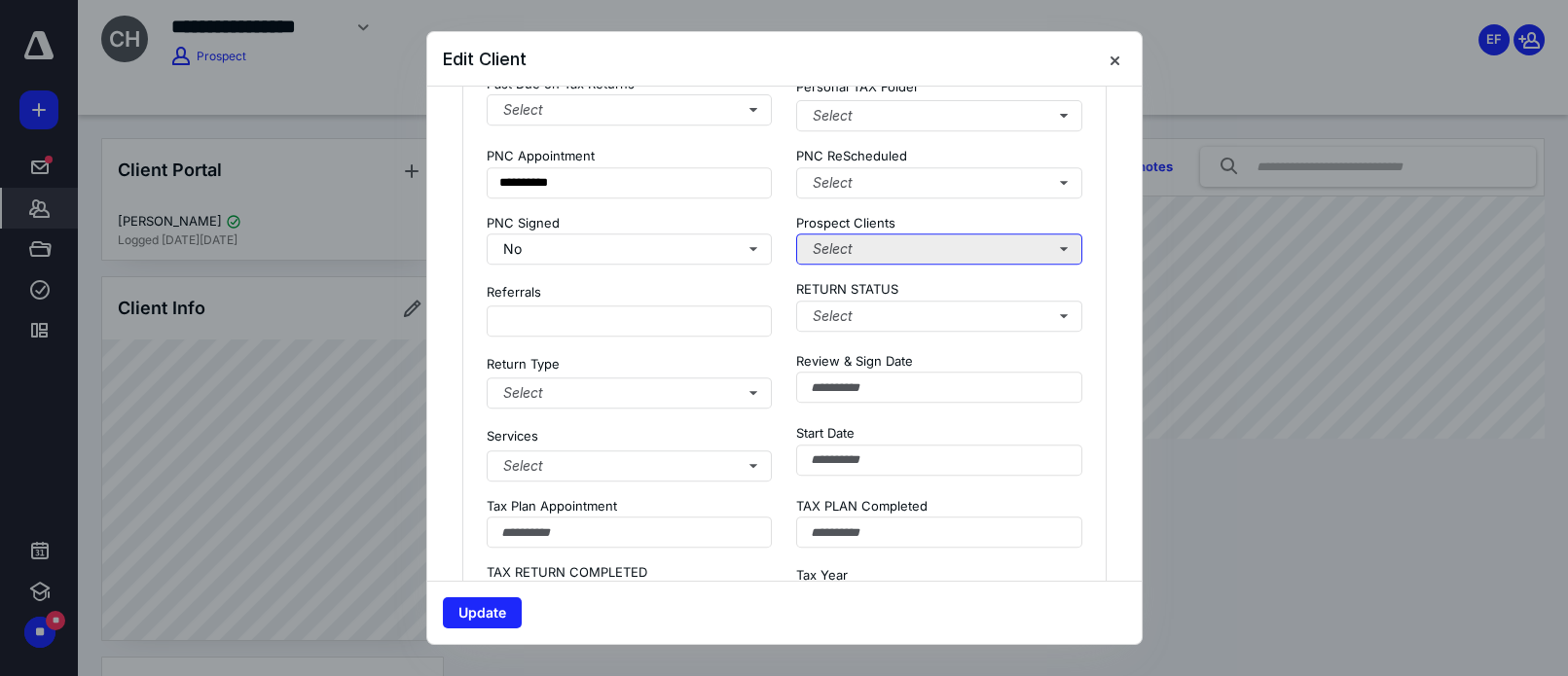 click on "Select" at bounding box center (939, 249) 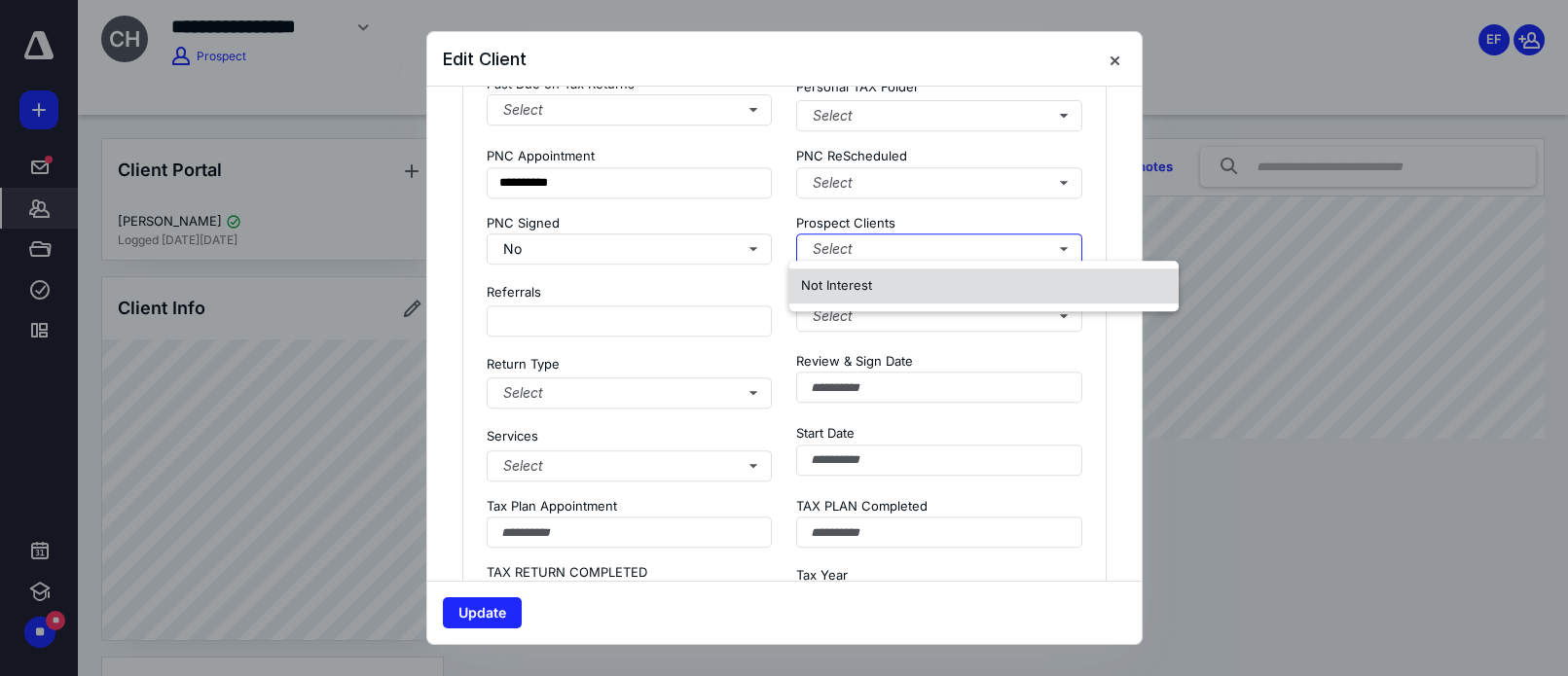 click on "Not Interest" at bounding box center [836, 285] 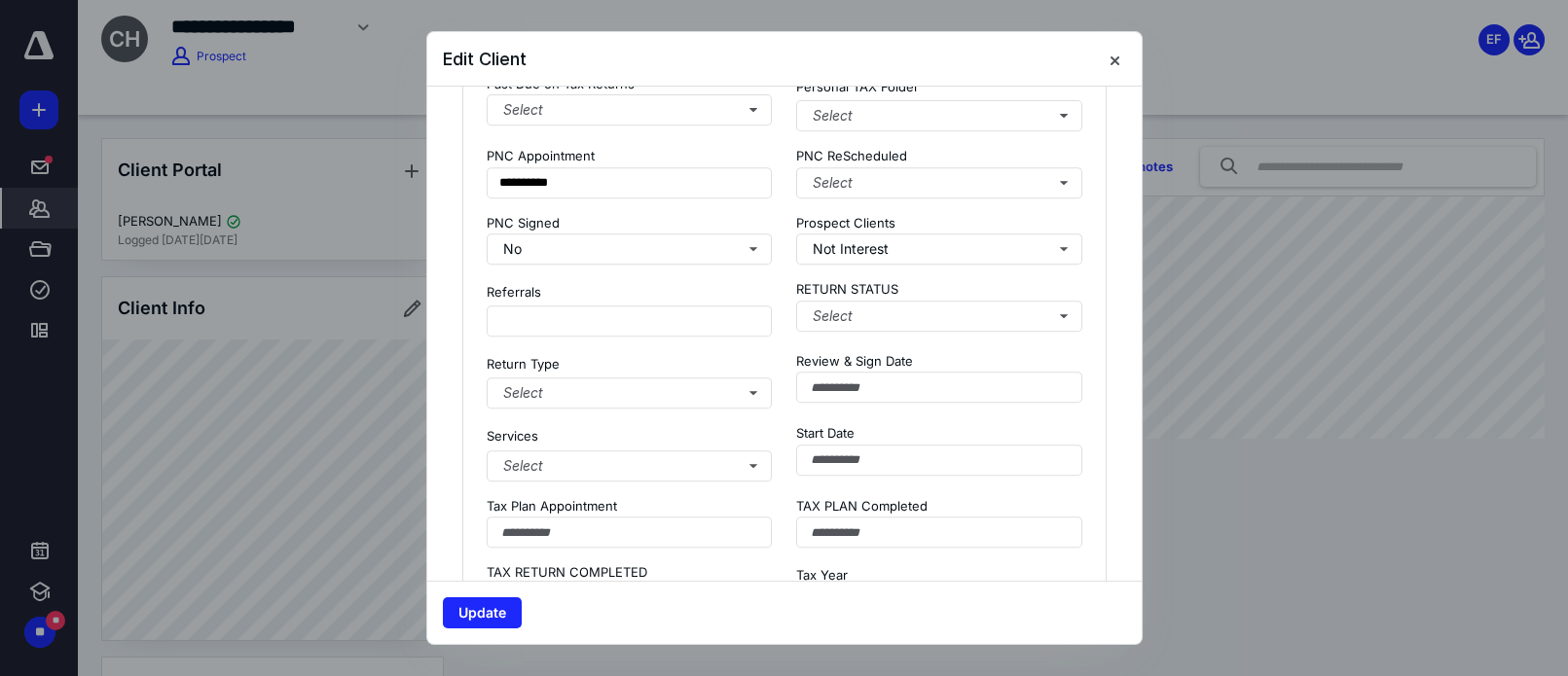 click on "Update" at bounding box center (784, 612) 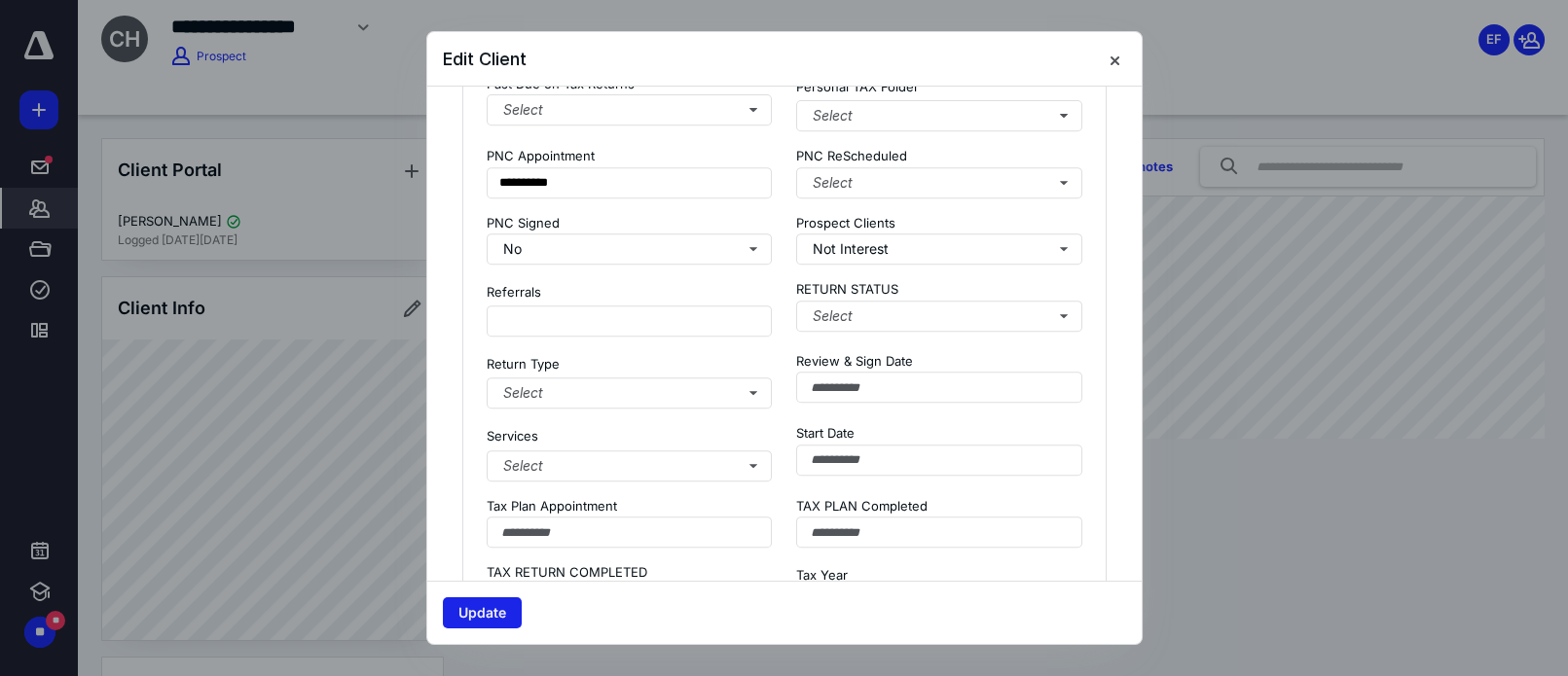 click on "Update" at bounding box center [482, 613] 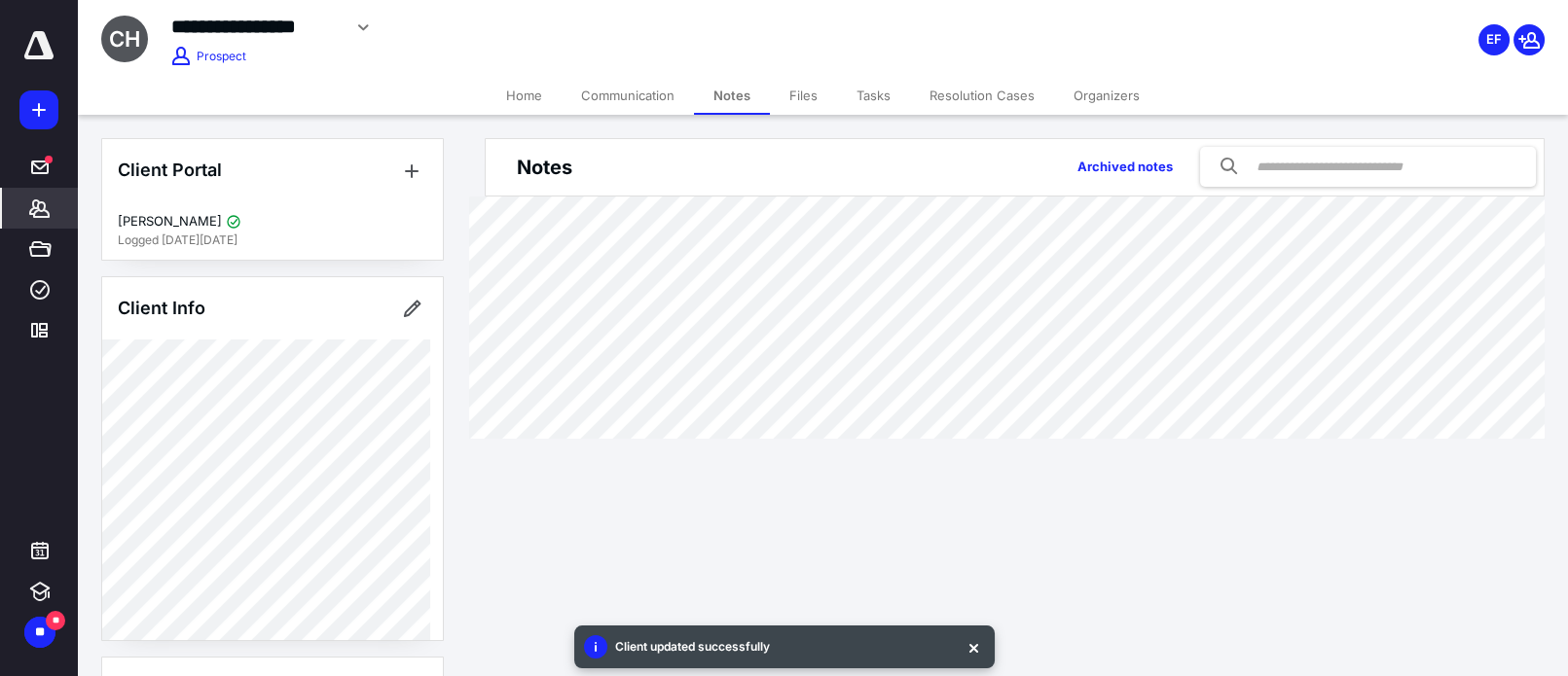 click on "Home" at bounding box center (524, 95) 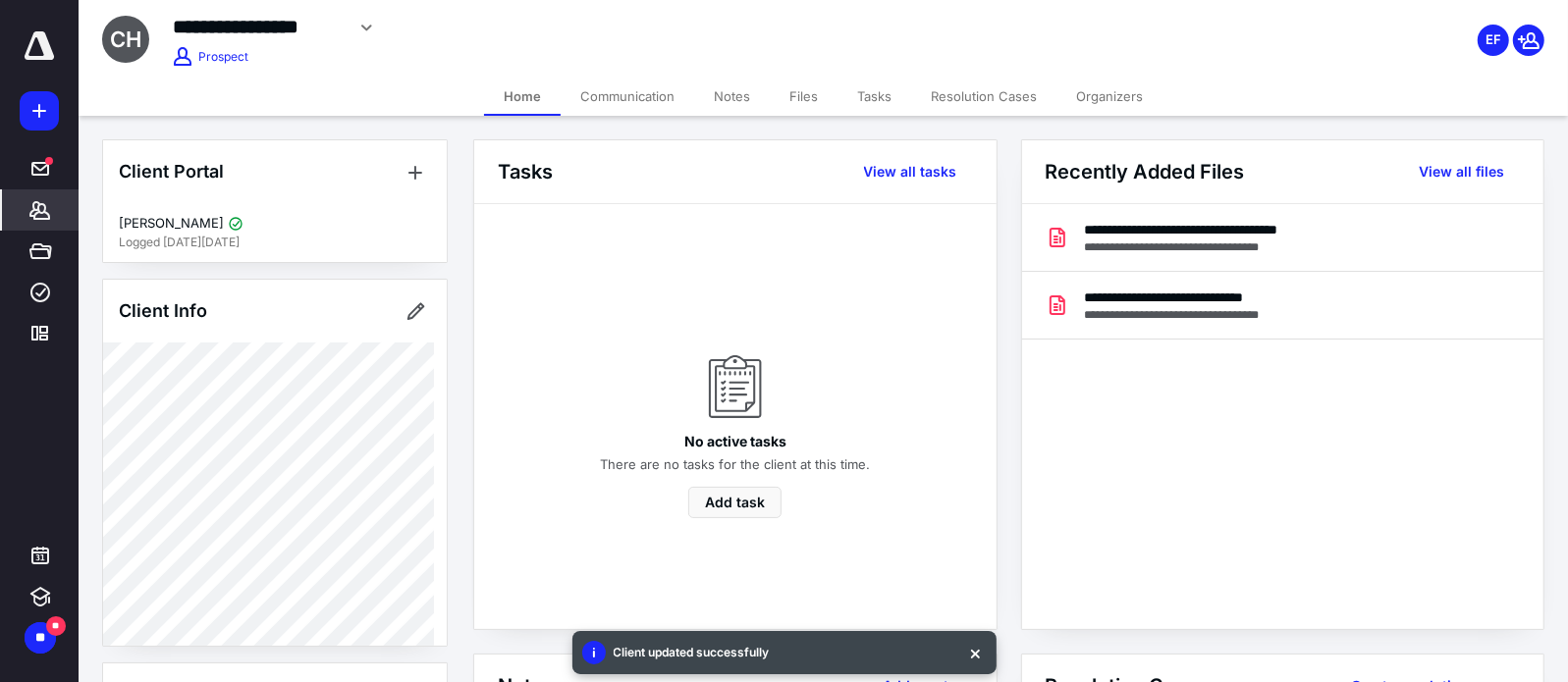 click on "Notes" at bounding box center (731, 96) 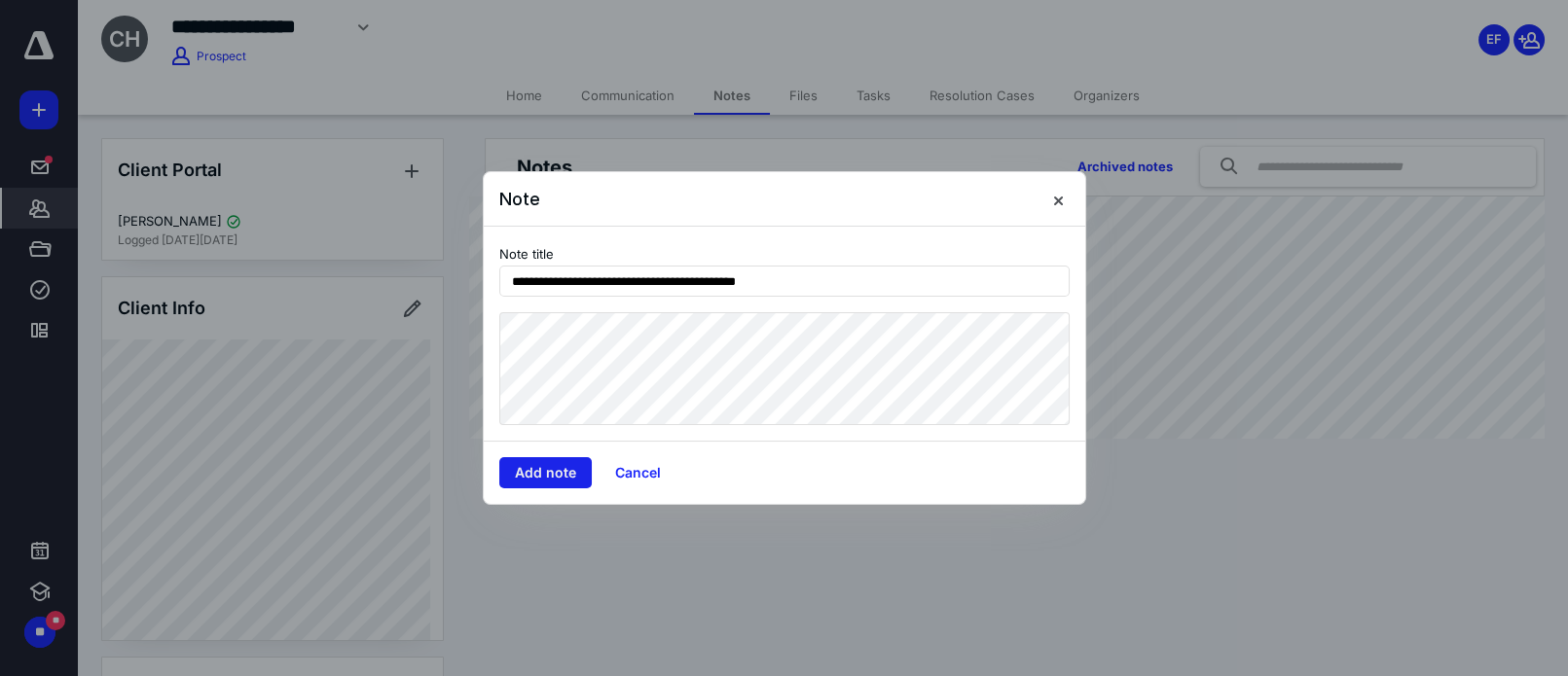 type on "**********" 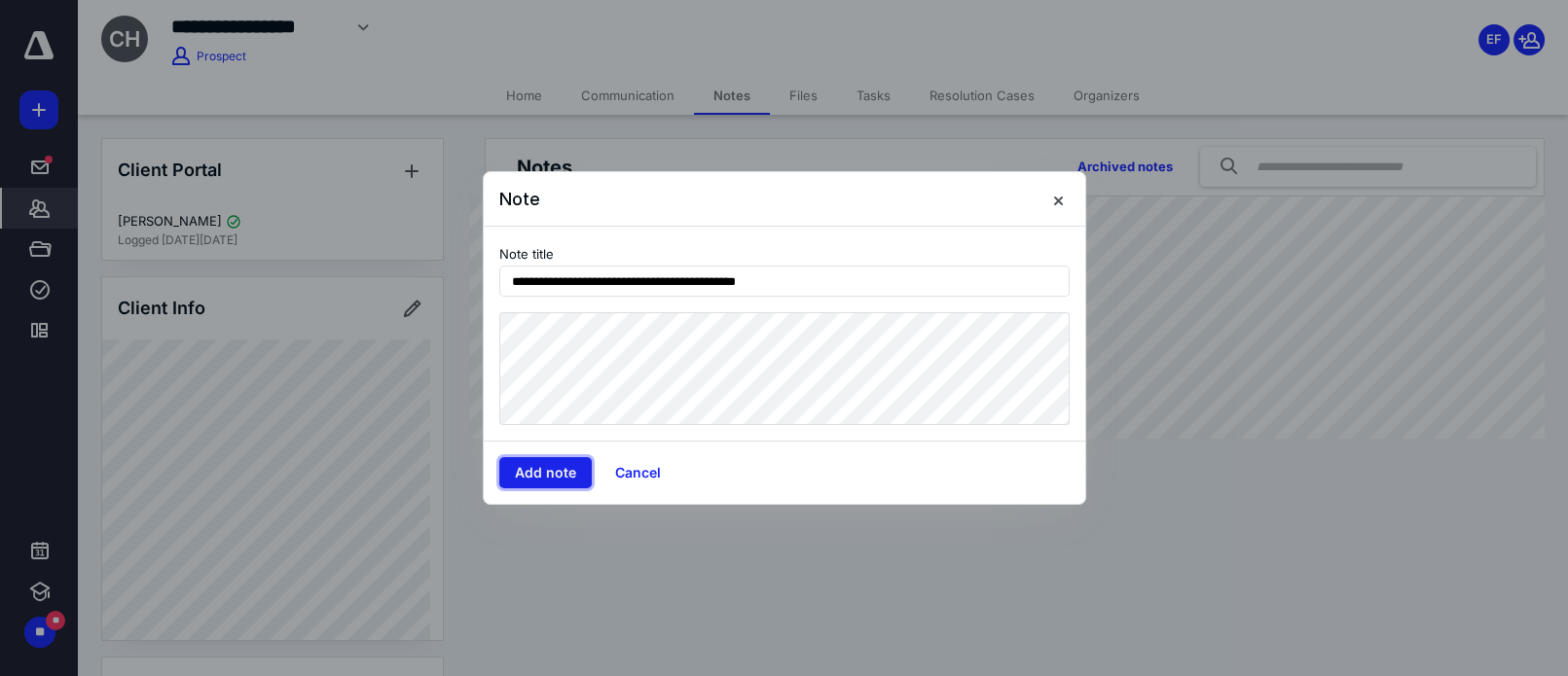 click on "Add note" at bounding box center [545, 473] 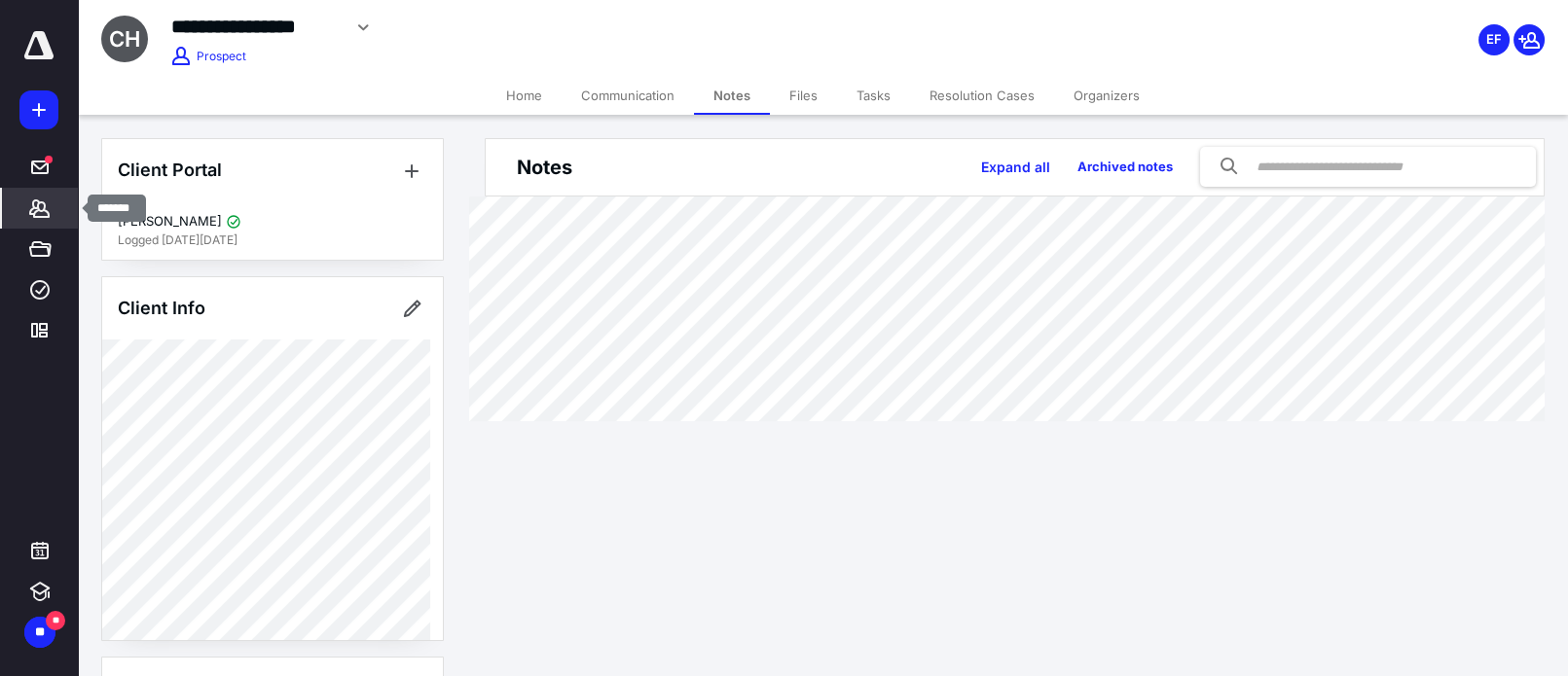 click 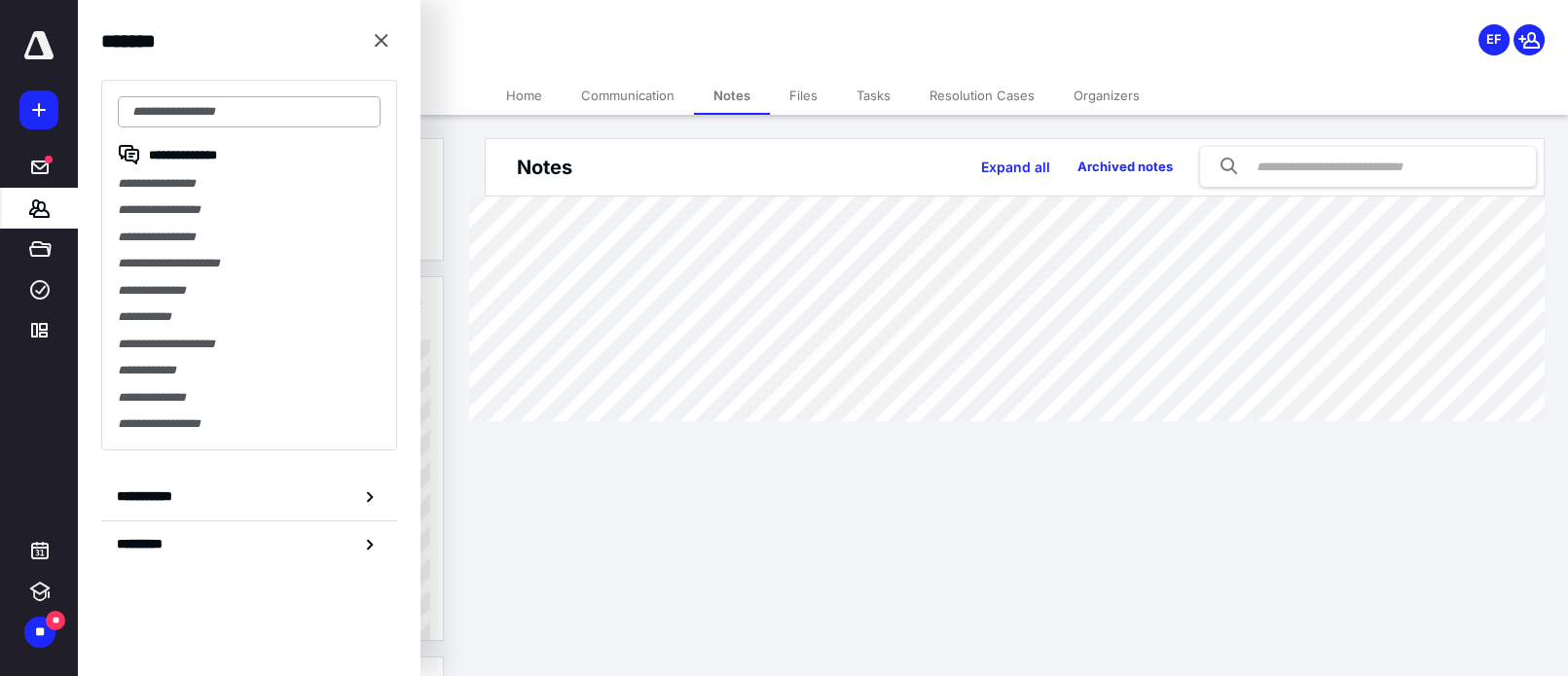 click at bounding box center (249, 112) 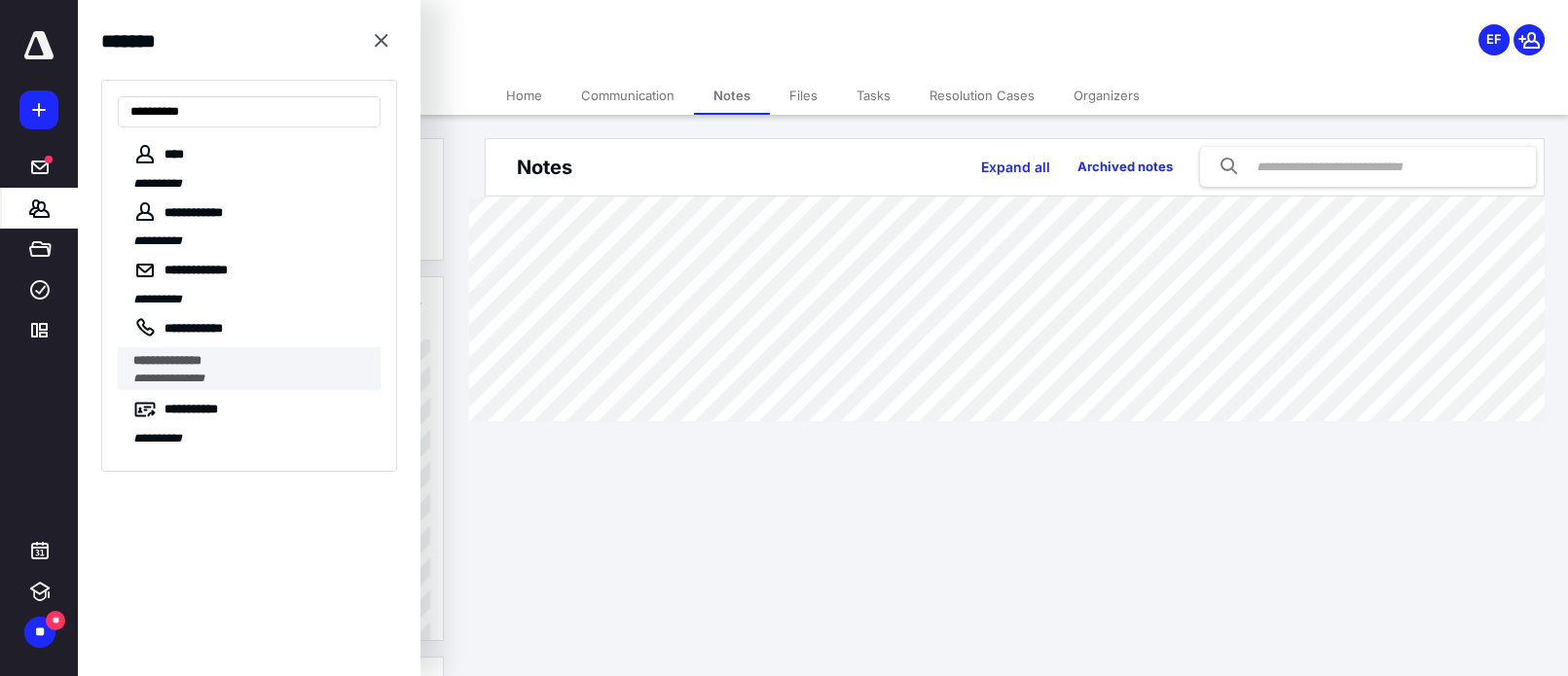 type on "**********" 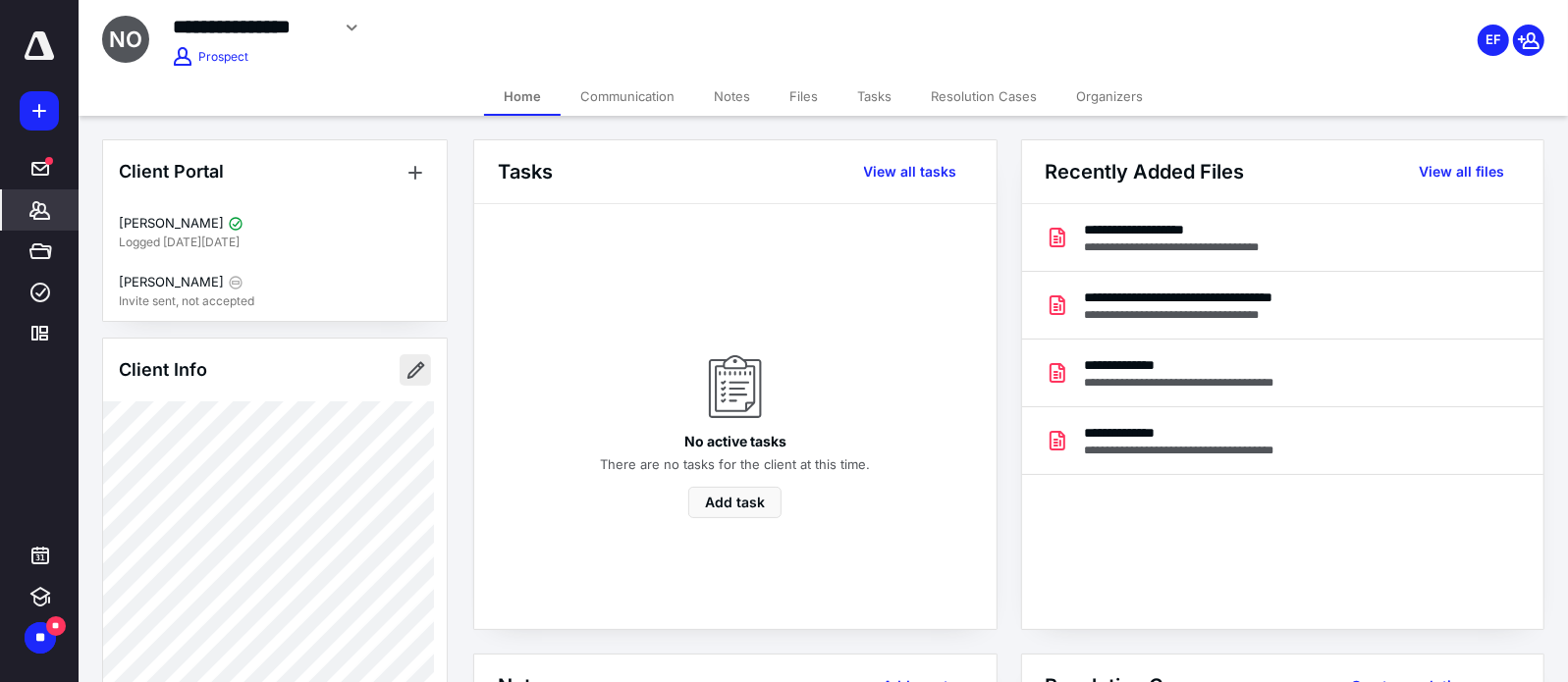 click at bounding box center (415, 370) 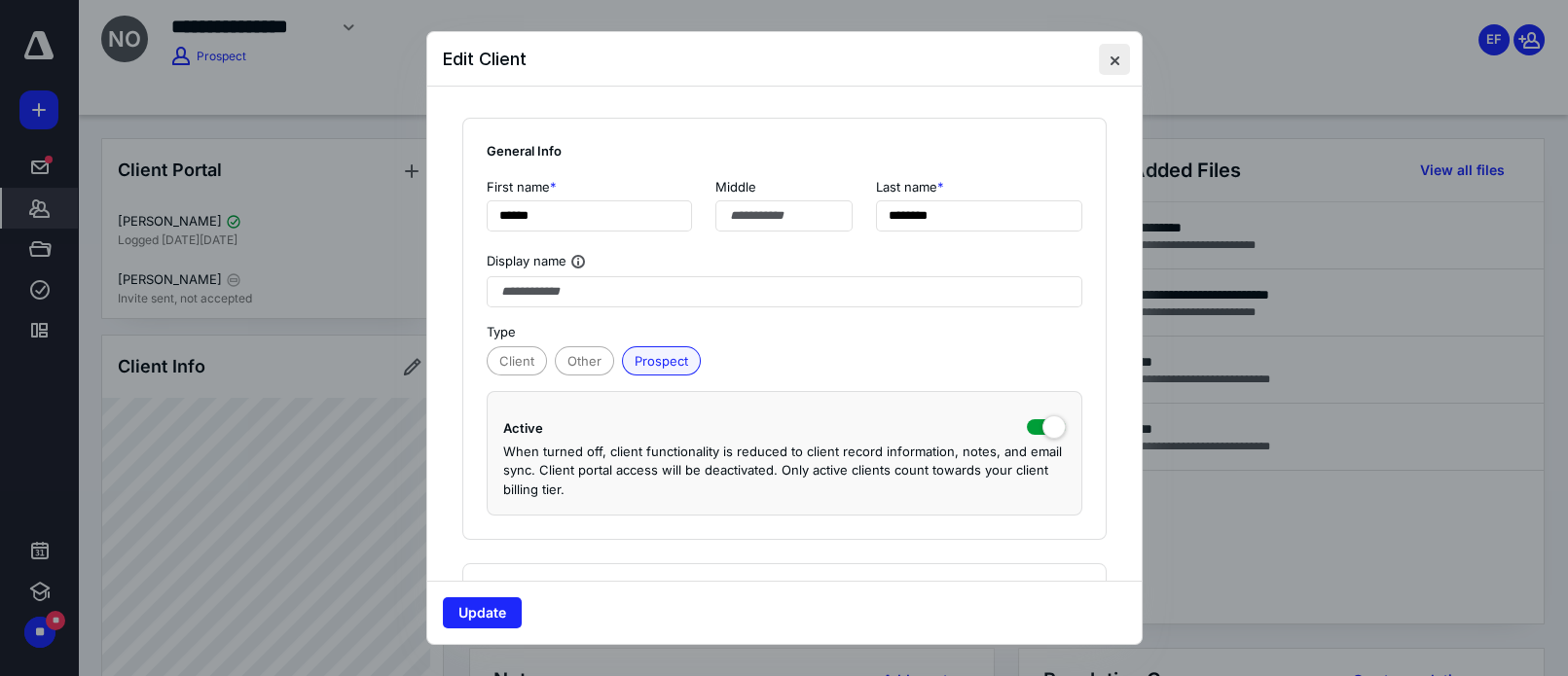 click at bounding box center (1114, 59) 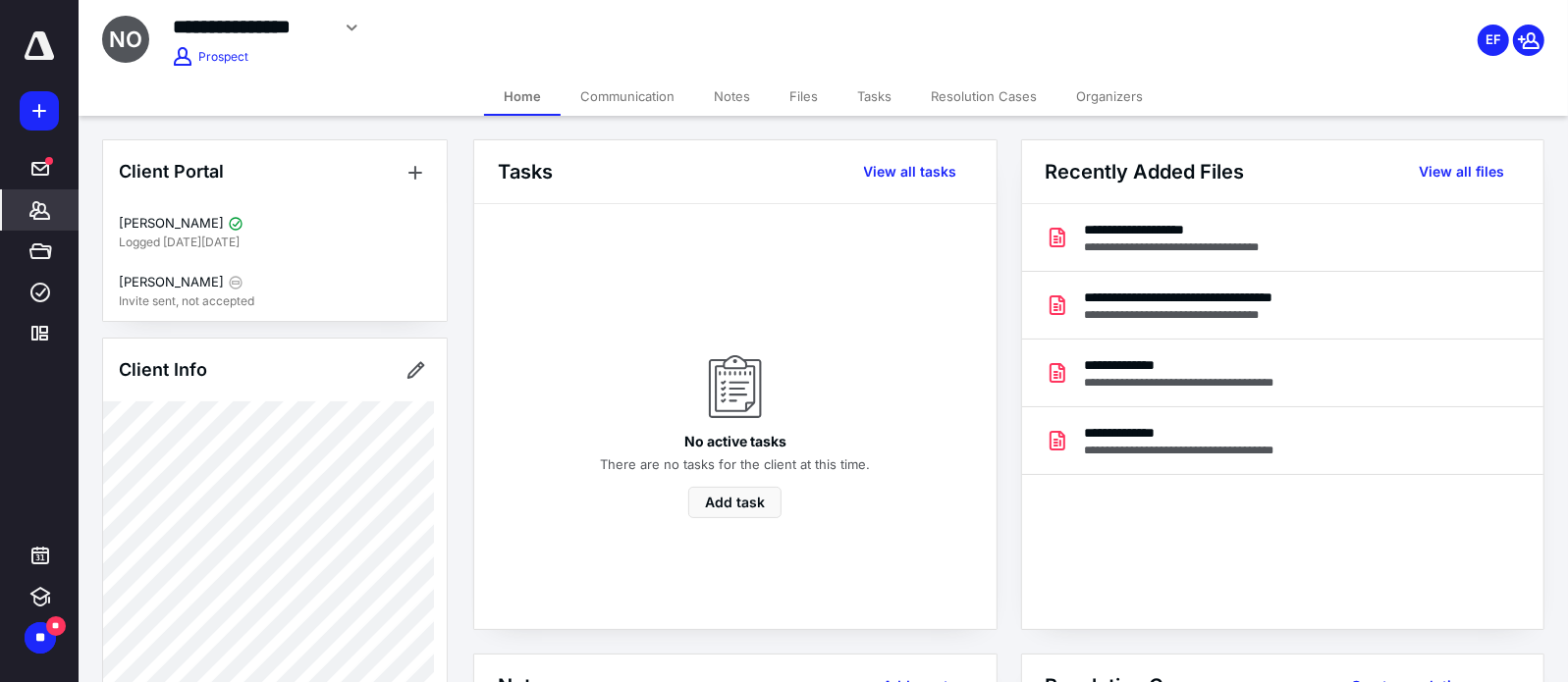 click on "Communication" at bounding box center (627, 96) 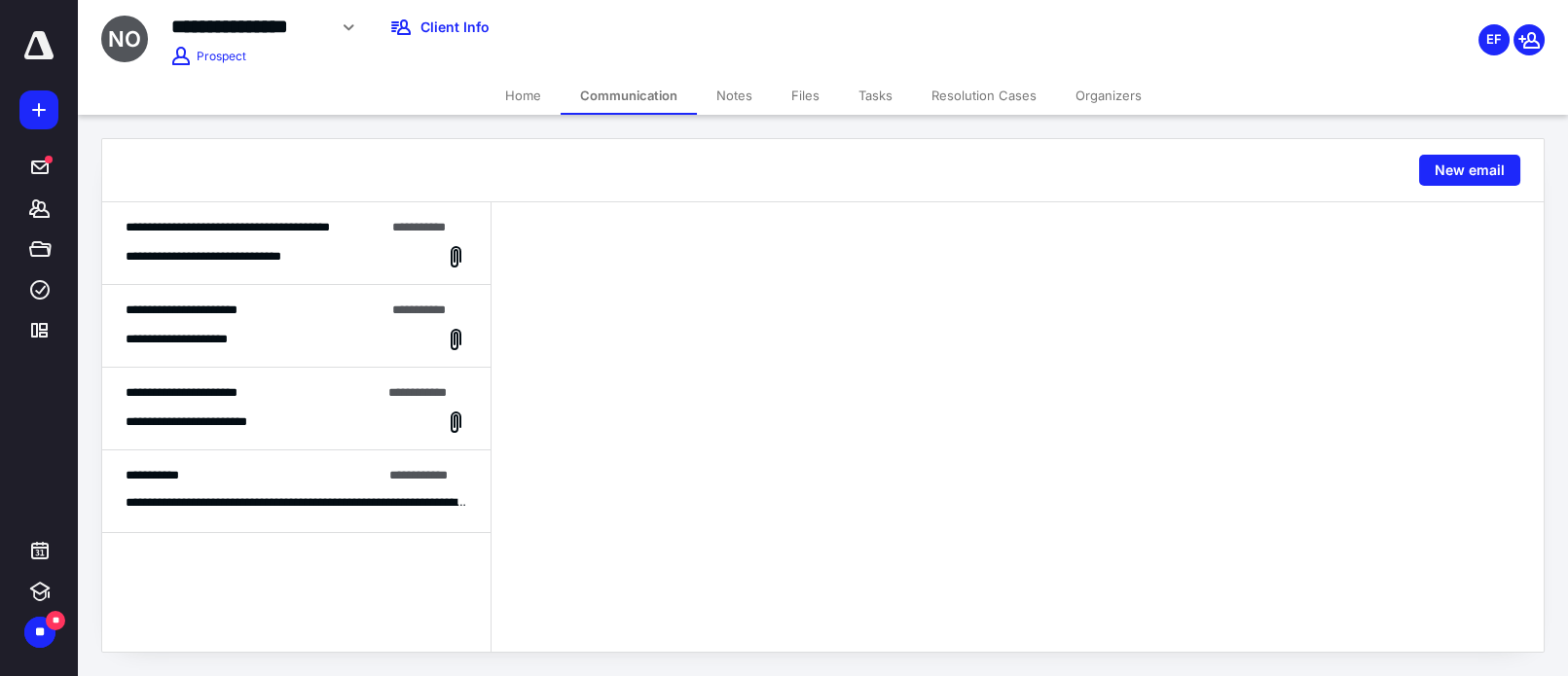 click on "**********" at bounding box center (231, 256) 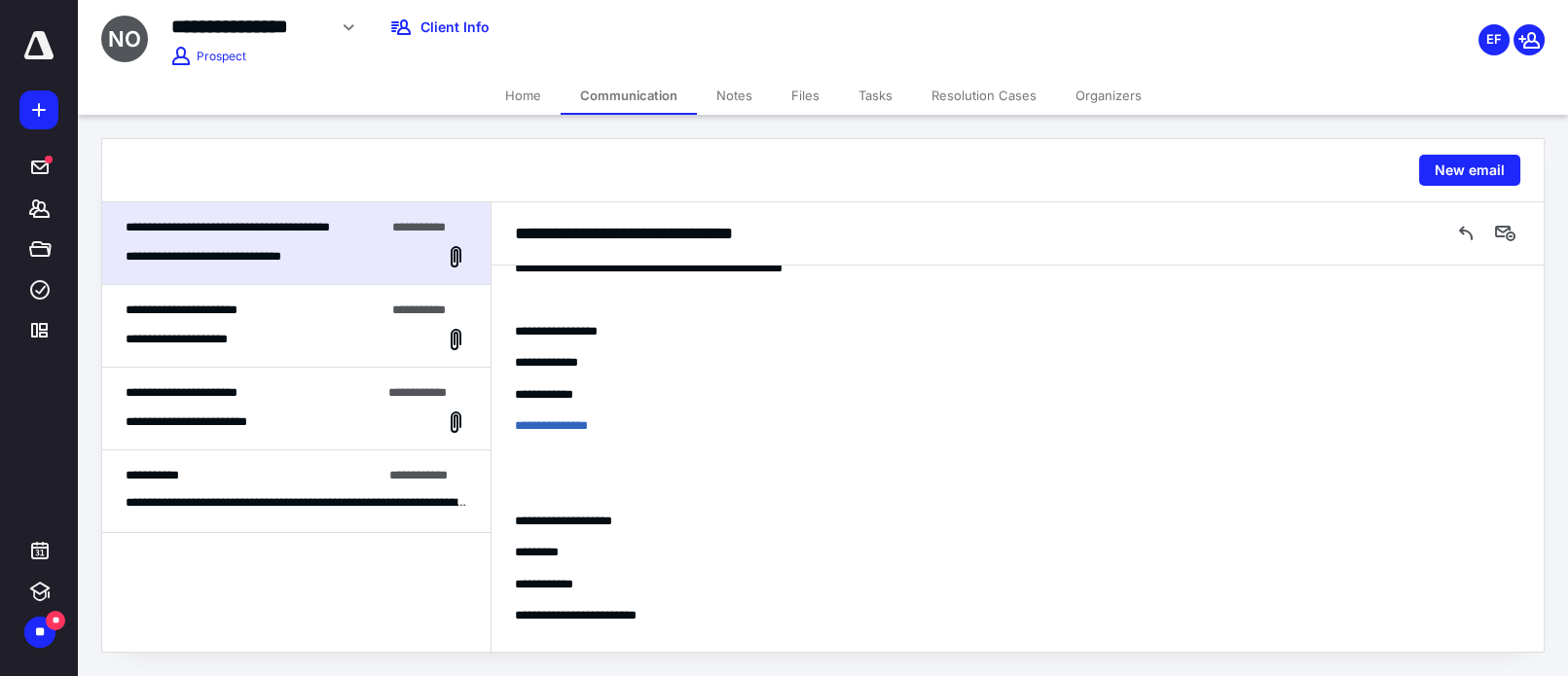 scroll, scrollTop: 318, scrollLeft: 0, axis: vertical 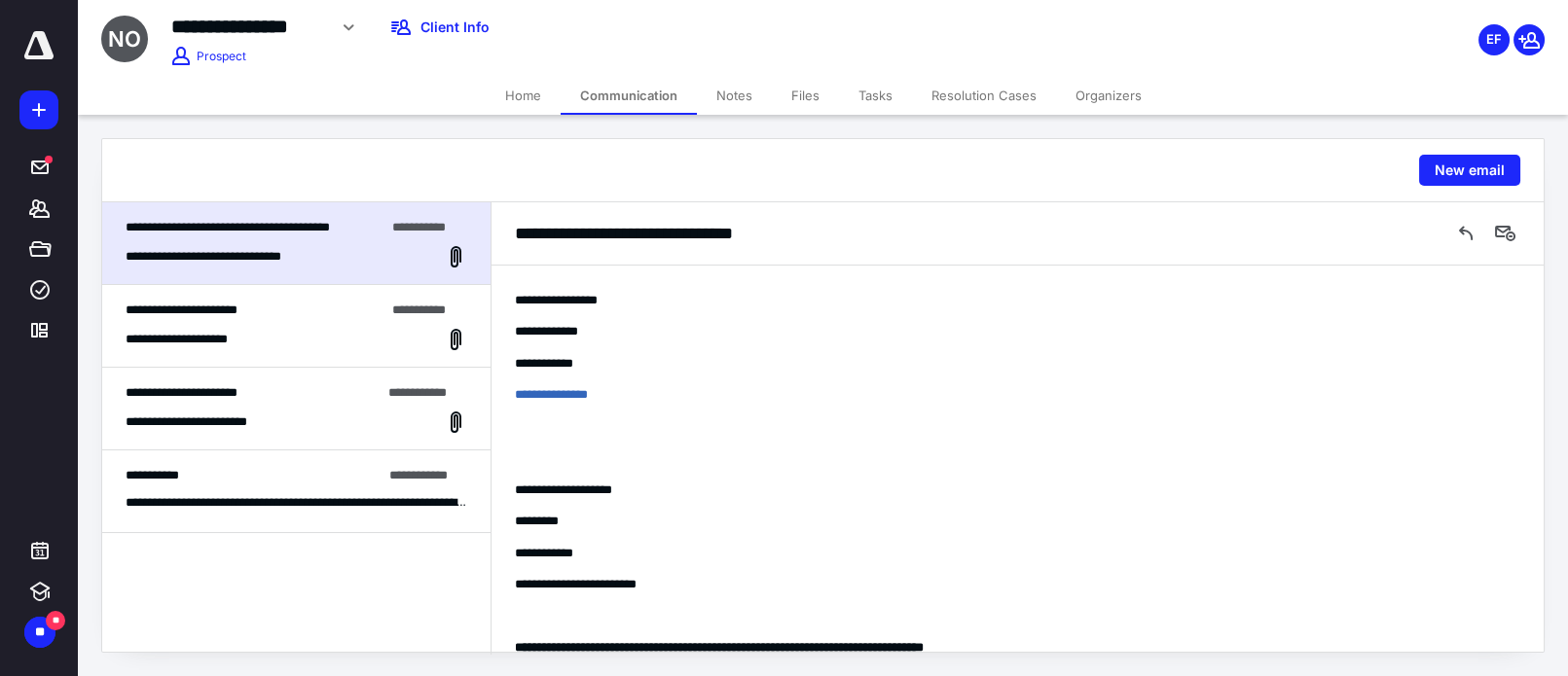 click on "Home" at bounding box center (523, 95) 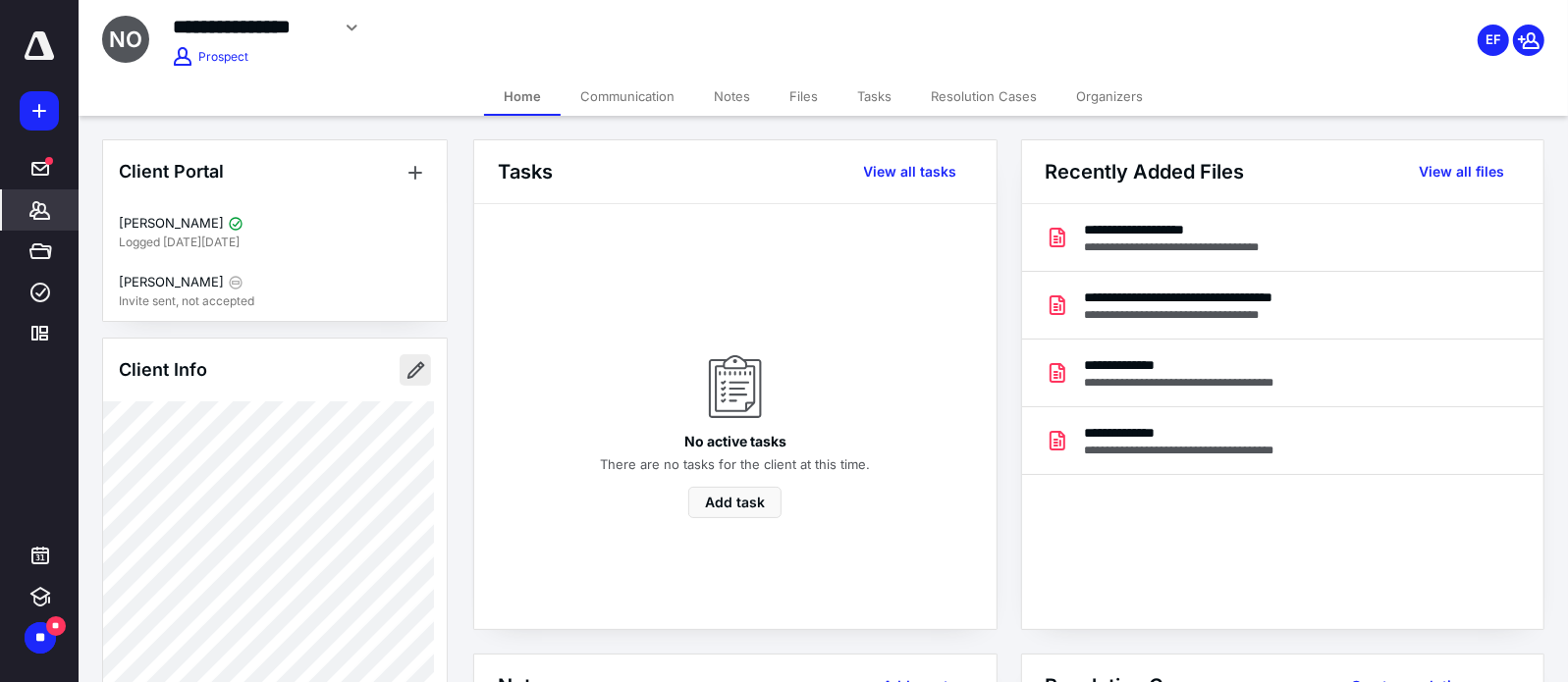 click at bounding box center (415, 370) 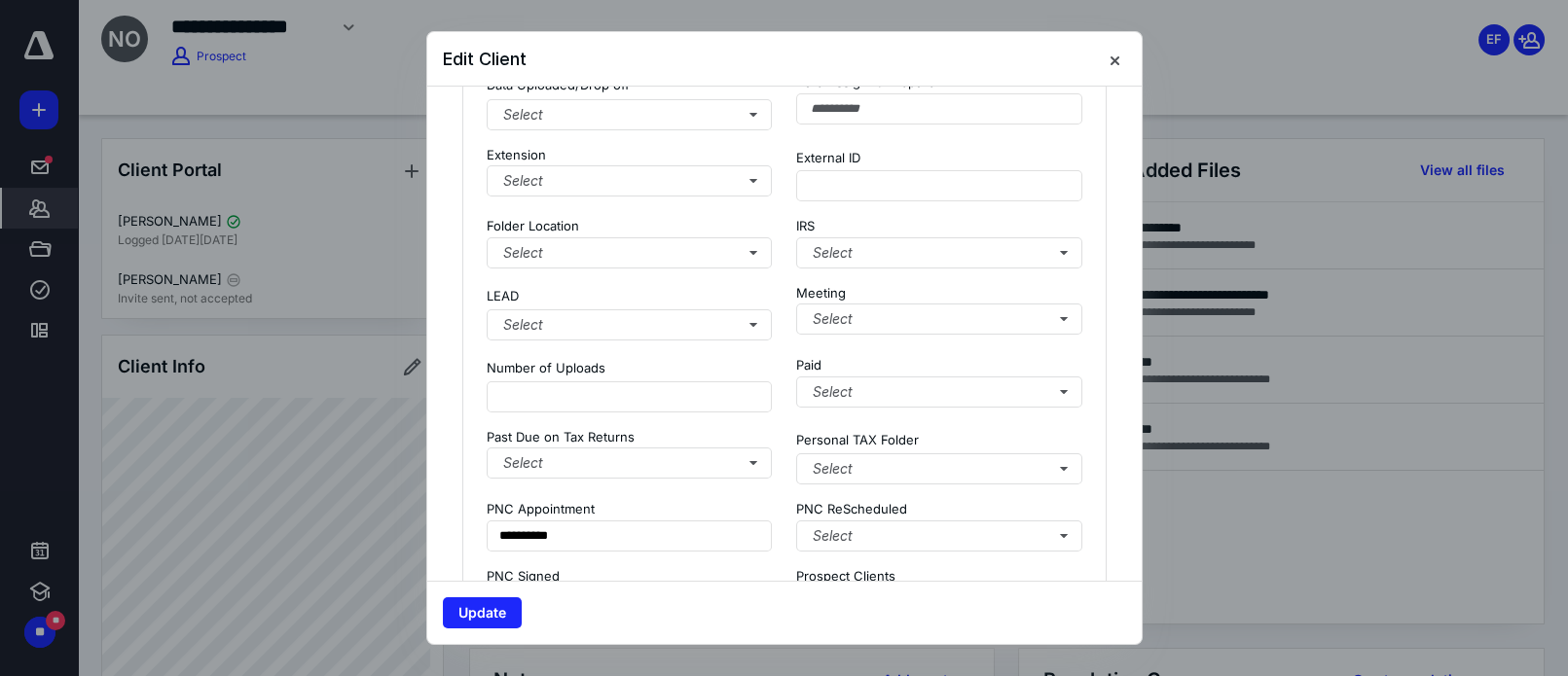 scroll, scrollTop: 1857, scrollLeft: 0, axis: vertical 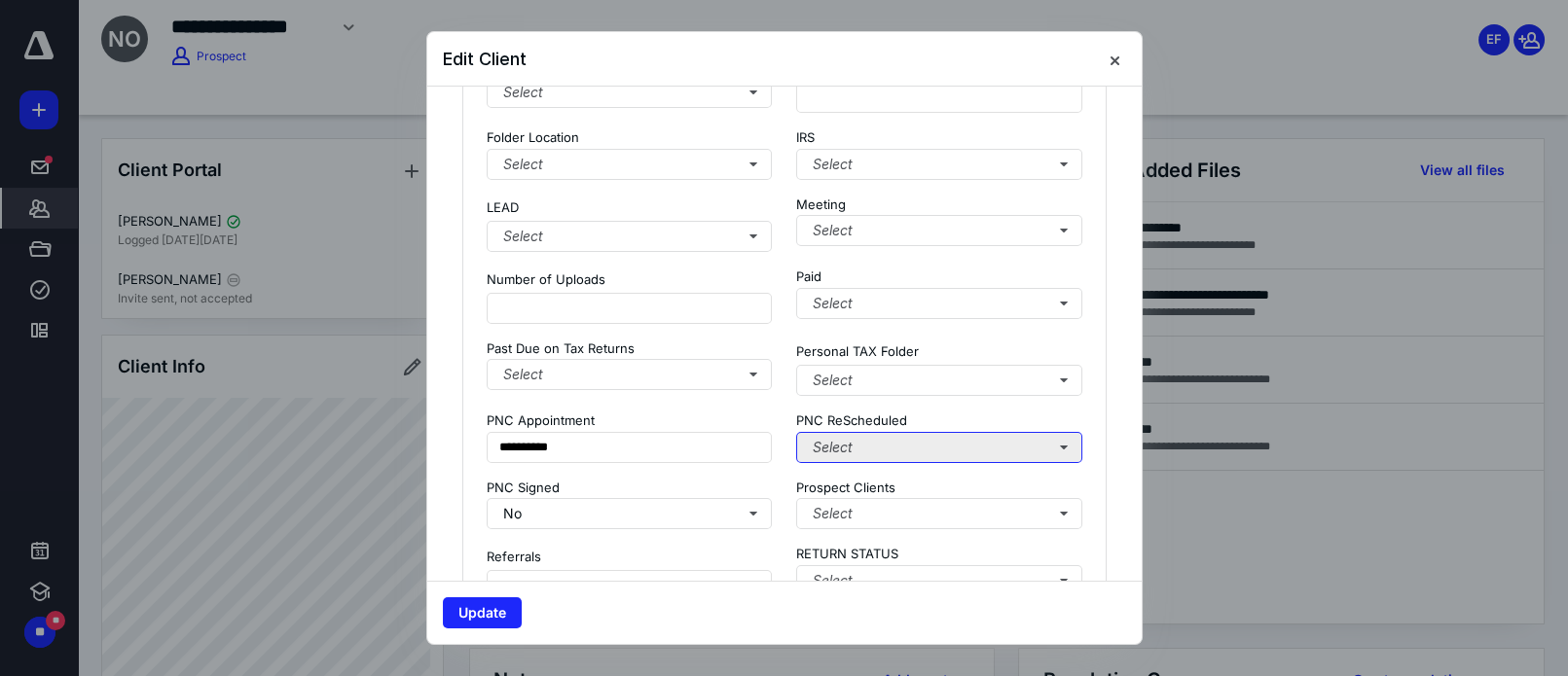 click on "Select" at bounding box center (939, 447) 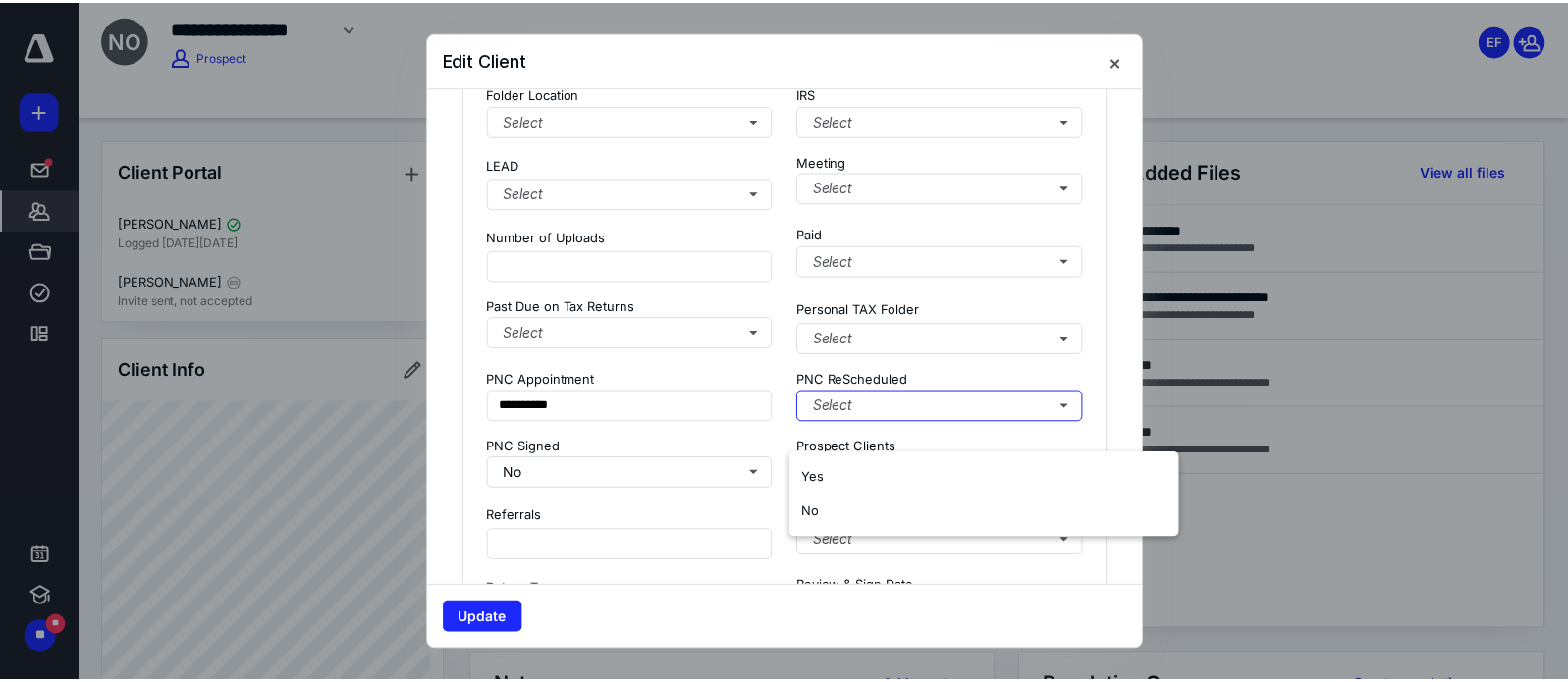 scroll, scrollTop: 1963, scrollLeft: 0, axis: vertical 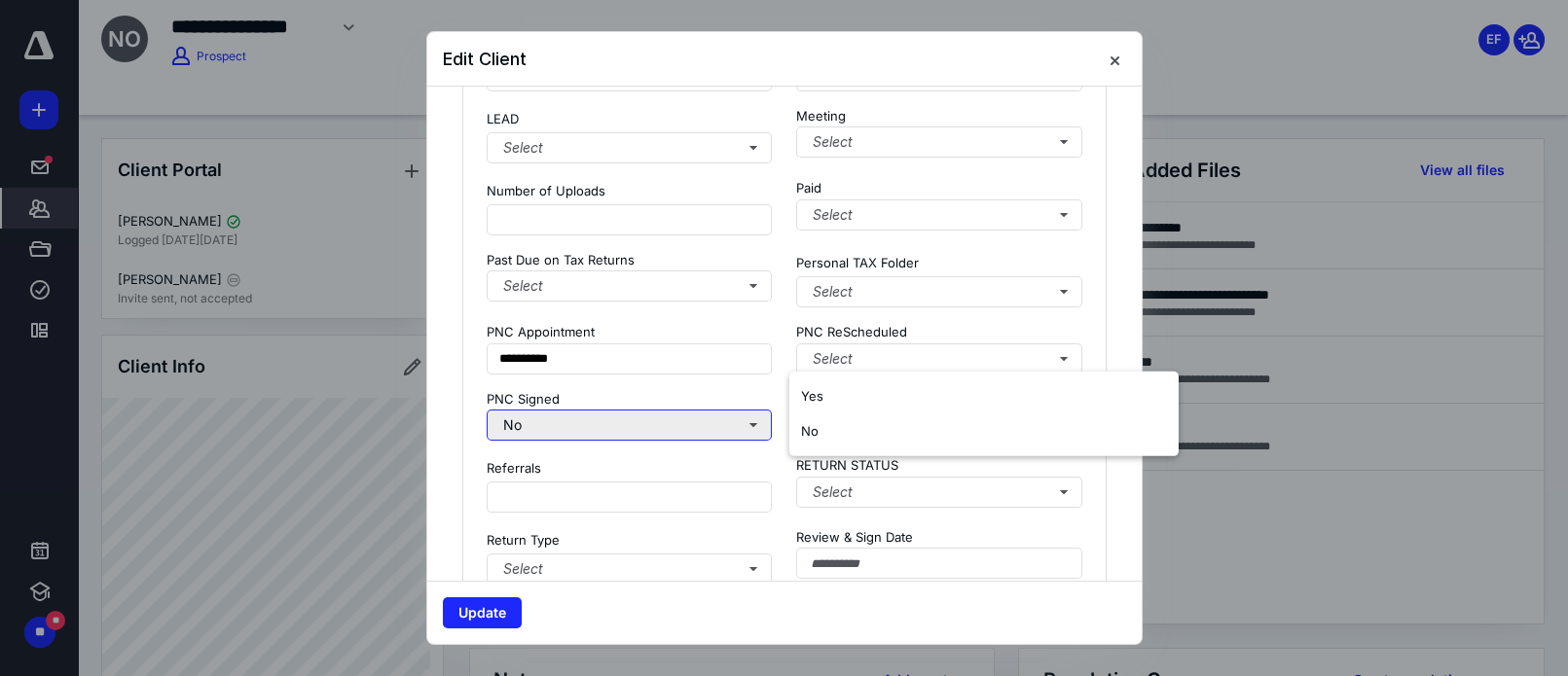 click on "No" at bounding box center [630, 425] 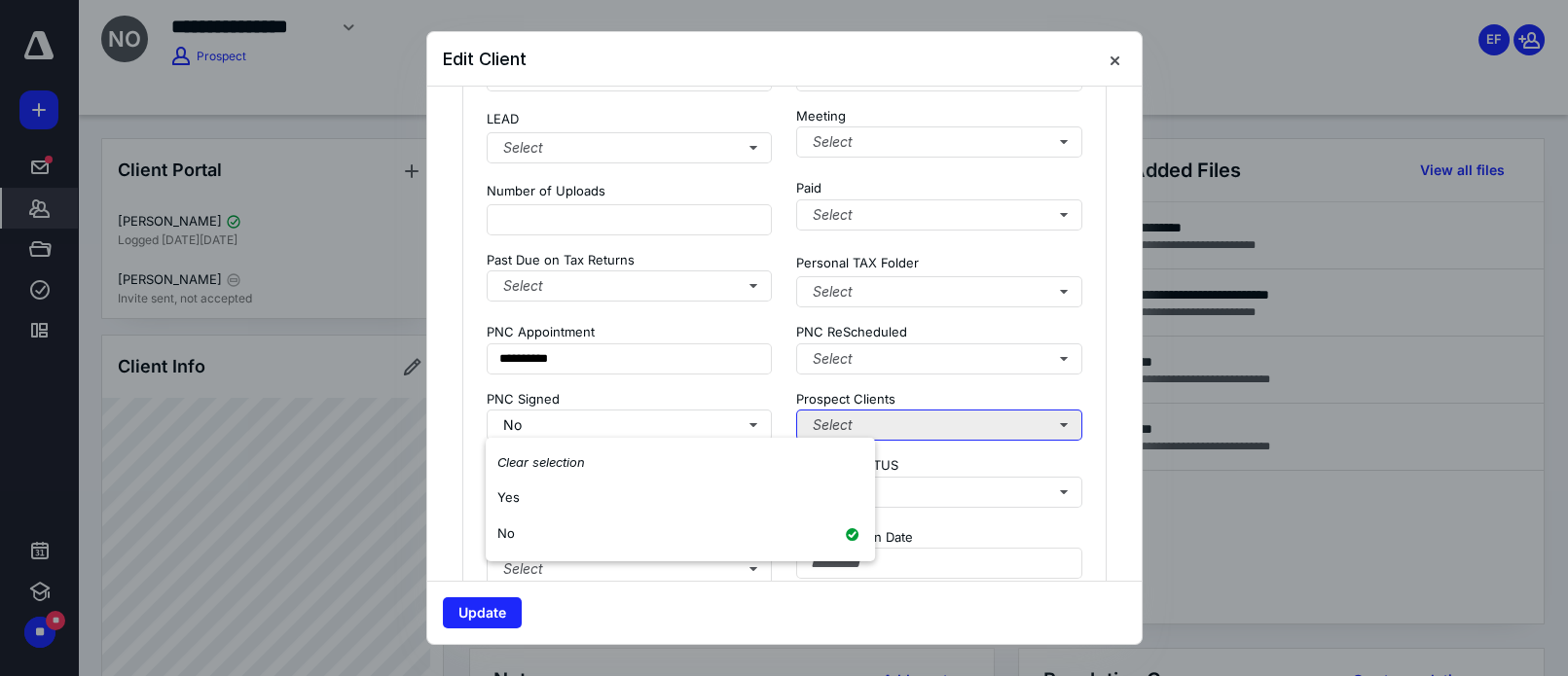 click on "Select" at bounding box center (939, 425) 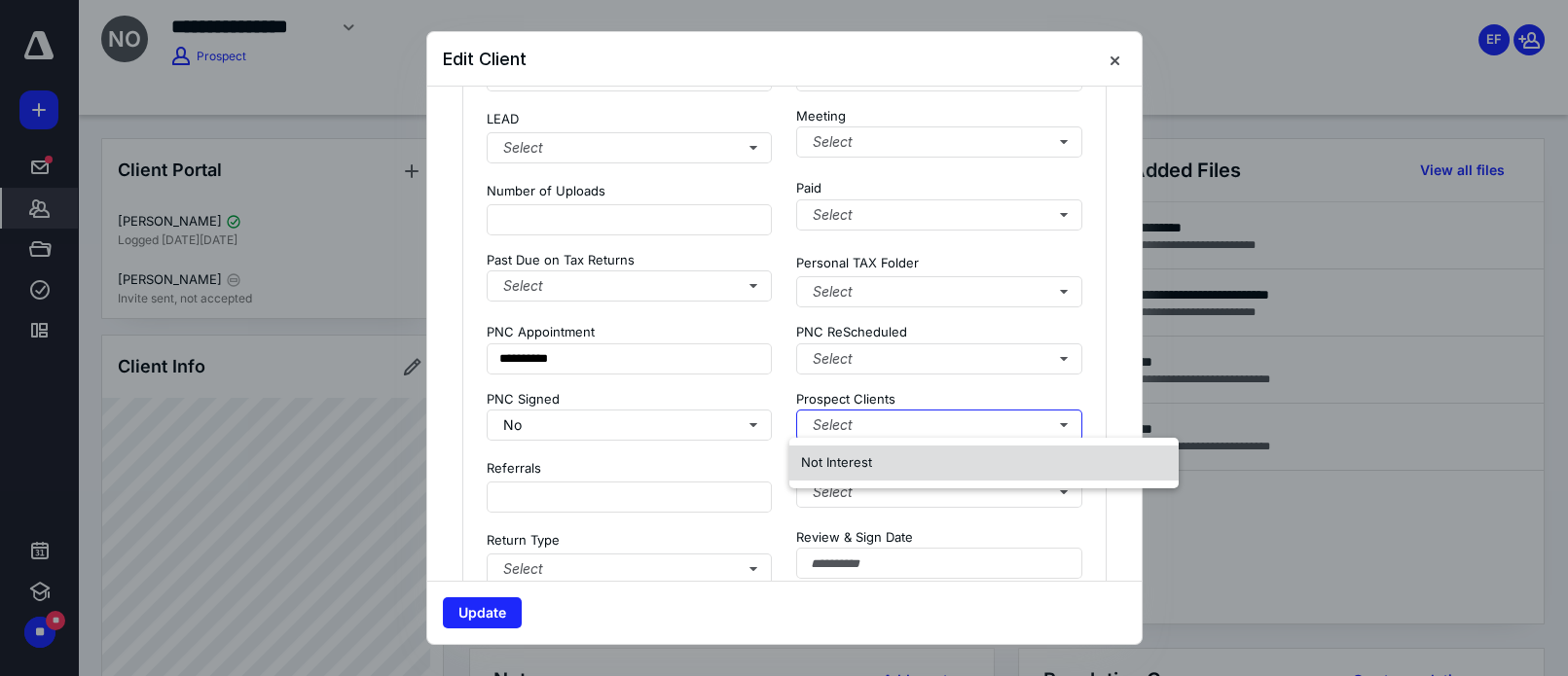 click on "Not Interest" at bounding box center (836, 462) 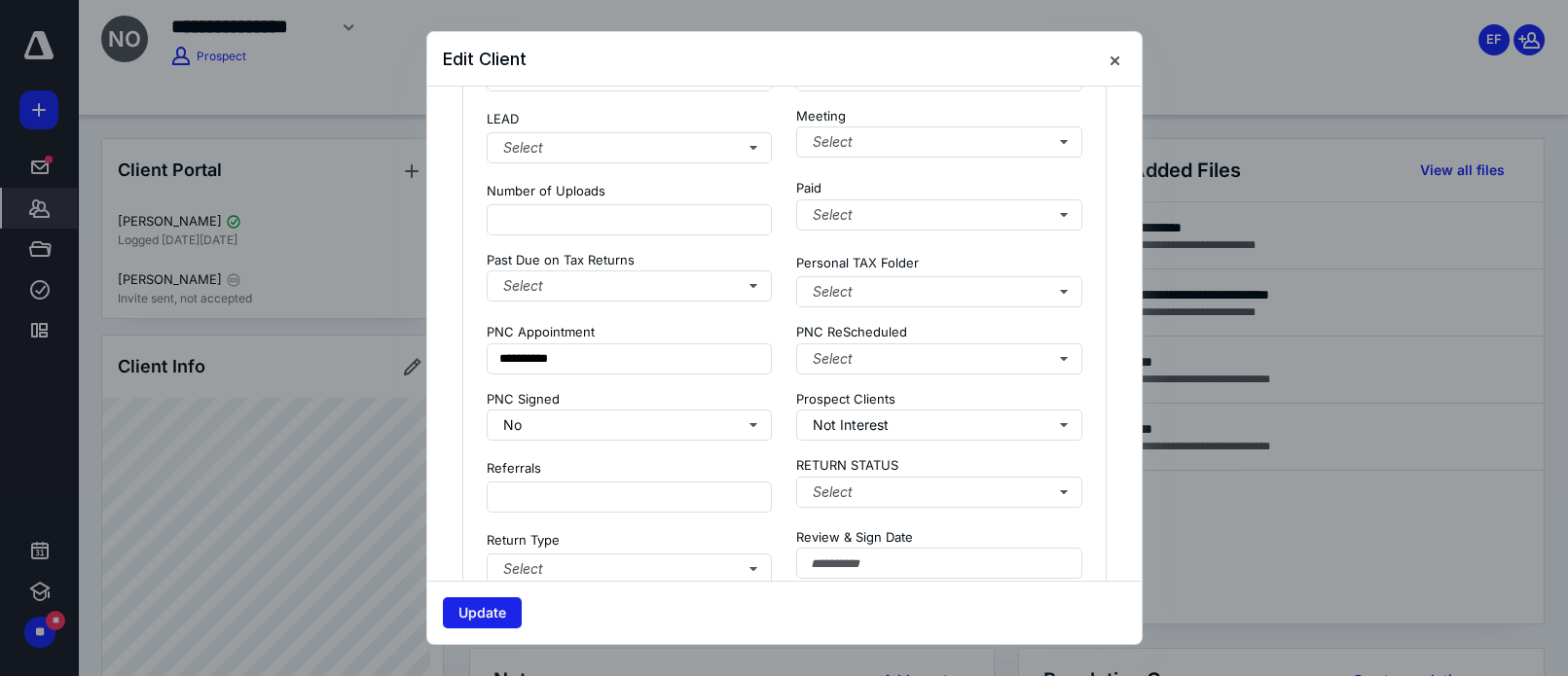 click on "Update" at bounding box center [482, 613] 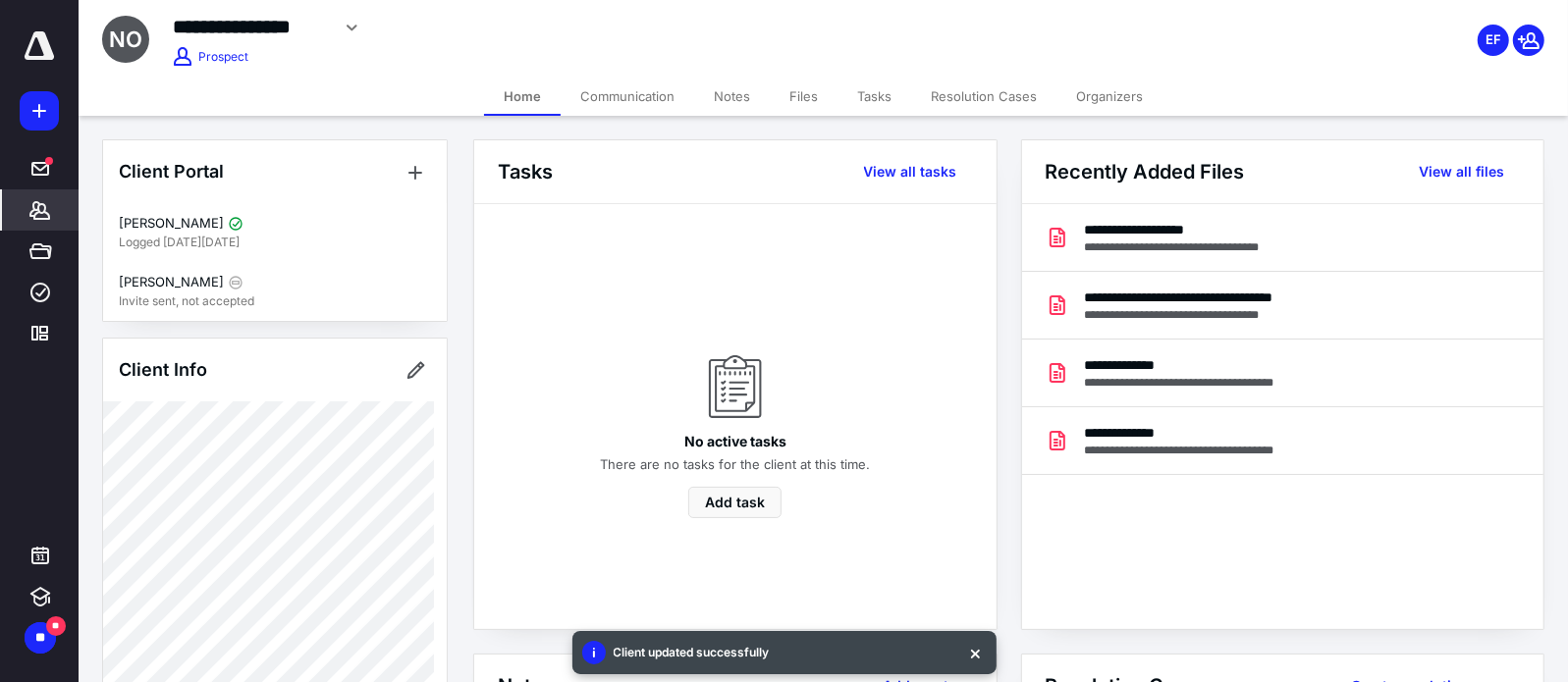 click on "Communication" at bounding box center [627, 96] 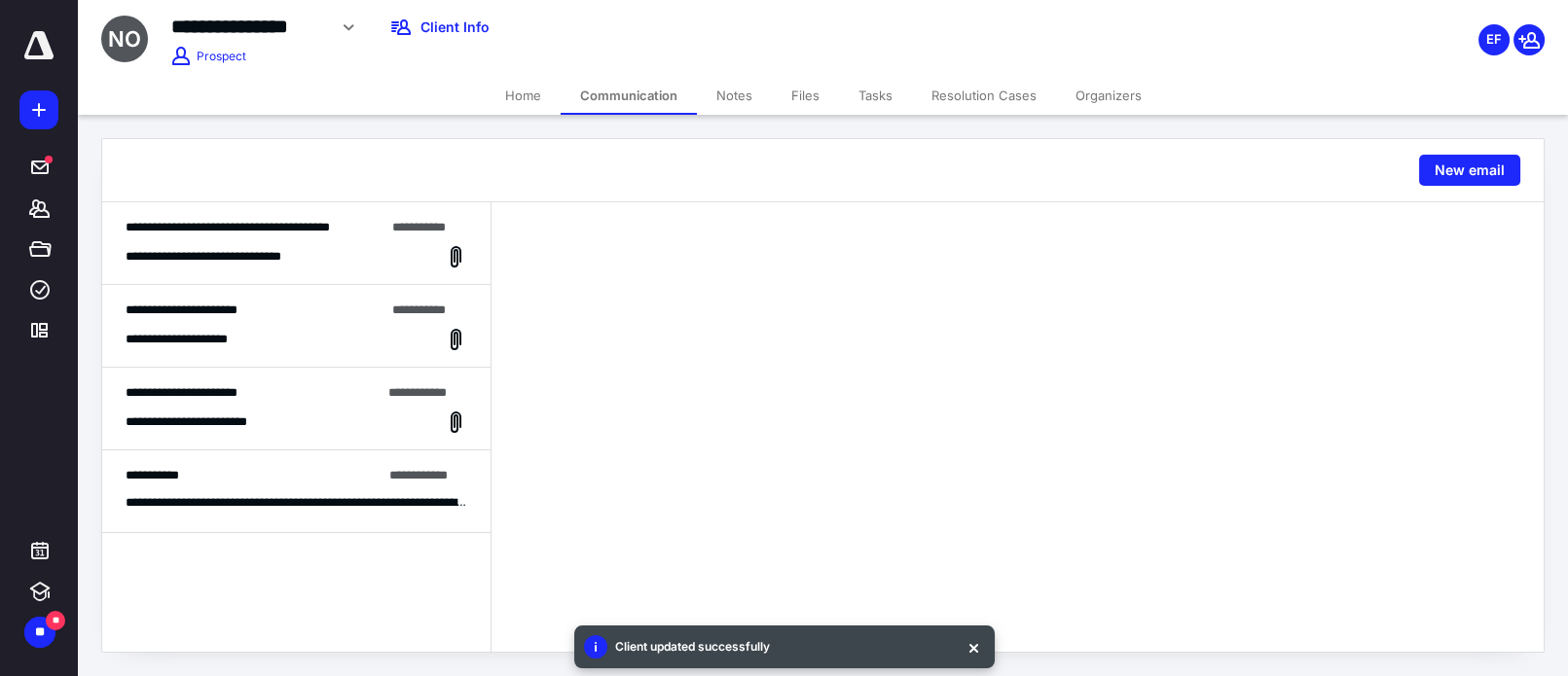 drag, startPoint x: 745, startPoint y: 91, endPoint x: 742, endPoint y: 102, distance: 11.401754 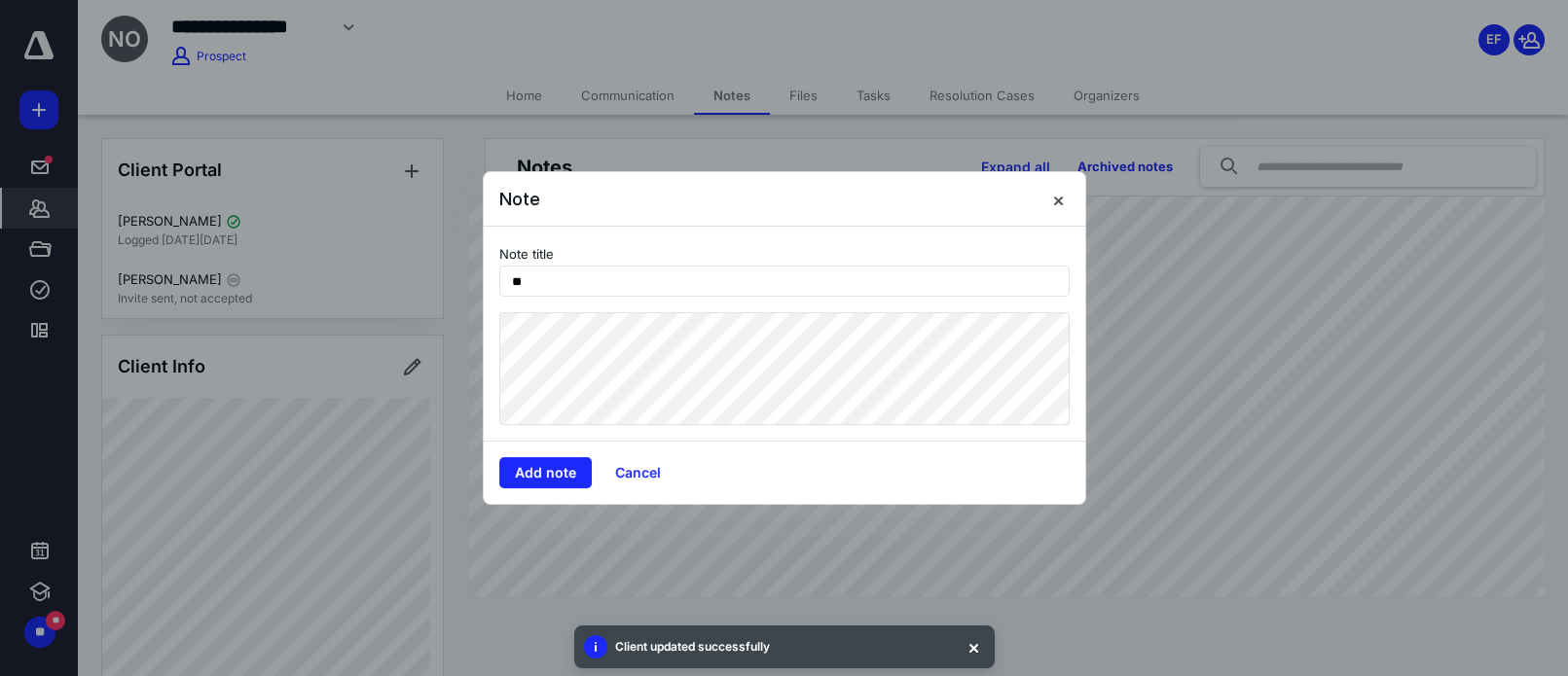 type on "*" 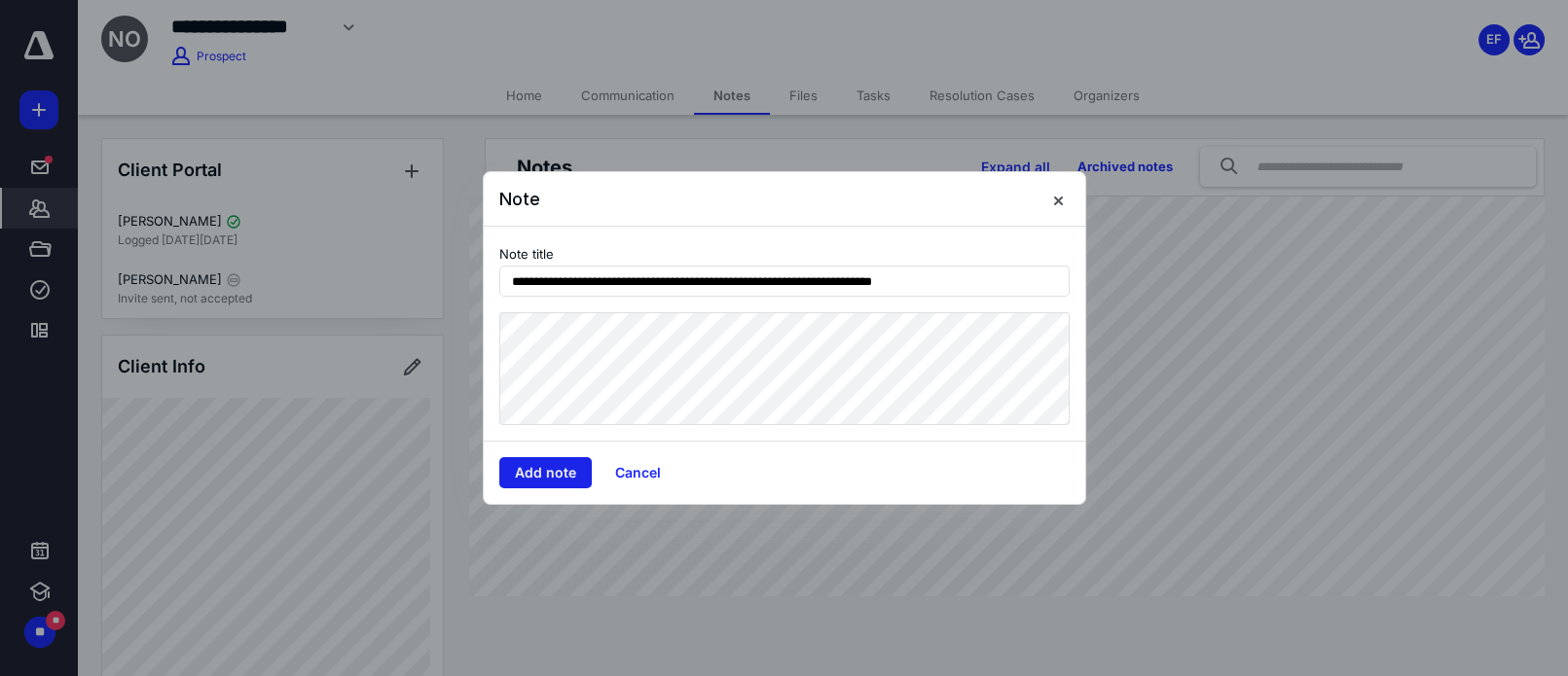 type on "**********" 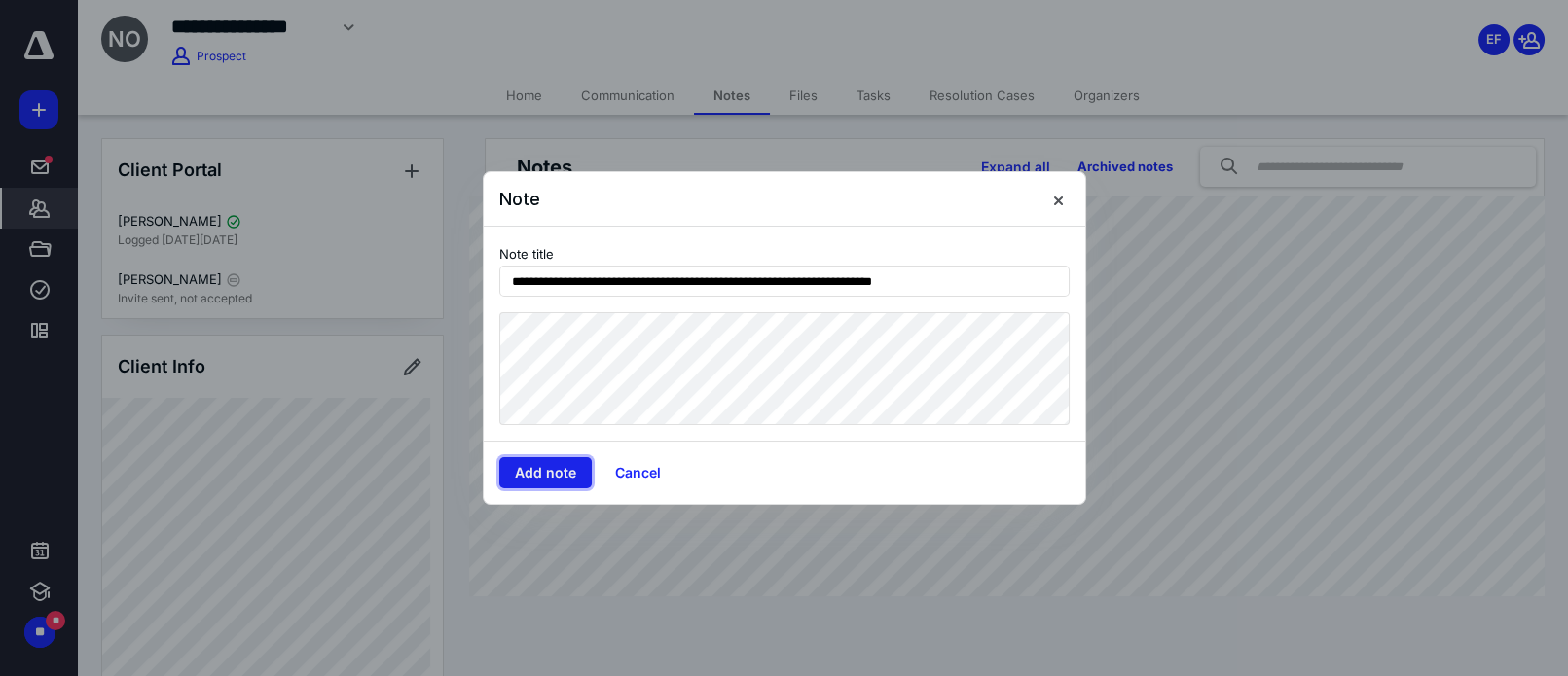 click on "Add note" at bounding box center (545, 473) 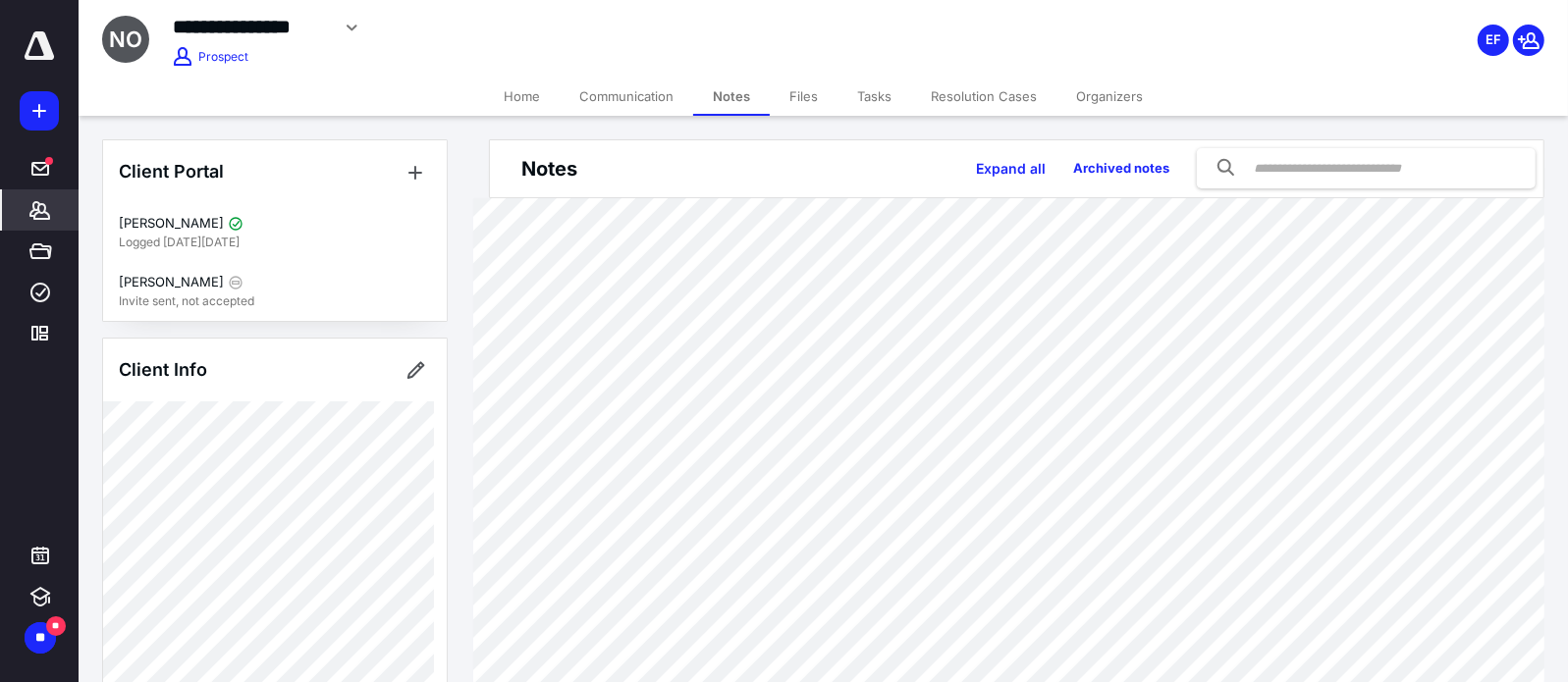 click on "Home" at bounding box center (521, 96) 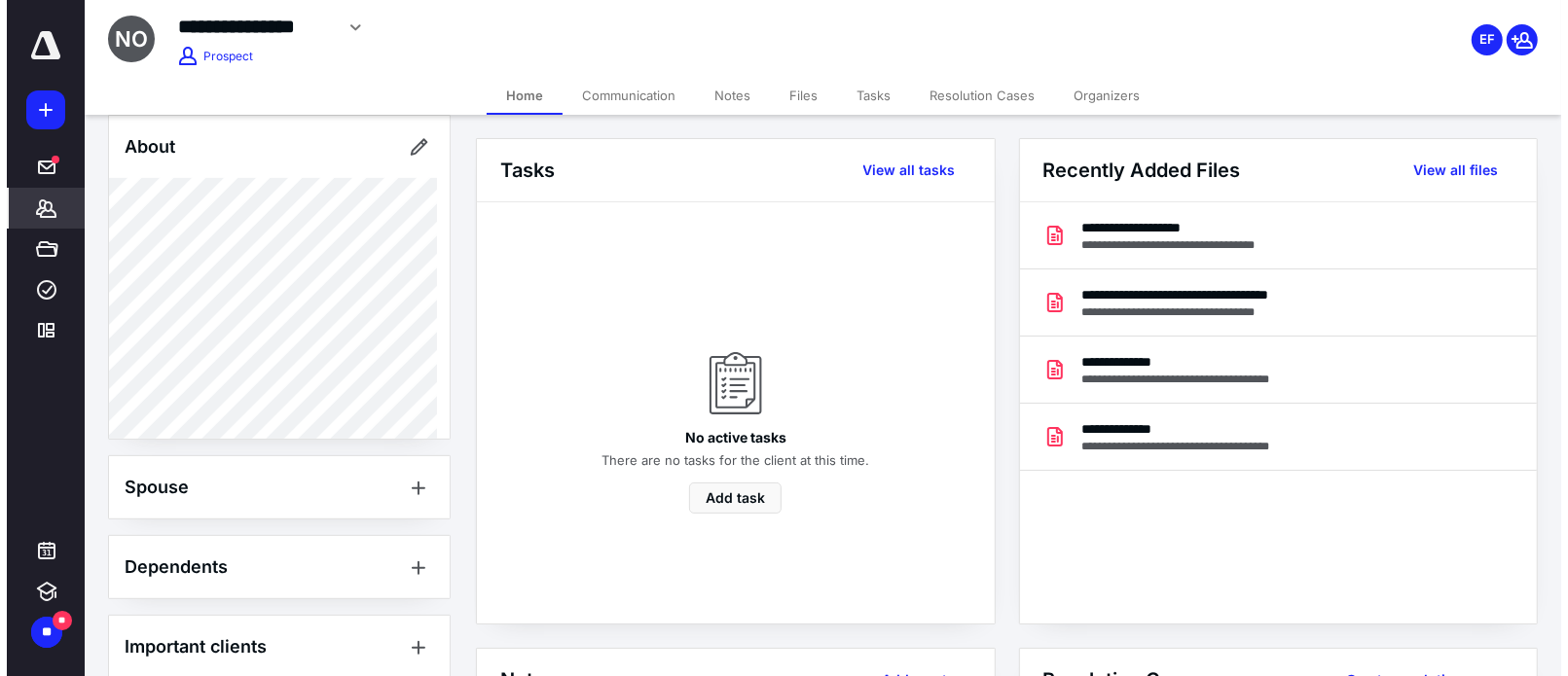 scroll, scrollTop: 619, scrollLeft: 0, axis: vertical 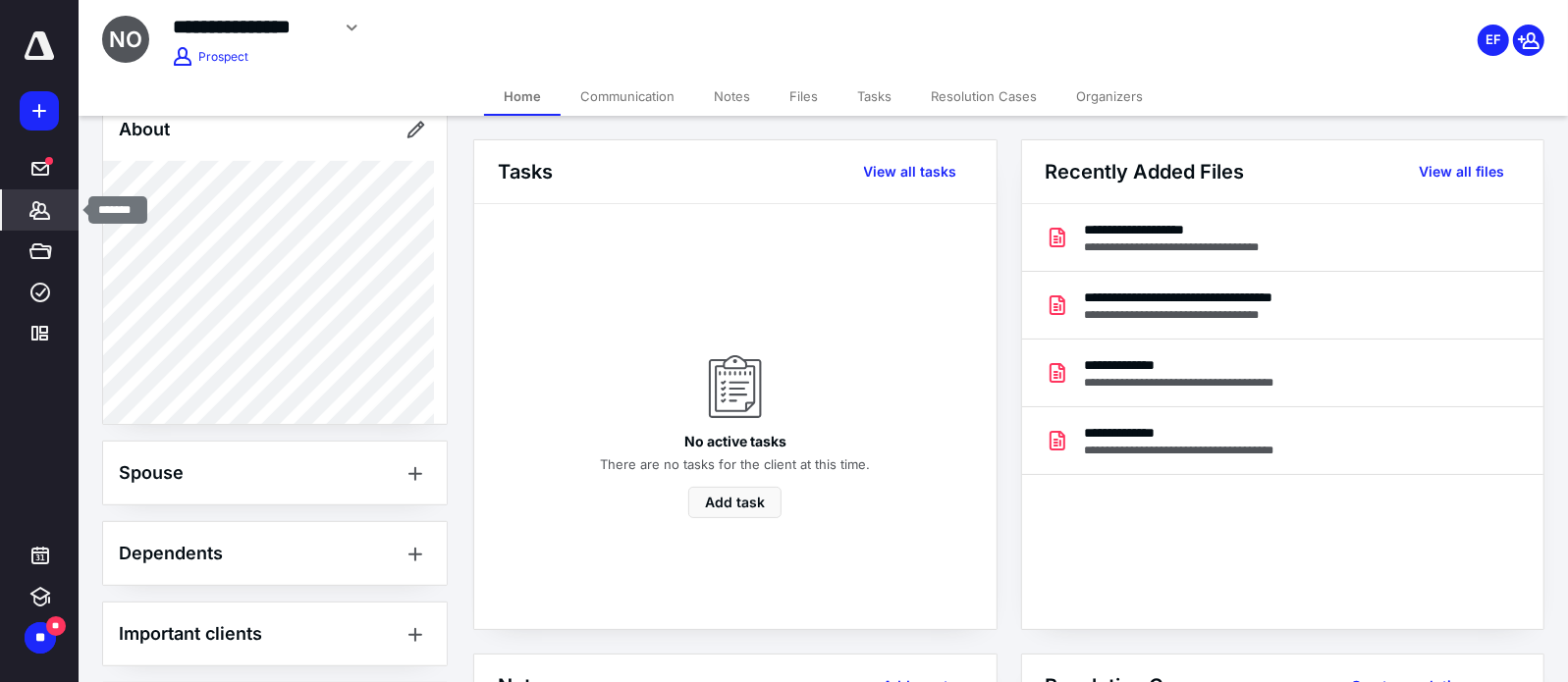 click 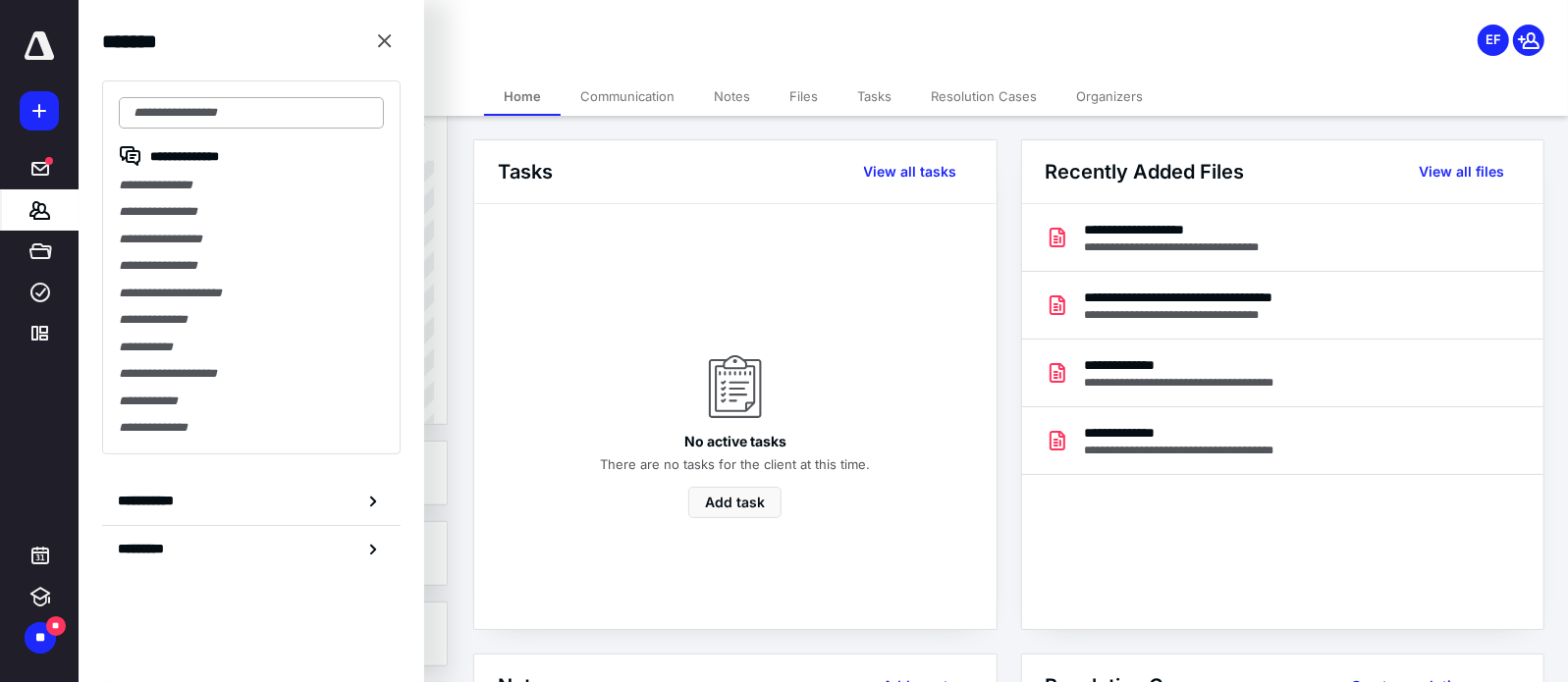 click at bounding box center (251, 113) 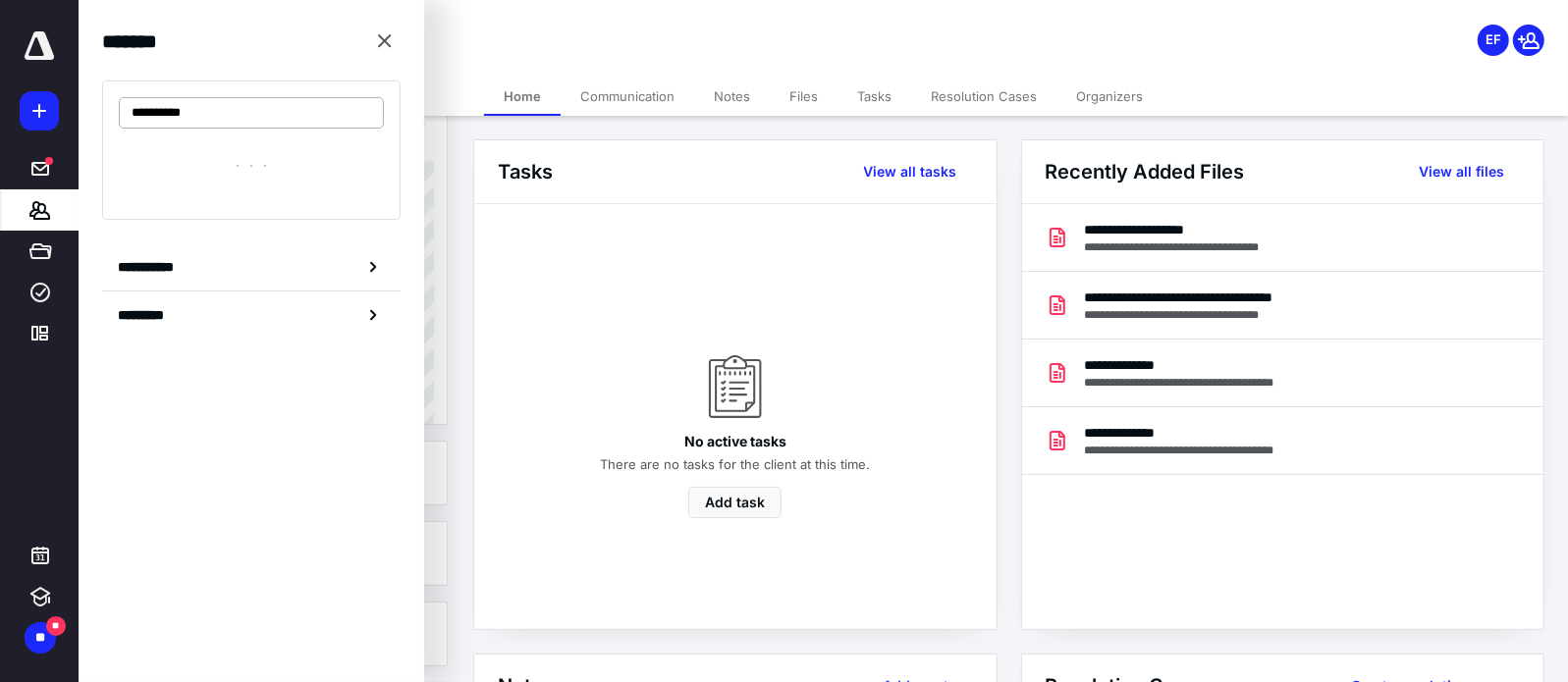 type on "**********" 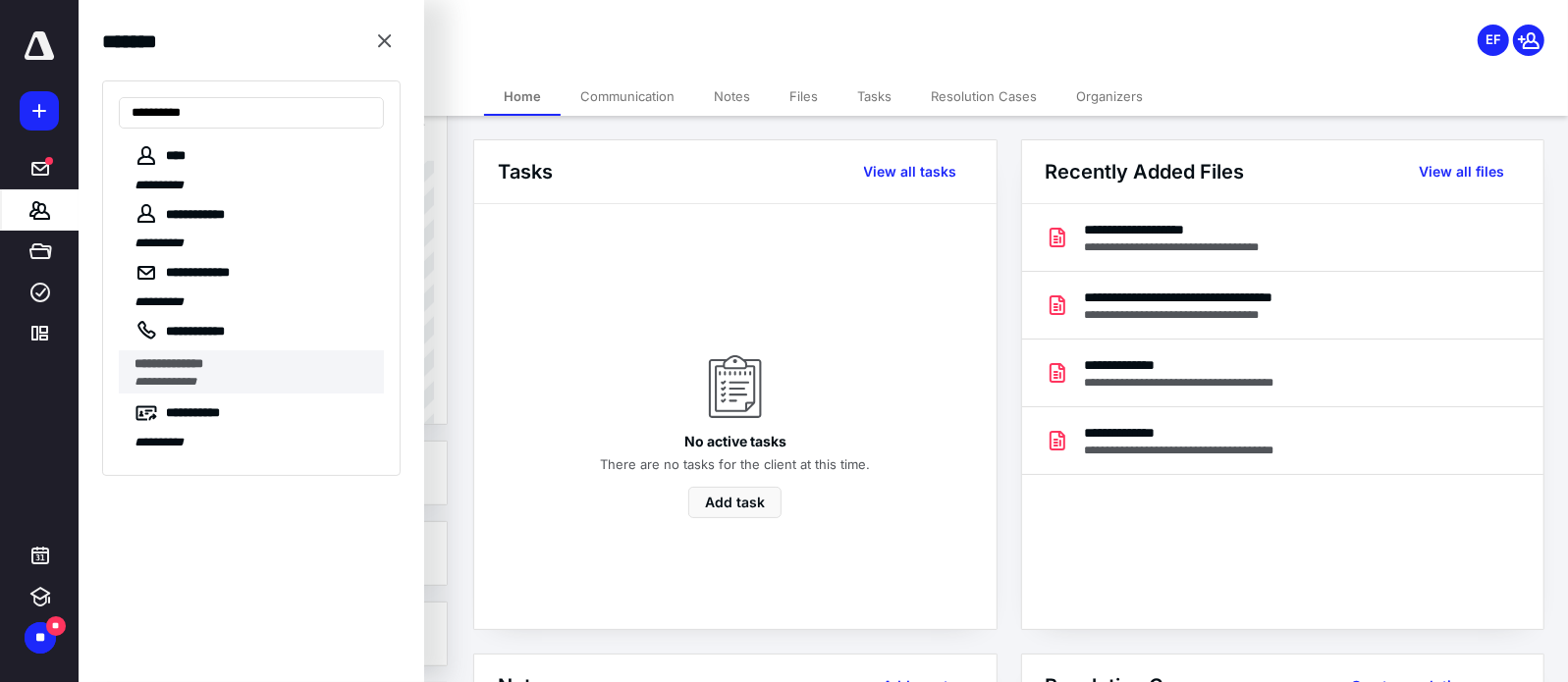 click on "**********" at bounding box center (165, 382) 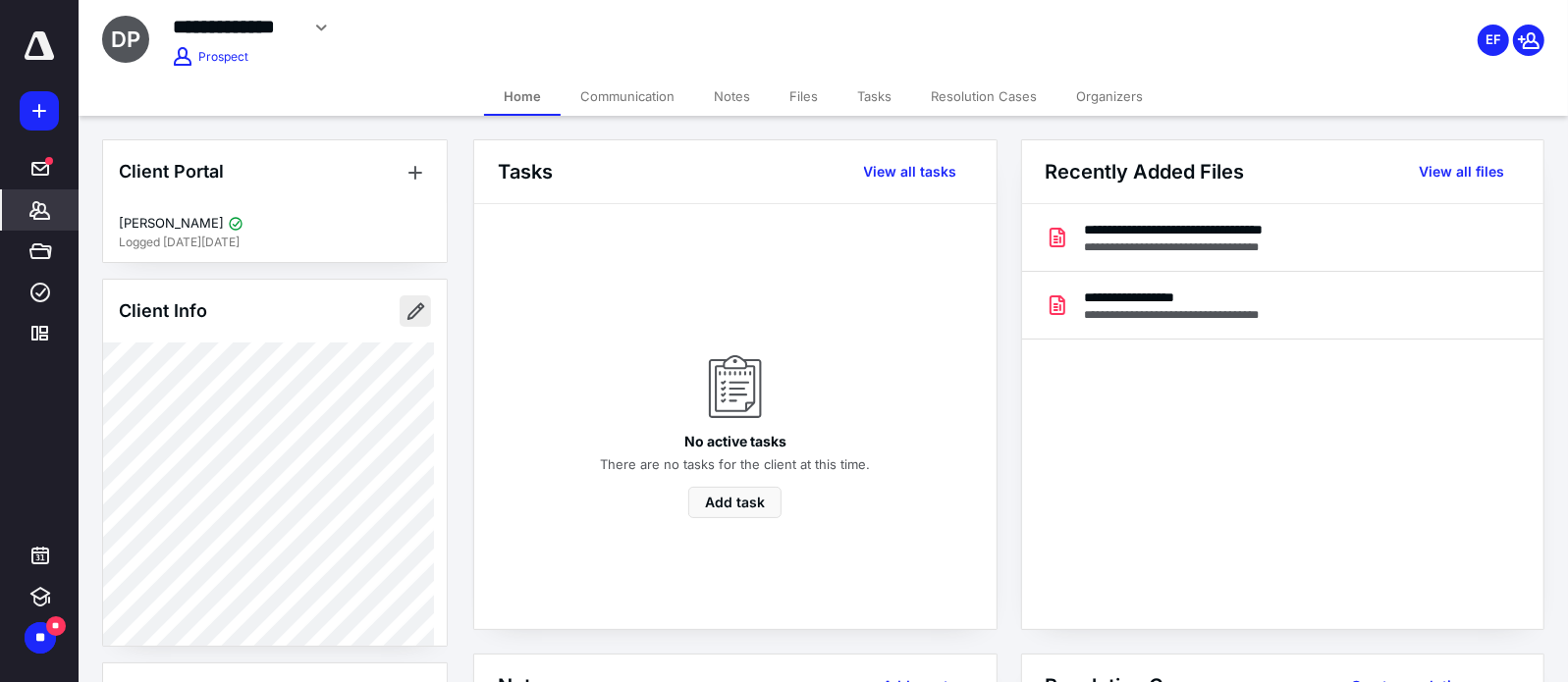 click at bounding box center (415, 311) 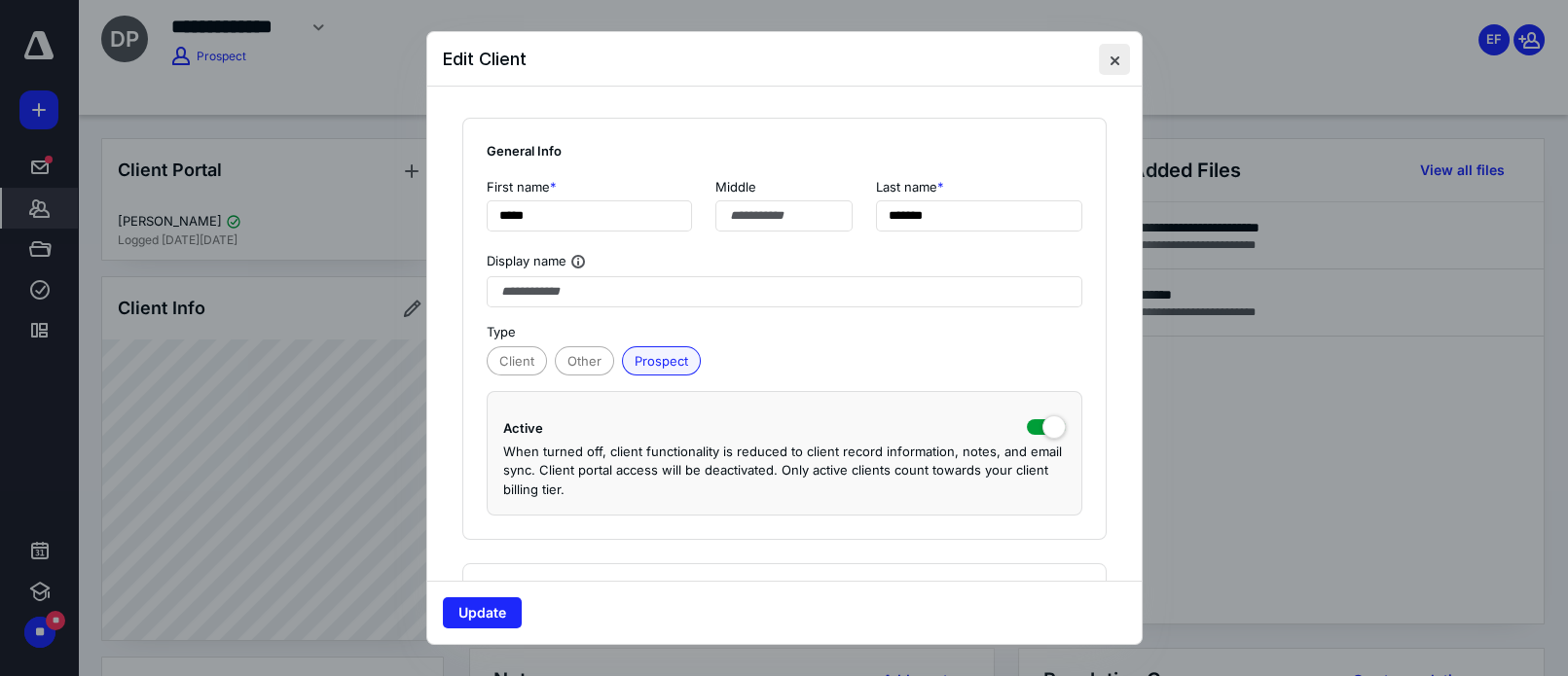 click at bounding box center [1114, 59] 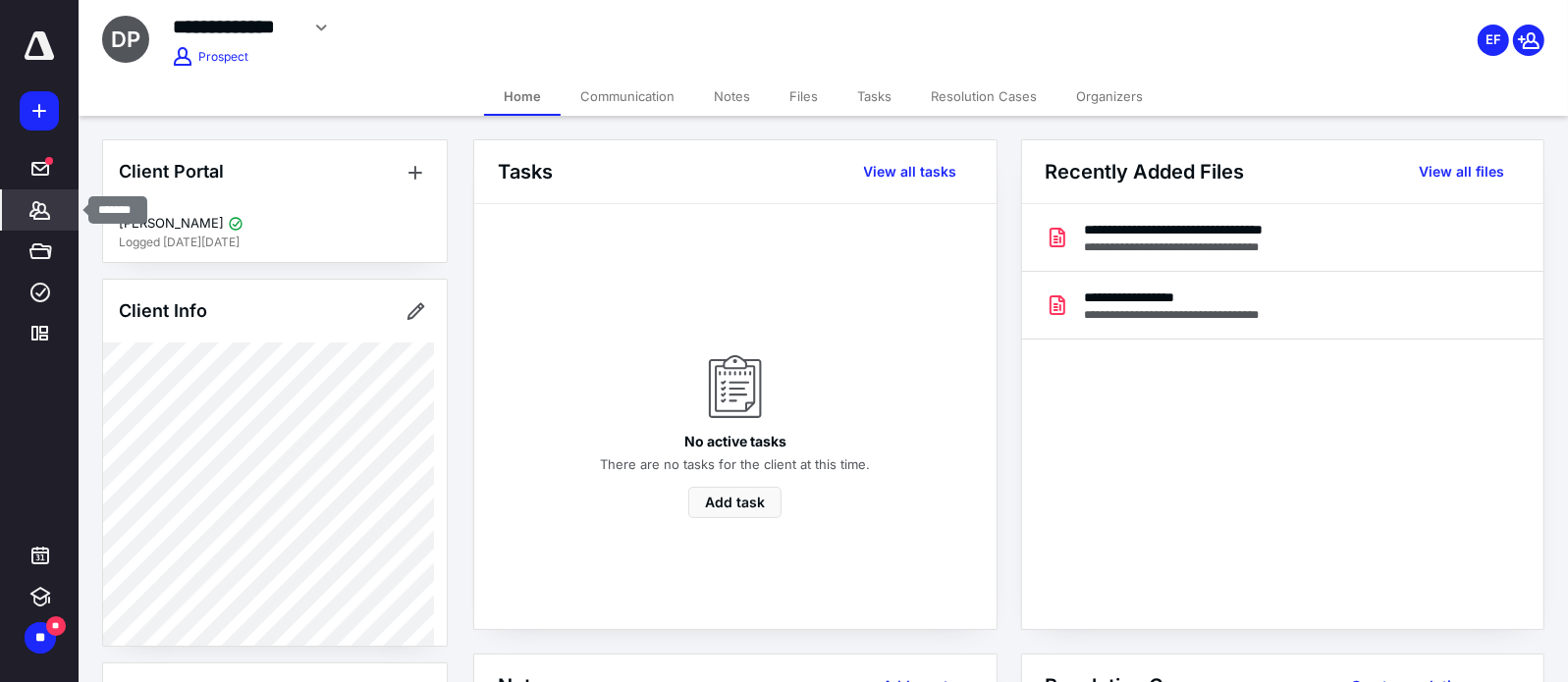 click 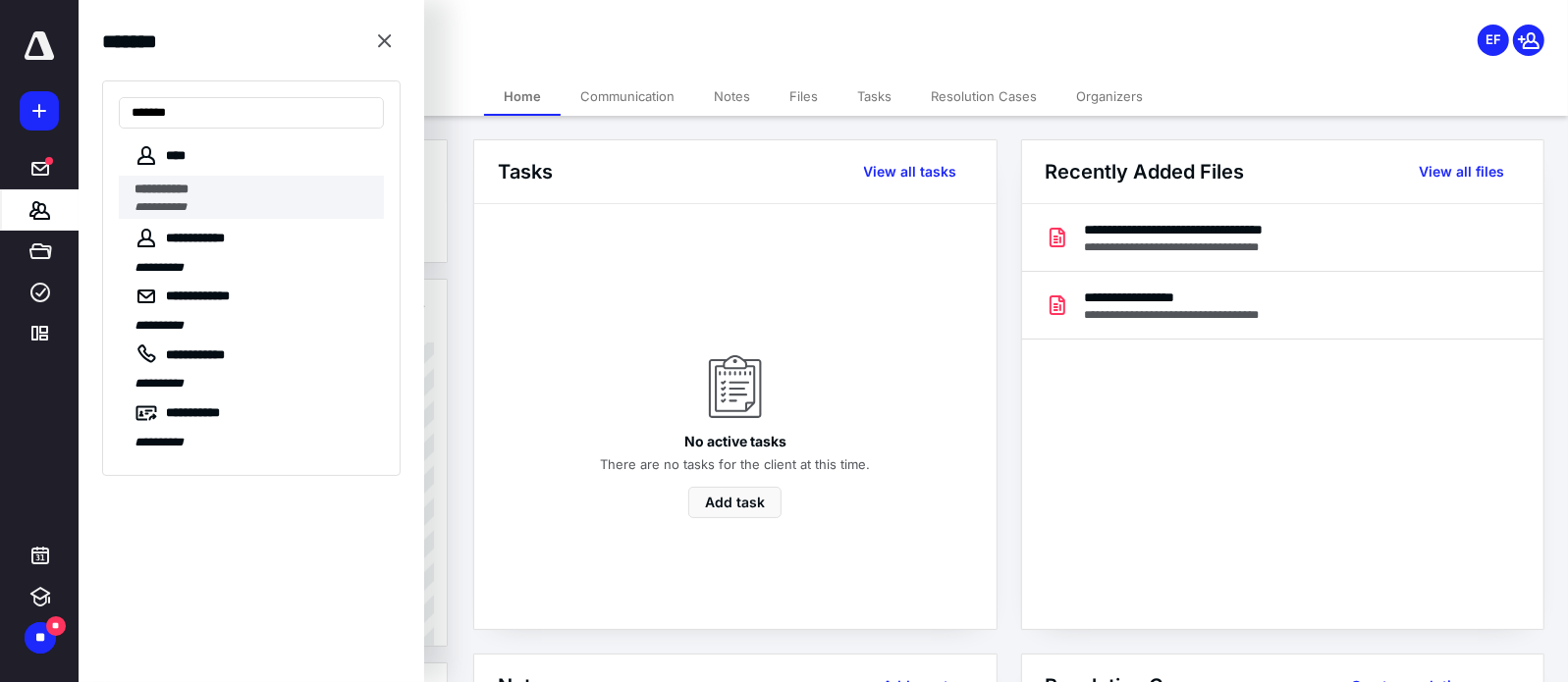 type on "*******" 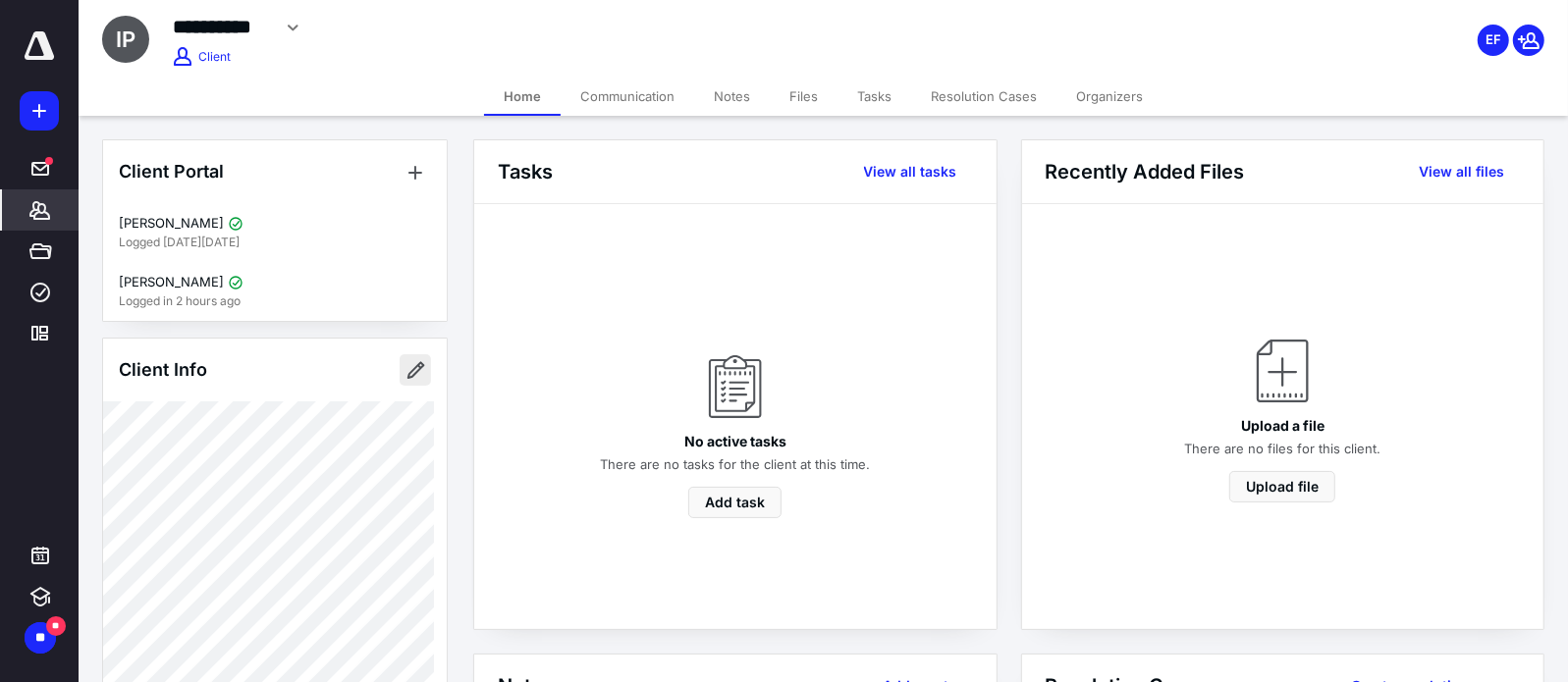 click at bounding box center [415, 370] 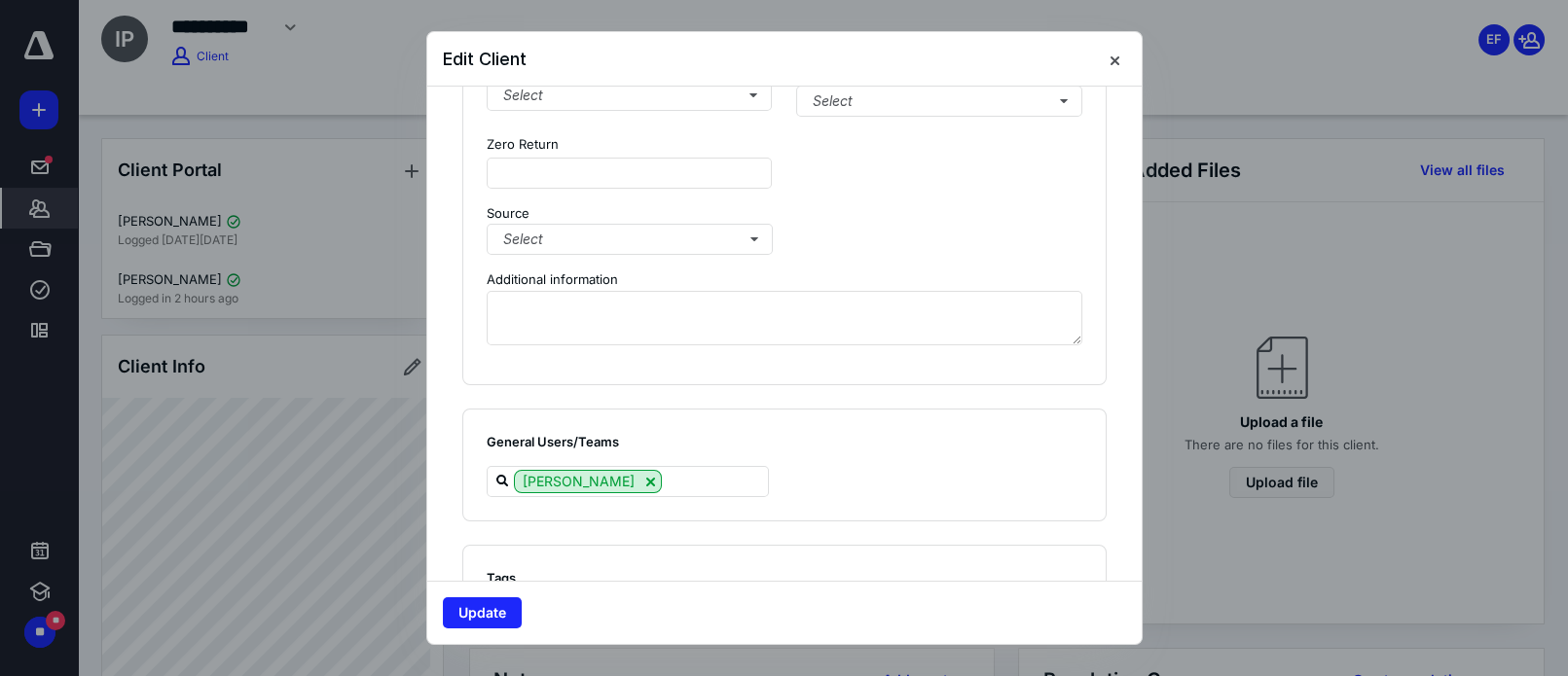 scroll, scrollTop: 2847, scrollLeft: 0, axis: vertical 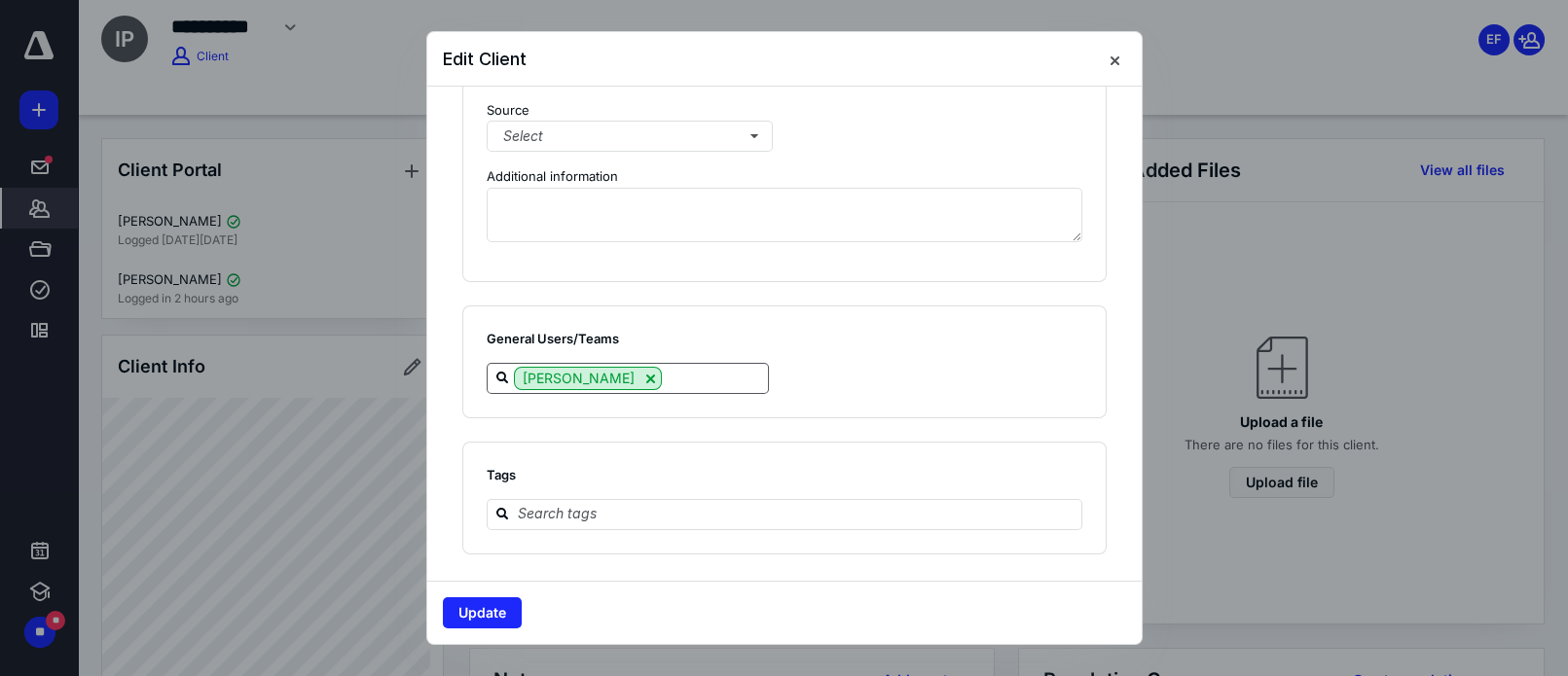 click at bounding box center [714, 377] 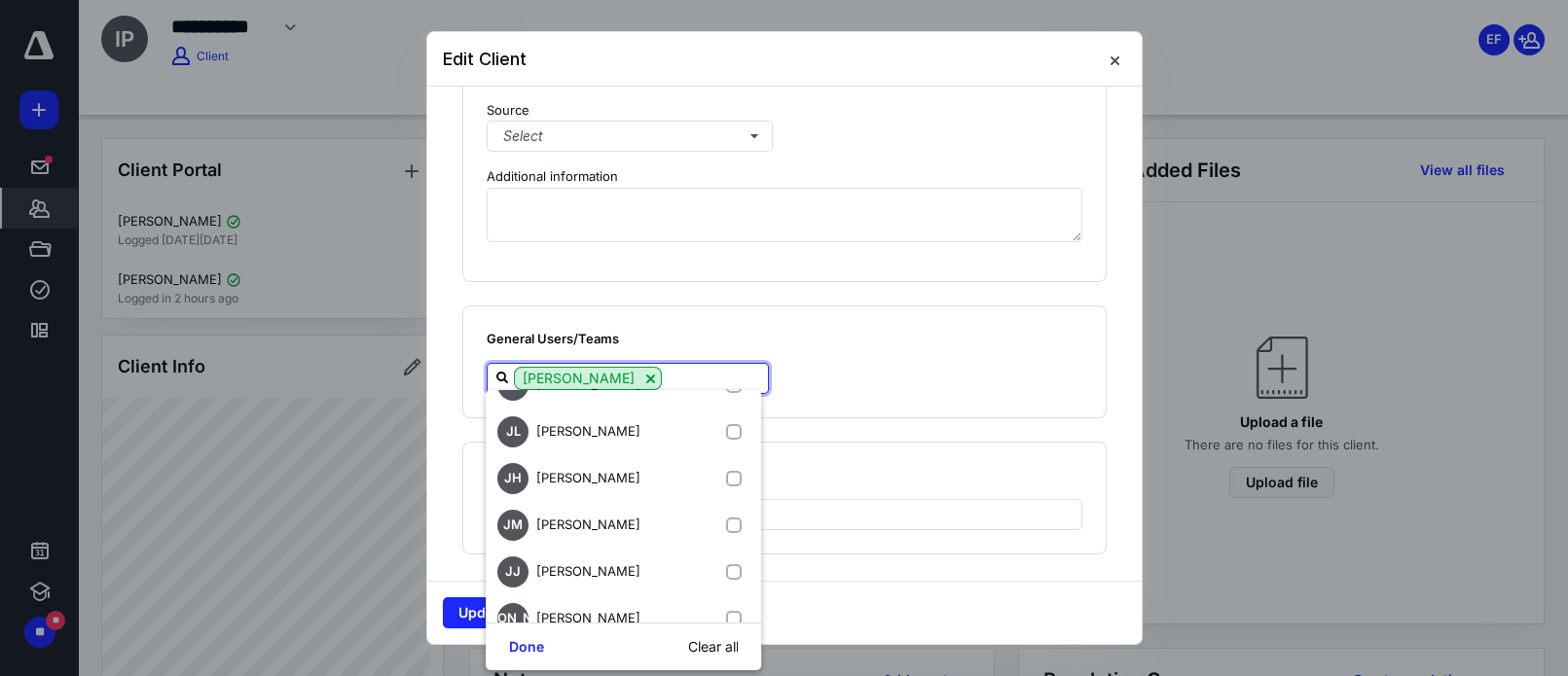 scroll, scrollTop: 530, scrollLeft: 0, axis: vertical 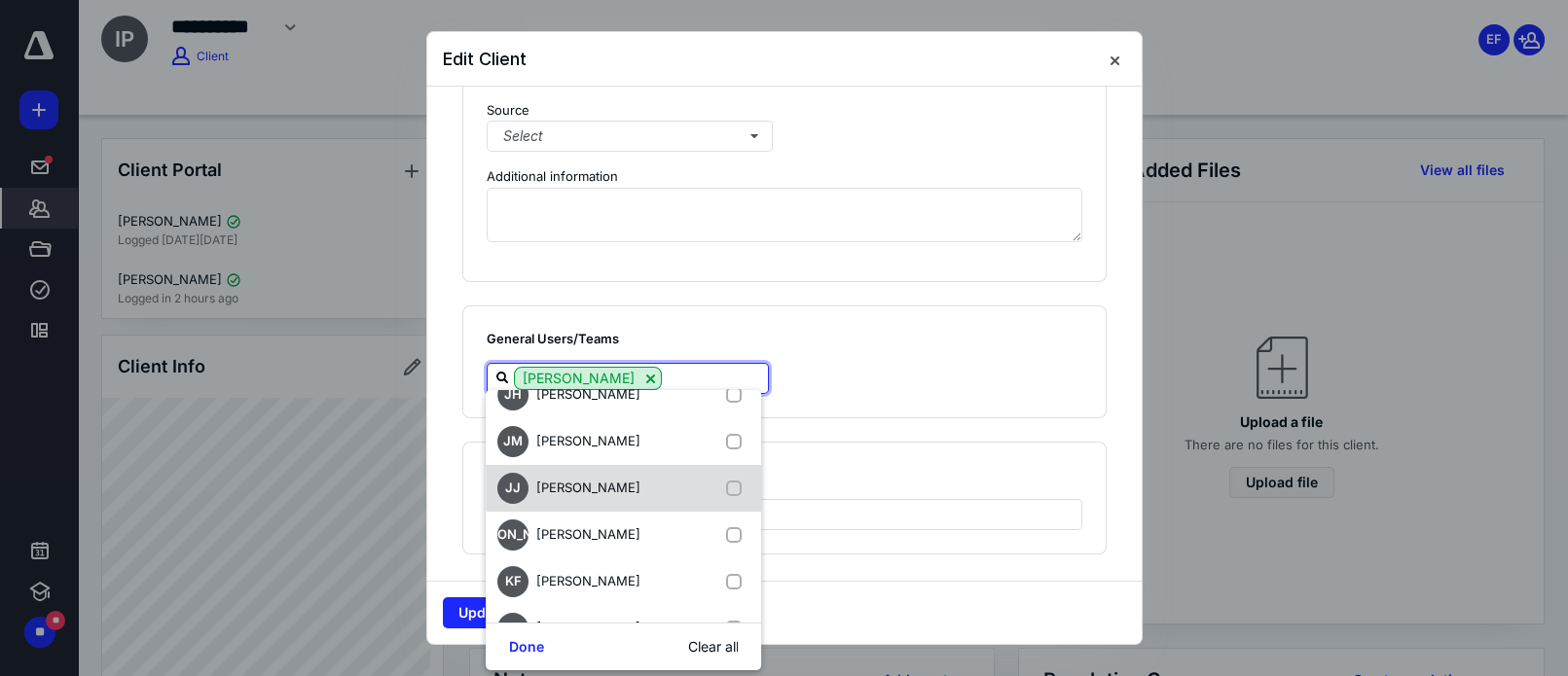 click at bounding box center (738, 488) 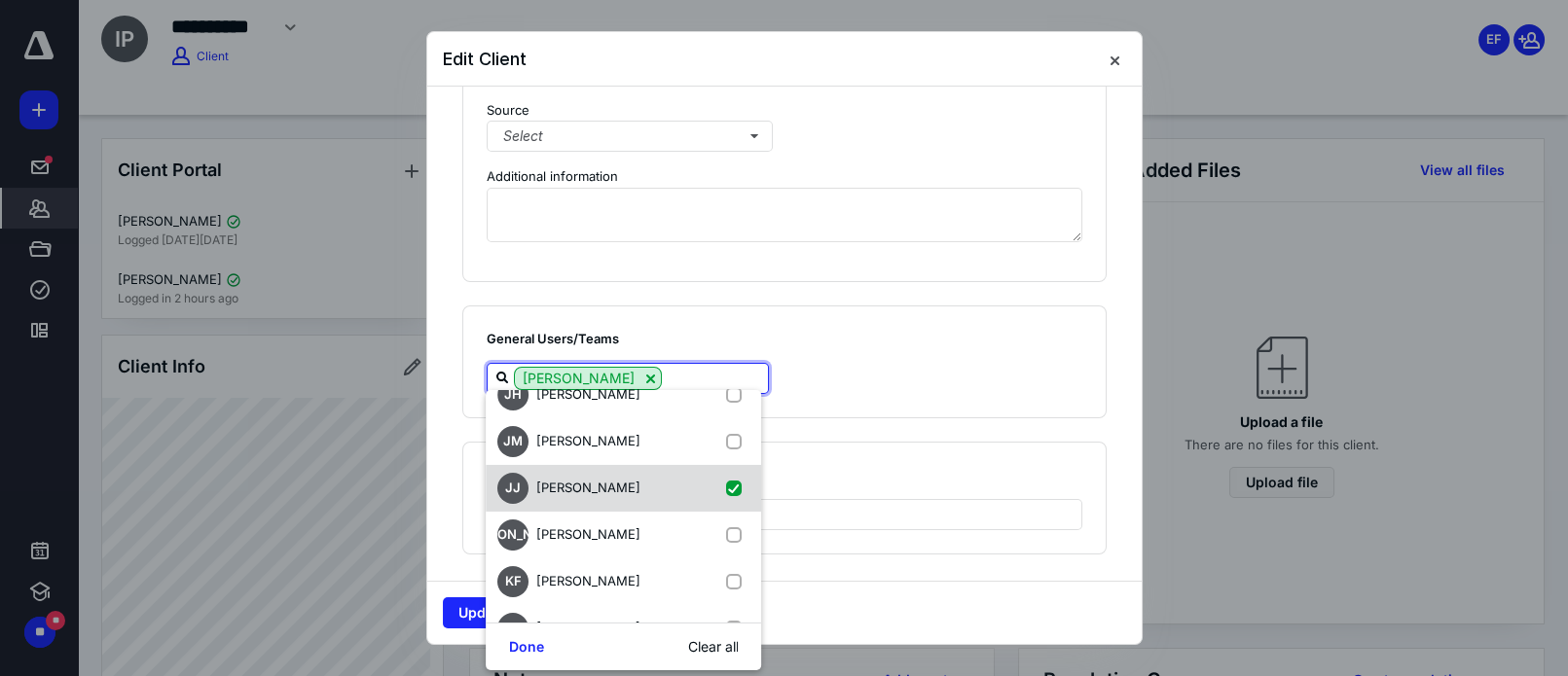 checkbox on "true" 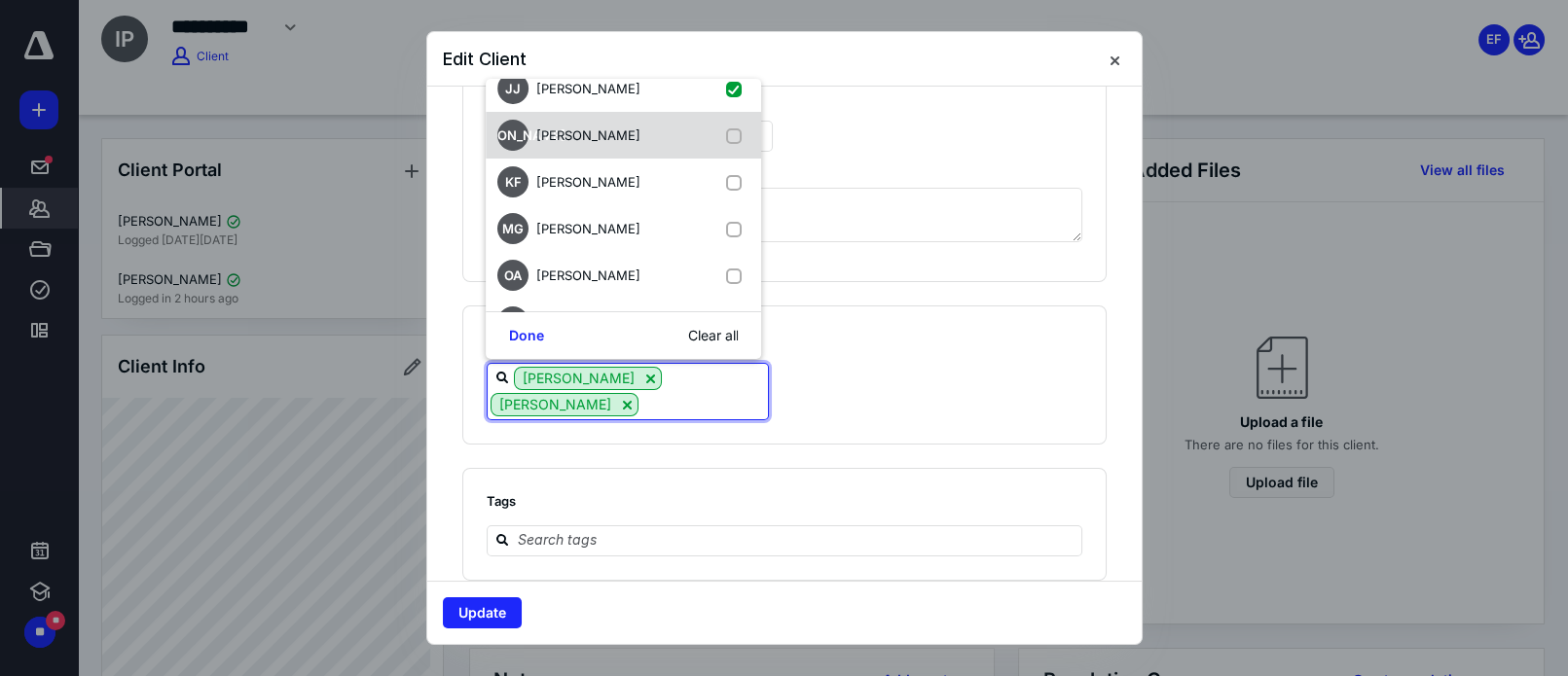 scroll, scrollTop: 707, scrollLeft: 0, axis: vertical 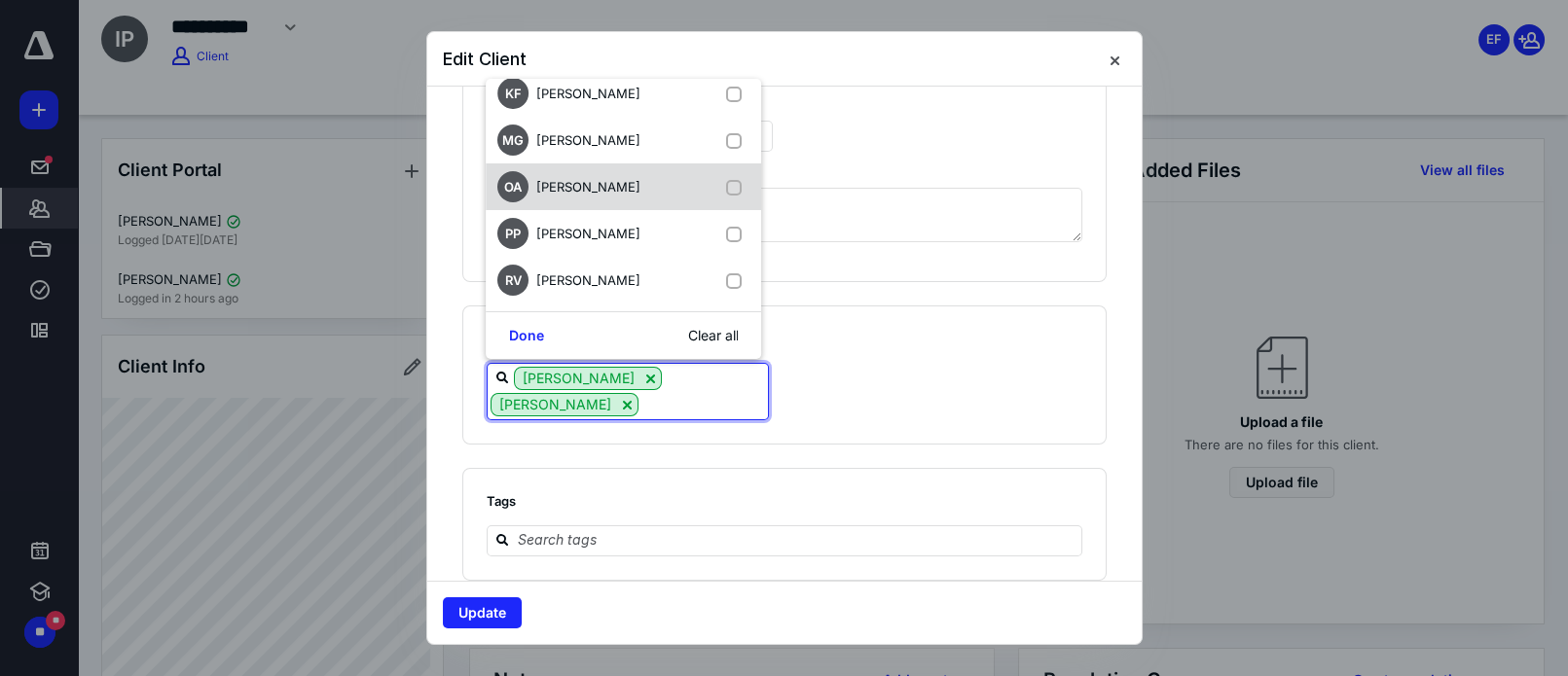 click at bounding box center [738, 188] 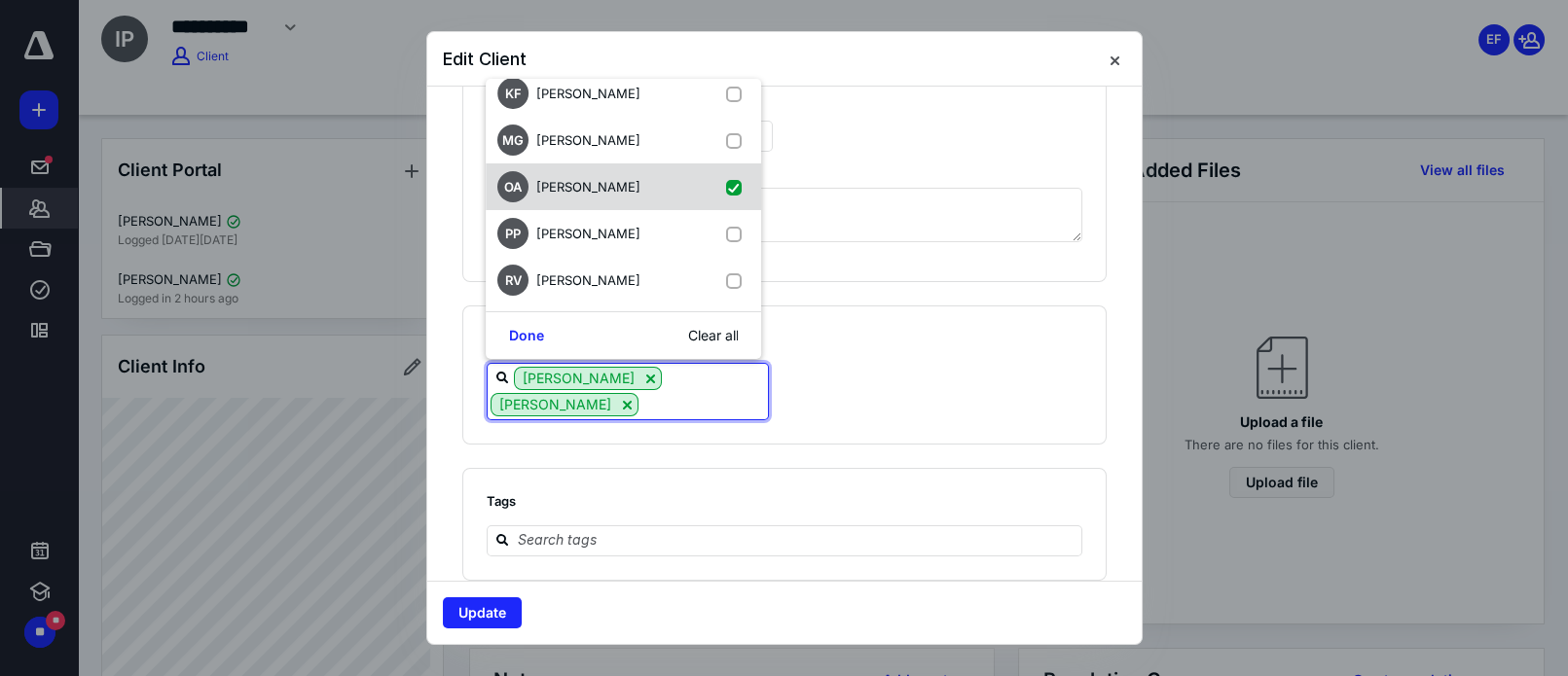 checkbox on "true" 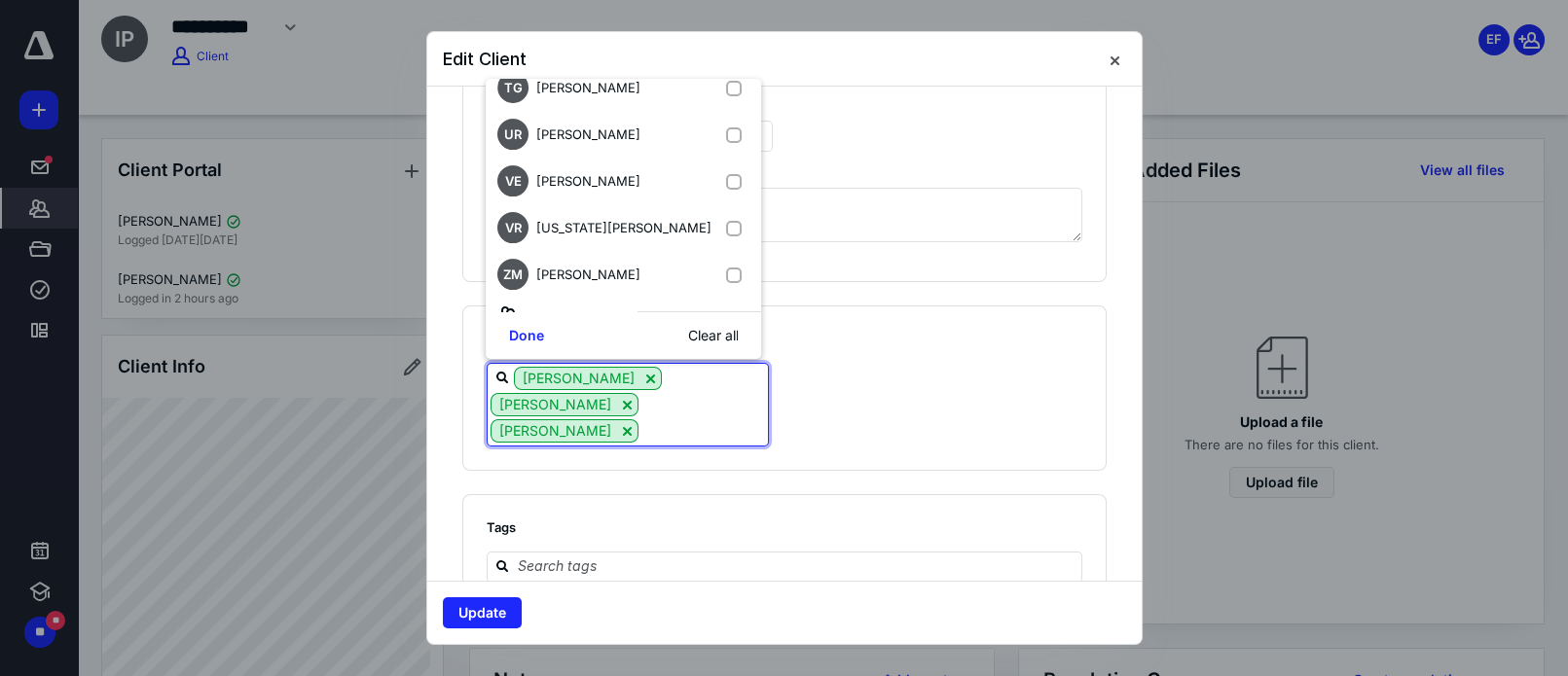scroll, scrollTop: 1149, scrollLeft: 0, axis: vertical 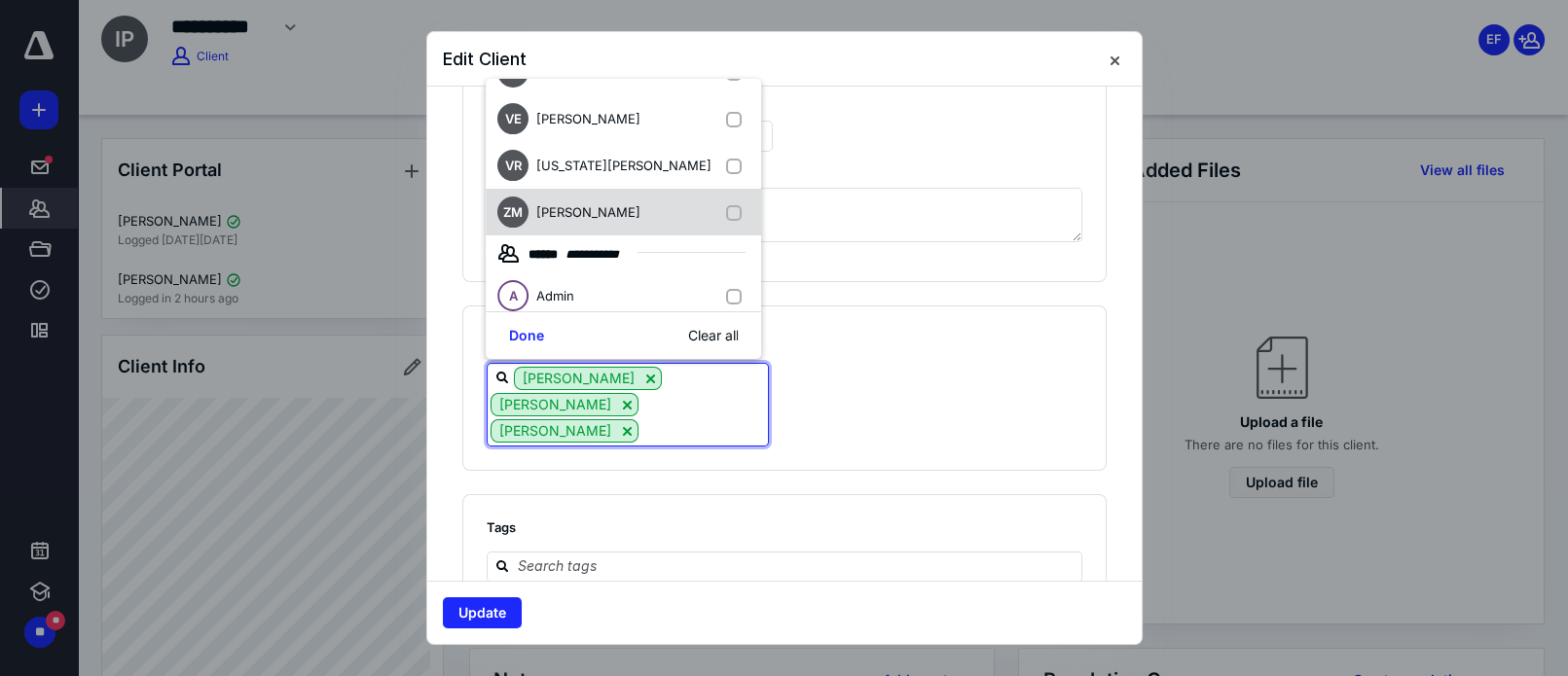 click at bounding box center [738, 213] 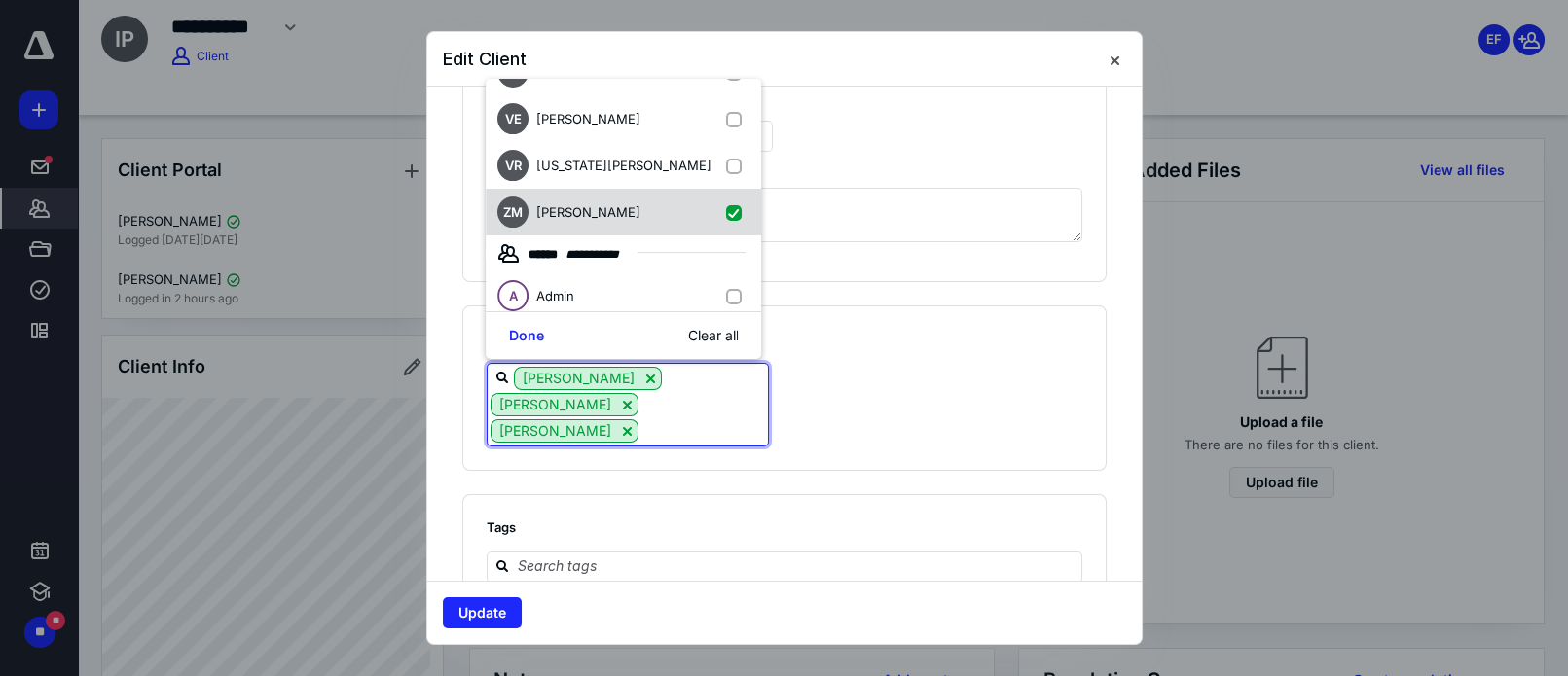 checkbox on "true" 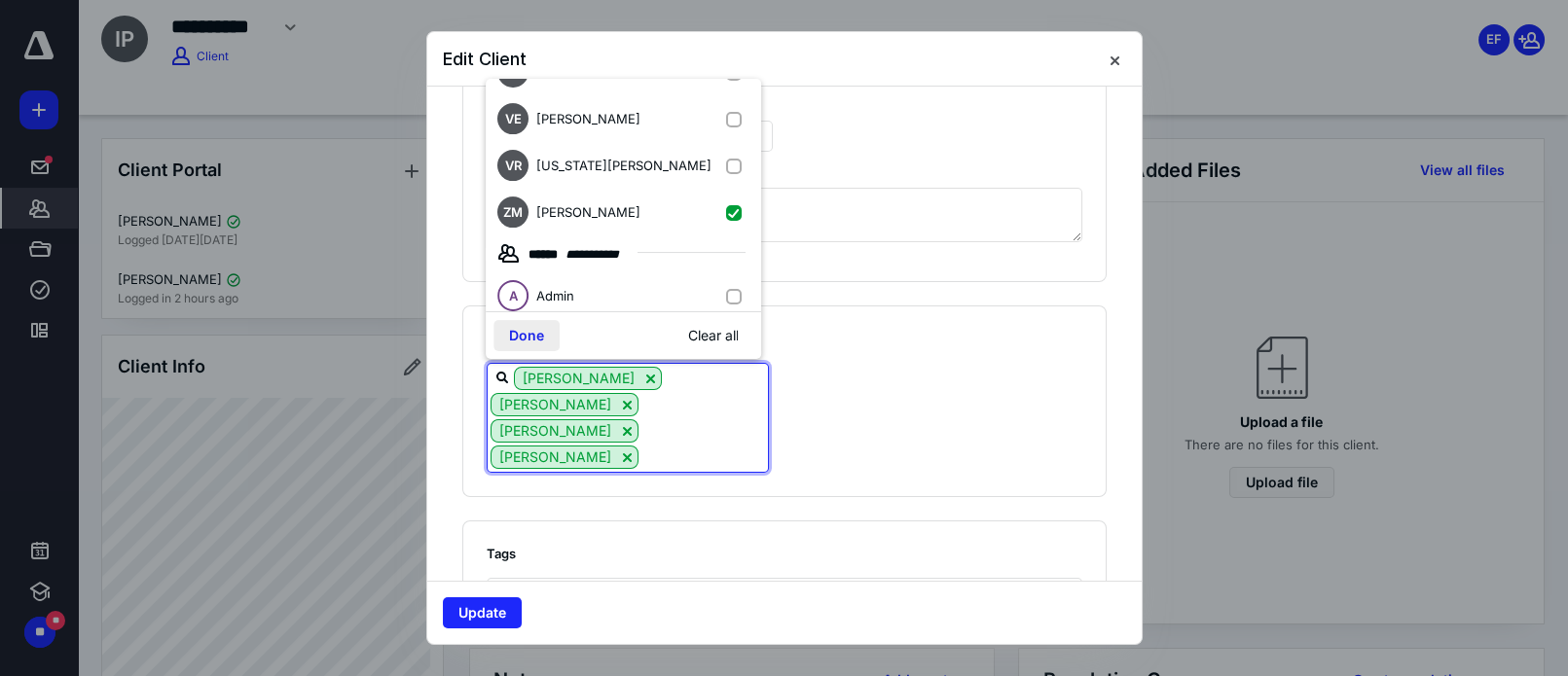 click on "Done" at bounding box center [527, 336] 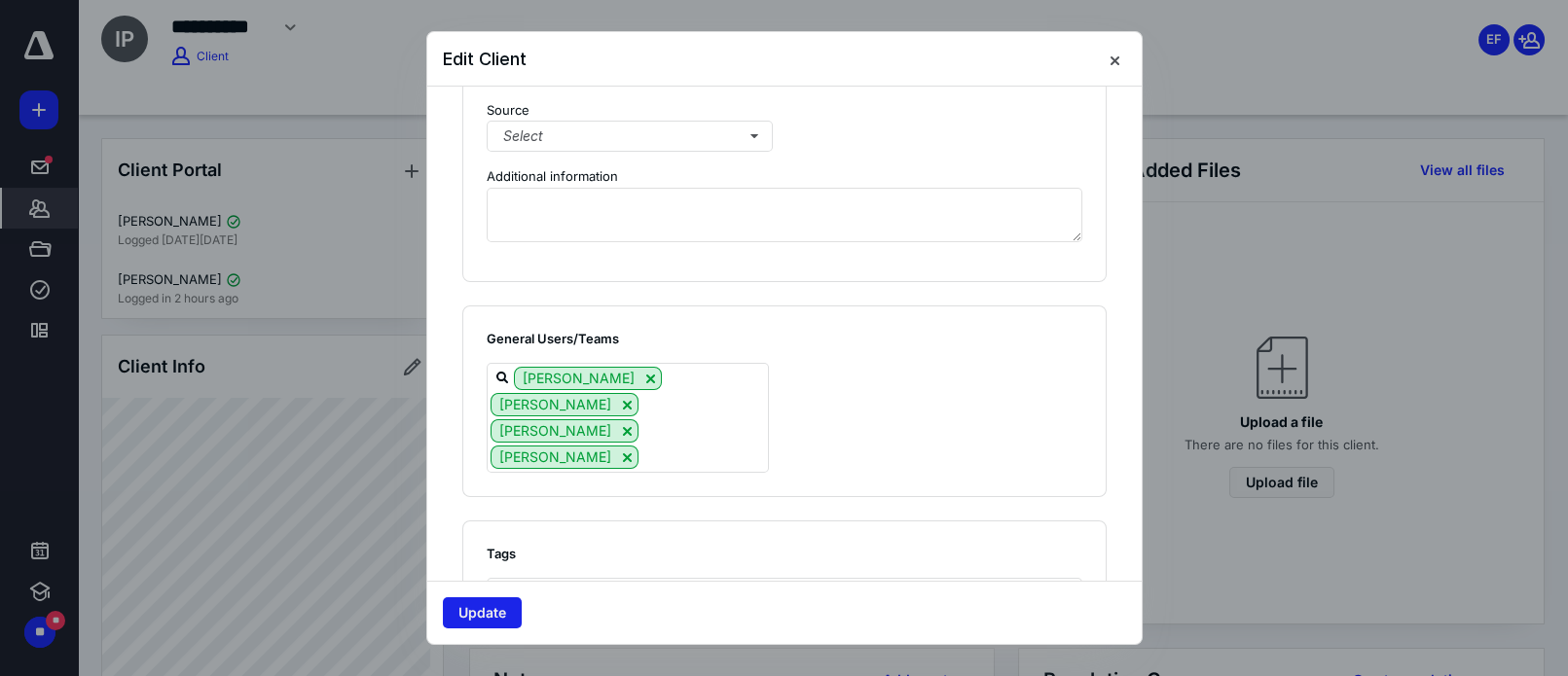 click on "Update" at bounding box center [482, 613] 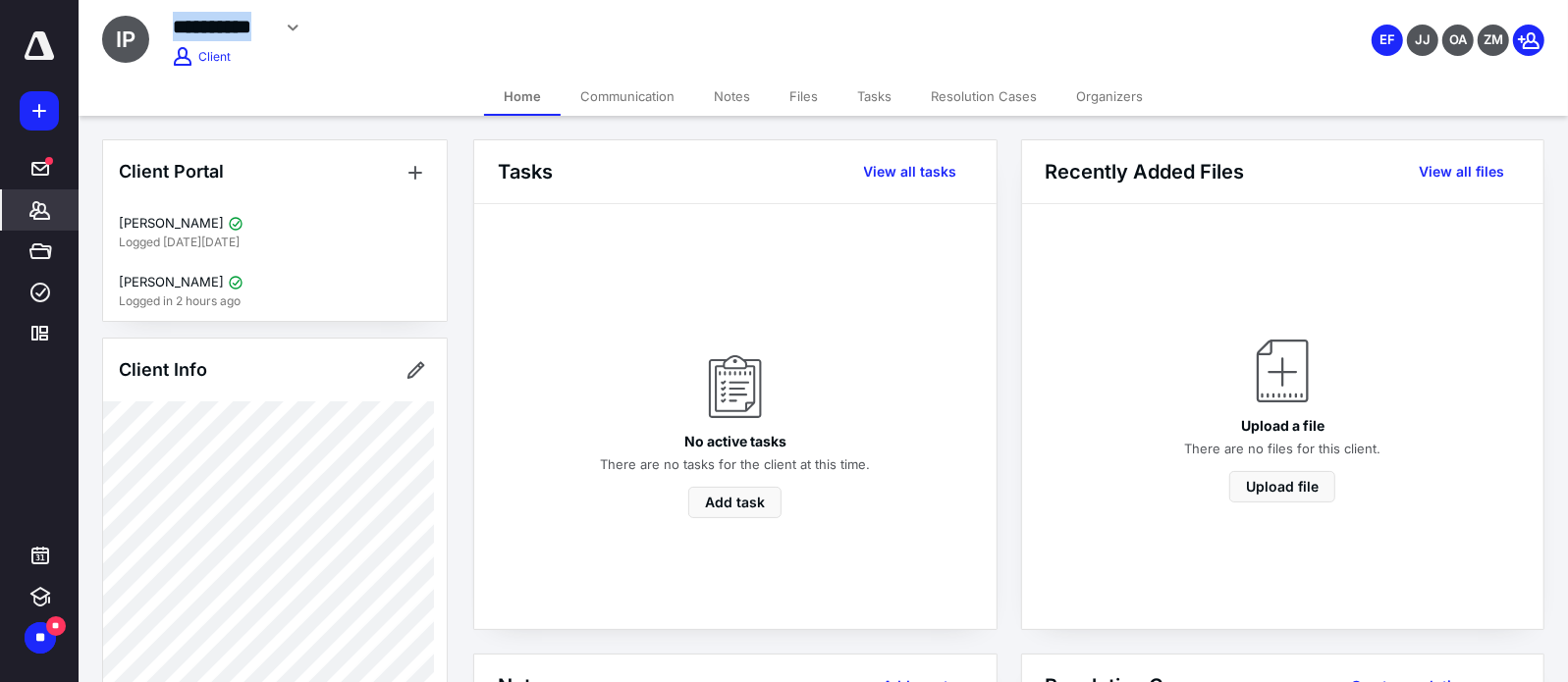 drag, startPoint x: 268, startPoint y: 33, endPoint x: 170, endPoint y: 34, distance: 98.005 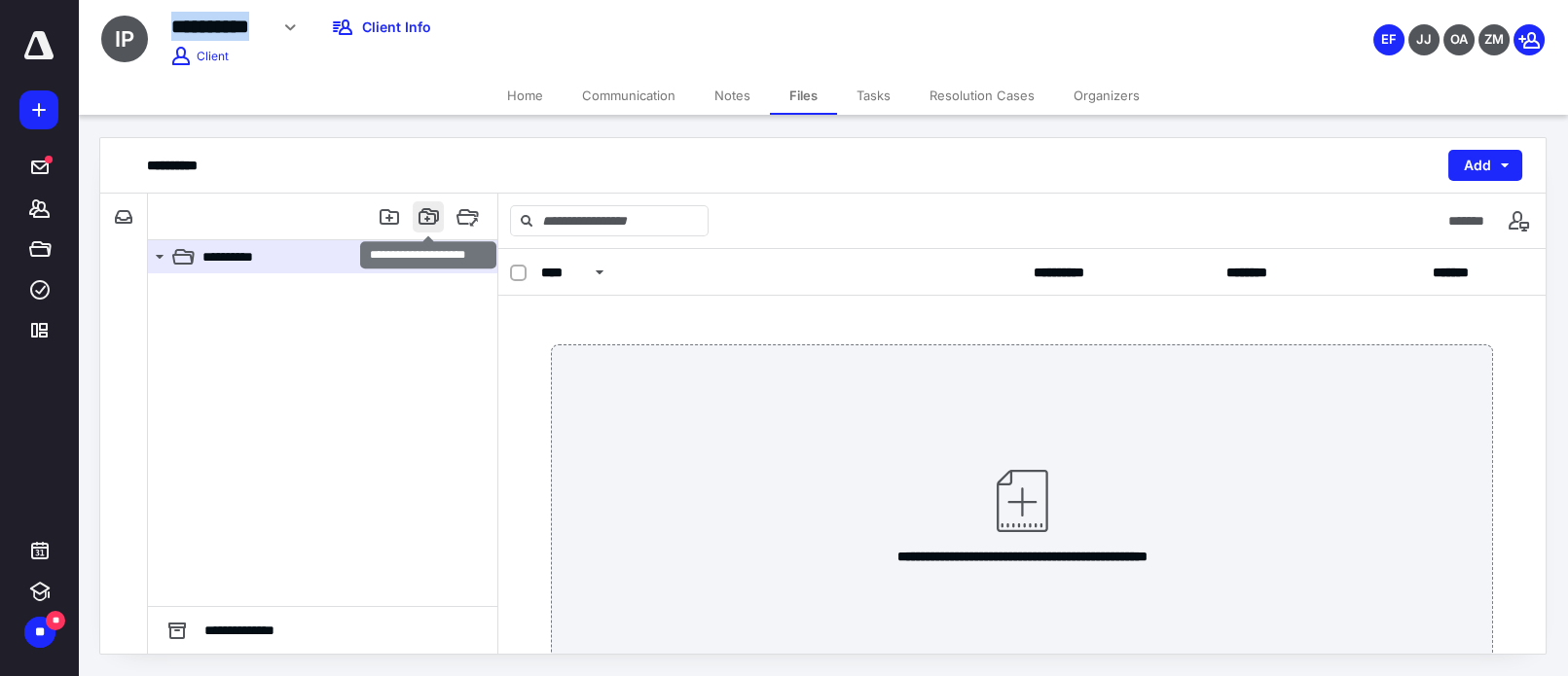 click at bounding box center [428, 217] 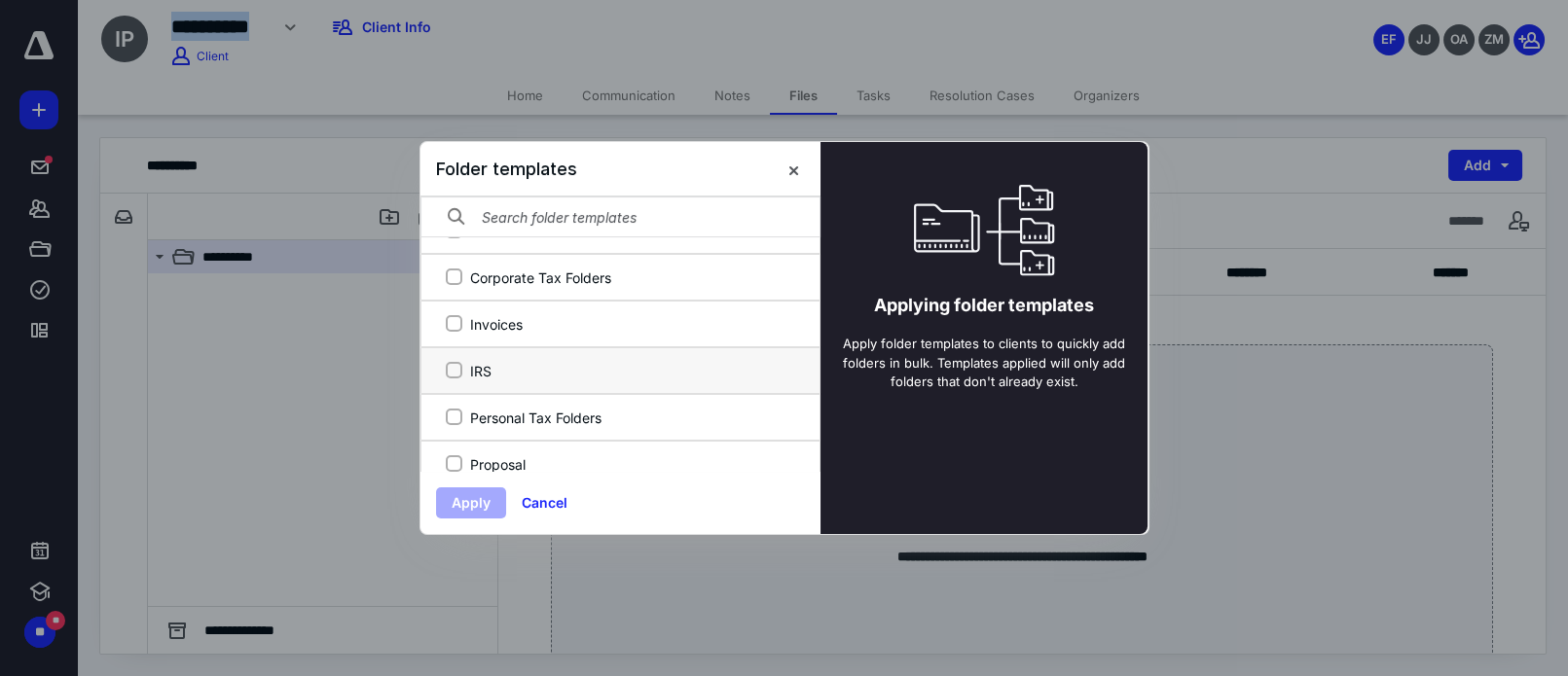 scroll, scrollTop: 47, scrollLeft: 0, axis: vertical 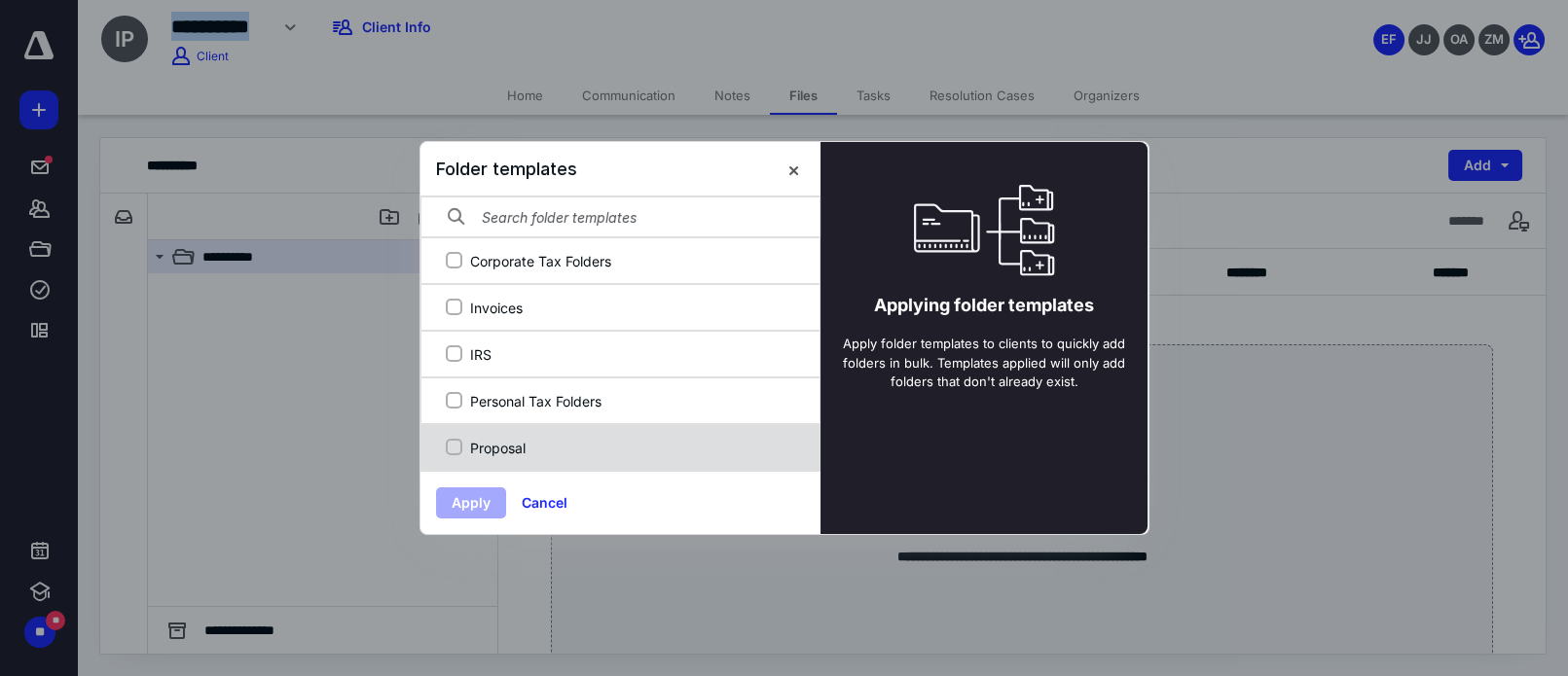 click on "Proposal" at bounding box center (631, 447) 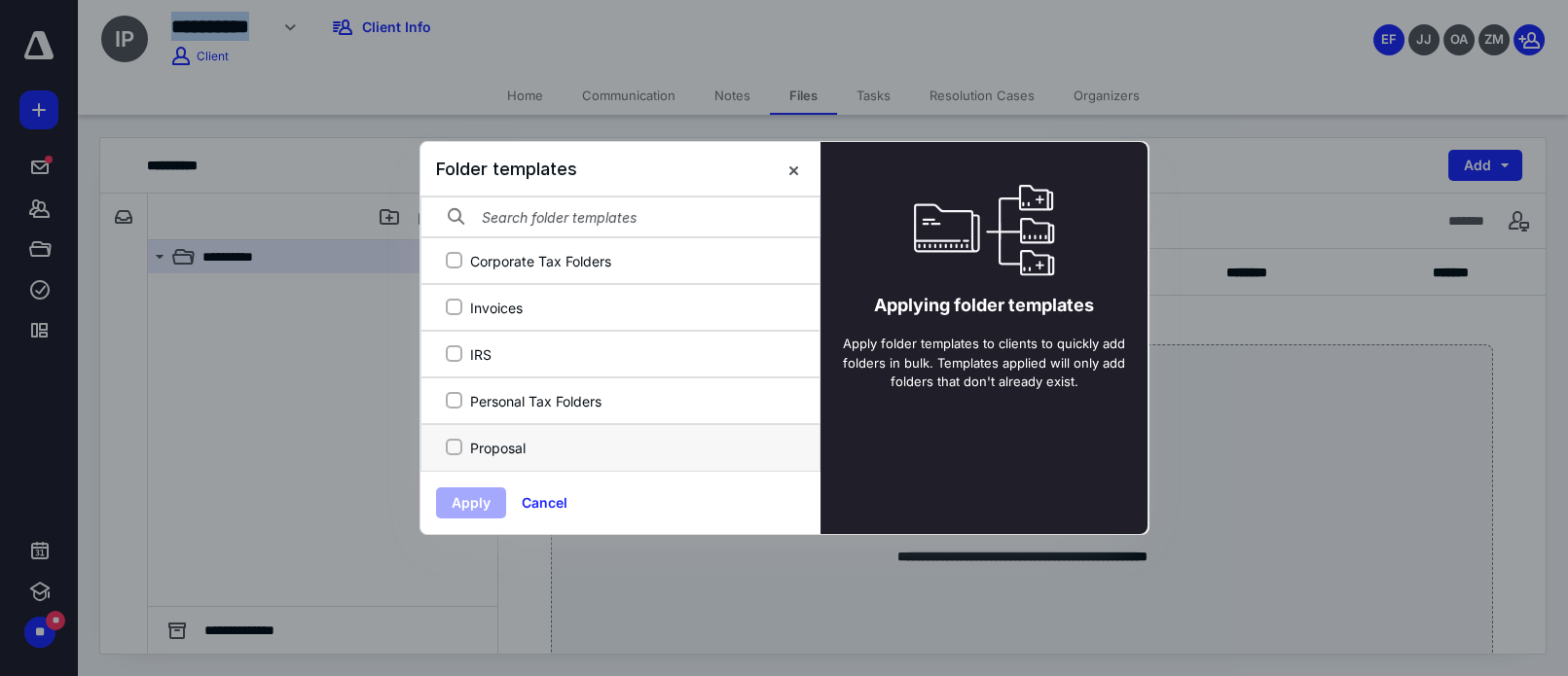 checkbox on "true" 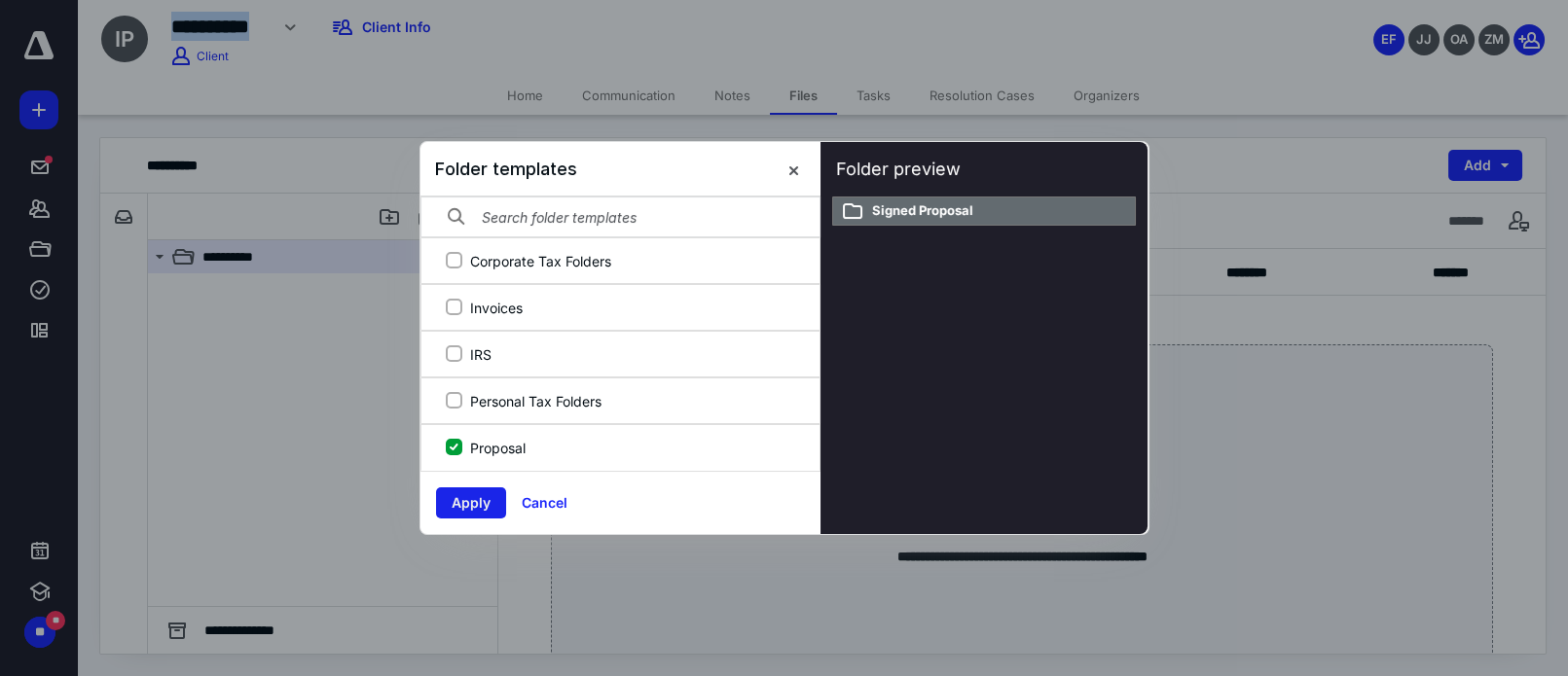 click on "Apply" at bounding box center (471, 503) 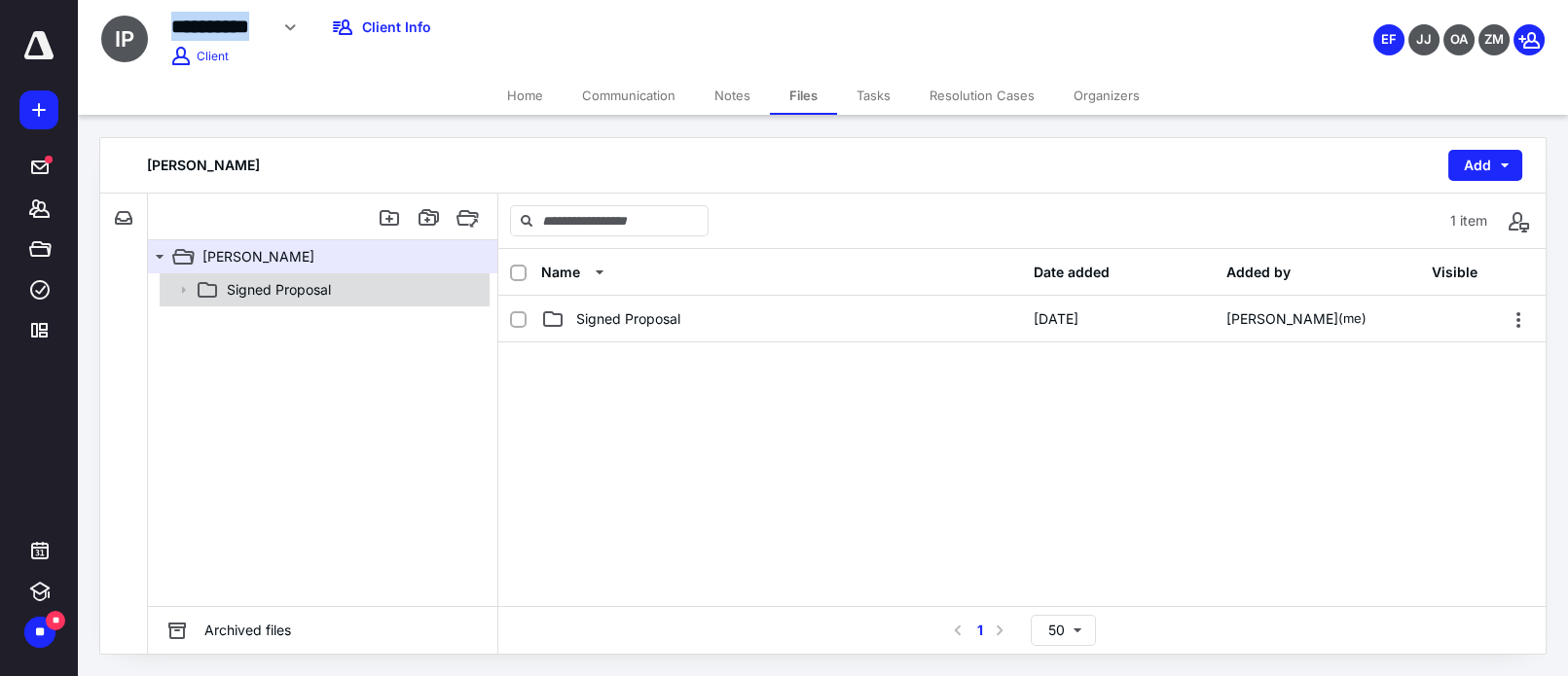 click on "Signed Proposal" at bounding box center [278, 290] 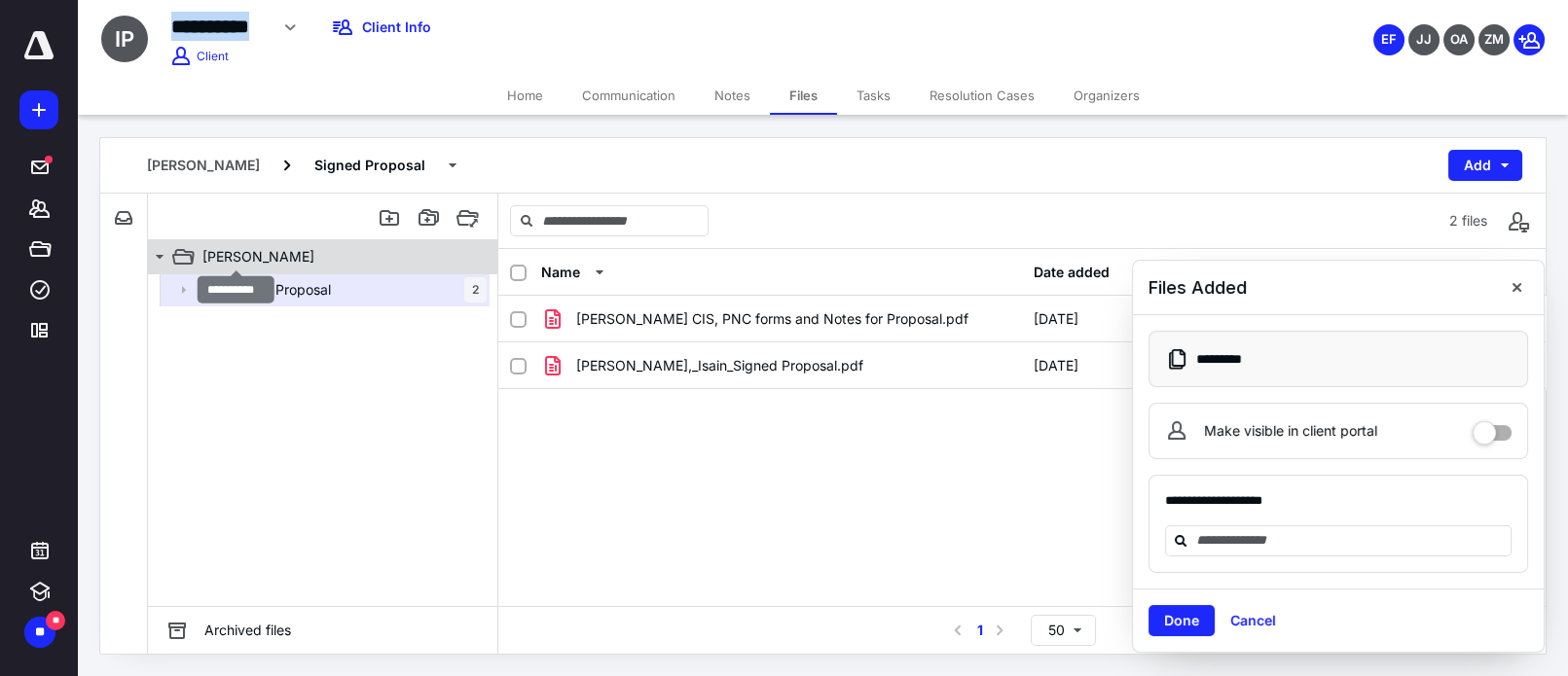 click on "[PERSON_NAME]" at bounding box center [258, 257] 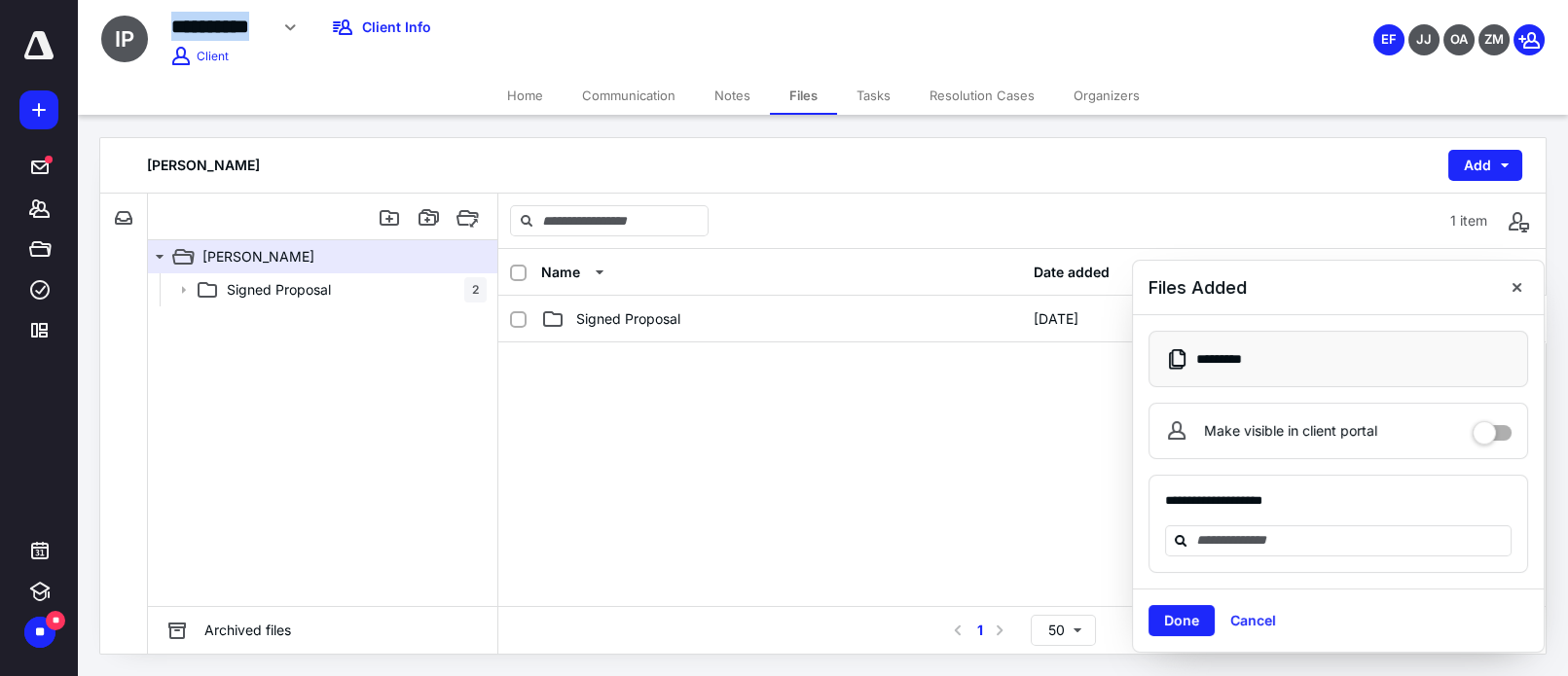 click on "Home" at bounding box center [525, 95] 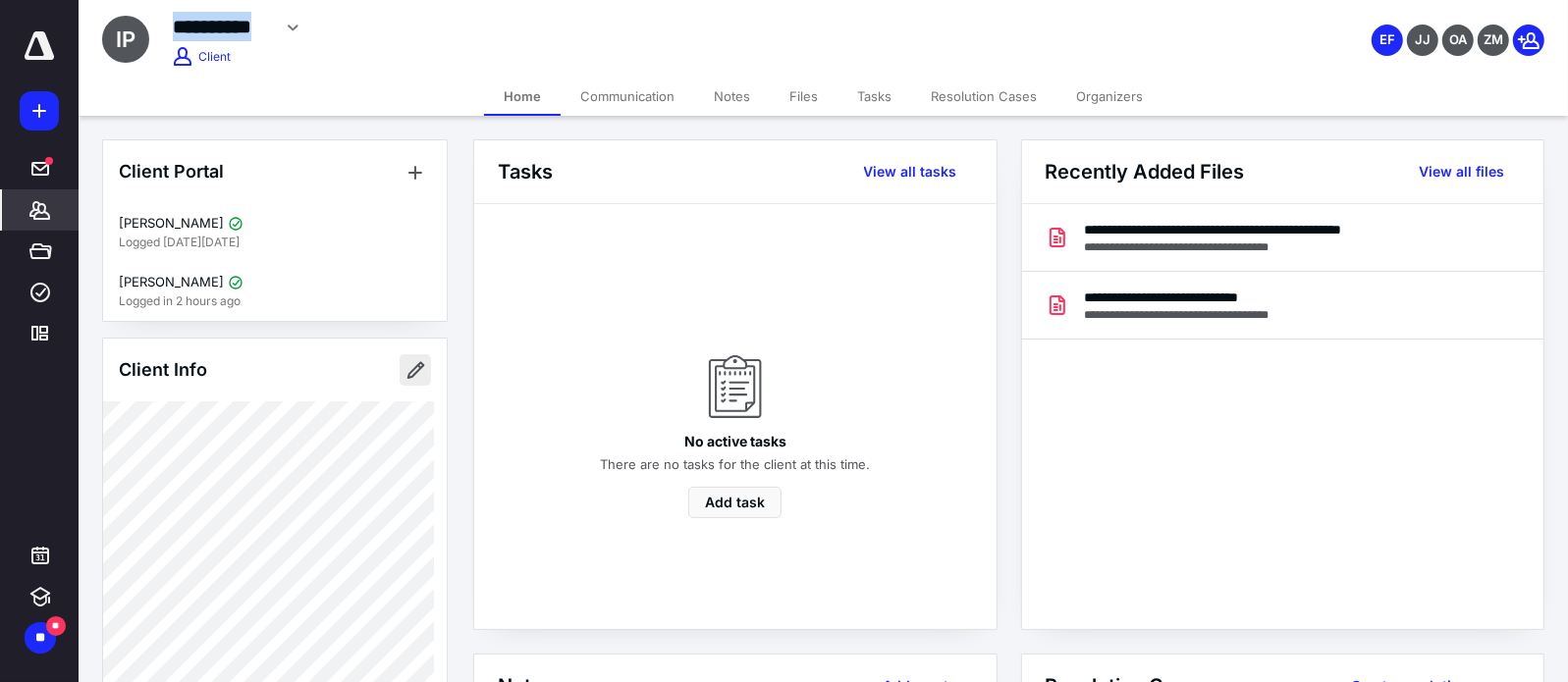 click at bounding box center (415, 370) 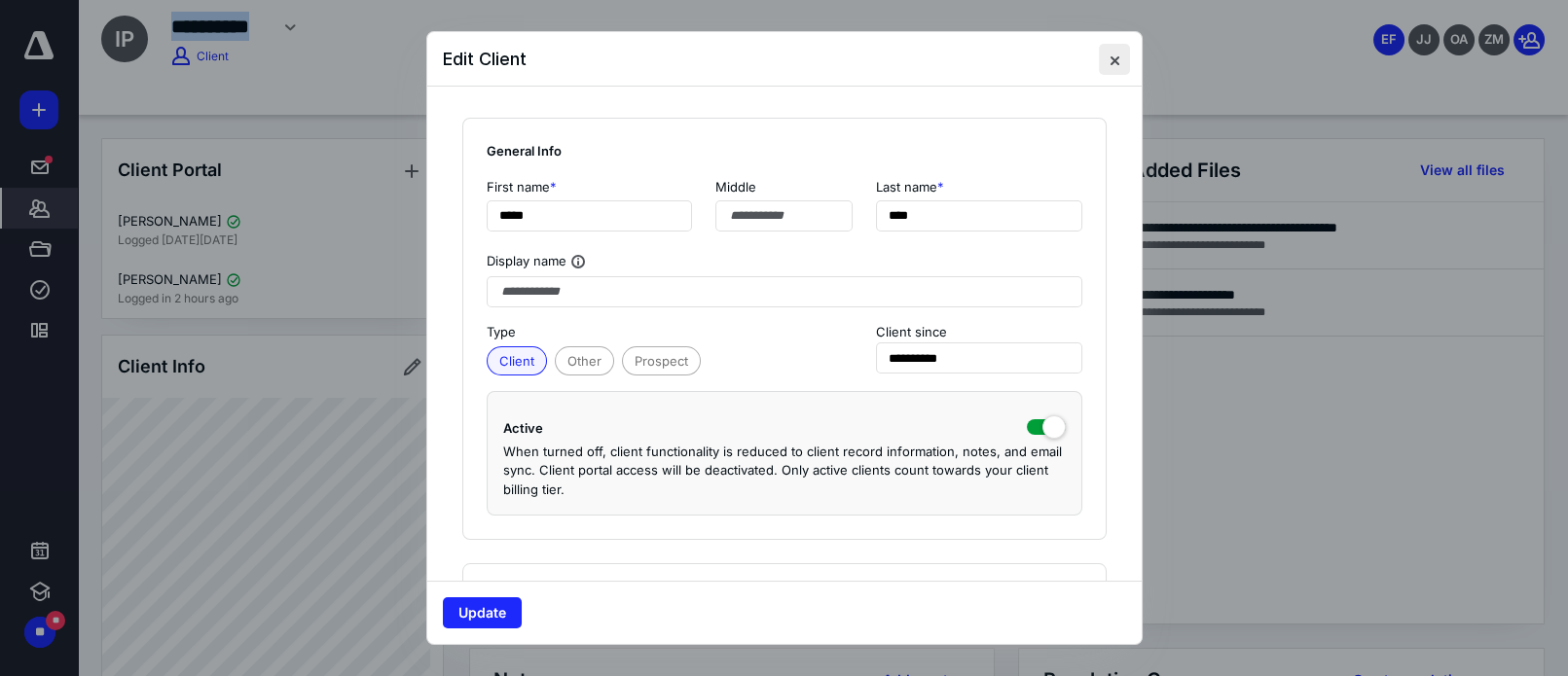 click at bounding box center (1114, 59) 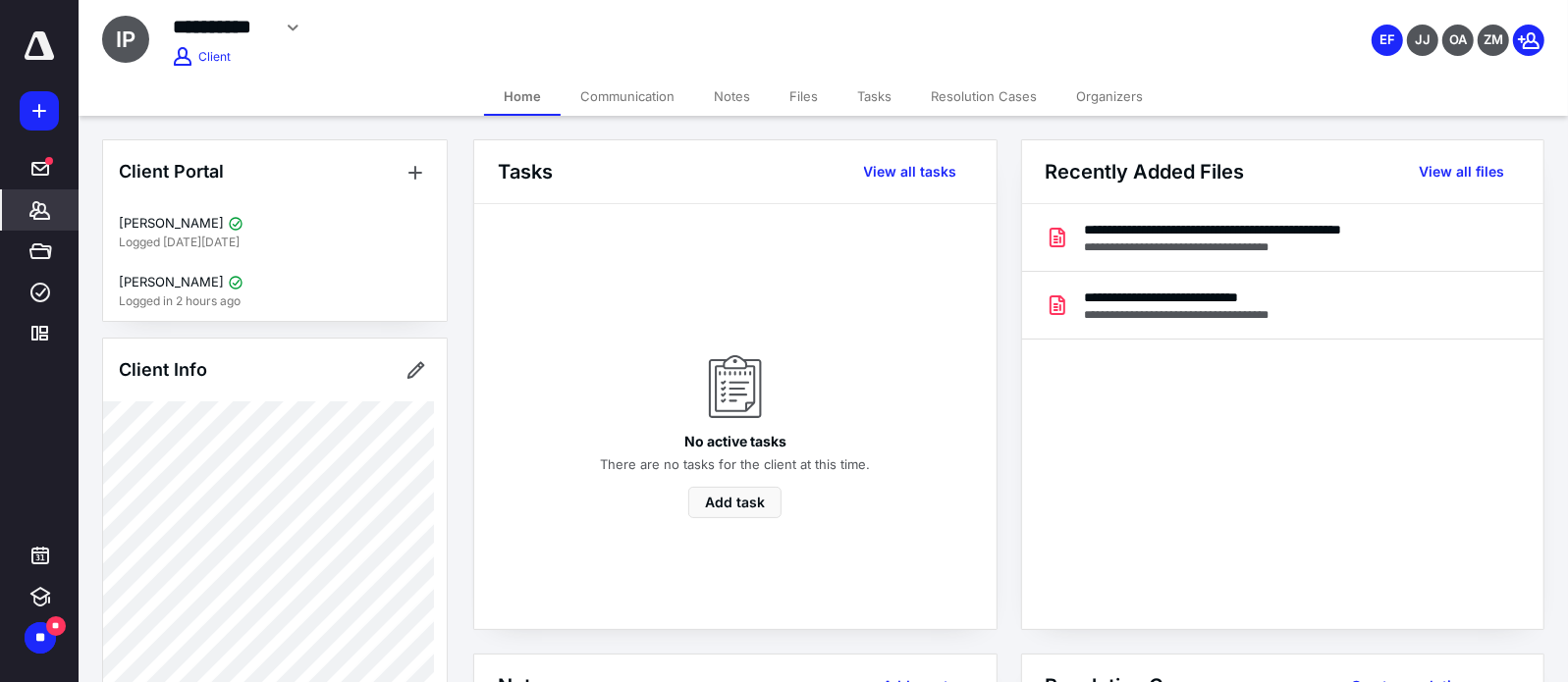 click on "Client Portal [PERSON_NAME] Logged [DATE][DATE] [PERSON_NAME] Logged in 2 hours ago Client Info About Spouse Dependents Important clients Tags Manage all tags" at bounding box center (275, 761) 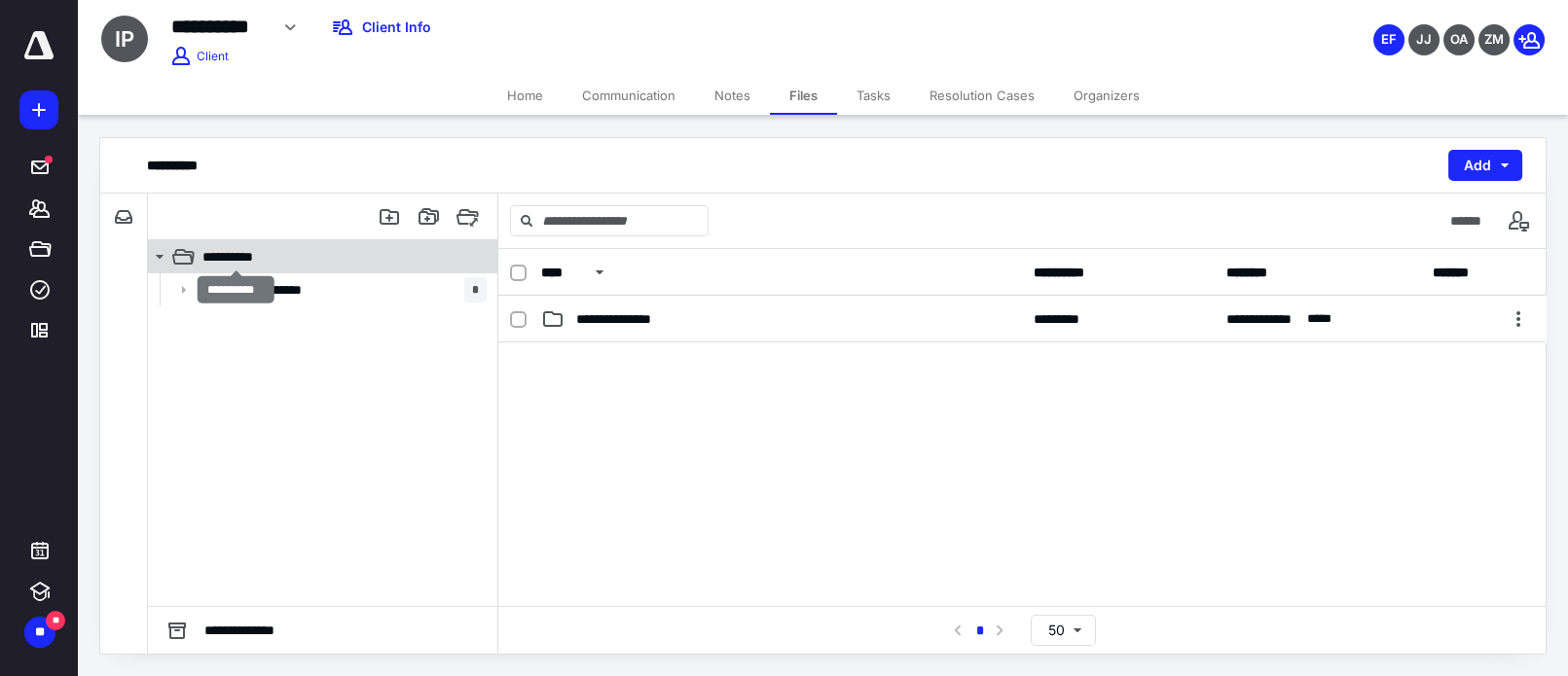 click on "**********" at bounding box center [236, 257] 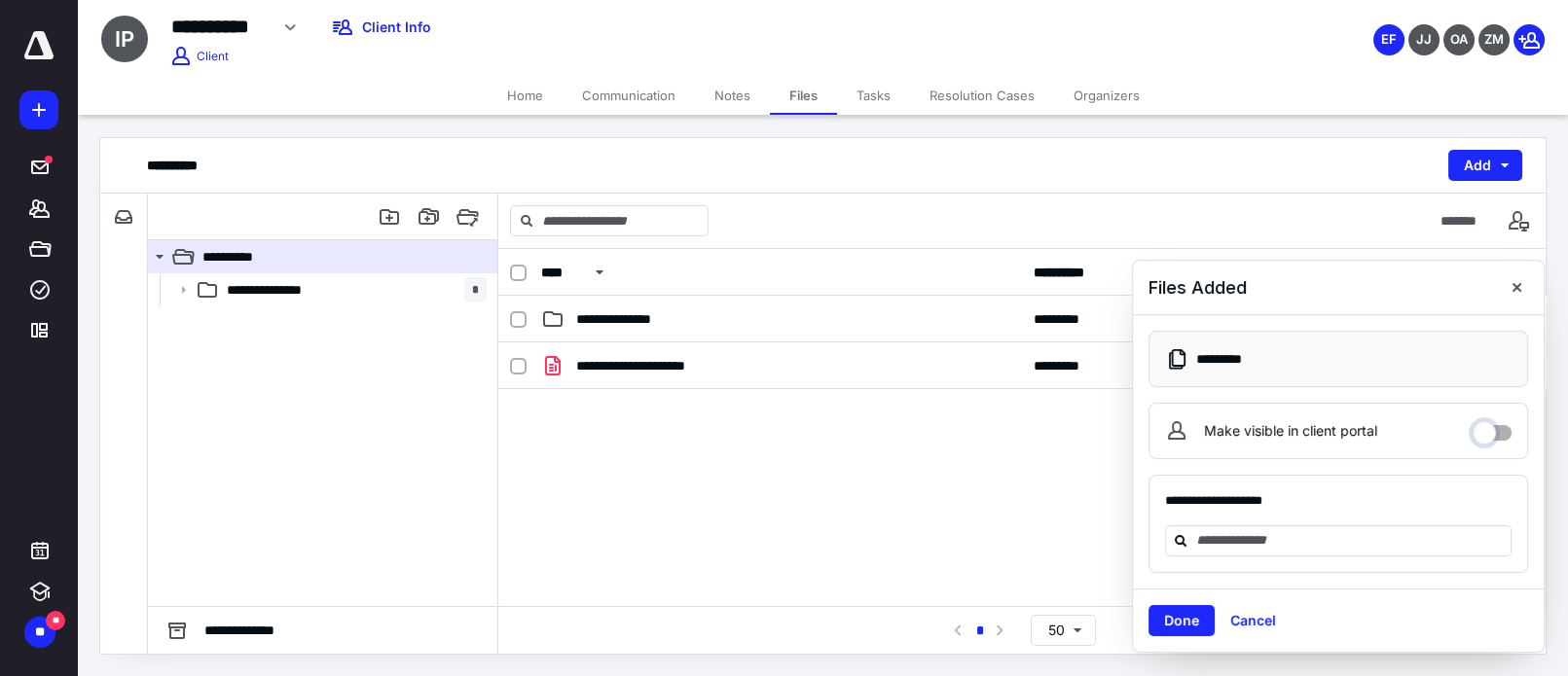 click on "Make visible in client portal" at bounding box center [1492, 428] 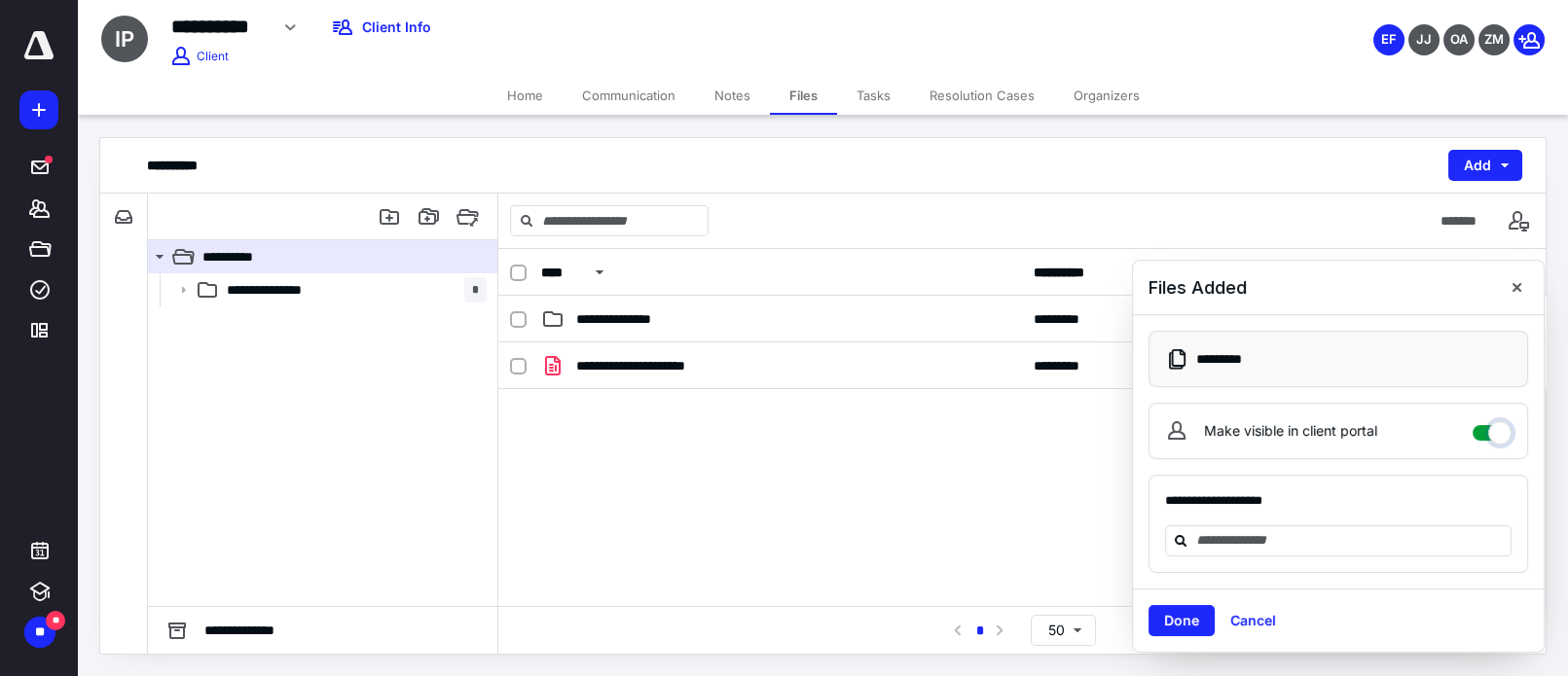 checkbox on "****" 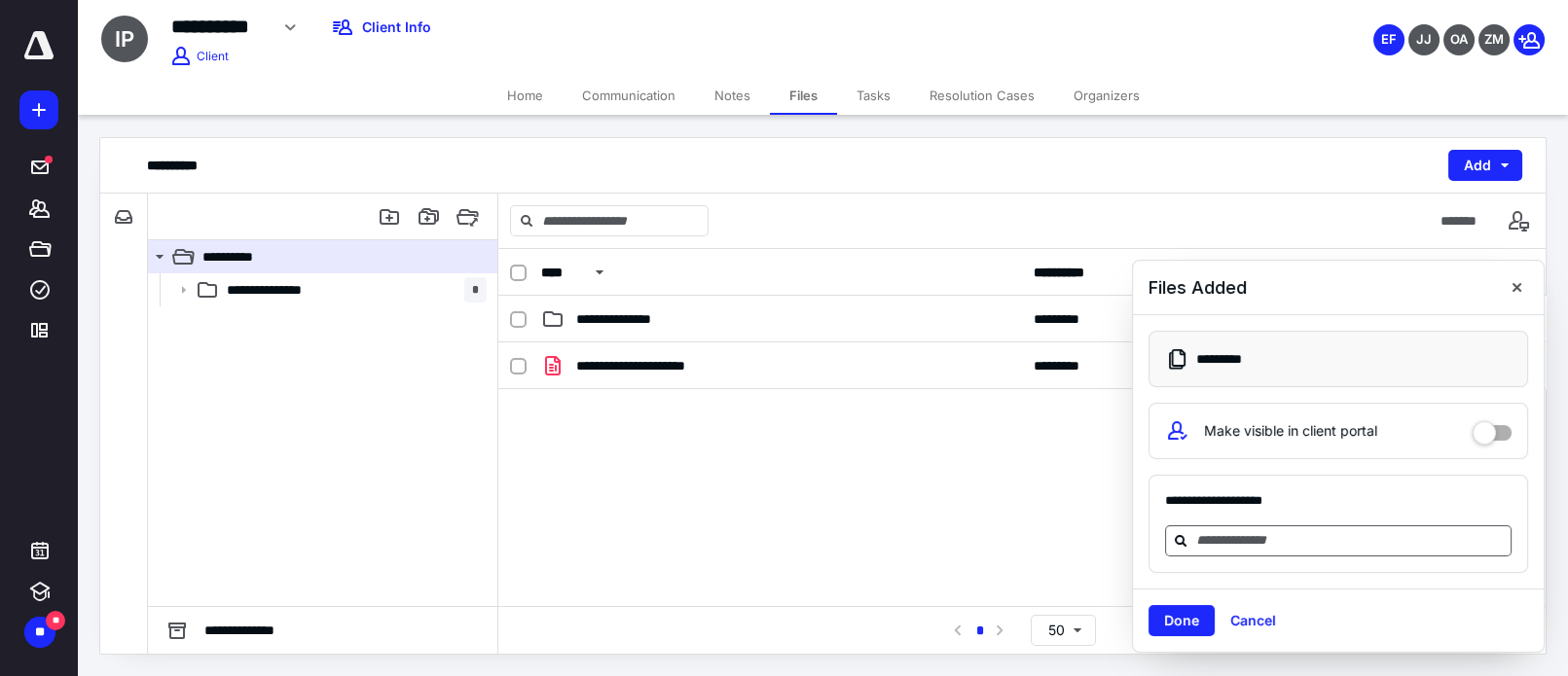 click at bounding box center (1350, 540) 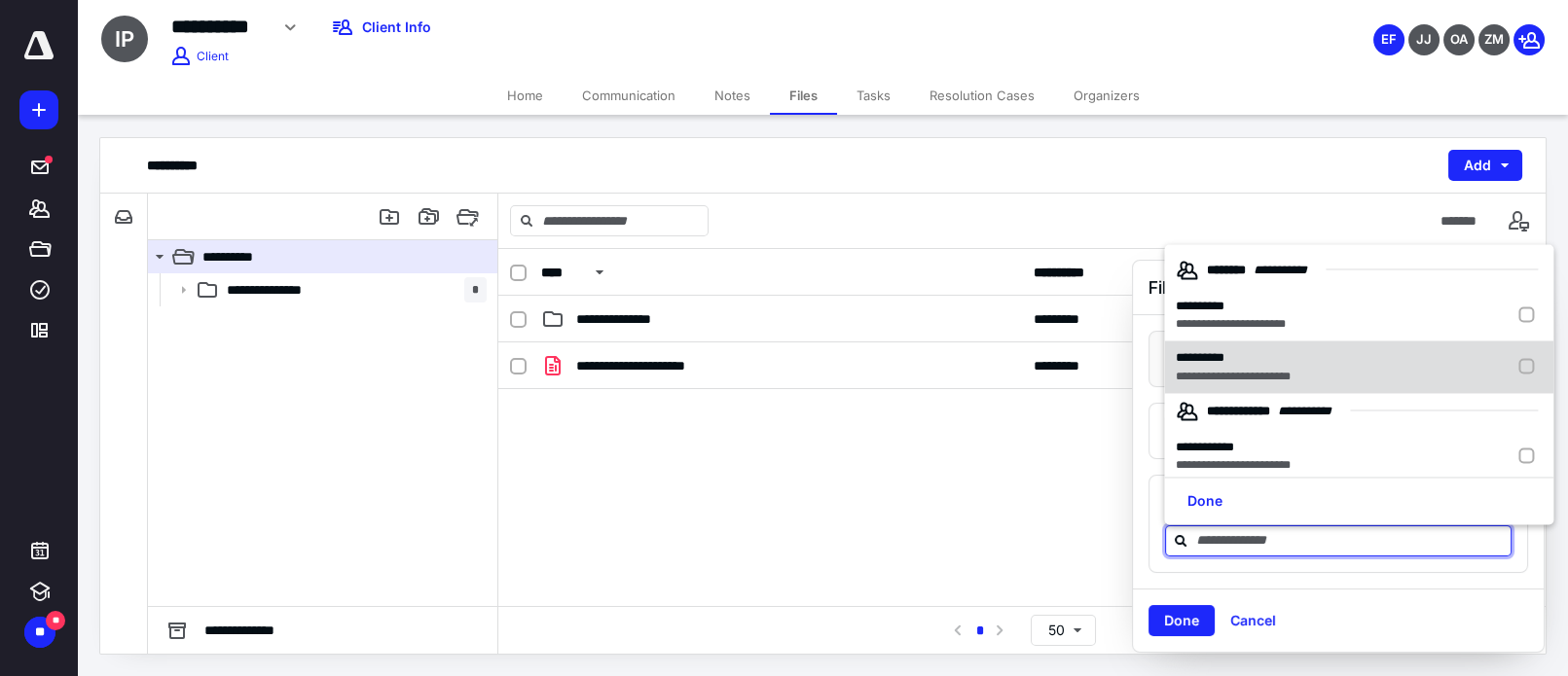 click at bounding box center [1530, 367] 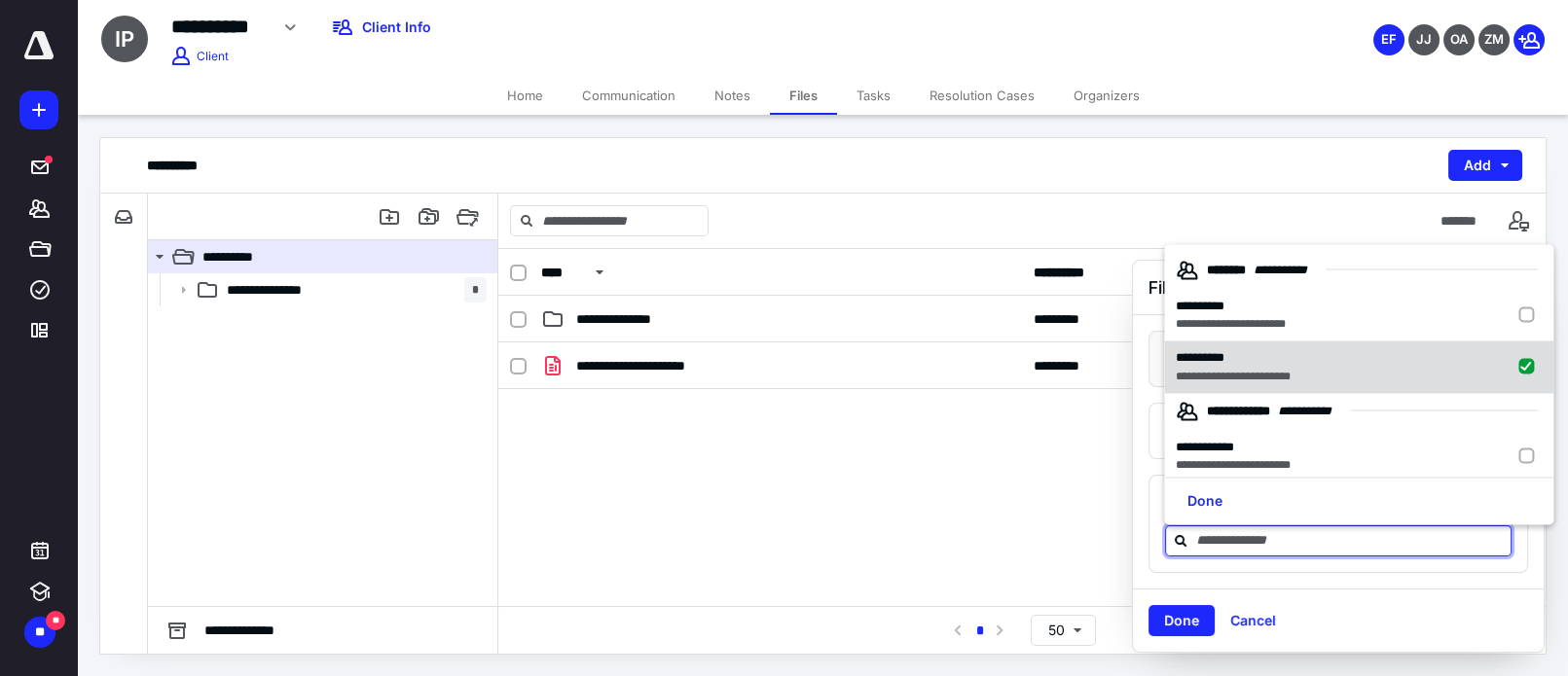 checkbox on "true" 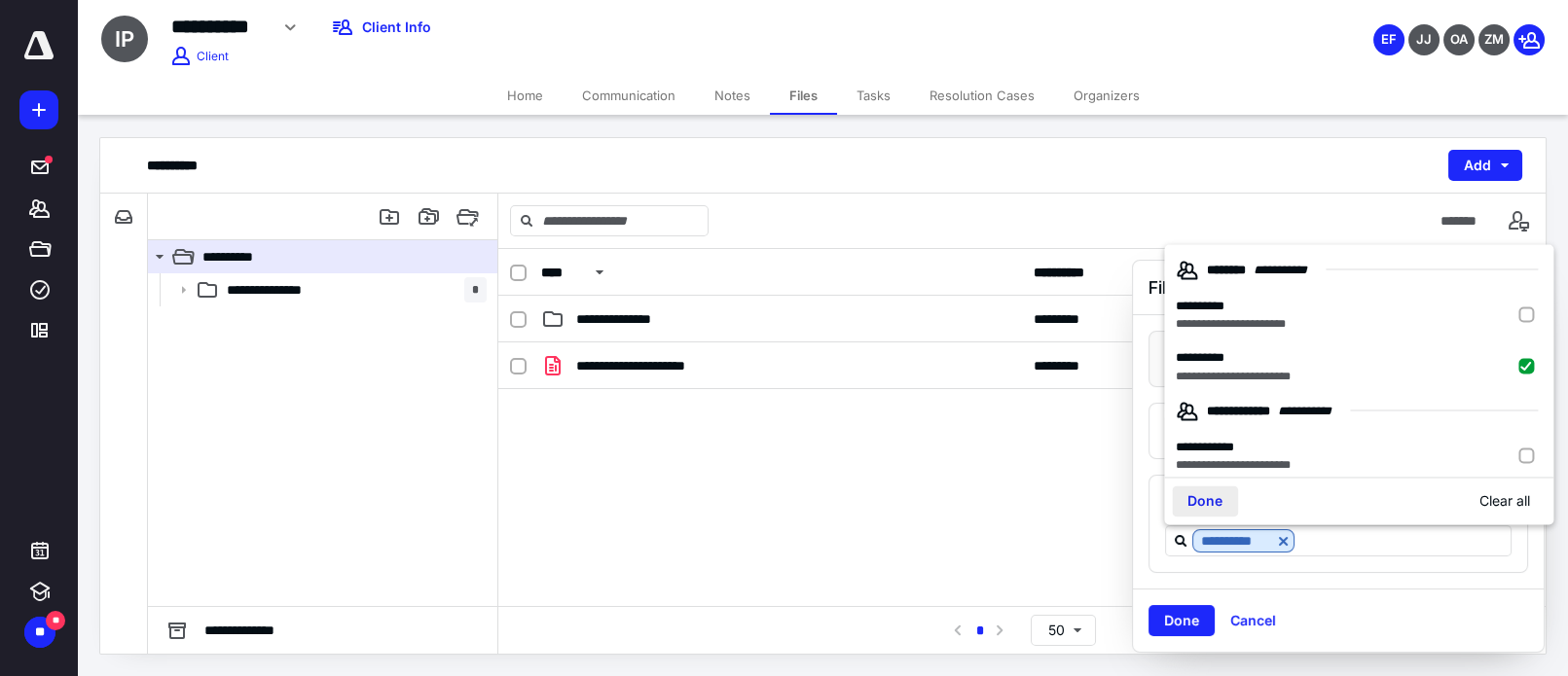 click on "Done" at bounding box center (1205, 501) 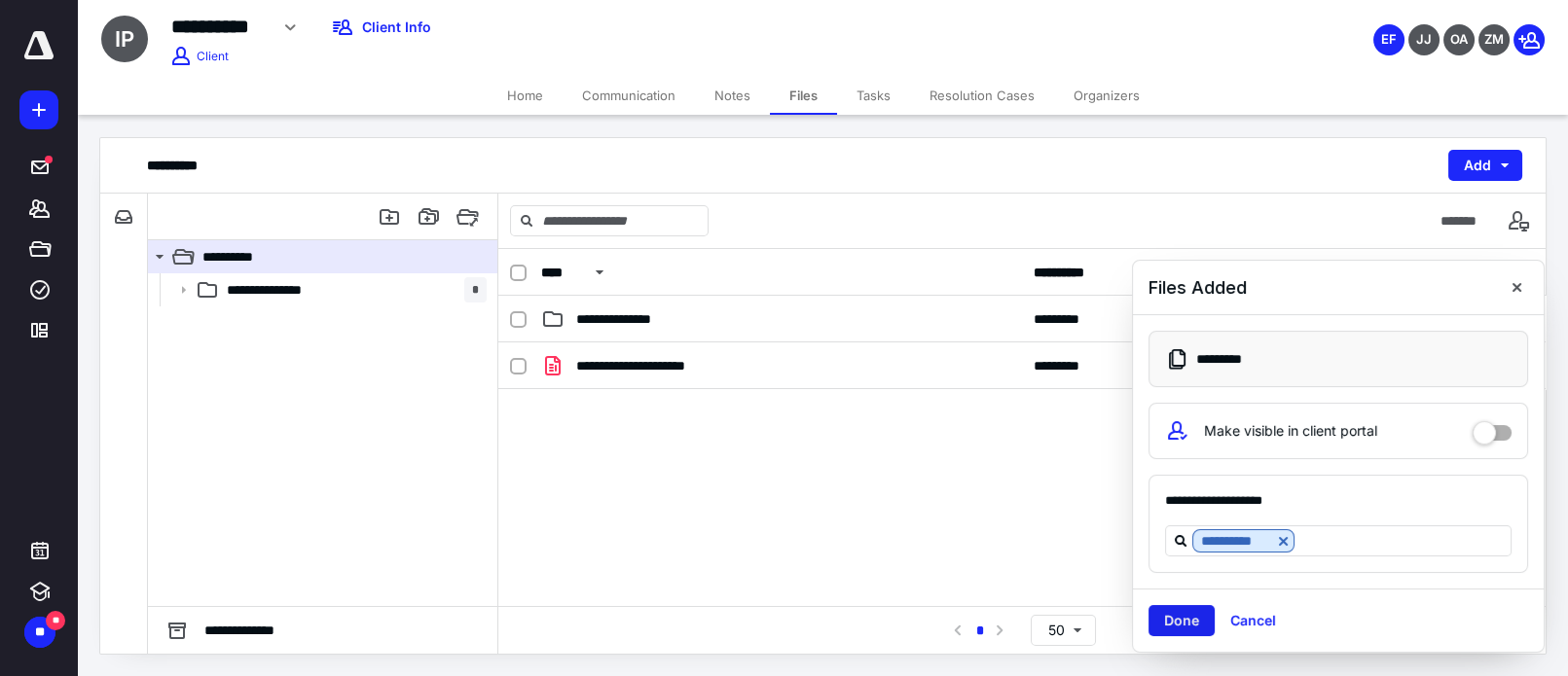 click on "Done" at bounding box center (1182, 621) 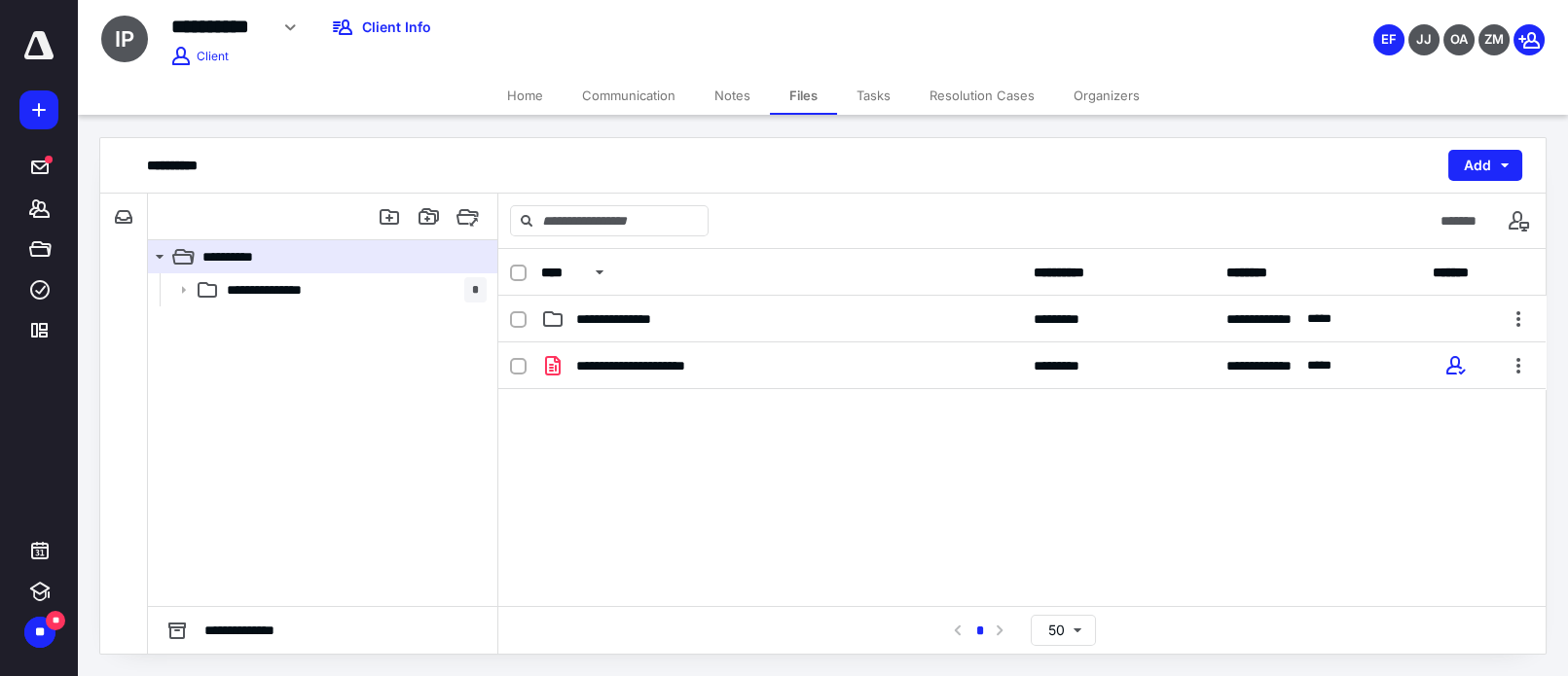 click on "**********" at bounding box center (822, 38) 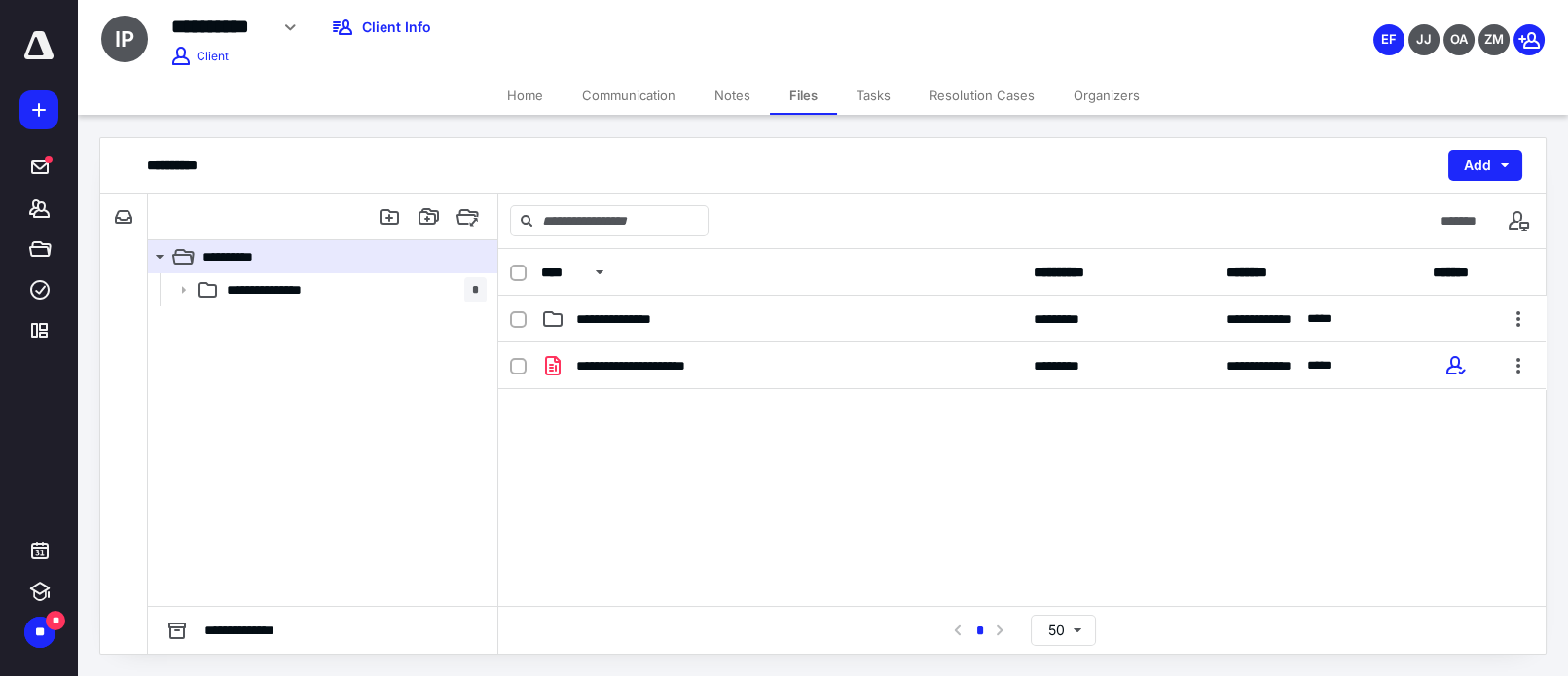 click on "Home" at bounding box center (525, 95) 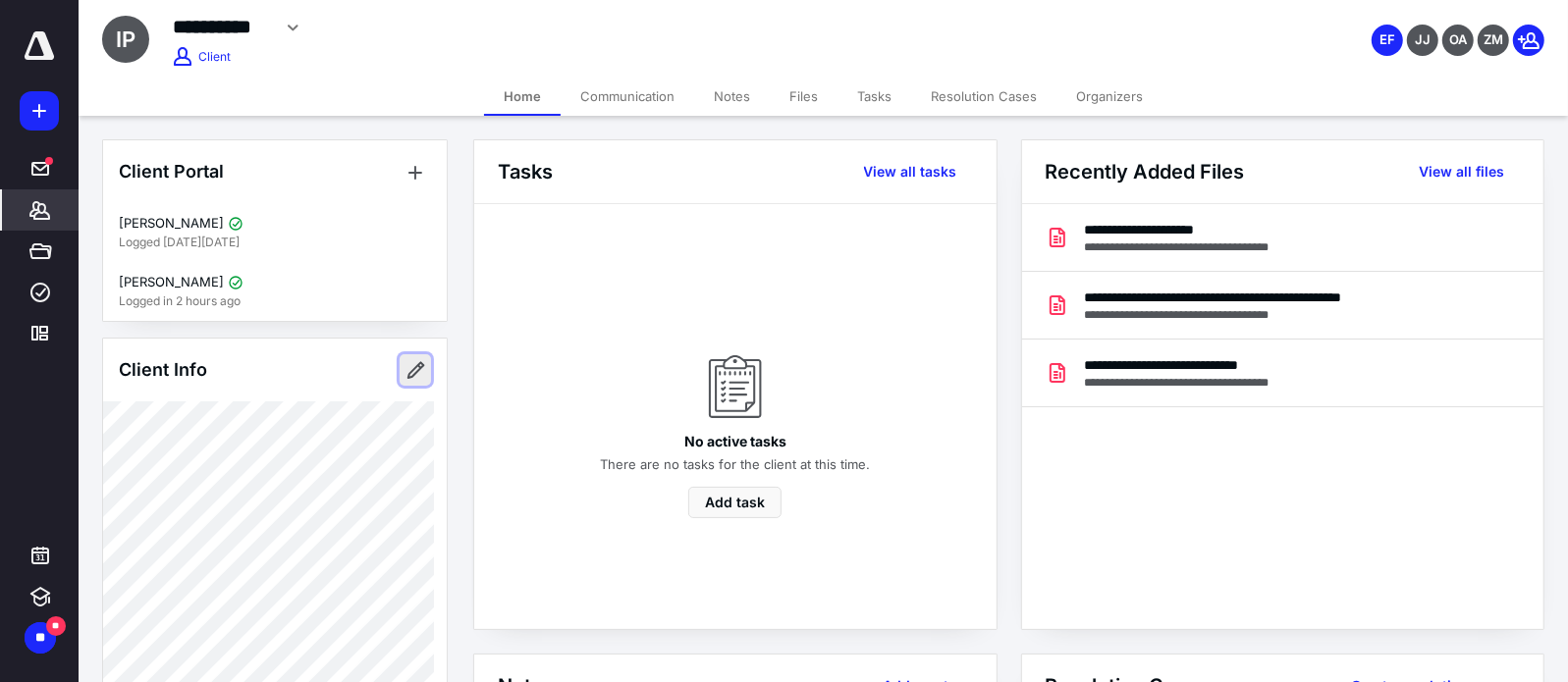 click at bounding box center (415, 370) 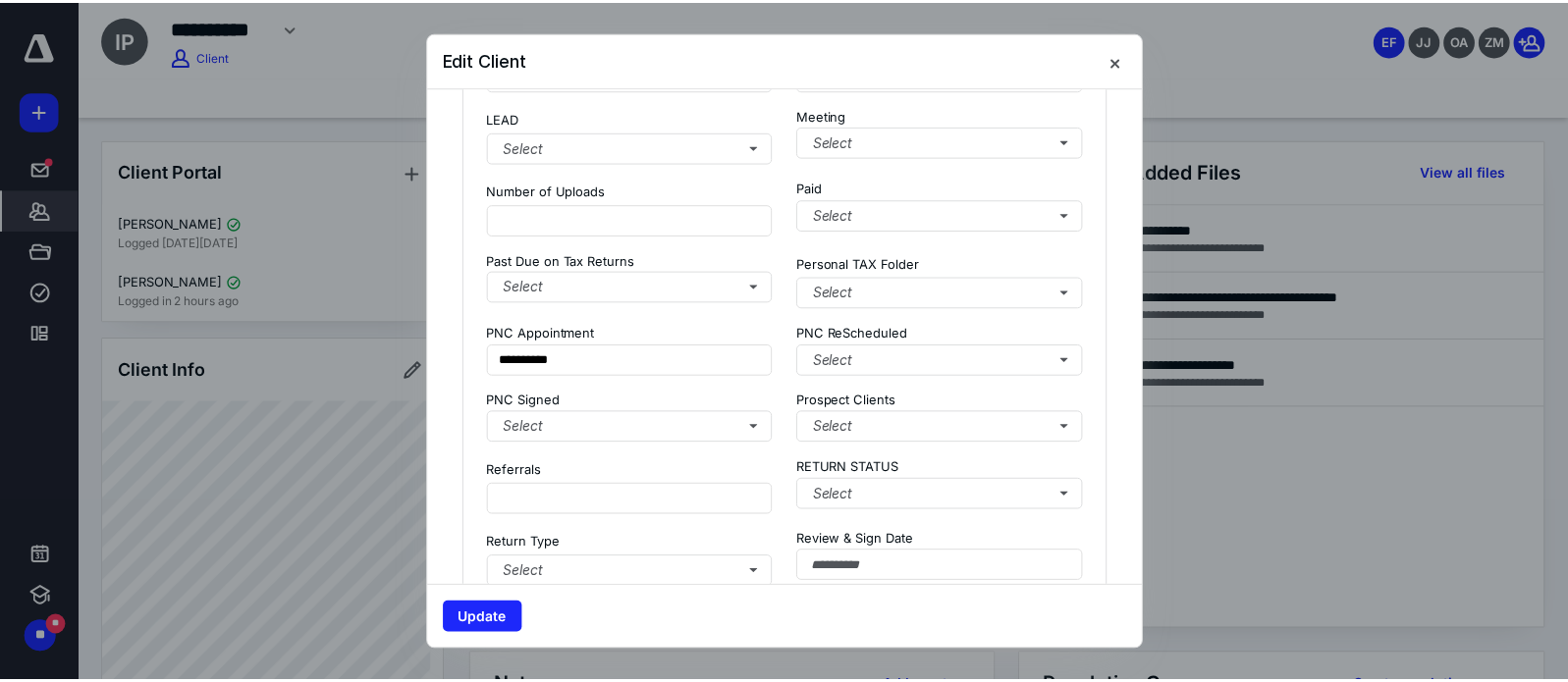 scroll, scrollTop: 2051, scrollLeft: 0, axis: vertical 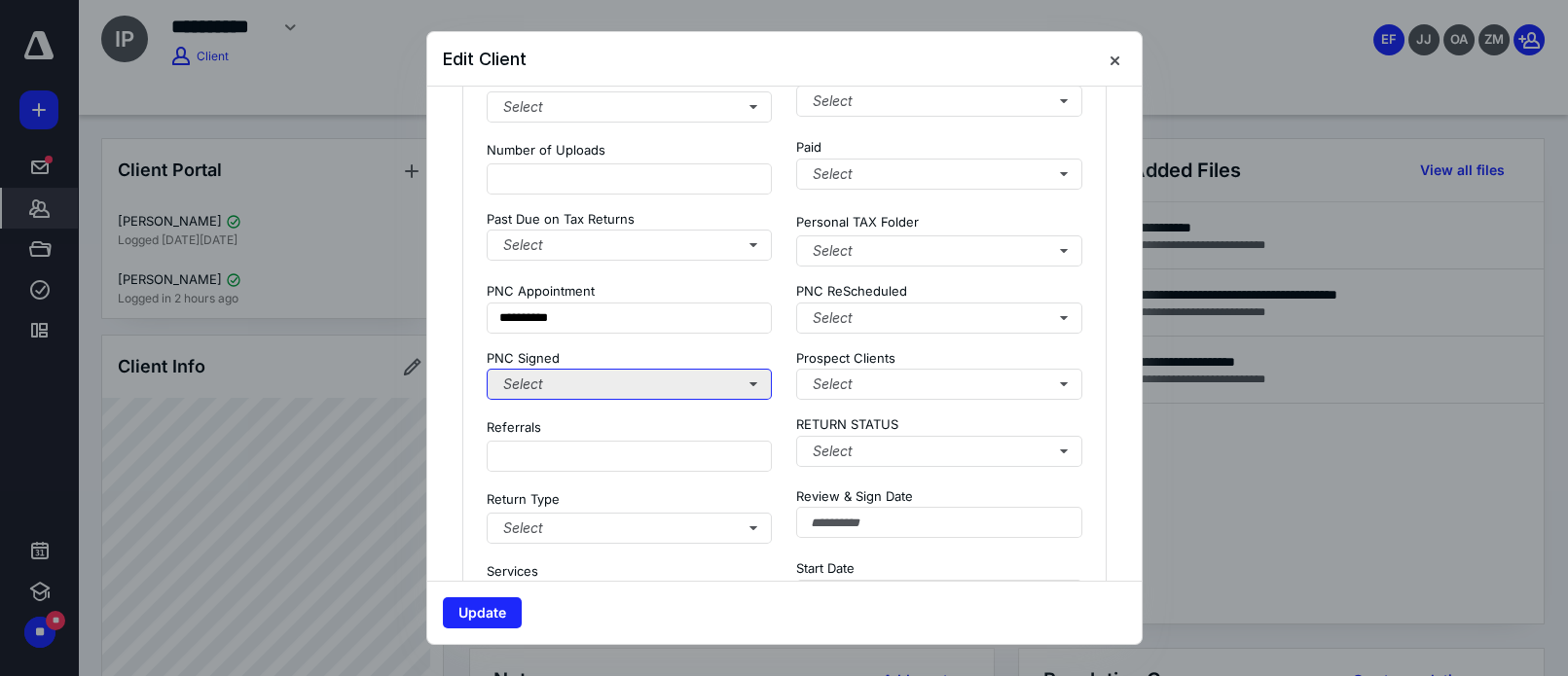 click on "Select" at bounding box center [630, 384] 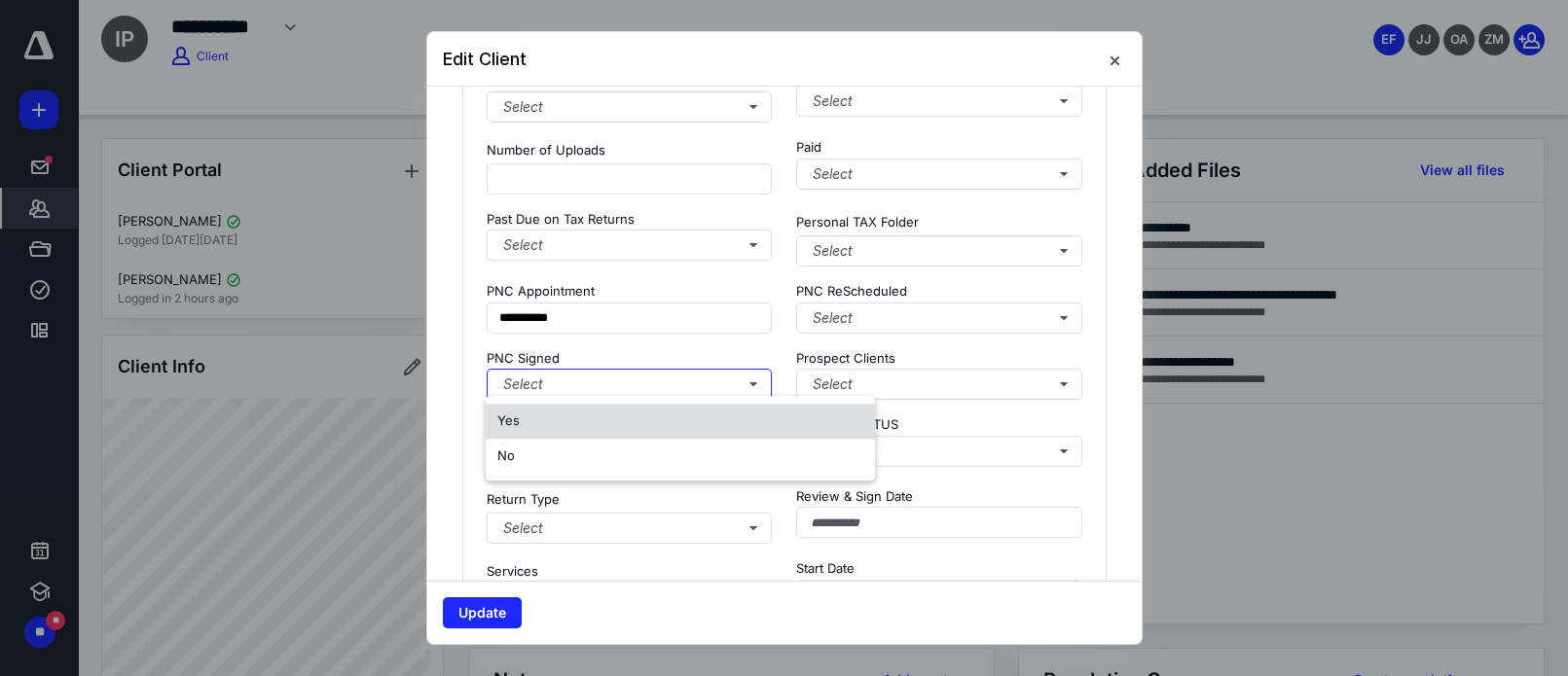 click on "Yes" at bounding box center [680, 421] 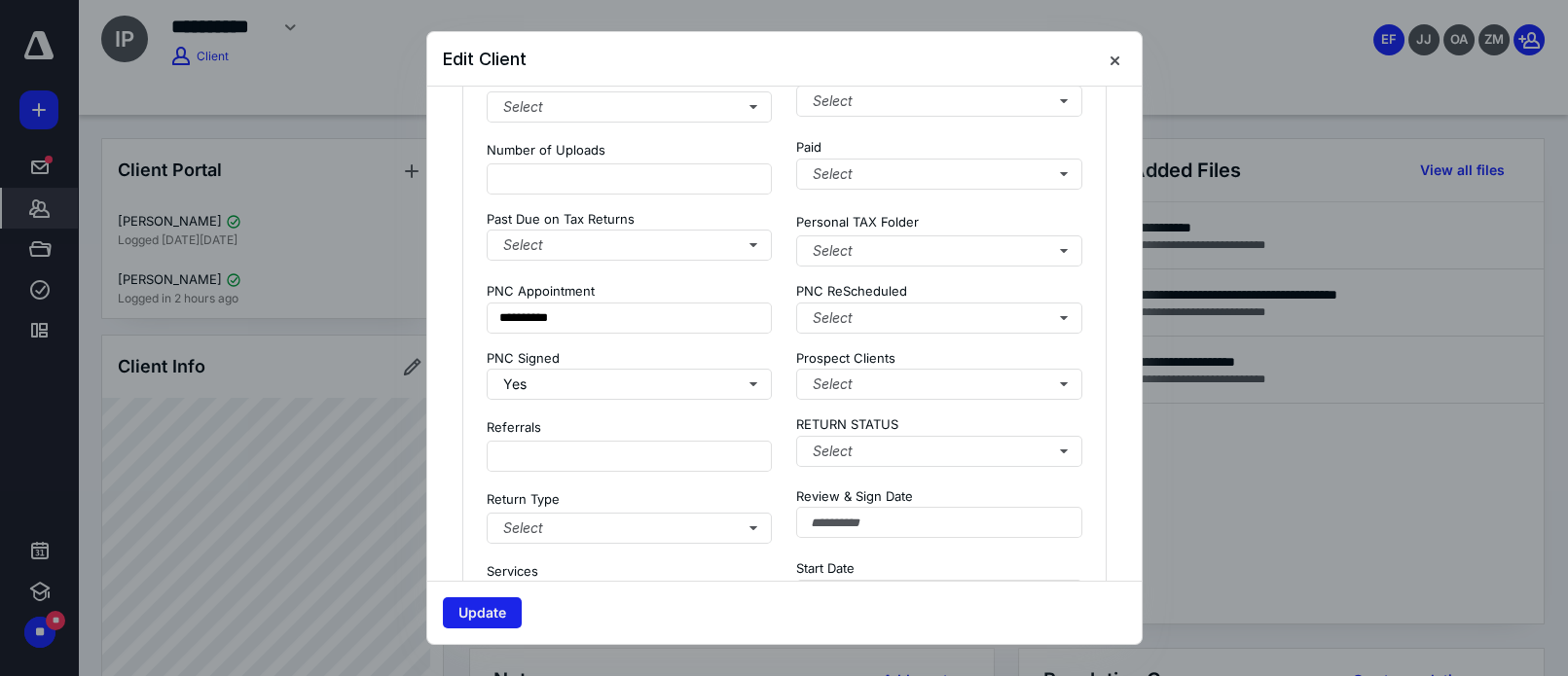 click on "Update" at bounding box center (482, 613) 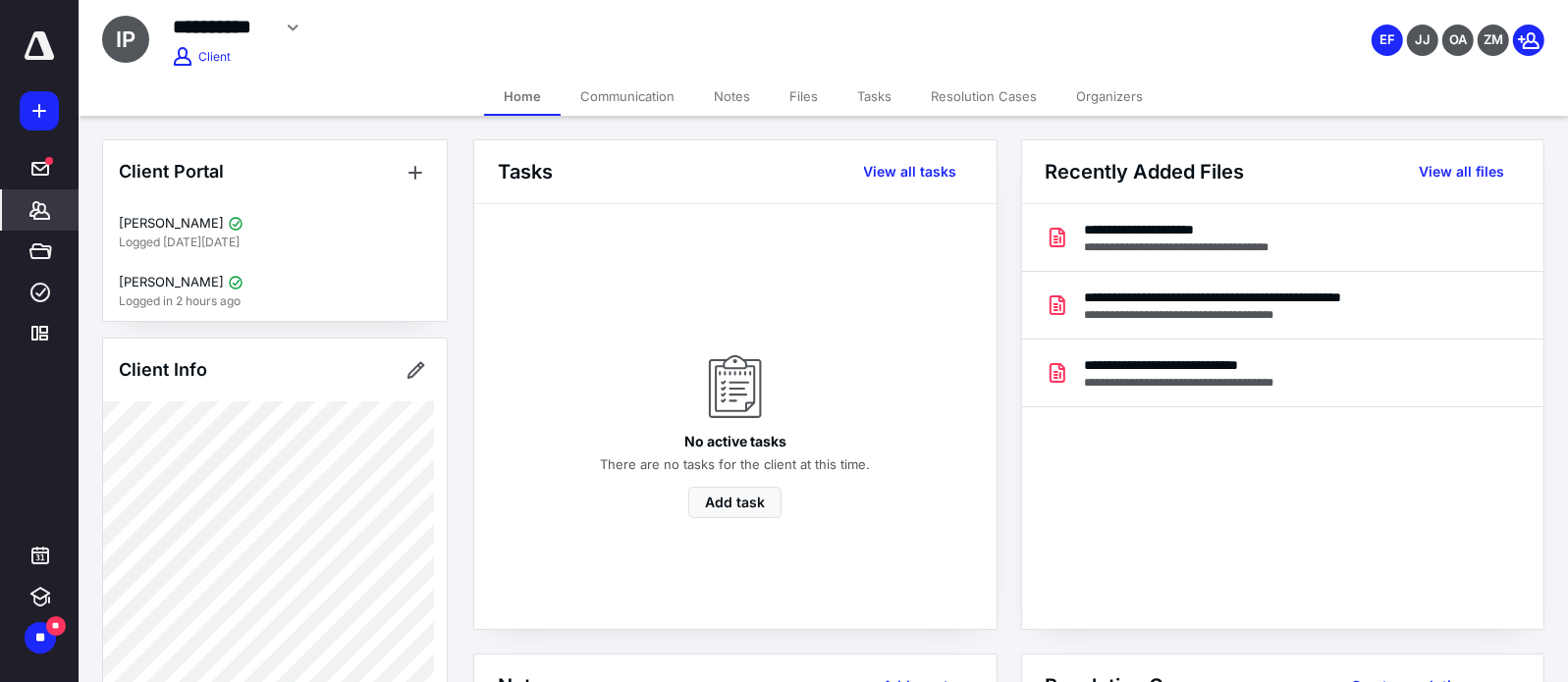 click on "EF JJ OA ZM" at bounding box center [1309, 27] 